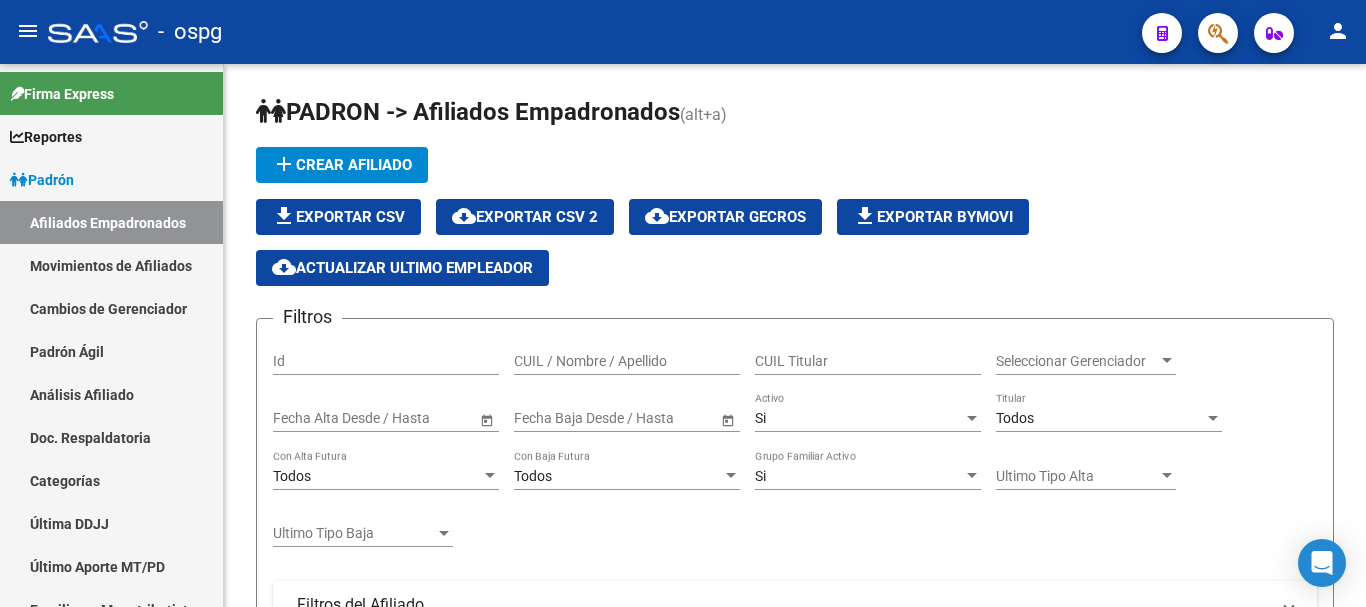 scroll, scrollTop: 0, scrollLeft: 0, axis: both 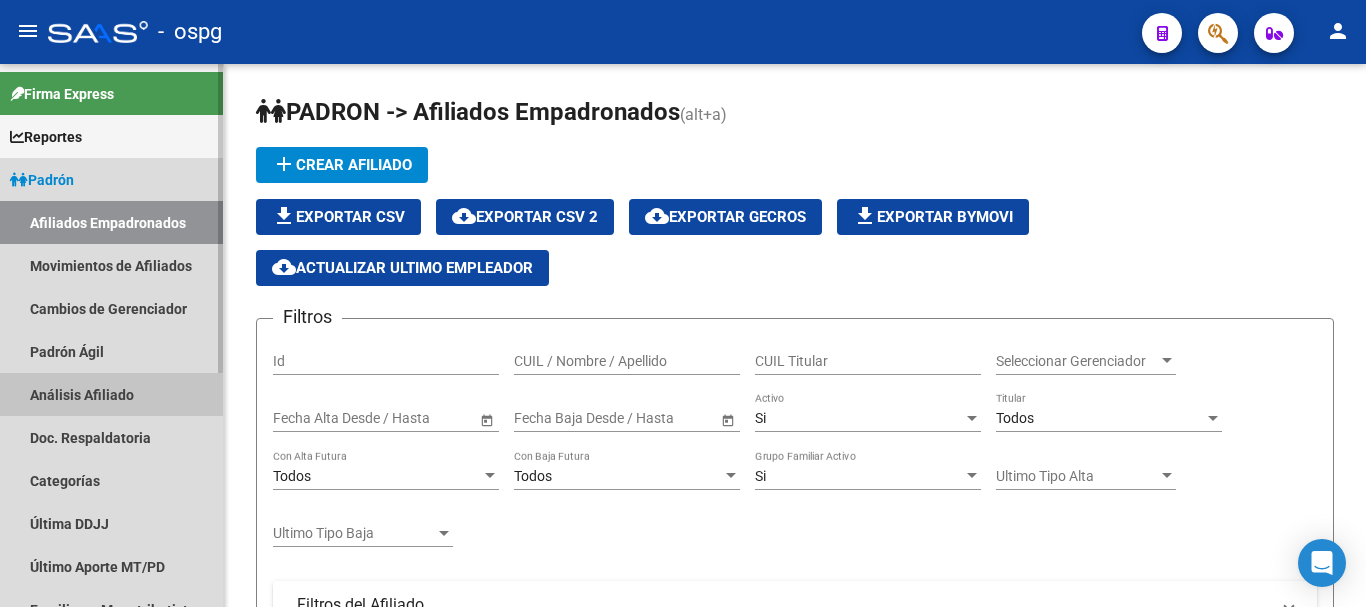 click on "Análisis Afiliado" at bounding box center [111, 394] 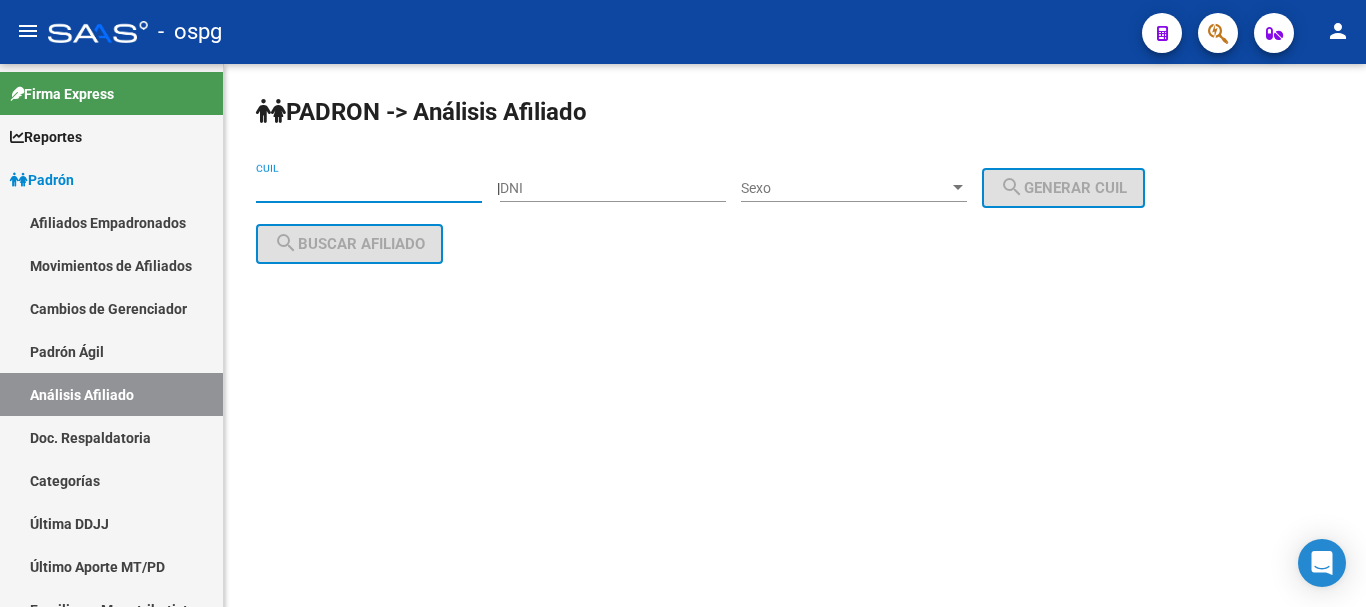 click on "CUIL" at bounding box center (369, 188) 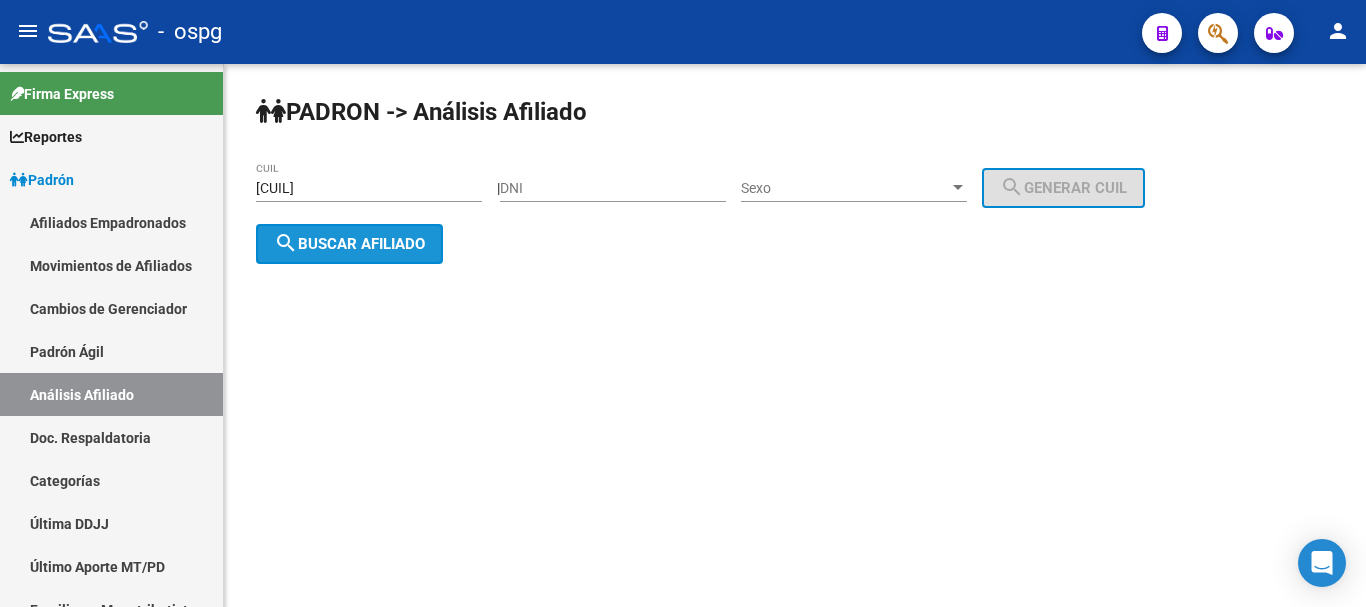 click on "search  Buscar afiliado" 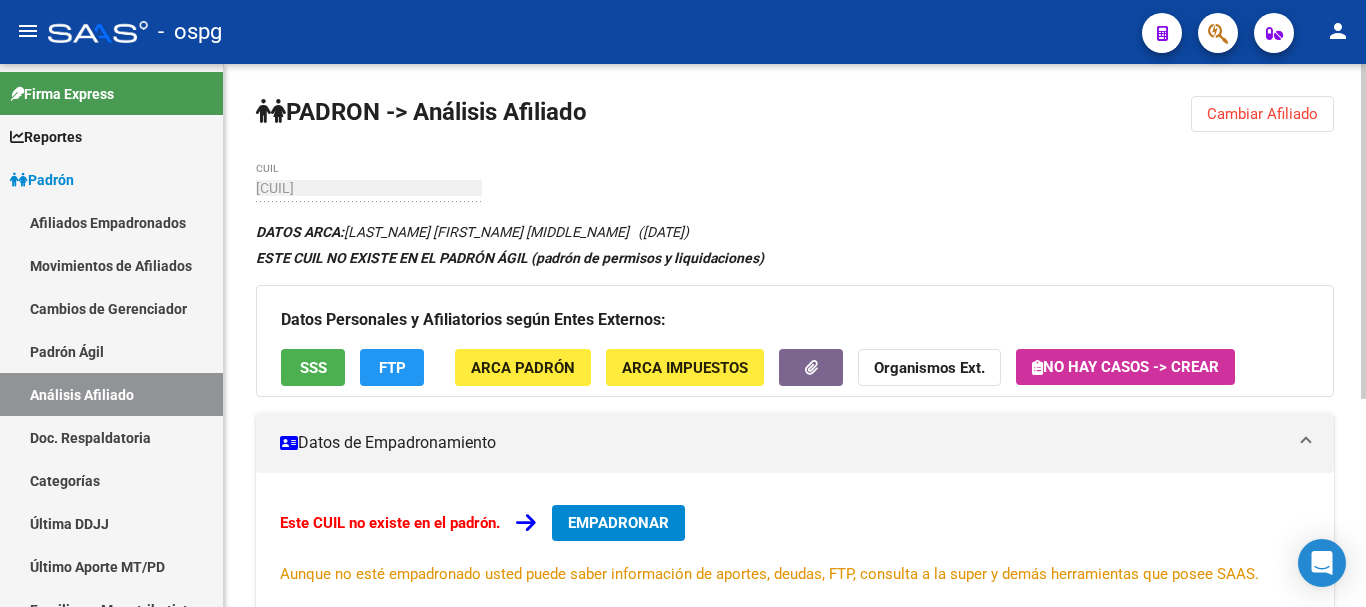 click on "Cambiar Afiliado" 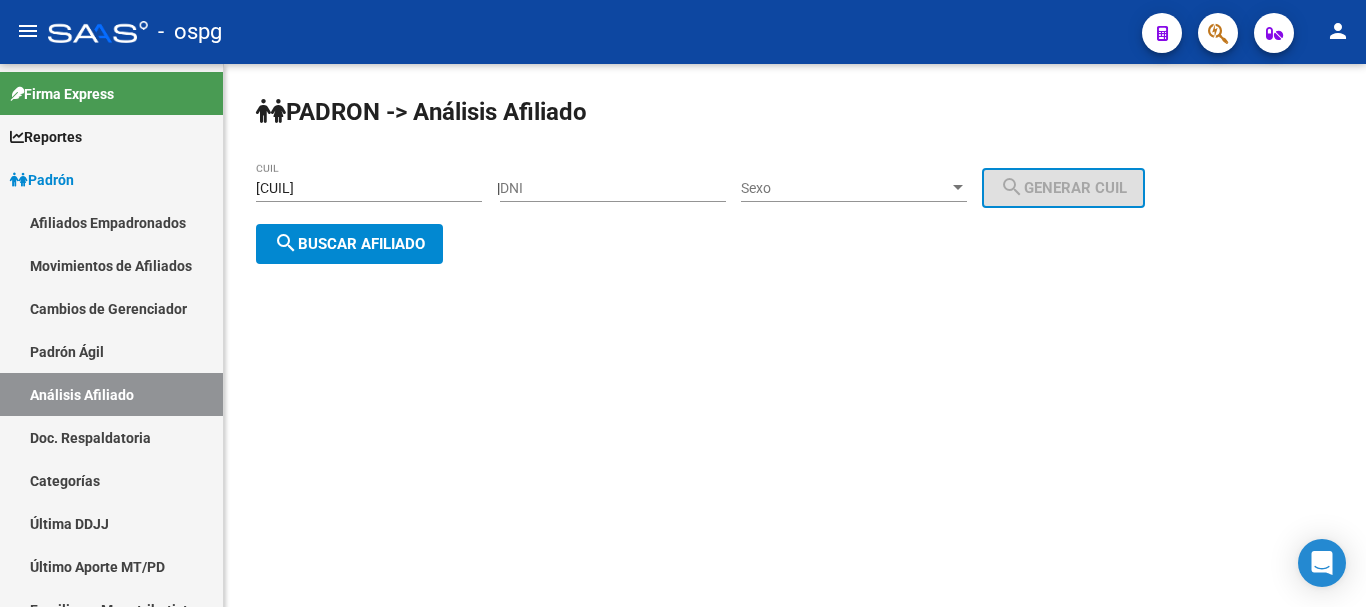 drag, startPoint x: 408, startPoint y: 178, endPoint x: 397, endPoint y: 184, distance: 12.529964 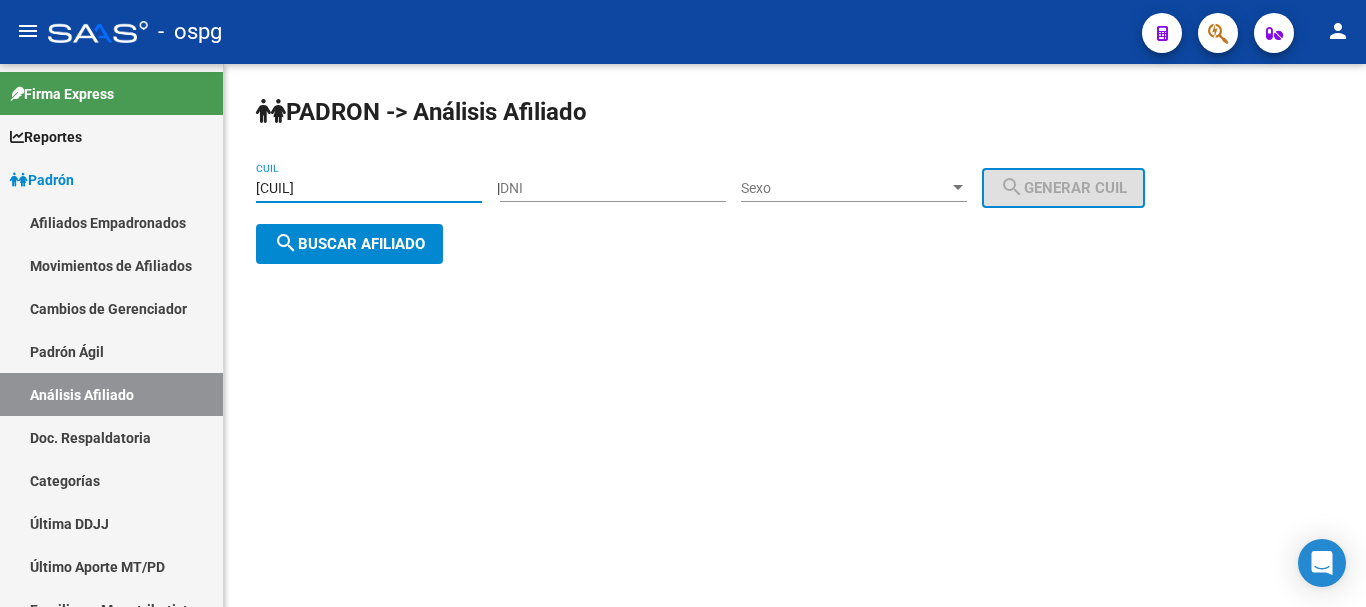 click on "[CUIL]" at bounding box center [369, 188] 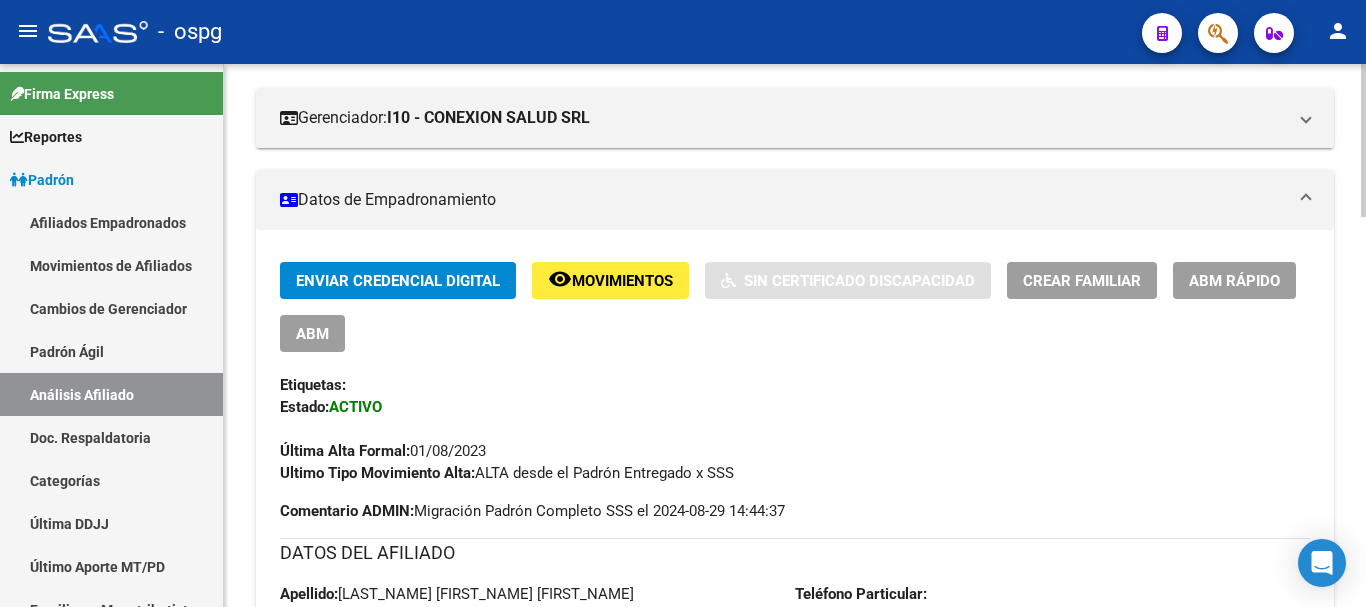 scroll, scrollTop: 200, scrollLeft: 0, axis: vertical 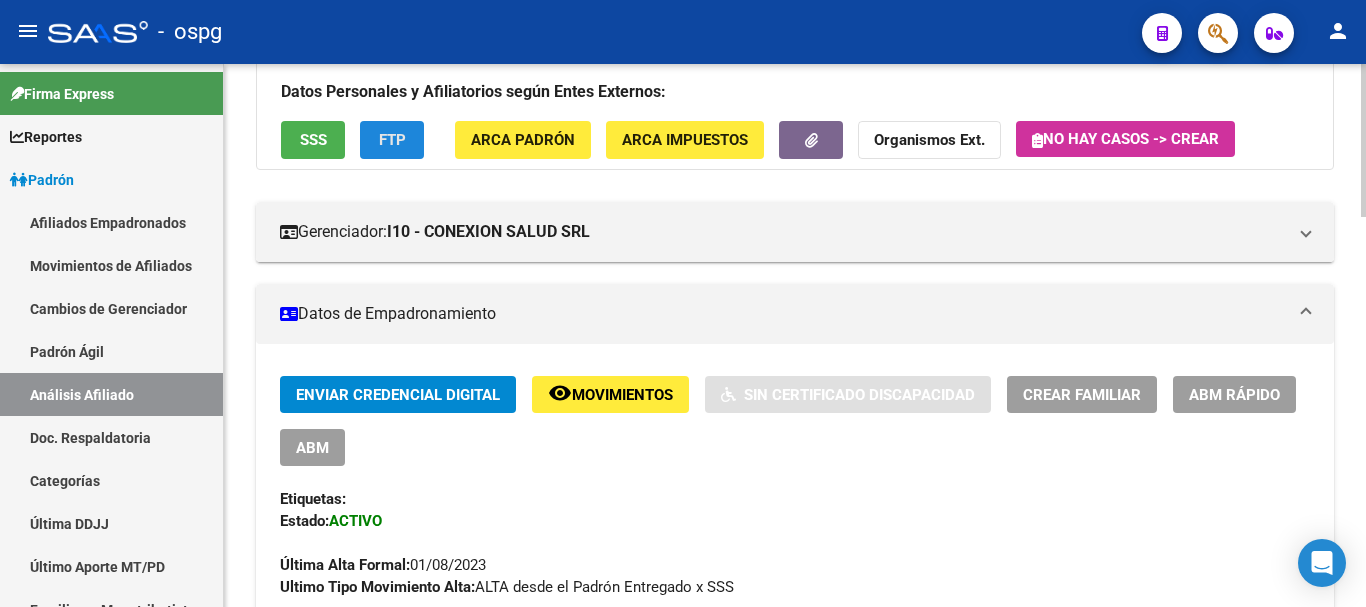 click on "FTP" 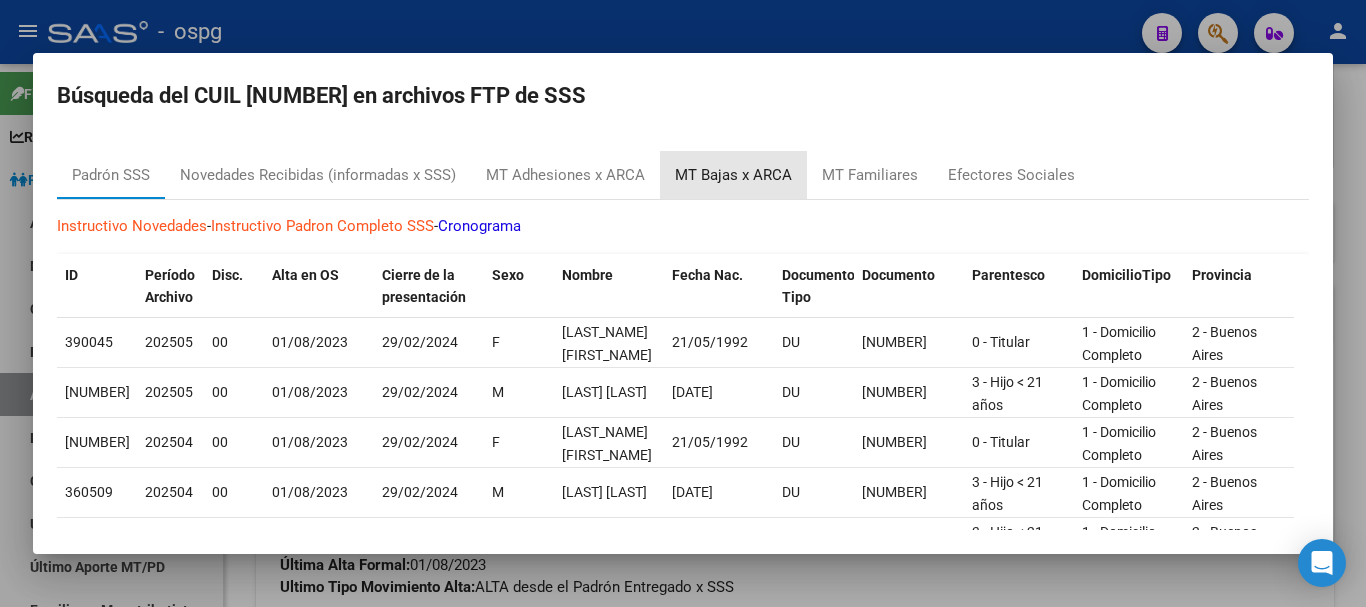 click on "MT Bajas x ARCA" at bounding box center (733, 175) 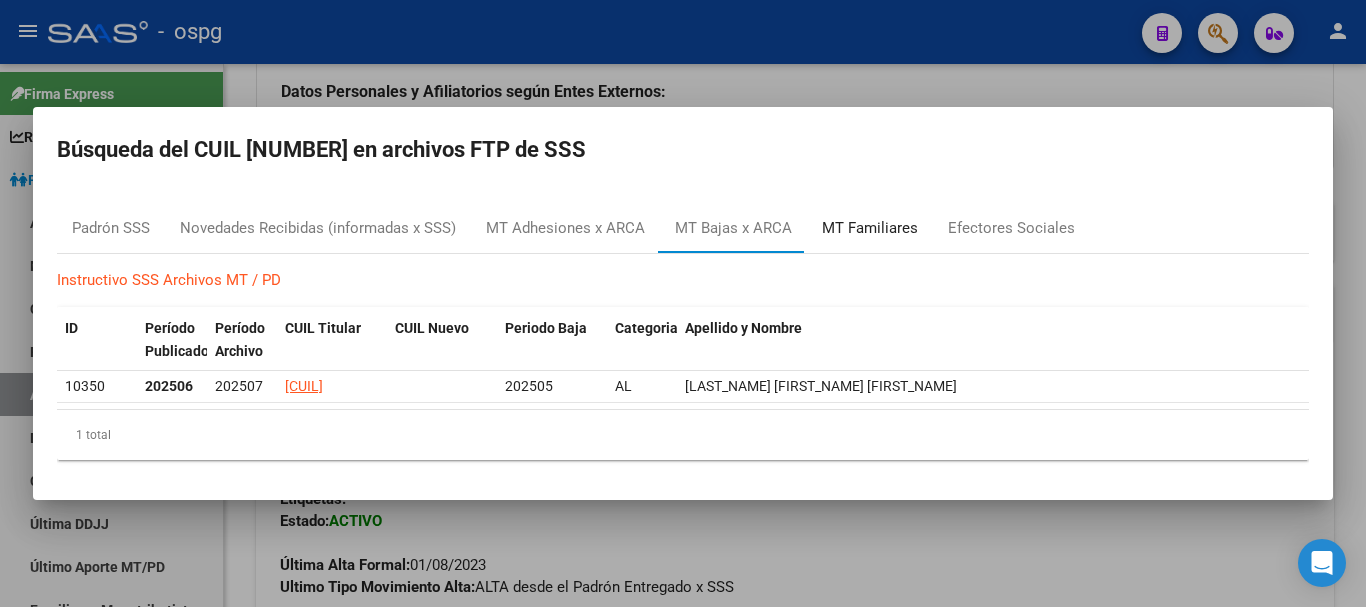 click on "MT Familiares" at bounding box center [870, 228] 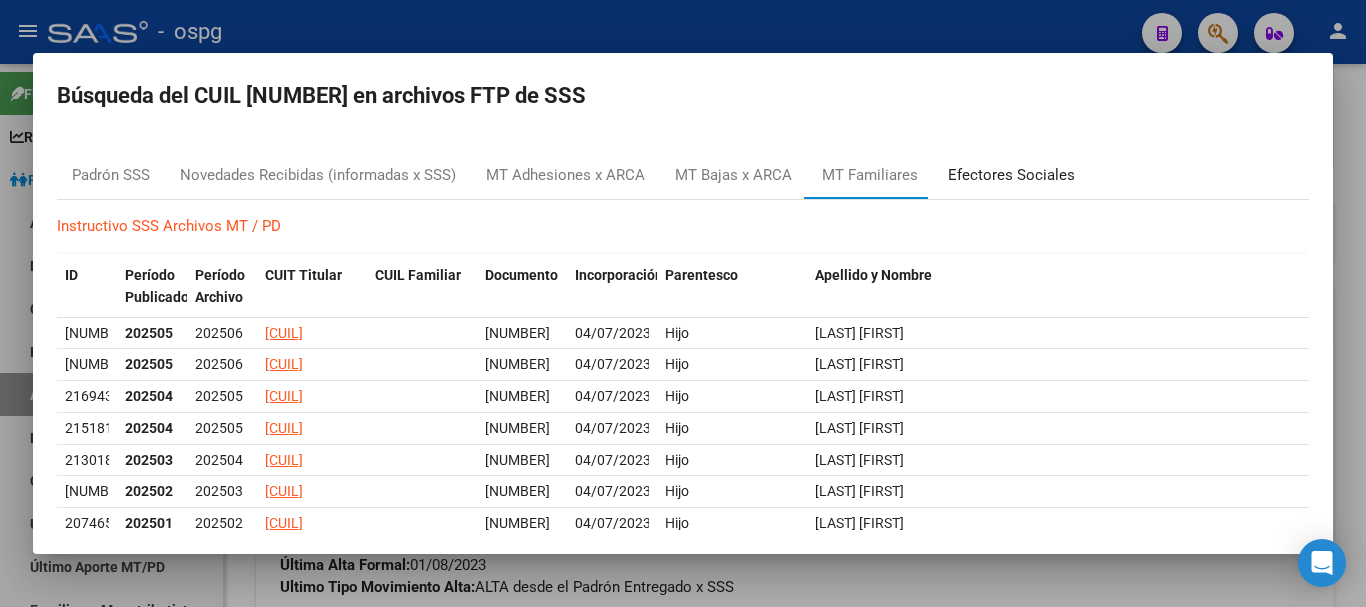 click on "Efectores Sociales" at bounding box center (1011, 175) 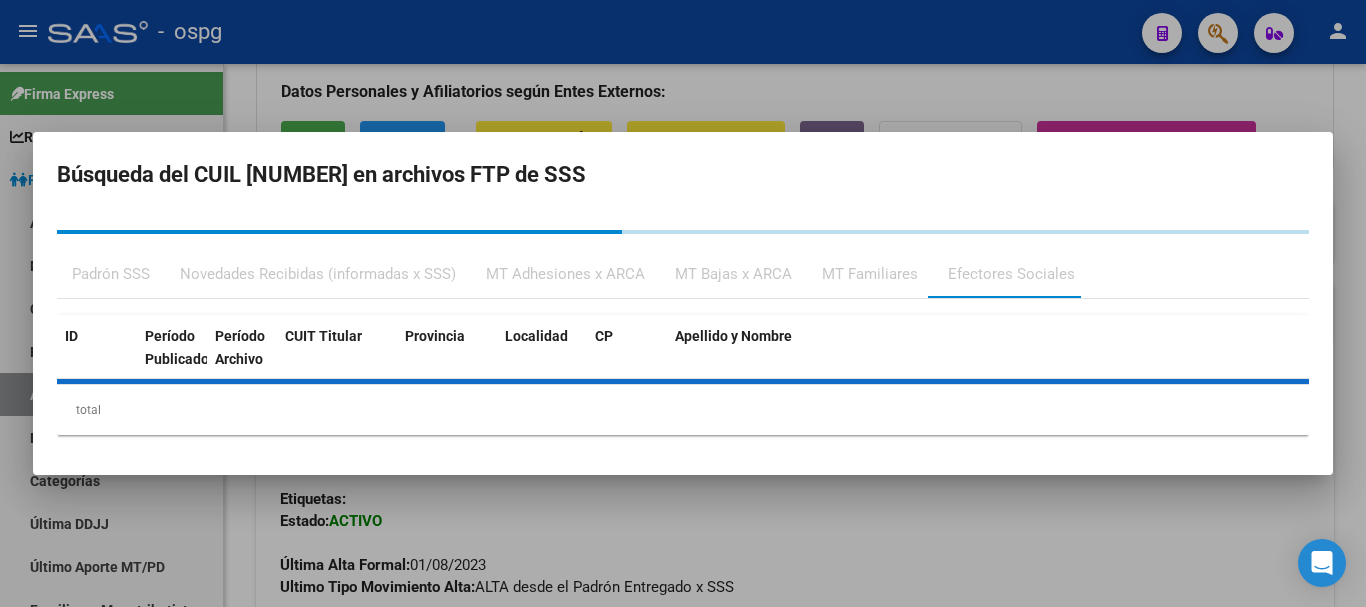 click on "Novedades Recibidas (informadas x SSS)" at bounding box center (318, 274) 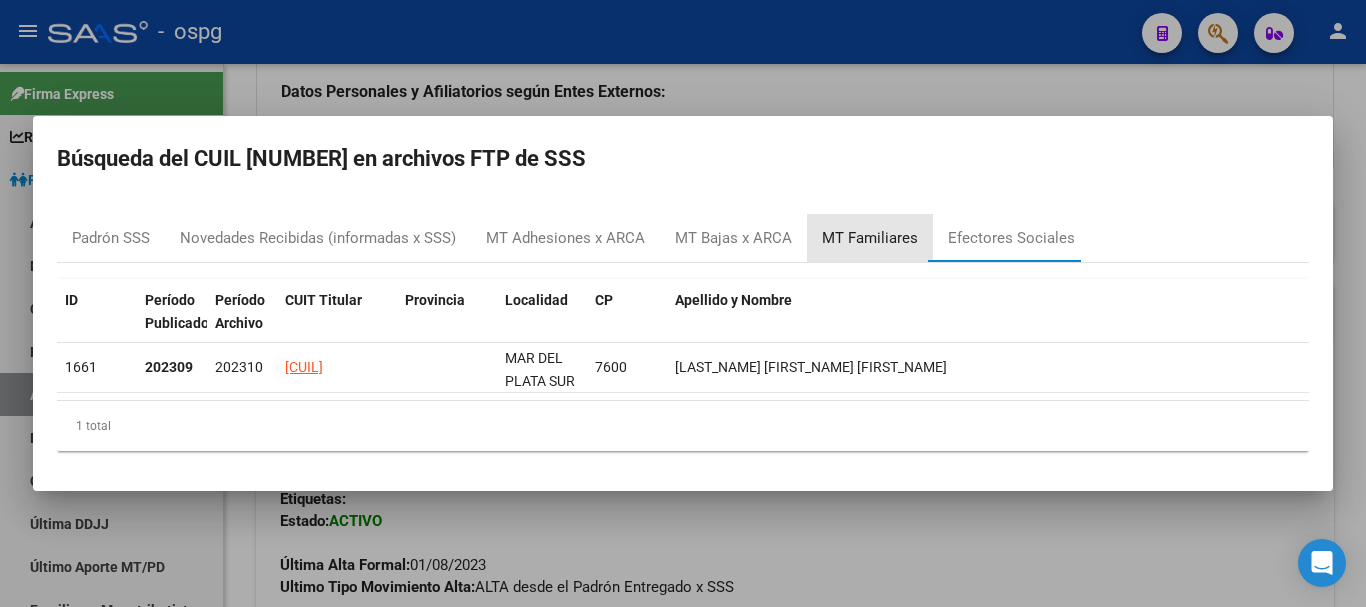 click on "MT Familiares" at bounding box center [870, 238] 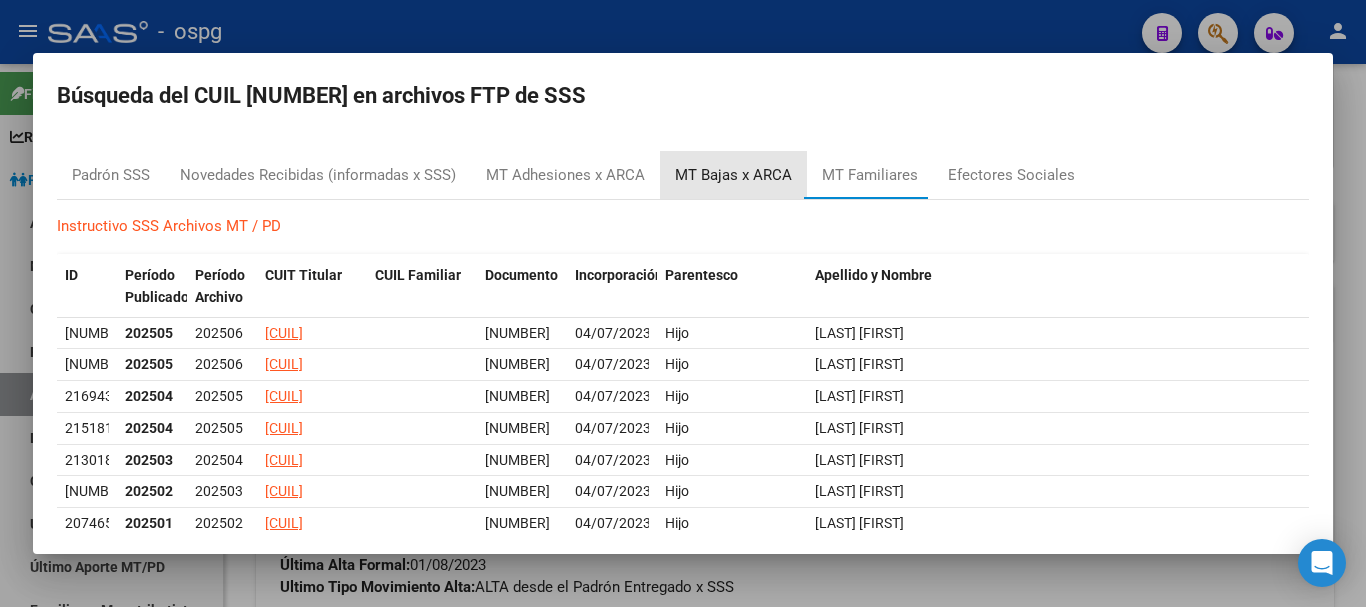 click on "MT Bajas x ARCA" at bounding box center (733, 175) 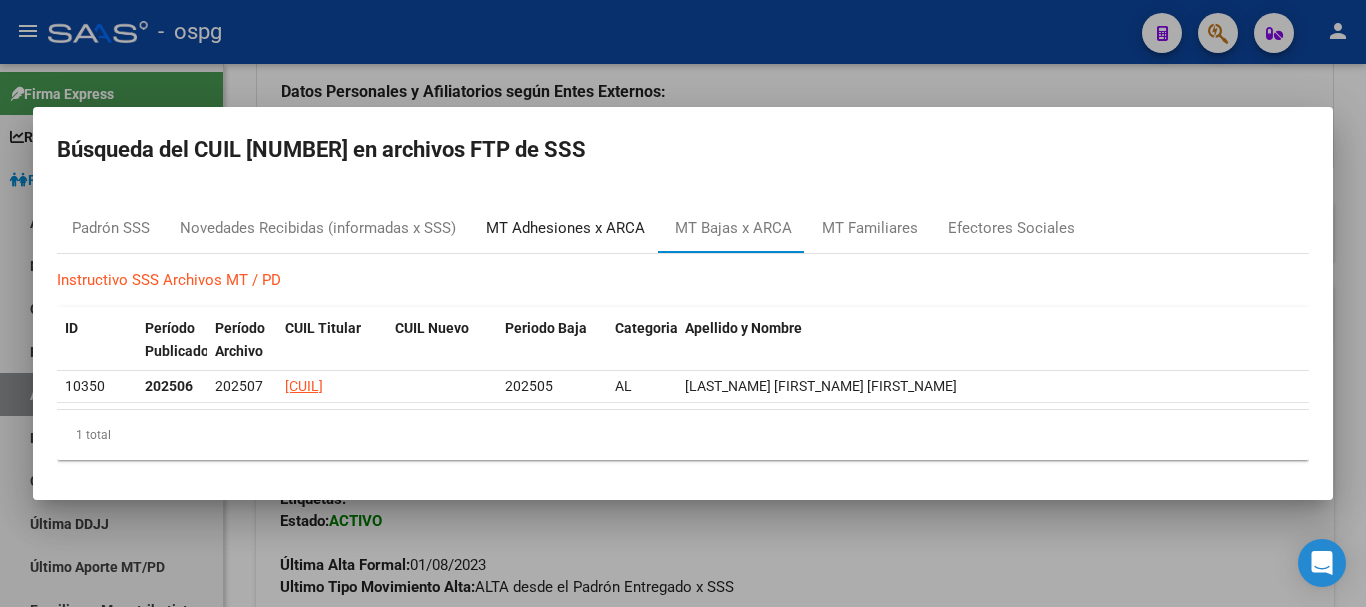 click on "MT Adhesiones x ARCA" at bounding box center (565, 228) 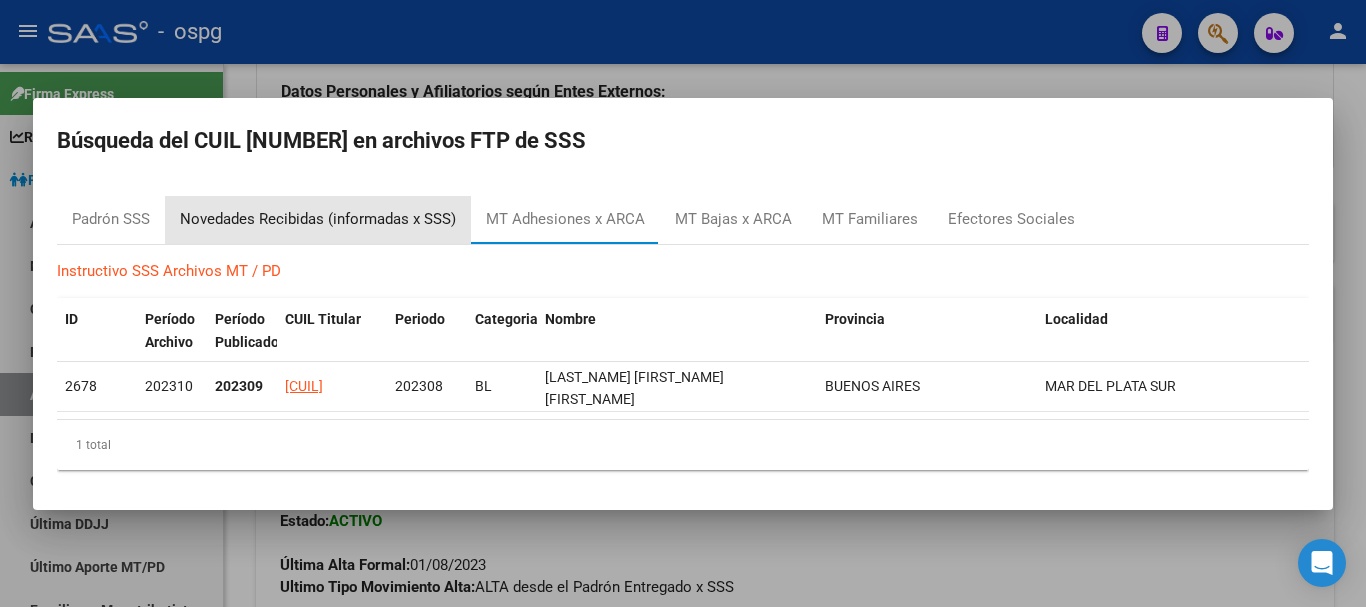 click on "Novedades Recibidas (informadas x SSS)" at bounding box center [318, 219] 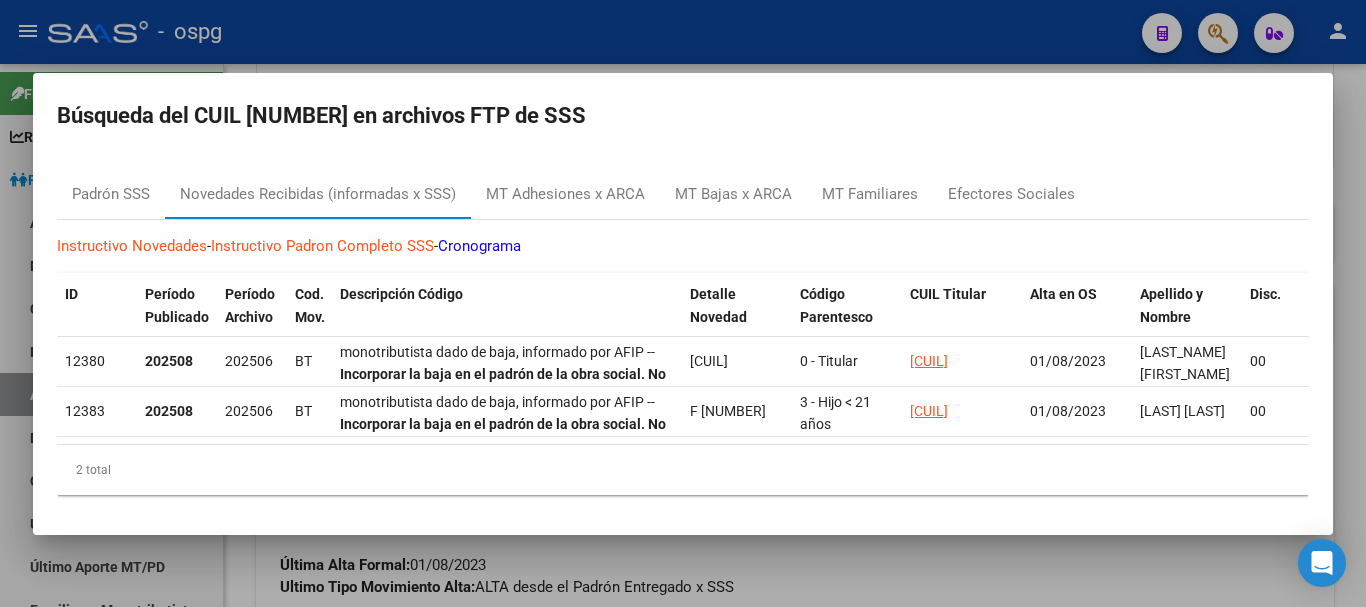 click at bounding box center (683, 303) 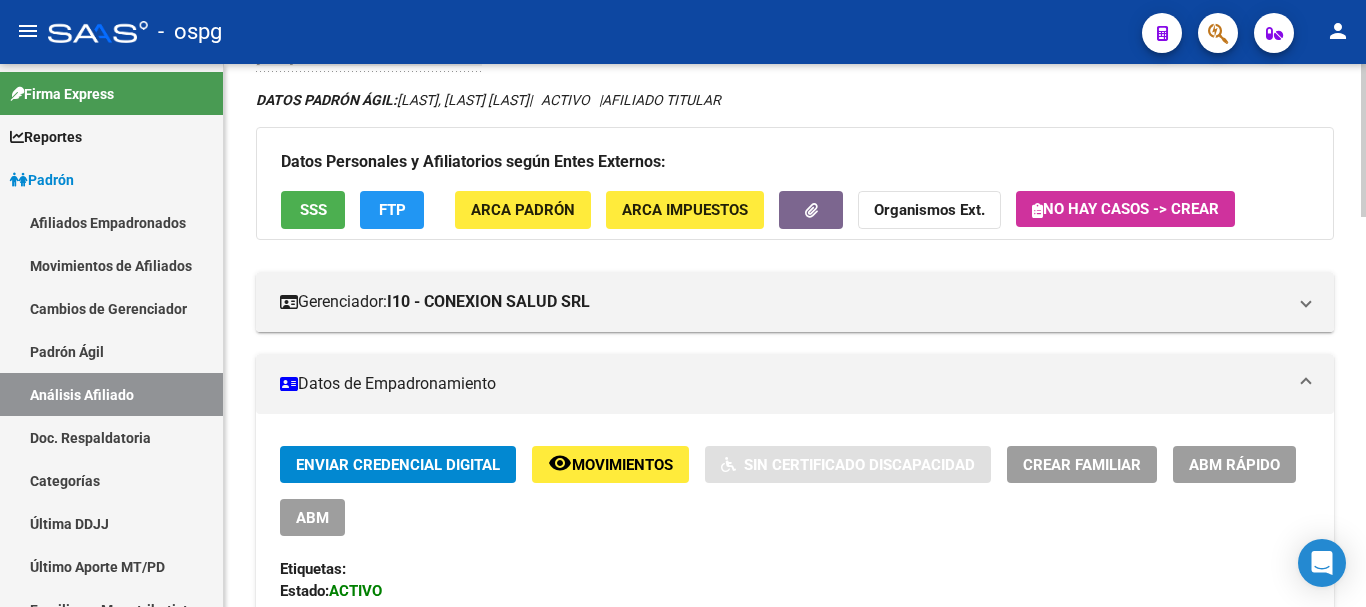 scroll, scrollTop: 0, scrollLeft: 0, axis: both 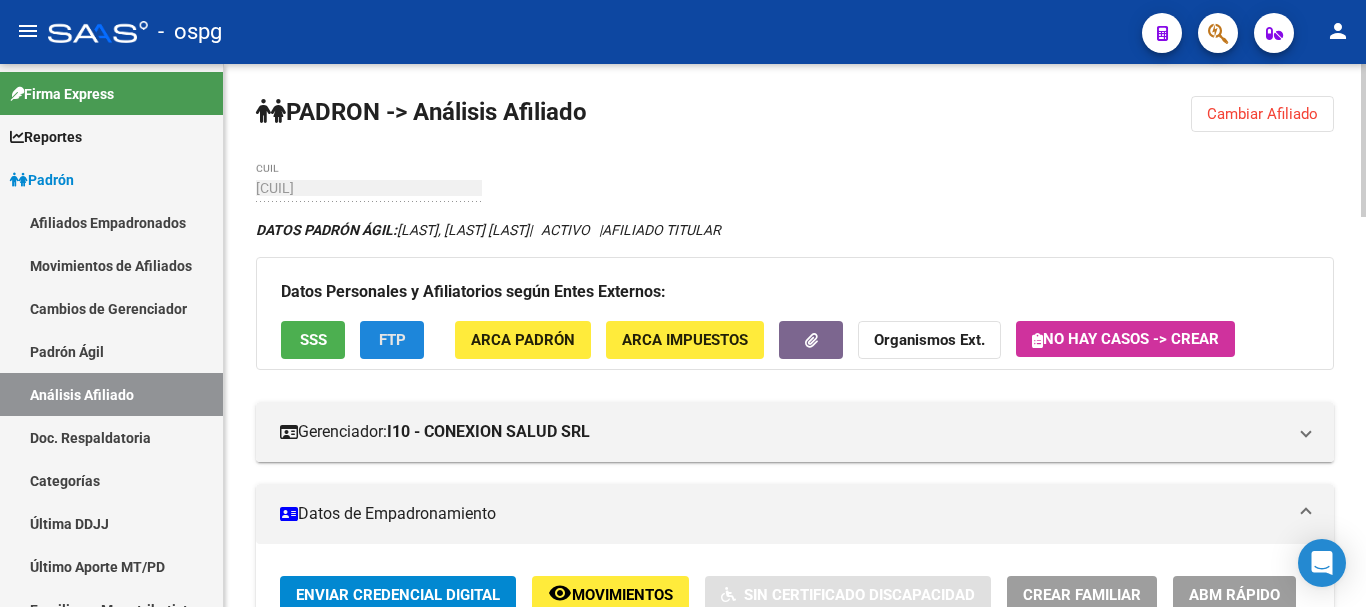 click on "FTP" 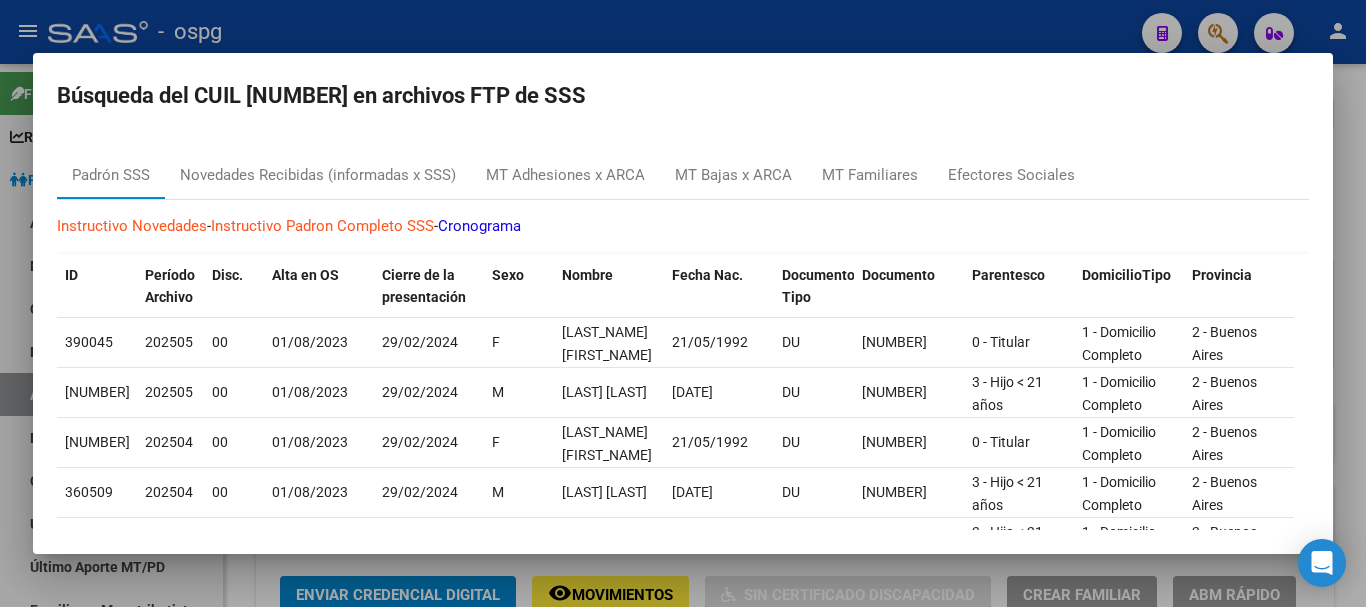 click at bounding box center [683, 303] 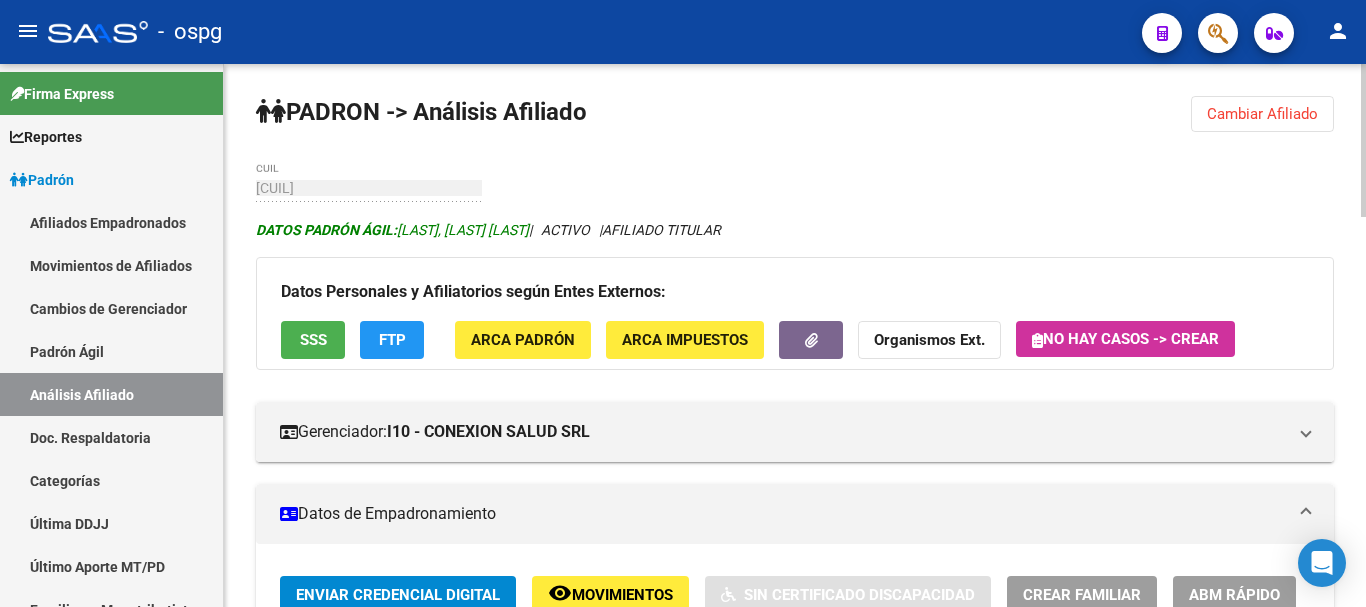 click on "PADRON -> Análisis Afiliado  Cambiar Afiliado
[CUIL] CUIL  DATOS PADRÓN ÁGIL:  [LAST], [LAST] [LAST]      |   ACTIVO   |     AFILIADO TITULAR  Datos Personales y Afiliatorios según Entes Externos: SSS FTP ARCA Padrón ARCA Impuestos Organismos Ext.   No hay casos -> Crear
Gerenciador:      I10 - CONEXION SALUD SRL Atención telefónica: Atención emergencias: Otros Datos Útiles:    Datos de Empadronamiento  Enviar Credencial Digital remove_red_eye Movimientos    Sin Certificado Discapacidad Crear Familiar ABM Rápido ABM Etiquetas: Estado: ACTIVO Última Alta Formal:  [DATE] Ultimo Tipo Movimiento Alta:  ALTA desde el Padrón Entregado x SSS Comentario ADMIN:  Migración Padrón Completo SSS el [DATE] [TIME] DATOS DEL AFILIADO Apellido:   [LAST] [LAST] [LAST]        CUIL:  [CUIL] Documento:  DU - DOCUMENTO UNICO [NUMBER]  Nacionalidad:  ARGENTINA Parentesco:  0 - Titular Estado Civil:  Soltero Discapacitado:    NO (00) Sexo:  F Nacimiento:  [DATE] Edad:" 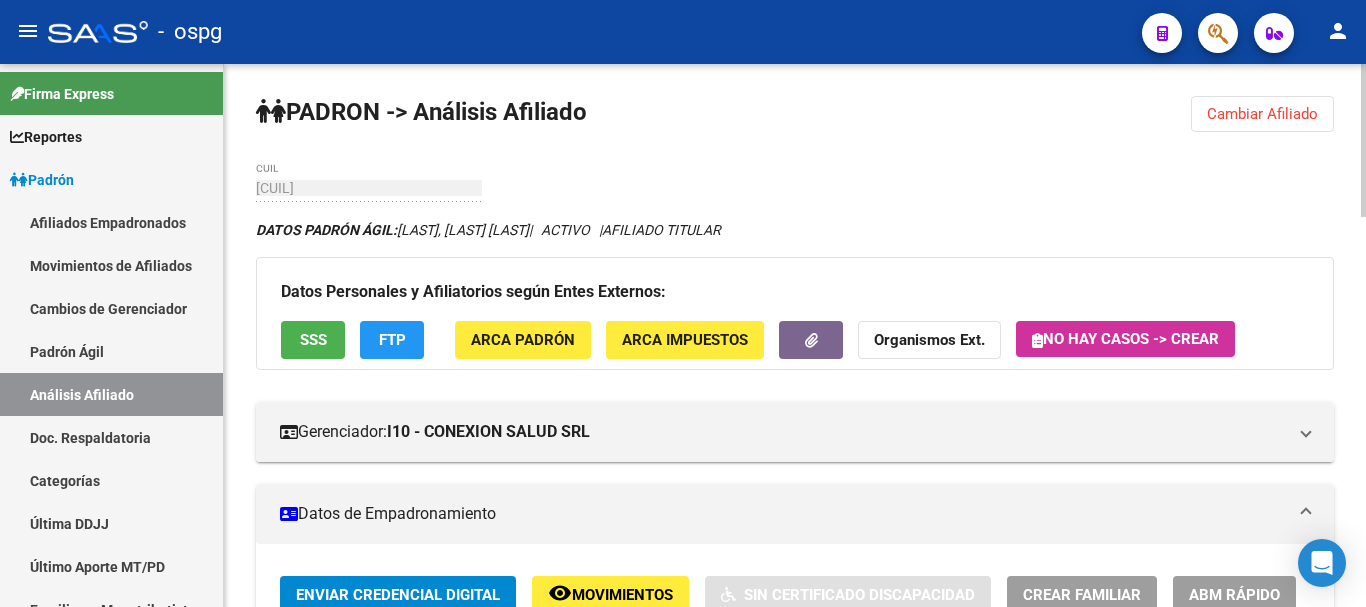 click on "PADRON -> Análisis Afiliado  Cambiar Afiliado
[CUIL] CUIL  DATOS PADRÓN ÁGIL:  [LAST], [LAST] [LAST]      |   ACTIVO   |     AFILIADO TITULAR  Datos Personales y Afiliatorios según Entes Externos: SSS FTP ARCA Padrón ARCA Impuestos Organismos Ext.   No hay casos -> Crear
Gerenciador:      I10 - CONEXION SALUD SRL Atención telefónica: Atención emergencias: Otros Datos Útiles:    Datos de Empadronamiento  Enviar Credencial Digital remove_red_eye Movimientos    Sin Certificado Discapacidad Crear Familiar ABM Rápido ABM Etiquetas: Estado: ACTIVO Última Alta Formal:  [DATE] Ultimo Tipo Movimiento Alta:  ALTA desde el Padrón Entregado x SSS Comentario ADMIN:  Migración Padrón Completo SSS el [DATE] [TIME] DATOS DEL AFILIADO Apellido:   [LAST] [LAST] [LAST]        CUIL:  [CUIL] Documento:  DU - DOCUMENTO UNICO [NUMBER]  Nacionalidad:  ARGENTINA Parentesco:  0 - Titular Estado Civil:  Soltero Discapacitado:    NO (00) Sexo:  F Nacimiento:  [DATE] Edad:" 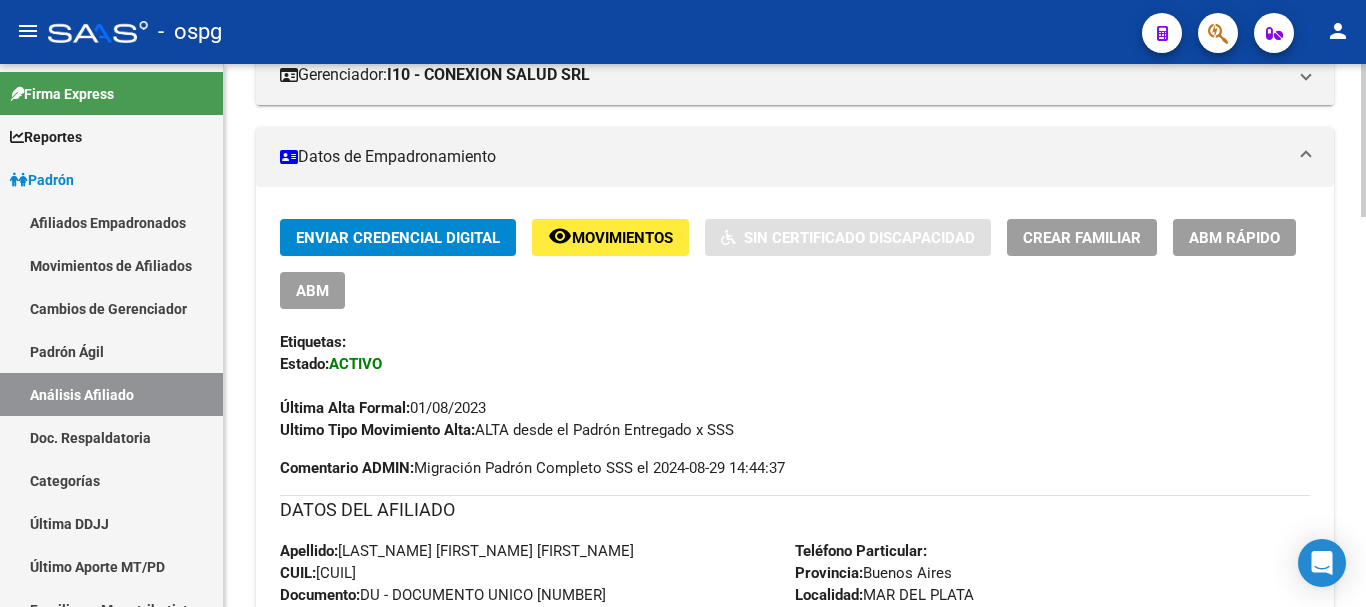 scroll, scrollTop: 400, scrollLeft: 0, axis: vertical 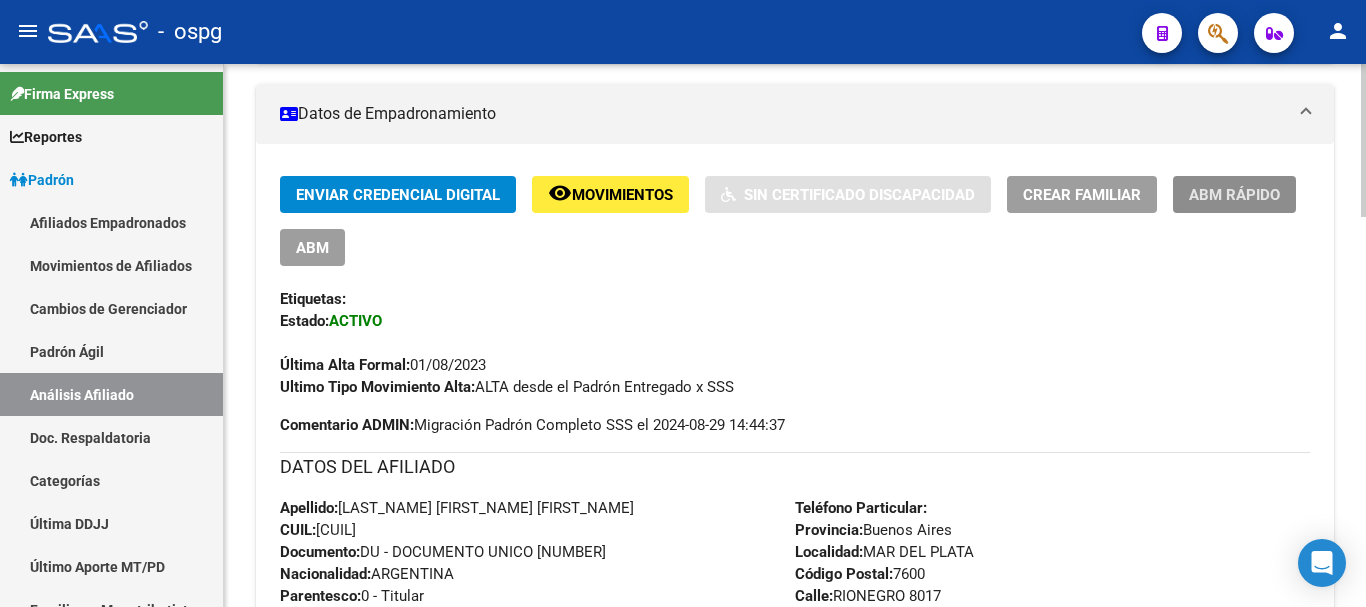 click on "ABM Rápido" 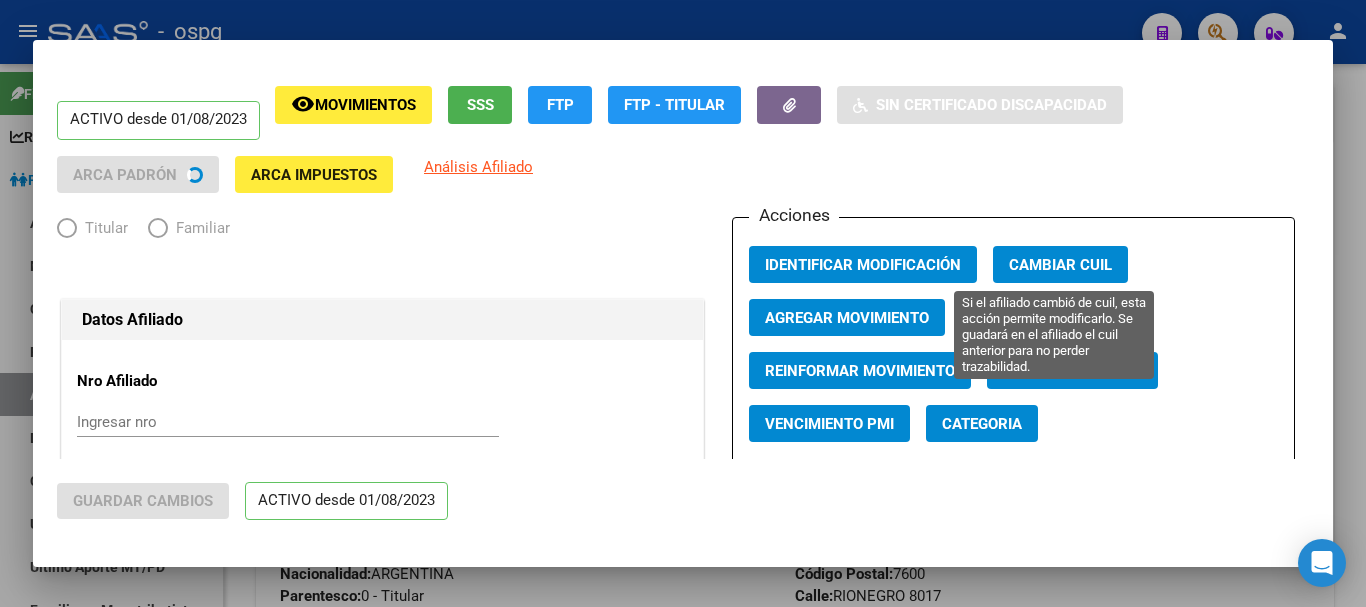 radio on "true" 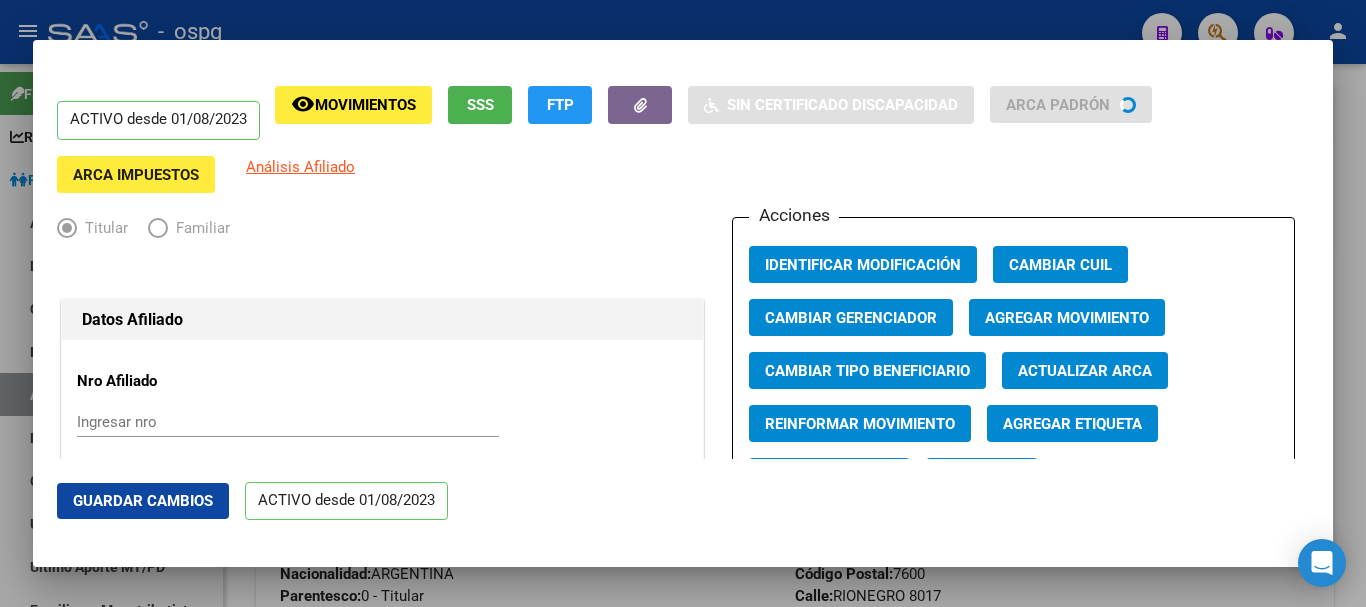 click on "Agregar Movimiento" 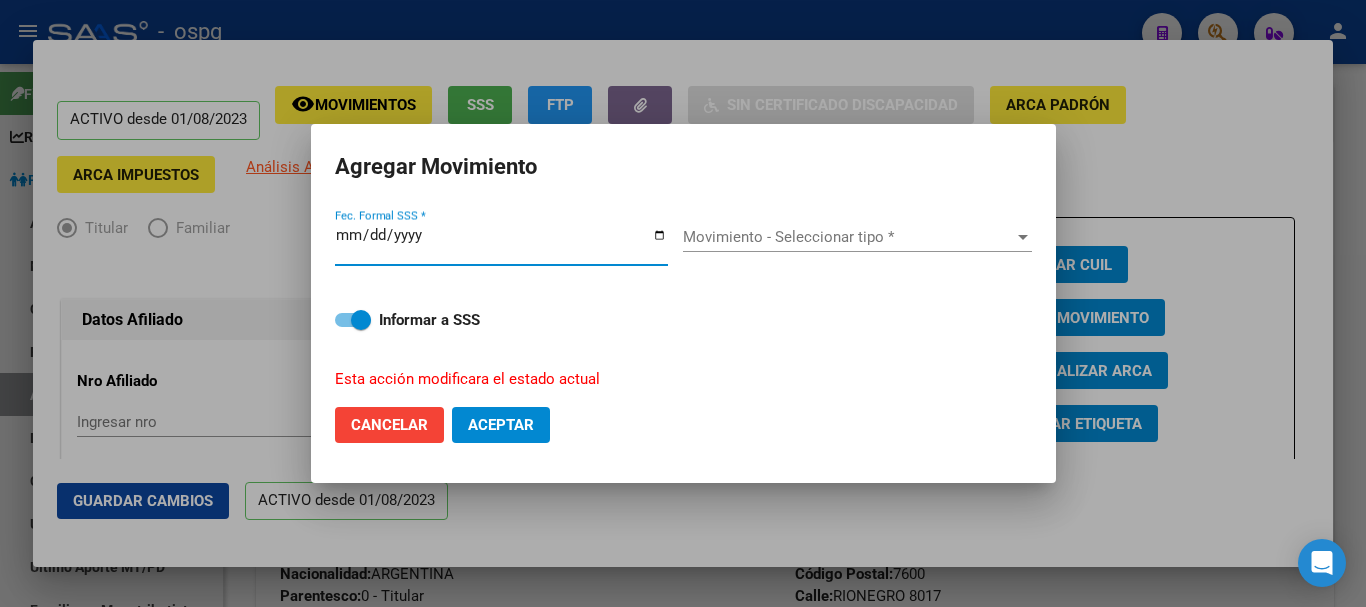 type on "2025-08-04" 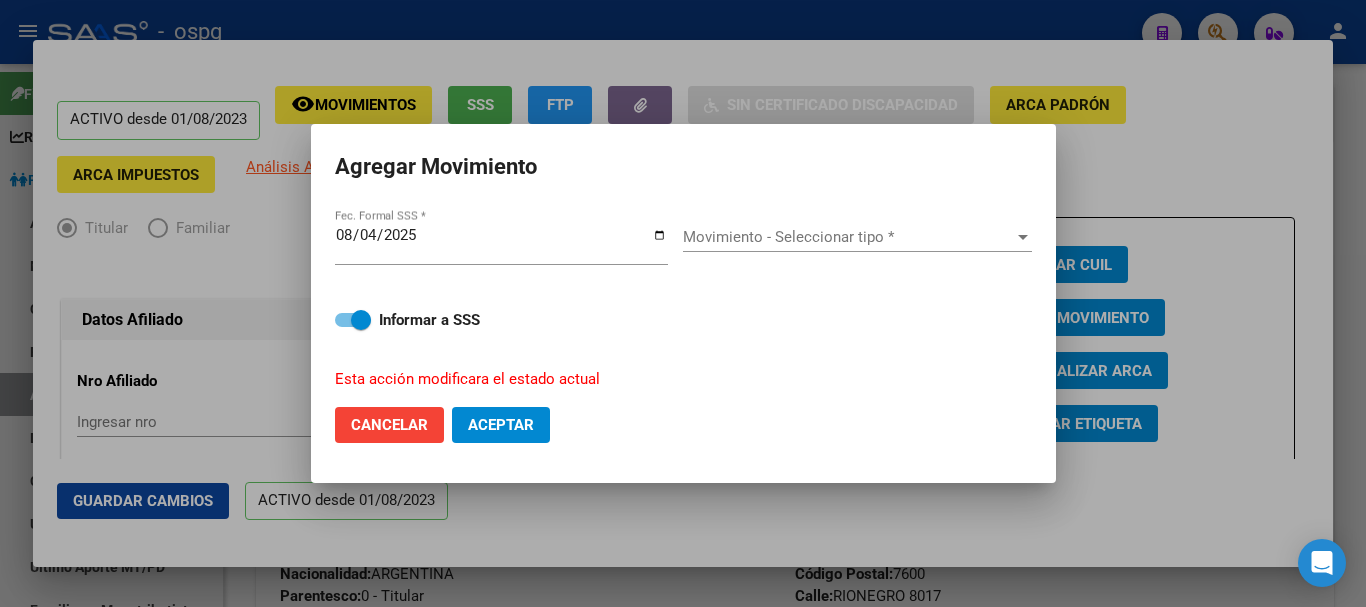 click on "Movimiento - Seleccionar tipo * Movimiento - Seleccionar tipo *" at bounding box center [857, 244] 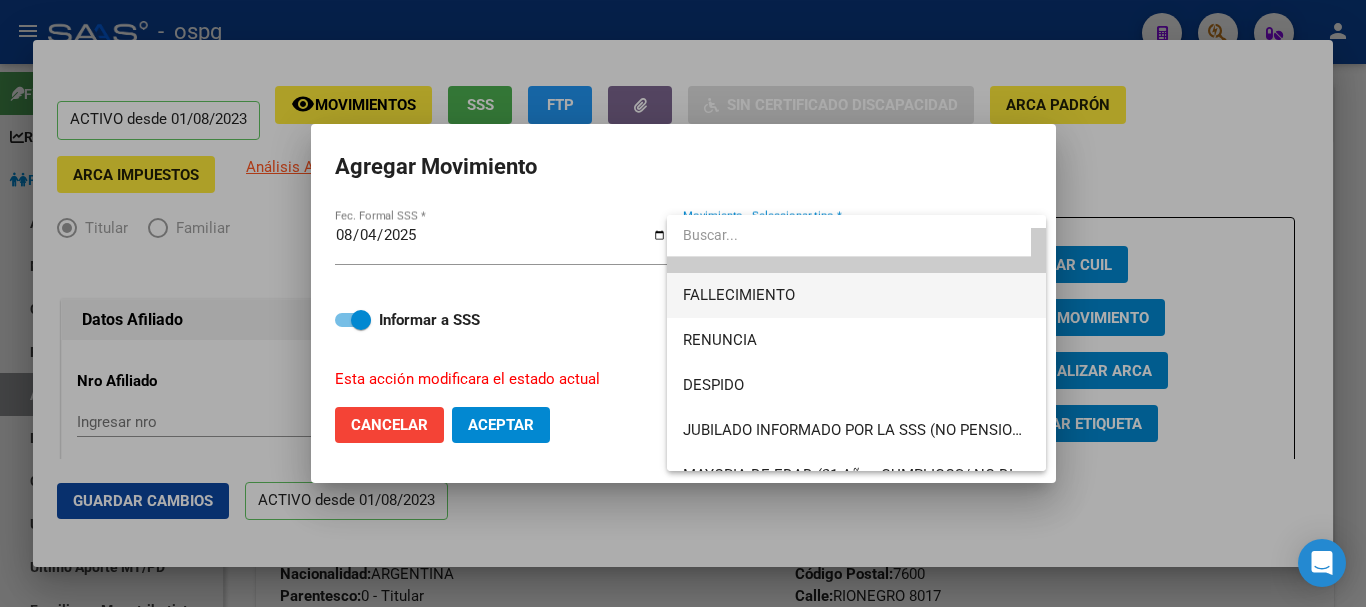 scroll, scrollTop: 0, scrollLeft: 0, axis: both 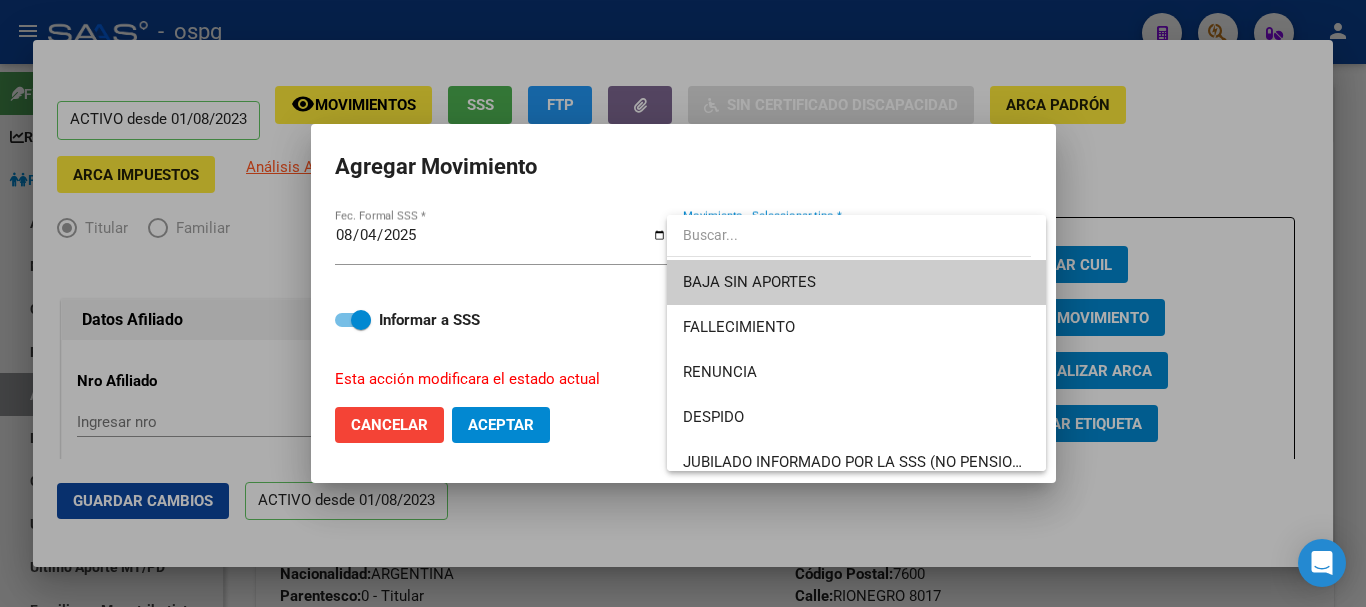 click at bounding box center (849, 235) 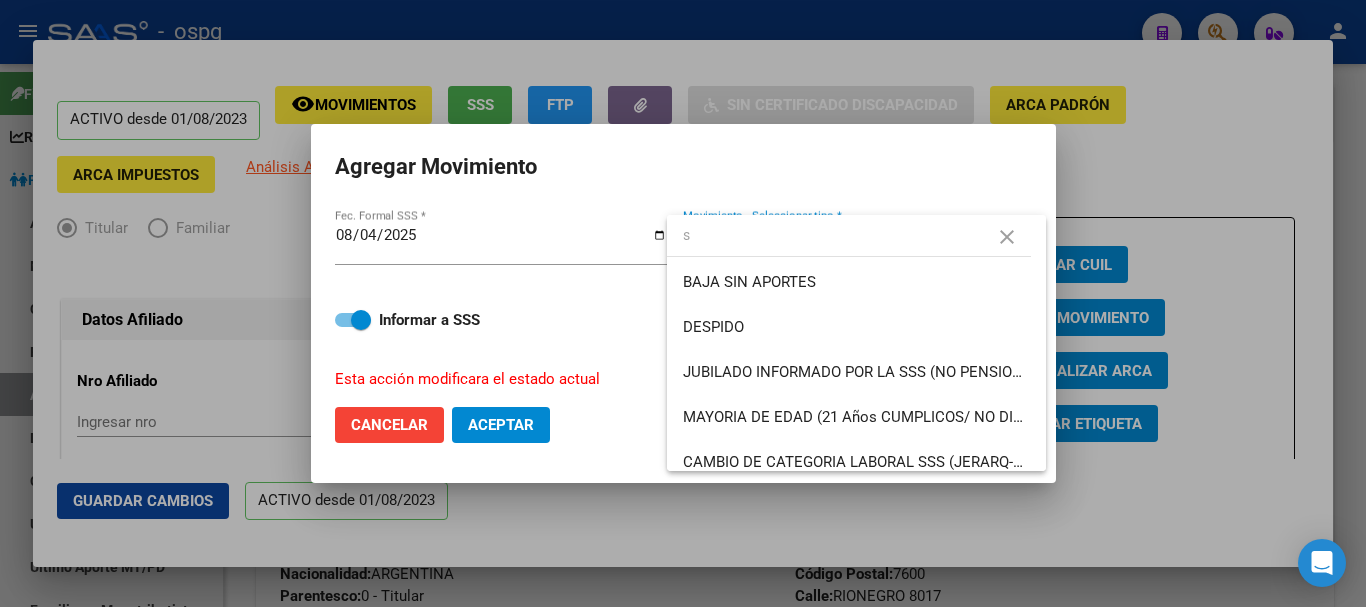 type 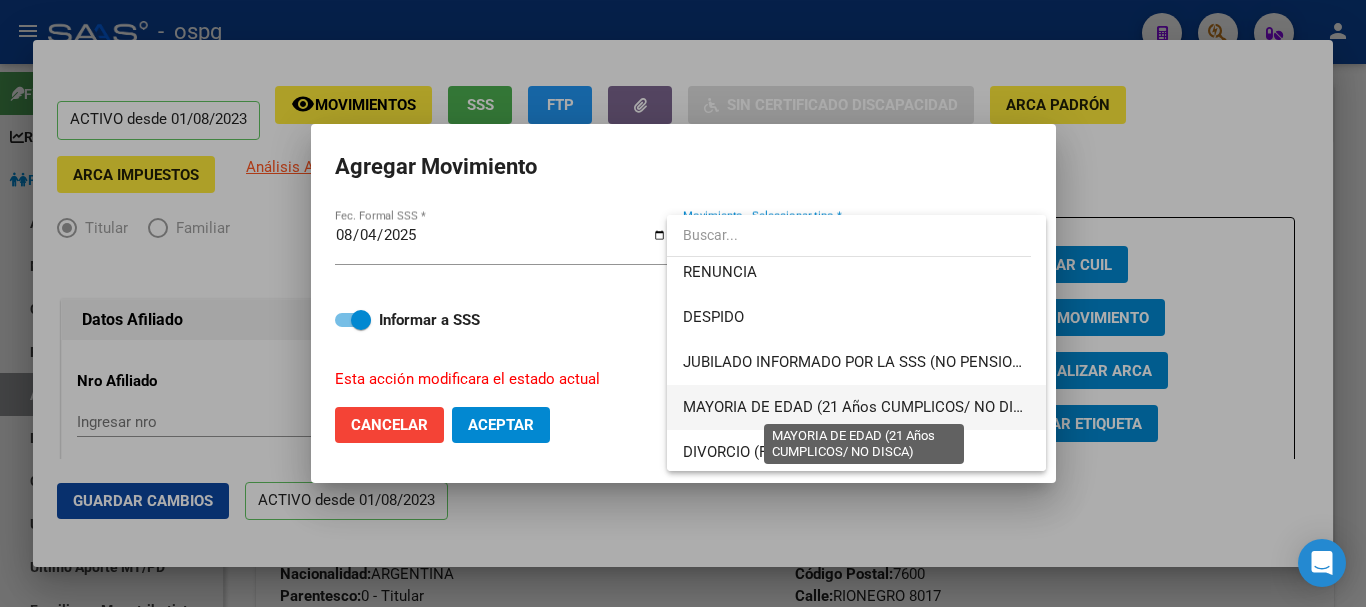 scroll, scrollTop: 200, scrollLeft: 0, axis: vertical 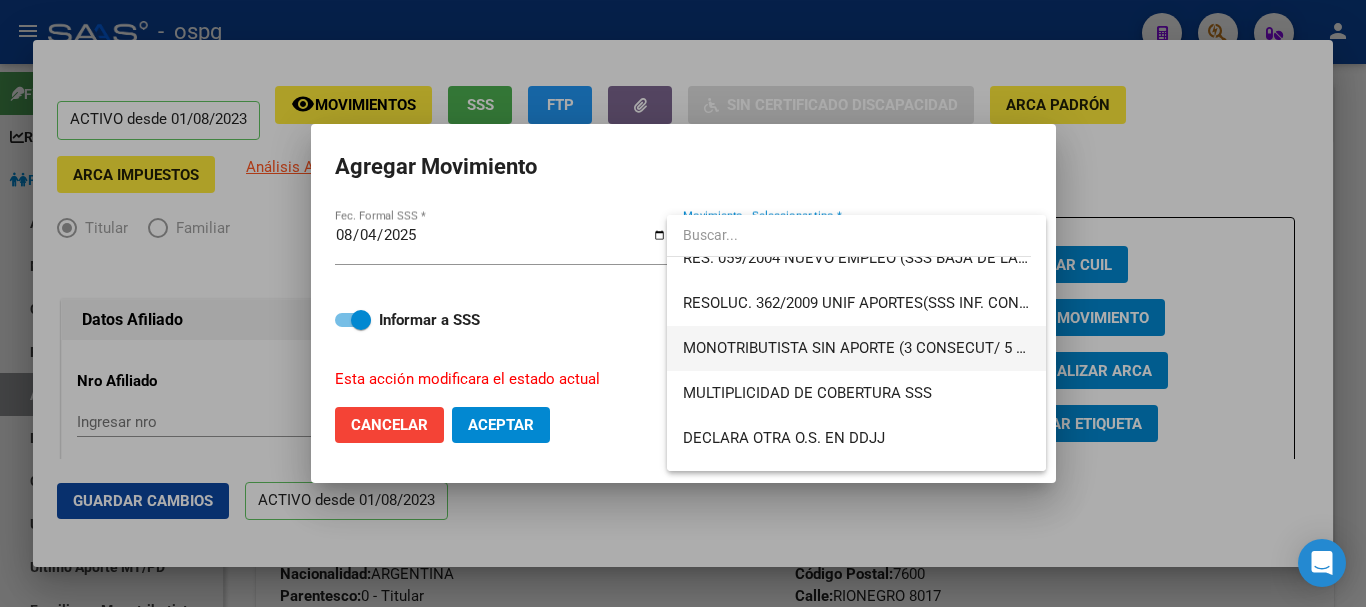click on "MONOTRIBUTISTA SIN APORTE (3 CONSECUT/ 5 ALTERNAD)" at bounding box center (856, 348) 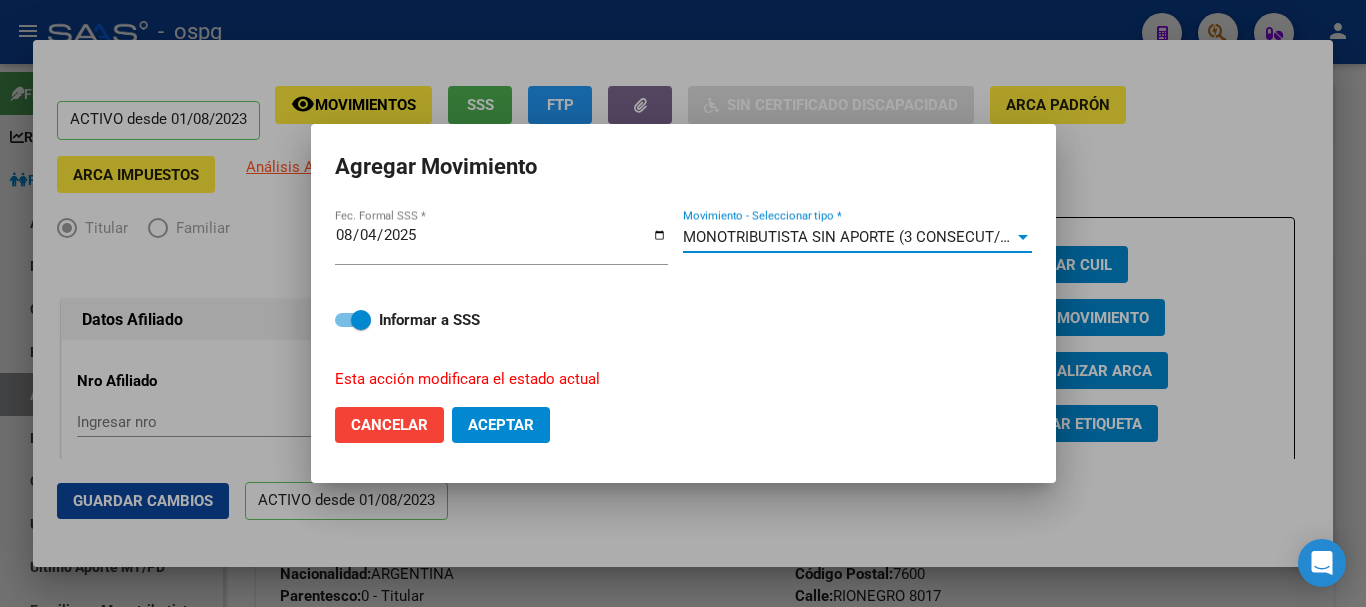 click on "MONOTRIBUTISTA SIN APORTE (3 CONSECUT/ 5 ALTERNAD)" at bounding box center [889, 237] 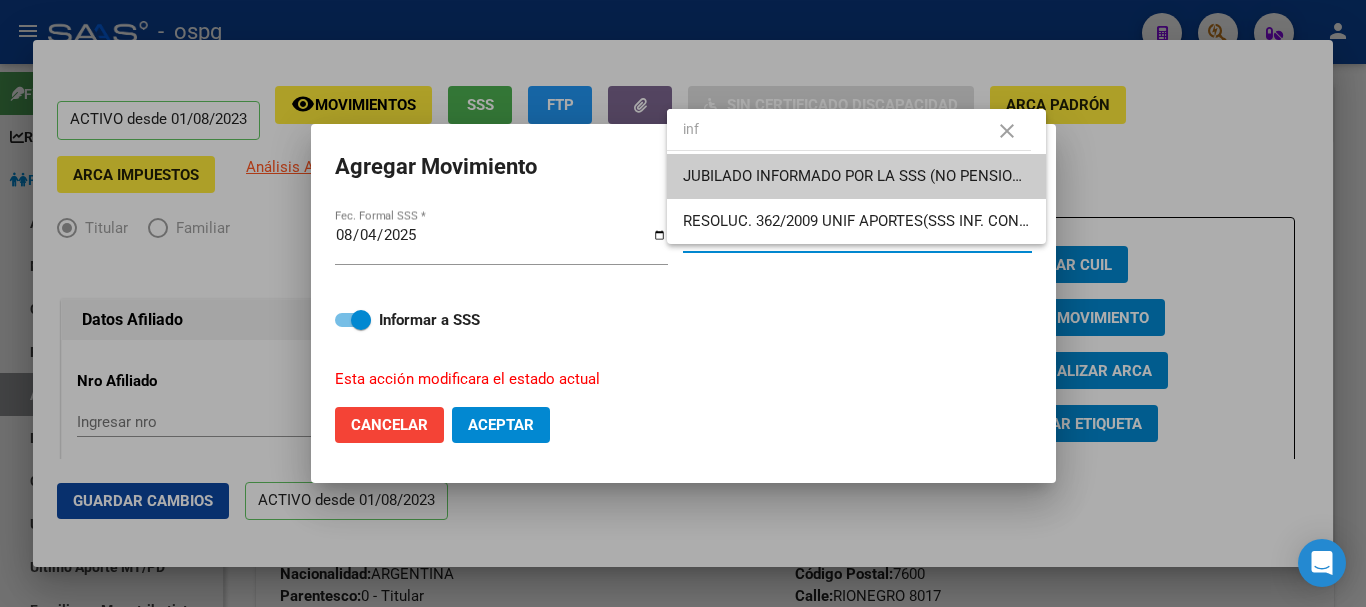 scroll, scrollTop: 0, scrollLeft: 0, axis: both 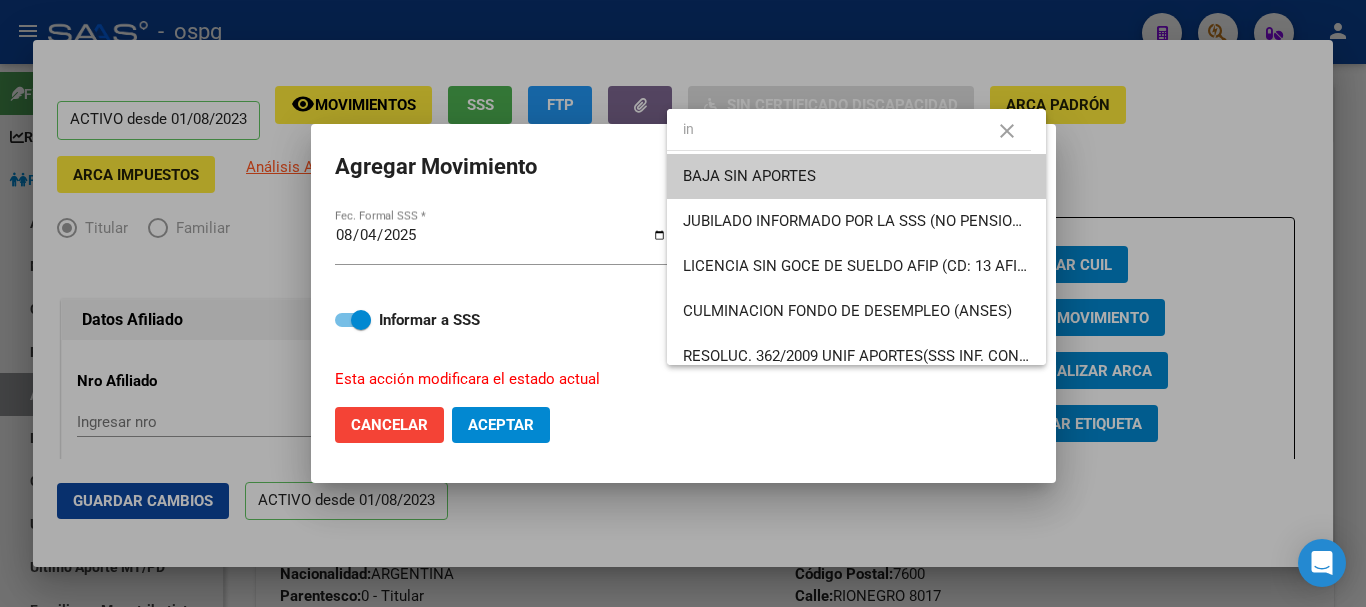 type on "i" 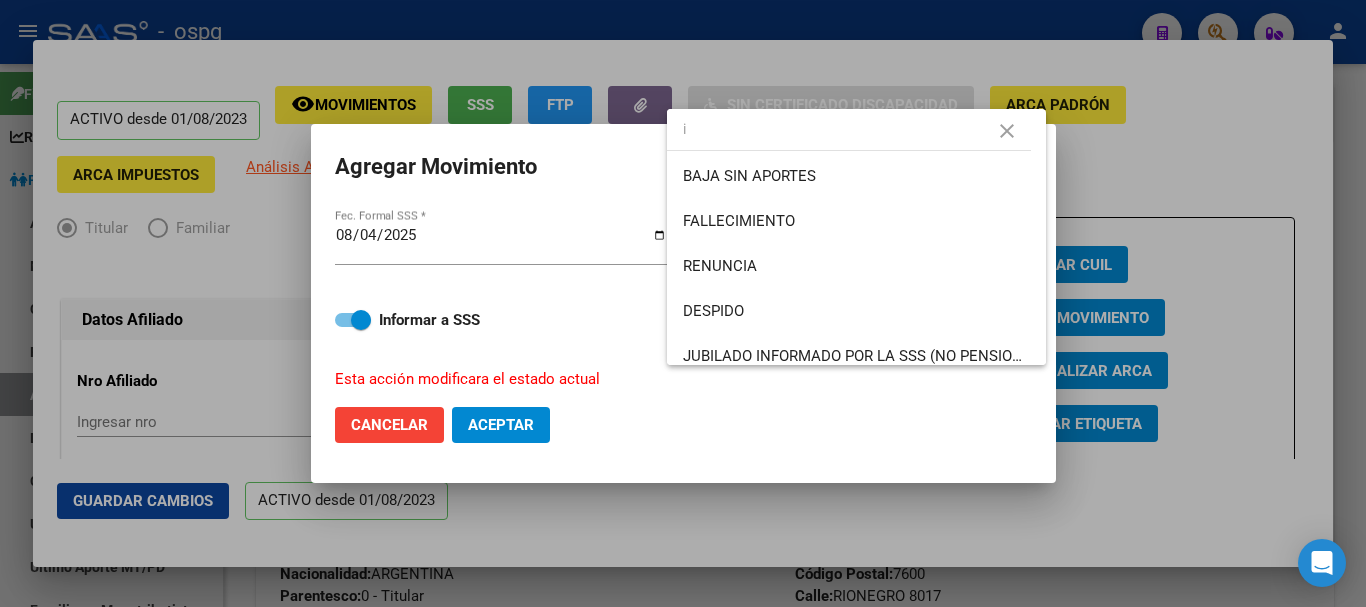 type 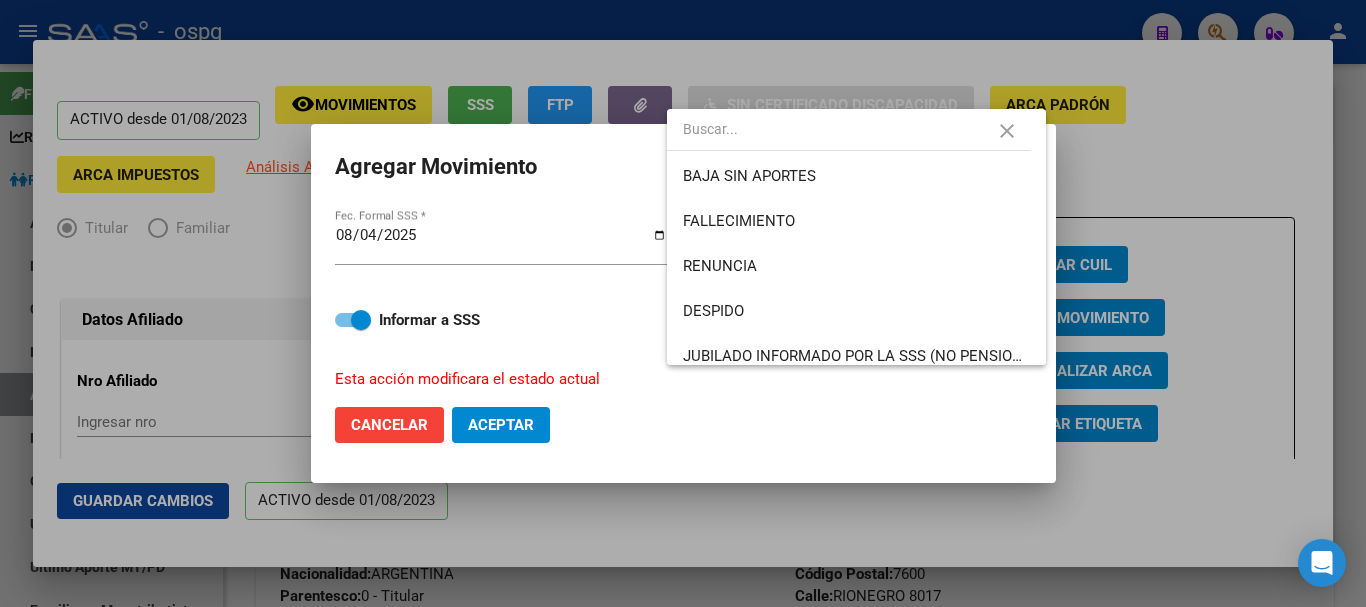 scroll, scrollTop: 551, scrollLeft: 0, axis: vertical 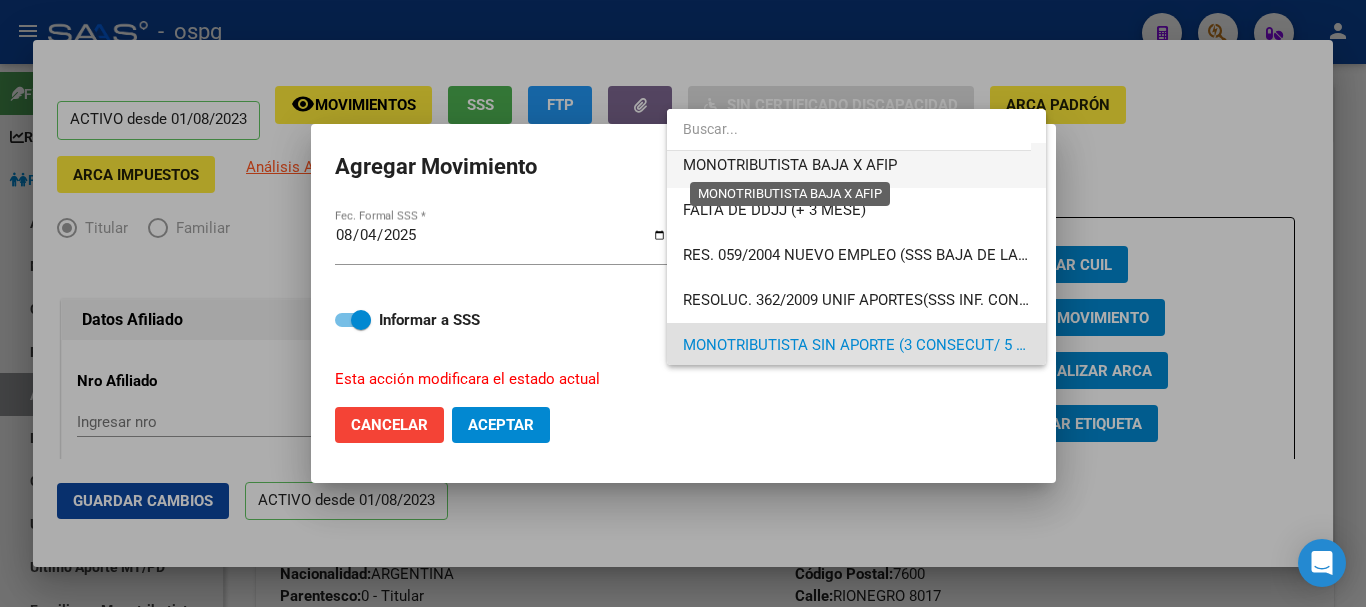 click on "MONOTRIBUTISTA BAJA X AFIP" at bounding box center [790, 165] 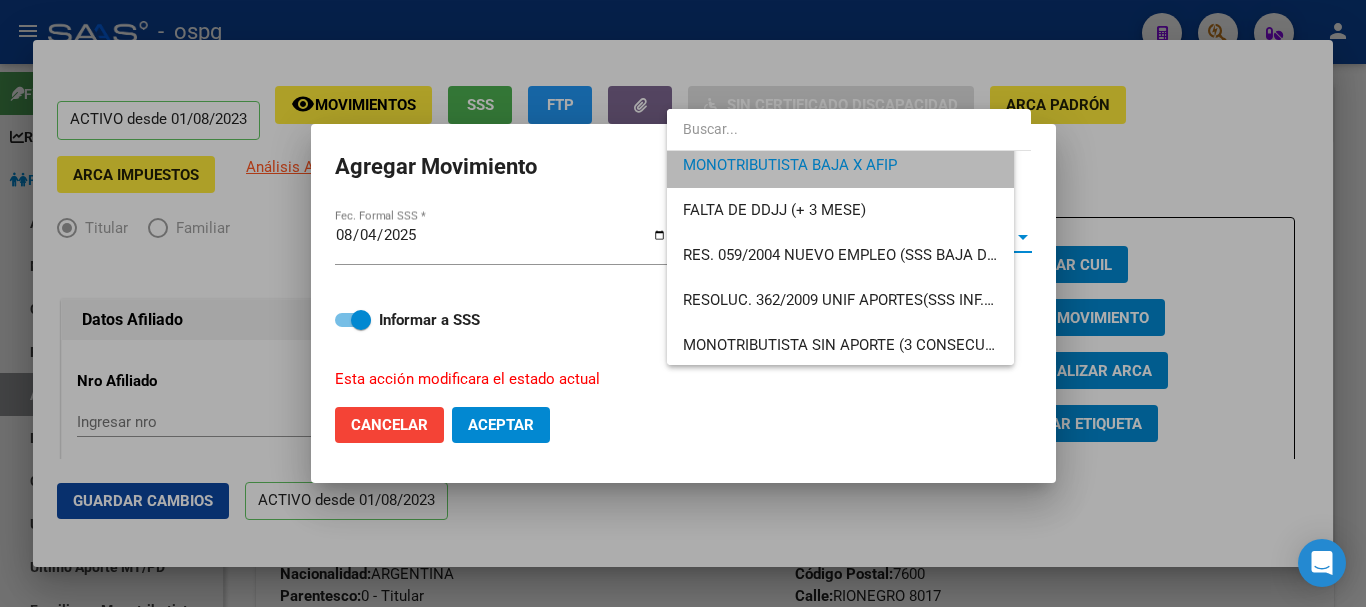 scroll, scrollTop: 540, scrollLeft: 0, axis: vertical 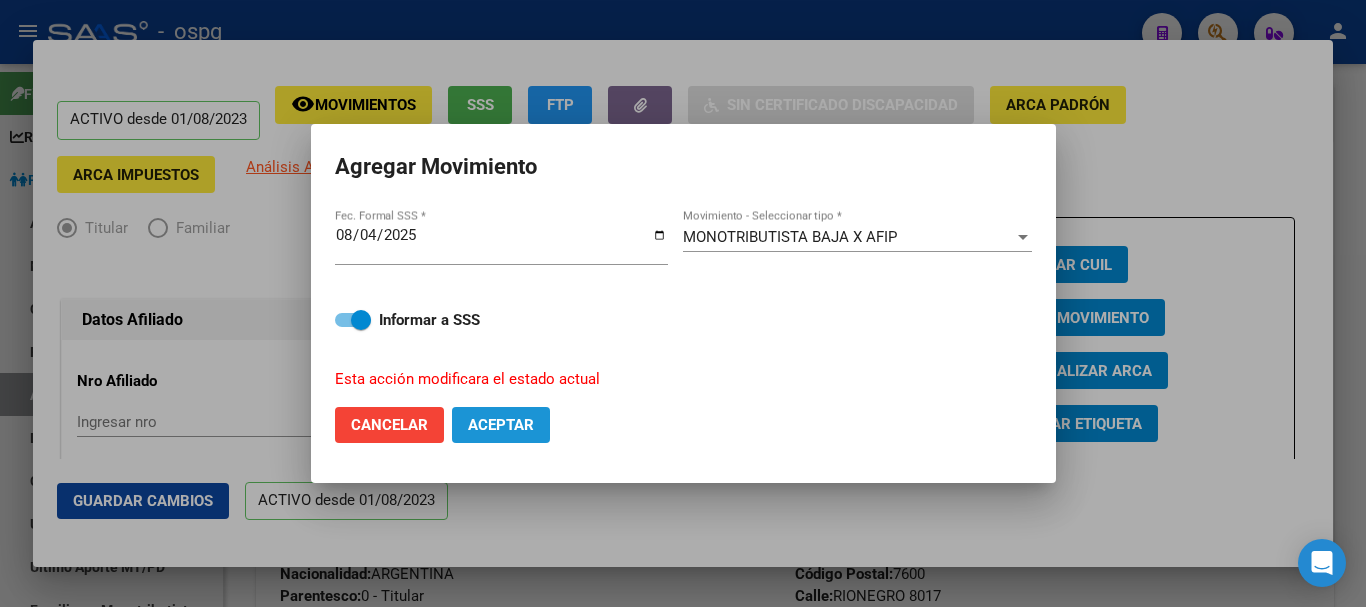 click on "Aceptar" 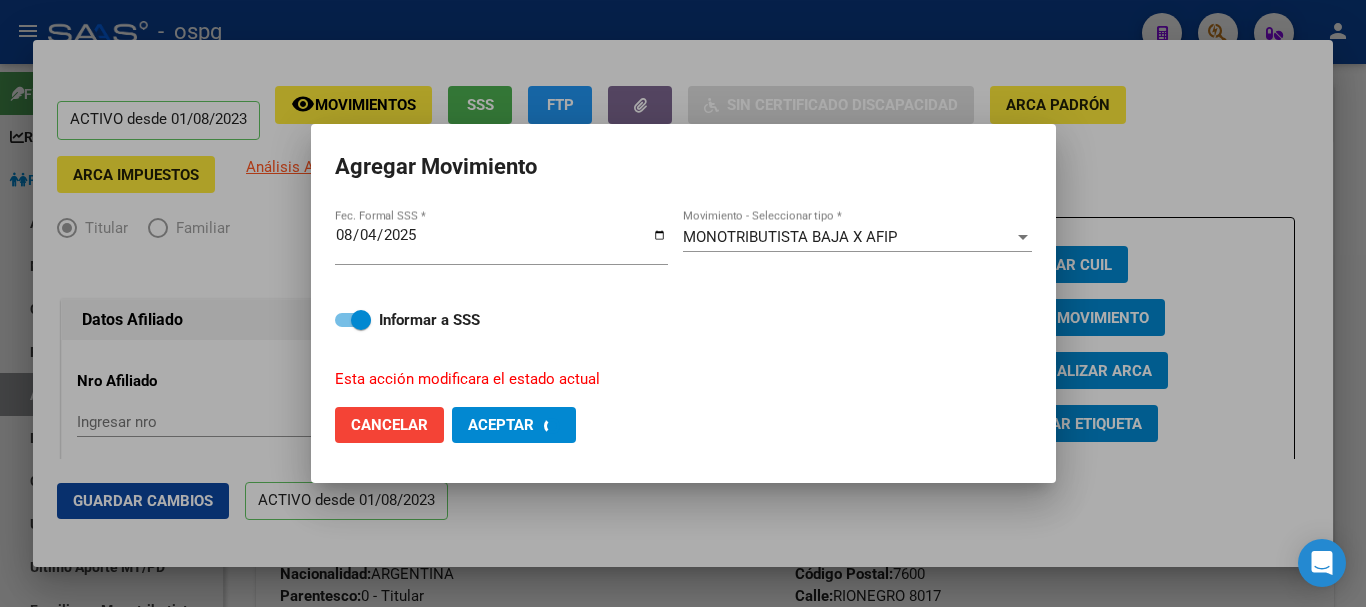 checkbox on "false" 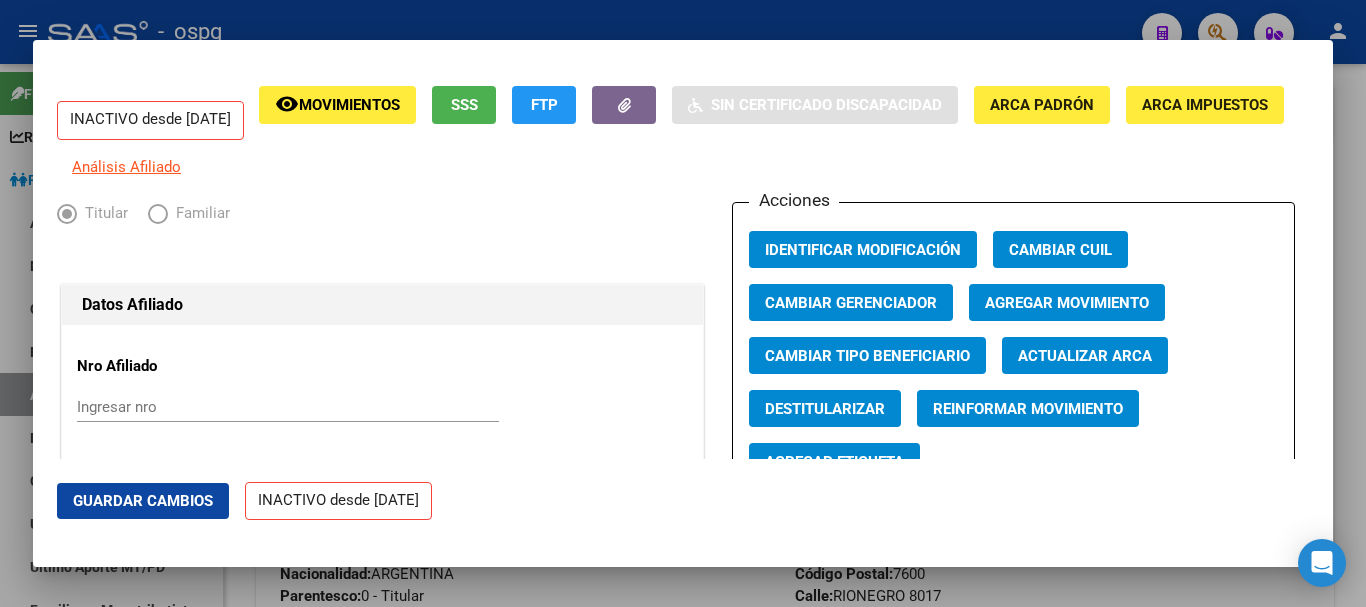 click at bounding box center (683, 303) 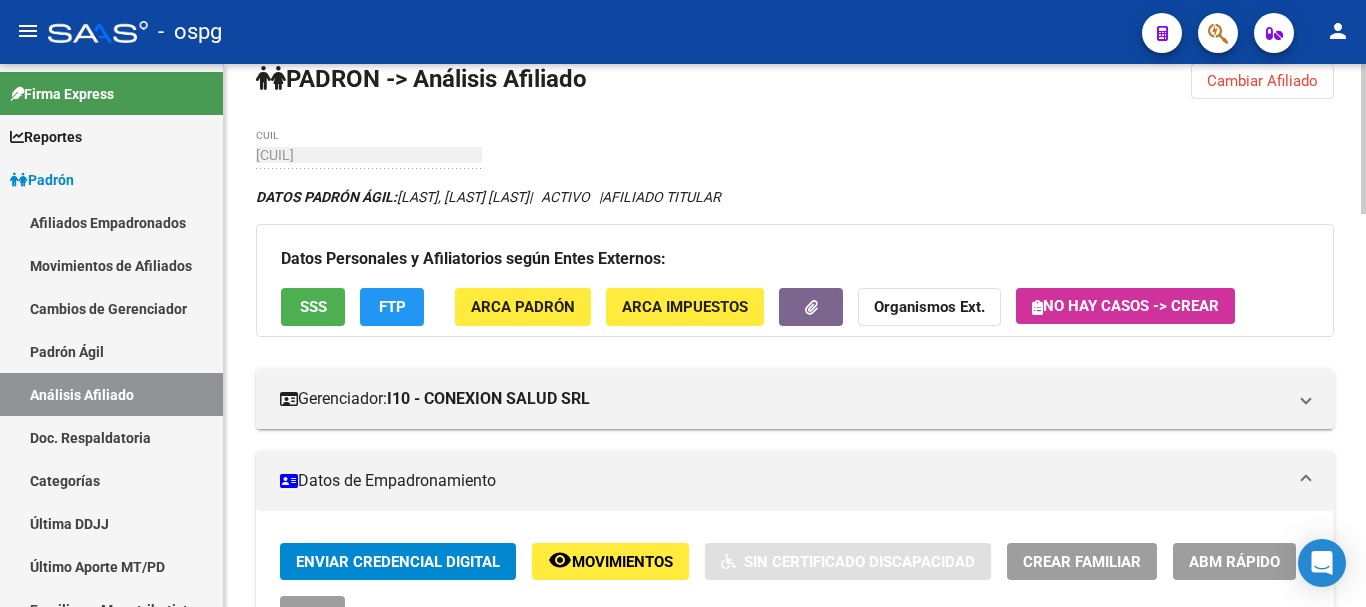 scroll, scrollTop: 0, scrollLeft: 0, axis: both 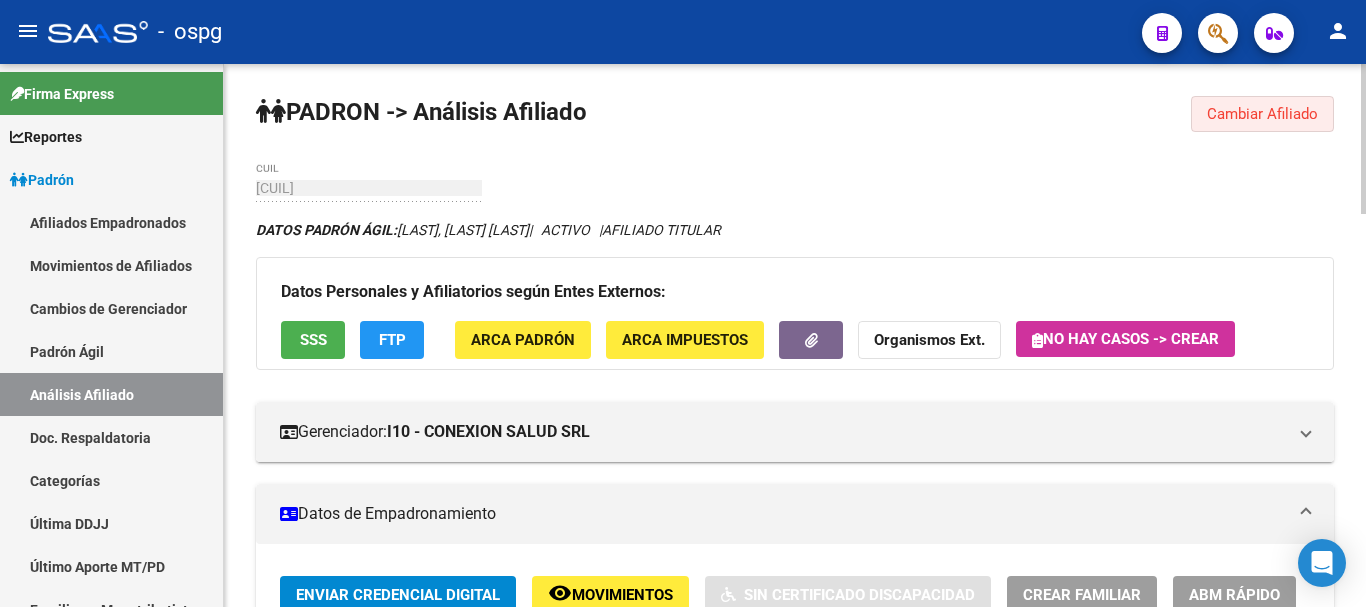 click on "Cambiar Afiliado" 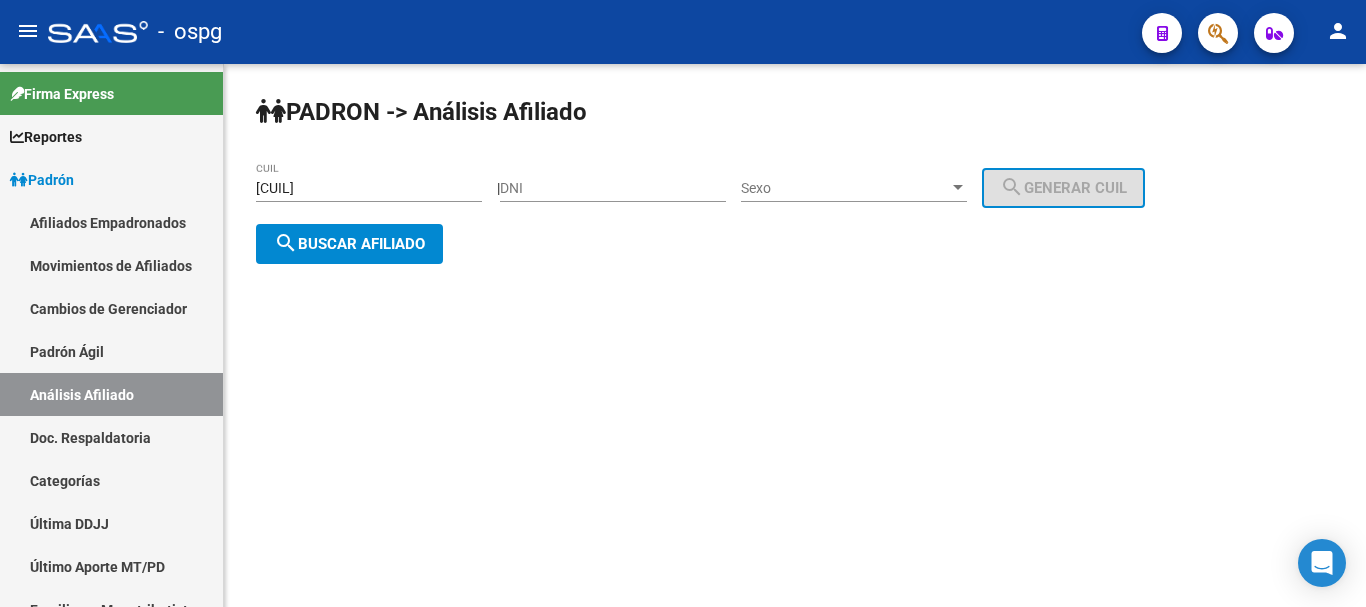 click on "[CUIL]" at bounding box center [369, 188] 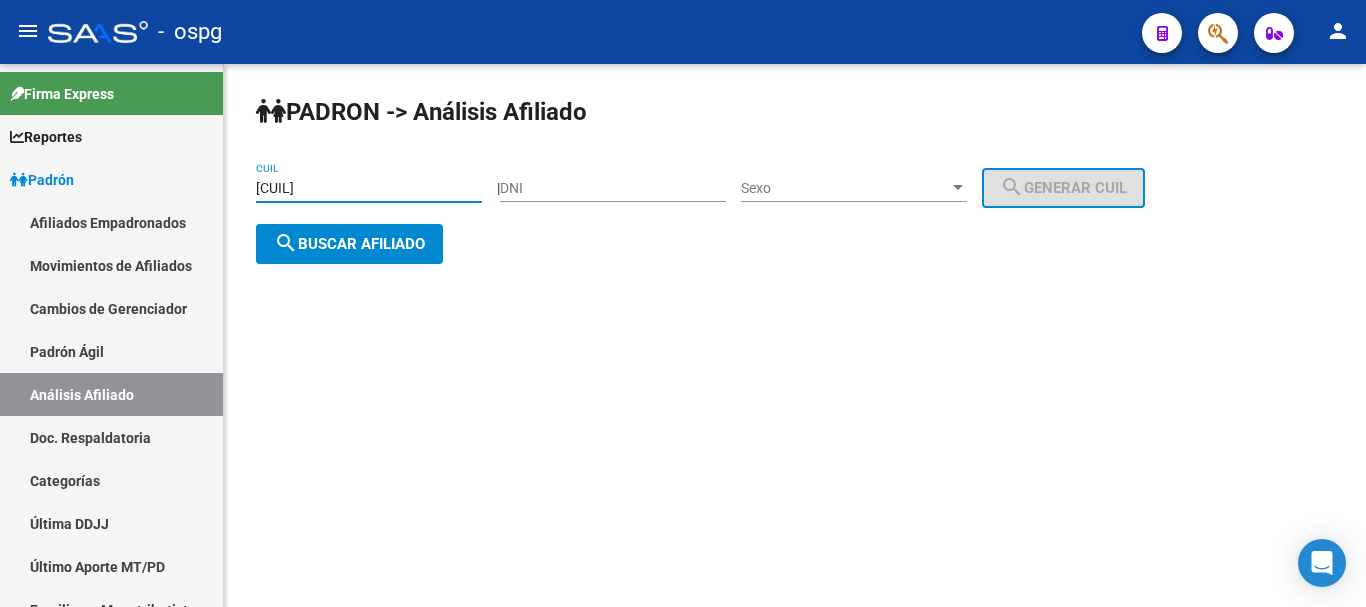 click on "[CUIL]" at bounding box center [369, 188] 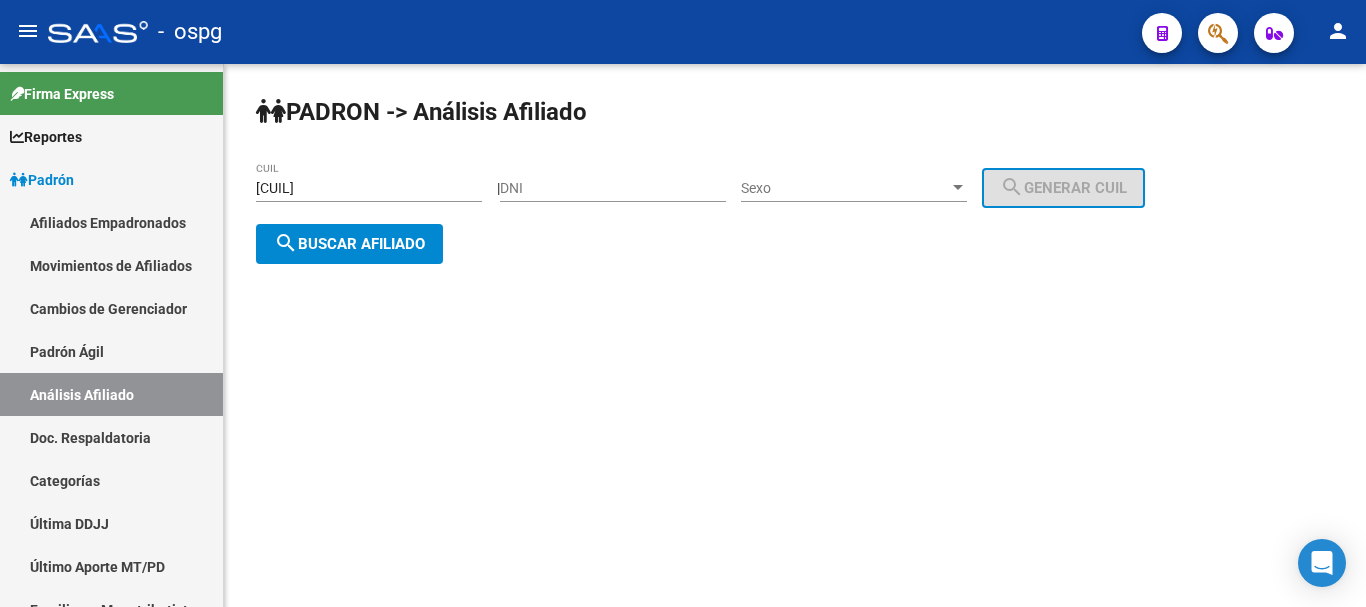 drag, startPoint x: 345, startPoint y: 265, endPoint x: 344, endPoint y: 248, distance: 17.029387 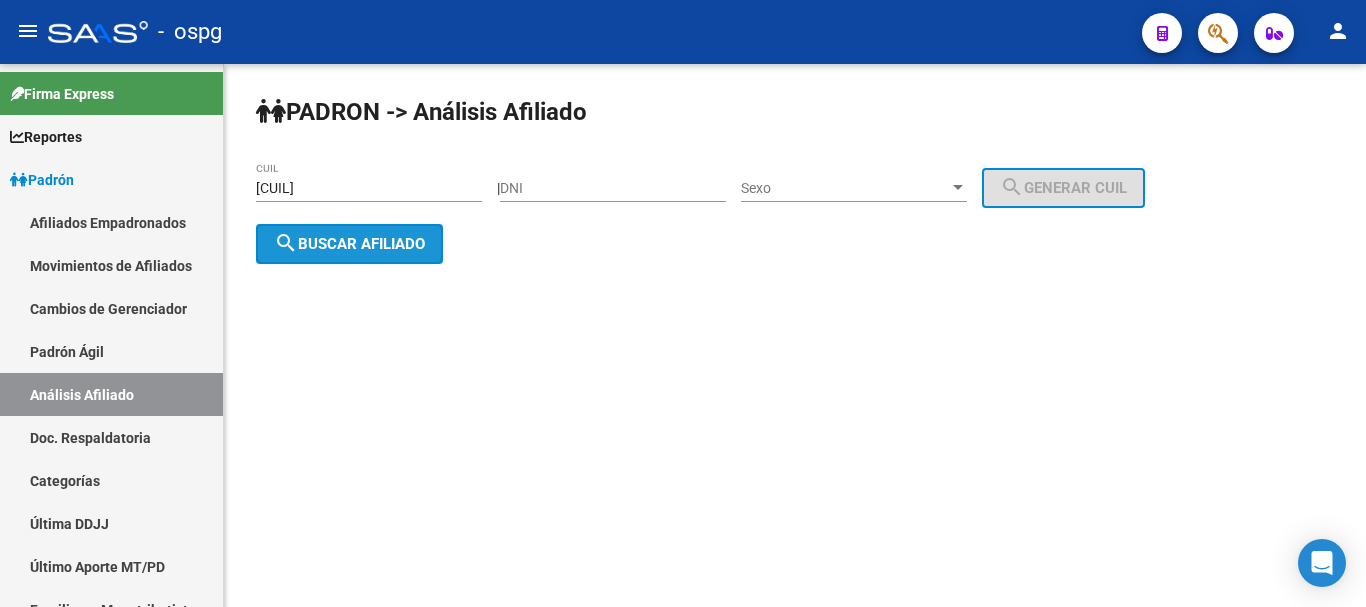 click on "search  Buscar afiliado" 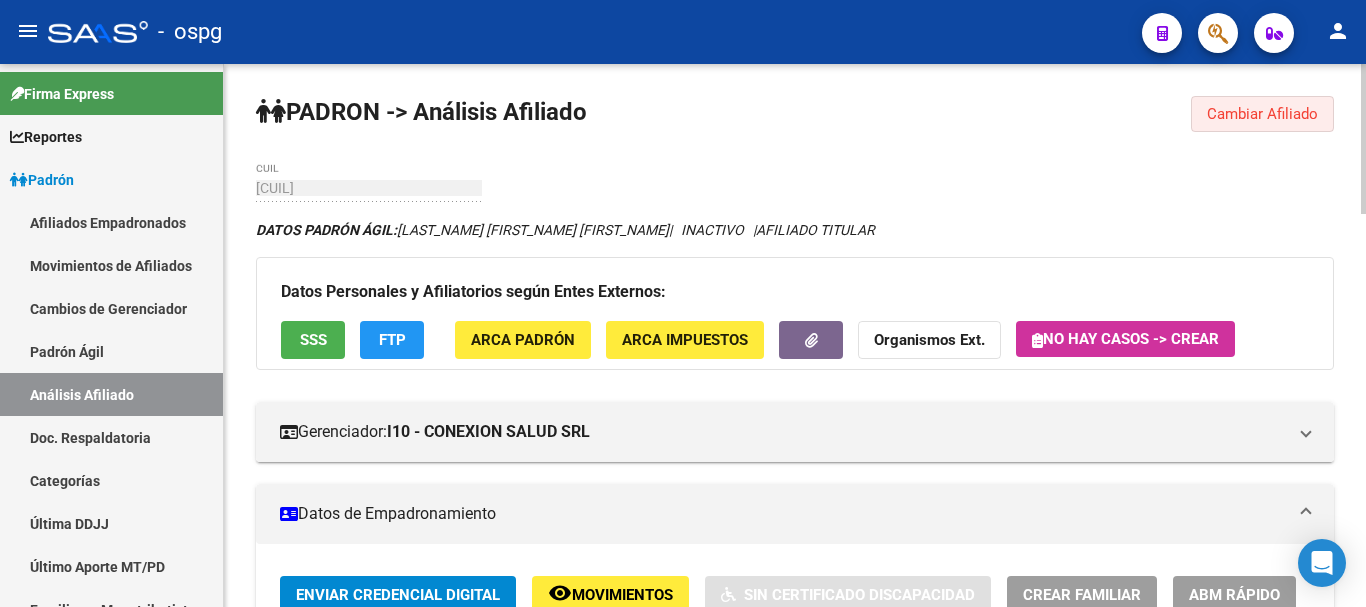 click on "Cambiar Afiliado" 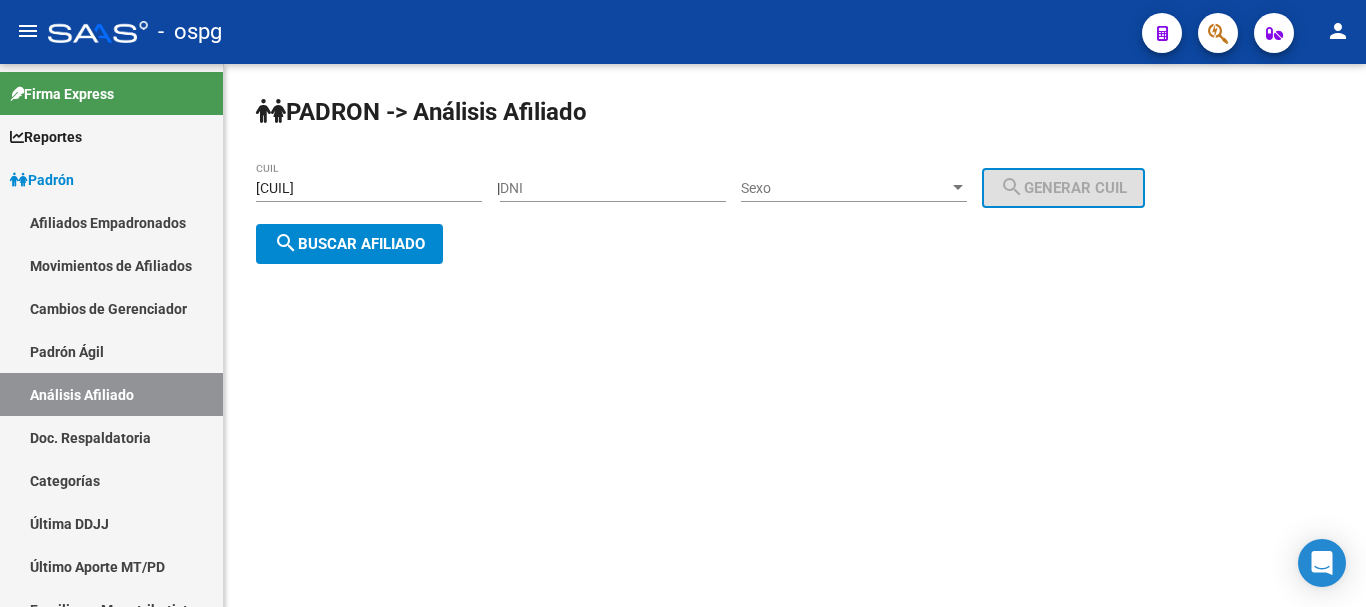 click on "[CUIL]" at bounding box center [369, 188] 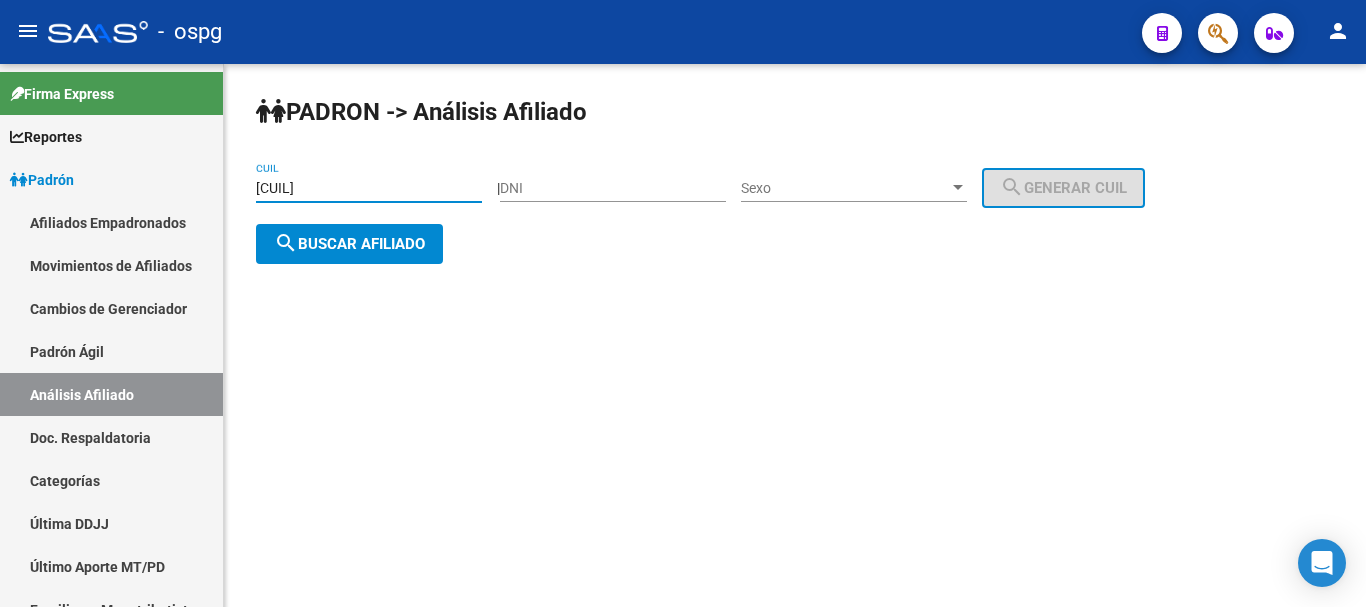 click on "[CUIL]" at bounding box center [369, 188] 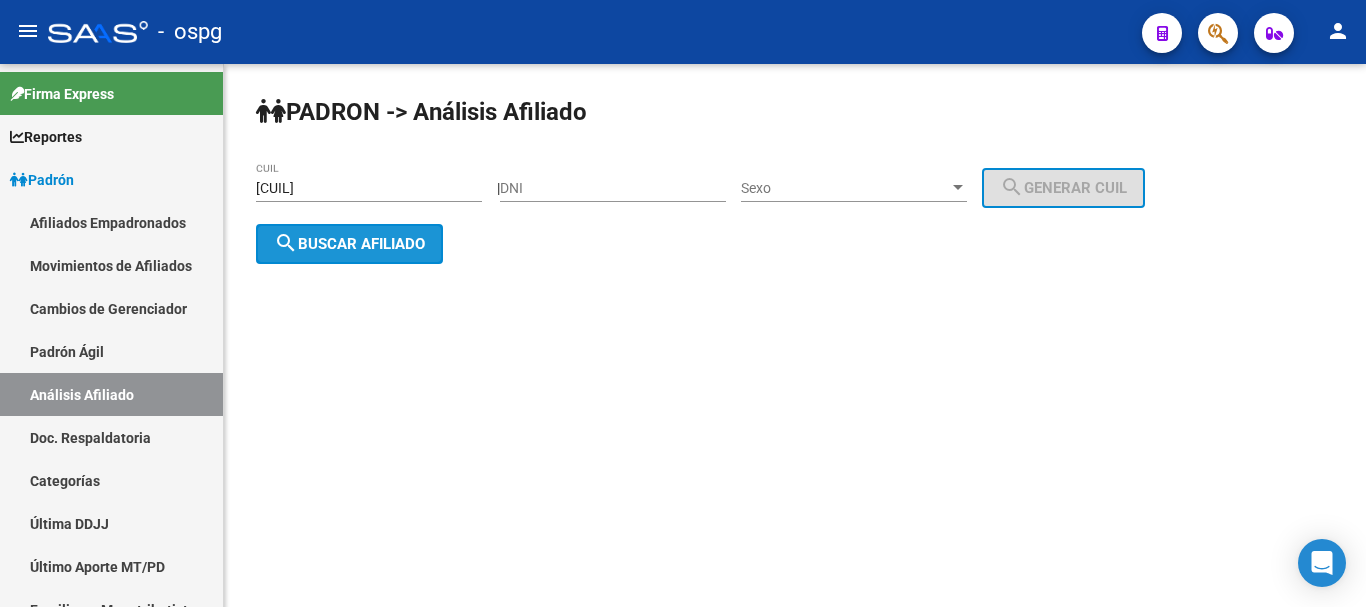 click on "search  Buscar afiliado" 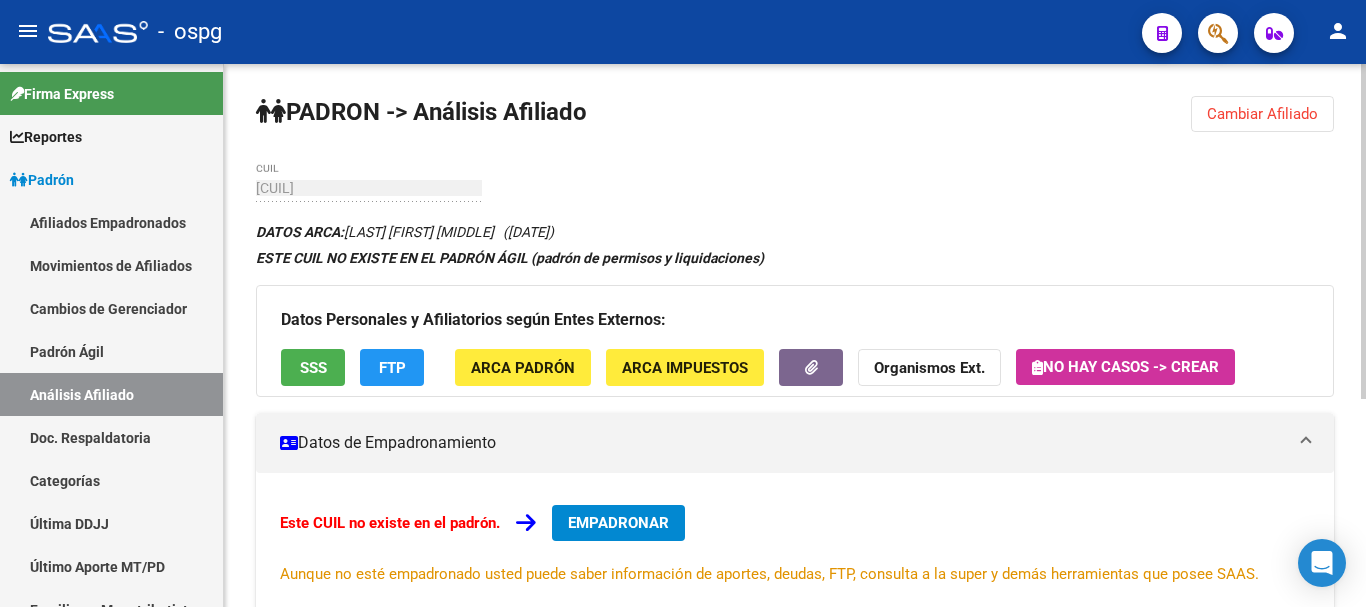 click on "Cambiar Afiliado" 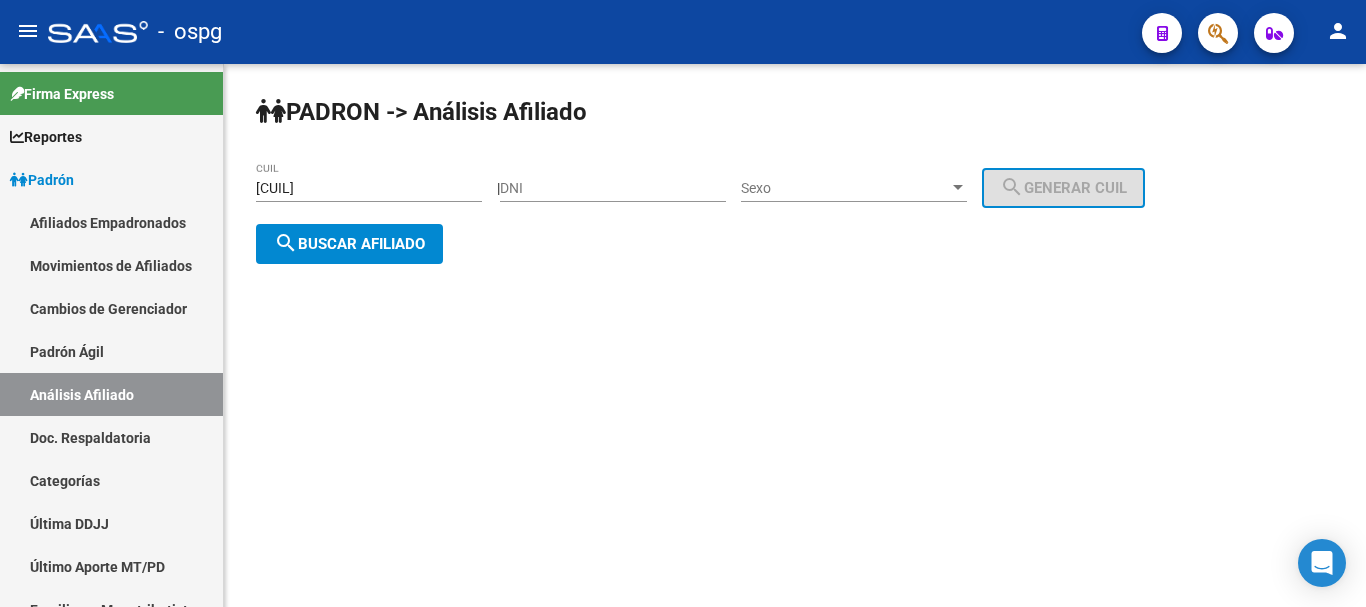 click on "[CUIL]" at bounding box center (369, 188) 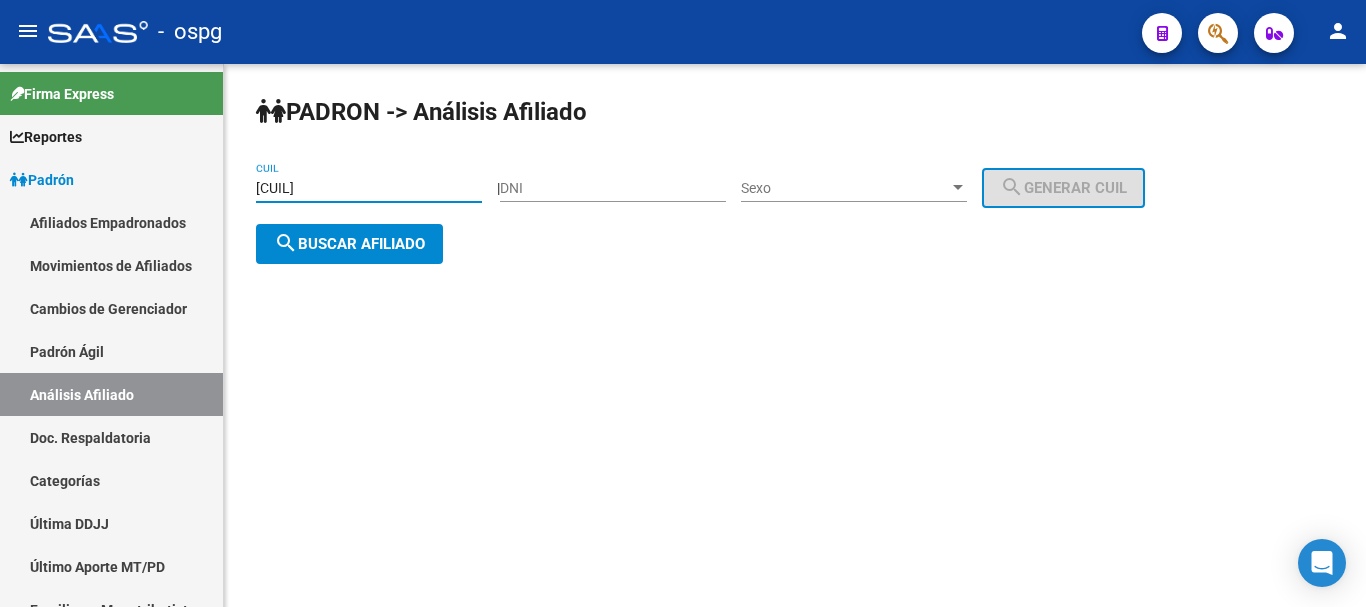 click on "[CUIL]" at bounding box center [369, 188] 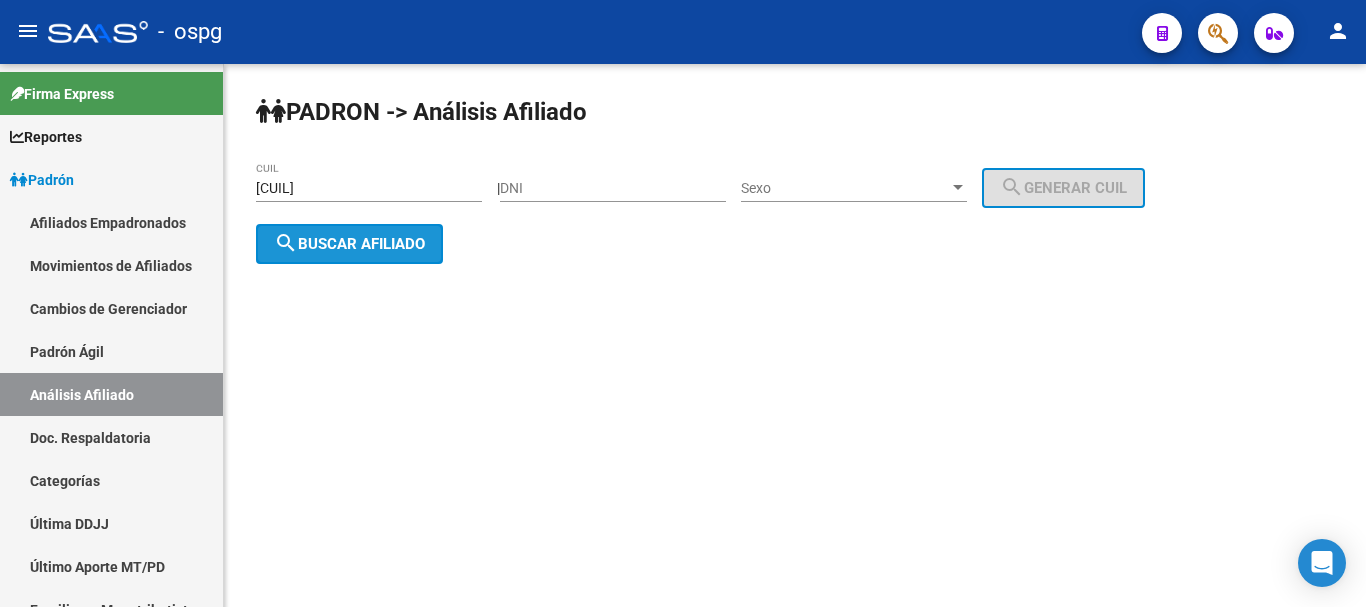 click on "search  Buscar afiliado" 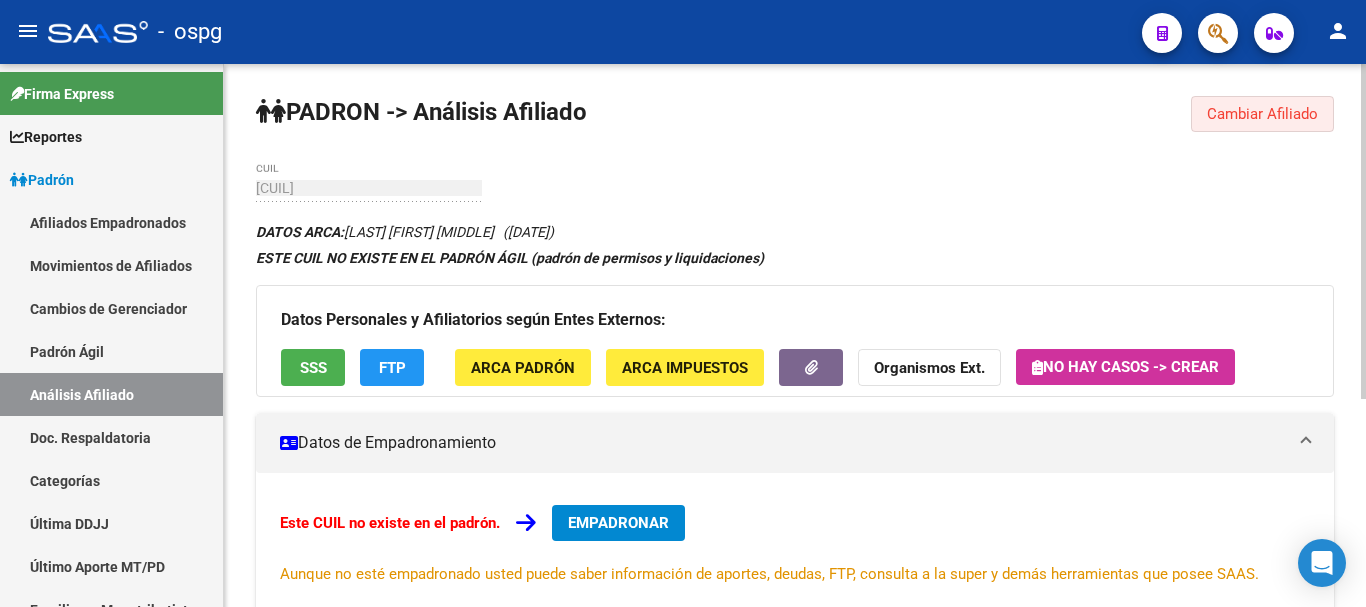 click on "Cambiar Afiliado" 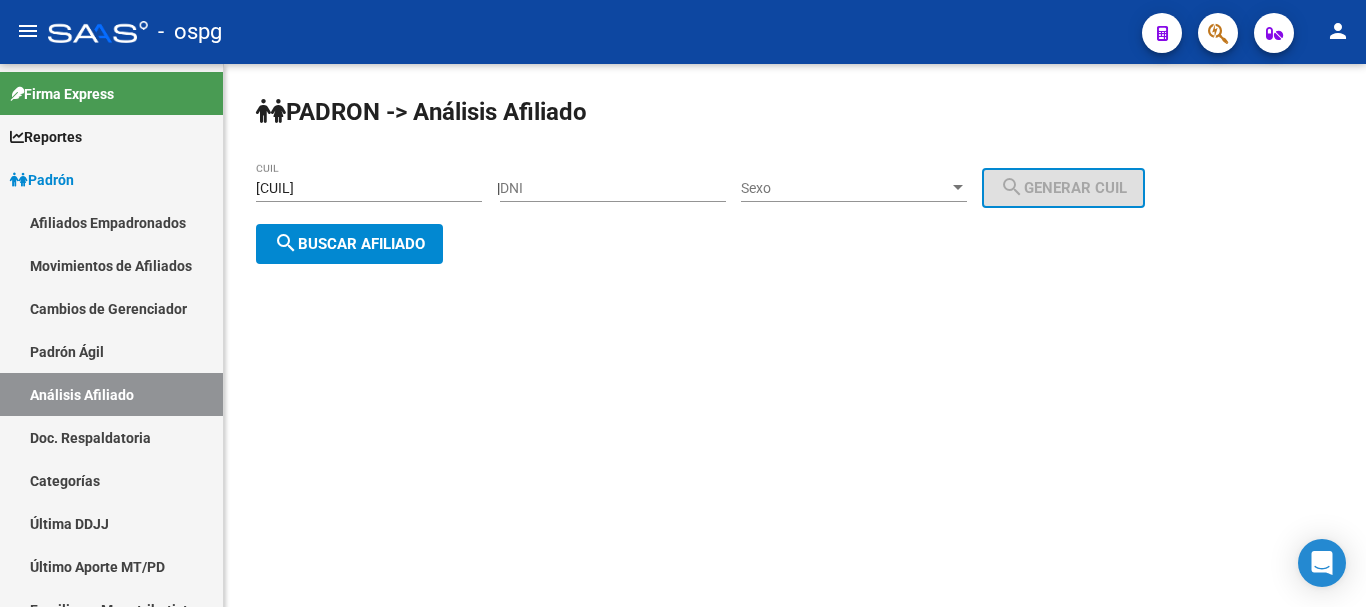 click on "[CUIL]" at bounding box center [369, 188] 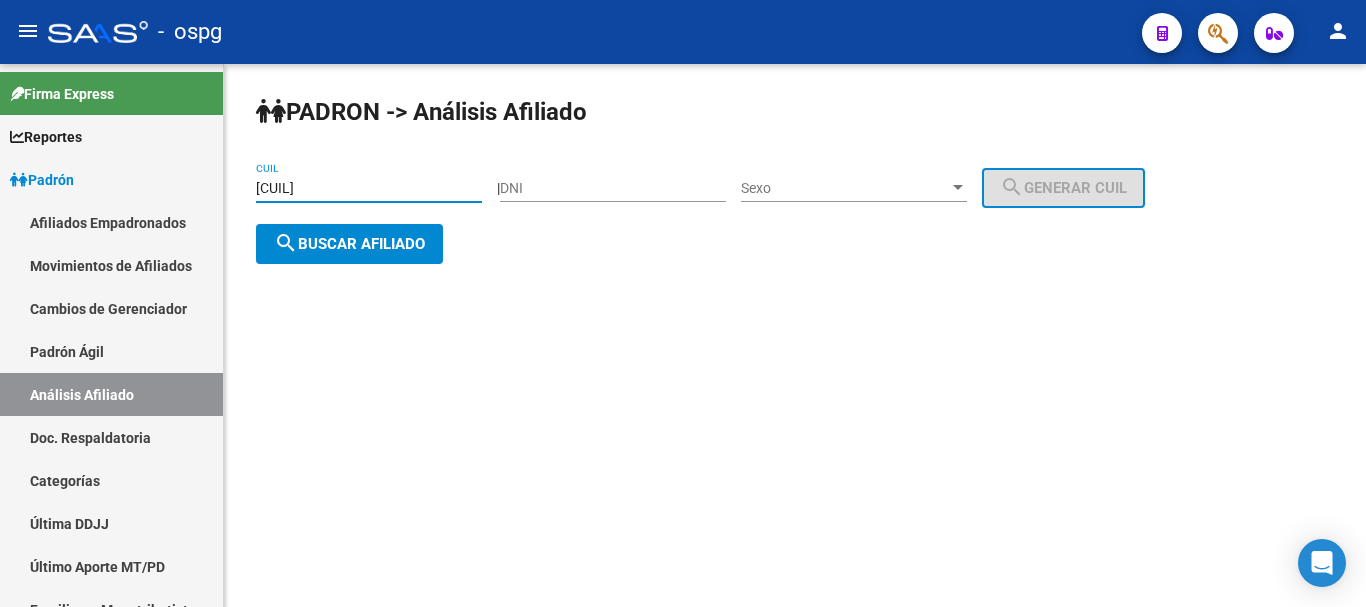 click on "[CUIL]" at bounding box center (369, 188) 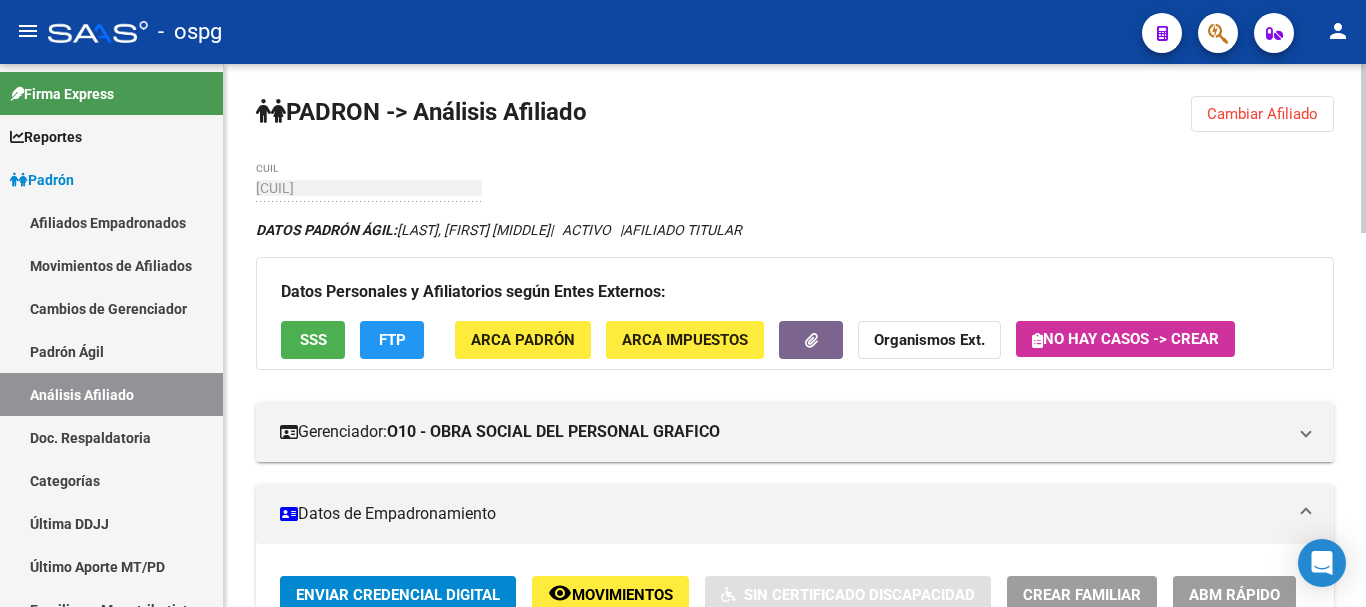 click on "Cambiar Afiliado" 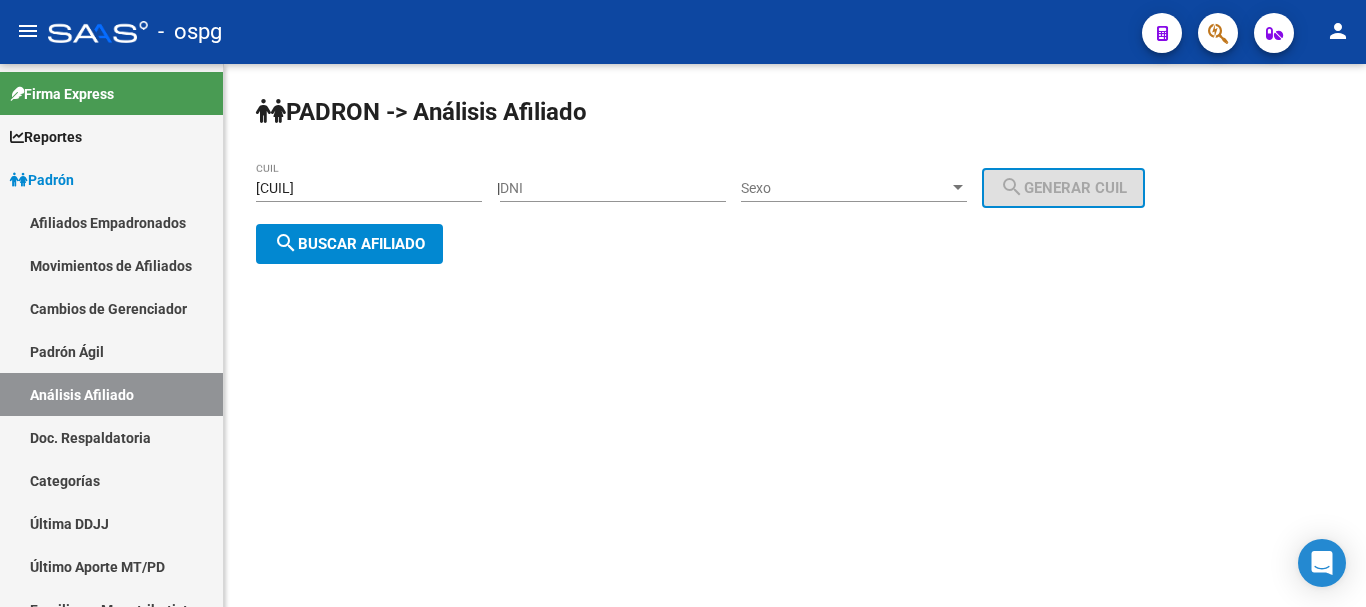 click on "[CUIL]" at bounding box center (369, 188) 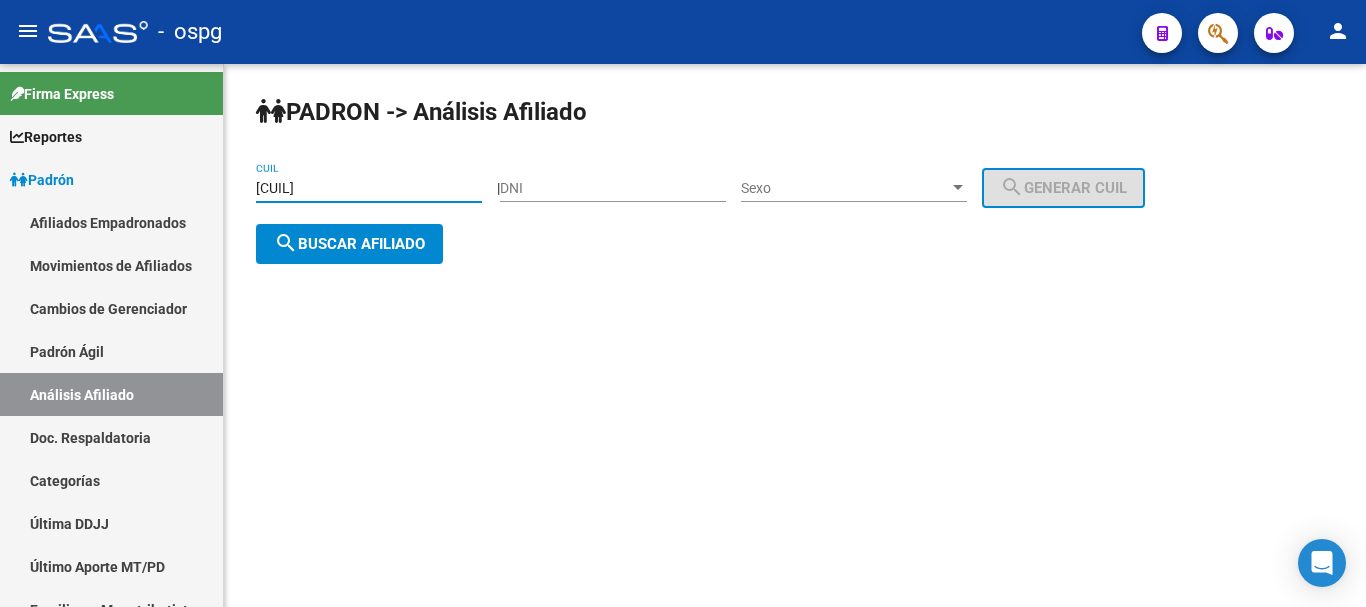 click on "[CUIL]" at bounding box center (369, 188) 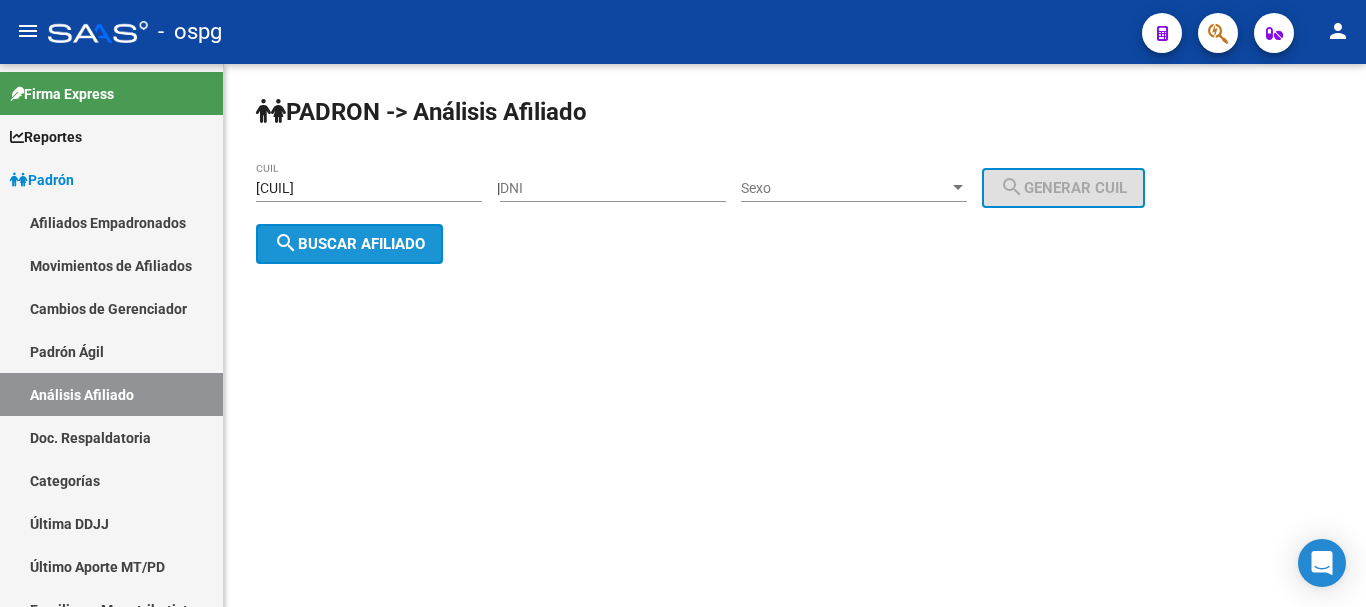 click on "search  Buscar afiliado" 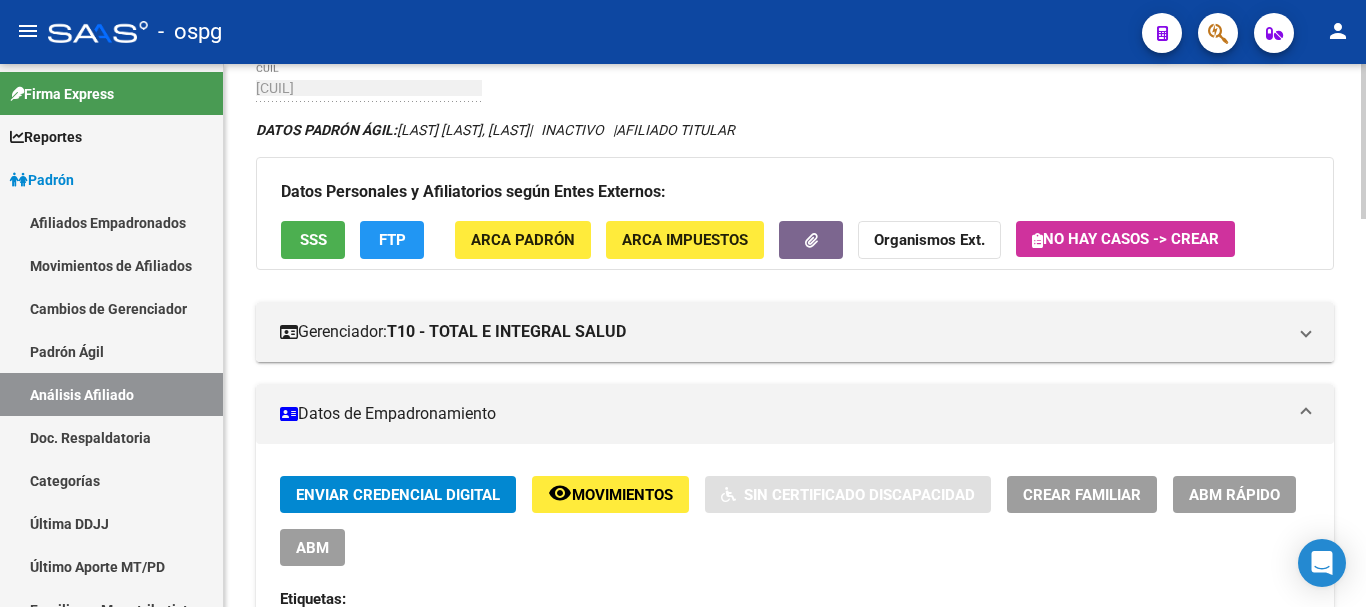 scroll, scrollTop: 0, scrollLeft: 0, axis: both 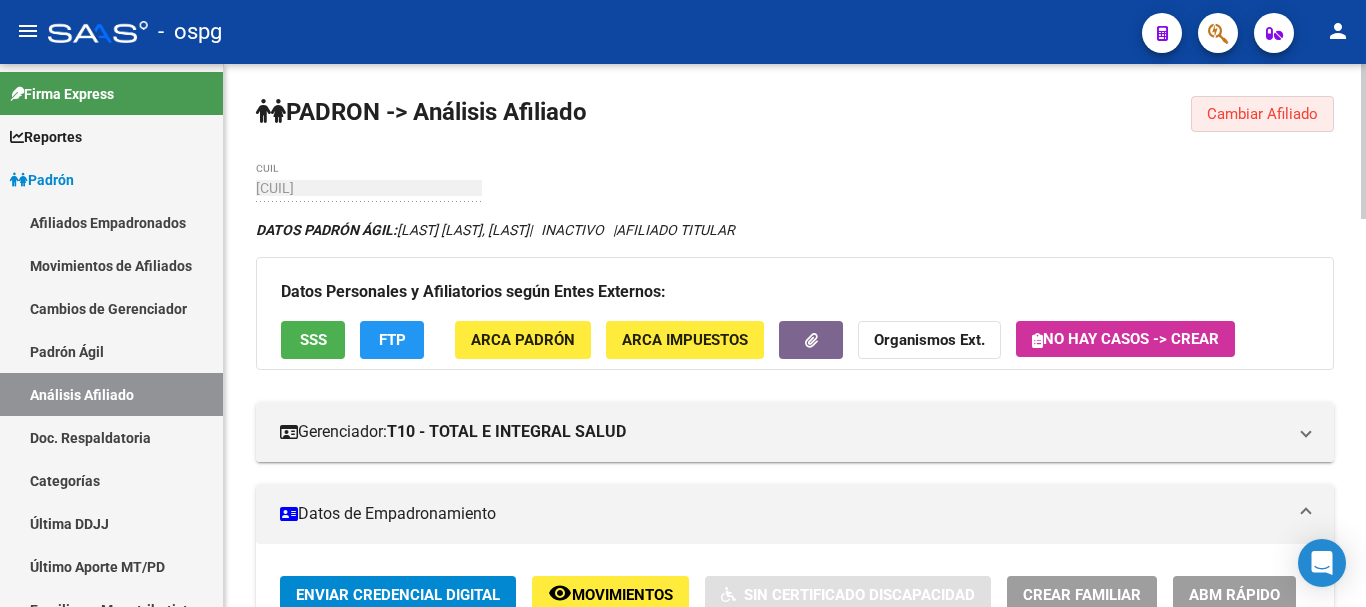 click on "Cambiar Afiliado" 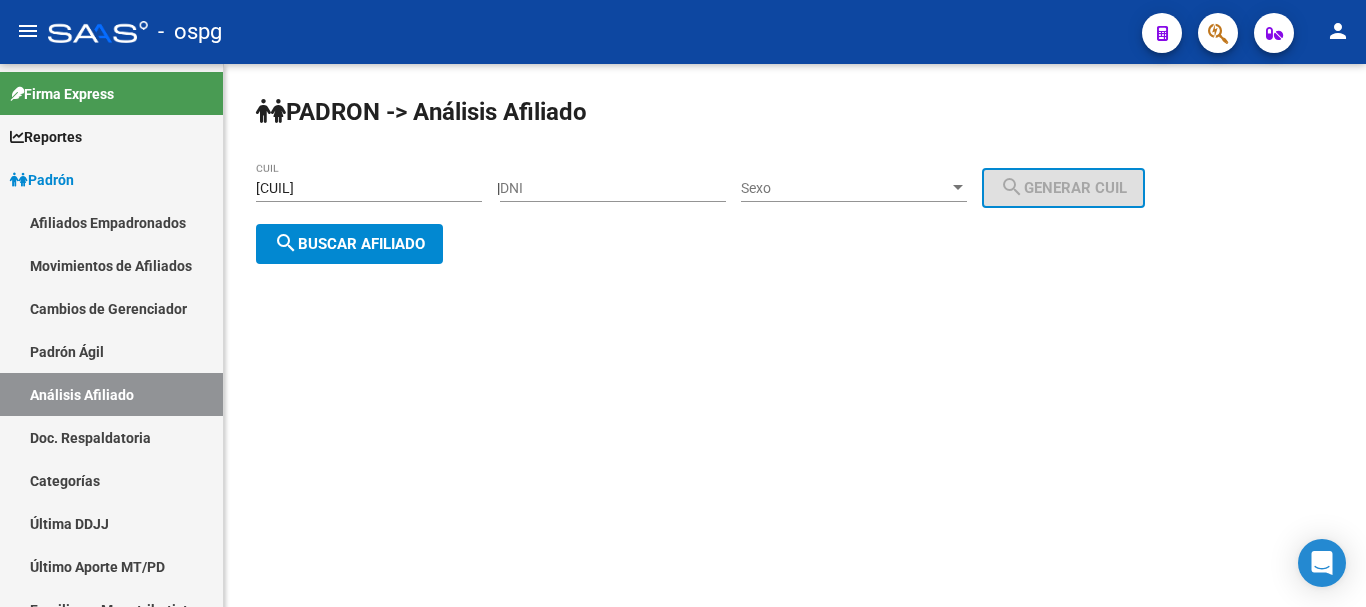 click on "[CUIL]" at bounding box center [369, 188] 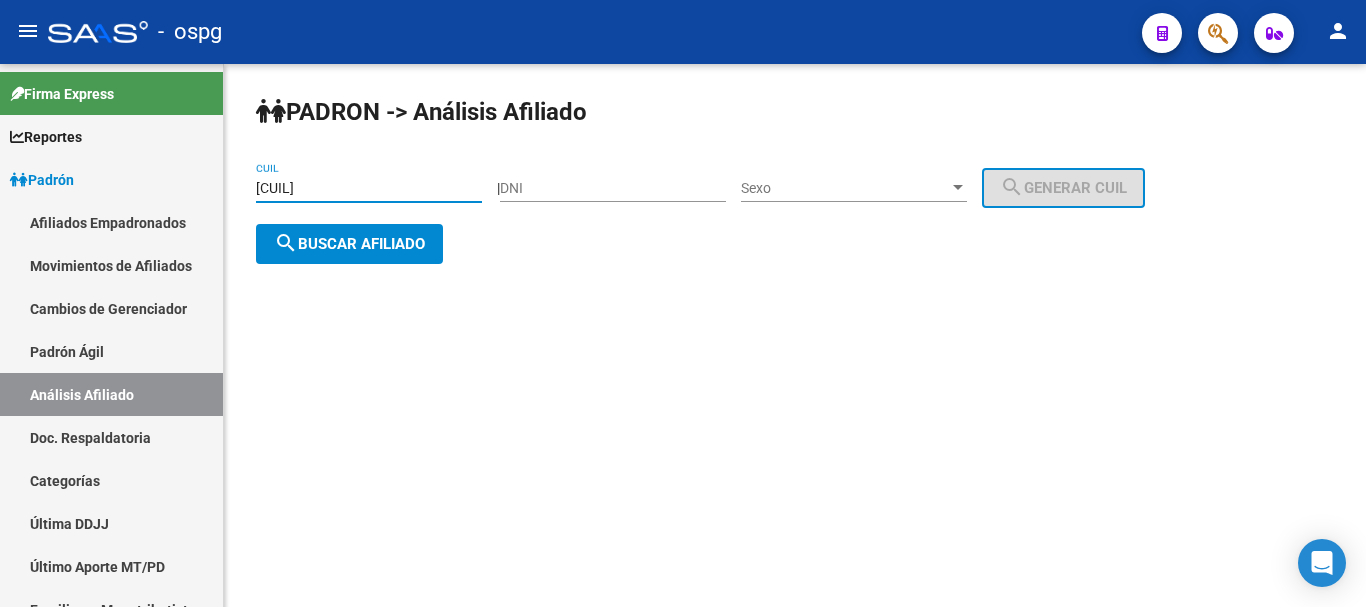 click on "[CUIL]" at bounding box center [369, 188] 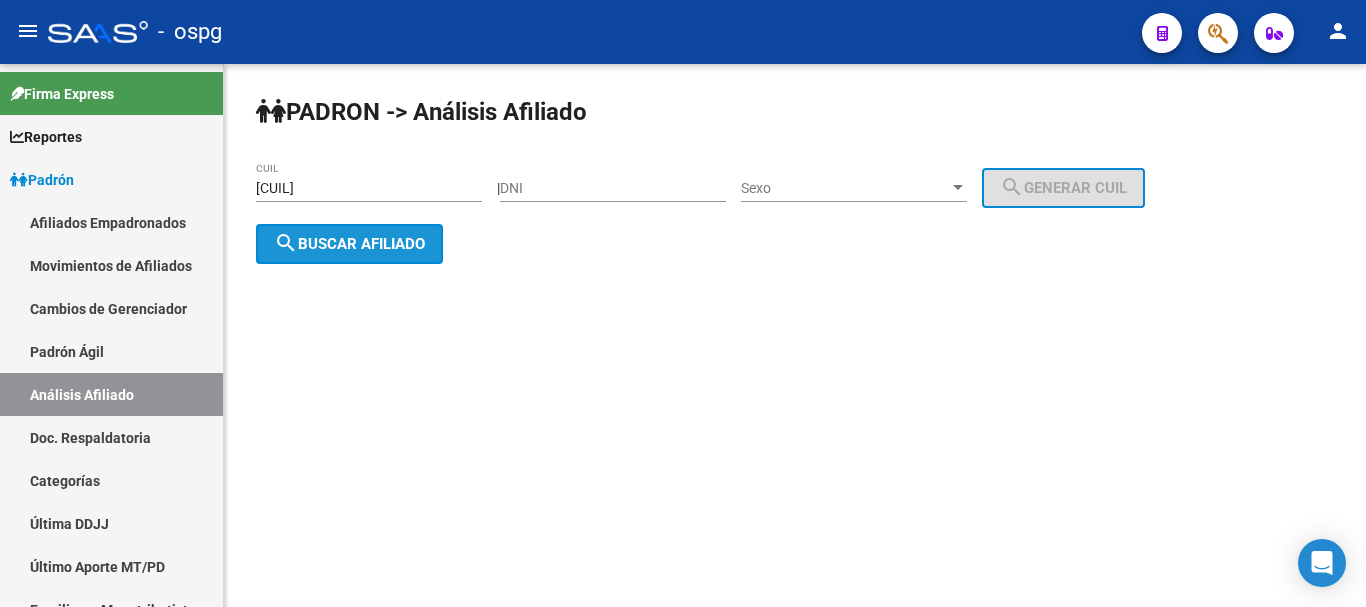 click on "search  Buscar afiliado" 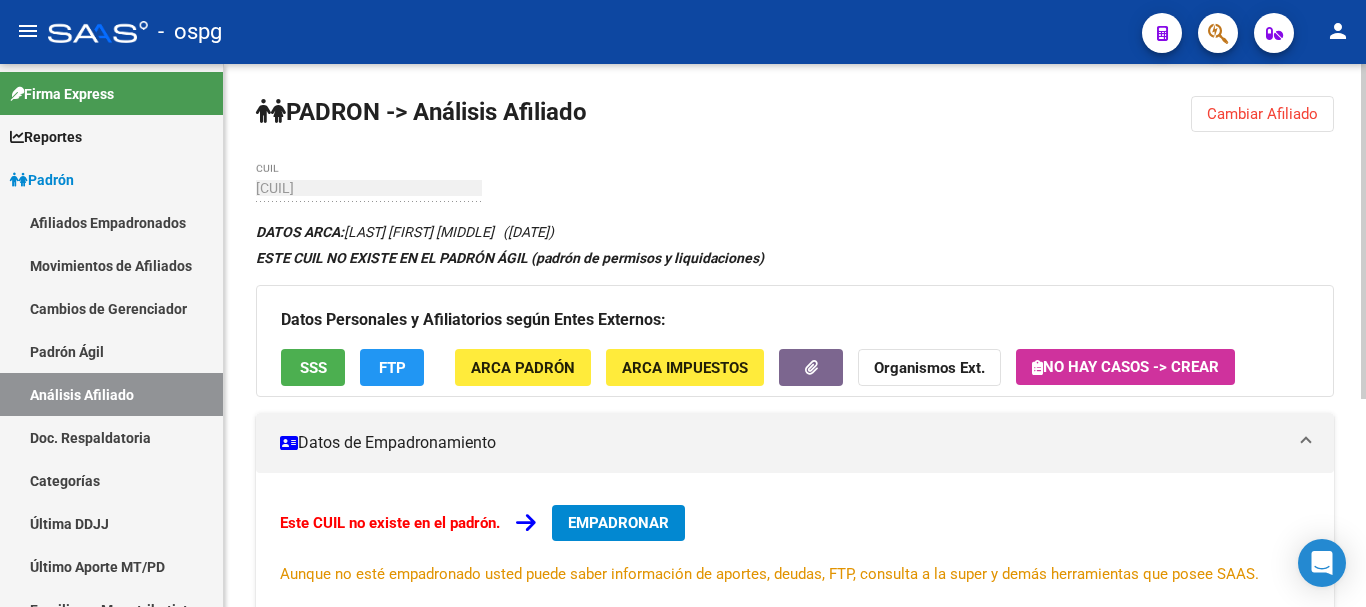 drag, startPoint x: 1272, startPoint y: 115, endPoint x: 1157, endPoint y: 133, distance: 116.40017 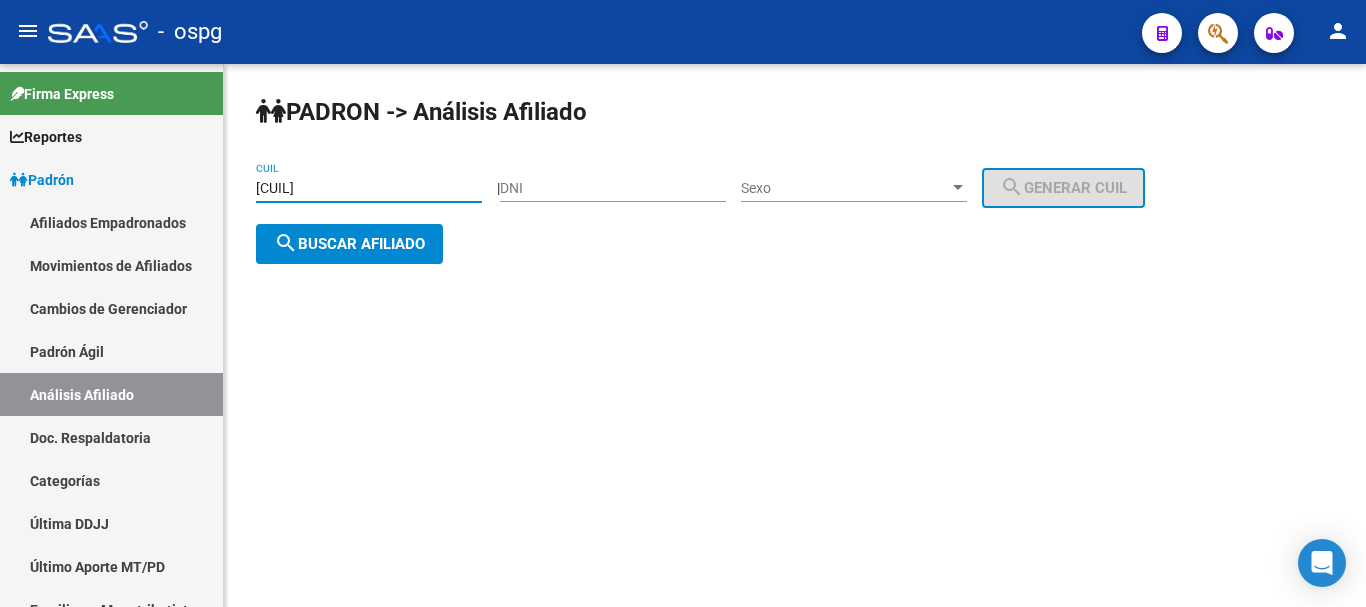 drag, startPoint x: 387, startPoint y: 179, endPoint x: 377, endPoint y: 178, distance: 10.049875 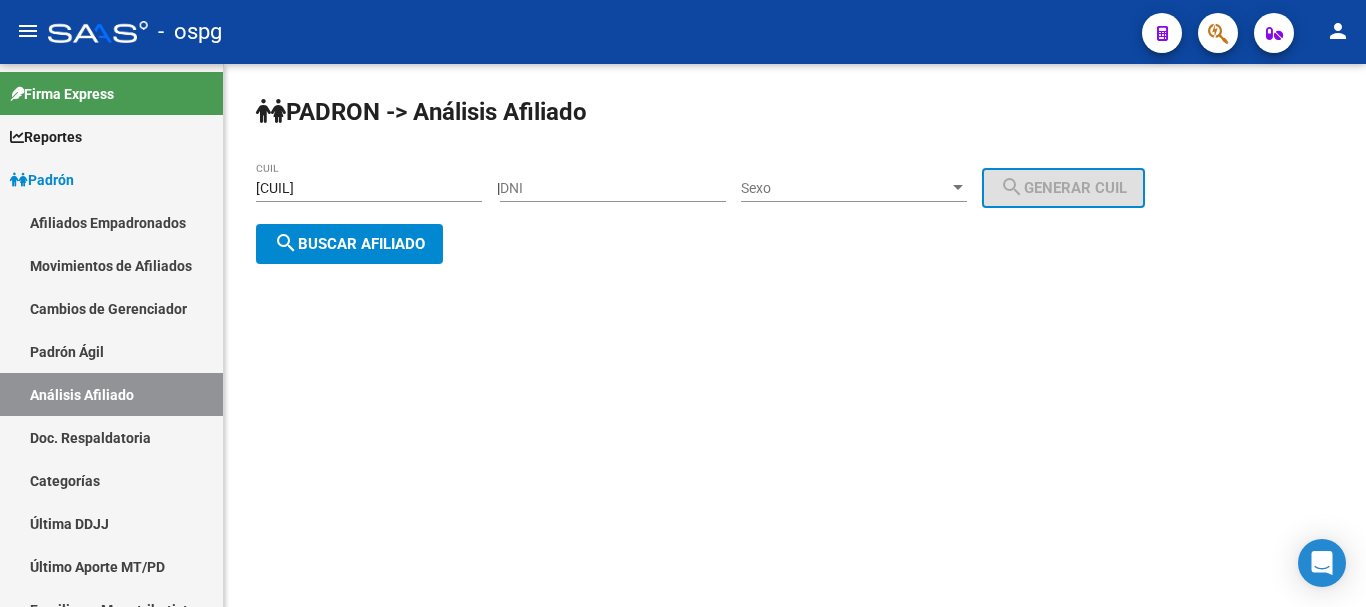 click on "[CUIL] CUIL" 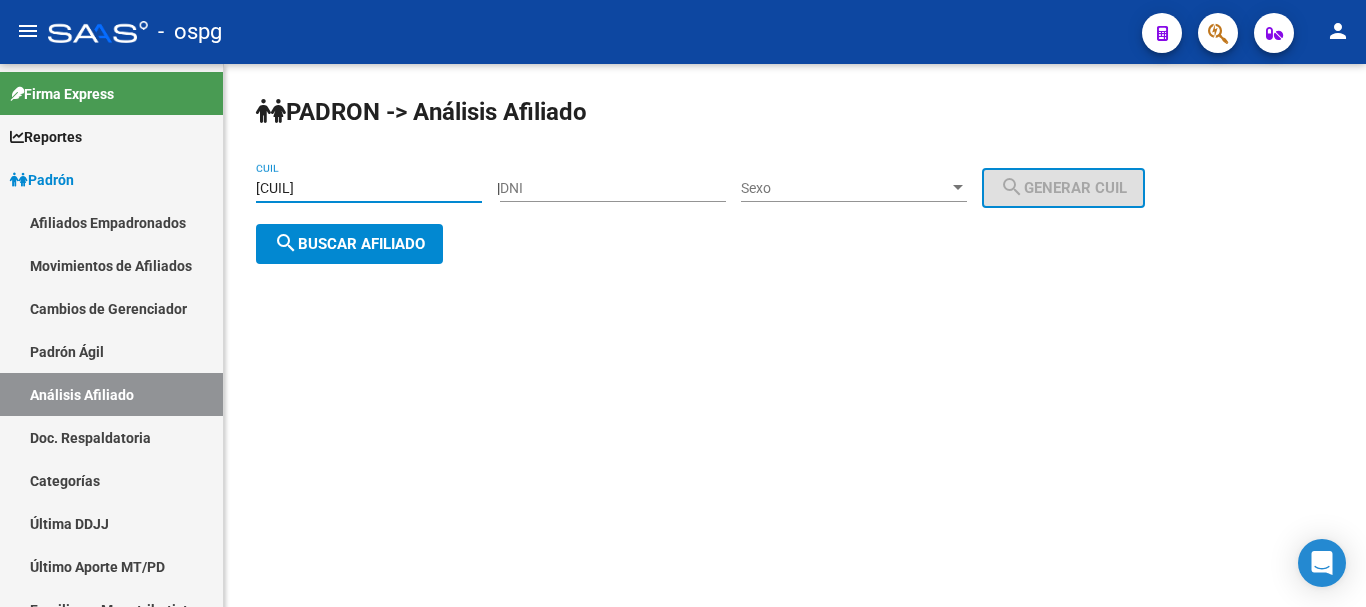 click on "[CUIL] CUIL" 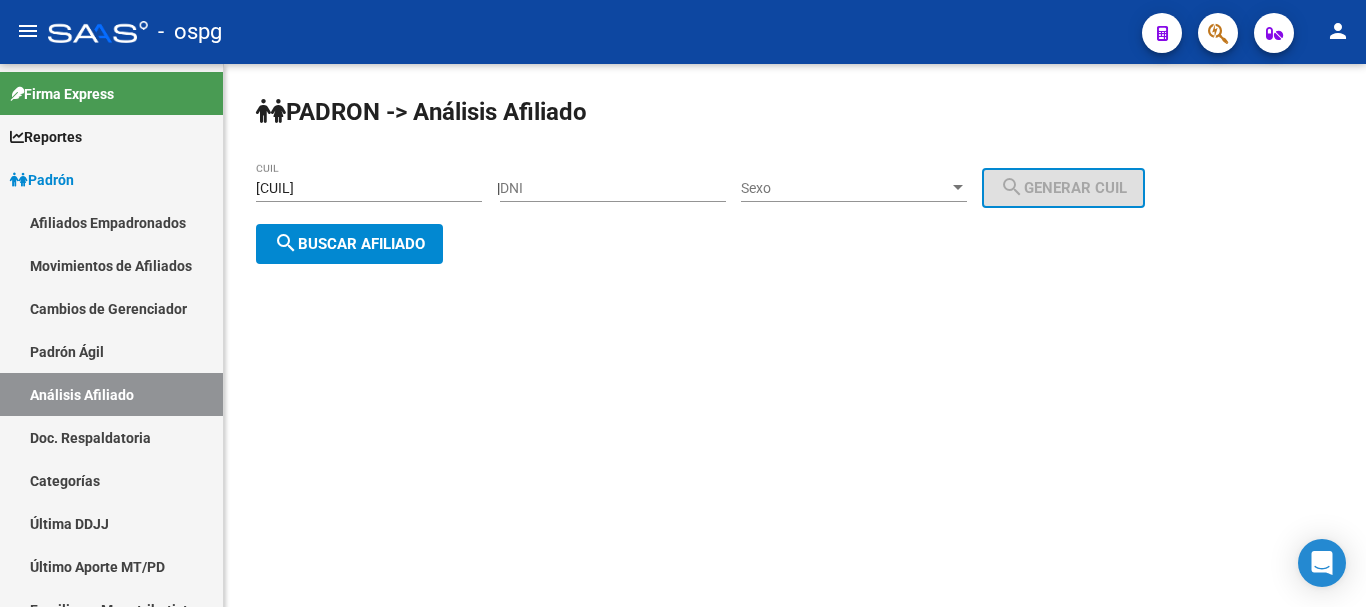 click on "[CUIL] CUIL" 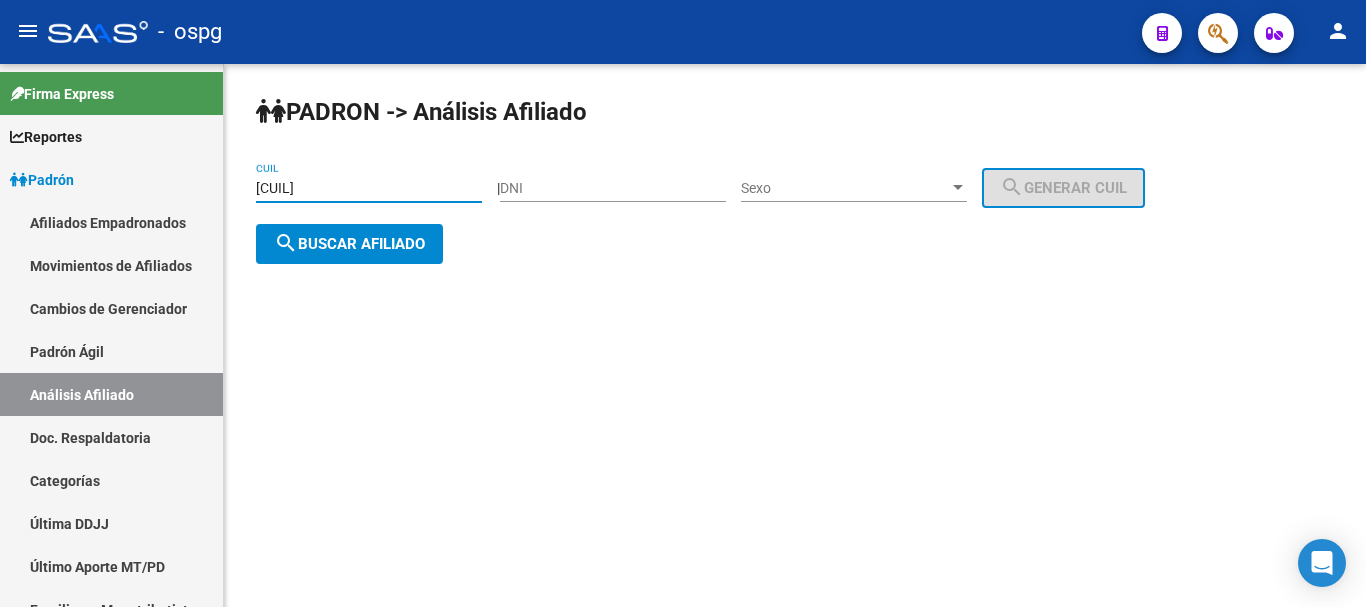 click on "[CUIL]" at bounding box center [369, 188] 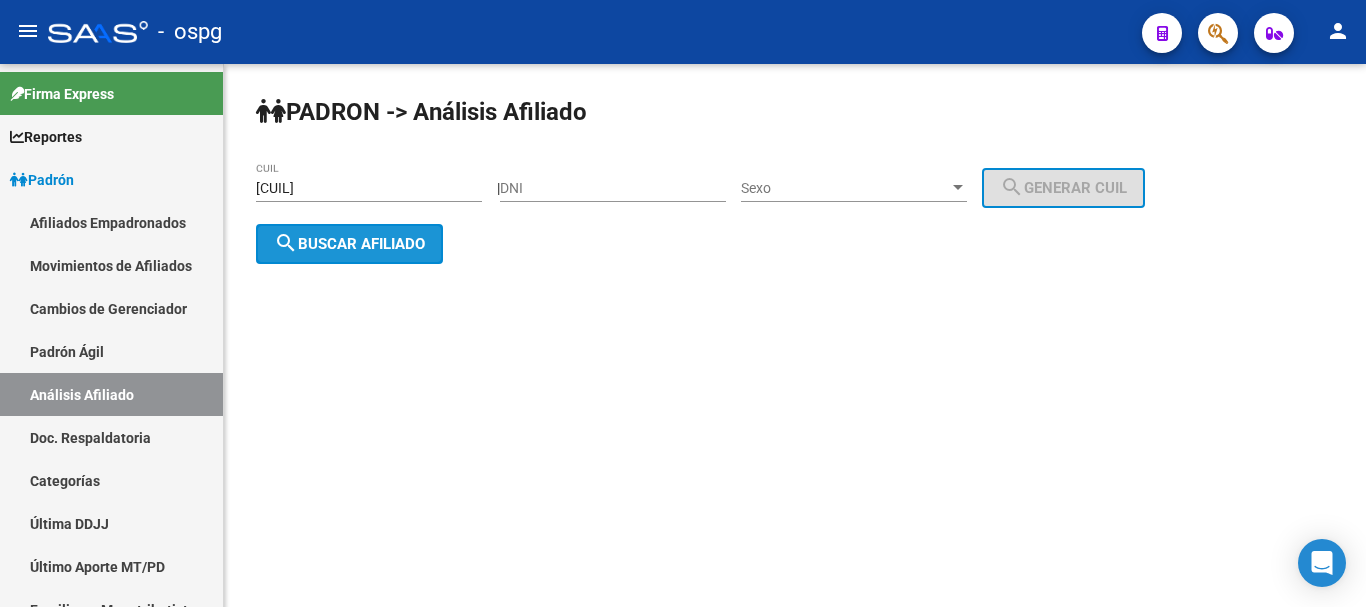 click on "search  Buscar afiliado" 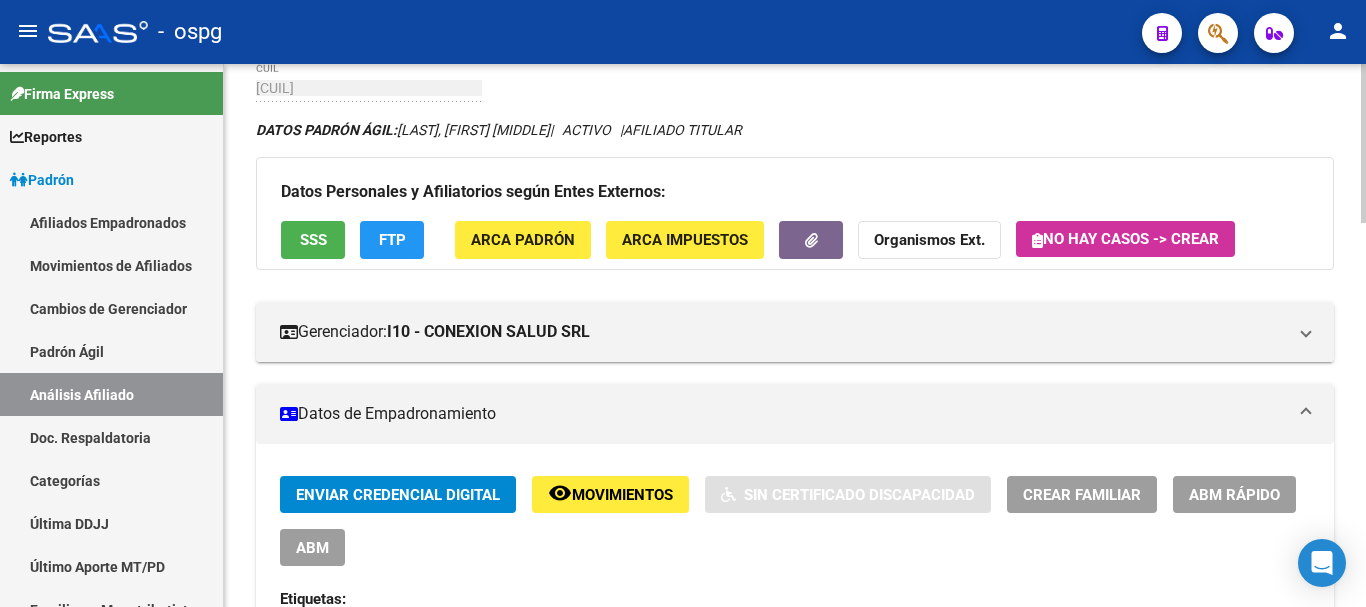 scroll, scrollTop: 200, scrollLeft: 0, axis: vertical 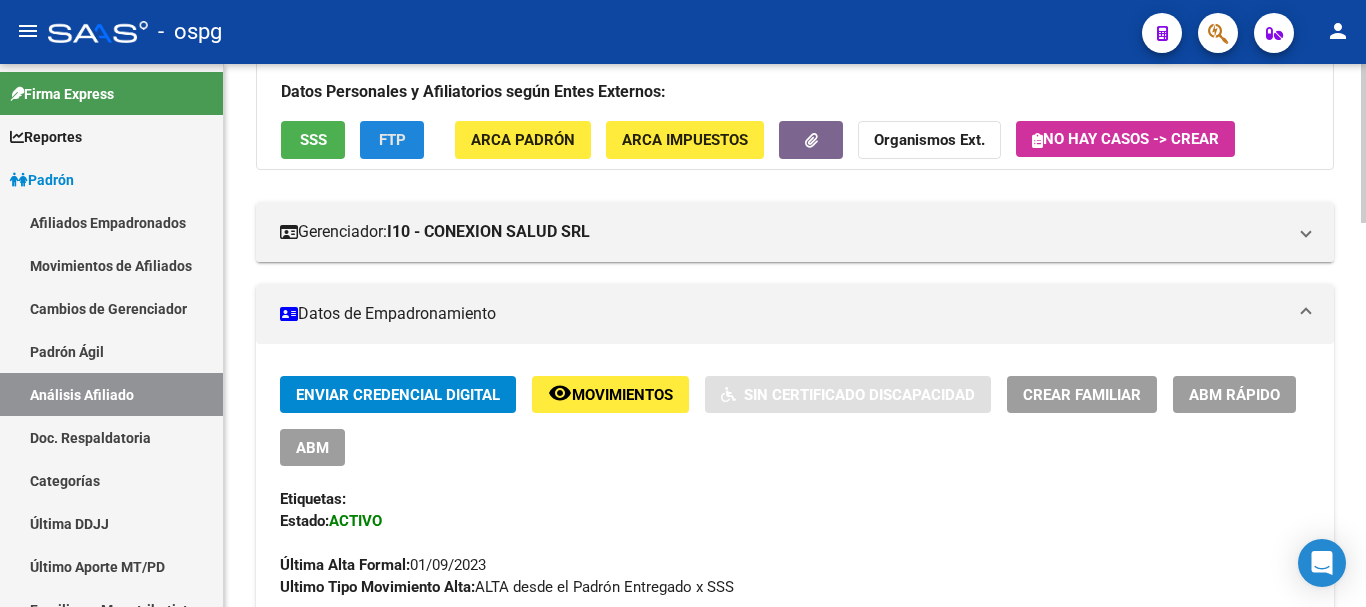 click on "FTP" 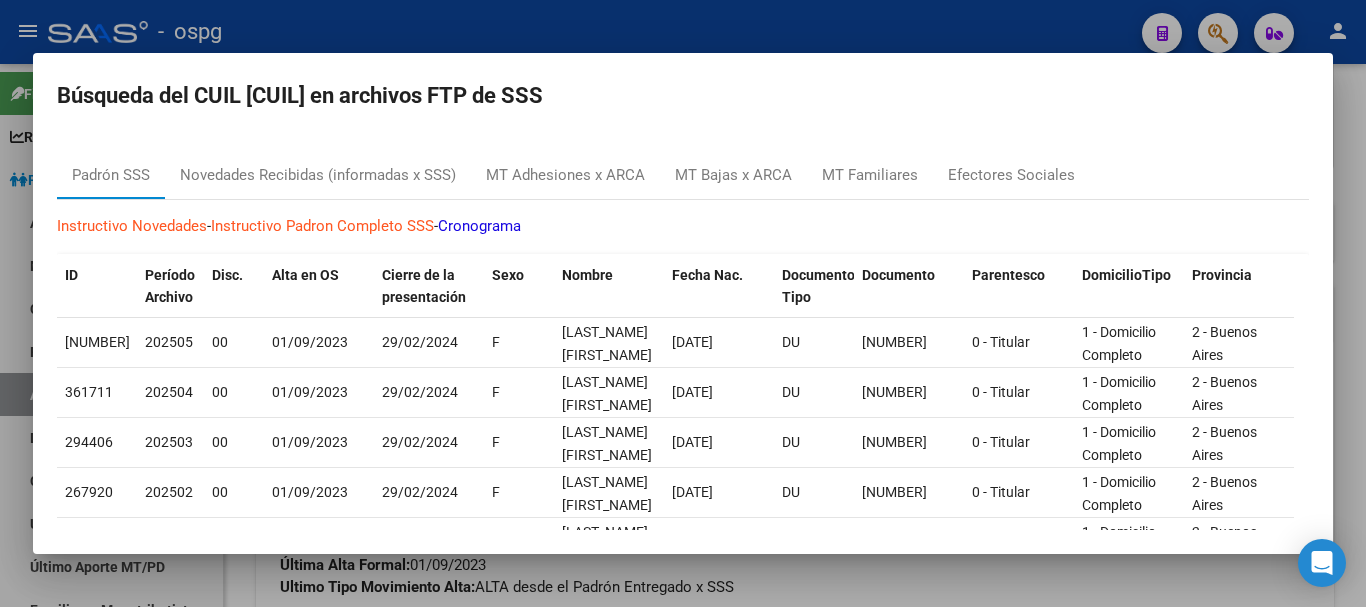 click at bounding box center (683, 303) 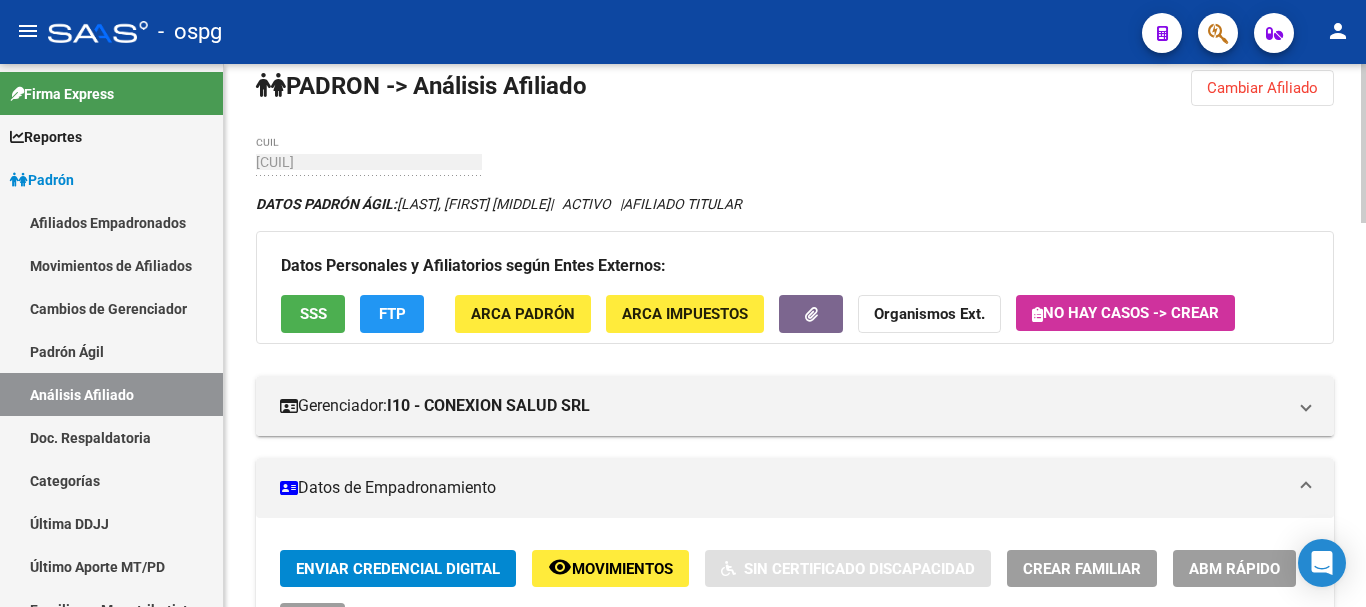 scroll, scrollTop: 0, scrollLeft: 0, axis: both 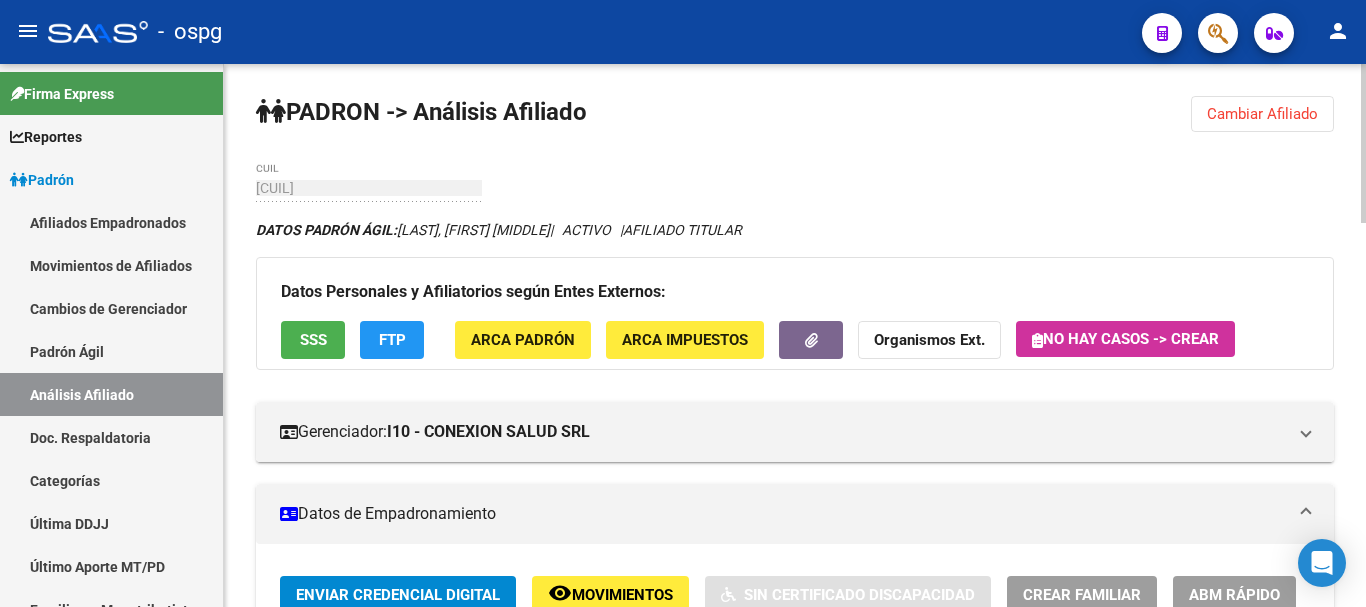 click on "menu -   ospg  person    Firma Express     Reportes Ingresos Devengados Análisis Histórico Detalles Transferencias RG sin DDJJ Detalles por CUIL RG Detalles - MT/PD MT morosos Padrón Traspasos x O.S. Traspasos x Gerenciador Traspasos x Provincia Nuevos Aportantes Métricas - Padrón SSS Métricas - Crecimiento Población    Padrón Afiliados Empadronados Movimientos de Afiliados Cambios de Gerenciador Padrón Ágil Análisis Afiliado Doc. Respaldatoria Categorías Última DDJJ Último Aporte MT/PD Familiares Monotributistas Altas Directas    Integración (discapacidad) Certificado Discapacidad    Fiscalización RG Deuda X Empresa Listado de Empresas Análisis Empresa Actas Ingresos Percibidos Ingresos Percibidos Prorrateado x CUIL Cheques en Cartera Cheques rebotados sin cambiar ABM - Grupos de Fiscalizadores ABM - Fiscalizadores DDJJ Sospechosas    Casos / Tickets Casos Casos Movimientos Comentarios Documentación Adj.    Explorador de Archivos ARCA DDJJ / Nóminas Detalles Transferencias Detalles" 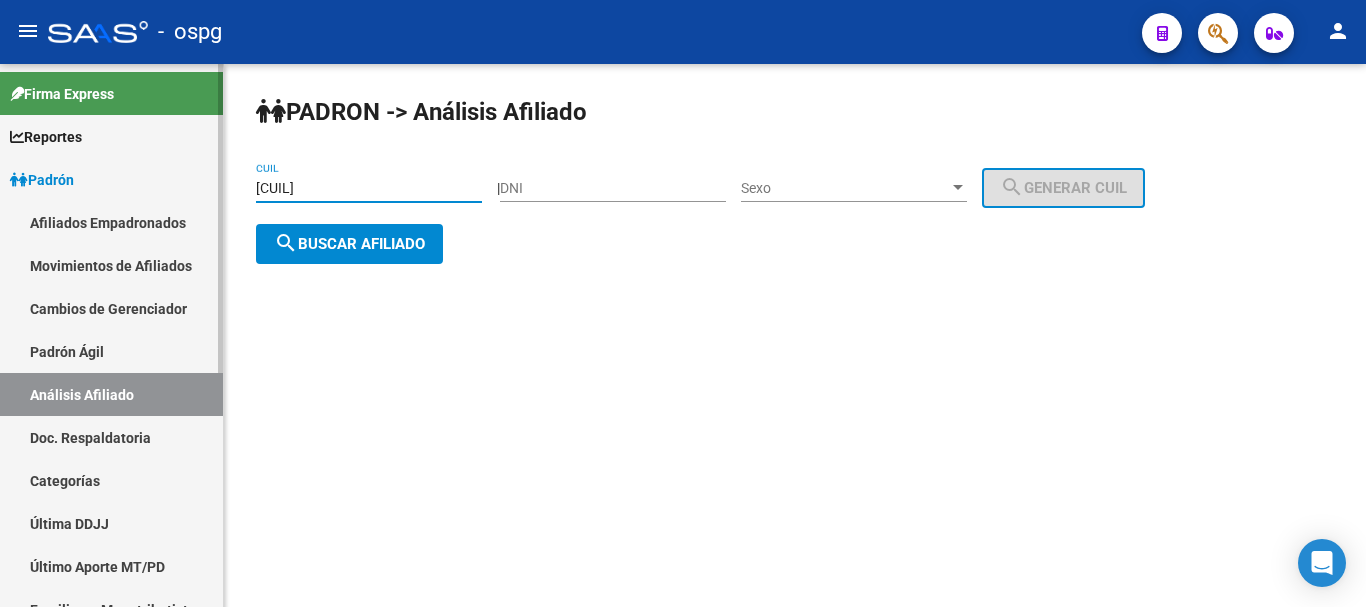 drag, startPoint x: 370, startPoint y: 188, endPoint x: 215, endPoint y: 168, distance: 156.285 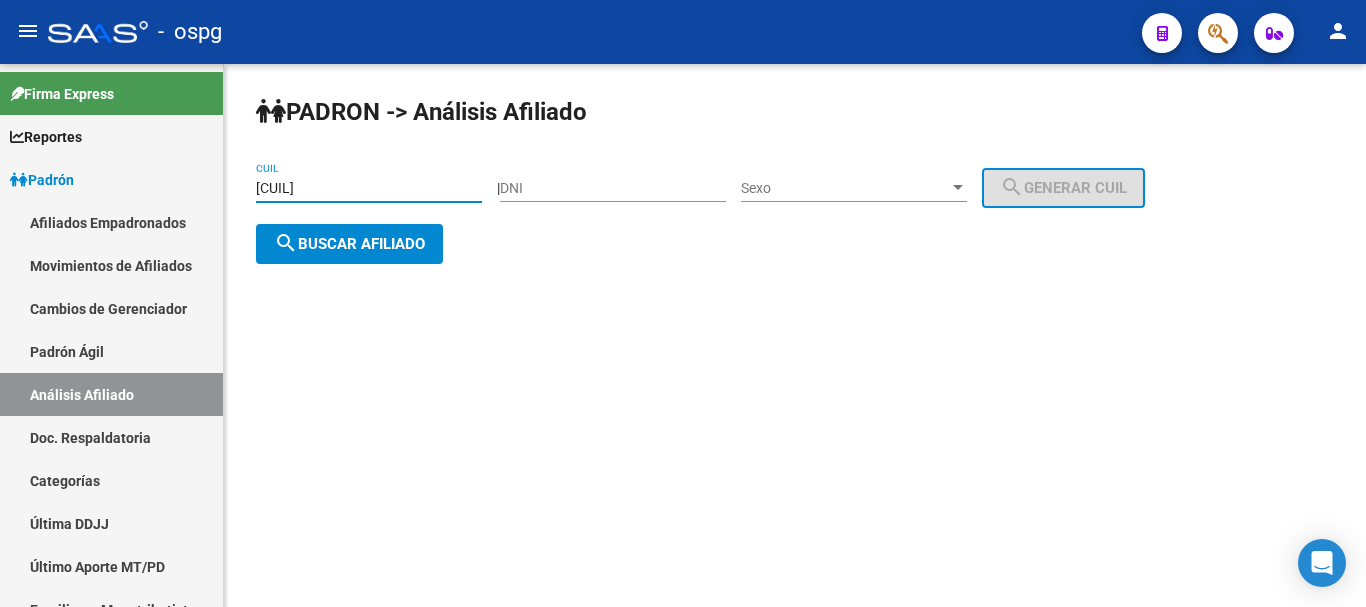 paste 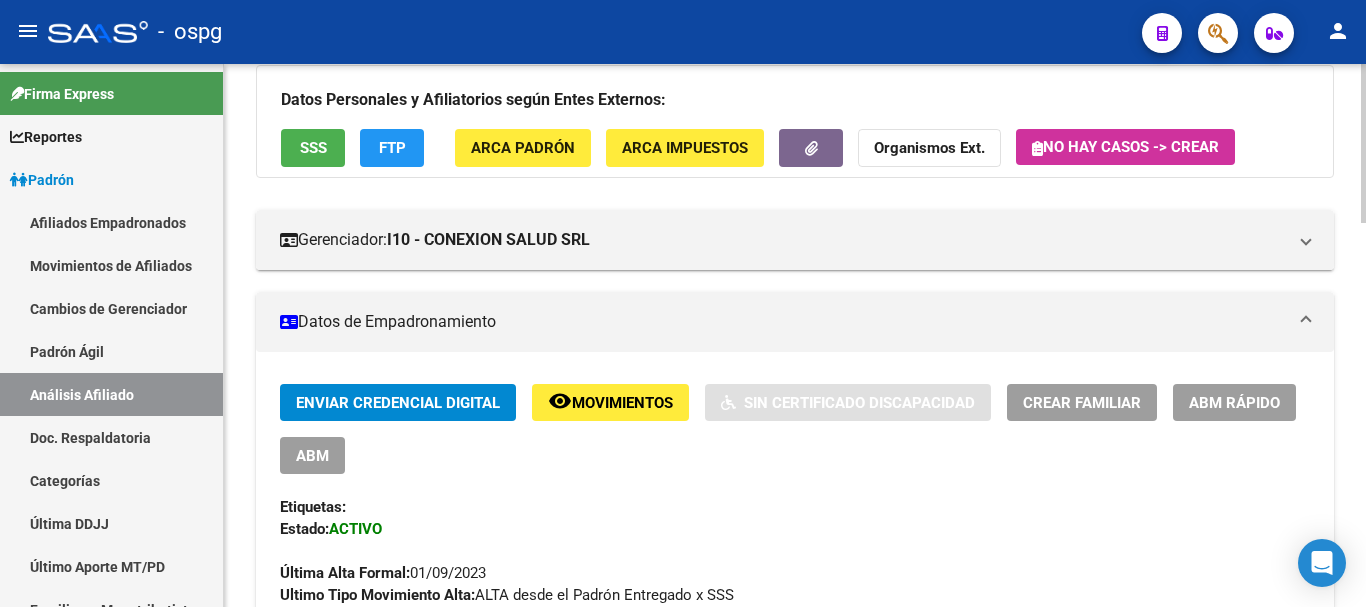 scroll, scrollTop: 0, scrollLeft: 0, axis: both 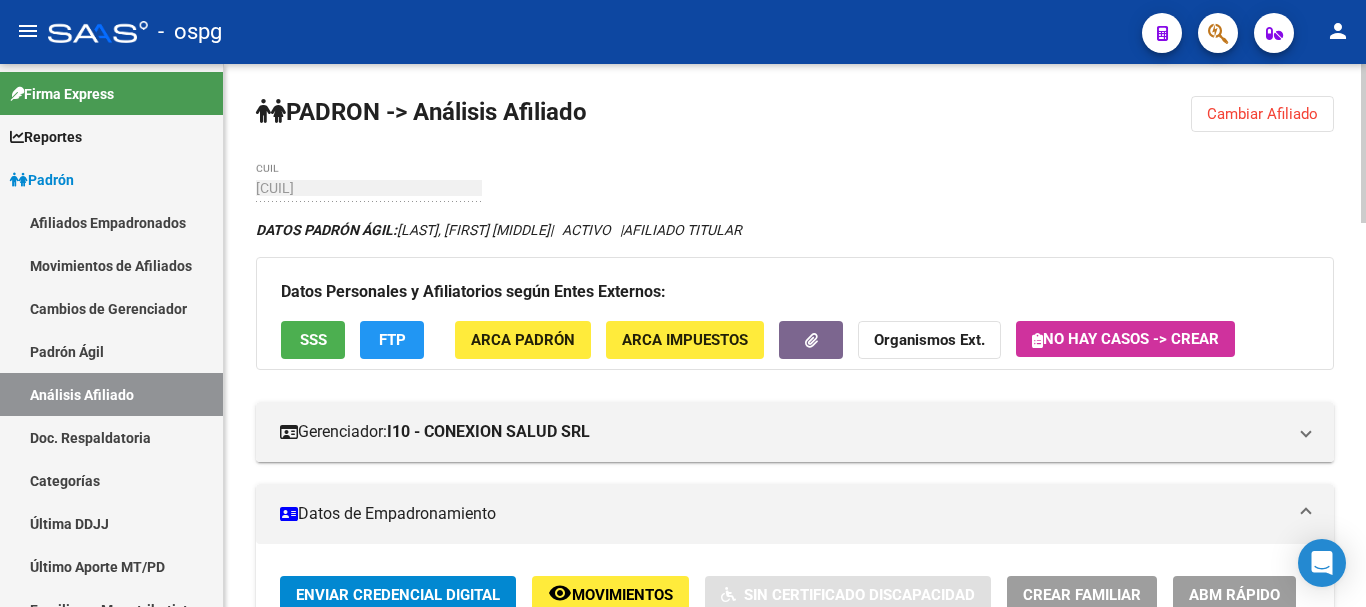 click 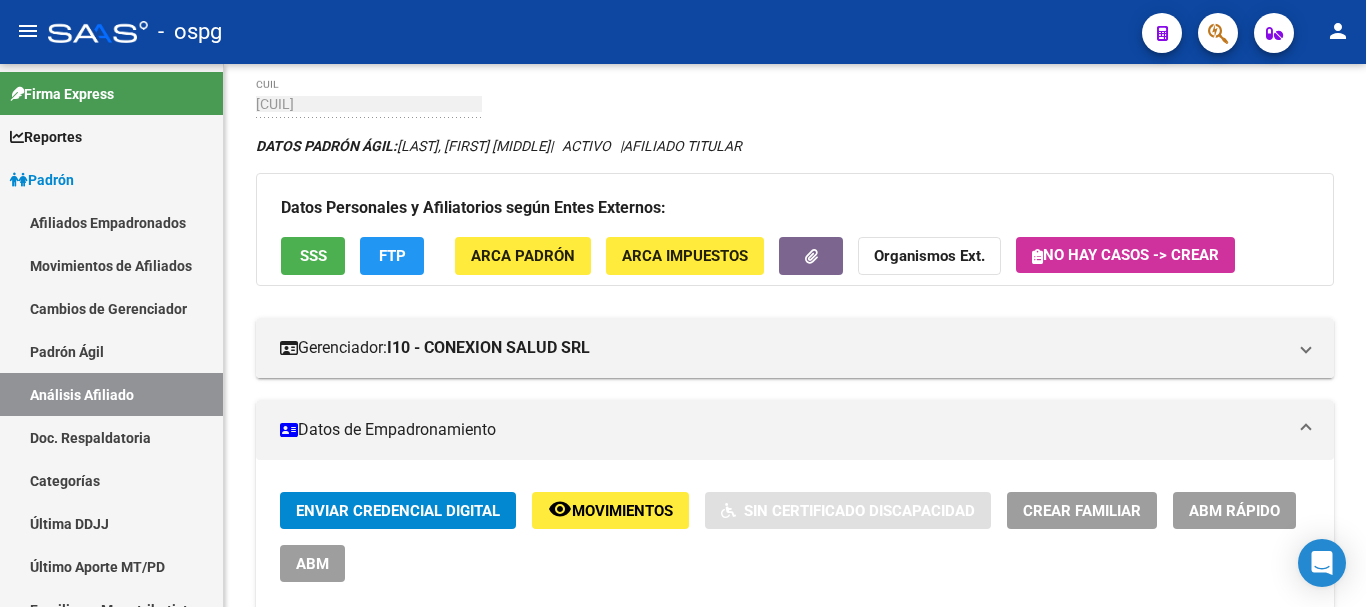 scroll, scrollTop: 200, scrollLeft: 0, axis: vertical 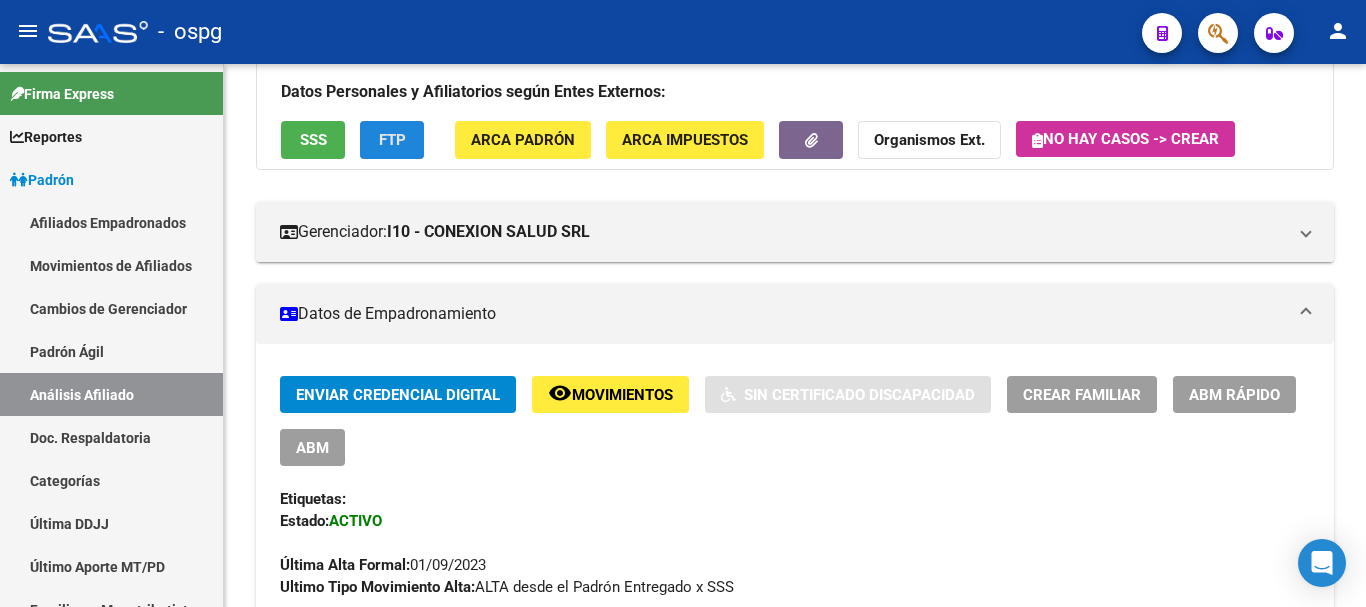click on "FTP" 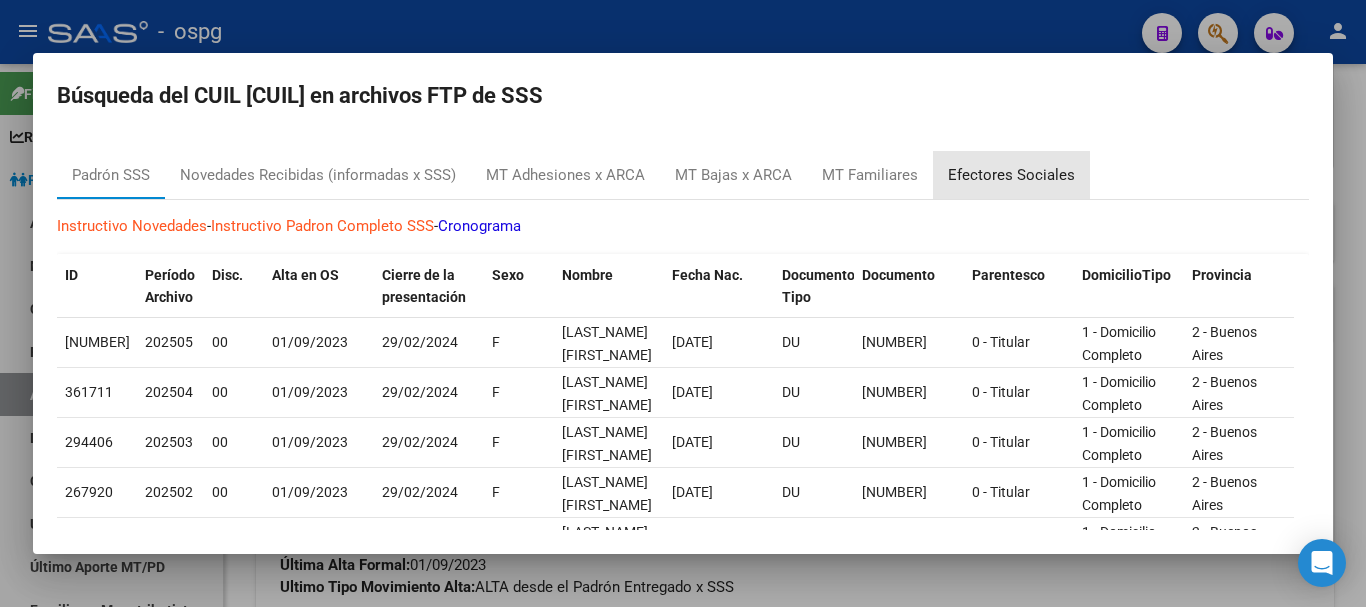 click on "Efectores Sociales" at bounding box center [1011, 175] 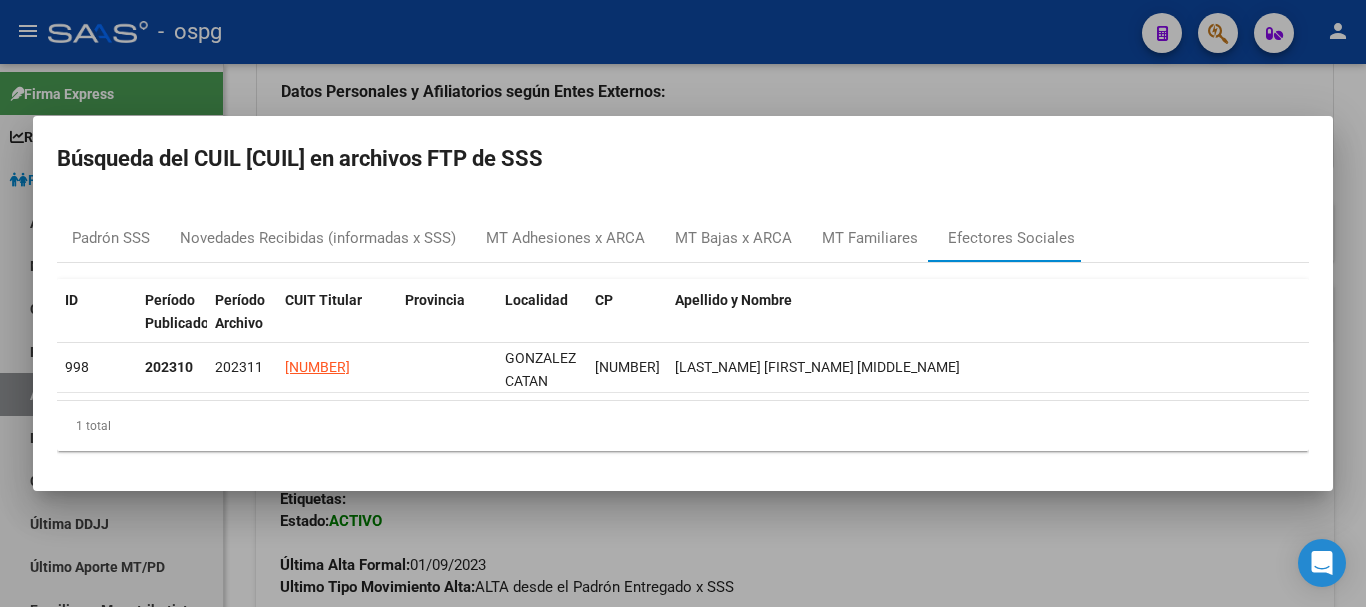 click at bounding box center [683, 303] 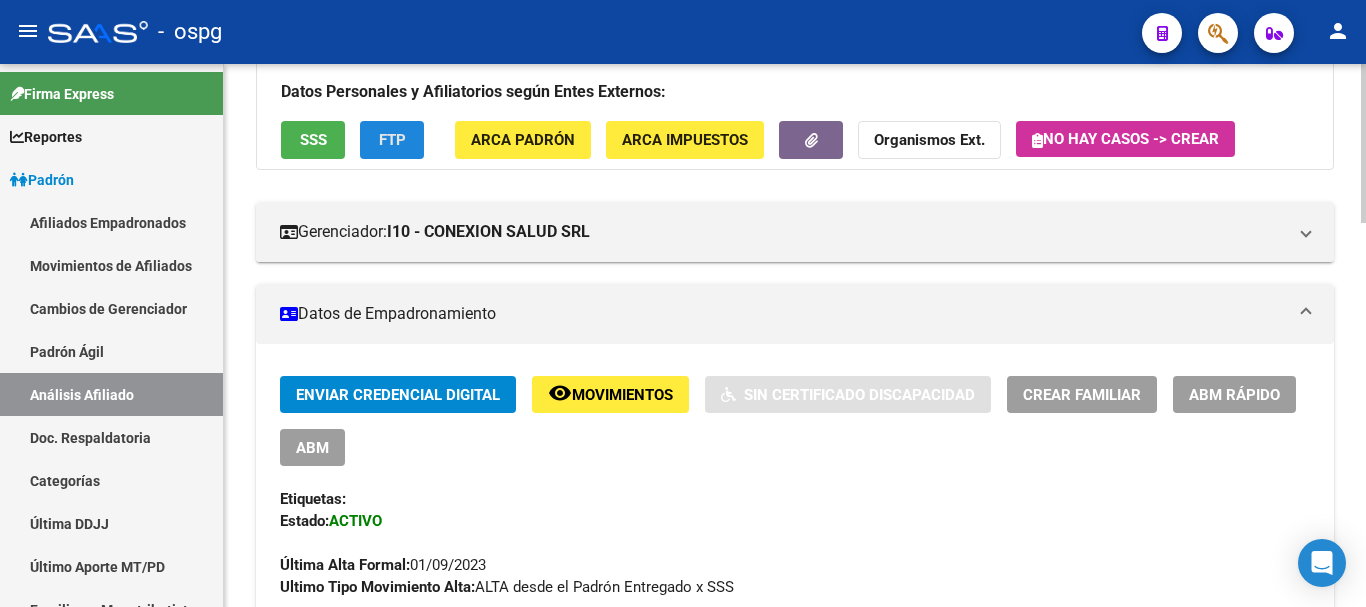 click on "FTP" 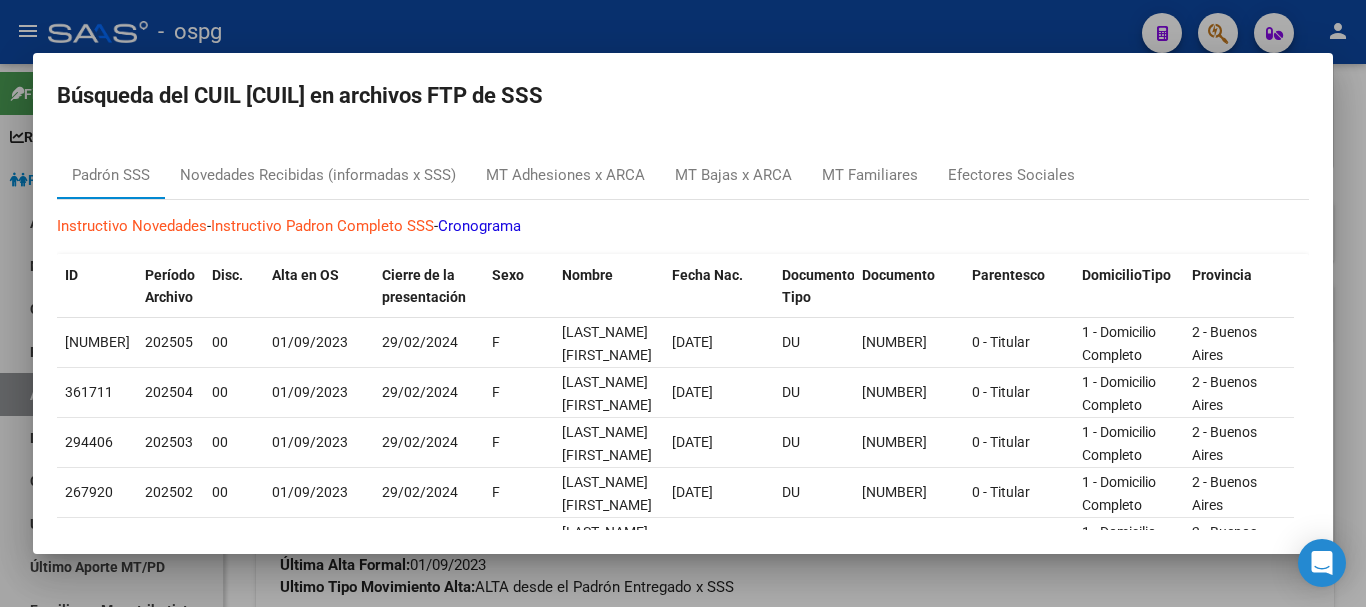 click at bounding box center (683, 303) 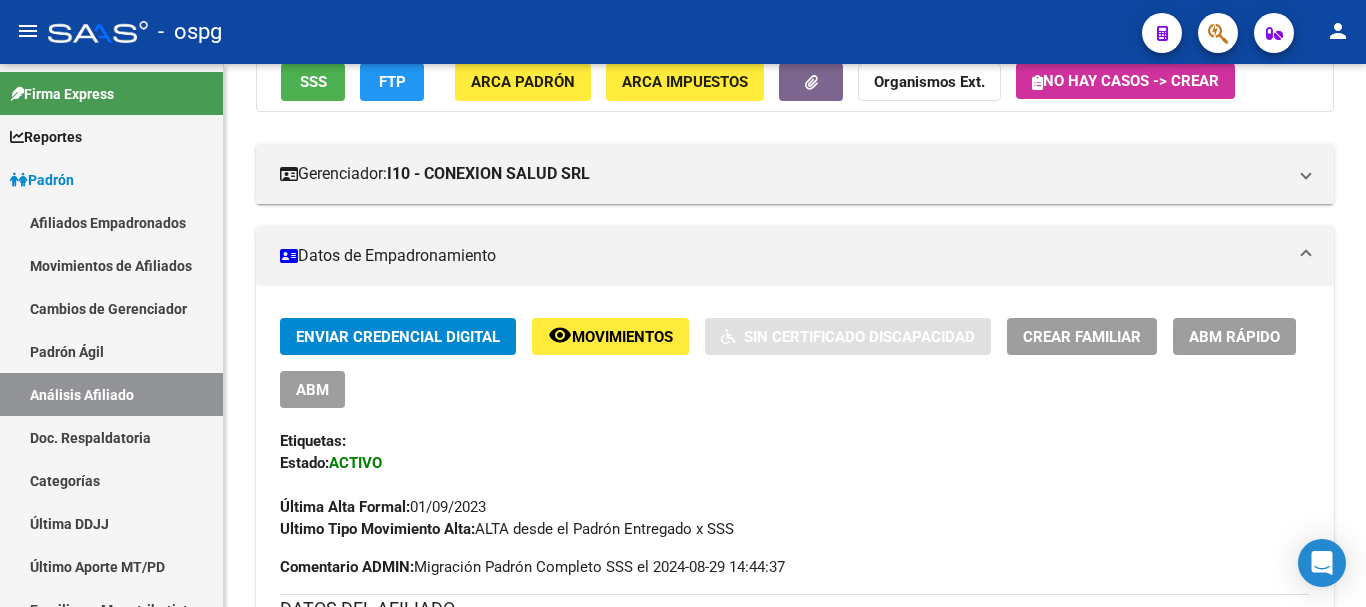 scroll, scrollTop: 300, scrollLeft: 0, axis: vertical 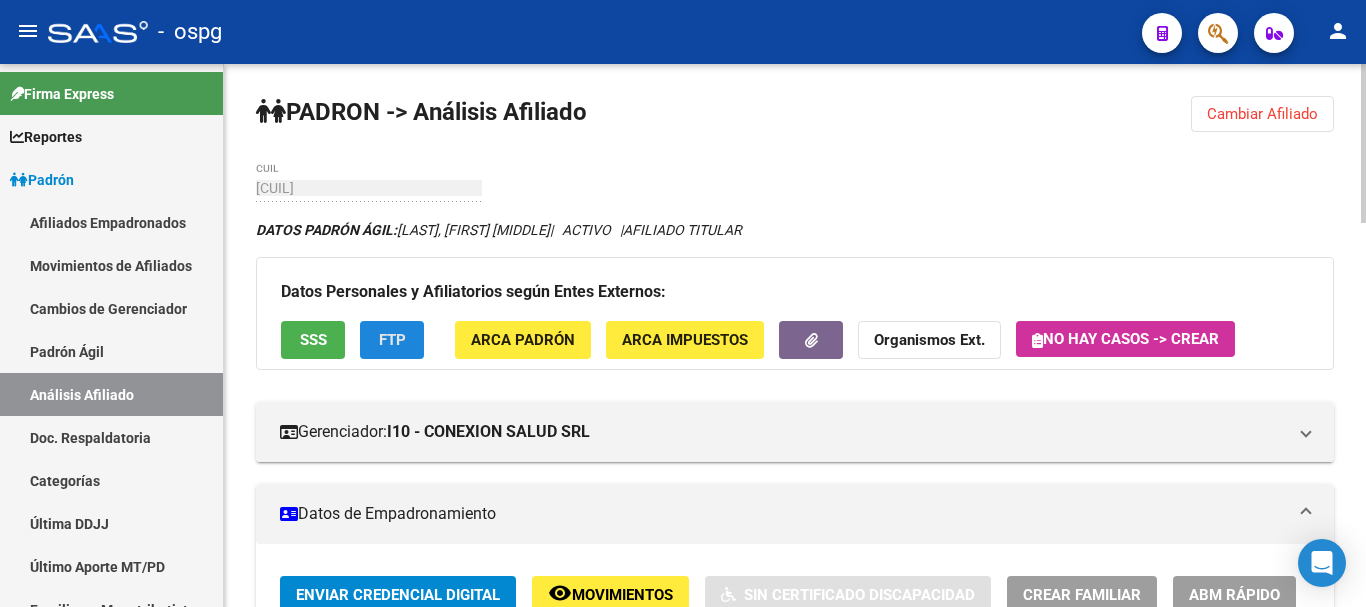 click on "FTP" 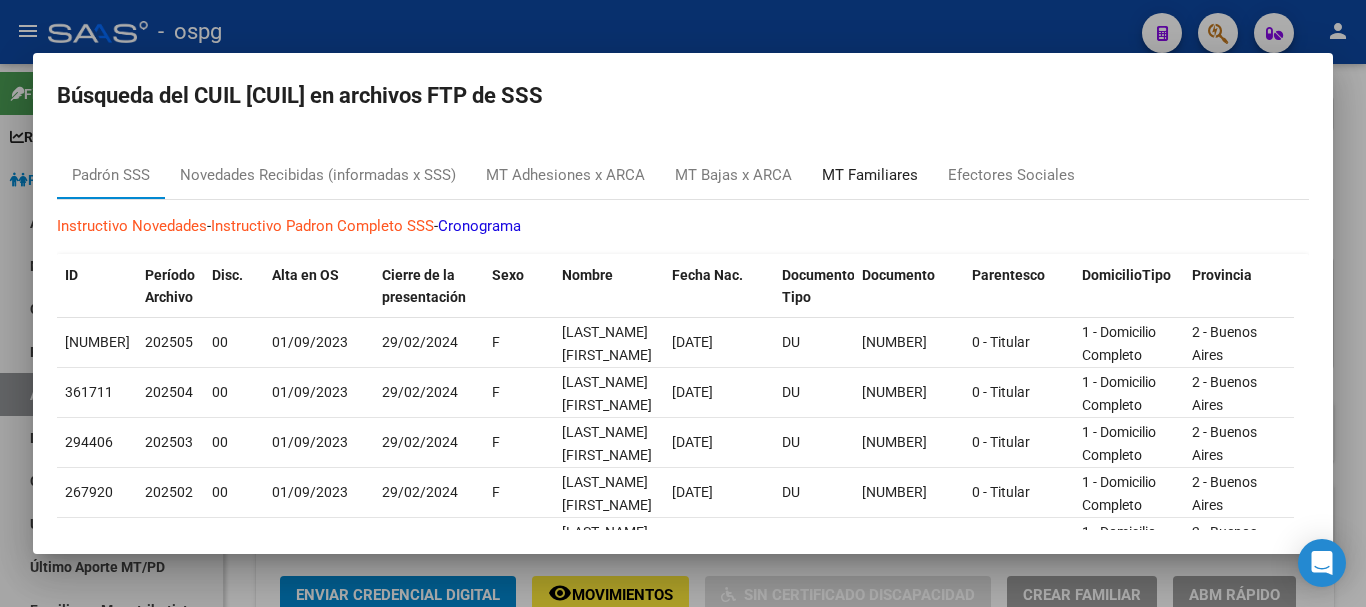click on "MT Familiares" at bounding box center [870, 175] 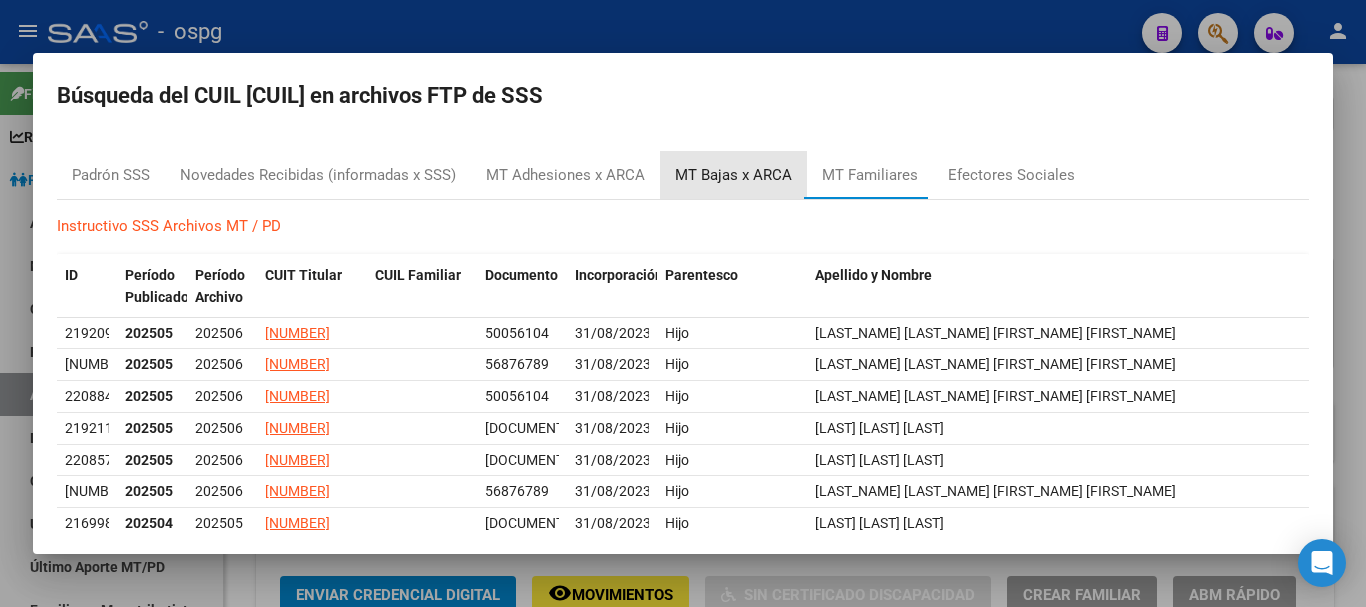 click on "MT Bajas x ARCA" at bounding box center [733, 175] 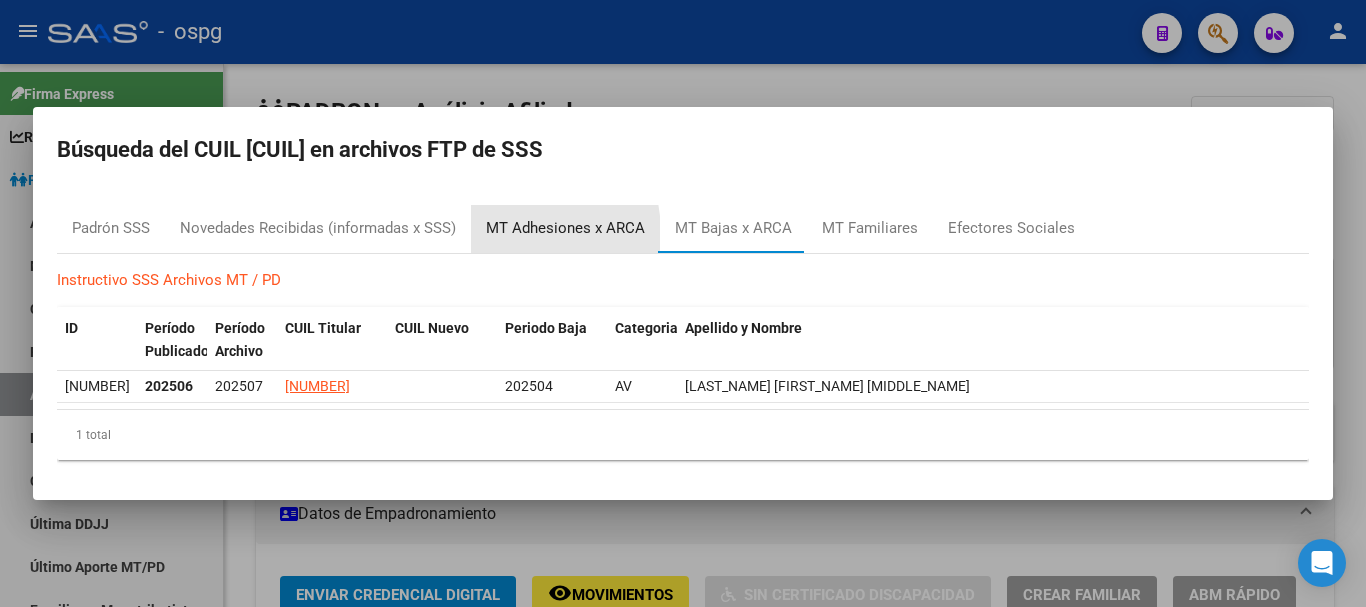 click on "MT Adhesiones x ARCA" at bounding box center (565, 228) 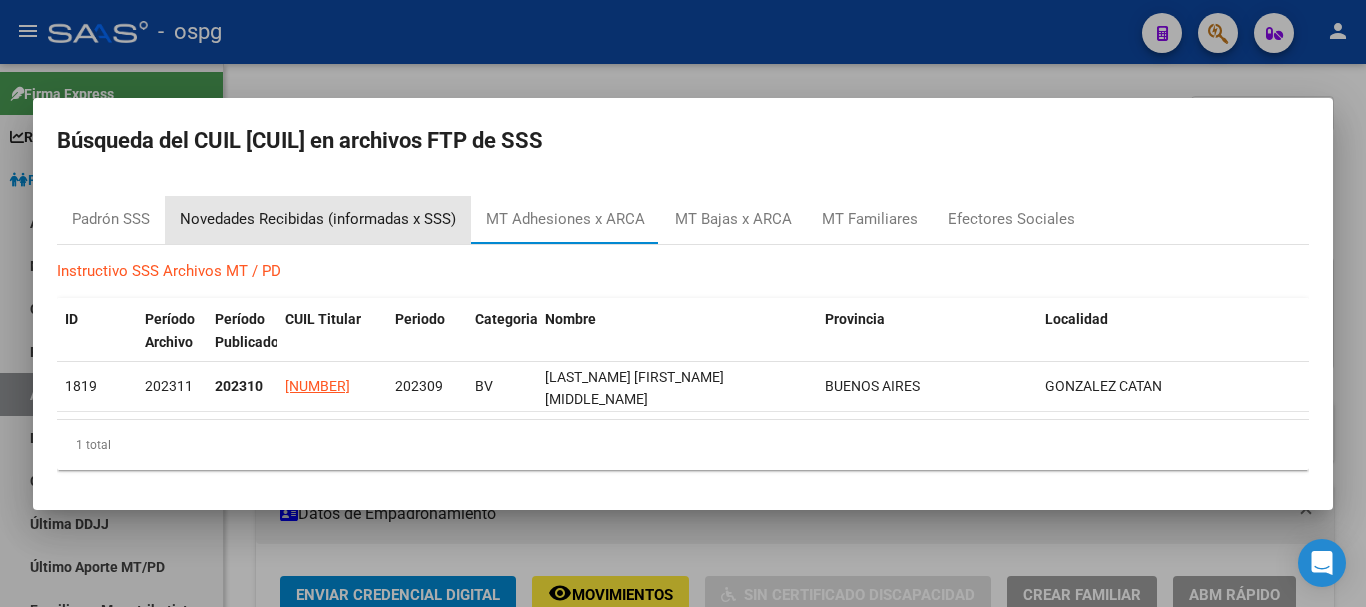 click on "Novedades Recibidas (informadas x SSS)" at bounding box center [318, 219] 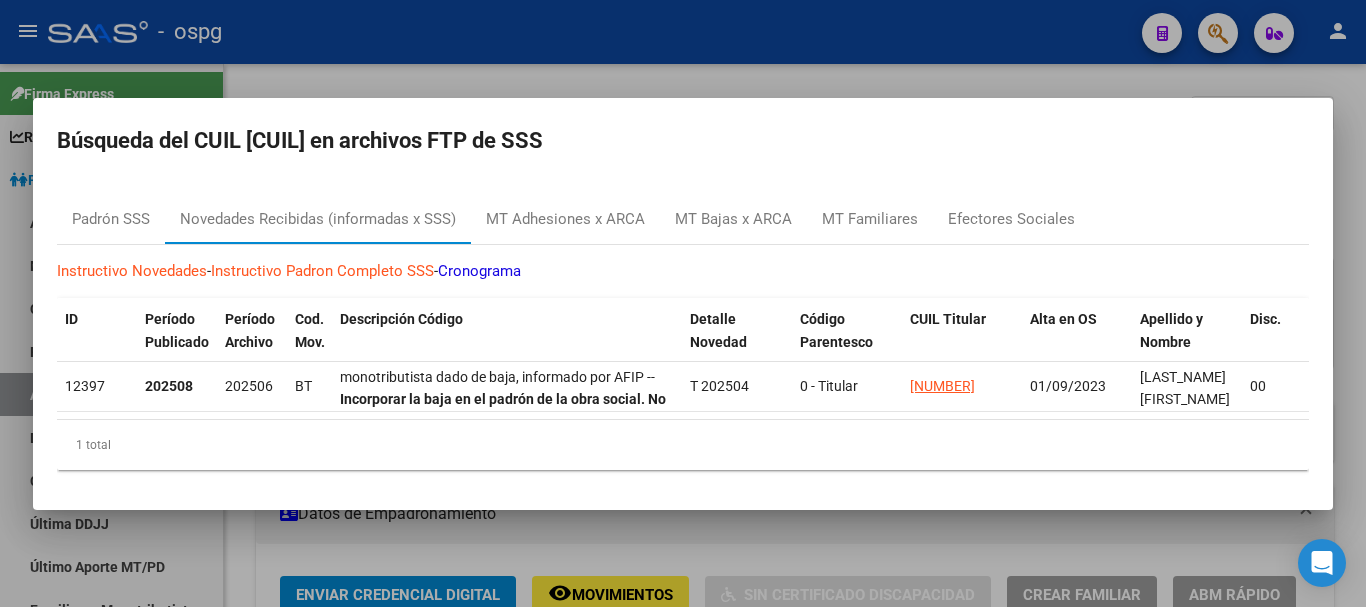 drag, startPoint x: 776, startPoint y: 53, endPoint x: 774, endPoint y: 42, distance: 11.18034 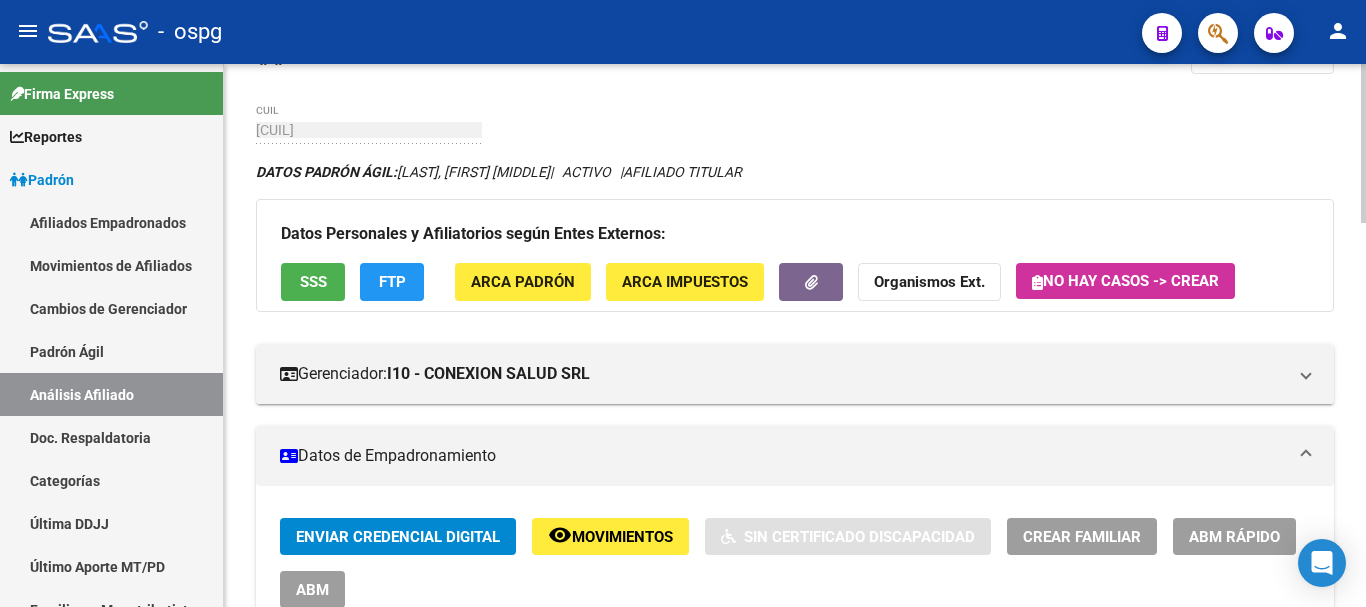 scroll, scrollTop: 200, scrollLeft: 0, axis: vertical 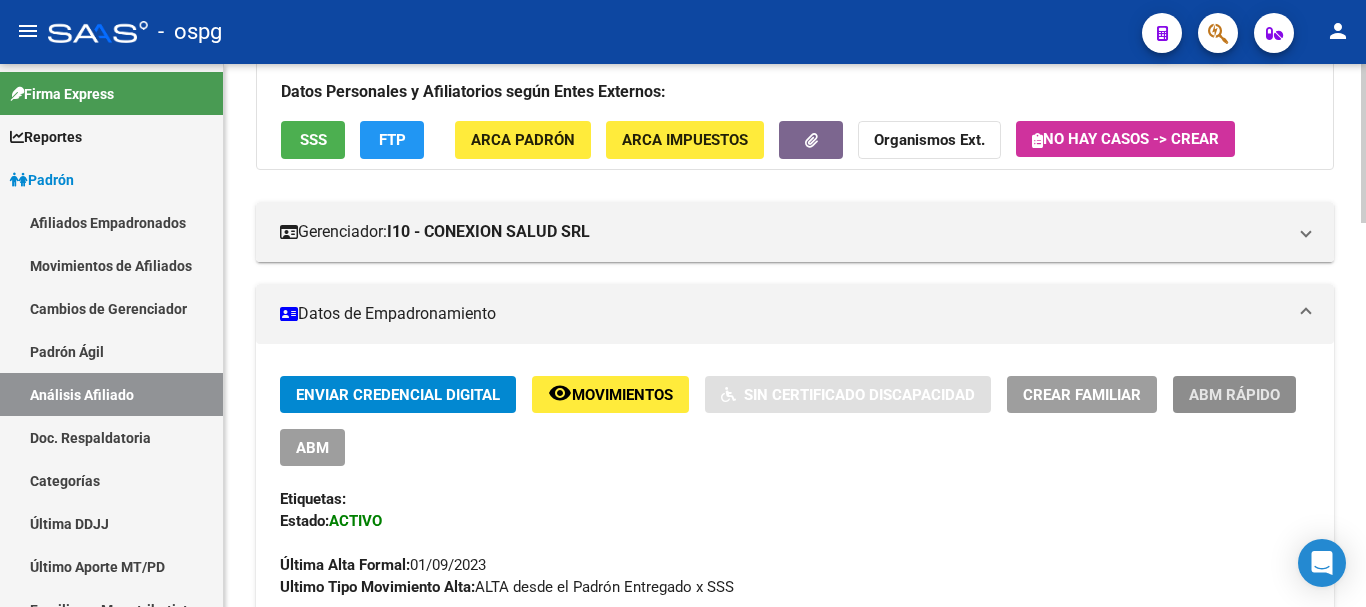 click on "ABM Rápido" 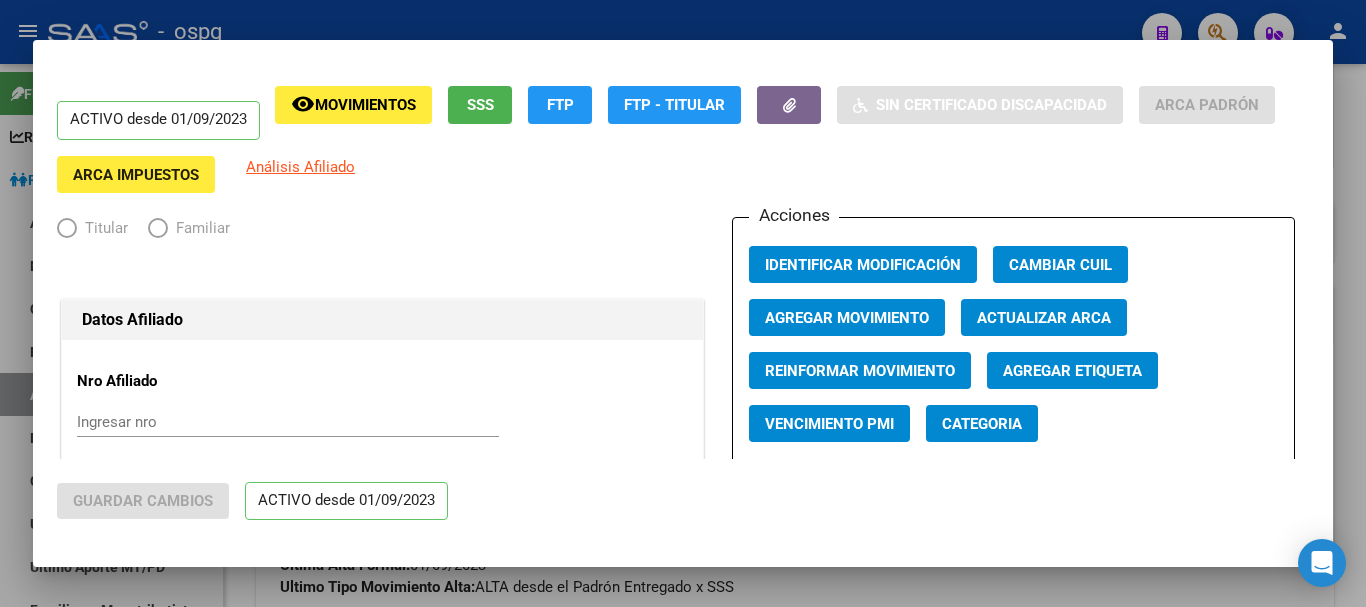 radio on "true" 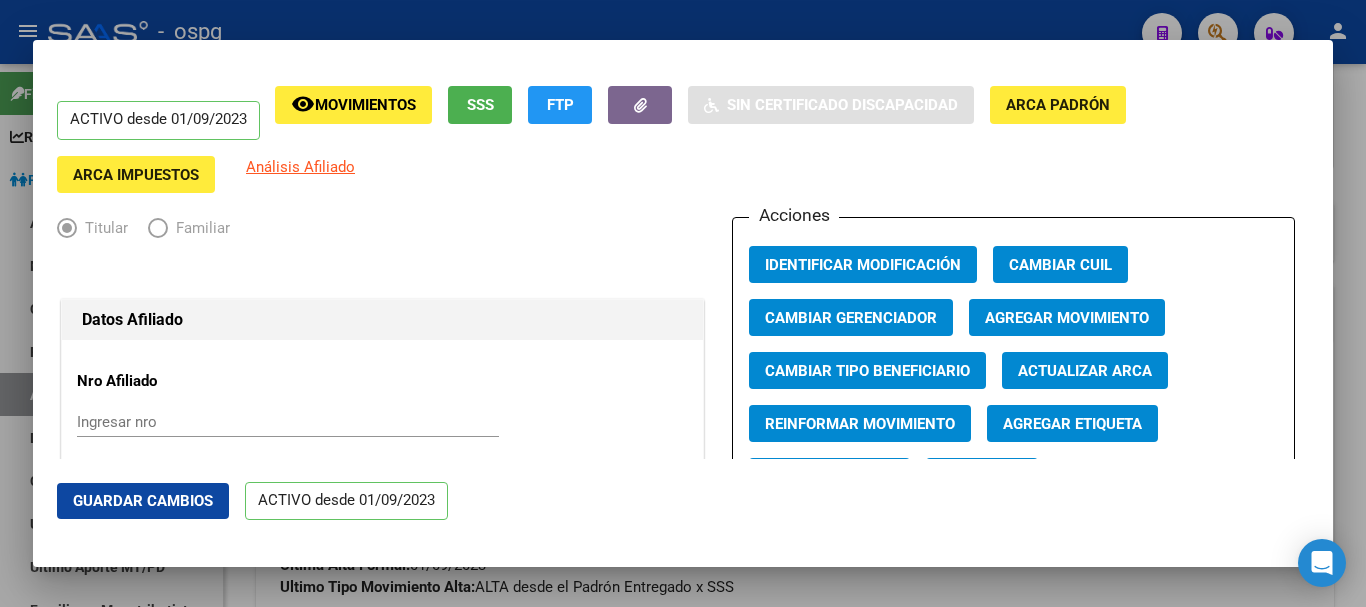 click on "Agregar Movimiento" 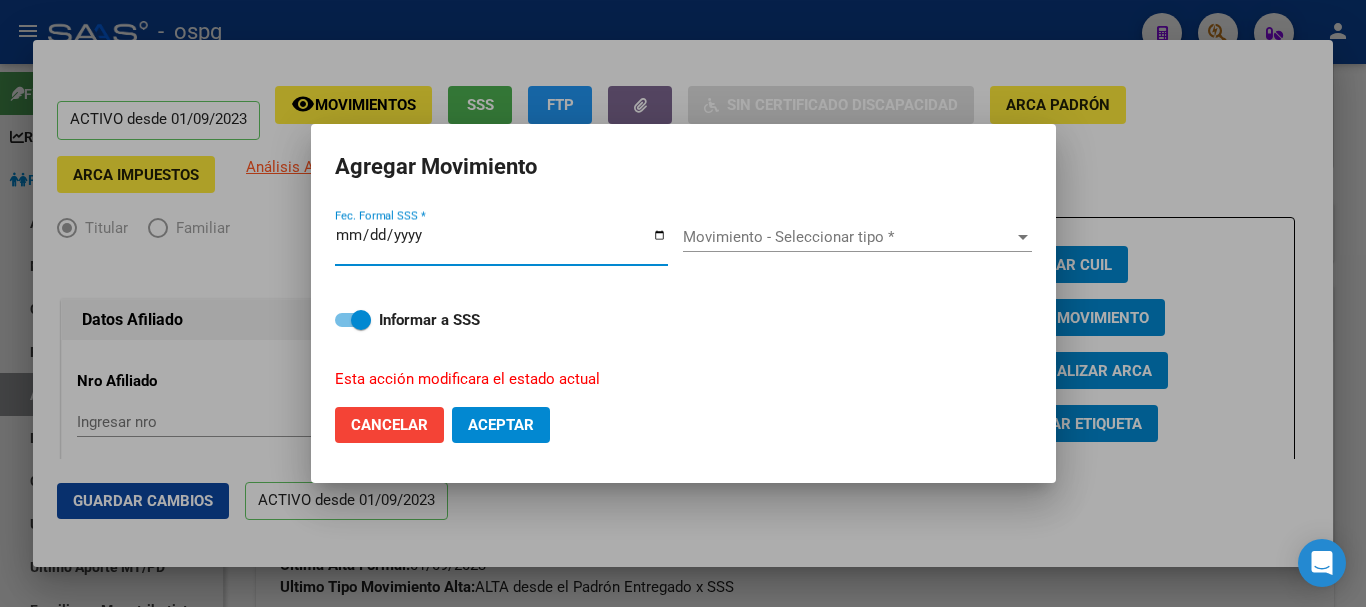 type on "2025-08-04" 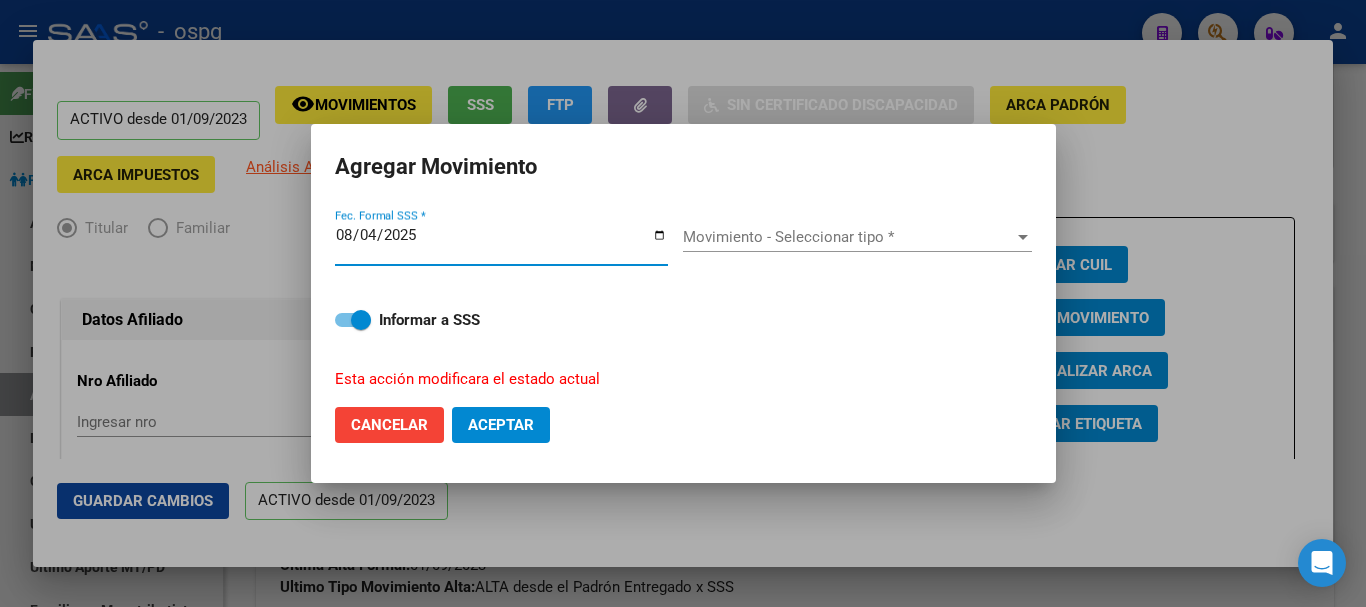 click on "Movimiento - Seleccionar tipo *" at bounding box center [848, 237] 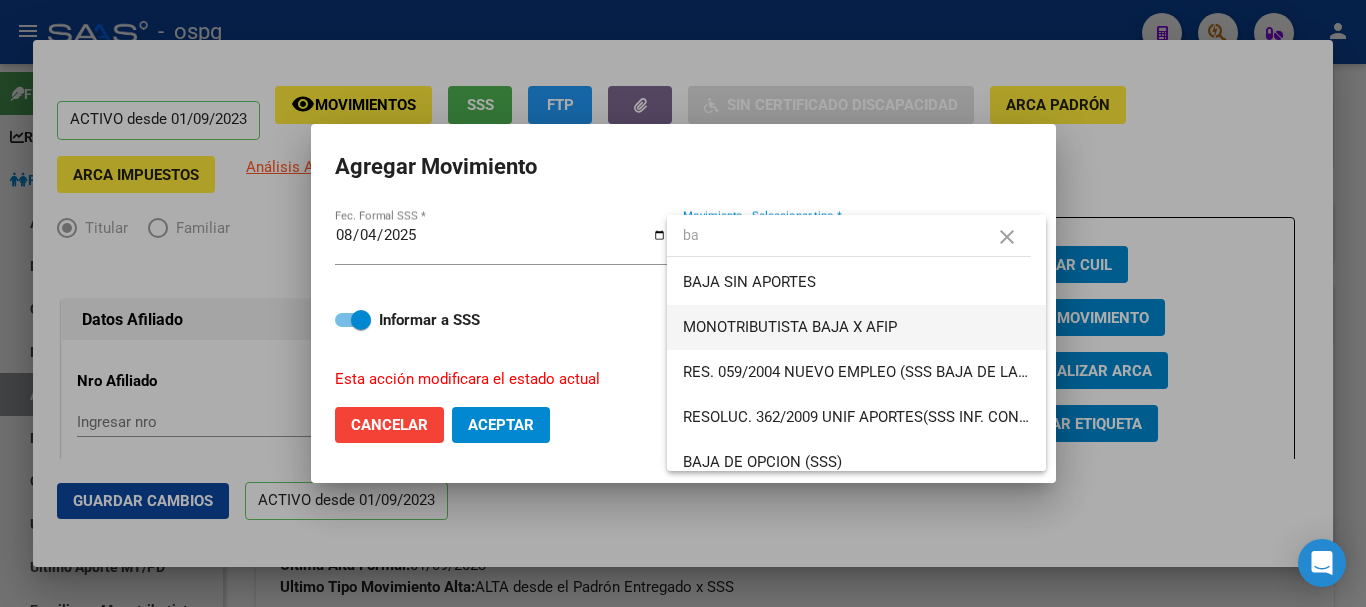 type on "ba" 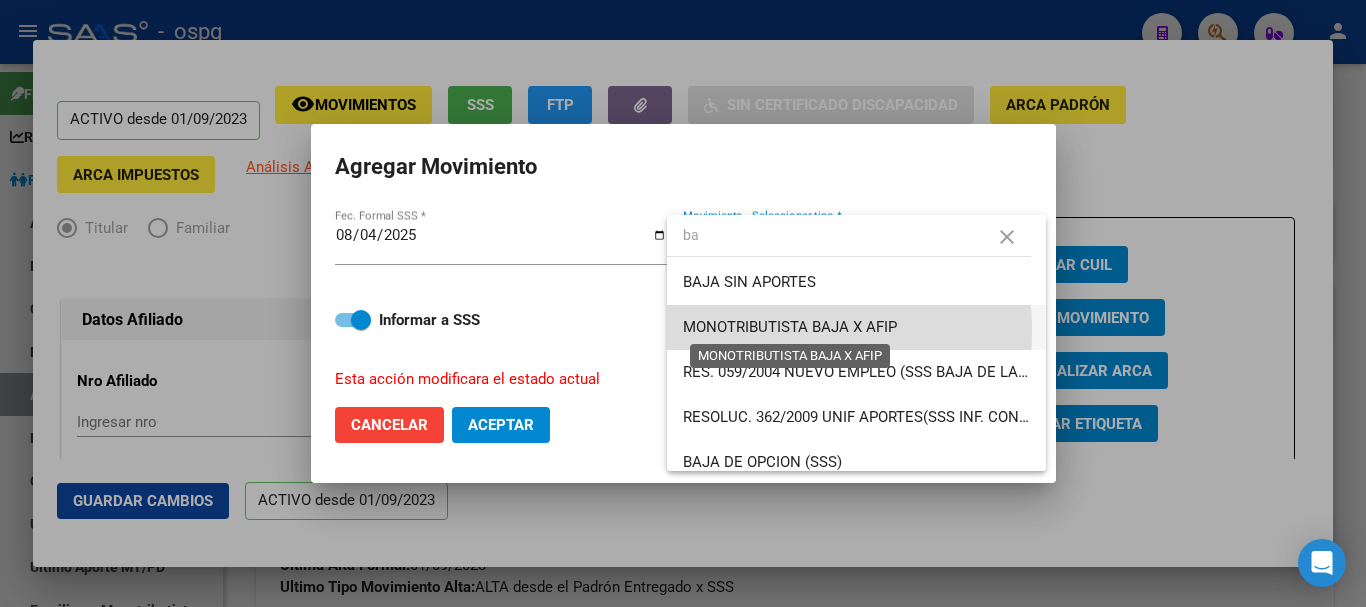 click on "MONOTRIBUTISTA BAJA X AFIP" at bounding box center [790, 327] 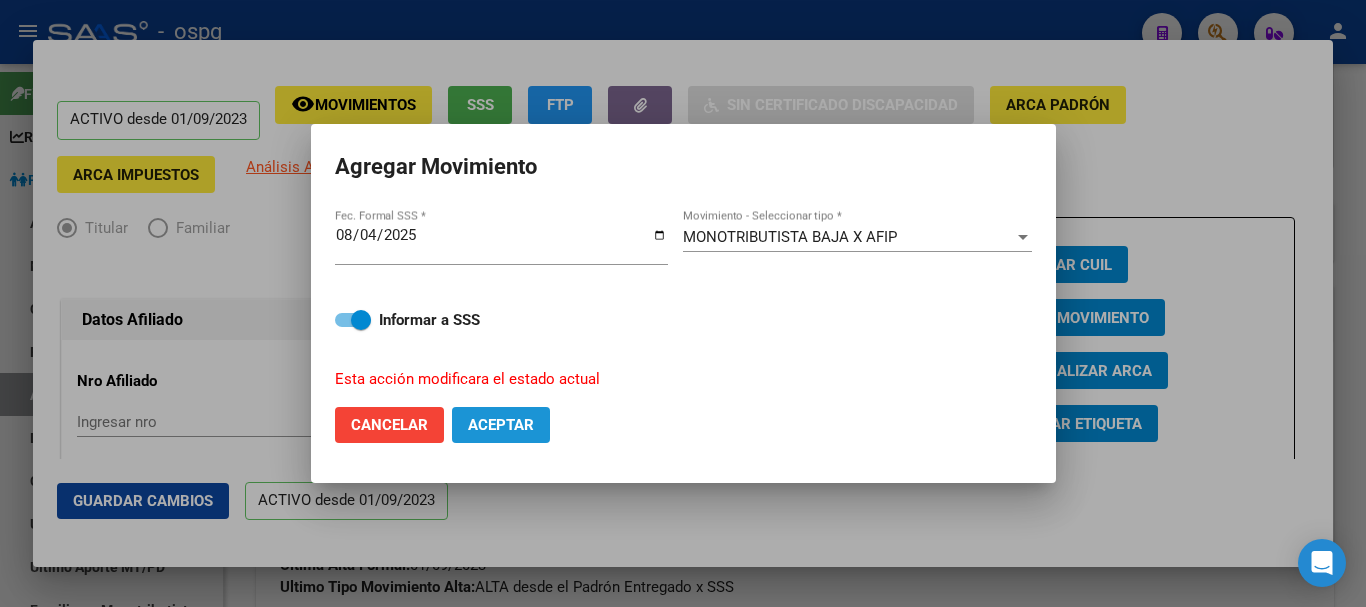 click on "Aceptar" 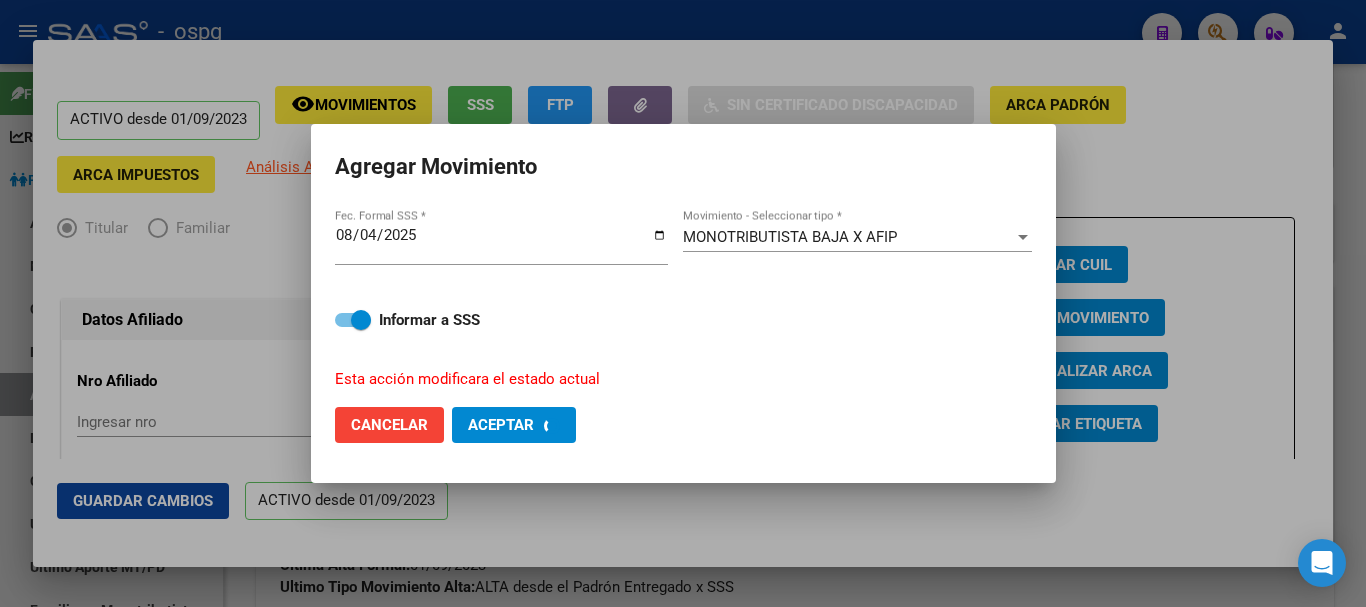 checkbox on "false" 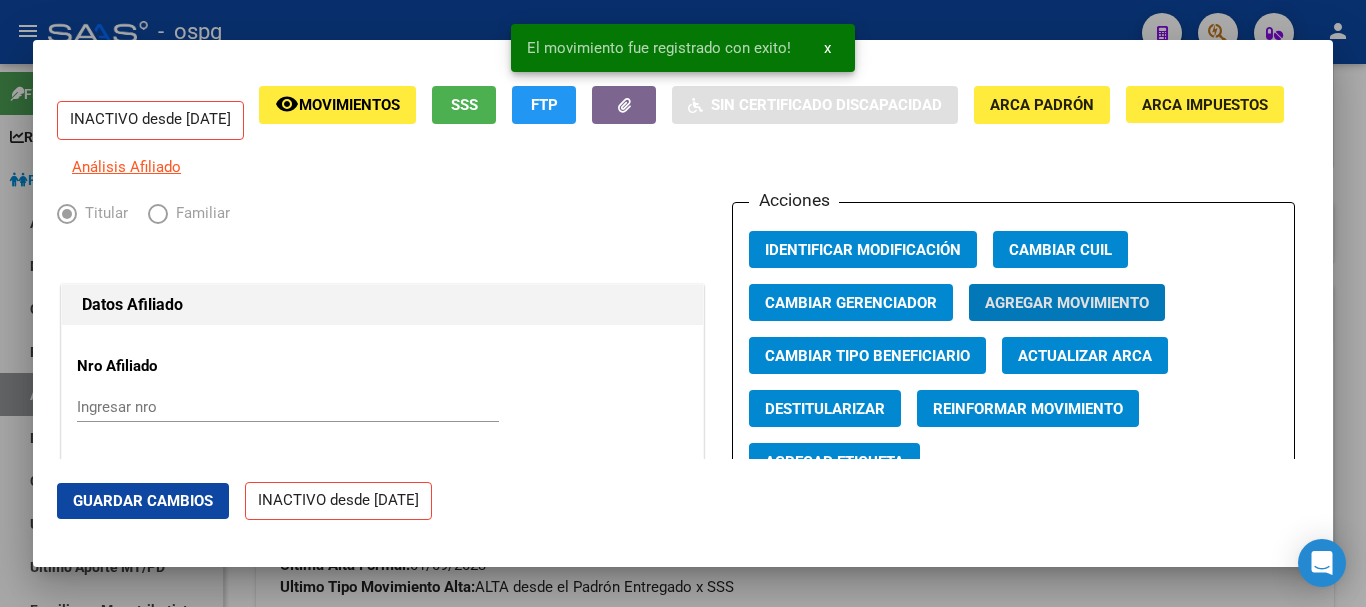 click at bounding box center (683, 303) 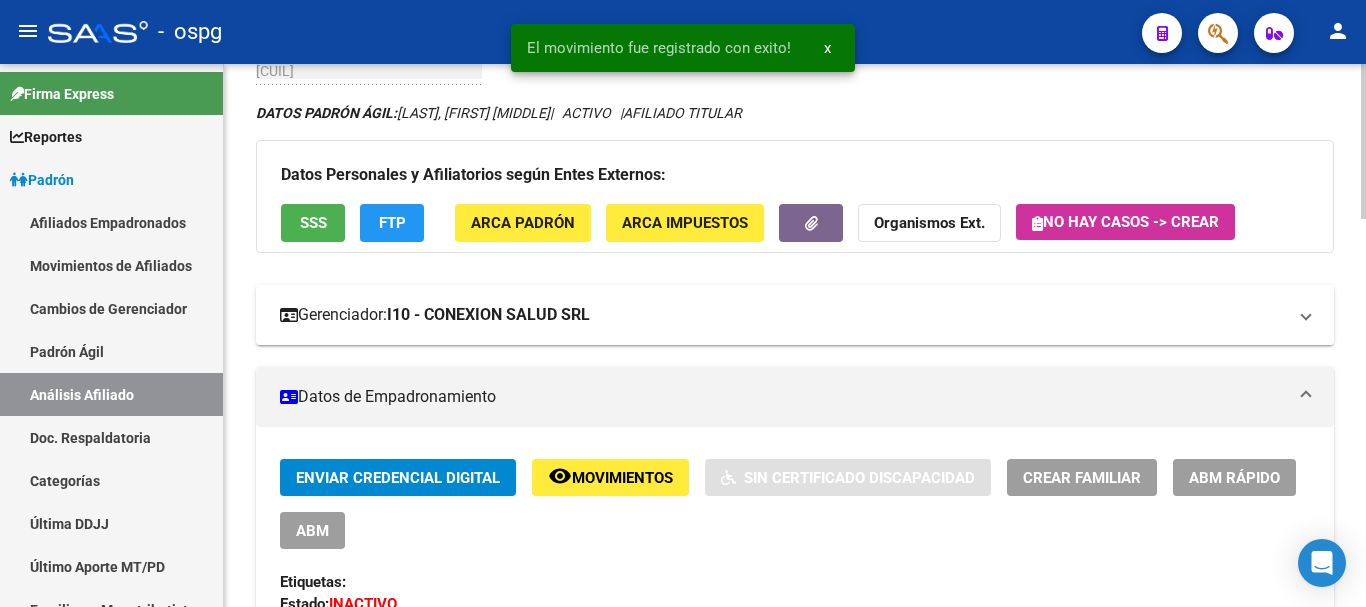 scroll, scrollTop: 0, scrollLeft: 0, axis: both 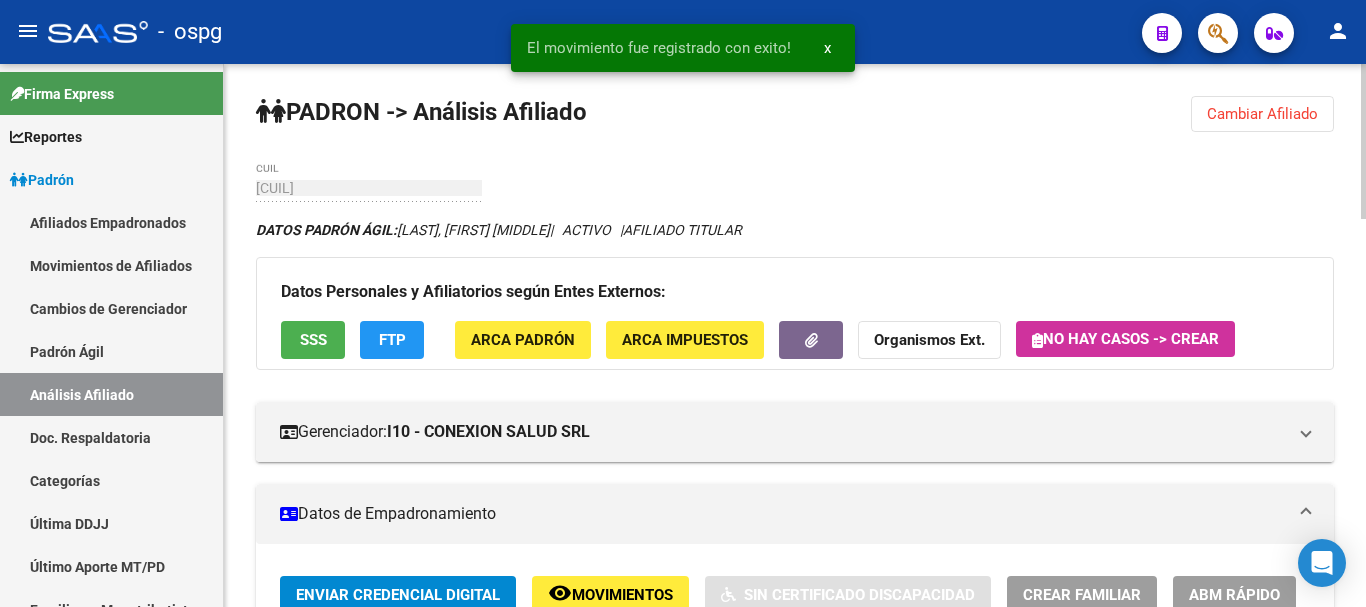 drag, startPoint x: 1278, startPoint y: 107, endPoint x: 1001, endPoint y: 117, distance: 277.18045 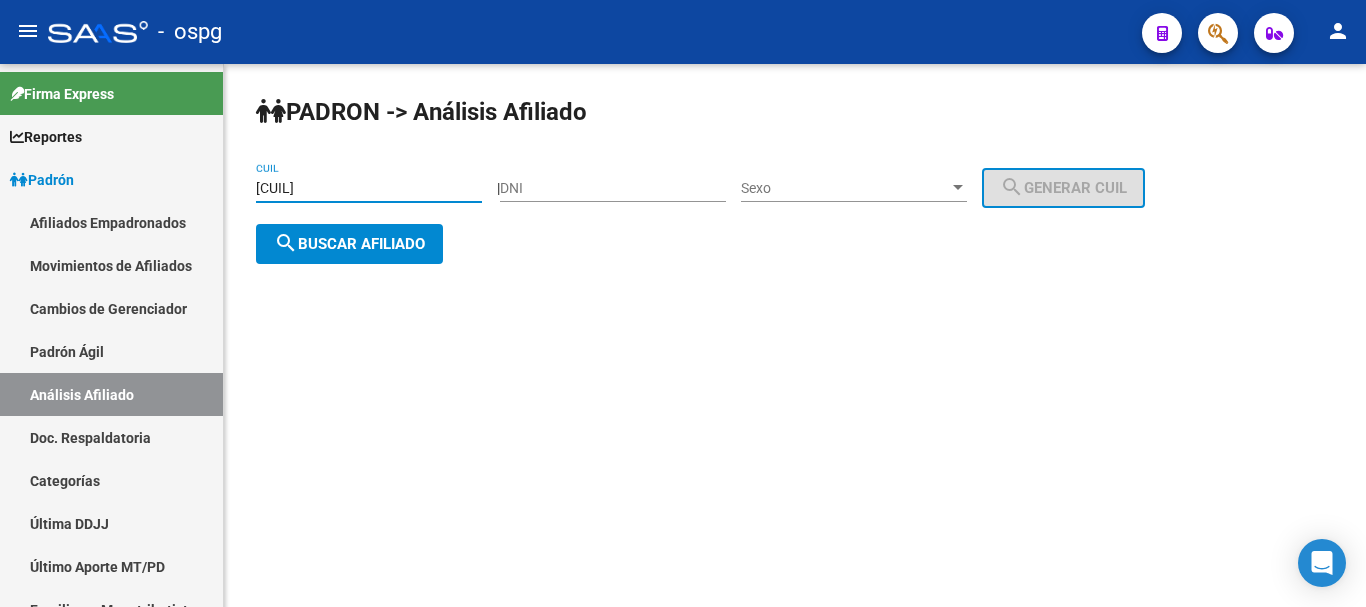 click on "[CUIL]" at bounding box center (369, 188) 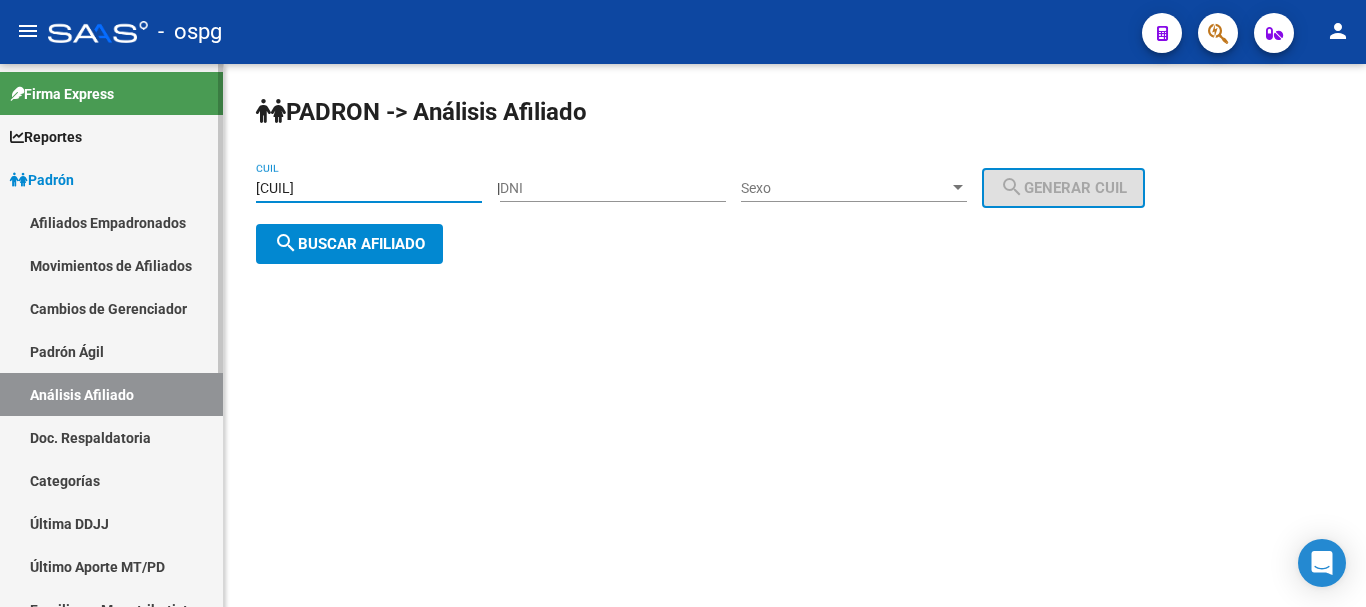 drag, startPoint x: 422, startPoint y: 188, endPoint x: 486, endPoint y: 214, distance: 69.079666 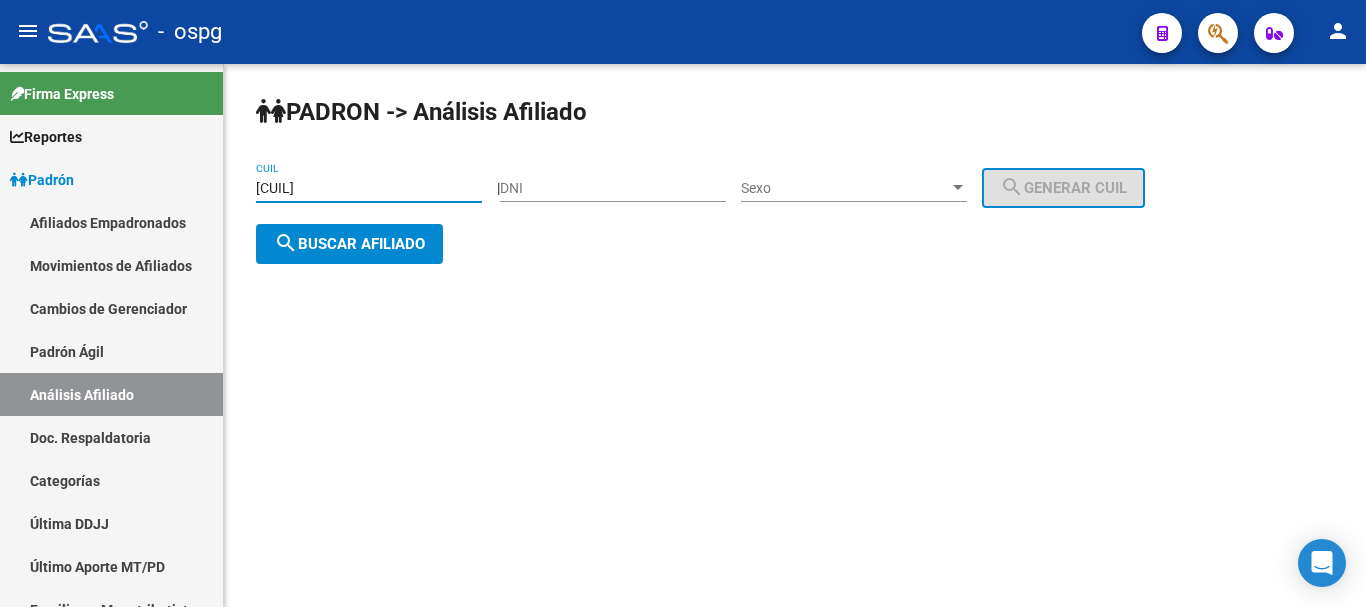 click on "Firma Express     Reportes Ingresos Devengados Análisis Histórico Detalles Transferencias RG sin DDJJ Detalles por CUIL RG Detalles - MT/PD MT morosos Padrón Traspasos x O.S. Traspasos x Gerenciador Traspasos x Provincia Nuevos Aportantes Métricas - Padrón SSS Métricas - Crecimiento Población    Padrón Afiliados Empadronados Movimientos de Afiliados Cambios de Gerenciador Padrón Ágil Análisis Afiliado Doc. Respaldatoria Categorías Última DDJJ Último Aporte MT/PD Familiares Monotributistas Altas Directas    Integración (discapacidad) Certificado Discapacidad    Fiscalización RG Deuda X Empresa Listado de Empresas Análisis Empresa Actas Ingresos Percibidos Ingresos Percibidos Prorrateado x CUIL Cheques en Cartera Cheques rebotados sin cambiar ABM - Grupos de Fiscalizadores ABM - Fiscalizadores DDJJ Sospechosas    Casos / Tickets Casos Casos Movimientos Comentarios Documentación Adj.    Explorador de Archivos ARCA DDJJ / Nóminas Detalles Transferencias Detalles Relaciones Laborales" 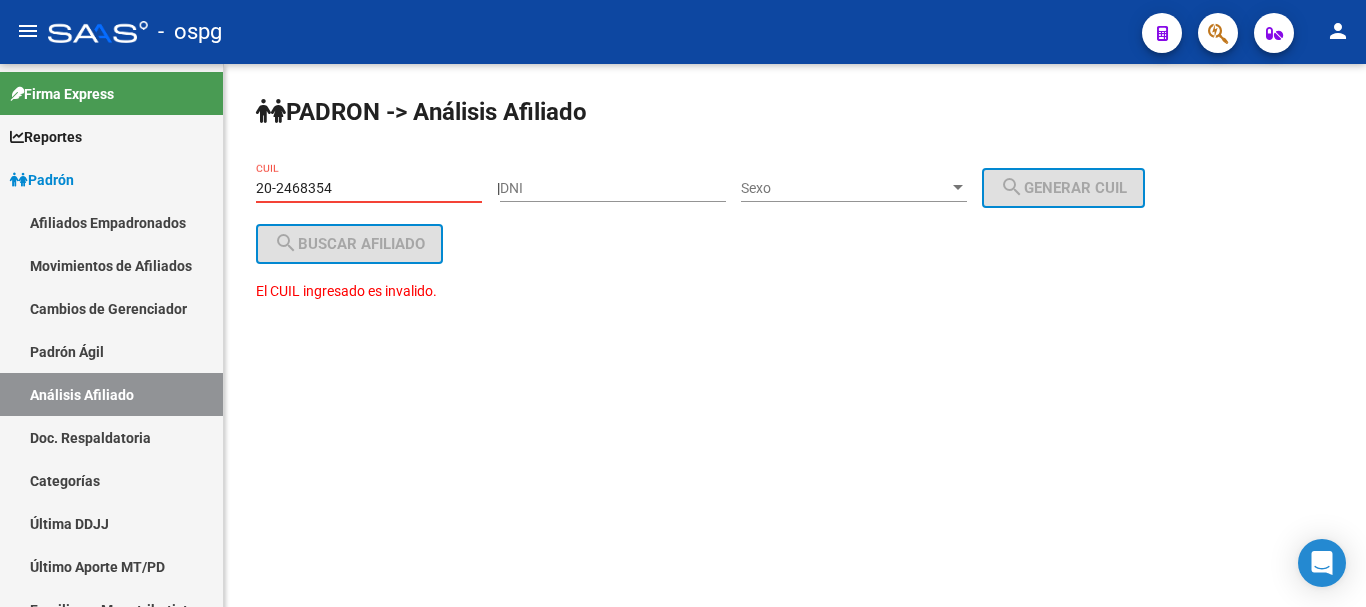 drag, startPoint x: 423, startPoint y: 202, endPoint x: 413, endPoint y: 182, distance: 22.36068 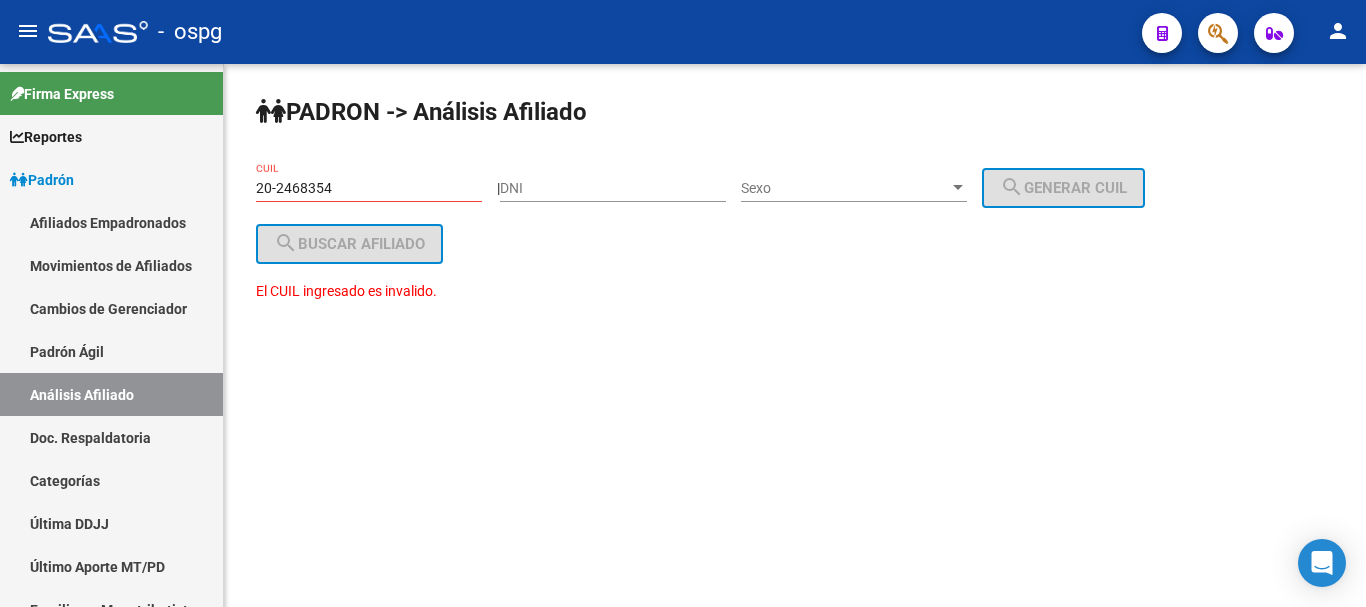 click on "20-2468354" at bounding box center [369, 188] 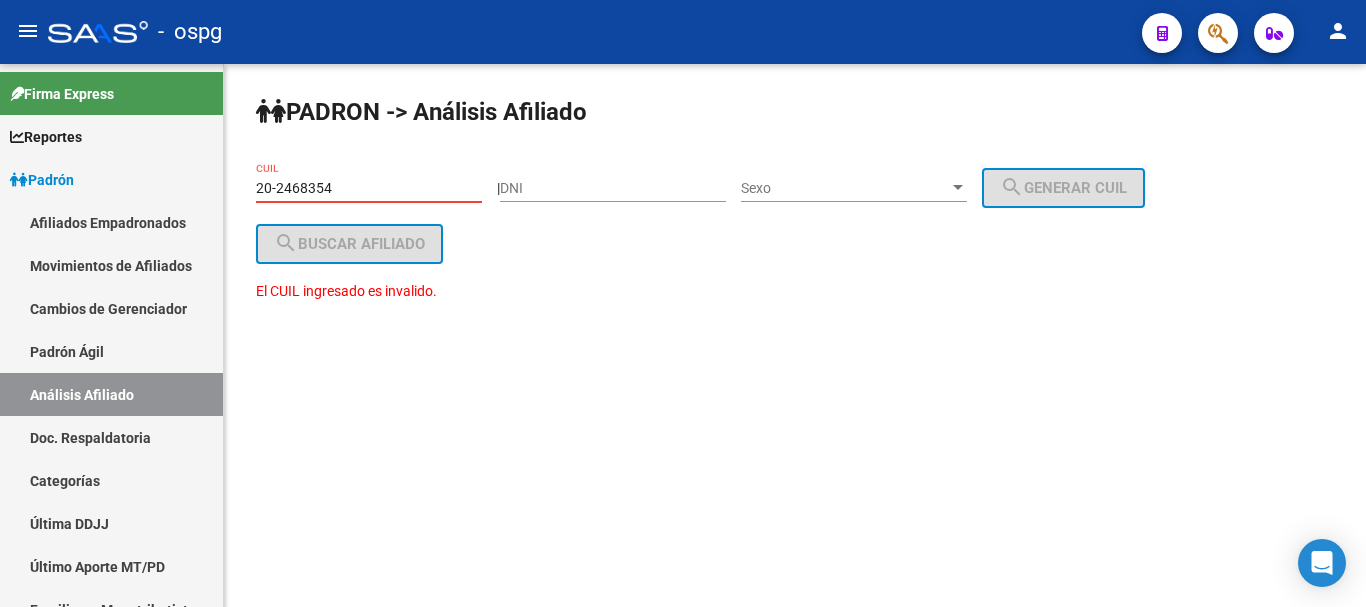 click on "20-2468354" at bounding box center (369, 188) 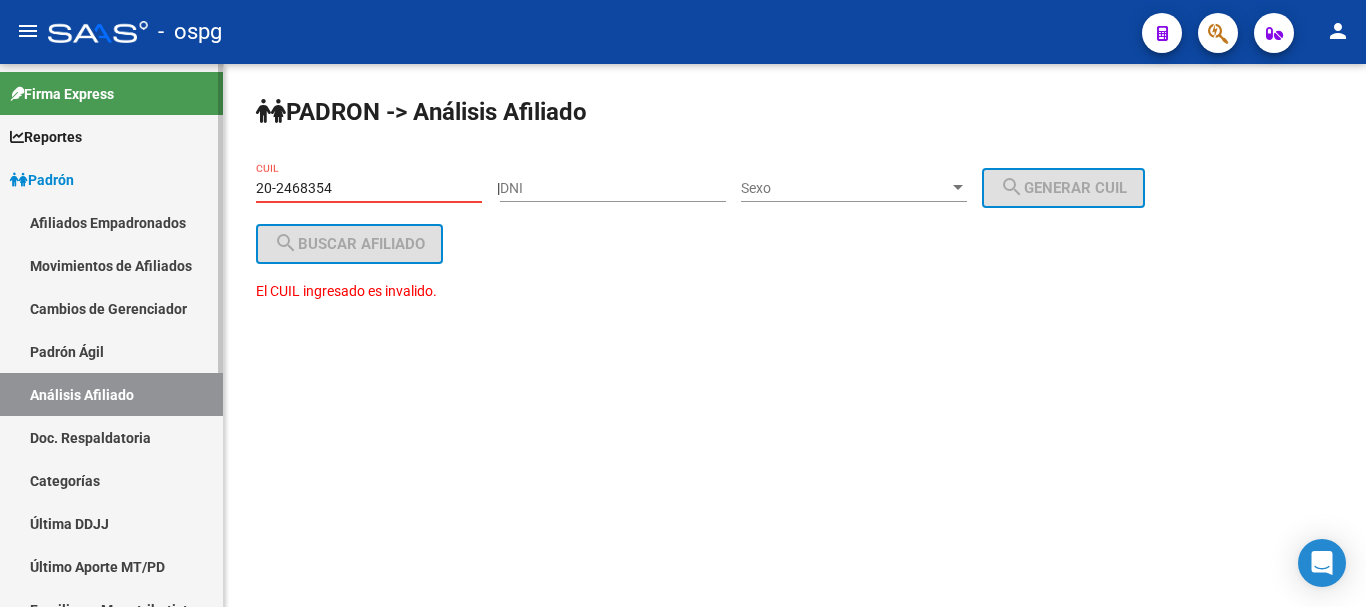 drag, startPoint x: 391, startPoint y: 190, endPoint x: 133, endPoint y: 190, distance: 258 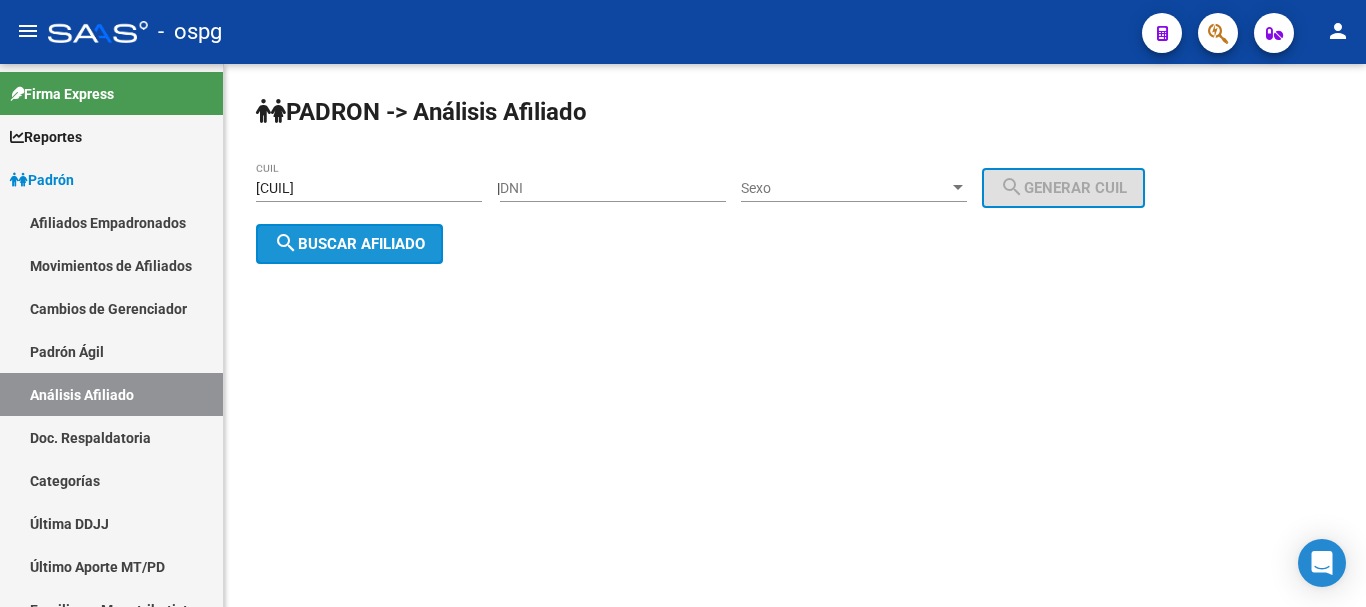 click on "PADRON -> Análisis Afiliado [CUIL] CUIL    |    DNI Sexo Sexo search  Generar CUIL  search  Buscar afiliado" 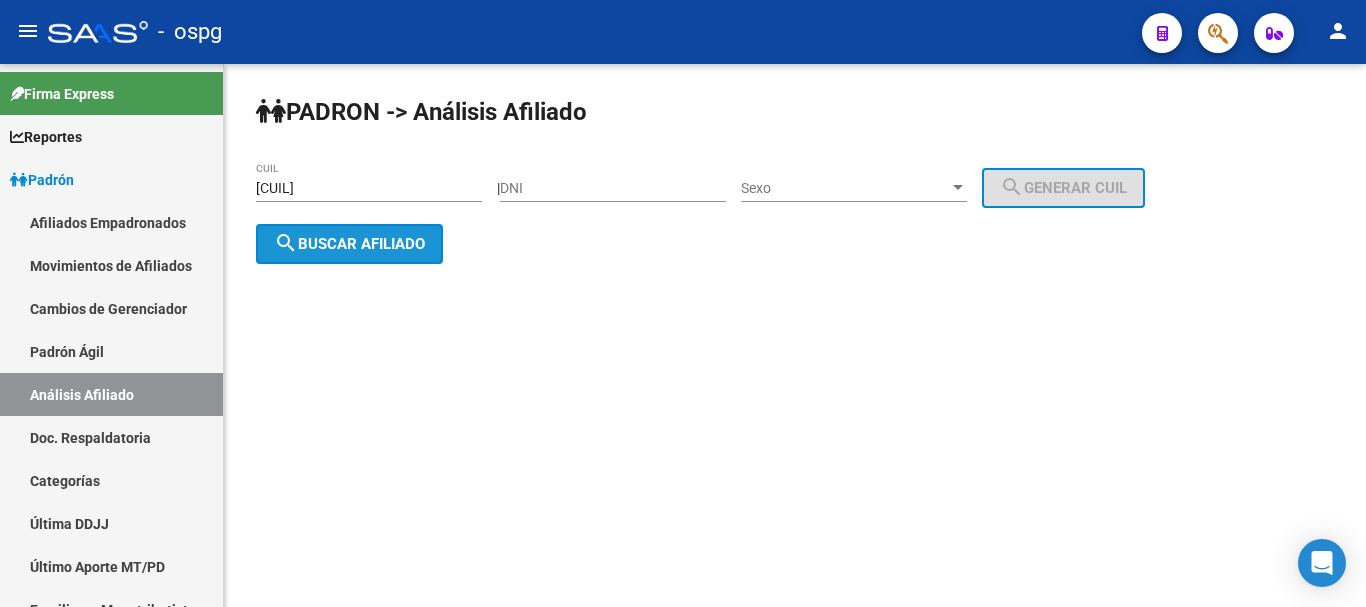 click on "search  Buscar afiliado" 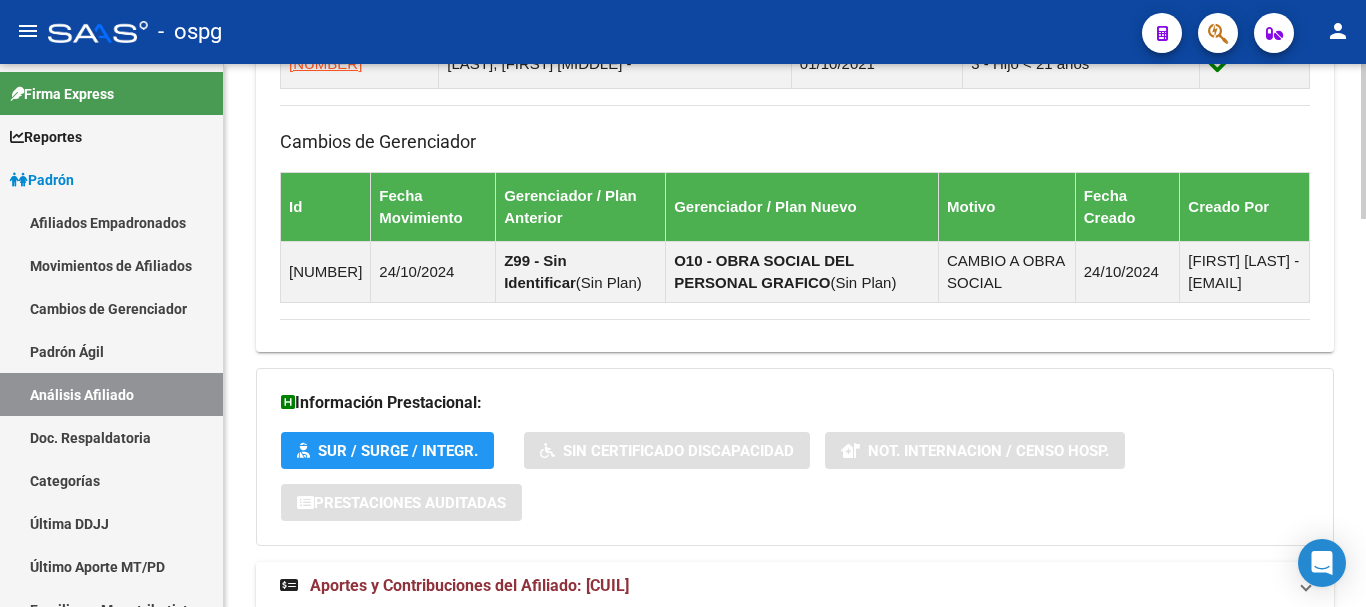 scroll, scrollTop: 1363, scrollLeft: 0, axis: vertical 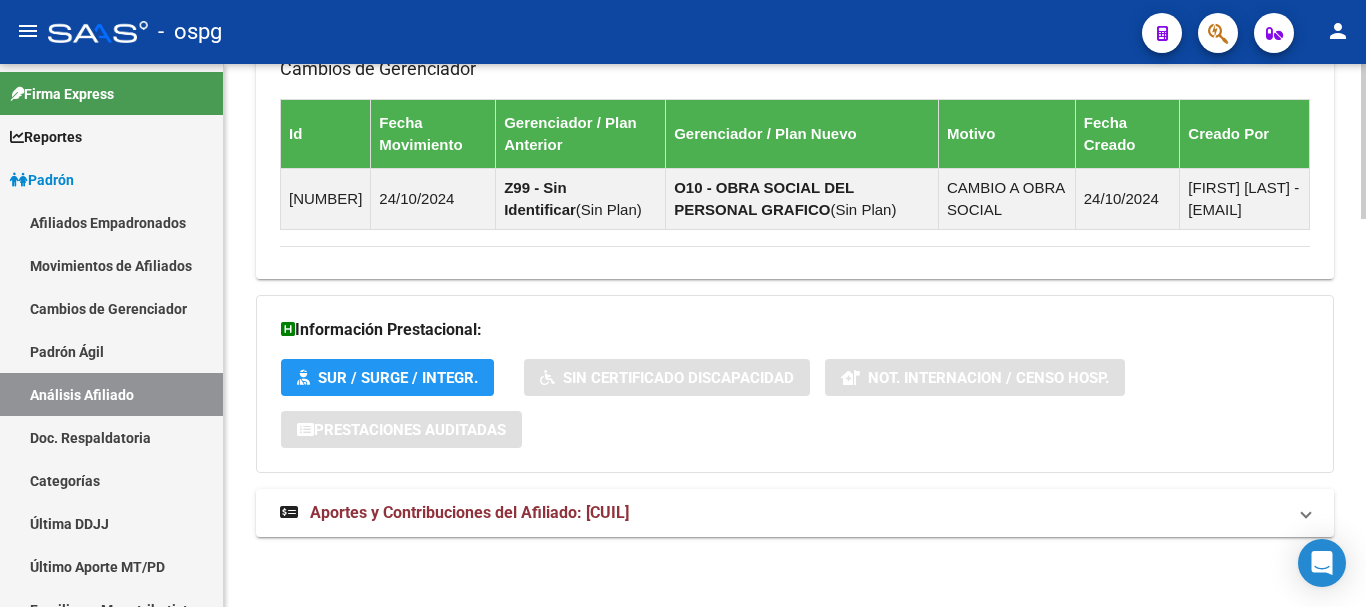 click on "PADRON -> Análisis Afiliado  Cambiar Afiliado
[CUIL] CUIL DATOS PADRÓN ÁGIL:  [LAST_NAME], [FIRST_NAME] [FIRST_NAME]             |   ACTIVO   |     AFILIADO TITULAR  Datos Personales y Afiliatorios según Entes Externos: SSS FTP ARCA Padrón ARCA Impuestos Organismos Ext.   No hay casos -> Crear
Gerenciador:      O10 - OBRA SOCIAL DEL PERSONAL GRAFICO Atención telefónica: Atención emergencias: Otros Datos Útiles:    Datos de Empadronamiento  Enviar Credencial Digital remove_red_eye Movimientos    Sin Certificado Discapacidad Crear Familiar ABM Rápido ABM Etiquetas: Estado: ACTIVO Última Alta Formal:  [DATE] Ultimo Tipo Movimiento Alta:  ALTA desde el Padrón Entregado x SSS Comentario ADMIN:  Migración Padrón Completo SSS el 2024-08-29 14:44:37 DATOS DEL AFILIADO Apellido:   [LAST_NAME], [FIRST_NAME] [FIRST_NAME]        CUIL:  [CUIL] Documento:  DU - DOCUMENTO UNICO [NUMBER]  Nacionalidad:  ARGENTINA Parentesco:  0 - Titular Estado Civil:  Soltero Discapacitado:    NO (00) Sexo:  M Nacimiento:" 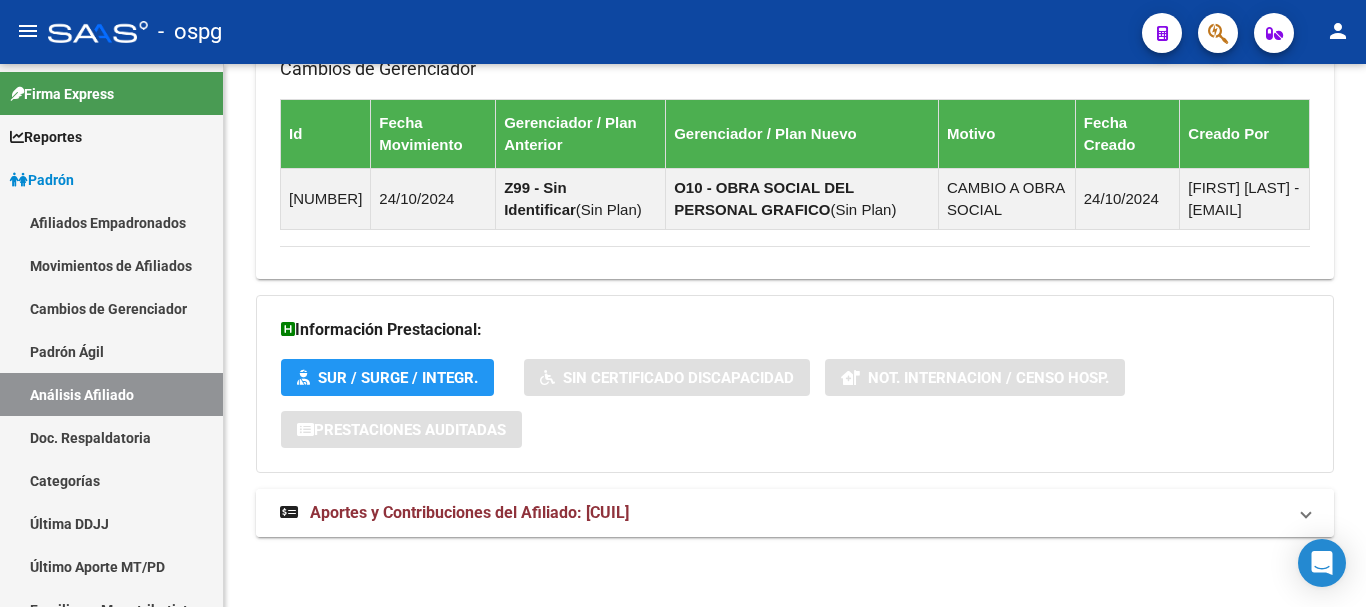 click on "Aportes y Contribuciones del Afiliado: [CUIL]" at bounding box center [795, 513] 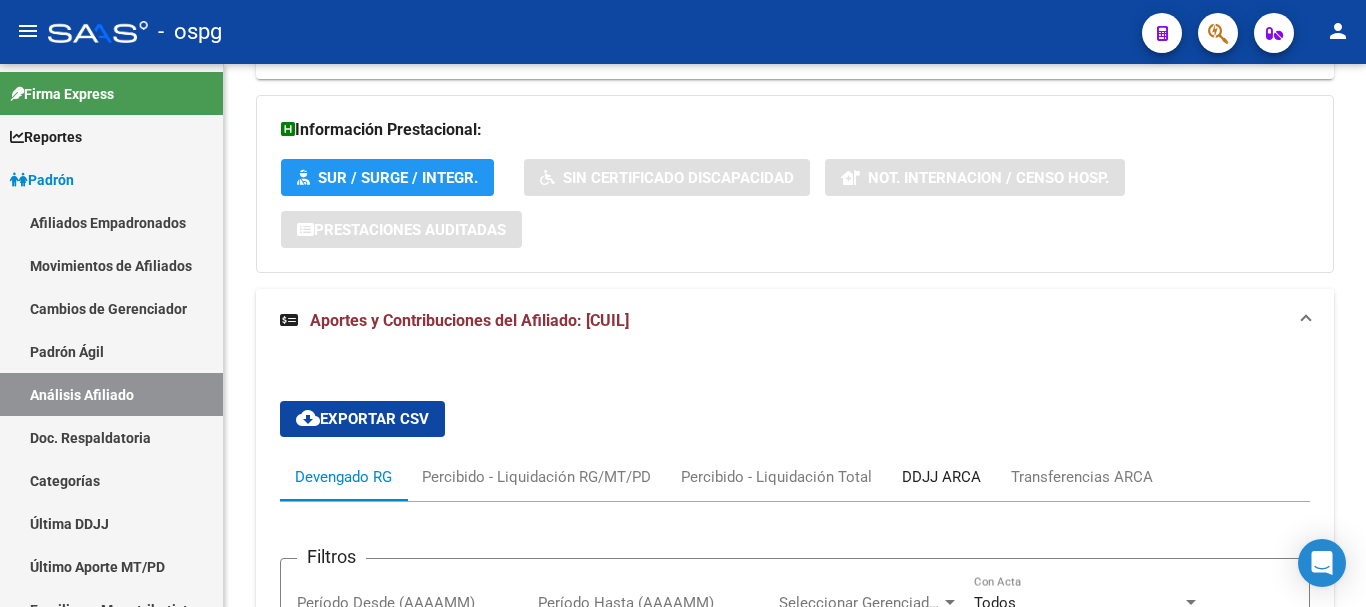 drag, startPoint x: 968, startPoint y: 471, endPoint x: 968, endPoint y: 454, distance: 17 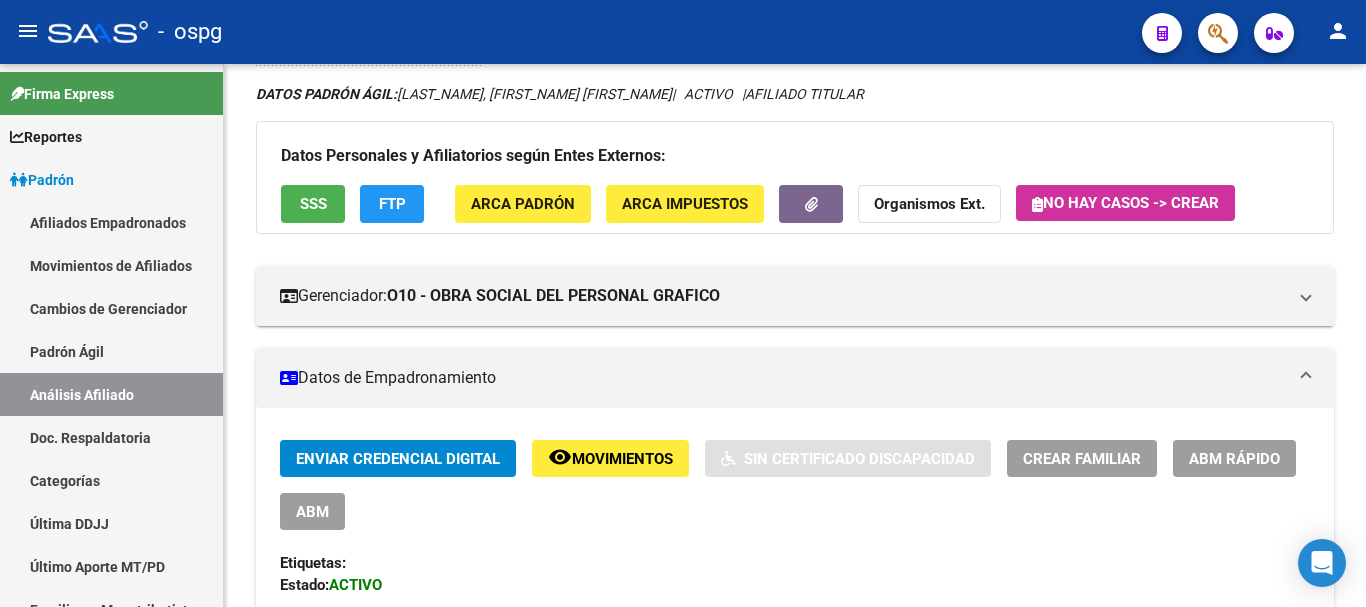 scroll, scrollTop: 0, scrollLeft: 0, axis: both 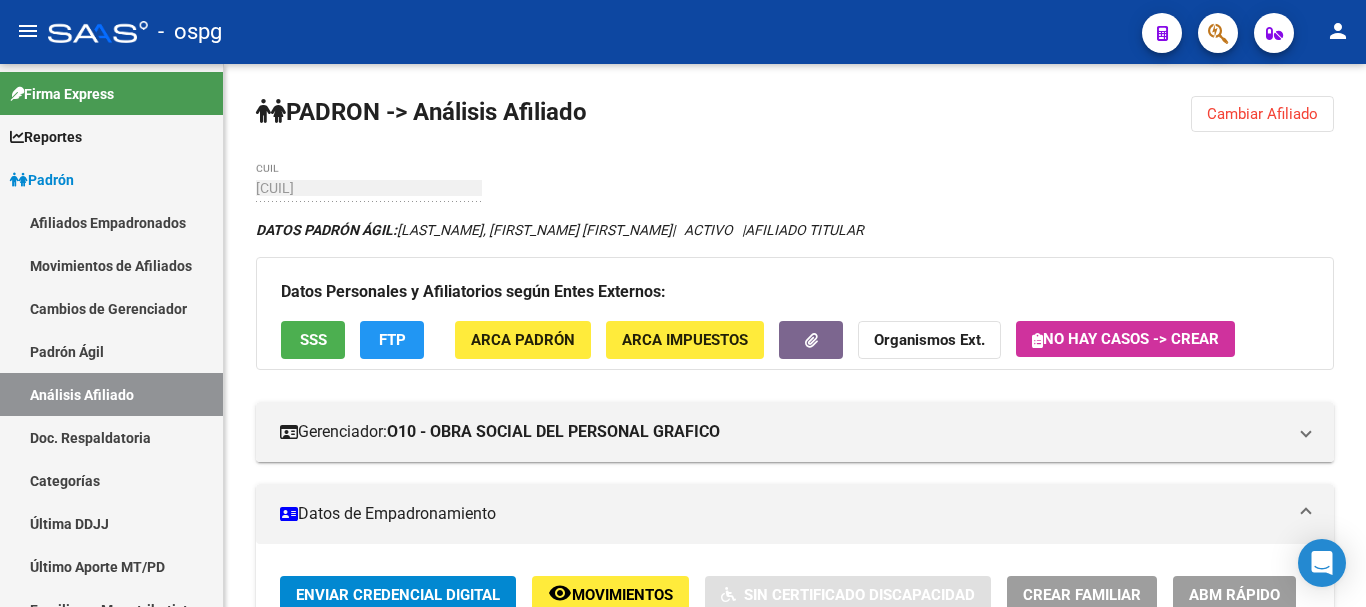 click 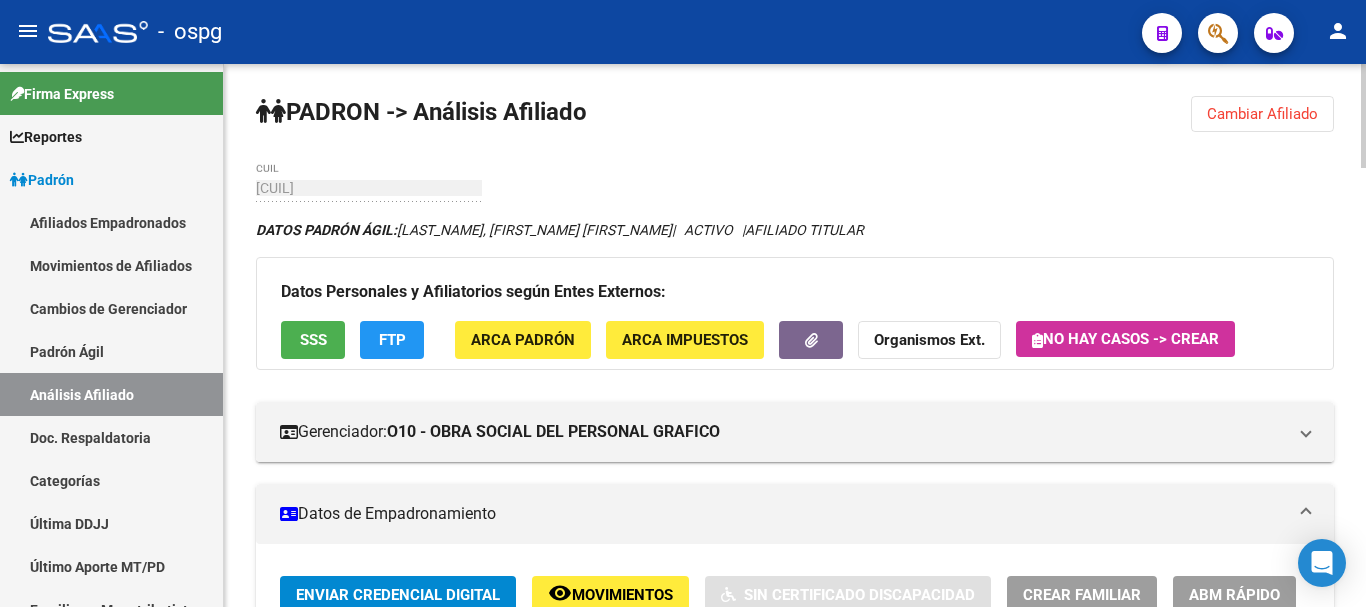 click on "Cambiar Afiliado" 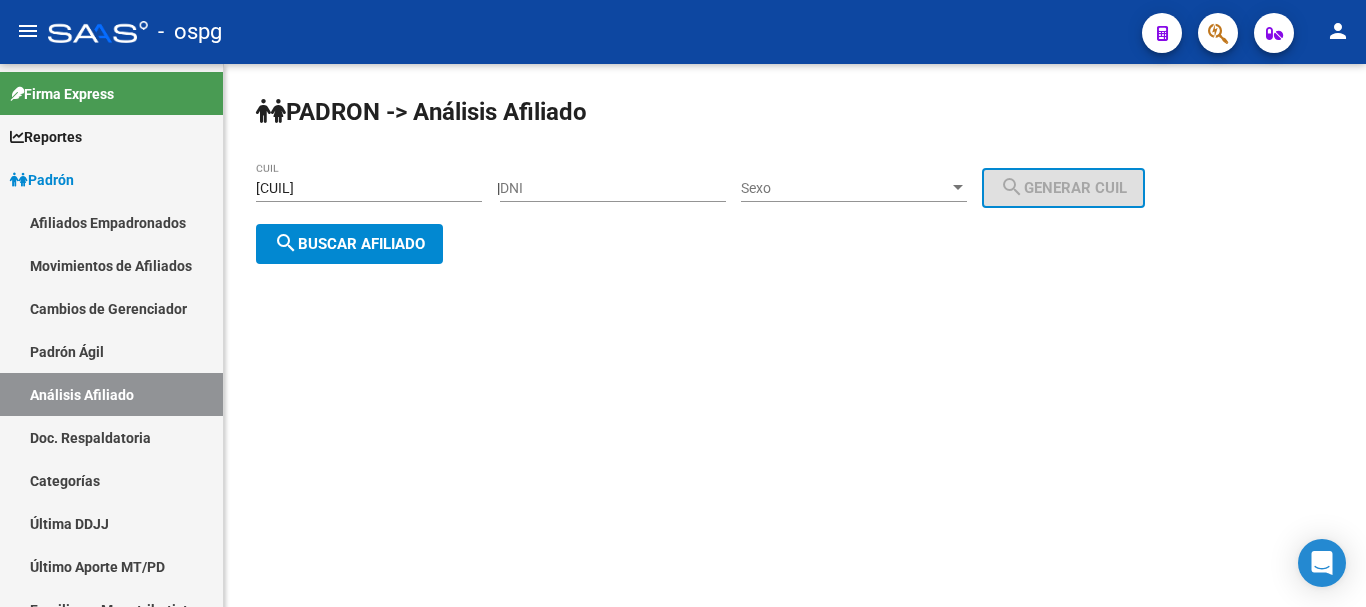 click on "[CUIL]" at bounding box center (369, 188) 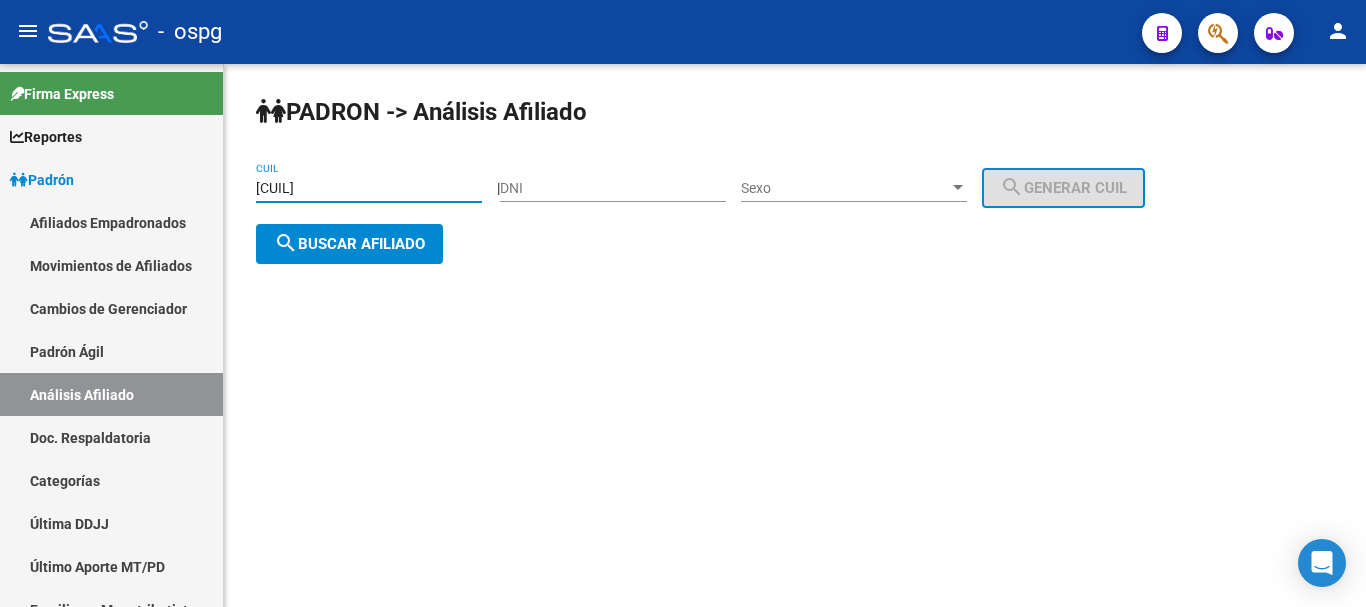 click on "[CUIL]" at bounding box center (369, 188) 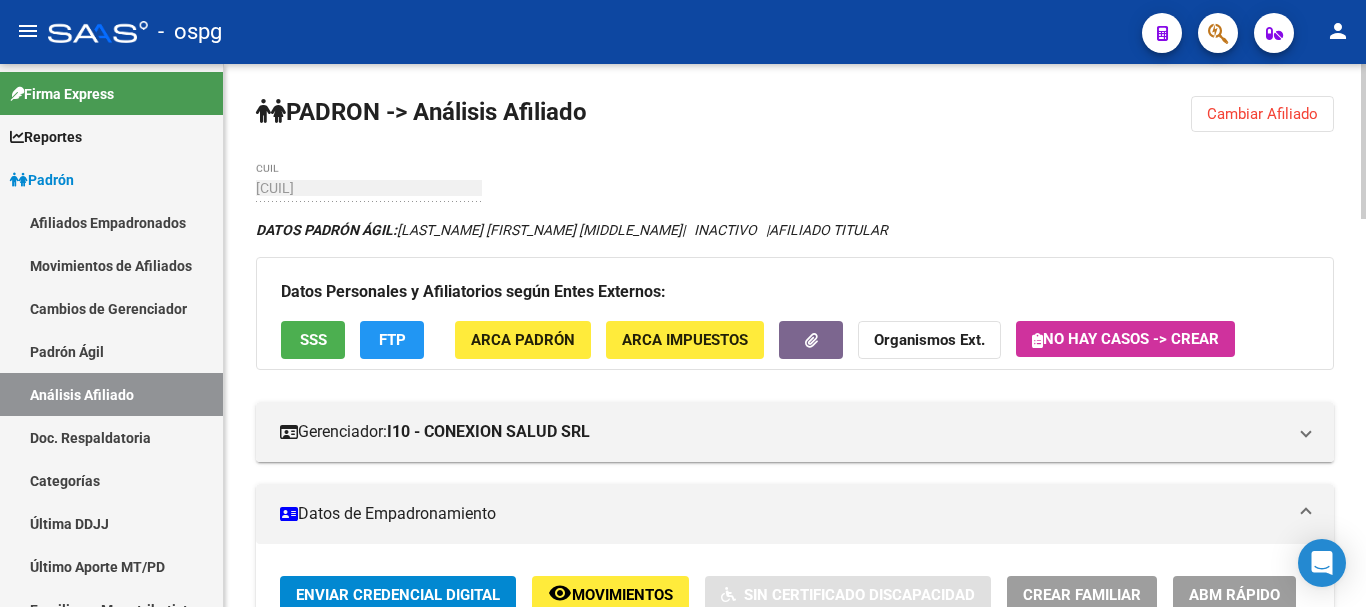 click on "PADRON -> Análisis Afiliado  Cambiar Afiliado
[CUIL] CUIL DATOS PADRÓN ÁGIL:  [LAST_NAME] [FIRST_NAME] [MIDDLE_NAME]     |   INACTIVO   |     AFILIADO TITULAR  Datos Personales y Afiliatorios según Entes Externos: SSS FTP ARCA Padrón ARCA Impuestos Organismos Ext.   No hay casos -> Crear
Gerenciador:      I10 - CONEXION SALUD SRL Atención telefónica: Atención emergencias: Otros Datos Útiles:    Datos de Empadronamiento  Enviar Credencial Digital remove_red_eye Movimientos    Sin Certificado Discapacidad Crear Familiar ABM Rápido ABM Etiquetas: Estado: INACTIVO Última Alta Formal:  [DATE] Ultimo Tipo Movimiento Alta:  ALTA desde el Padrón Entregado x SSS Última Baja Formal:  [DATE] Ultimo Tipo Movimiento Baja:  MONOTRIBUTISTA BAJA X AFIP Comentario ADMIN:  Migración Padrón Completo SSS el 2024-08-29 14:44:37 DATOS DEL AFILIADO Apellido:   [LAST_NAME] [FIRST_NAME] [MIDDLE_NAME]         CUIL:  [CUIL] Documento:  DU - DOCUMENTO UNICO [DOCUMENT_NUMBER]  Nacionalidad:  ARGENTINA Parentesco:" 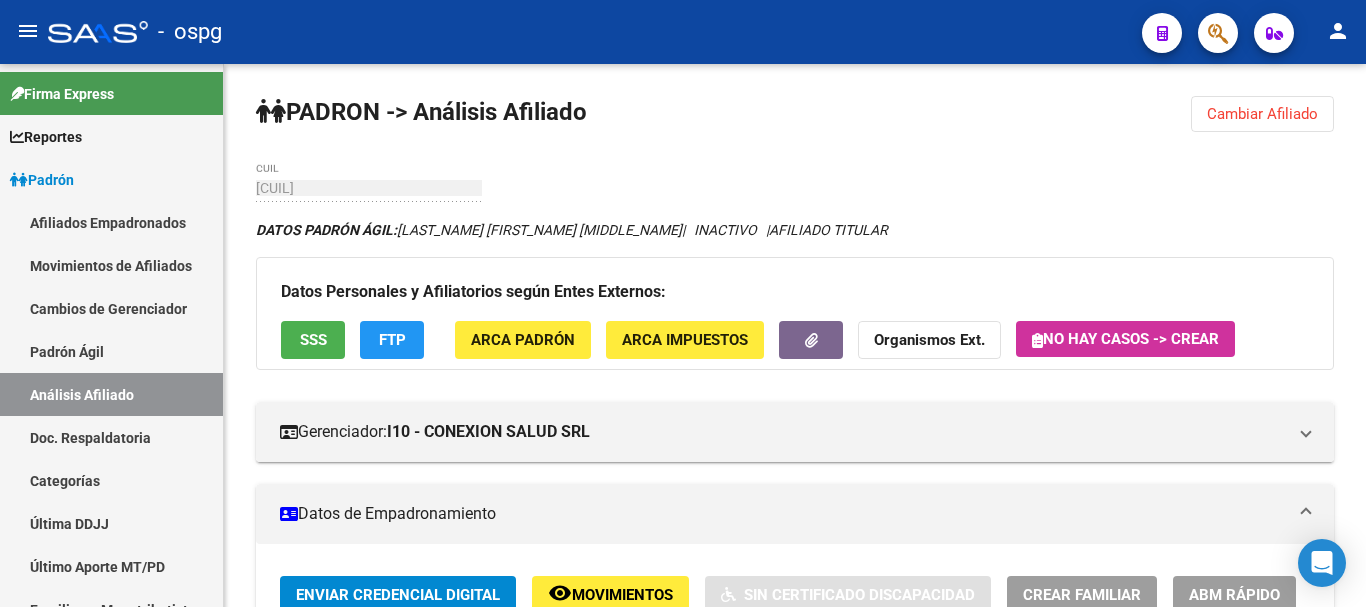 click on "Cambiar Afiliado" 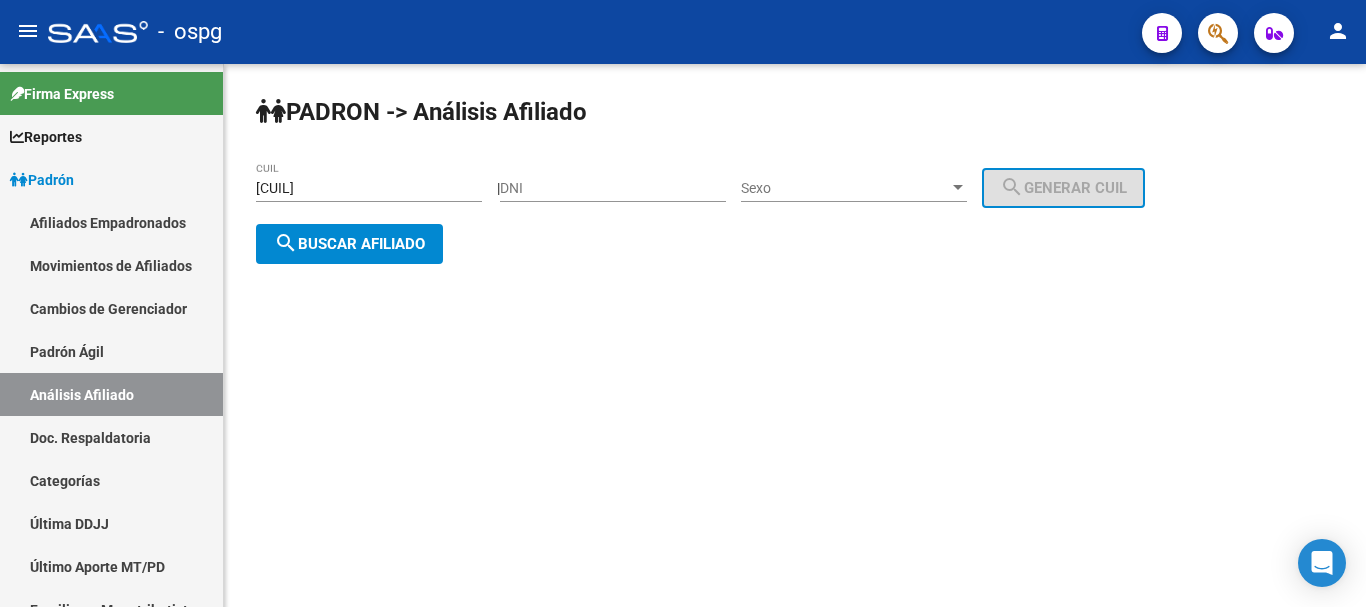 click on "[CUIL]" at bounding box center (369, 188) 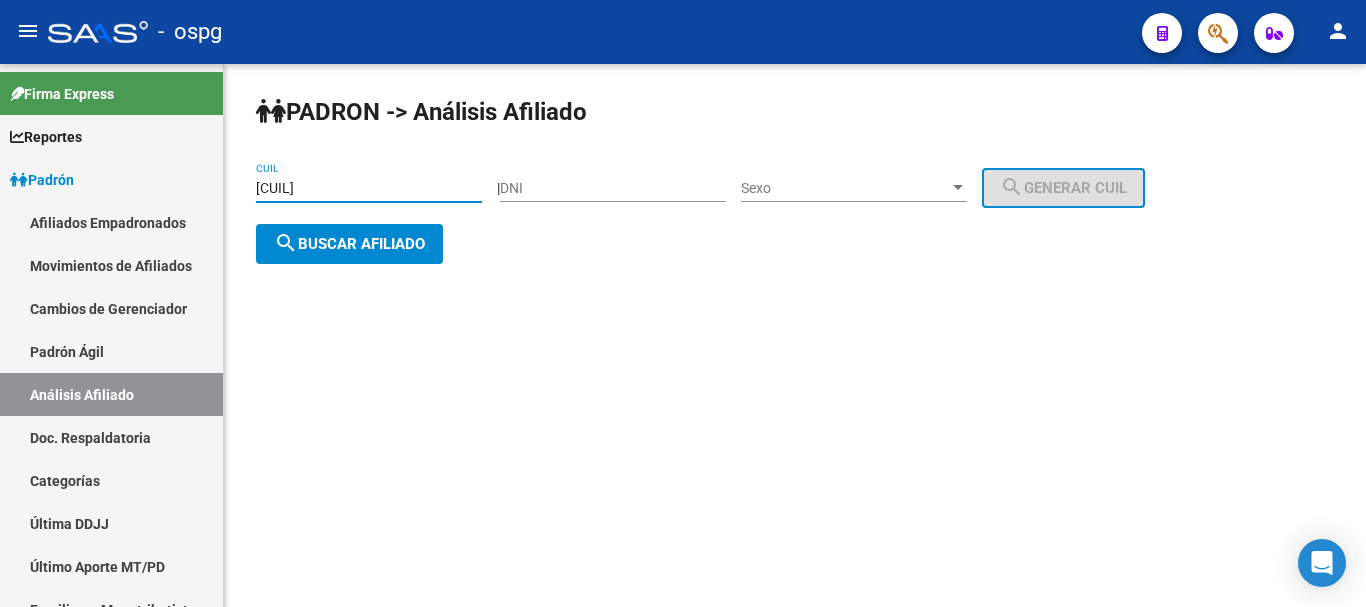 click on "[CUIL]" at bounding box center (369, 188) 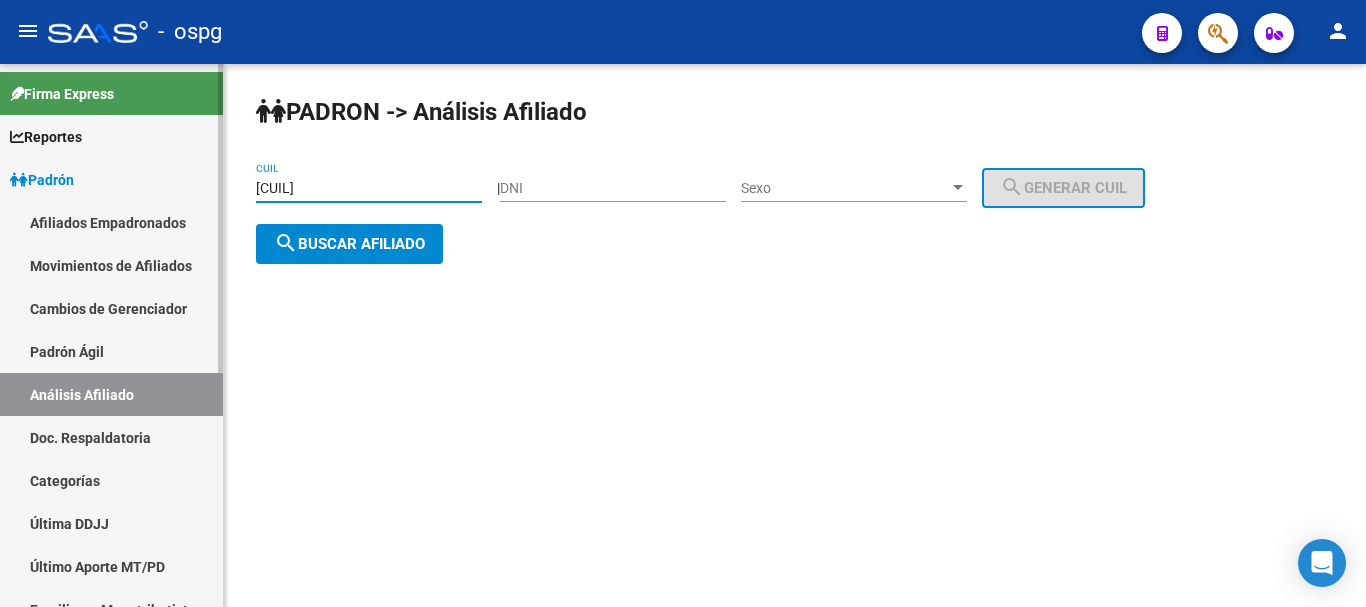 drag, startPoint x: 431, startPoint y: 192, endPoint x: 162, endPoint y: 191, distance: 269.00186 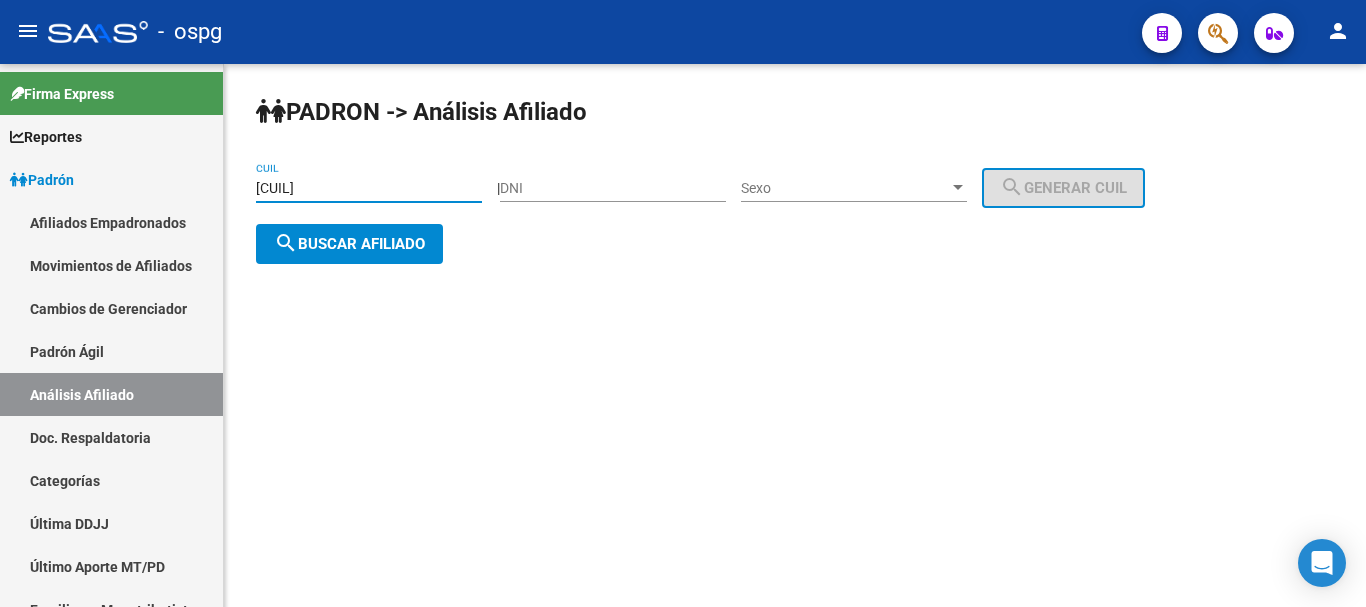 paste on "[CUIL]" 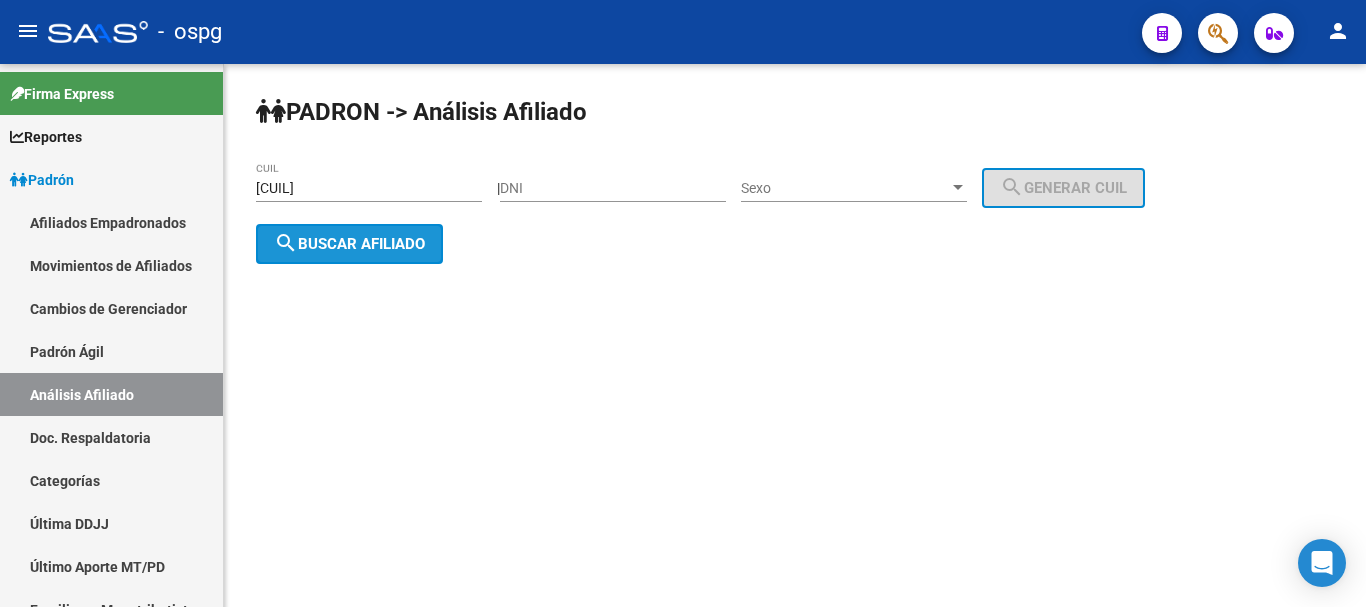 click on "search  Buscar afiliado" 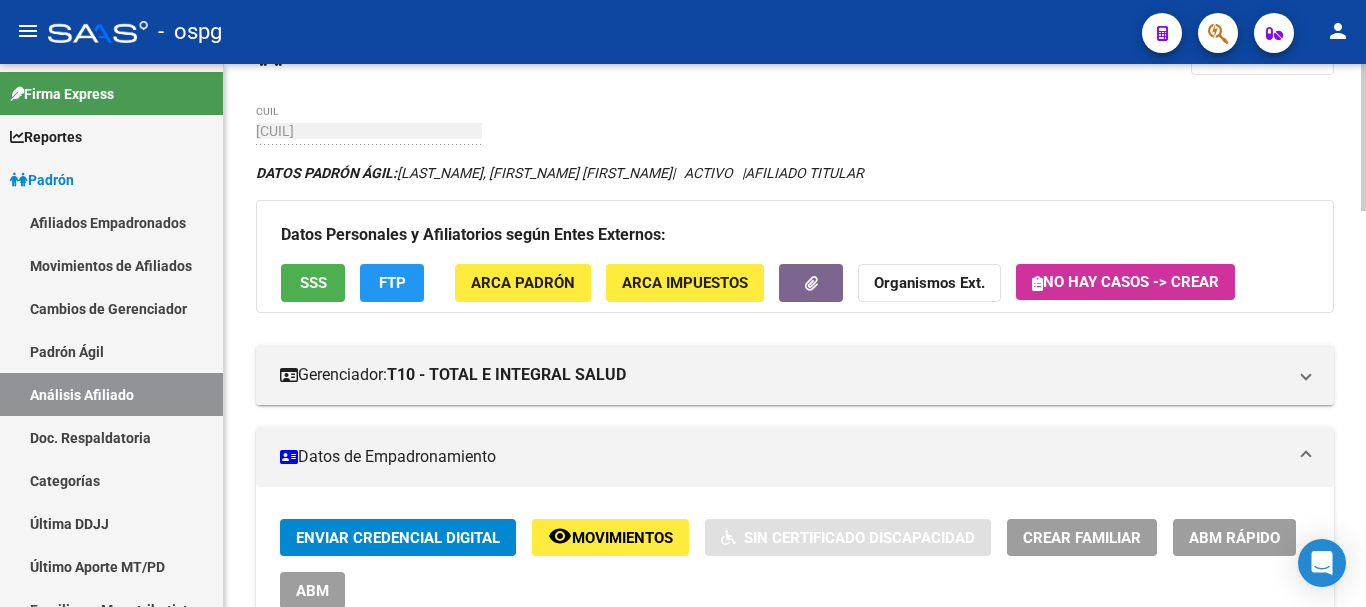 scroll, scrollTop: 100, scrollLeft: 0, axis: vertical 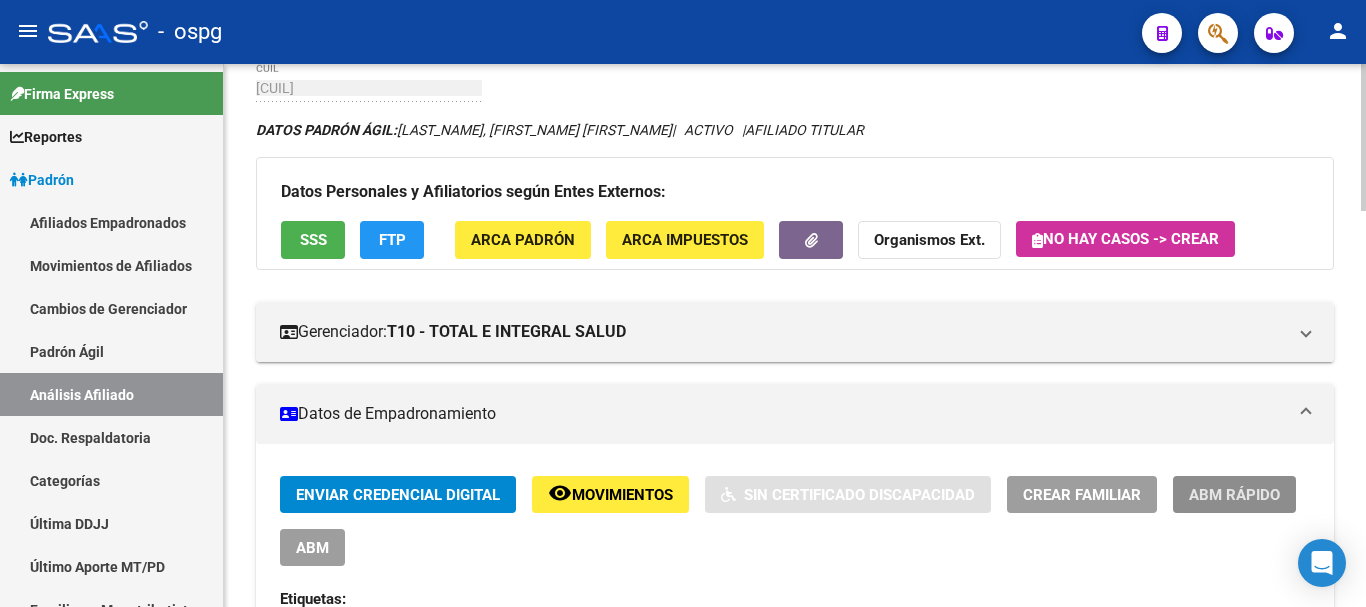 click on "ABM Rápido" 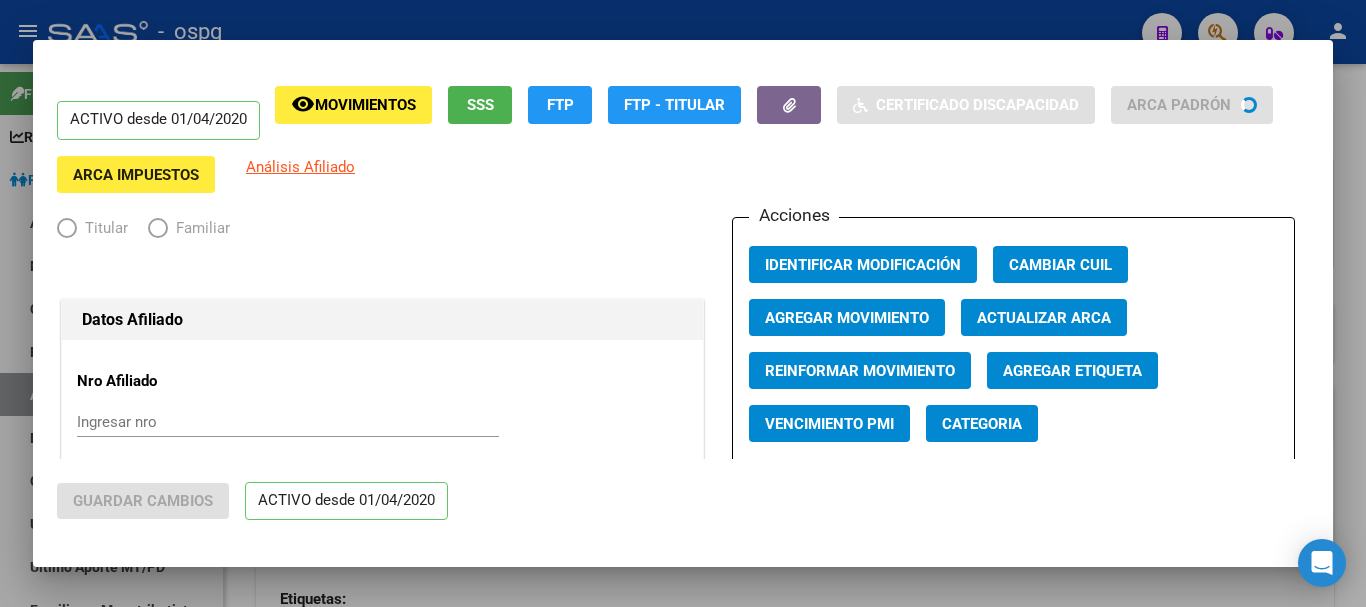 radio on "true" 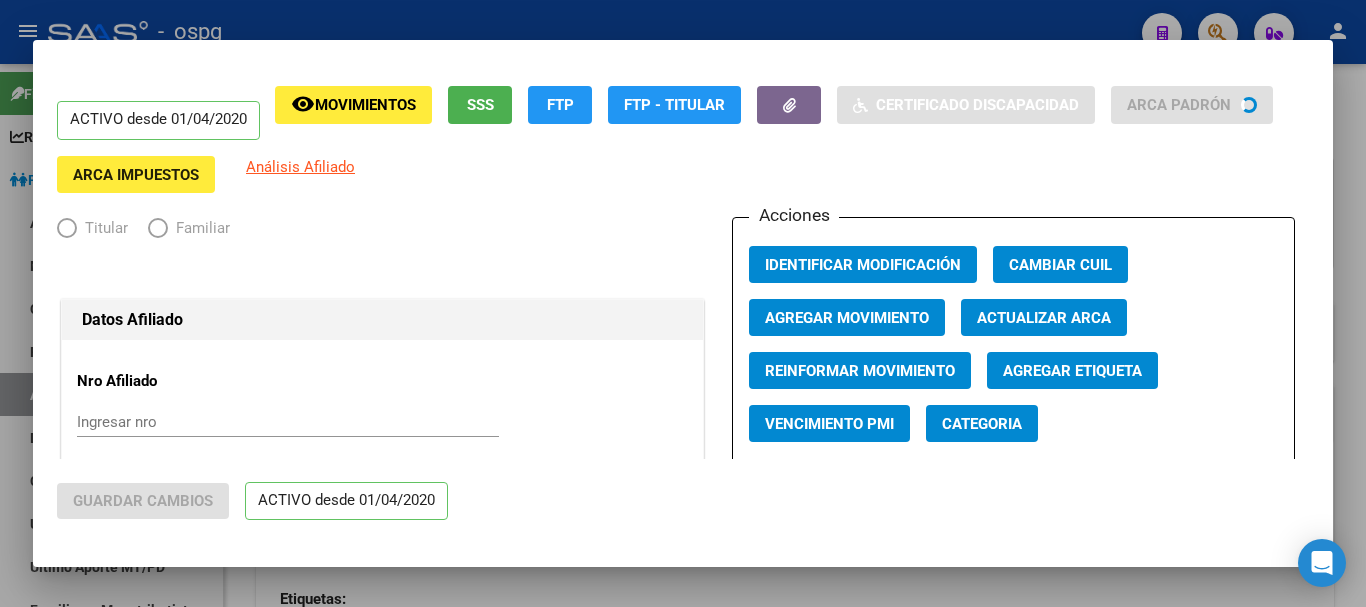 type on "[CUIL]" 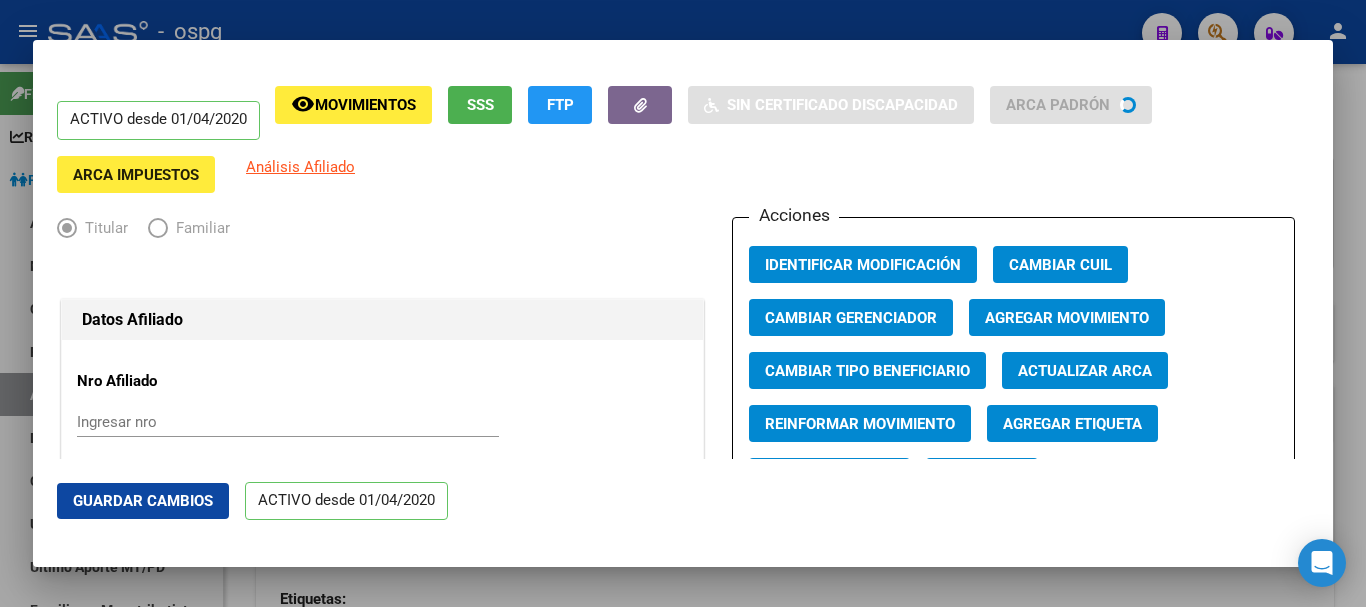 click at bounding box center (683, 303) 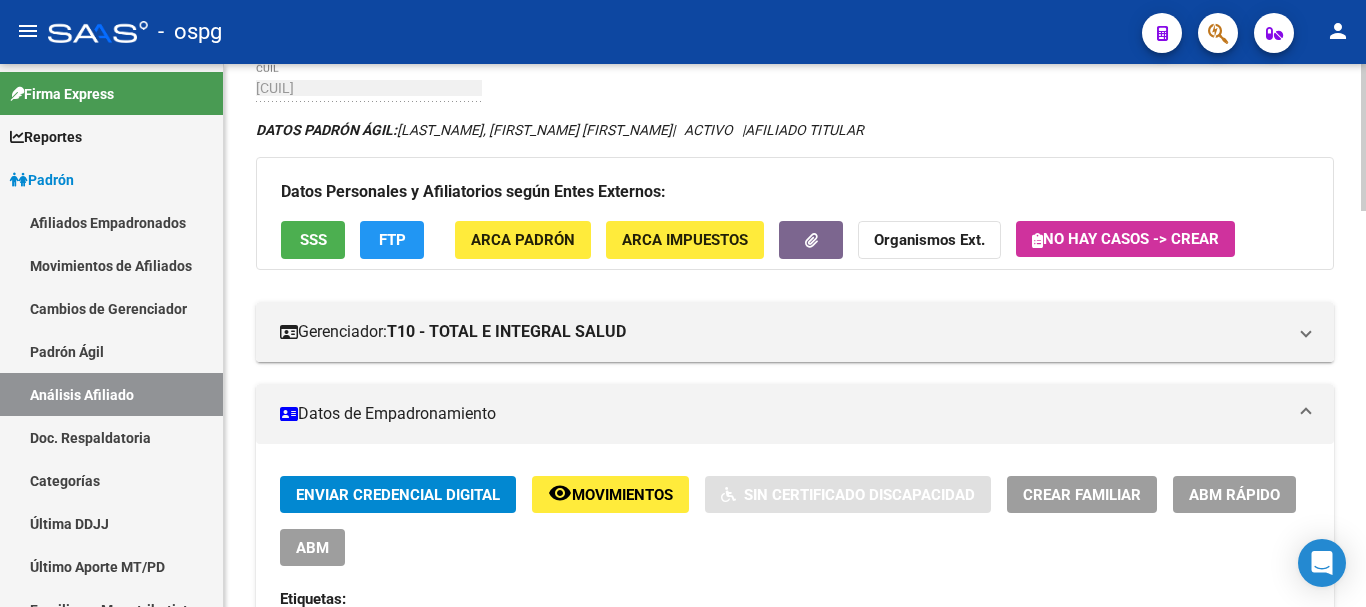 click on "Datos Personales y Afiliatorios según Entes Externos: SSS FTP ARCA Padrón ARCA Impuestos Organismos Ext.   No hay casos -> Crear" 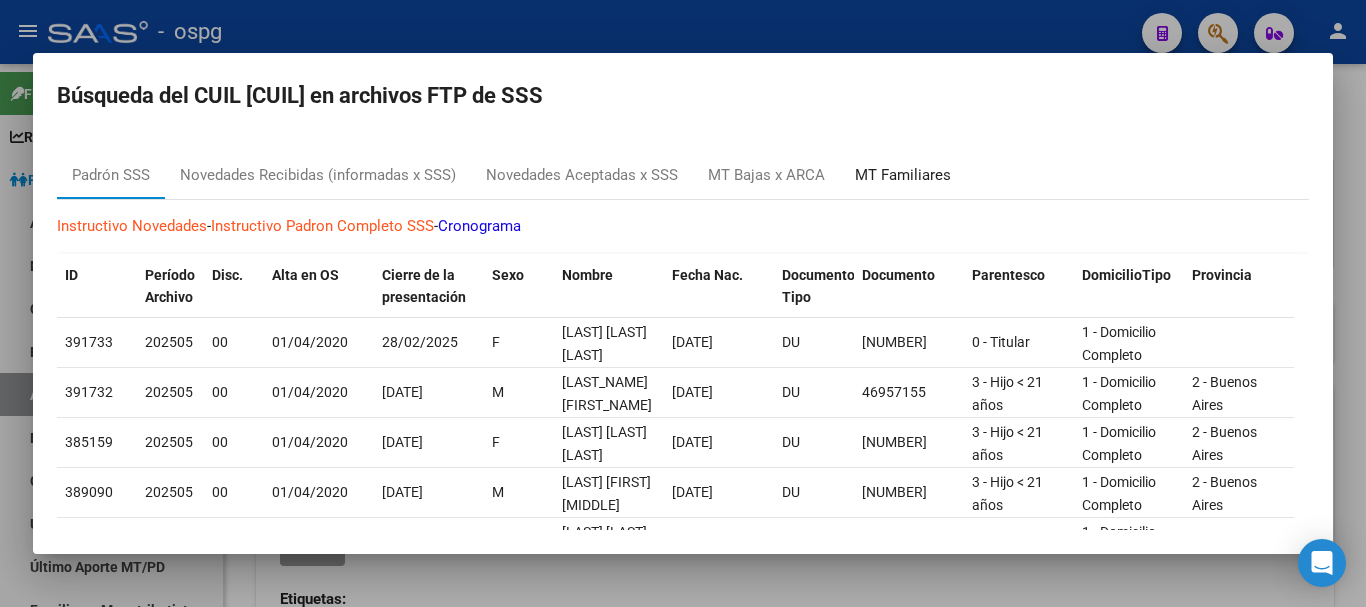 click on "MT Familiares" at bounding box center (903, 175) 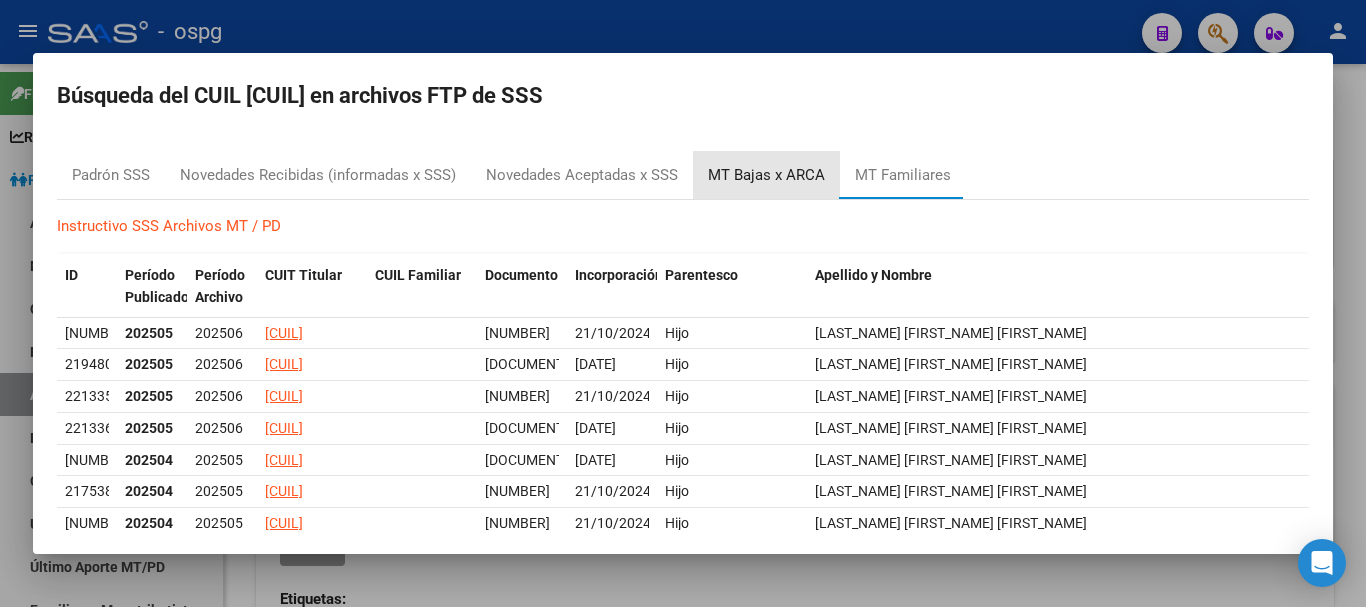 click on "MT Bajas x ARCA" at bounding box center (766, 175) 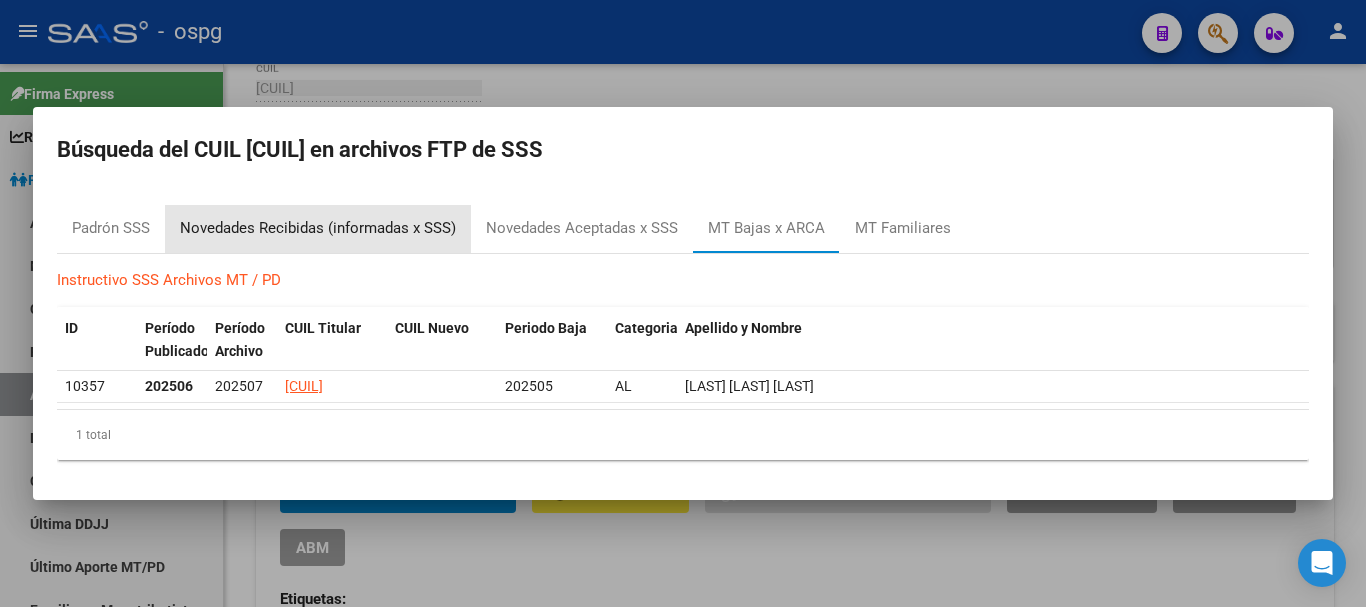 click on "Novedades Recibidas (informadas x SSS)" at bounding box center [318, 228] 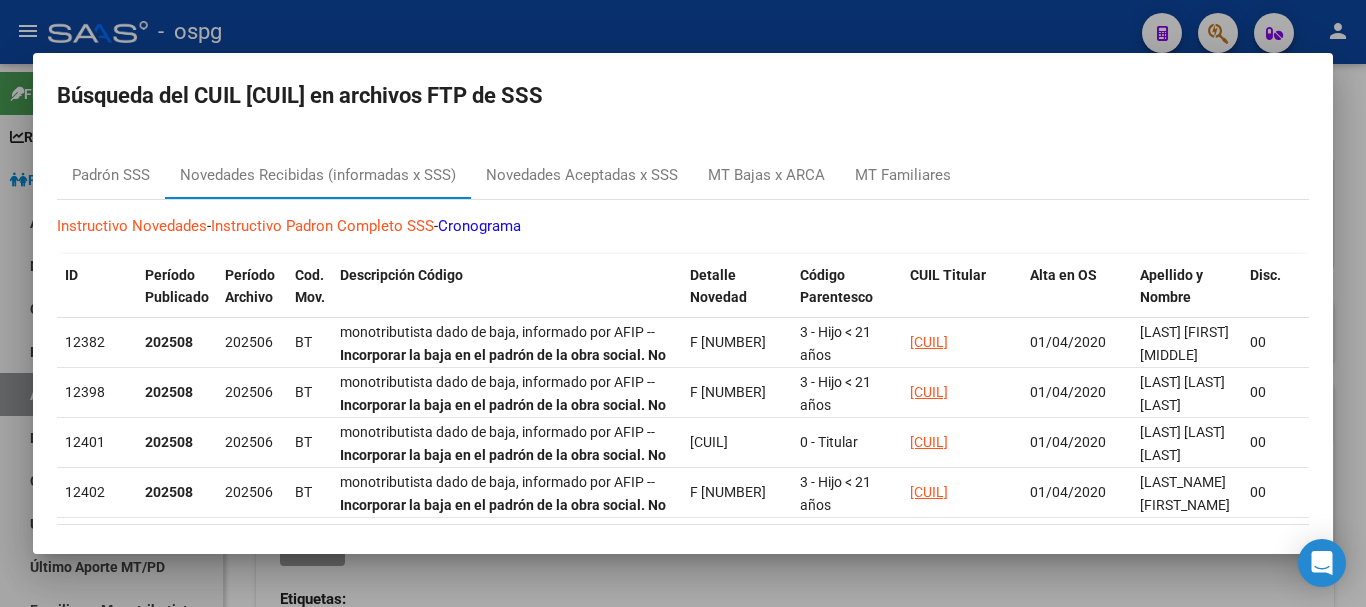 click at bounding box center (683, 303) 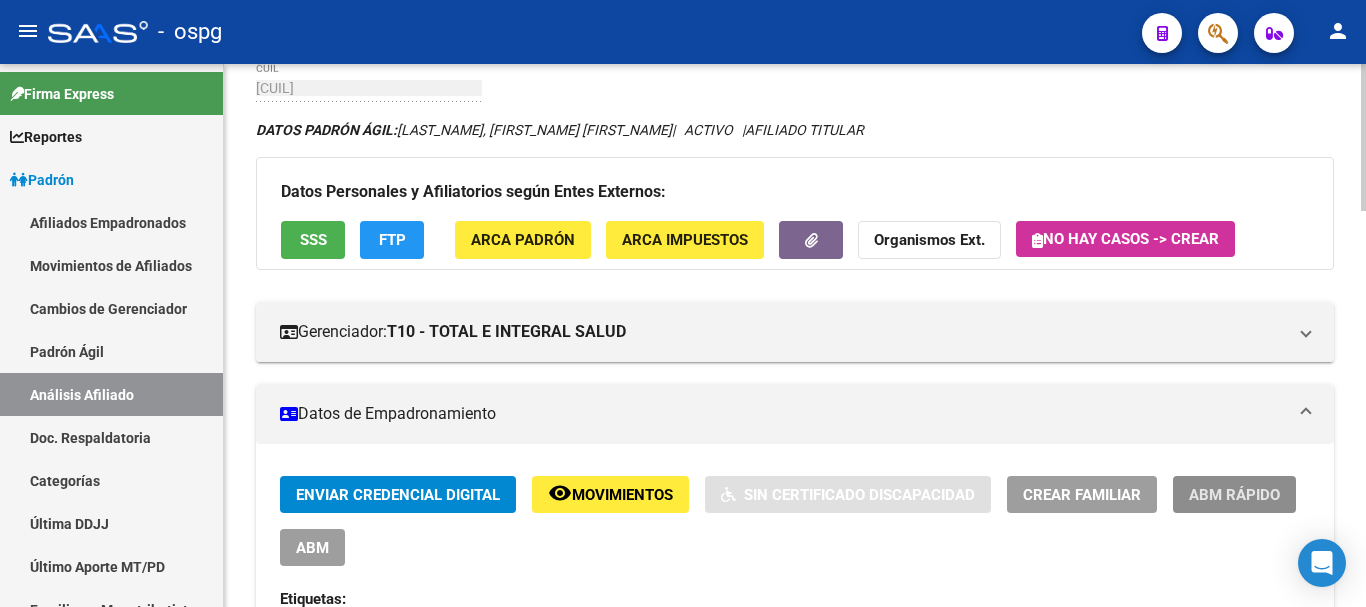 click on "ABM Rápido" 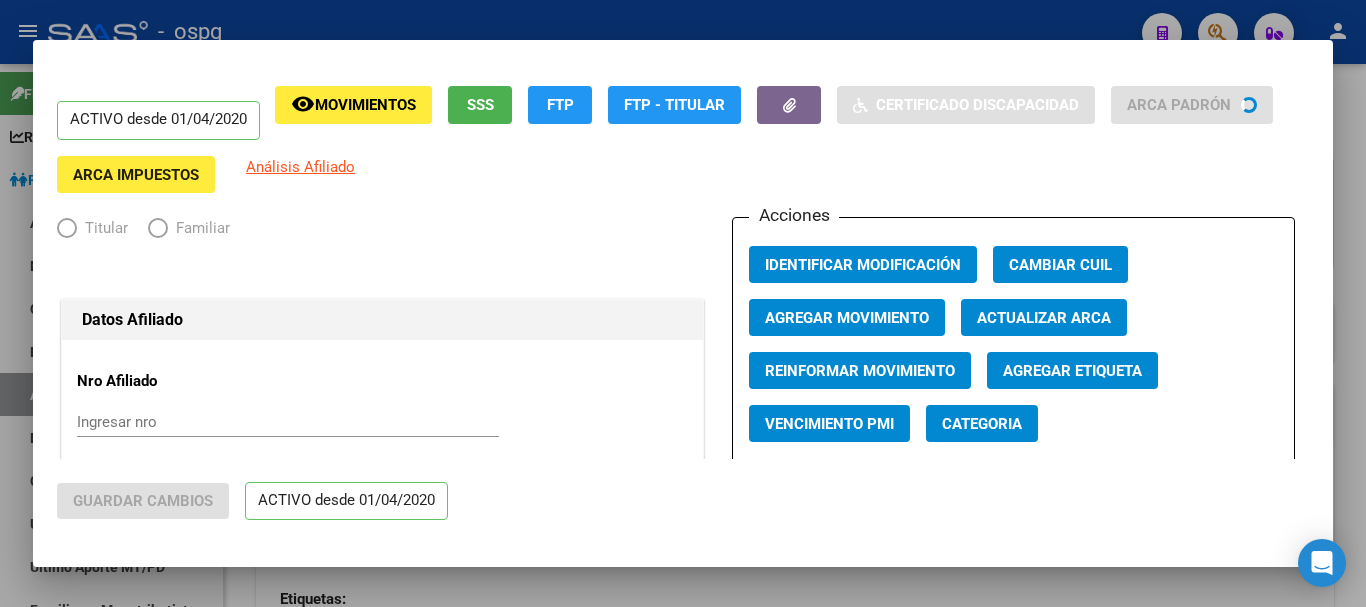 radio on "true" 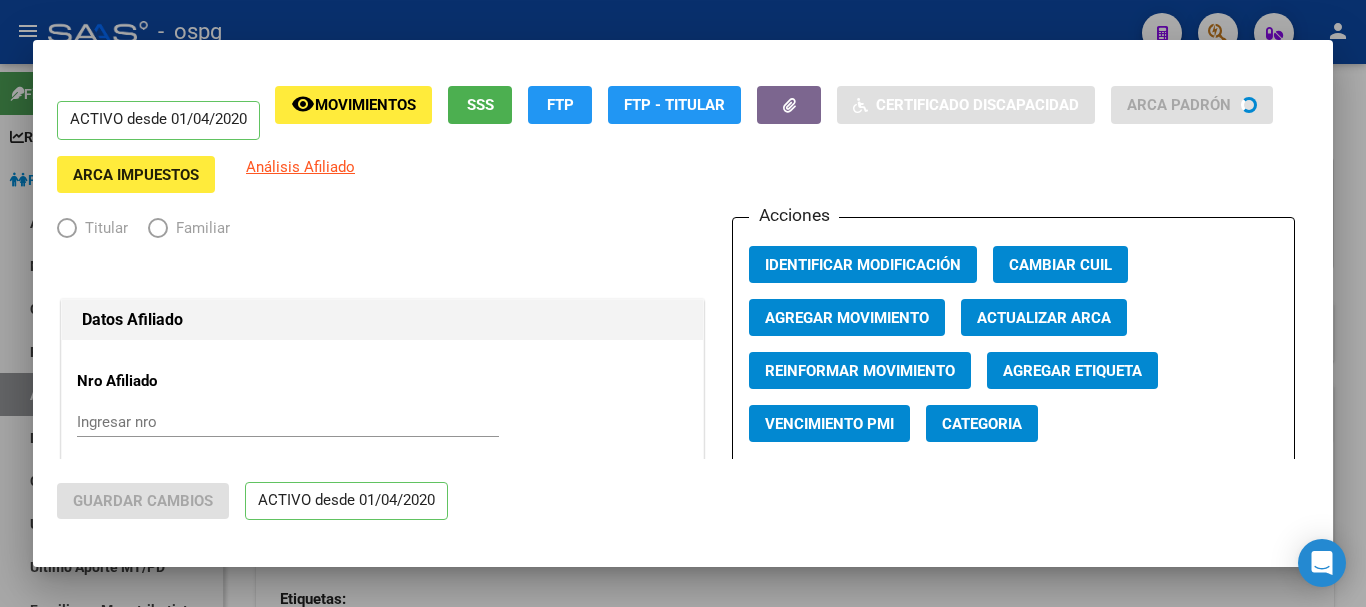 type on "[CUIL]" 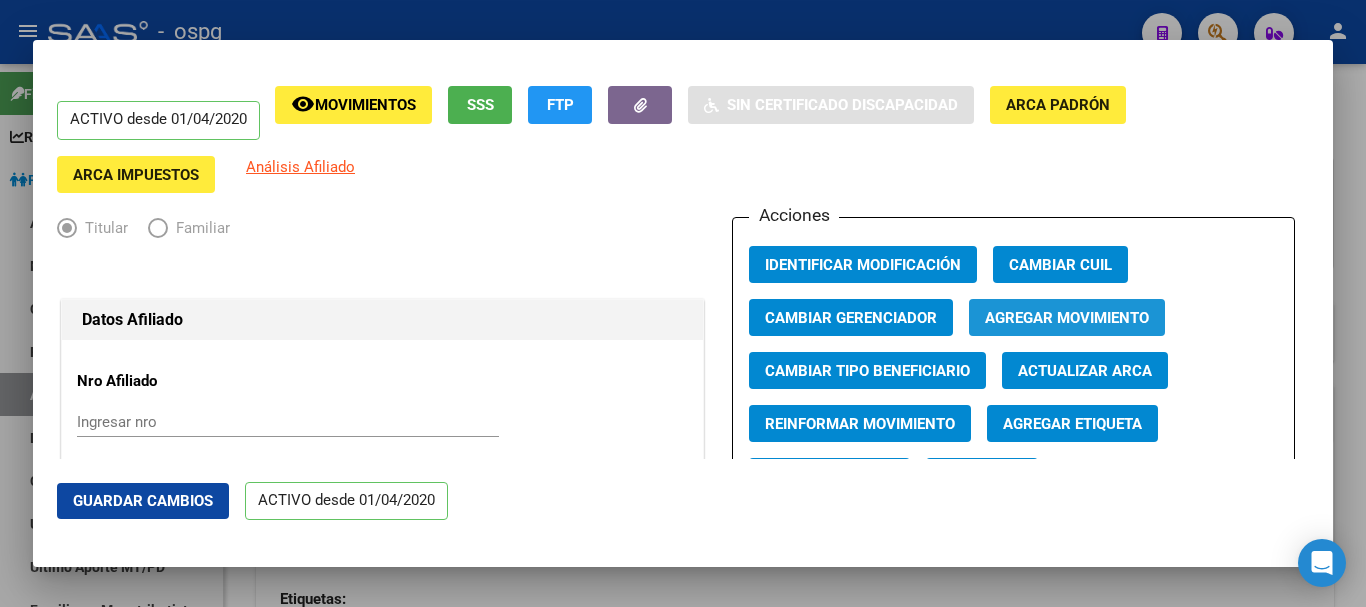 click on "Agregar Movimiento" 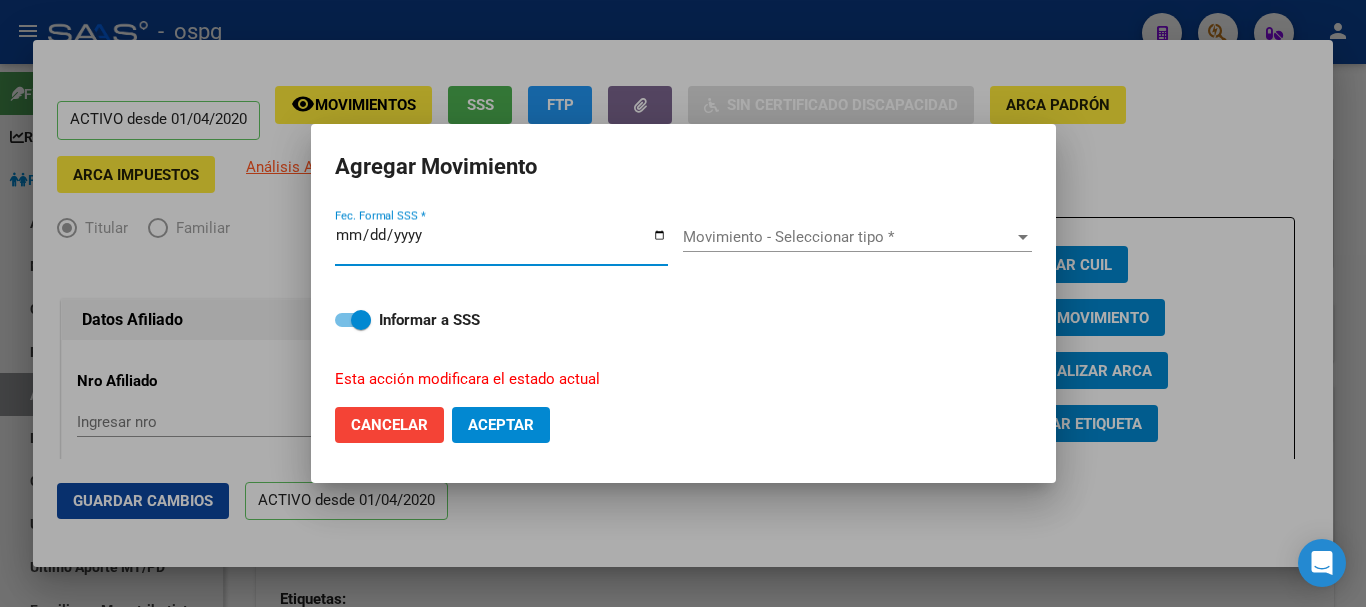 type on "2025-08-04" 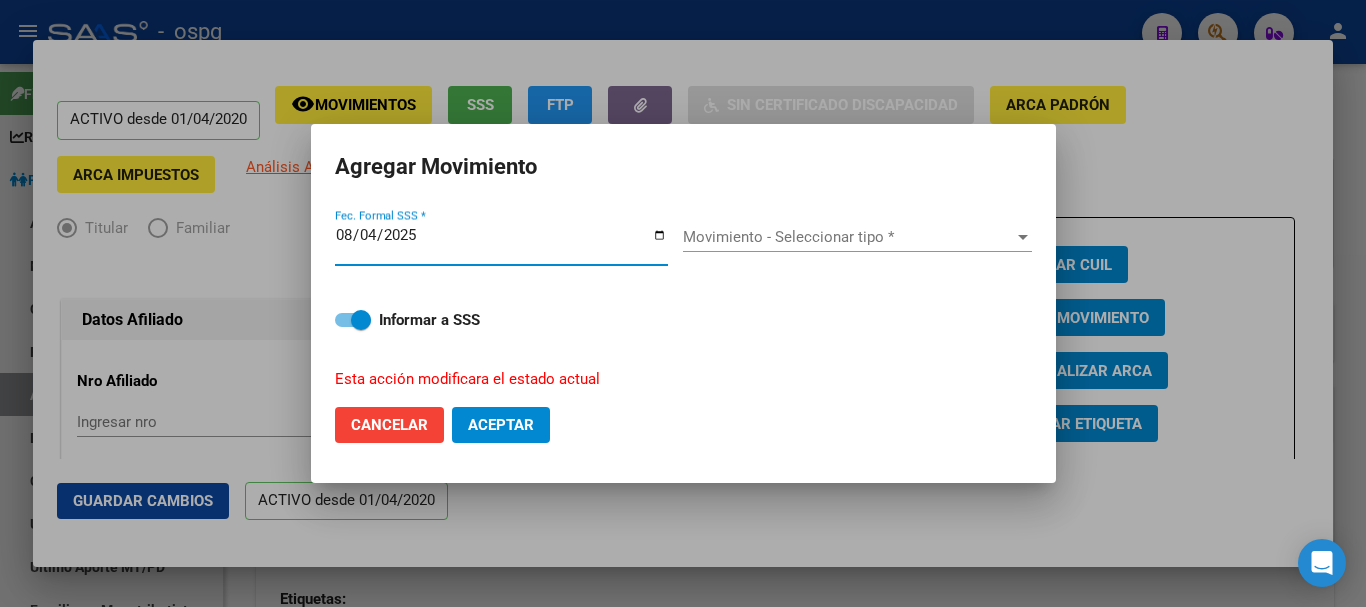 click on "Movimiento - Seleccionar tipo *" at bounding box center [848, 237] 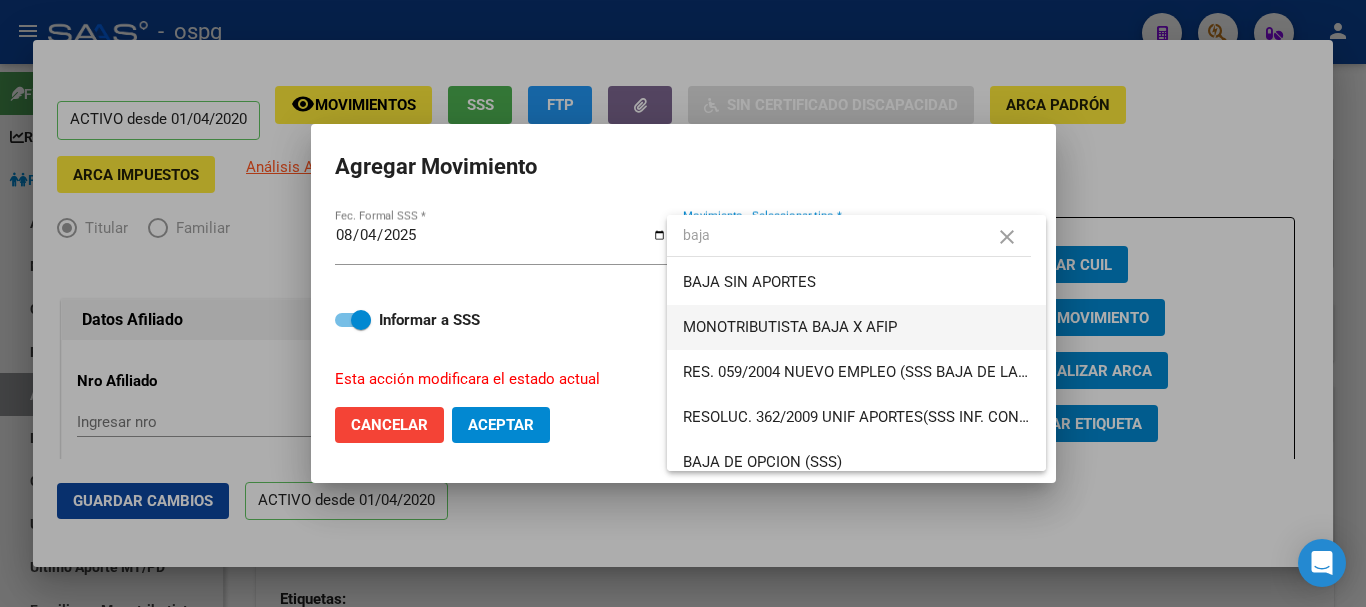 type on "baja" 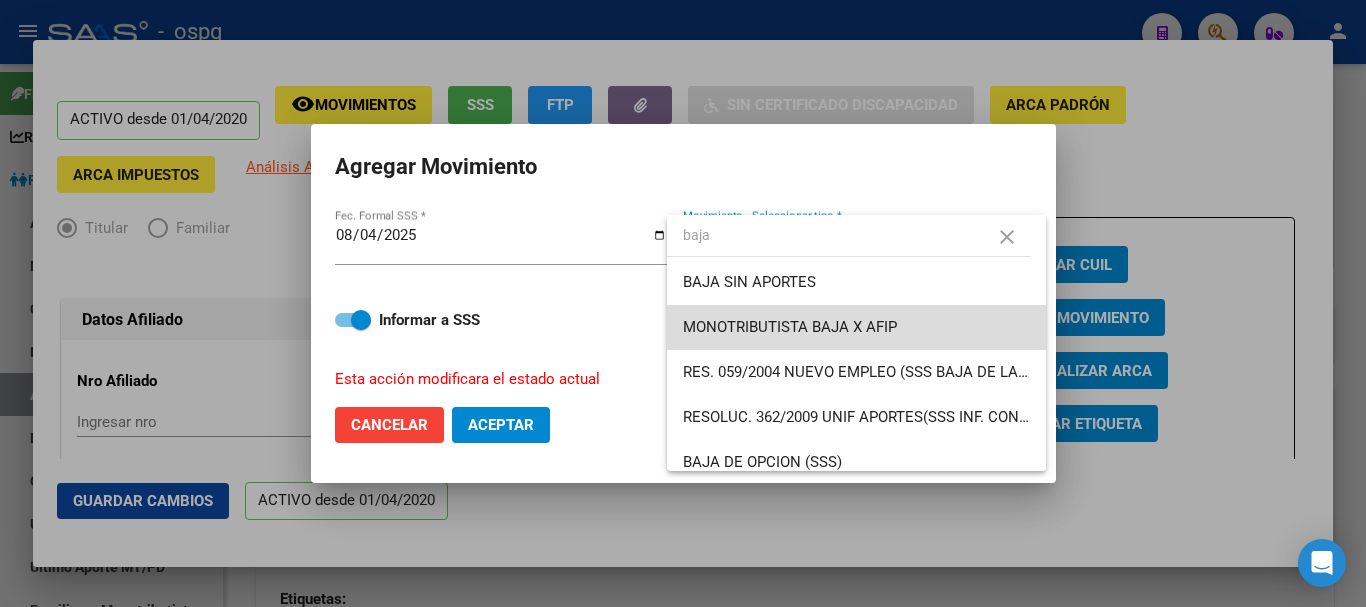 click on "MONOTRIBUTISTA BAJA X AFIP" at bounding box center (856, 327) 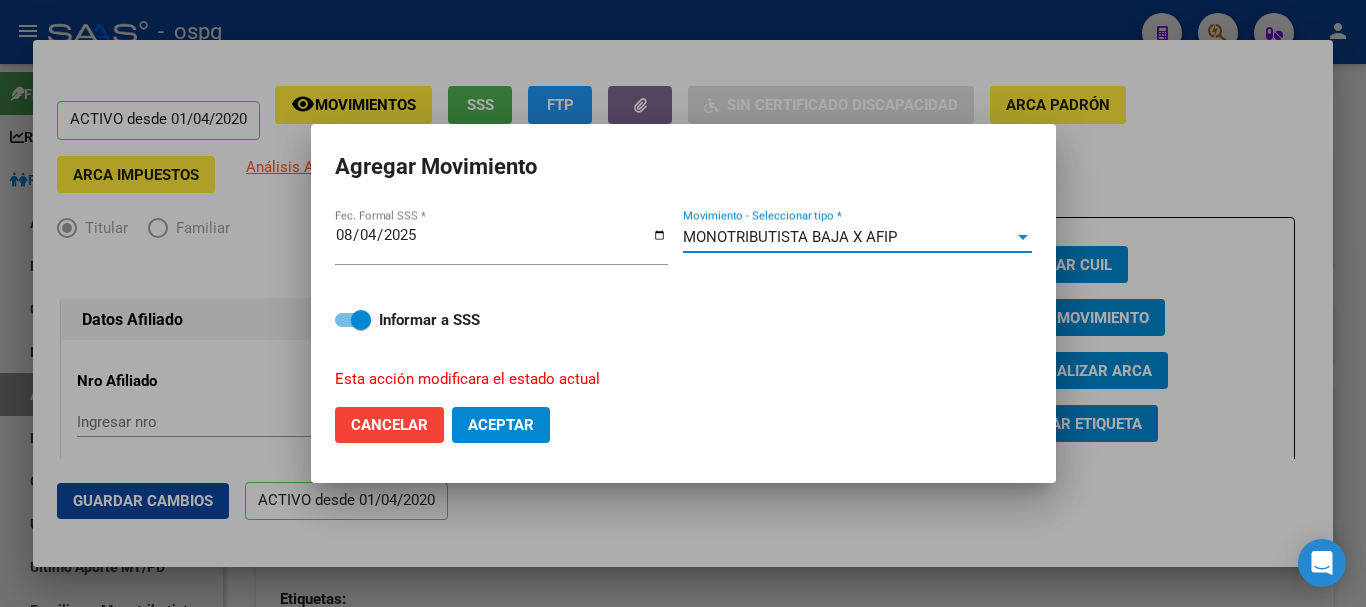 click on "Aceptar" 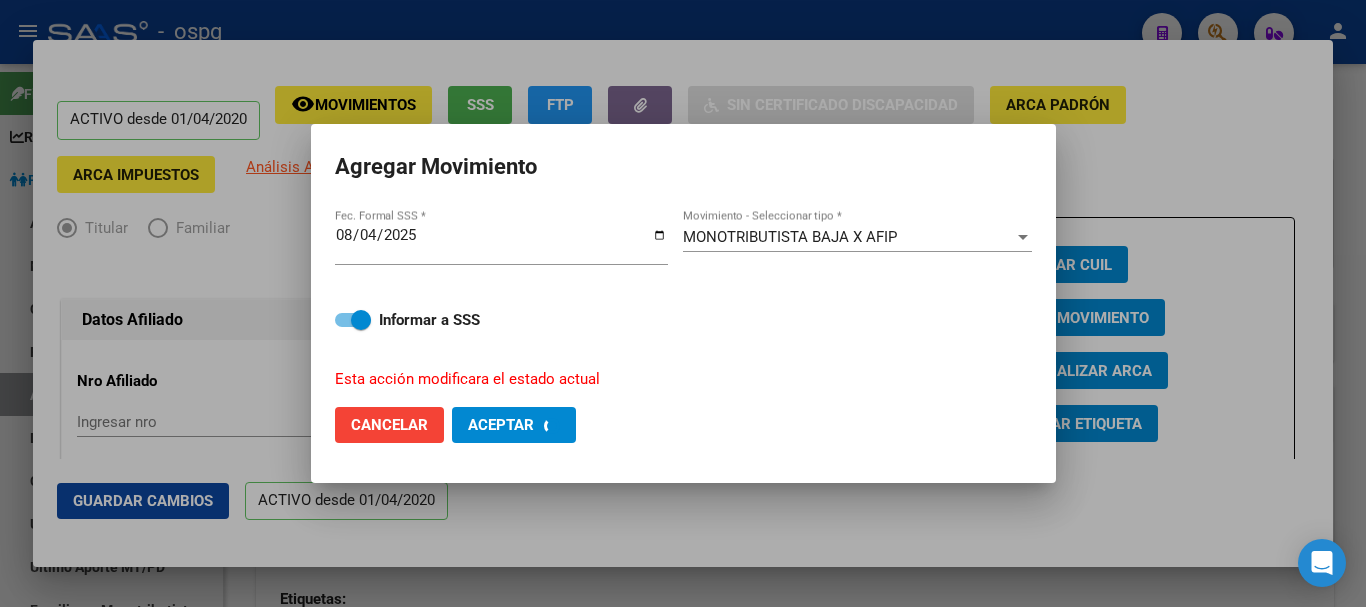 checkbox on "false" 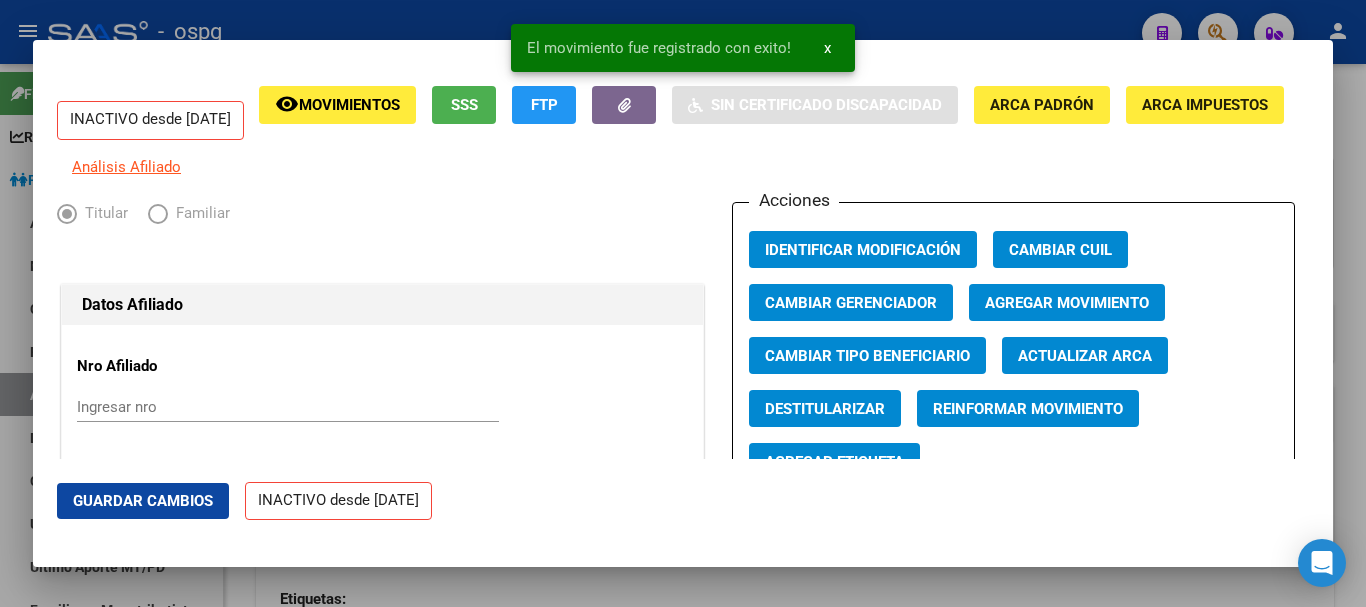 click at bounding box center (683, 303) 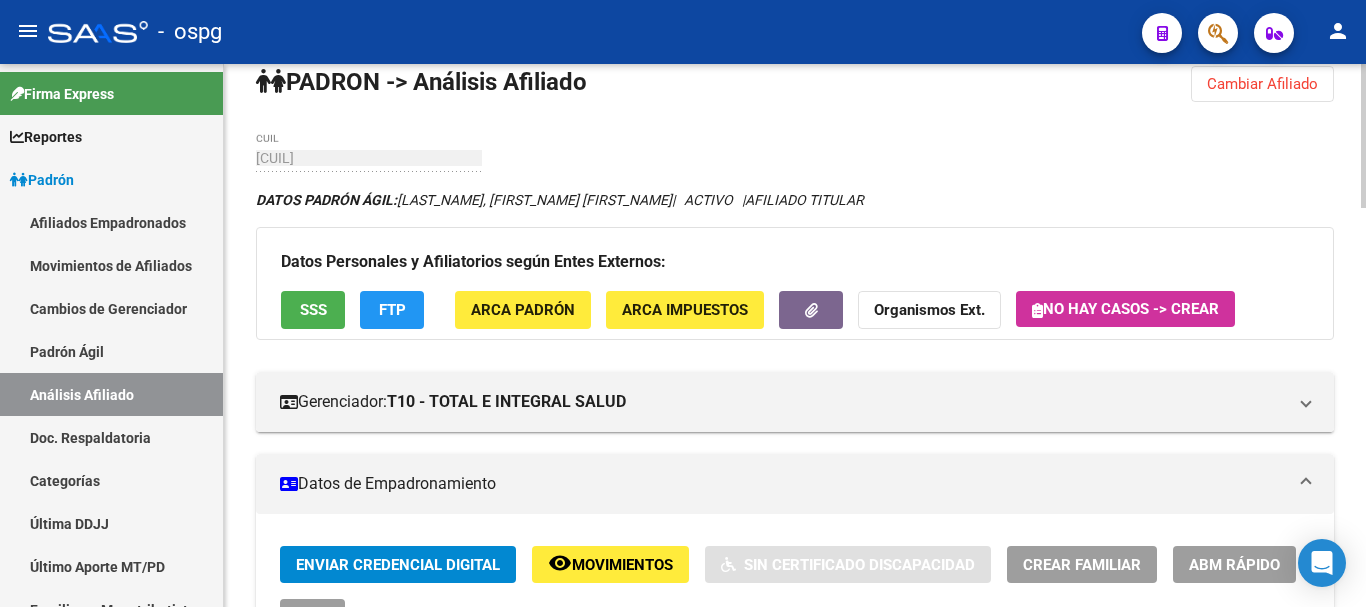 scroll, scrollTop: 0, scrollLeft: 0, axis: both 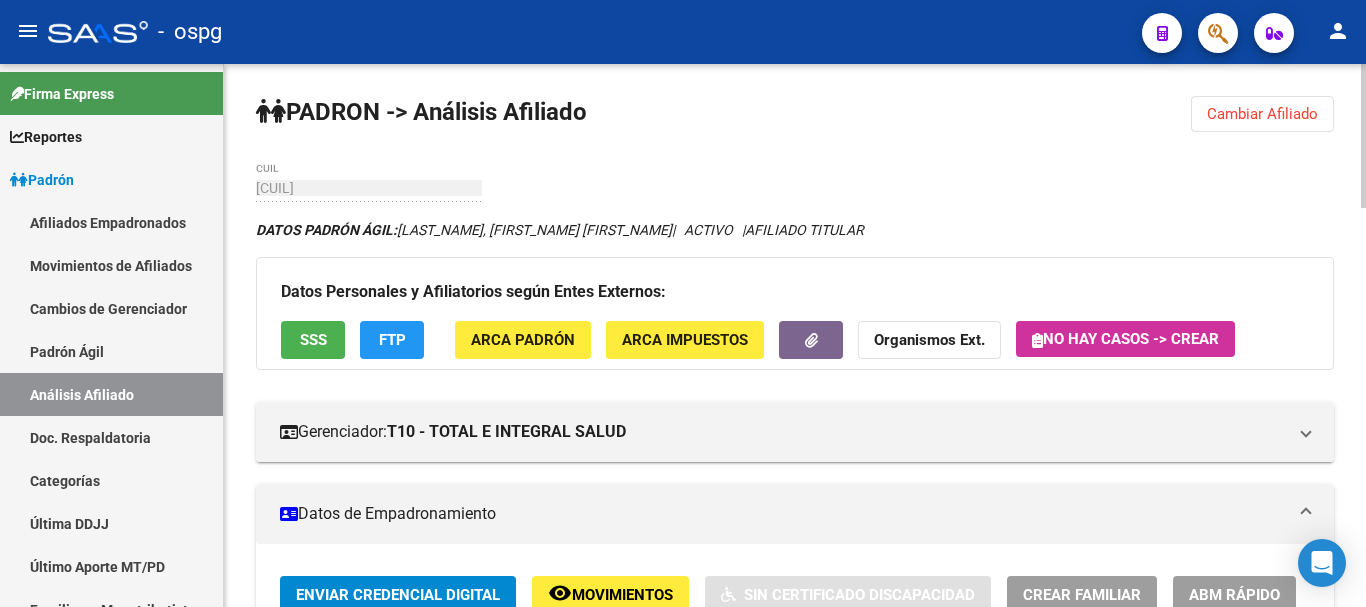 click on "Cambiar Afiliado" 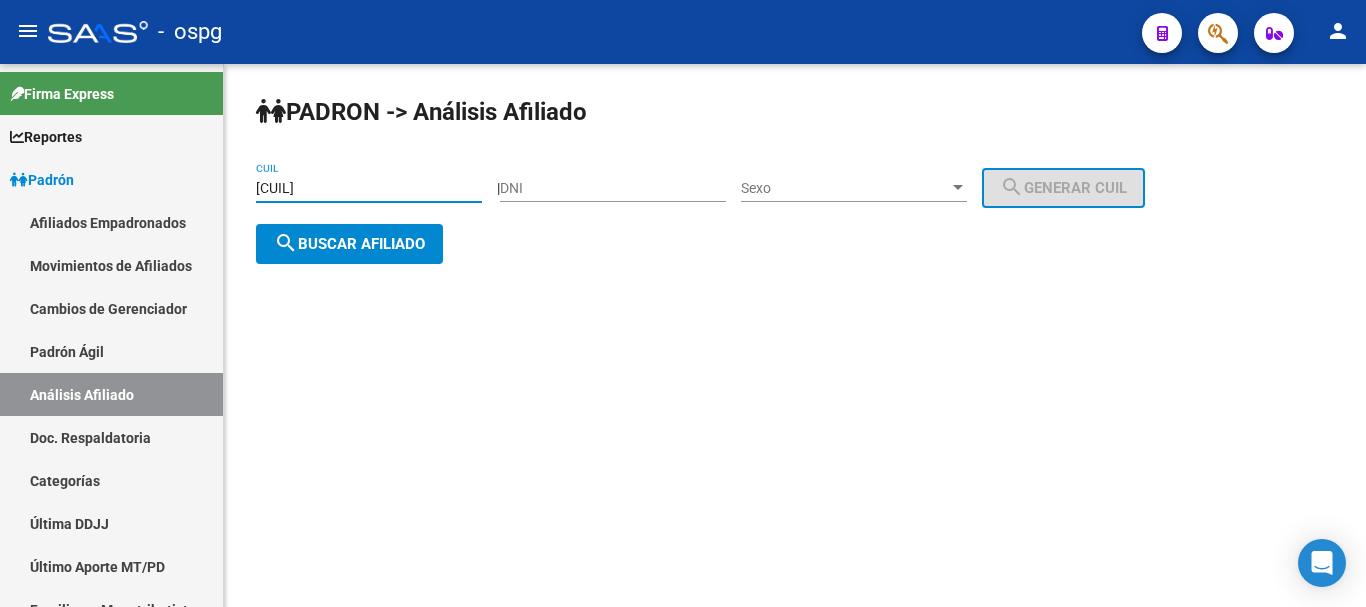 click on "[CUIL]" at bounding box center (369, 188) 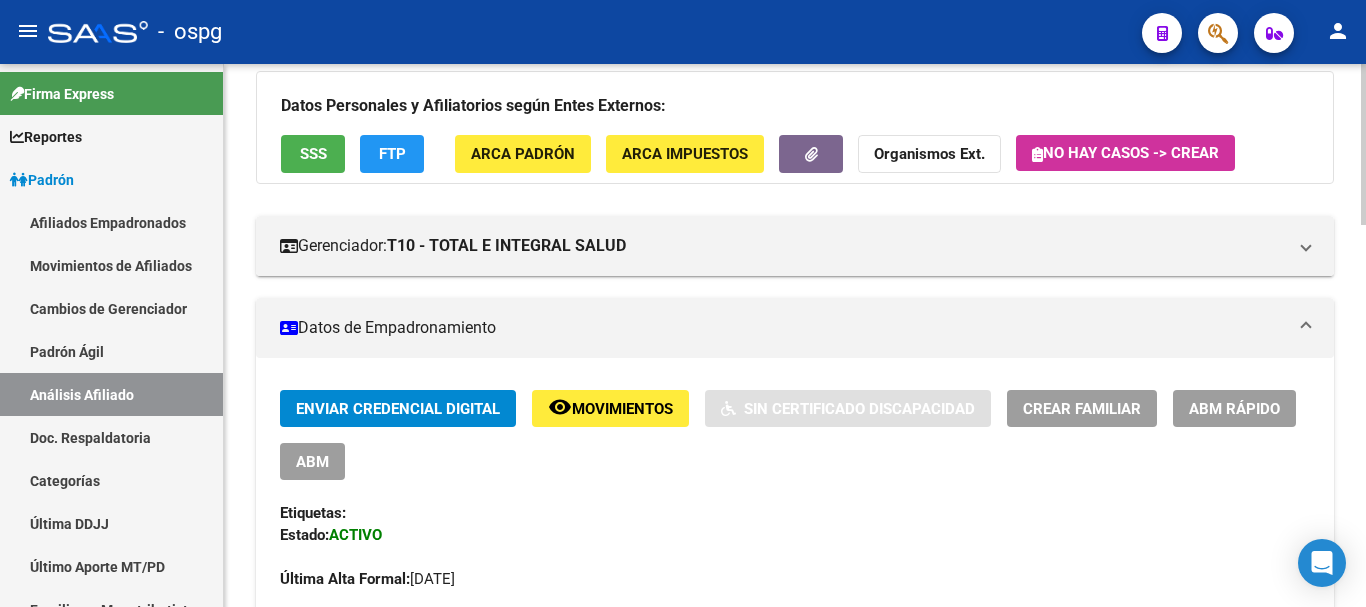 scroll, scrollTop: 200, scrollLeft: 0, axis: vertical 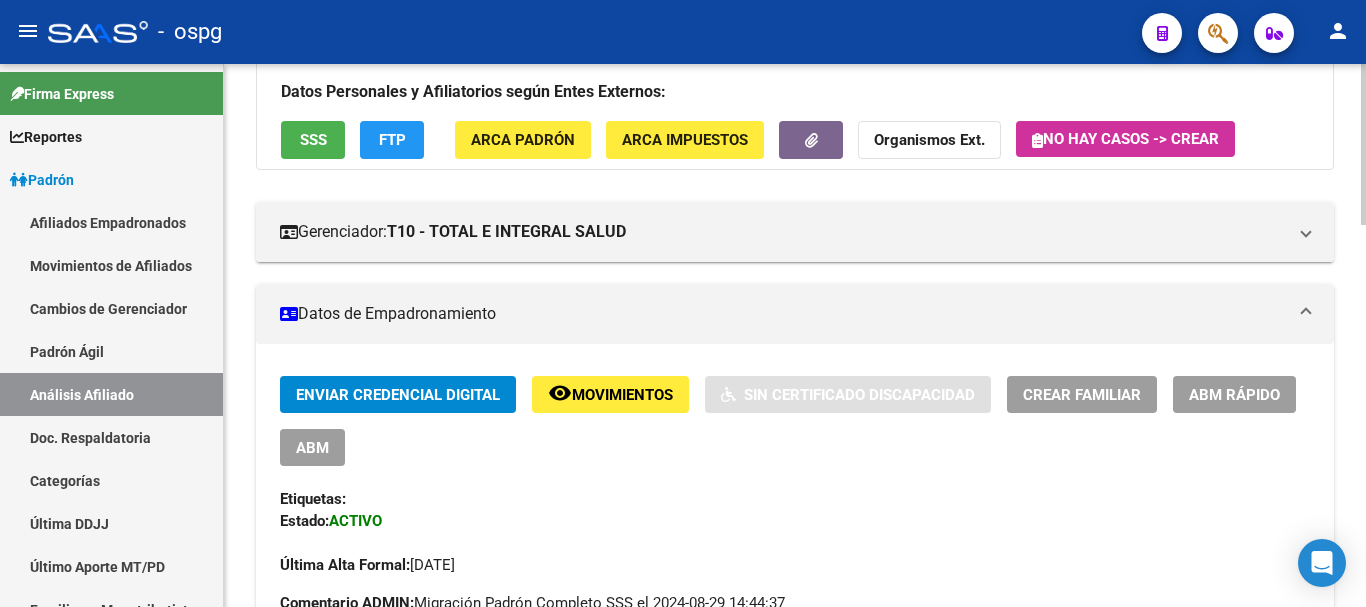 click on "Enviar Credencial Digital remove_red_eye Movimientos    Sin Certificado Discapacidad Crear Familiar ABM Rápido ABM" at bounding box center [795, 421] 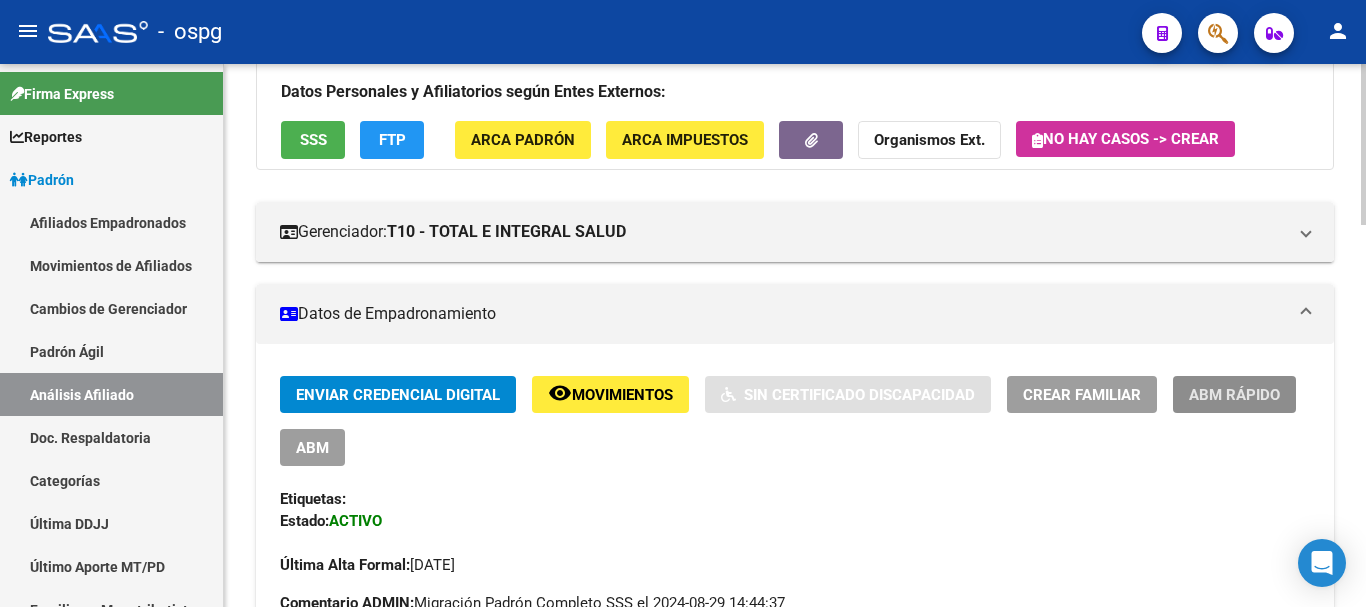 click on "ABM Rápido" 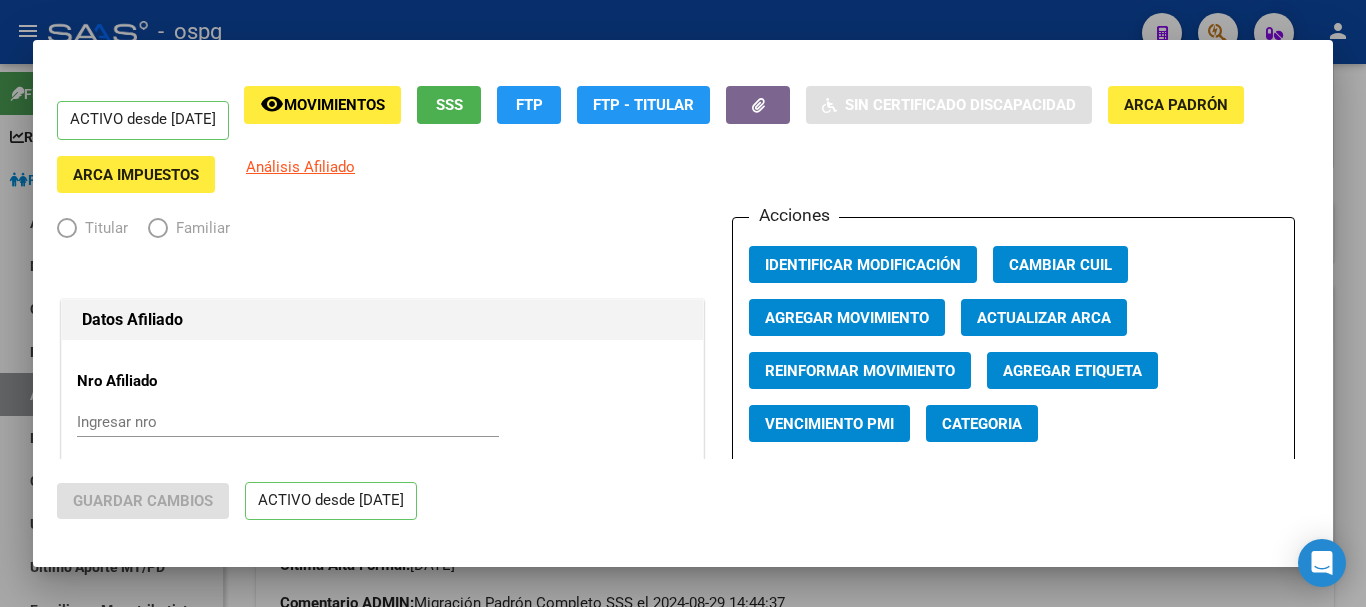 radio on "true" 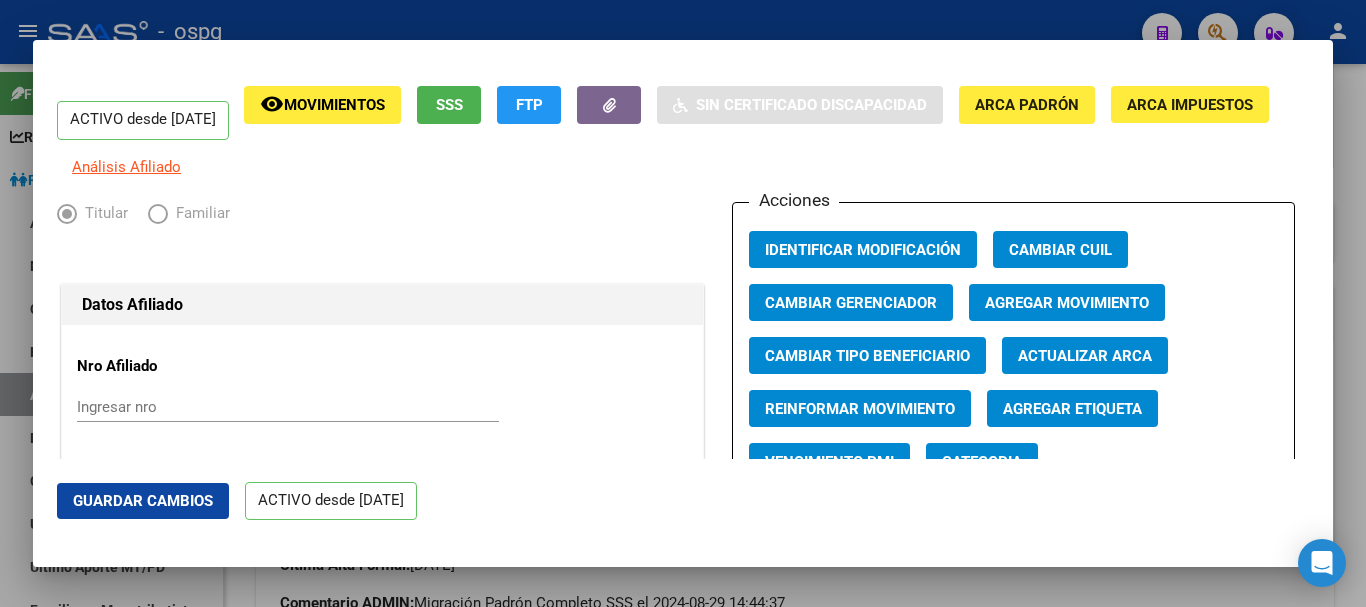 click on "Agregar Movimiento" 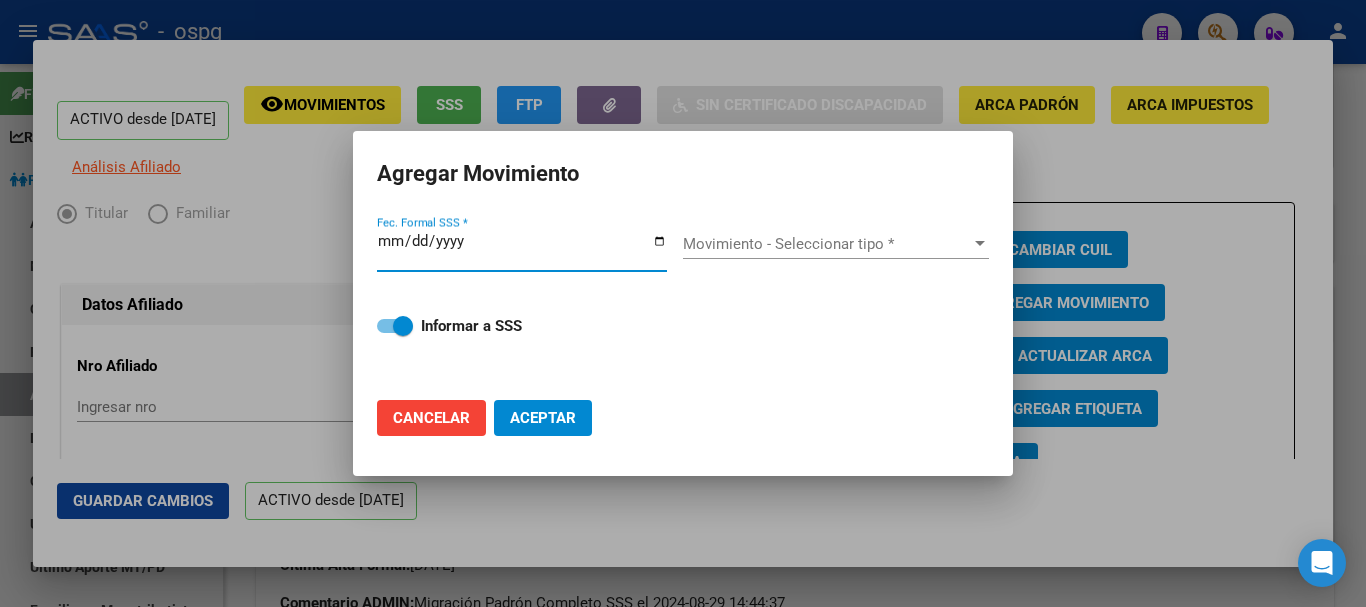 click on "Cancelar" 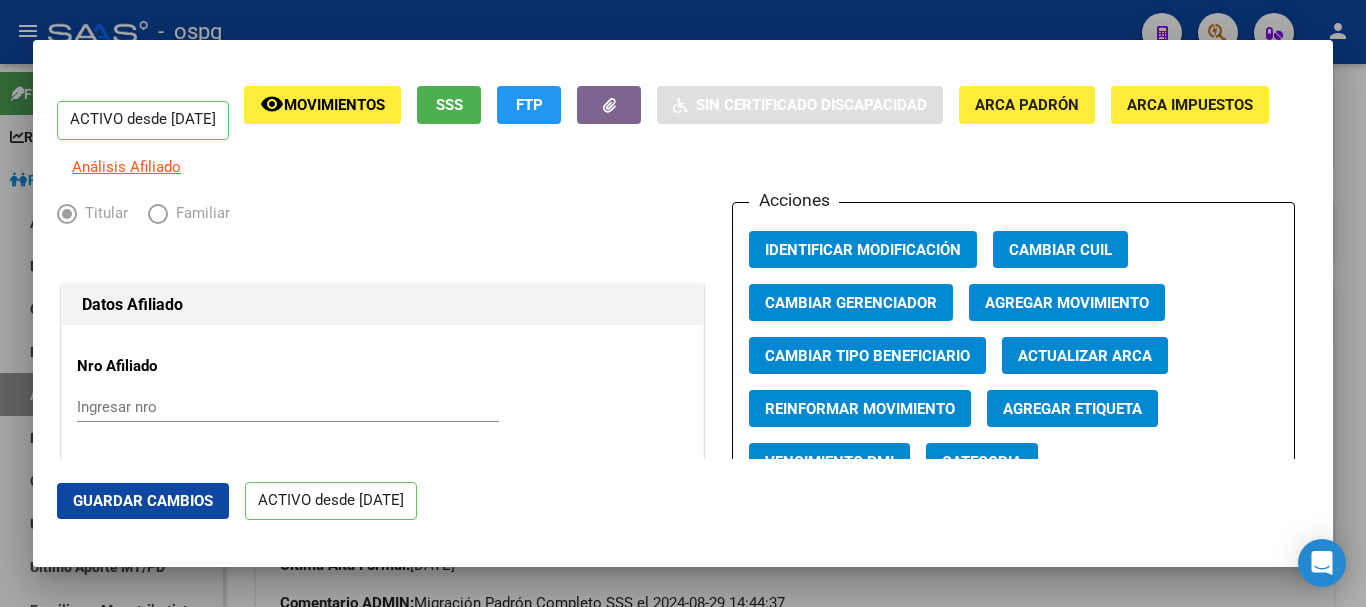drag, startPoint x: 484, startPoint y: 8, endPoint x: 467, endPoint y: 69, distance: 63.324562 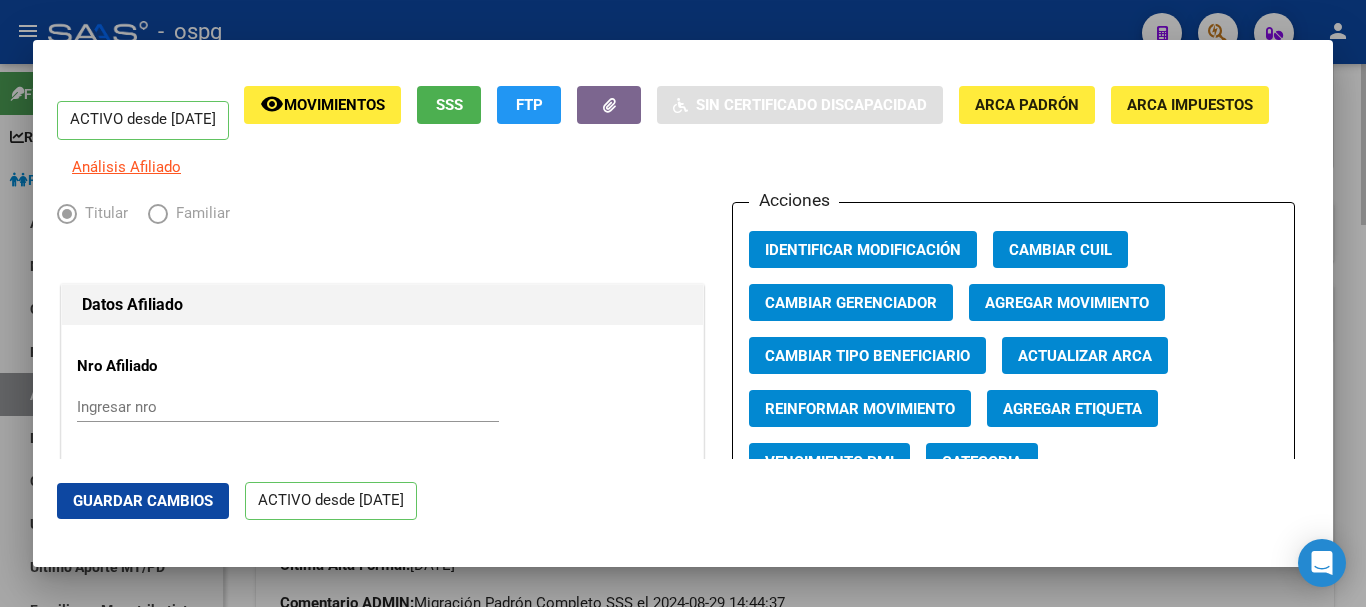 click at bounding box center [683, 303] 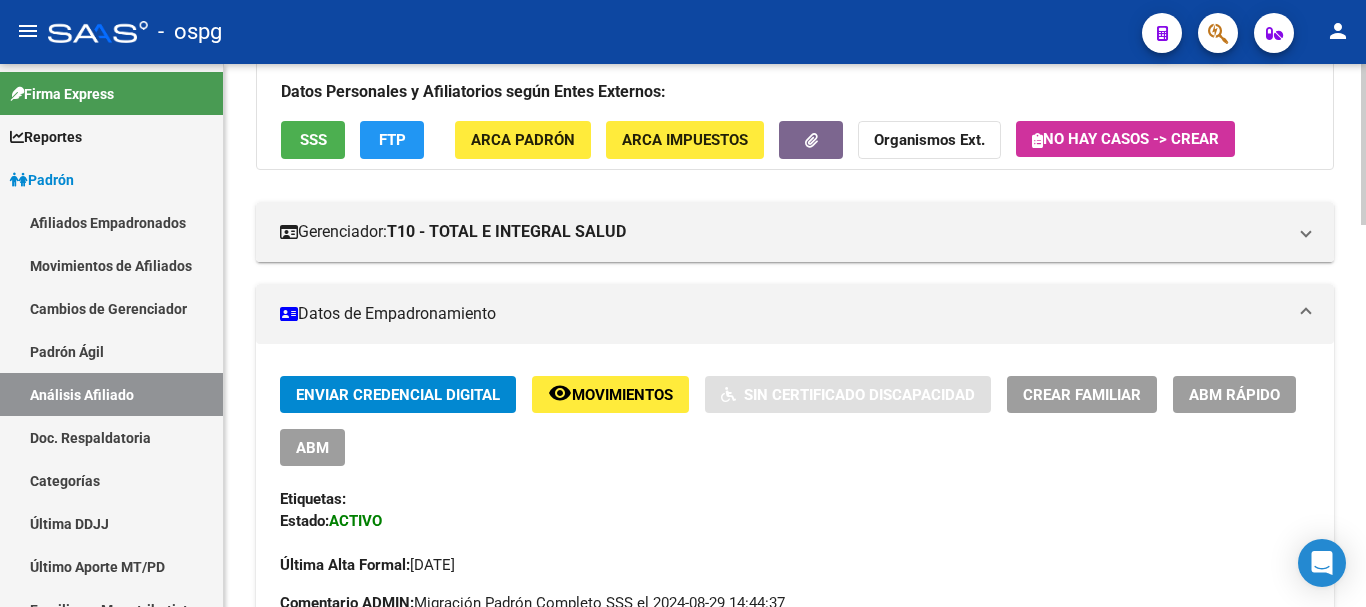 click on "FTP" 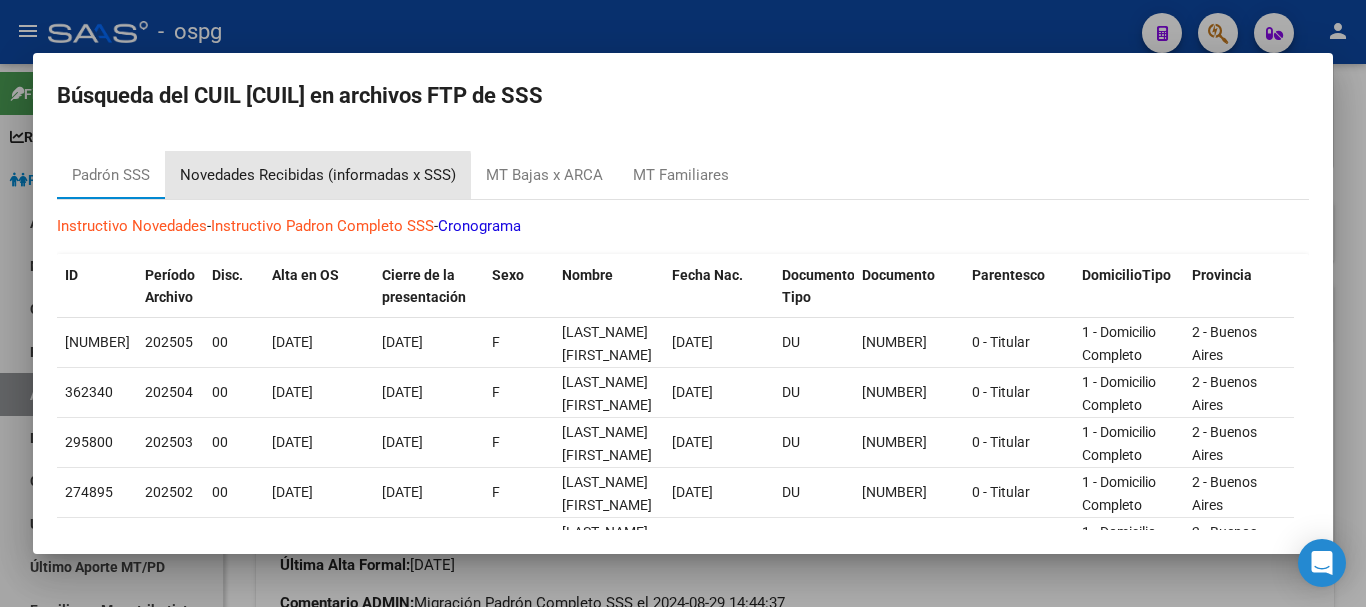 click on "Novedades Recibidas (informadas x SSS)" at bounding box center [318, 175] 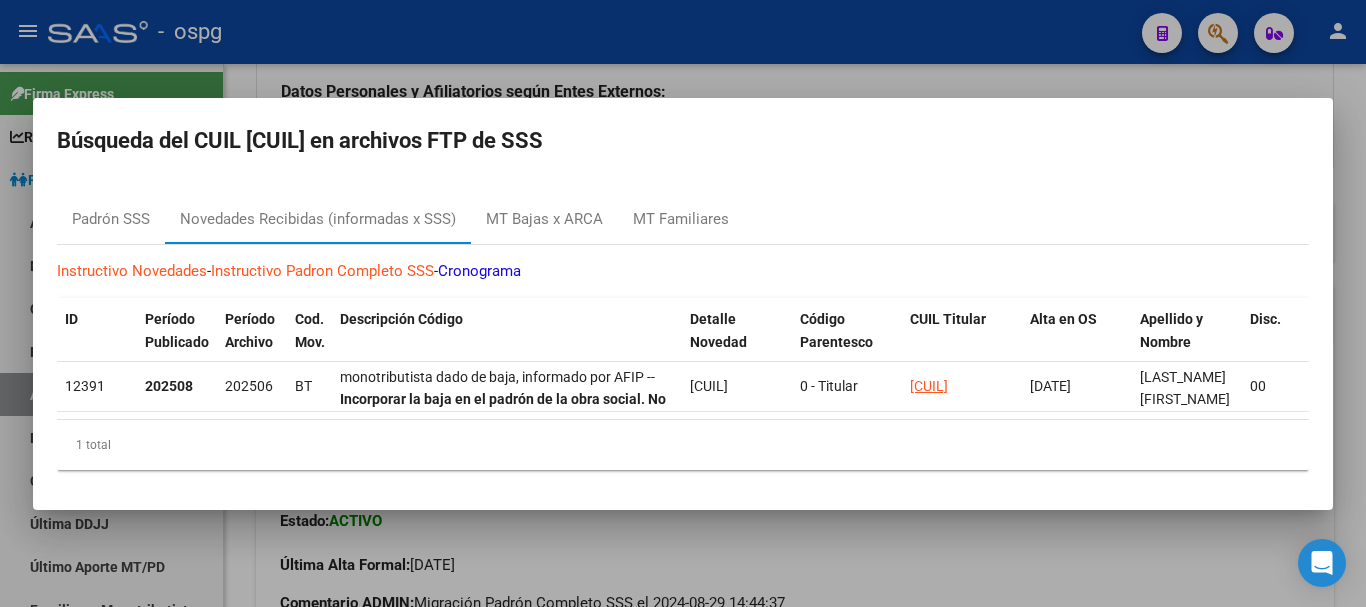 click at bounding box center (683, 303) 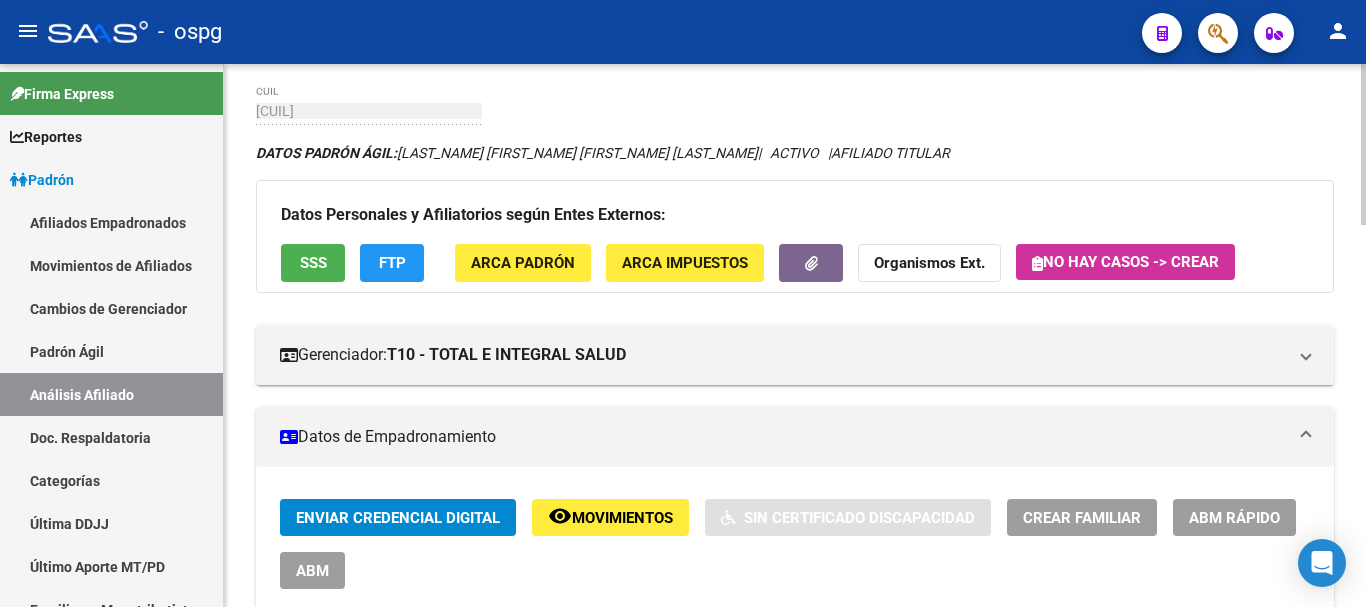 scroll, scrollTop: 0, scrollLeft: 0, axis: both 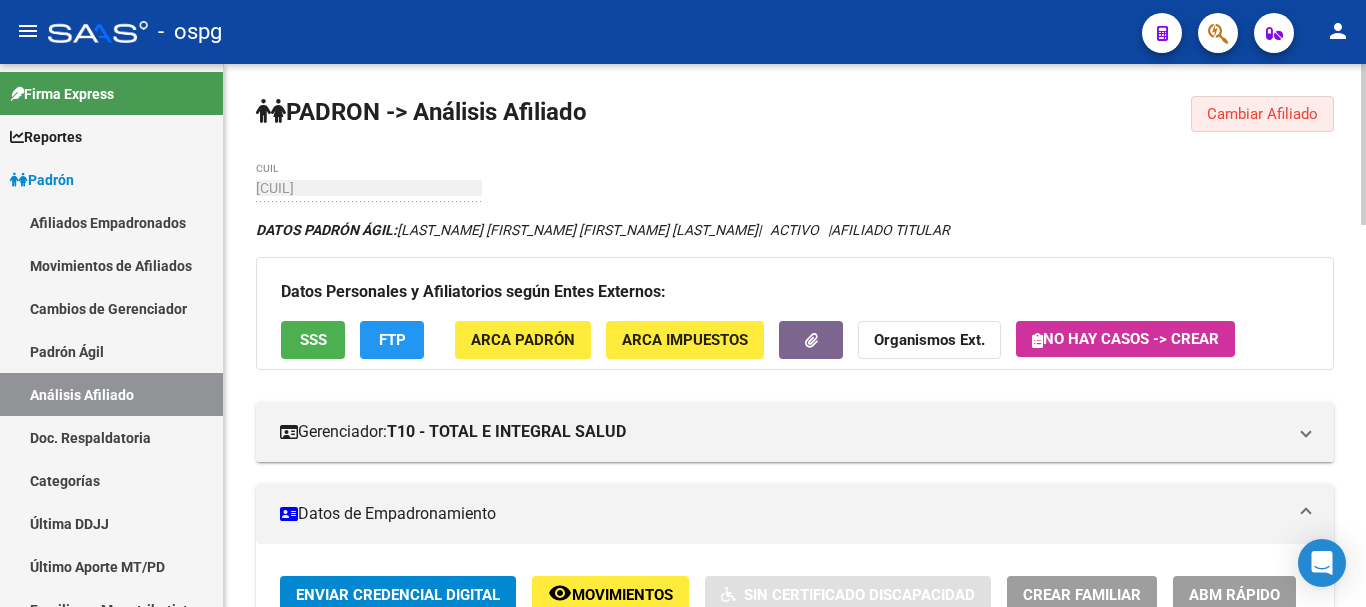click on "Cambiar Afiliado" 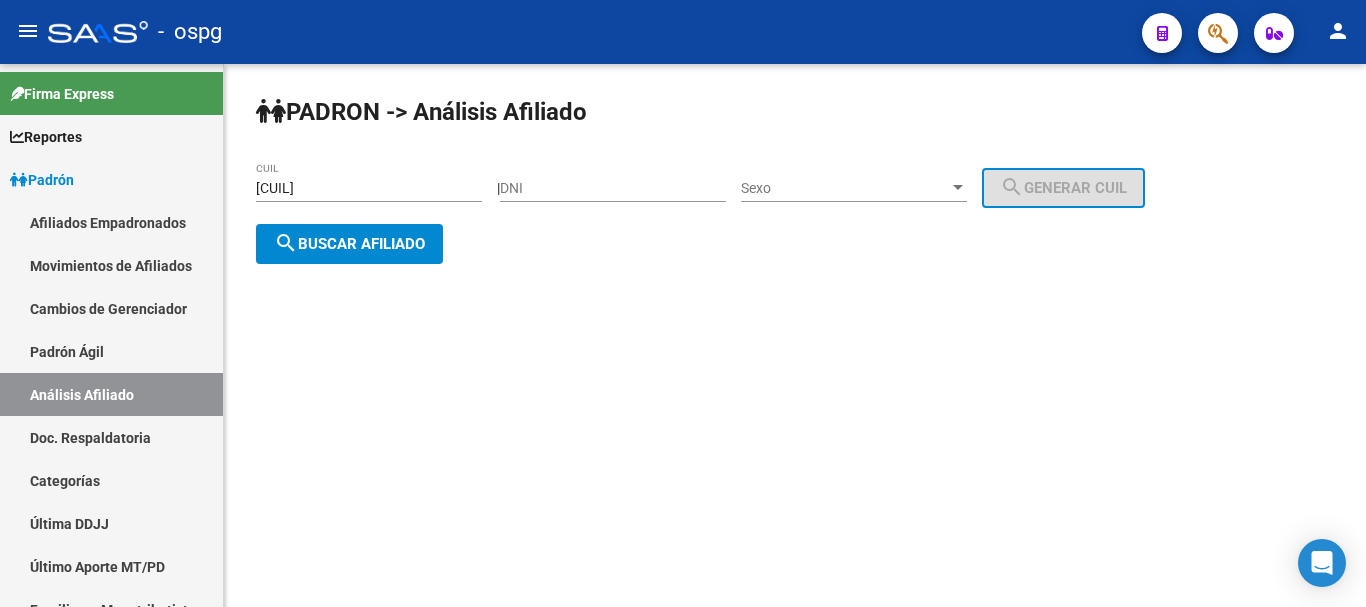 click on "[CUIL]" at bounding box center (369, 188) 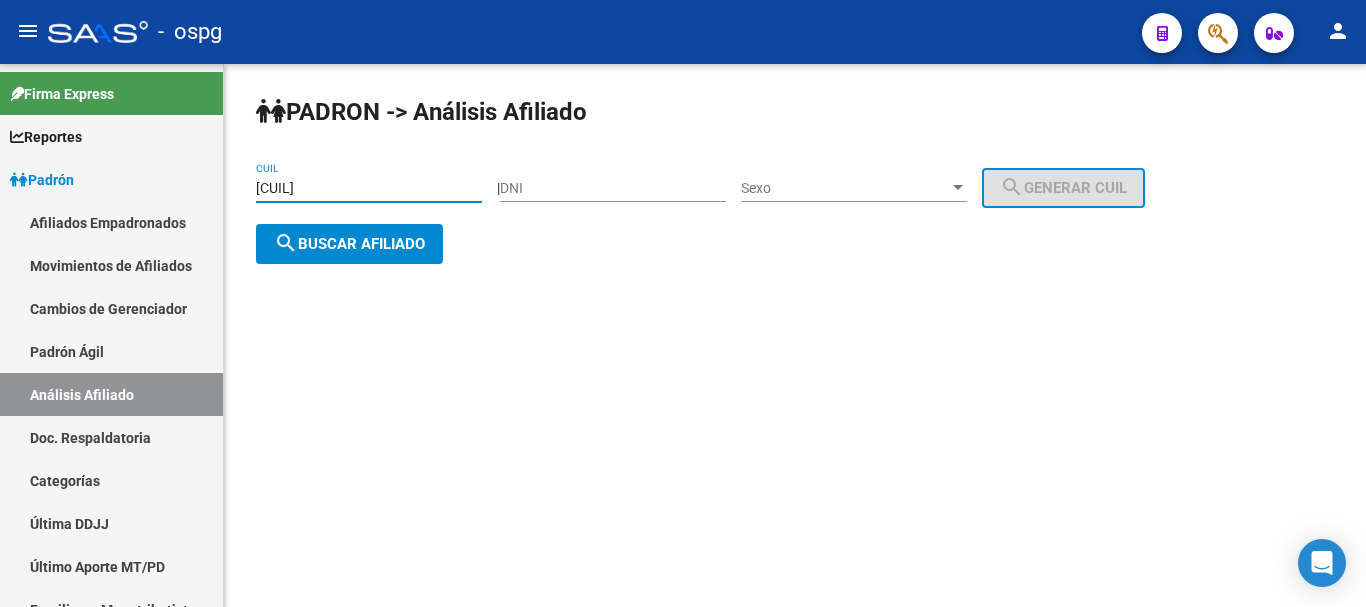 click on "[CUIL]" at bounding box center [369, 188] 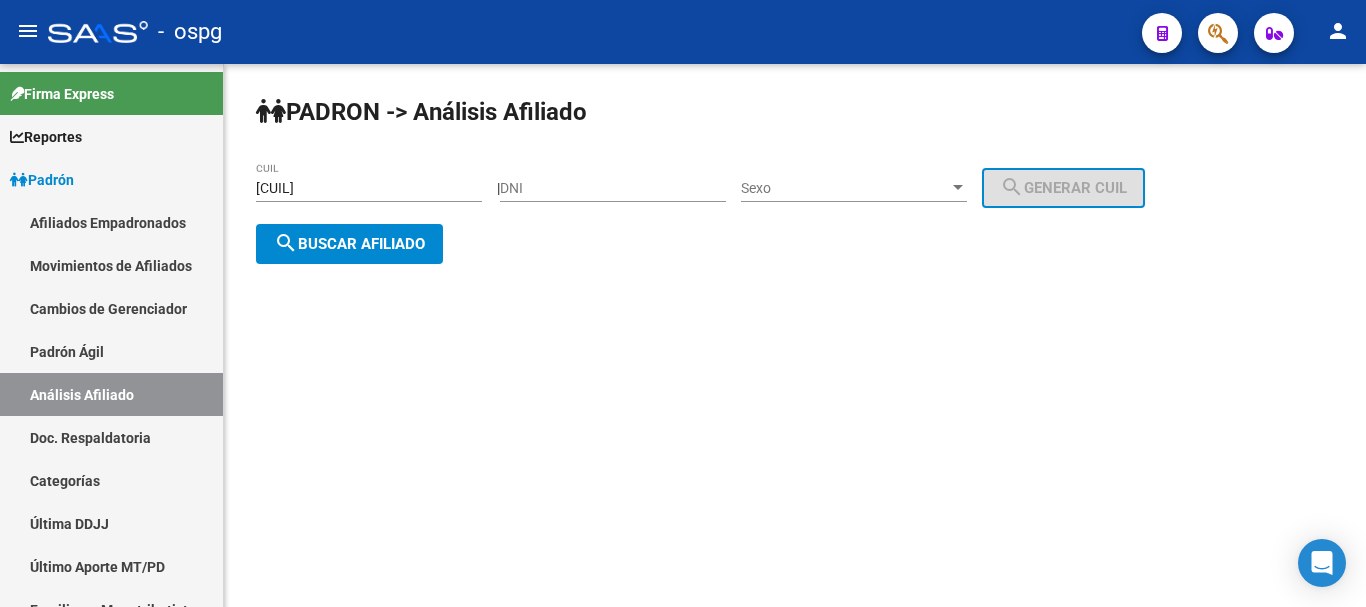 drag, startPoint x: 431, startPoint y: 198, endPoint x: 367, endPoint y: 200, distance: 64.03124 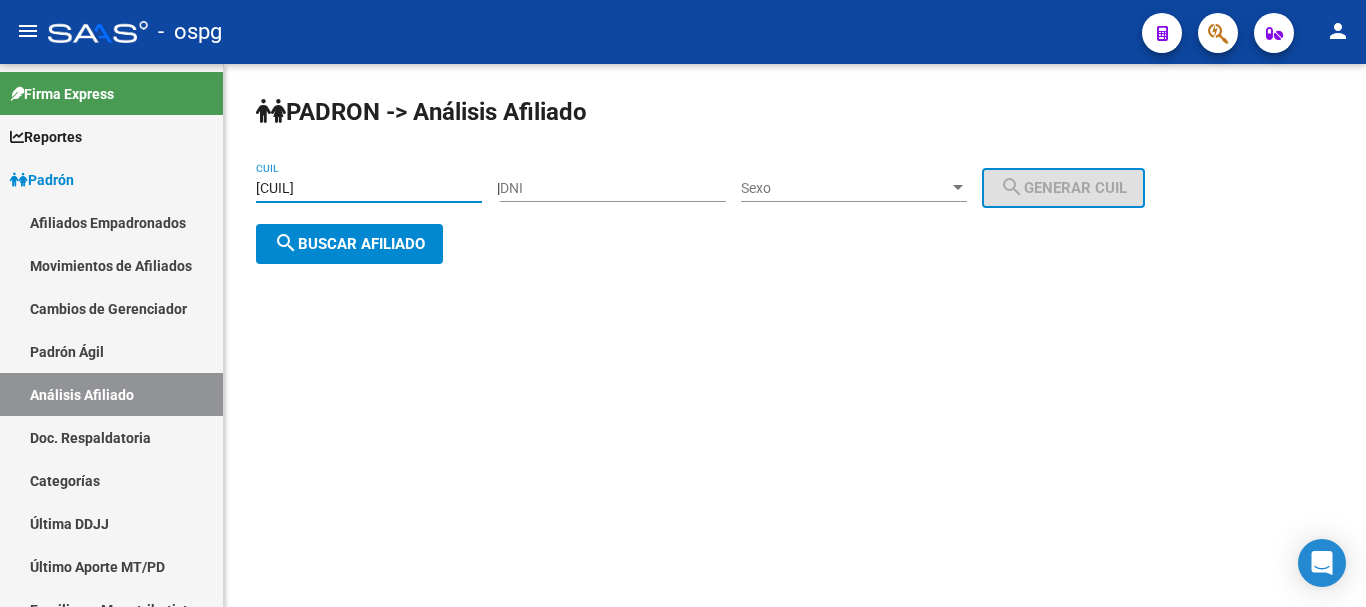 paste 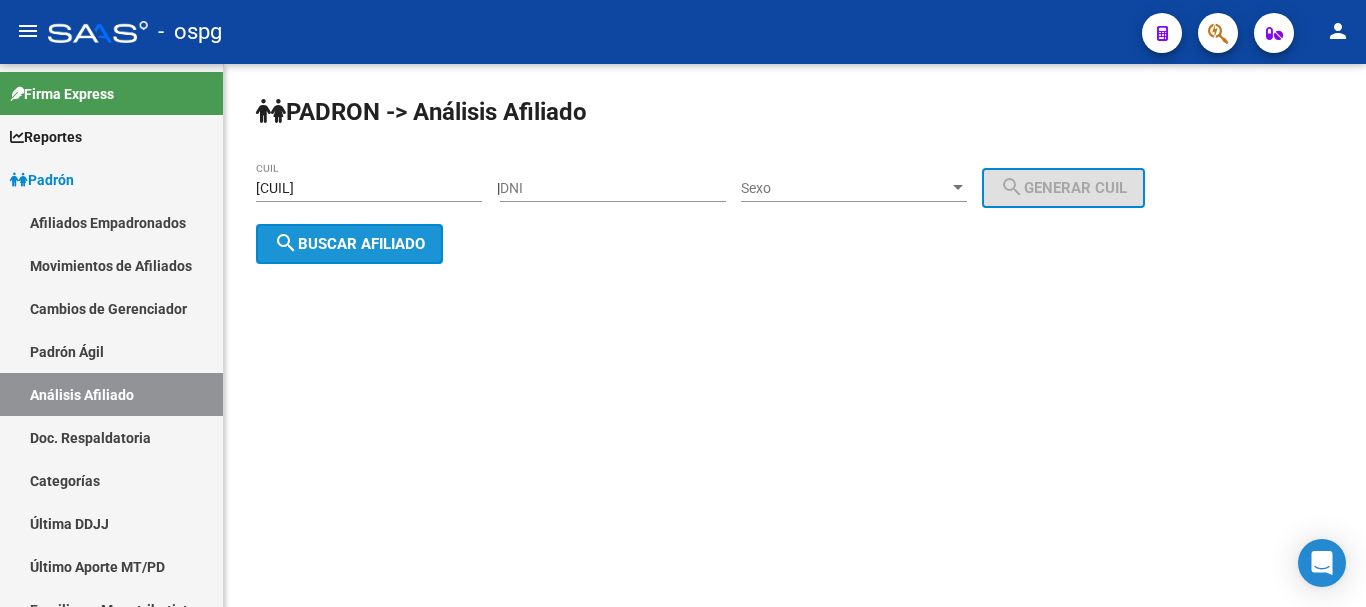 click on "search  Buscar afiliado" 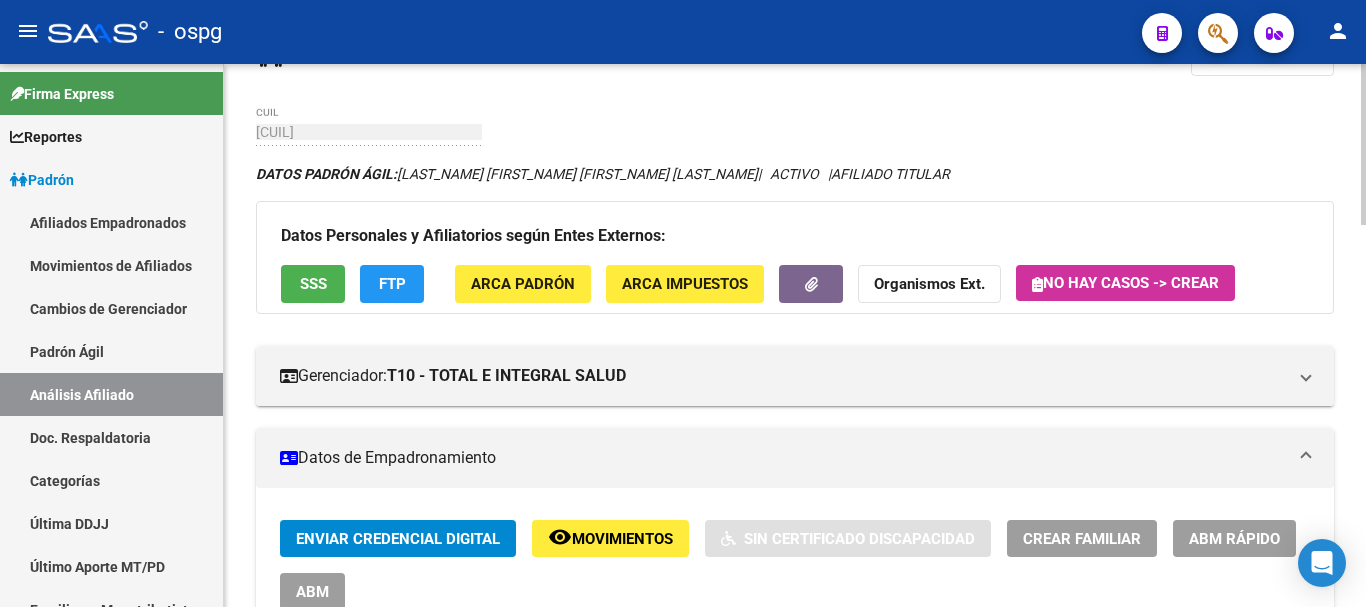 scroll, scrollTop: 0, scrollLeft: 0, axis: both 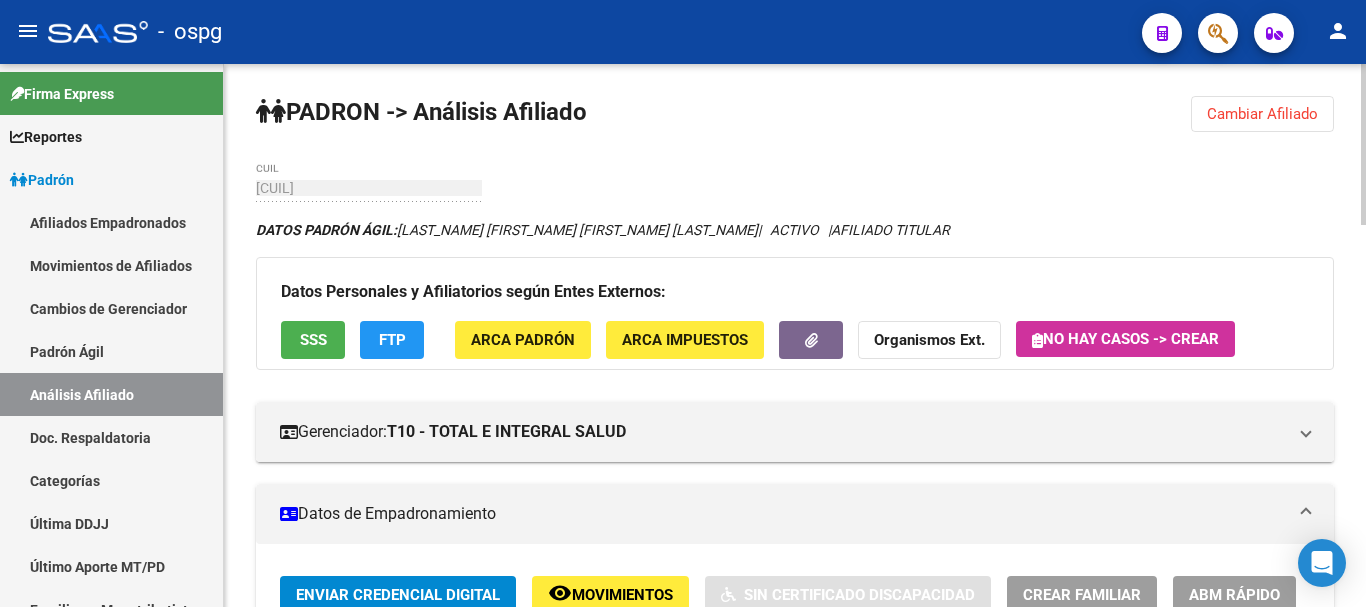 click on "FTP" 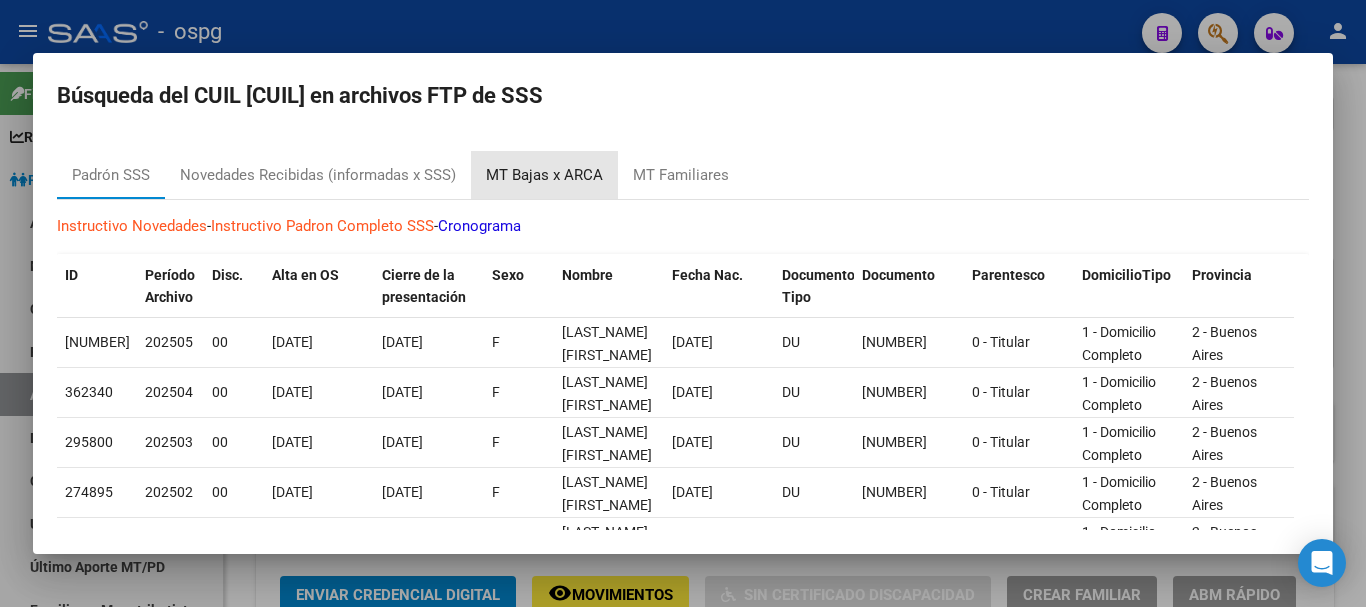 click on "MT Bajas x ARCA" at bounding box center [544, 175] 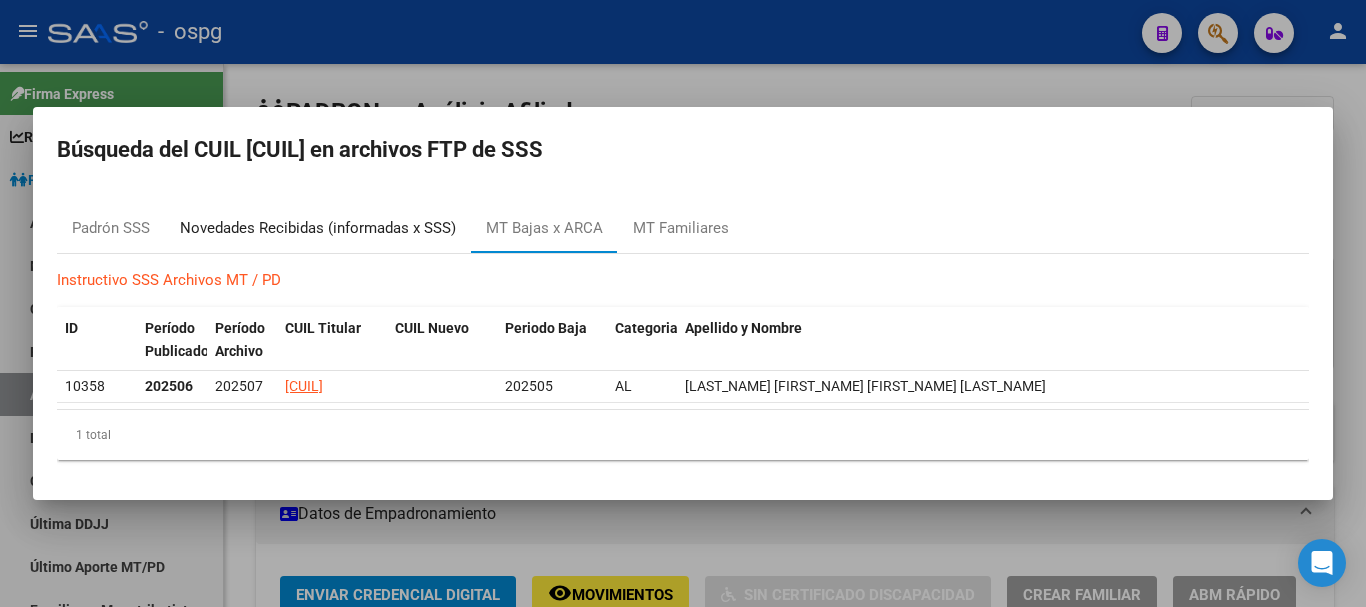 click on "Novedades Recibidas (informadas x SSS)" at bounding box center [318, 228] 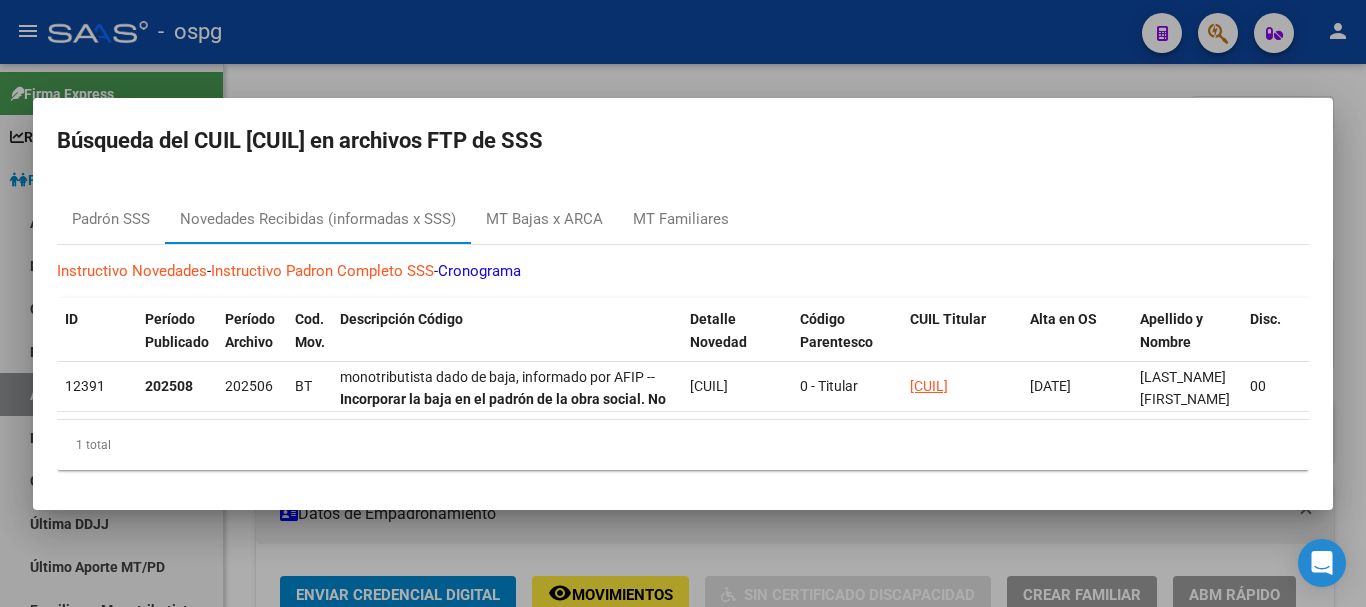 click at bounding box center (683, 303) 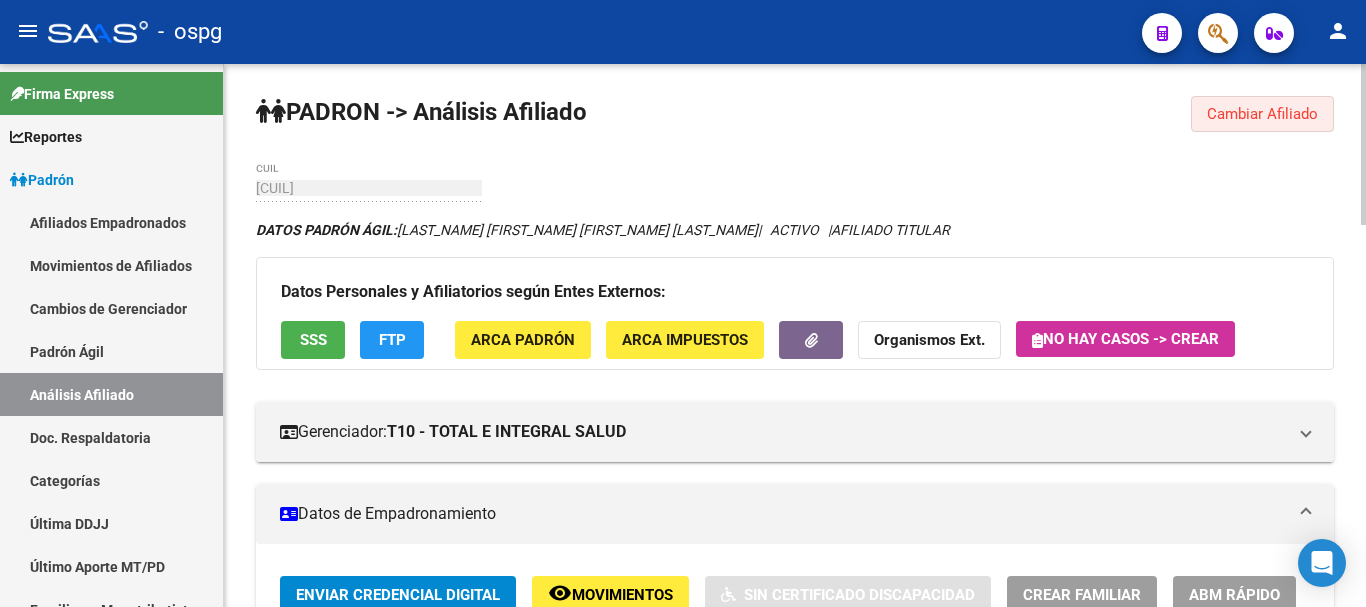 click on "Cambiar Afiliado" 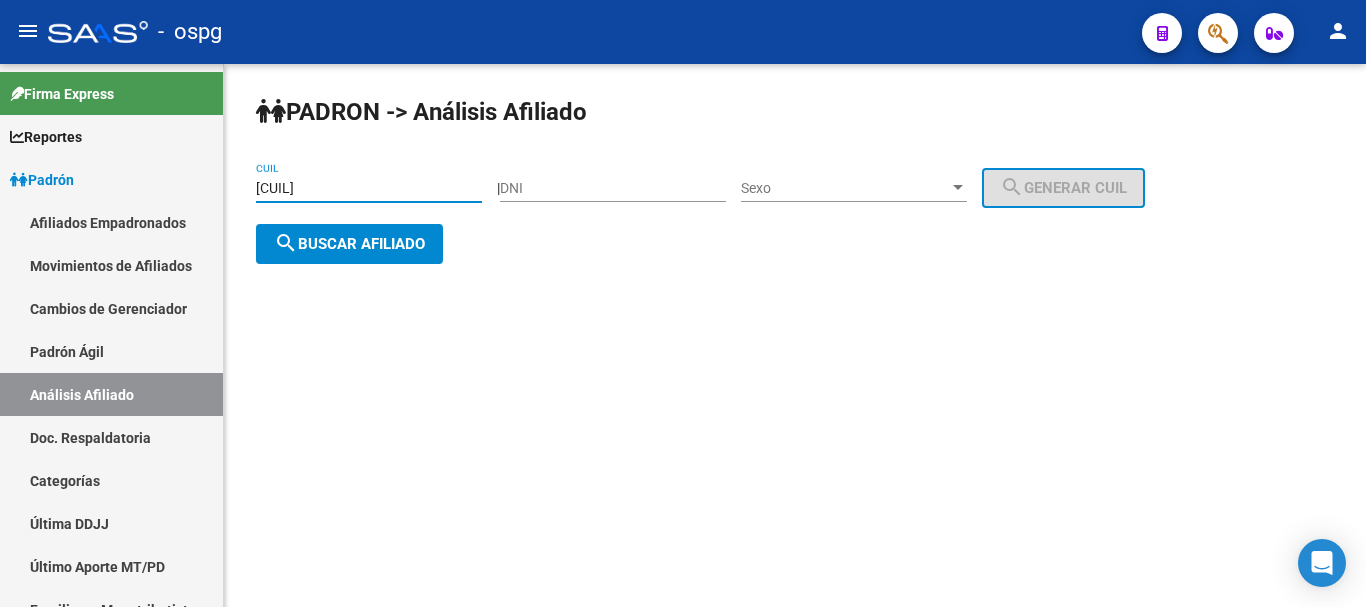 drag, startPoint x: 429, startPoint y: 193, endPoint x: 680, endPoint y: 350, distance: 296.05743 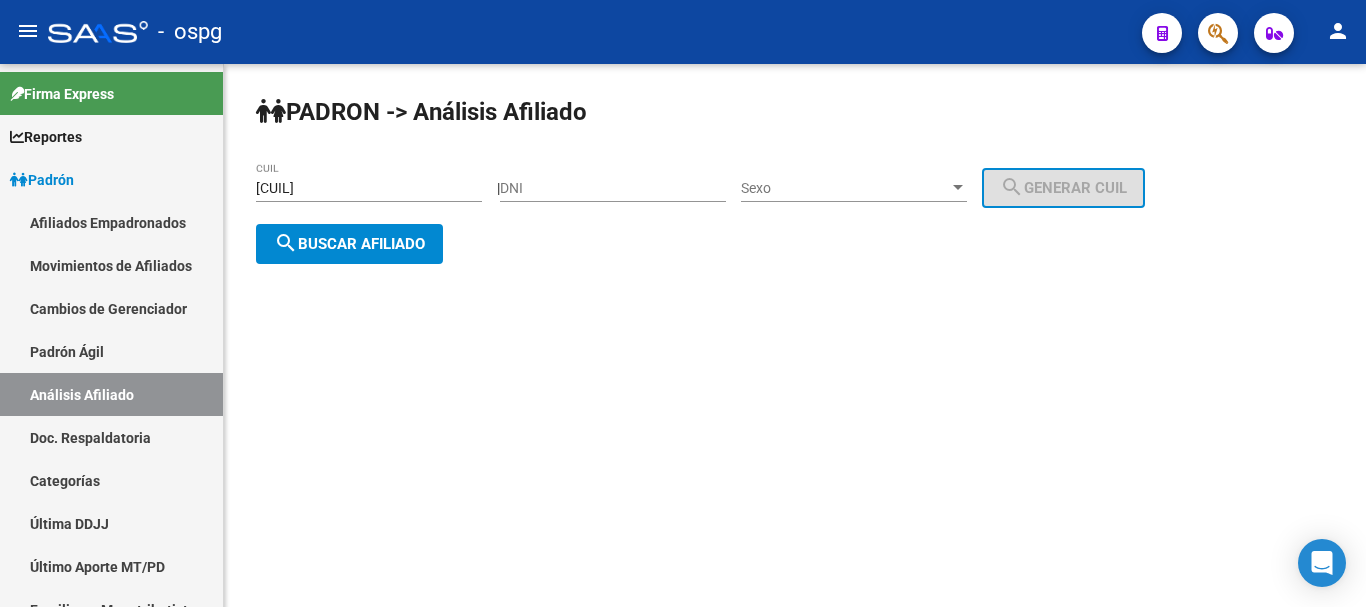 click on "[CUIL] CUIL" 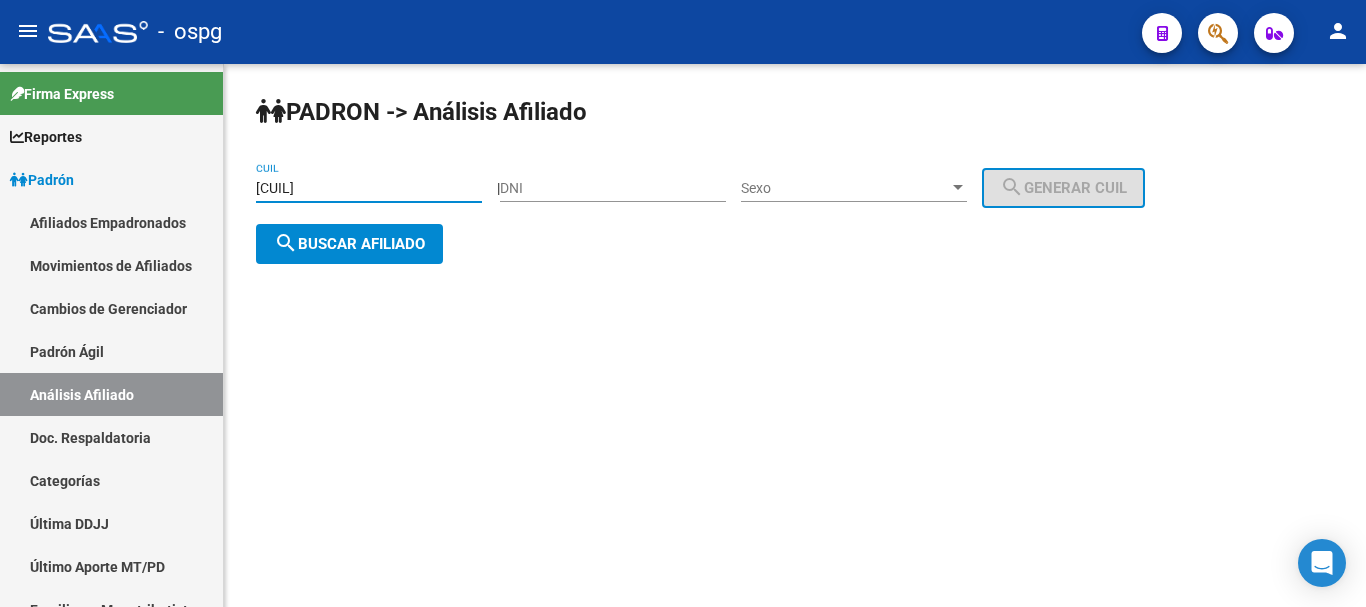 click on "[CUIL]" at bounding box center (369, 188) 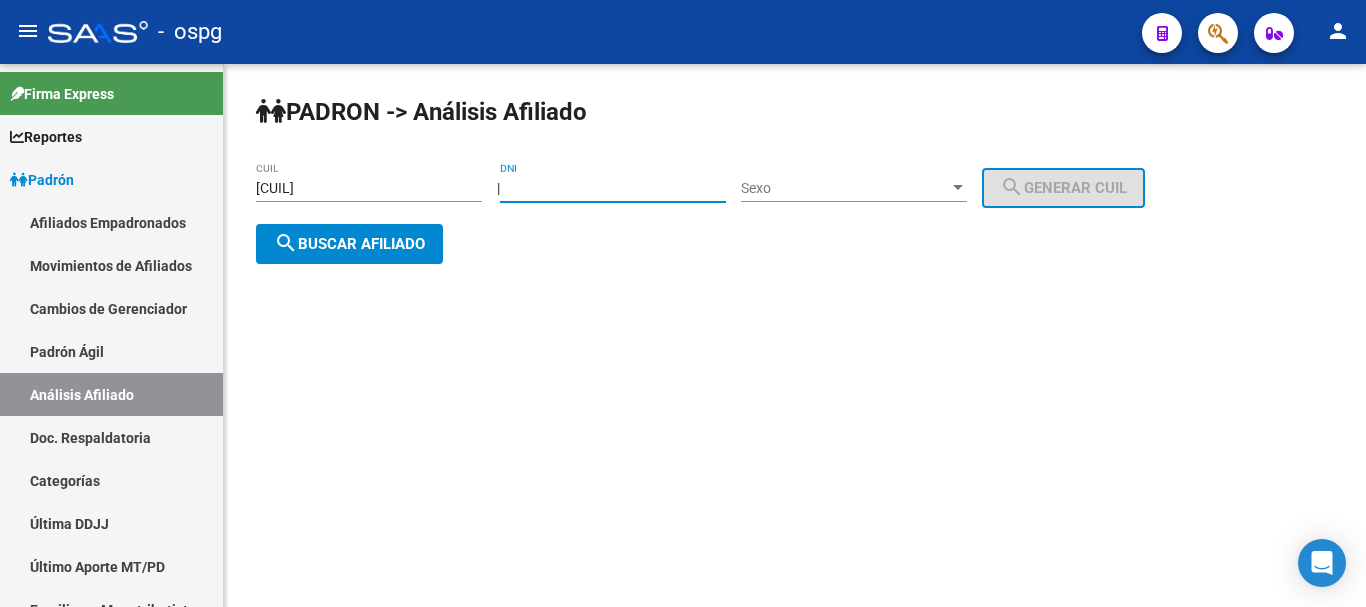 click on "DNI" at bounding box center (613, 188) 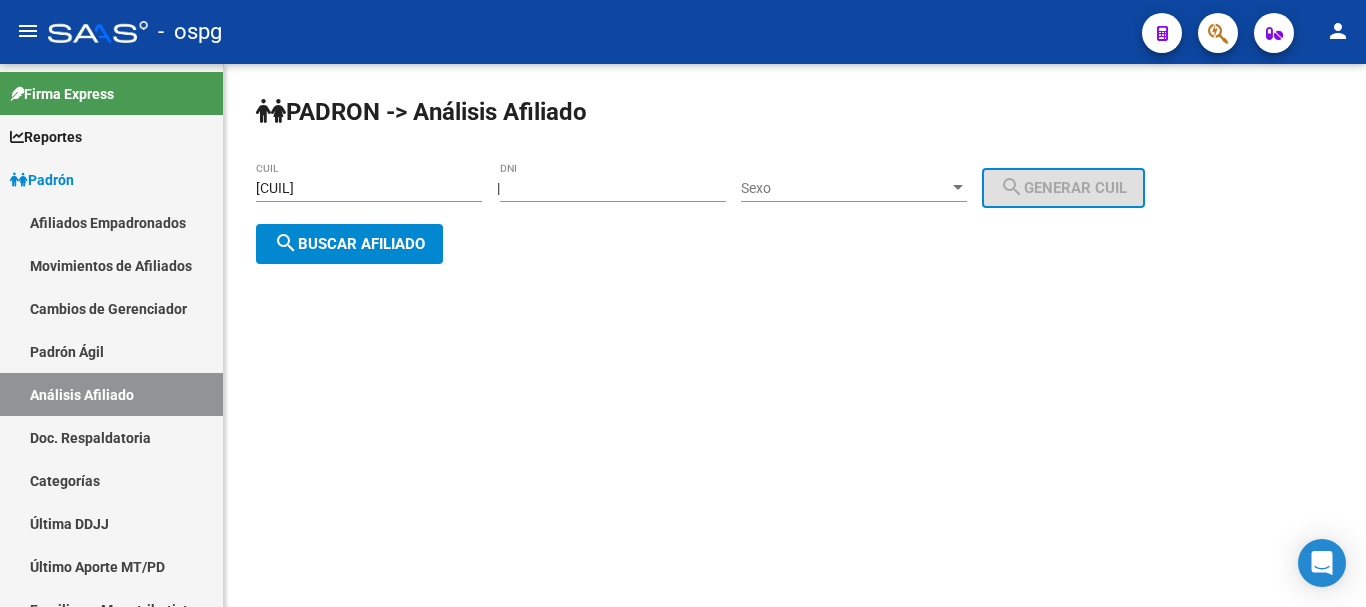 click on "Sexo Sexo" 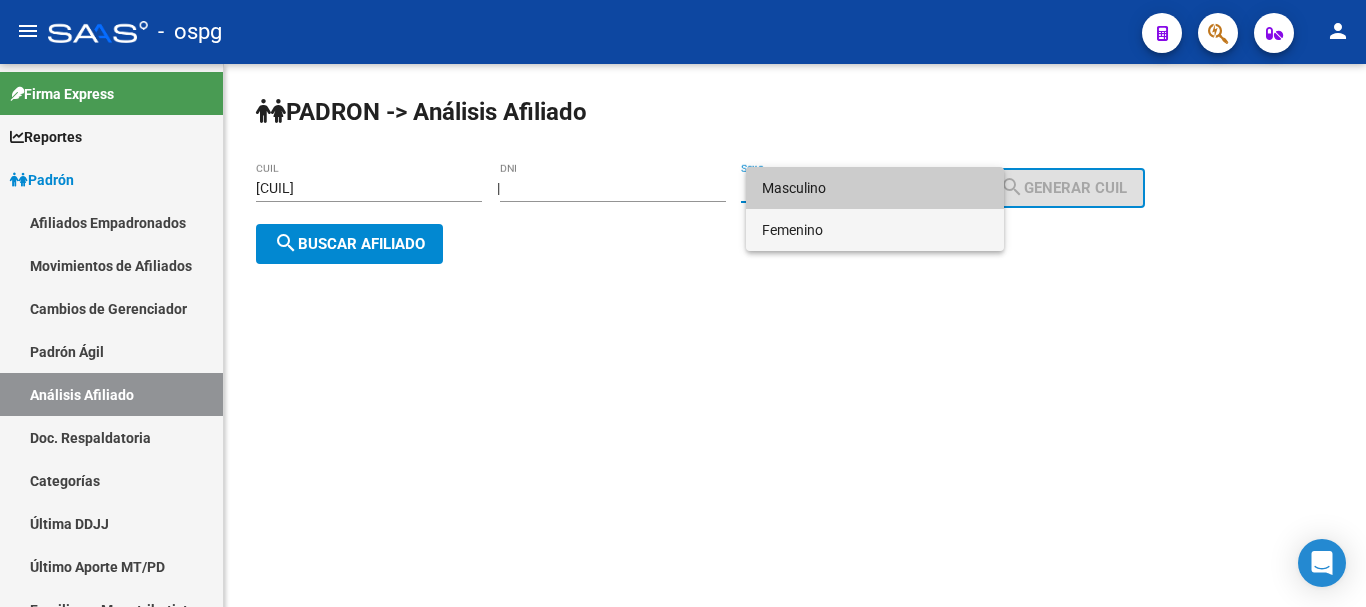 drag, startPoint x: 884, startPoint y: 165, endPoint x: 855, endPoint y: 228, distance: 69.354164 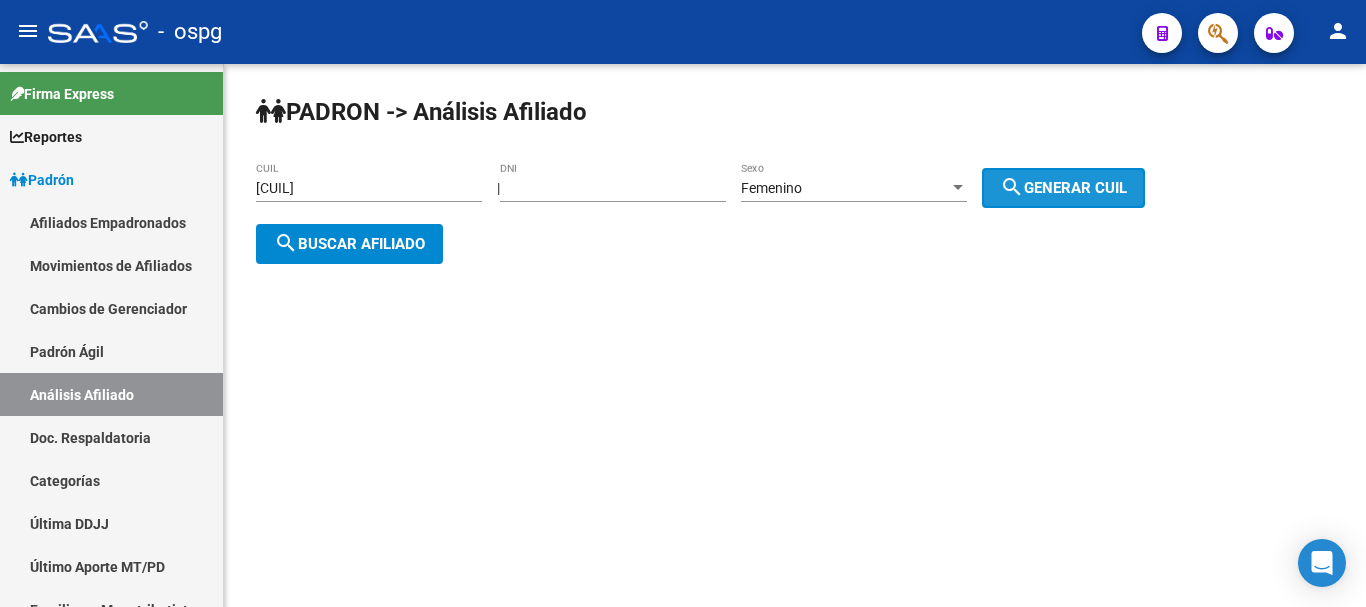 click on "search  Generar CUIL" 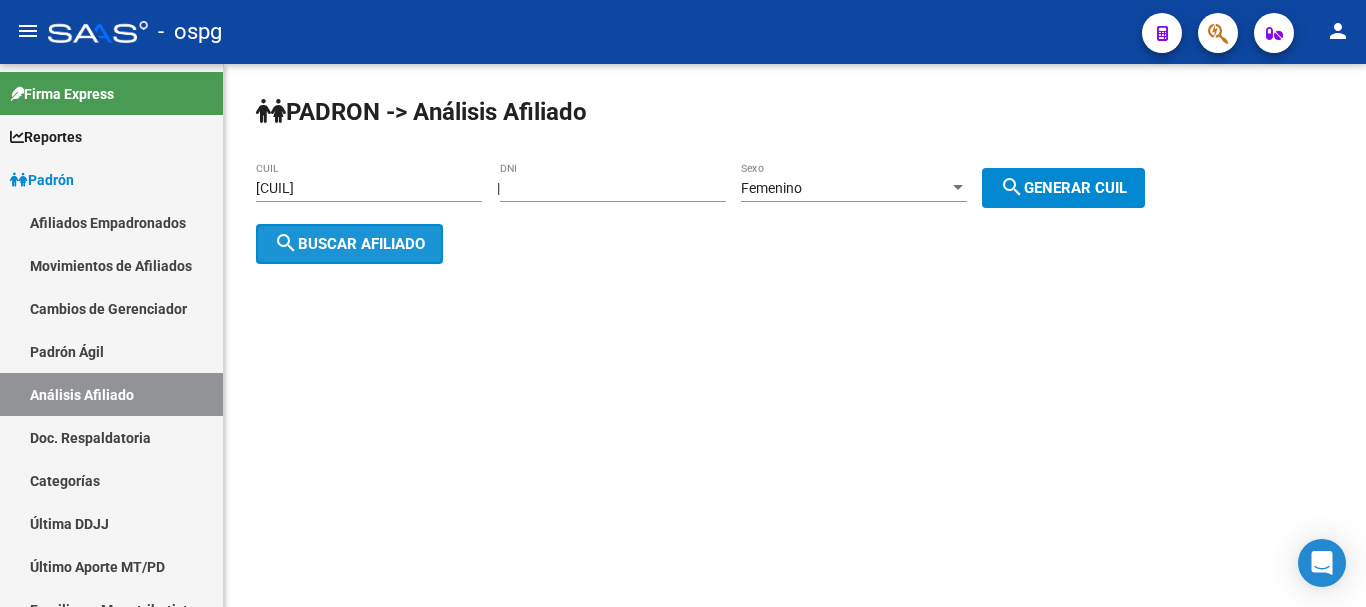 click on "search  Buscar afiliado" 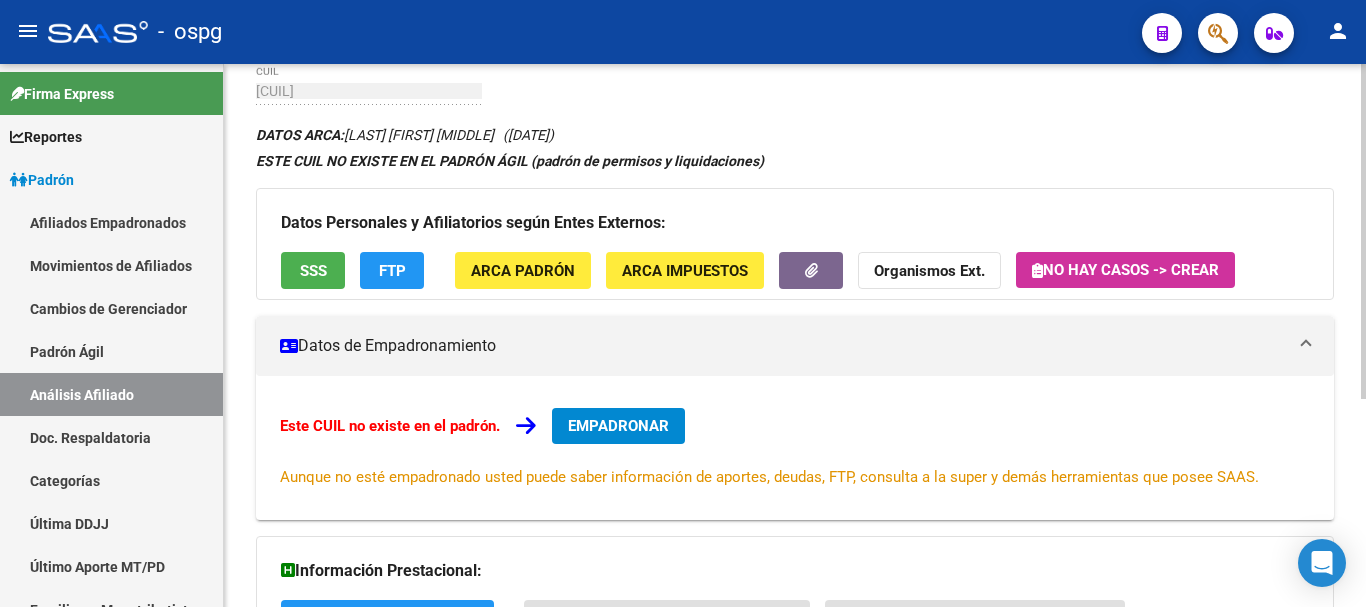 scroll, scrollTop: 100, scrollLeft: 0, axis: vertical 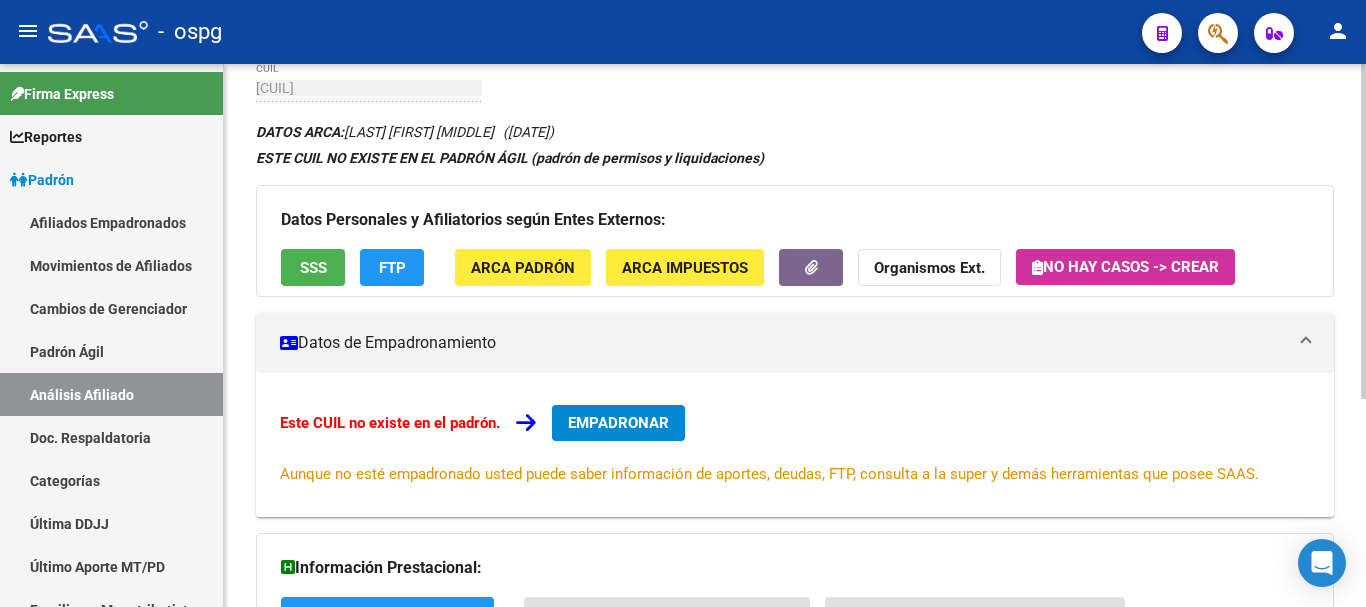click on "Organismos Ext." 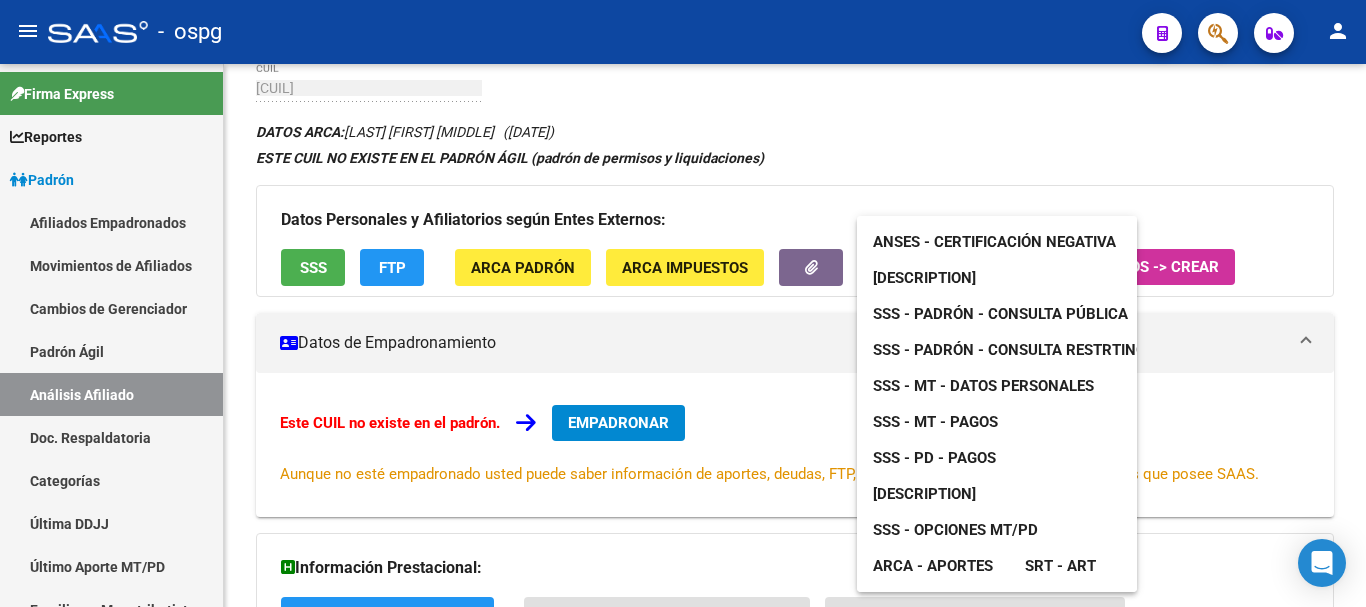 click on "[DESCRIPTION]" at bounding box center [924, 278] 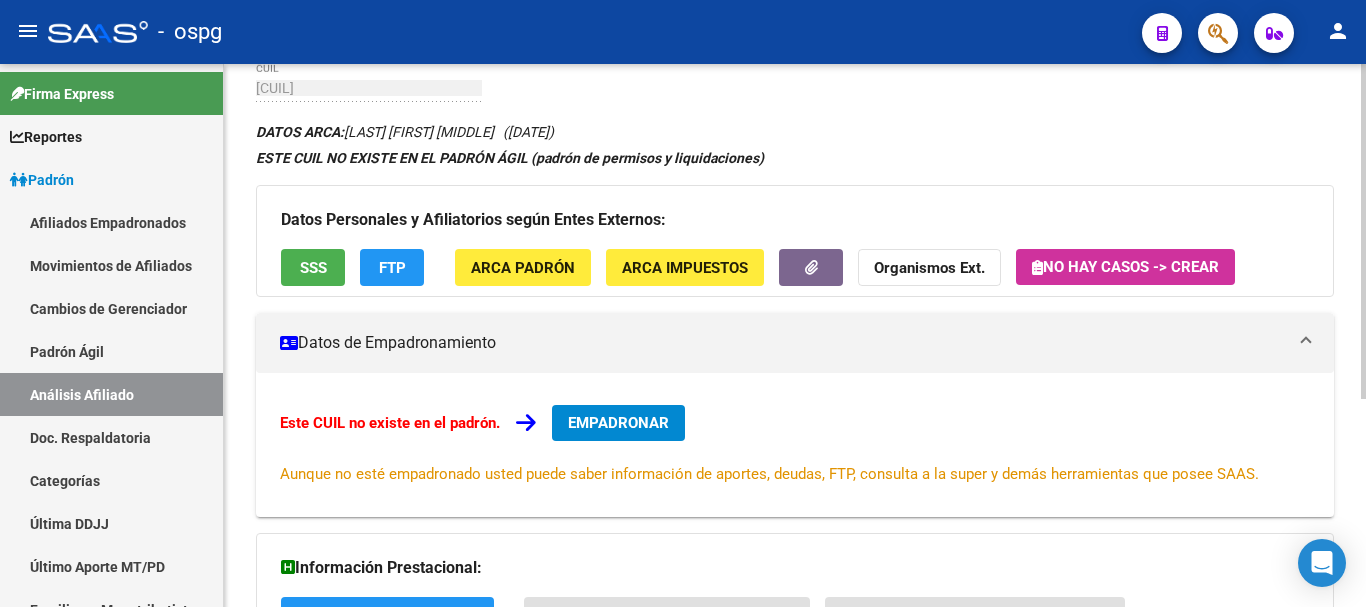 scroll, scrollTop: 0, scrollLeft: 0, axis: both 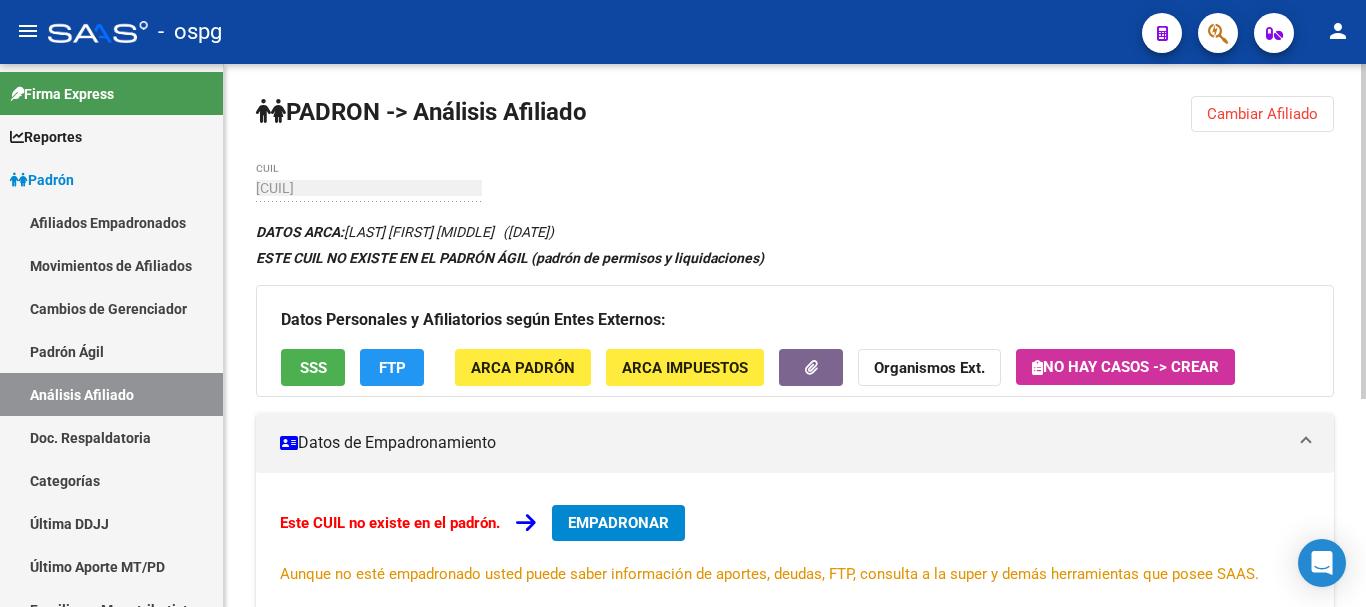 click on "Cambiar Afiliado" 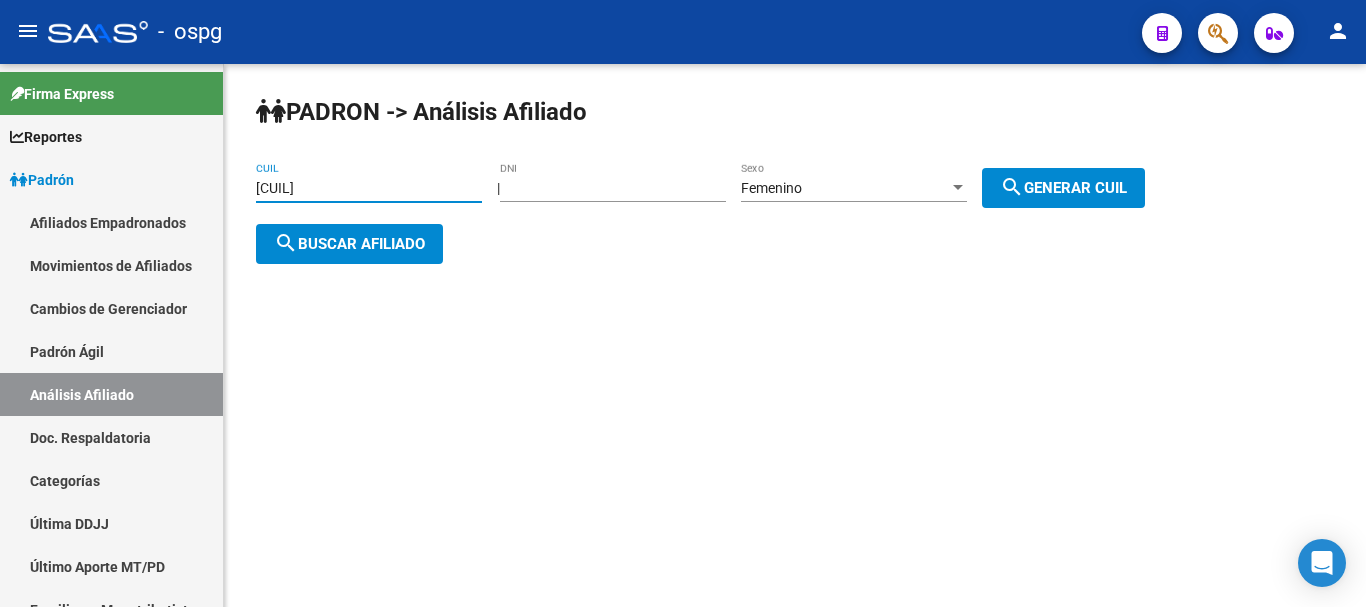 drag, startPoint x: 369, startPoint y: 196, endPoint x: 242, endPoint y: 162, distance: 131.47243 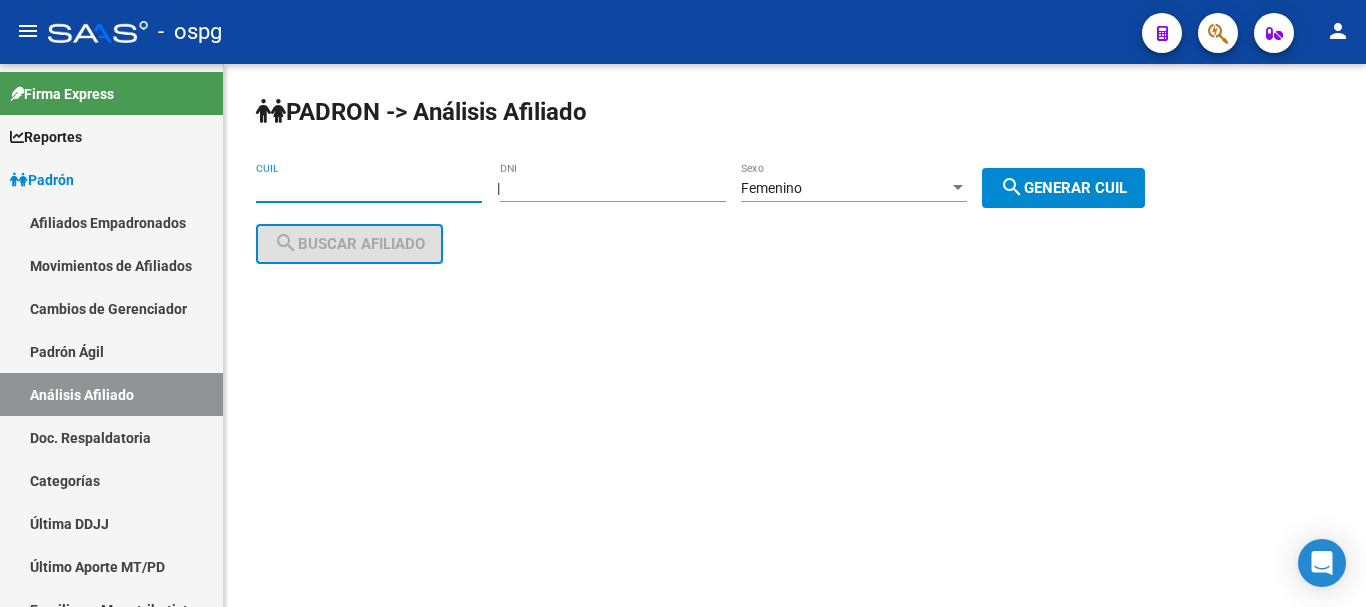 type 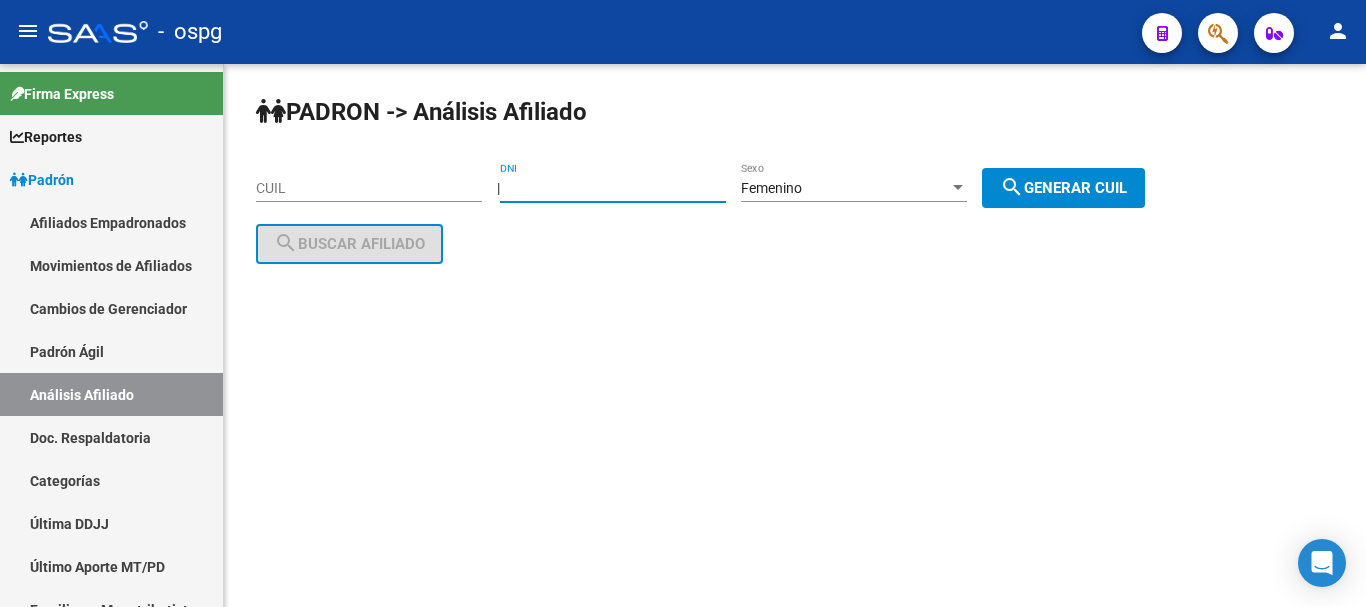drag, startPoint x: 638, startPoint y: 185, endPoint x: 384, endPoint y: 221, distance: 256.53848 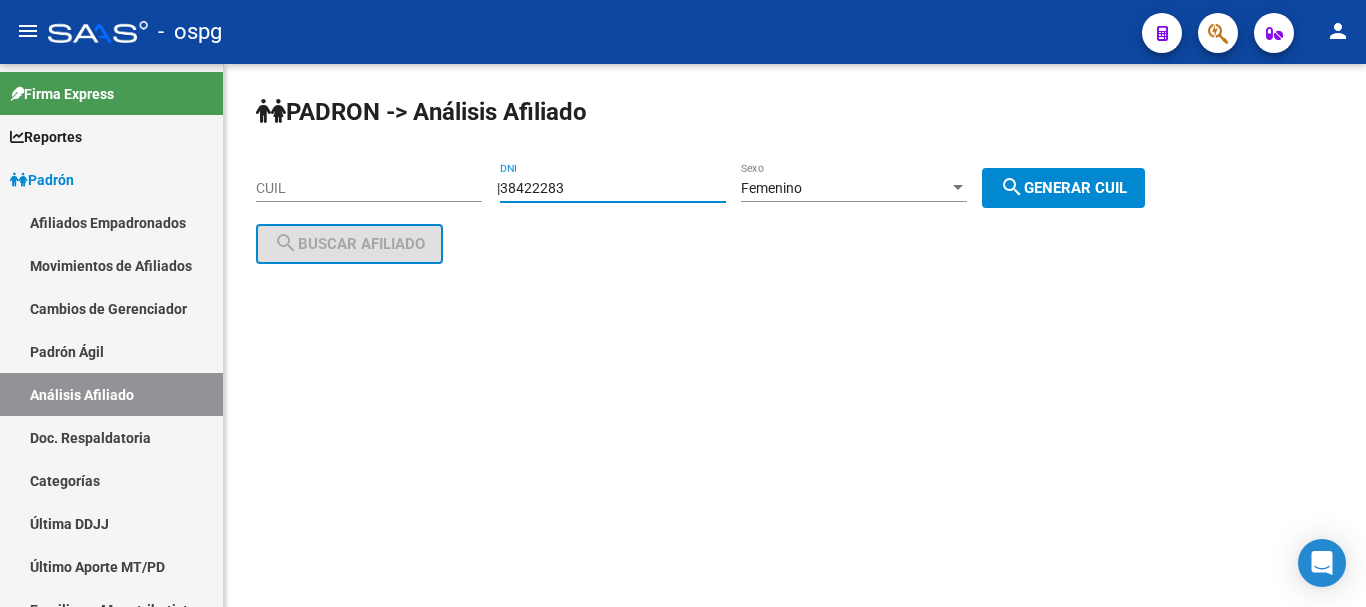 type on "38422283" 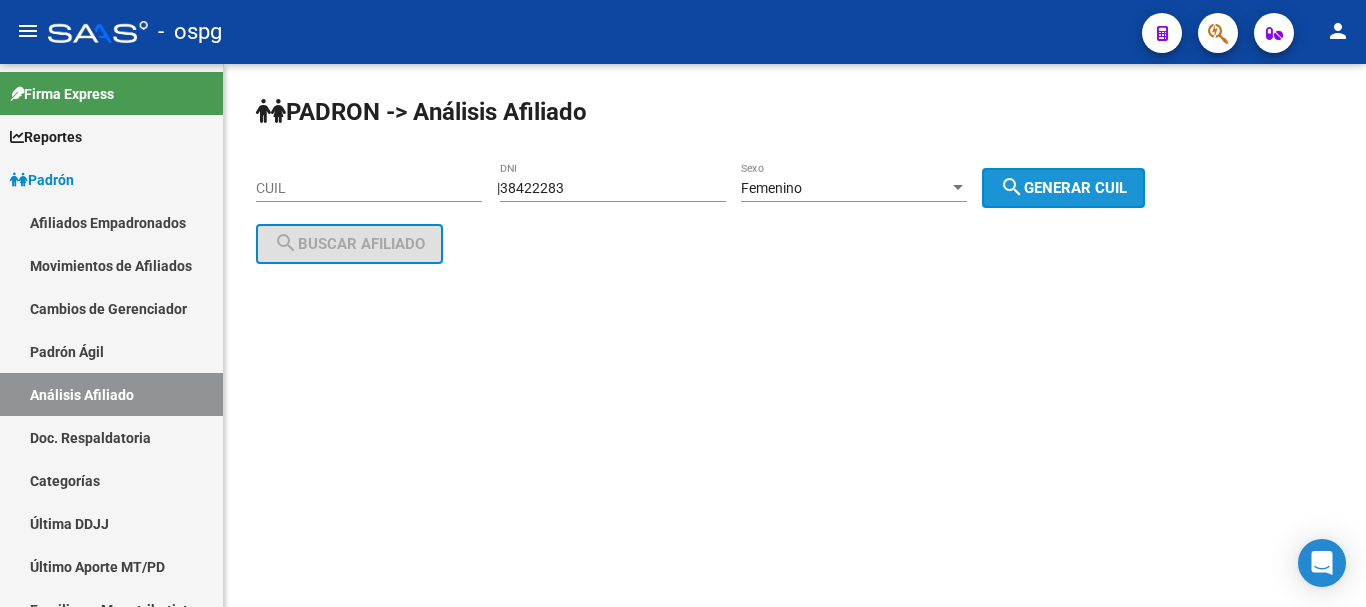 click on "search  Generar CUIL" 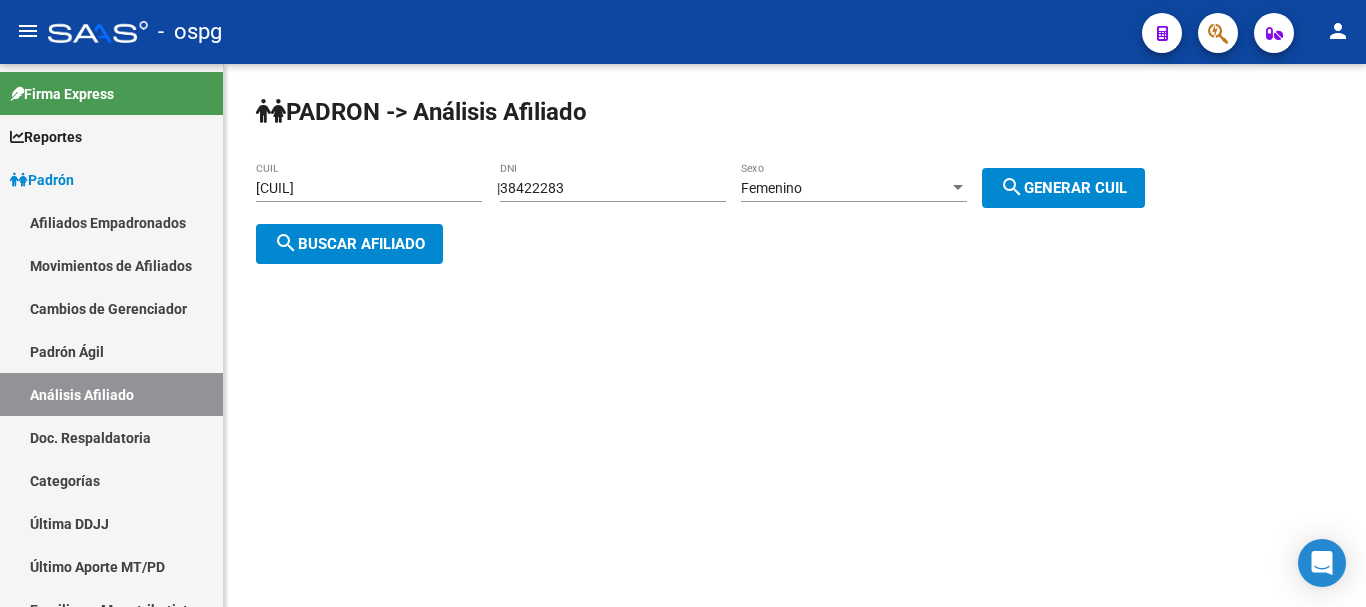 click on "search  Buscar afiliado" 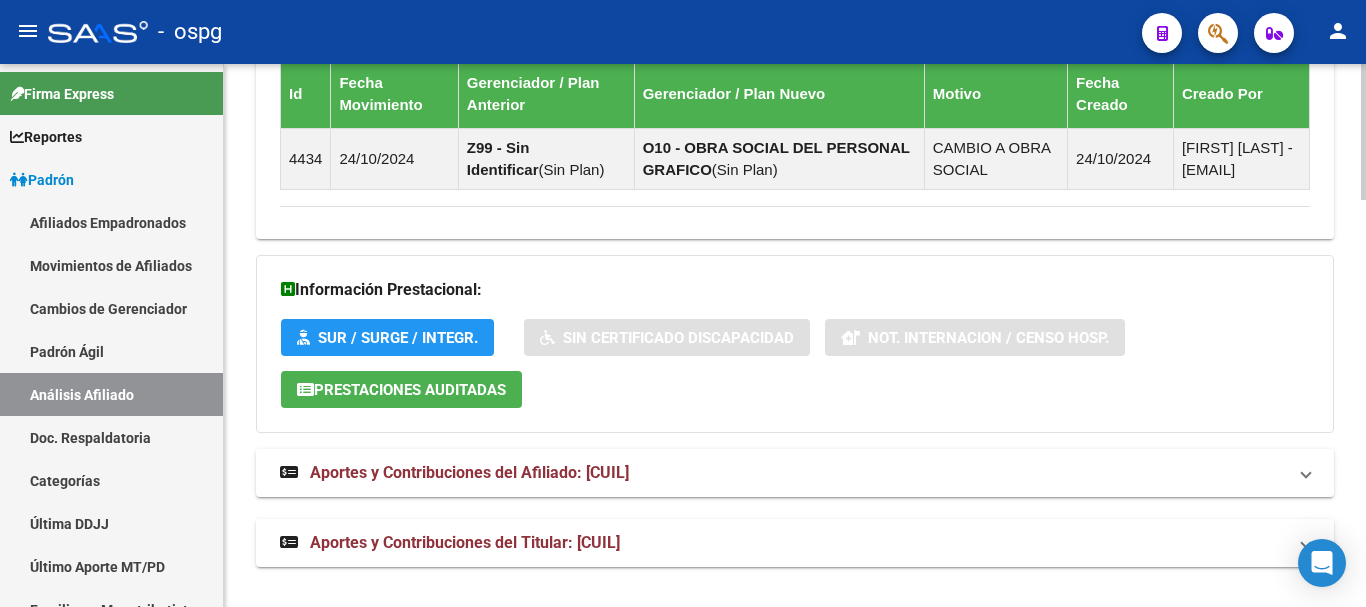 scroll, scrollTop: 1626, scrollLeft: 0, axis: vertical 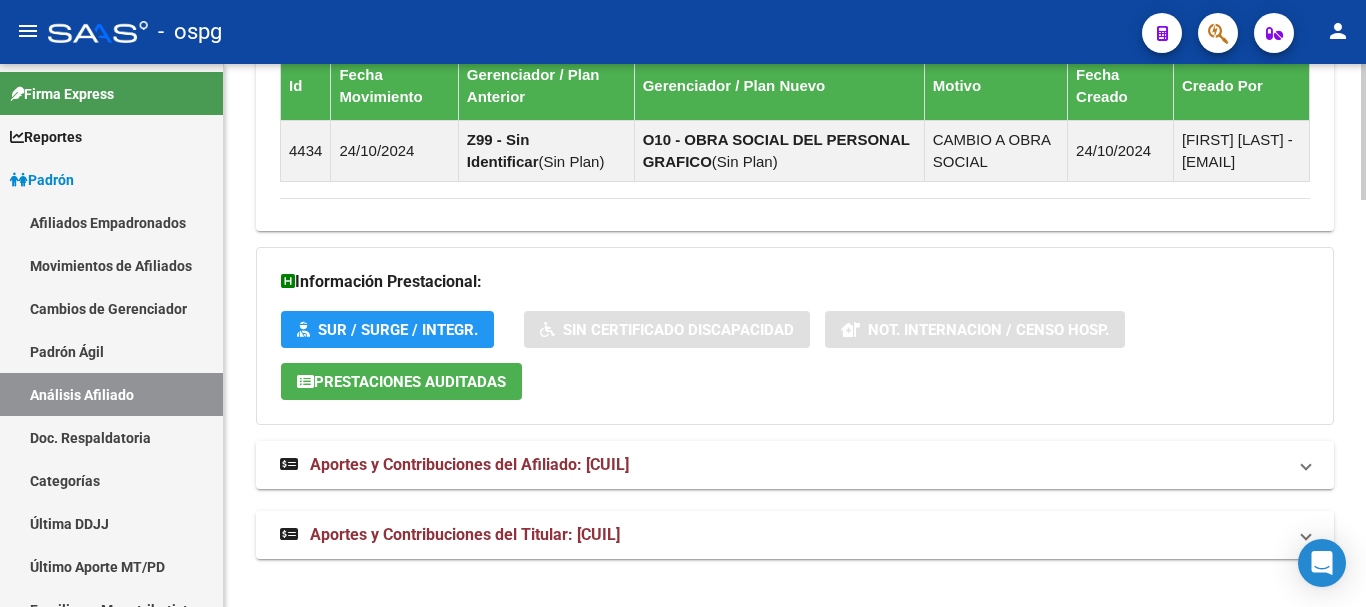 click 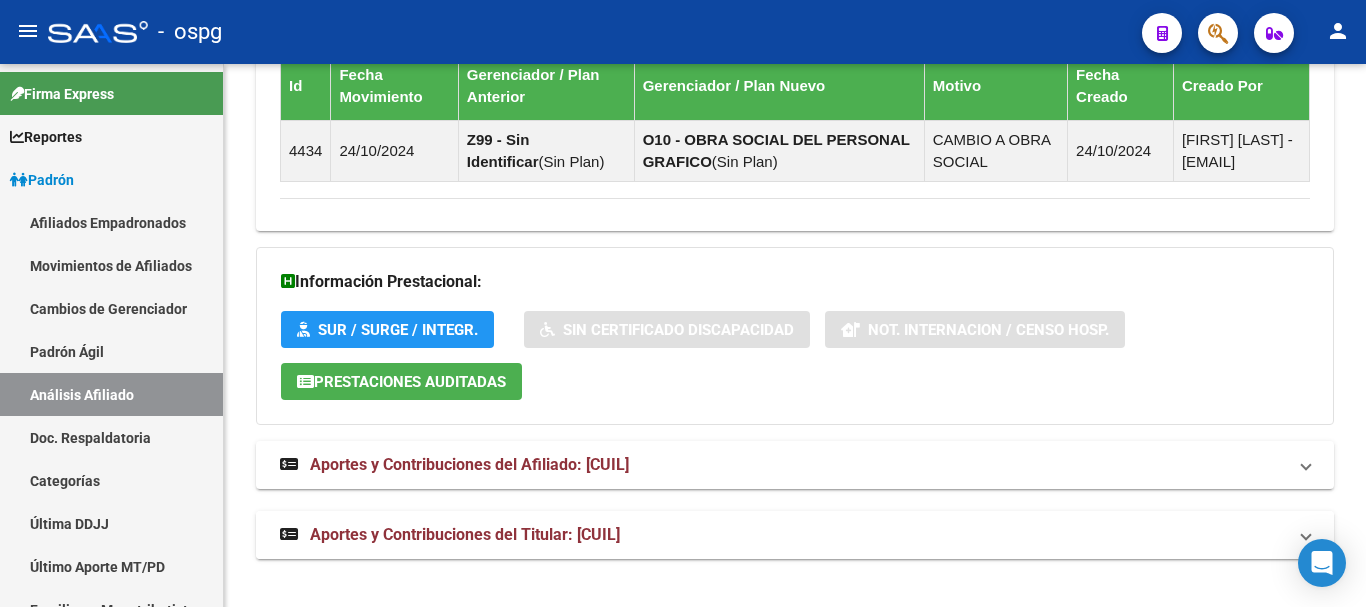 click on "Aportes y Contribuciones del Titular: [CUIL]" at bounding box center (795, 535) 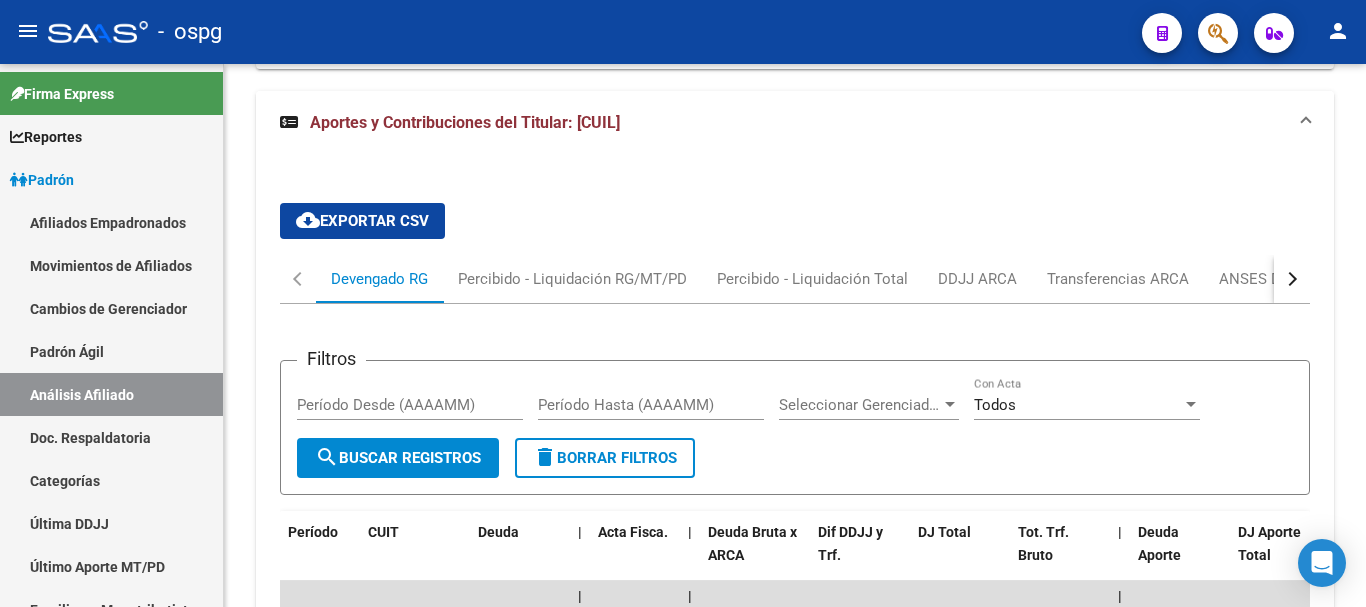 scroll, scrollTop: 2026, scrollLeft: 0, axis: vertical 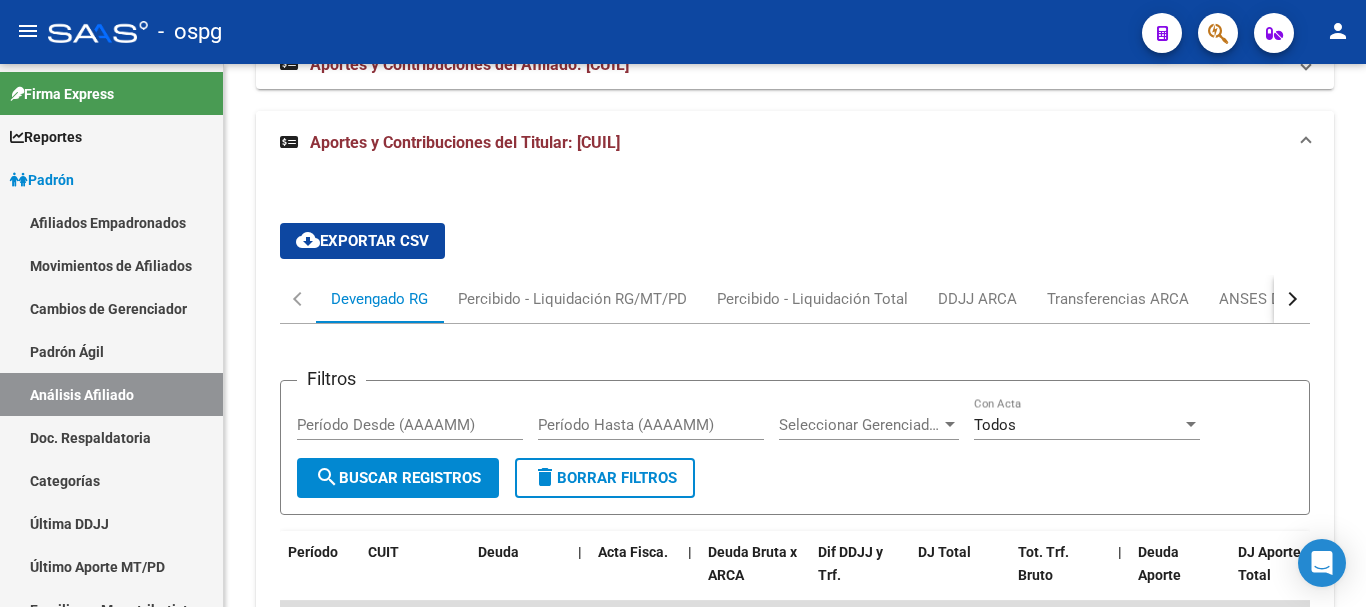 click on "Aportes y Contribuciones del Titular: [CUIL]" at bounding box center (465, 142) 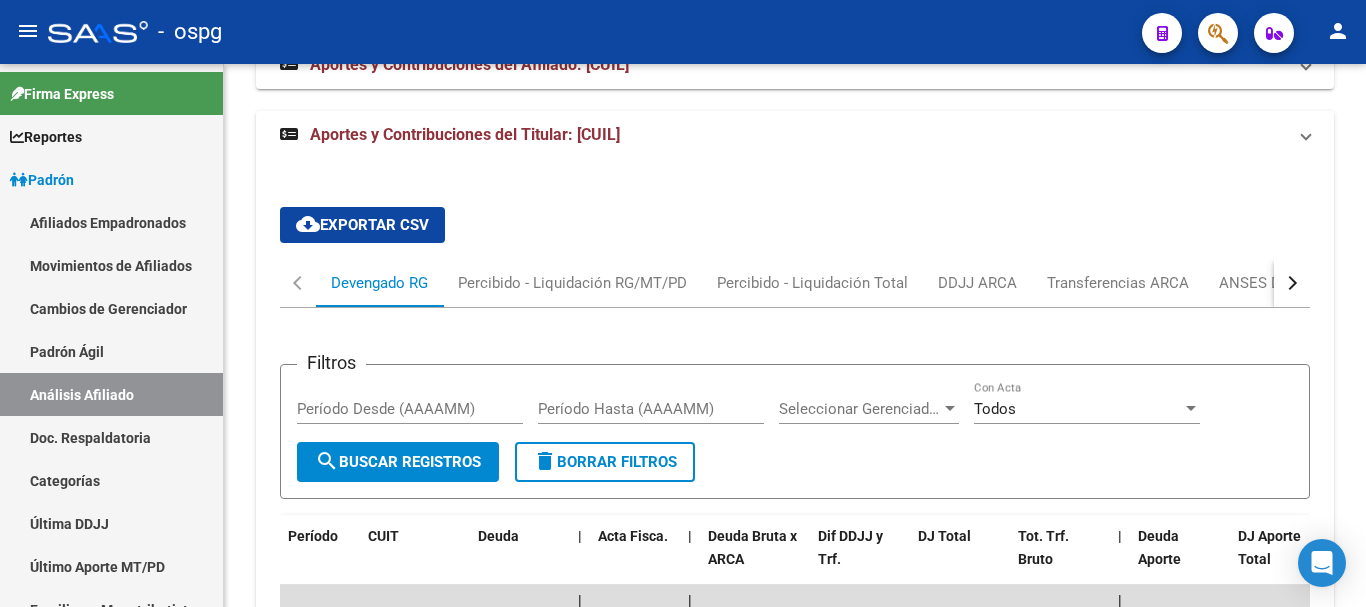 scroll, scrollTop: 1626, scrollLeft: 0, axis: vertical 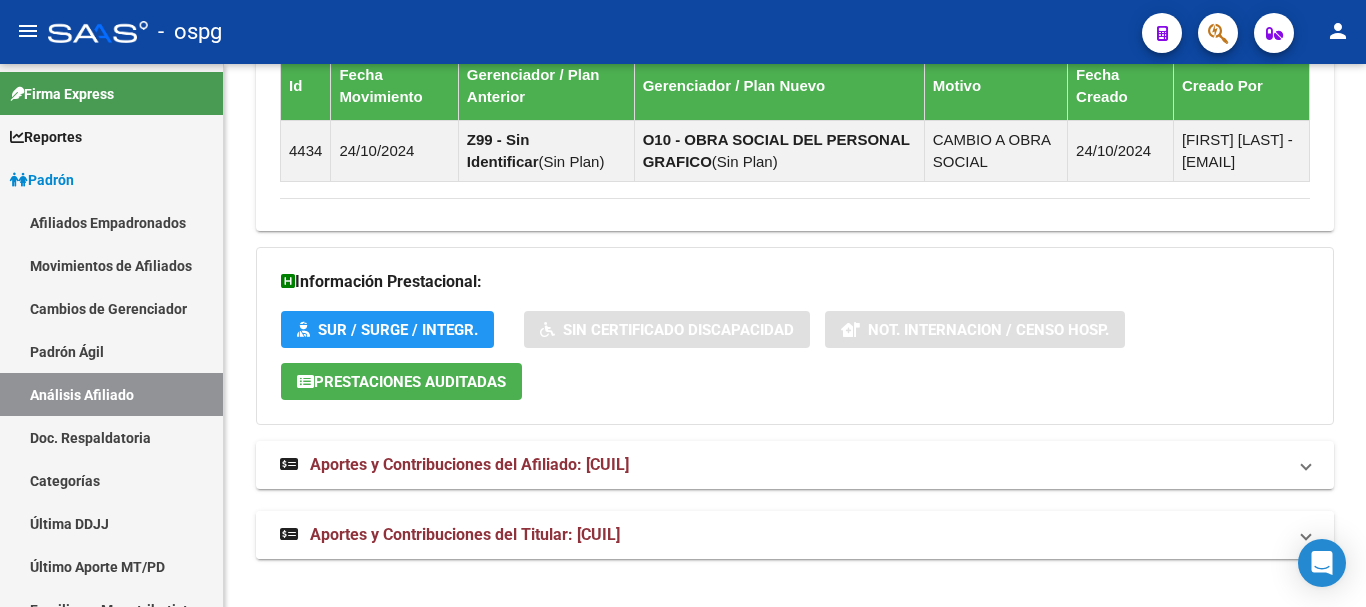 drag, startPoint x: 578, startPoint y: 529, endPoint x: 679, endPoint y: 524, distance: 101.12369 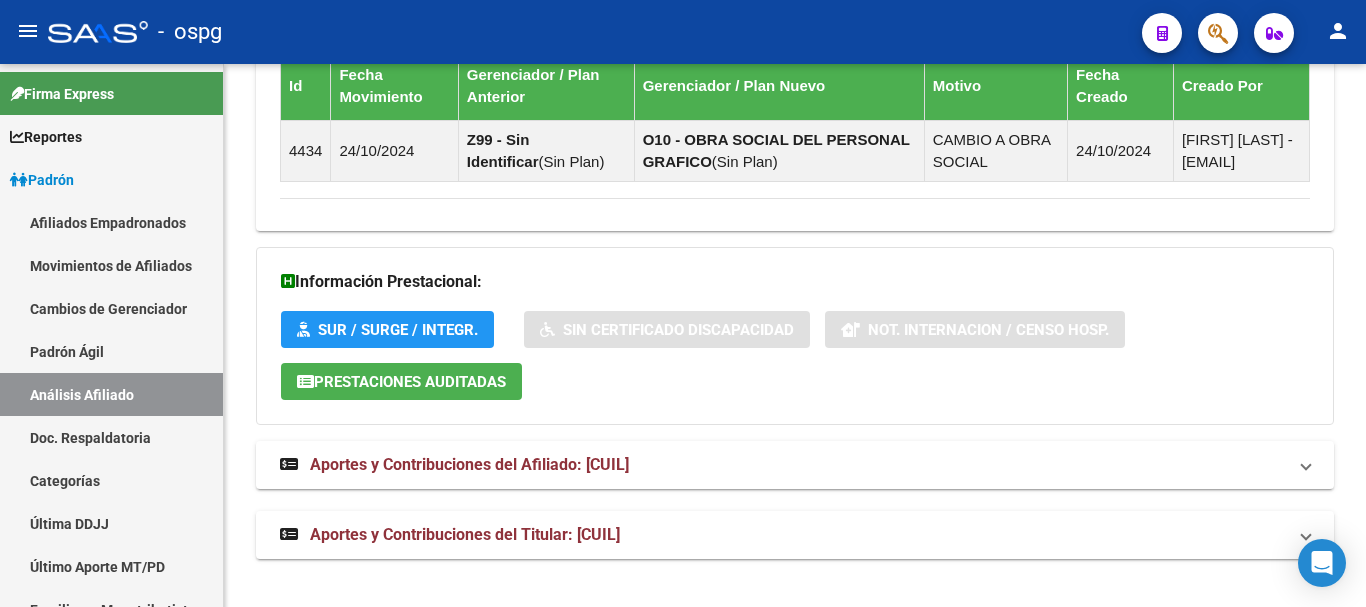 scroll, scrollTop: 2026, scrollLeft: 0, axis: vertical 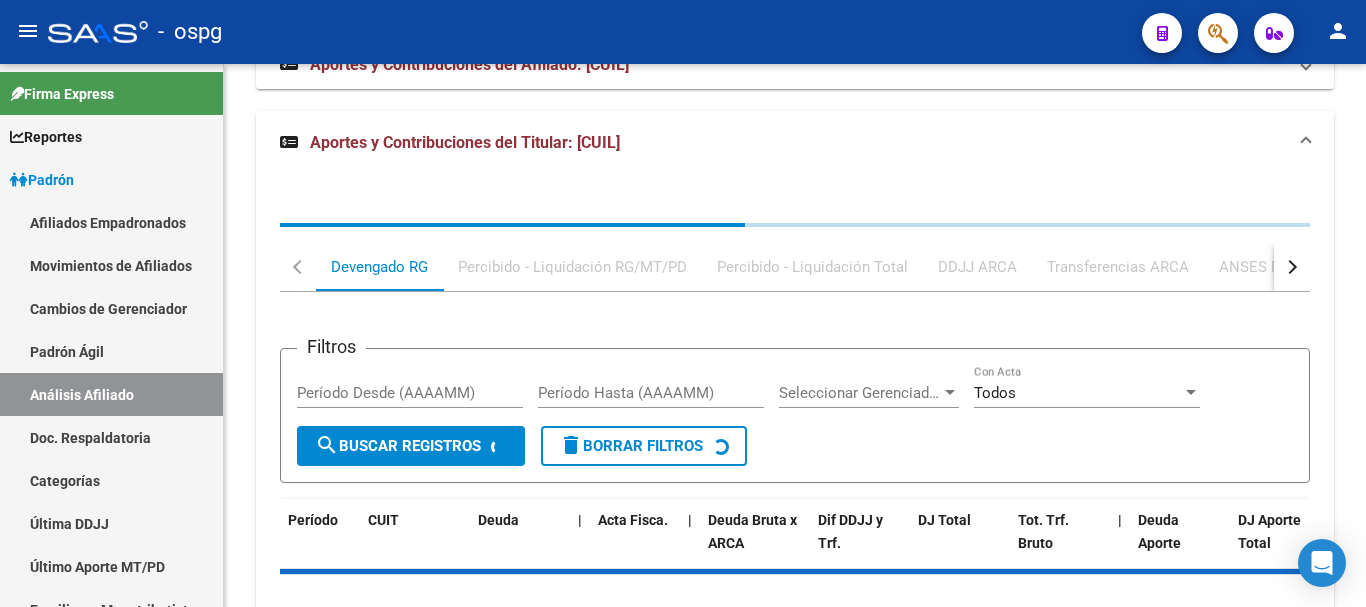 drag, startPoint x: 649, startPoint y: 516, endPoint x: 683, endPoint y: 139, distance: 378.53006 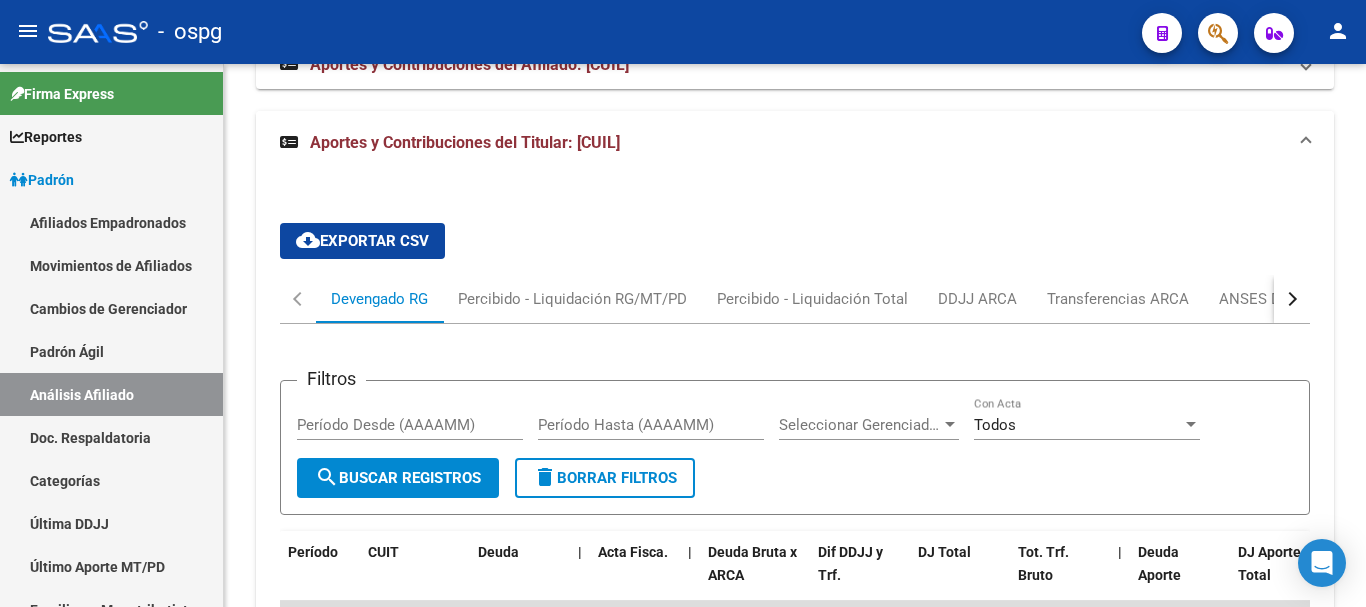 drag, startPoint x: 683, startPoint y: 139, endPoint x: 703, endPoint y: 158, distance: 27.58623 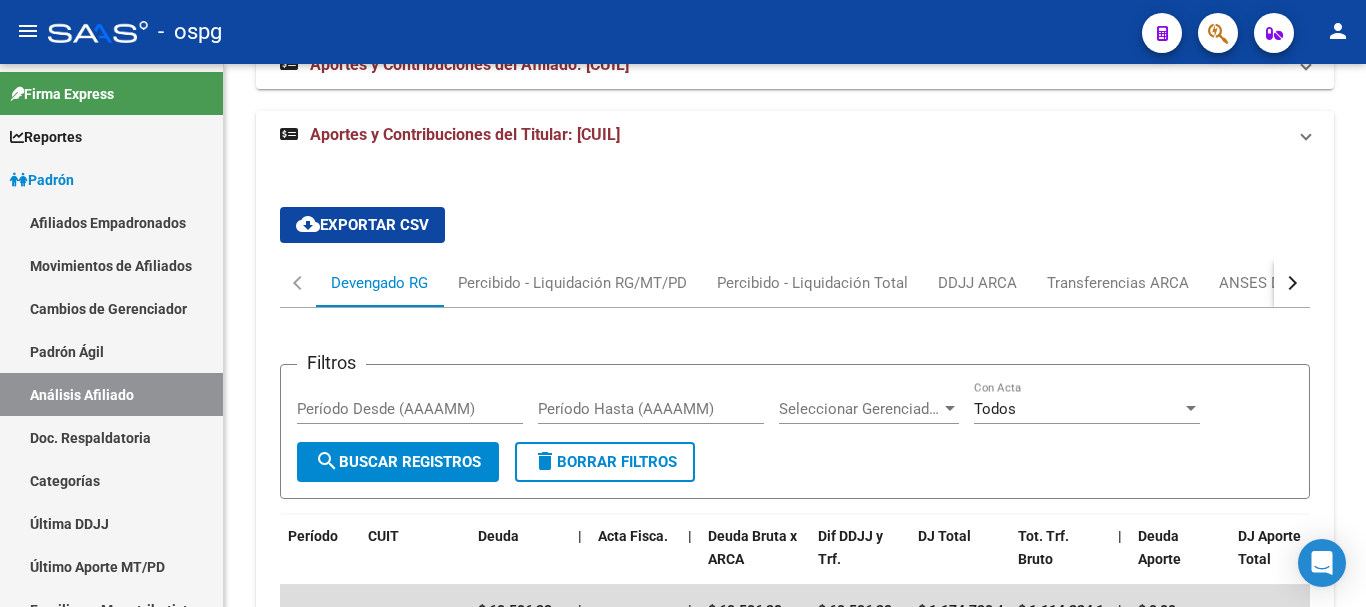 scroll, scrollTop: 1626, scrollLeft: 0, axis: vertical 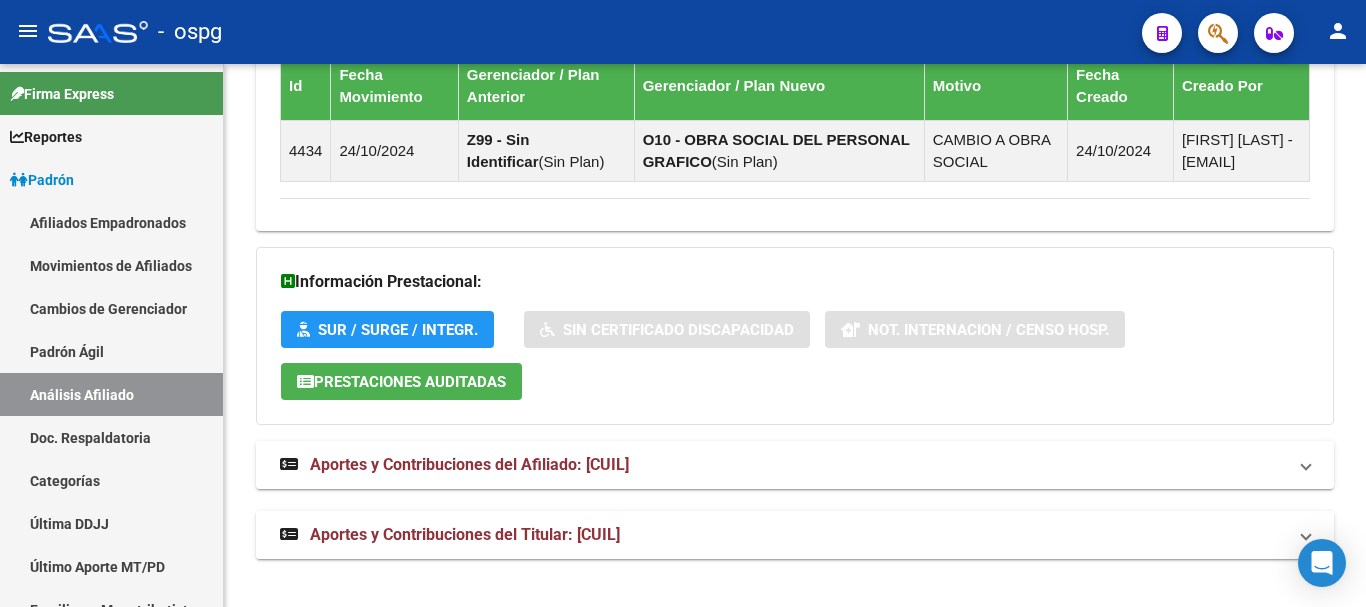 copy on "[NUMBER]" 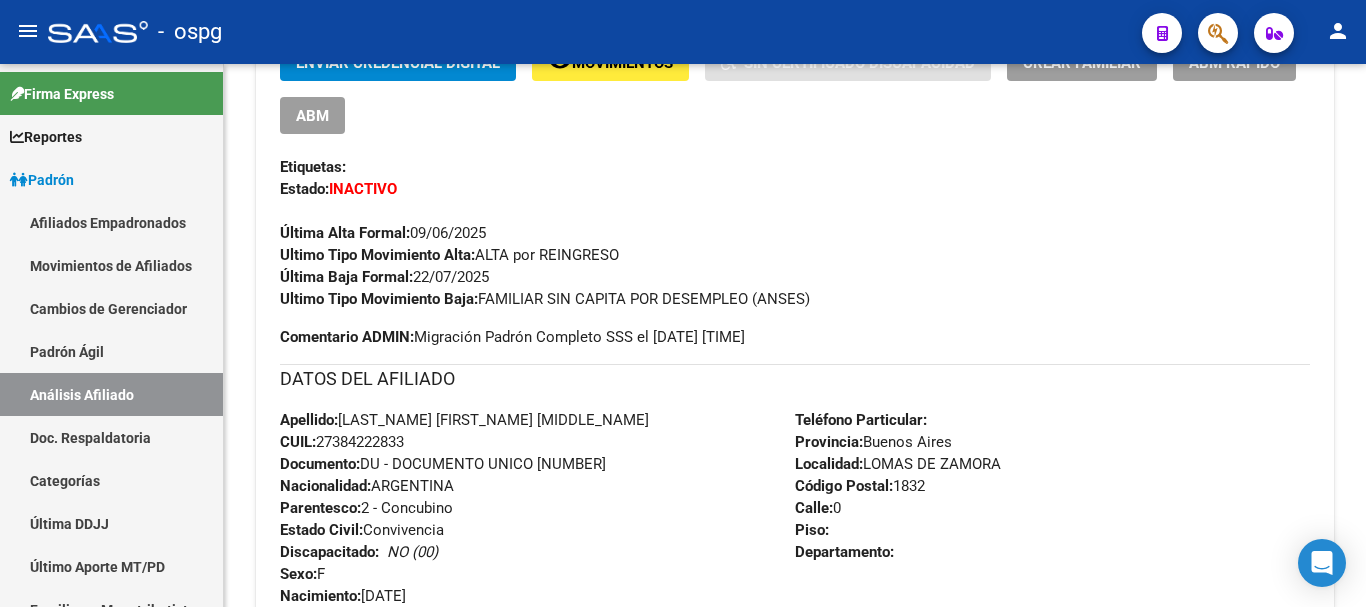 scroll, scrollTop: 0, scrollLeft: 0, axis: both 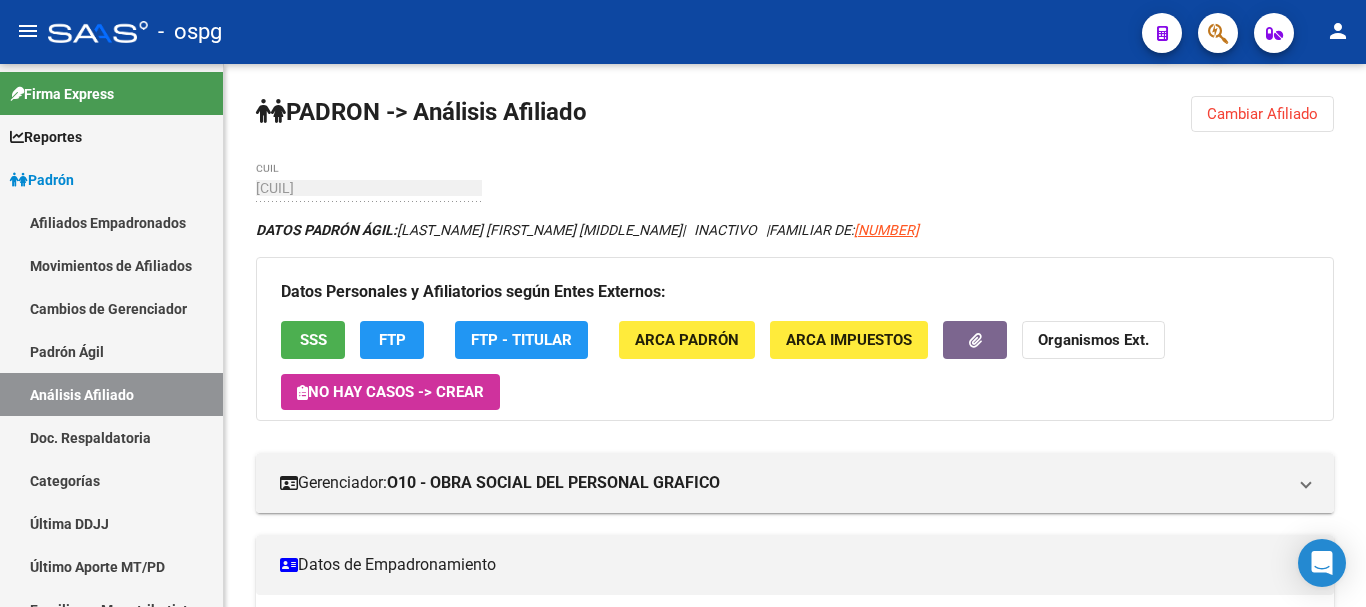 click 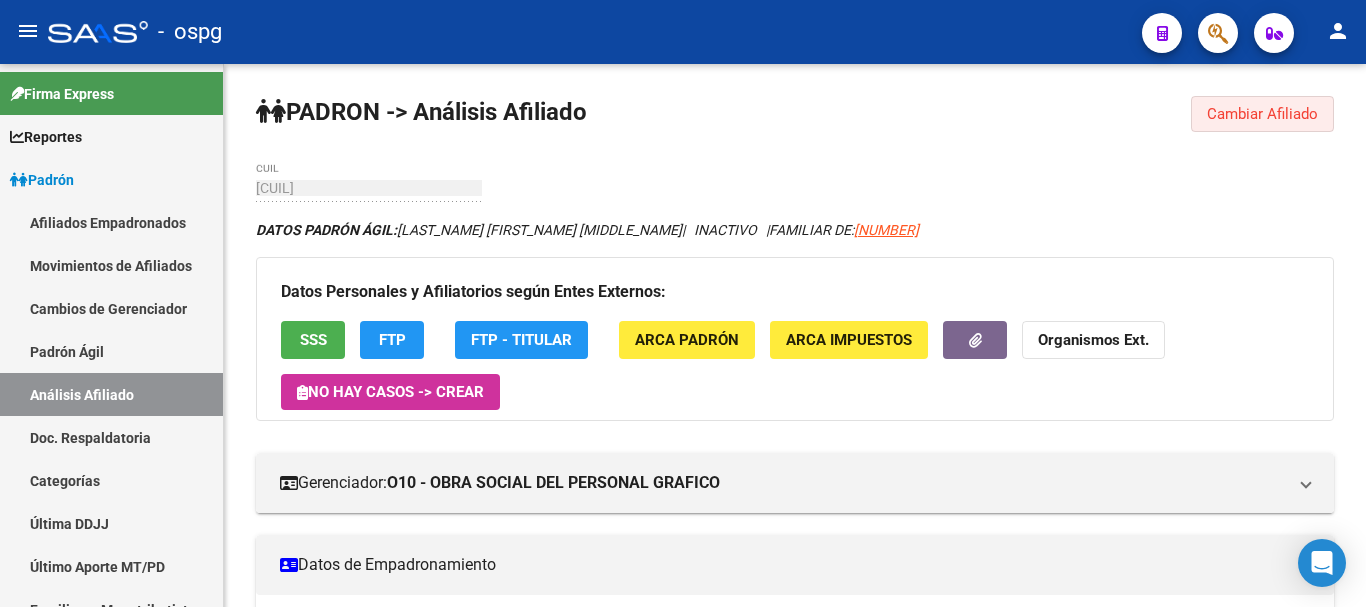 click on "Cambiar Afiliado" 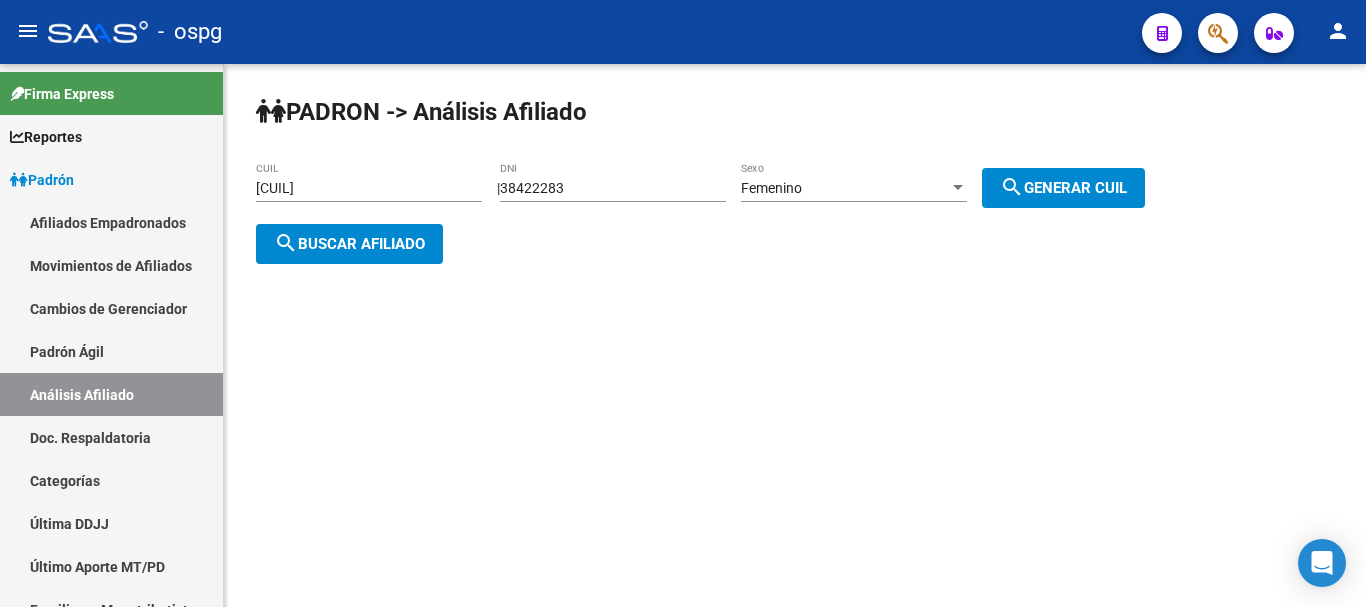 click on "[CUIL]" at bounding box center (369, 188) 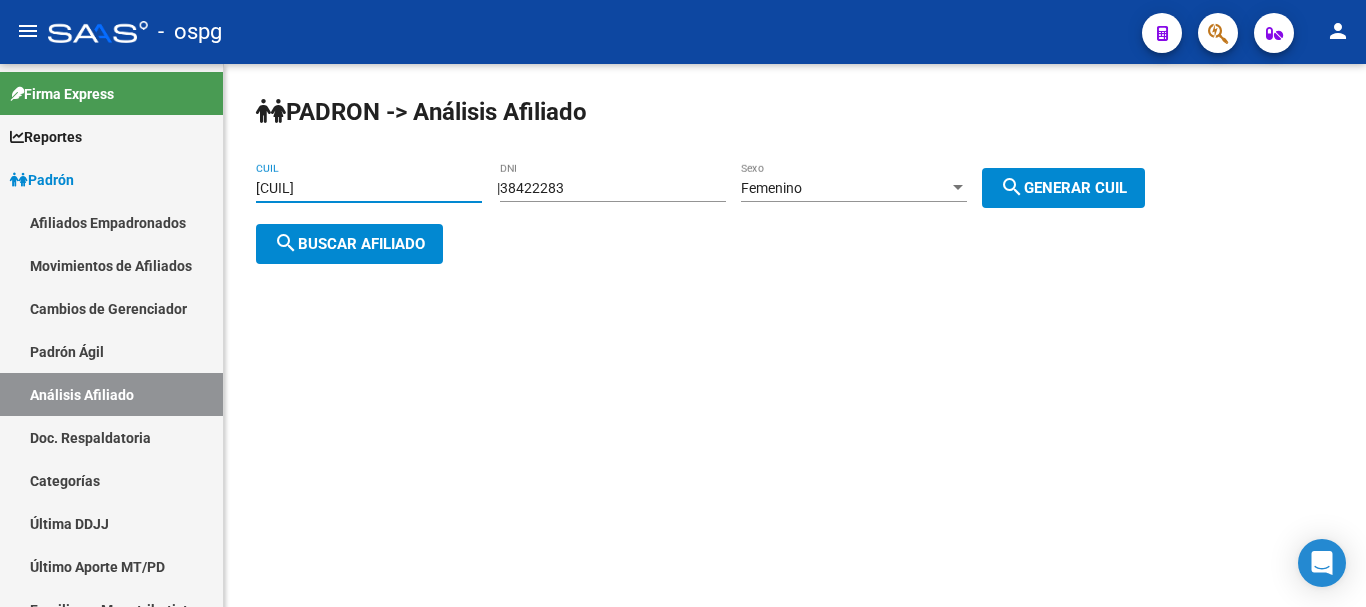 click on "[CUIL]" at bounding box center [369, 188] 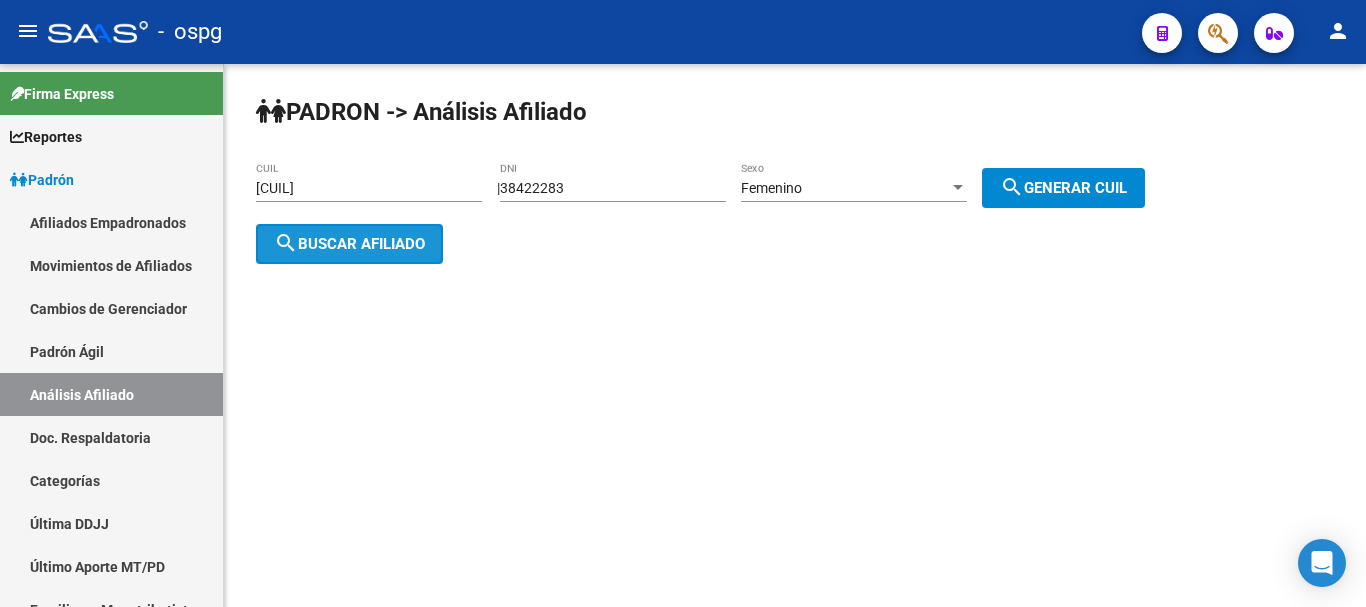 click on "search  Buscar afiliado" 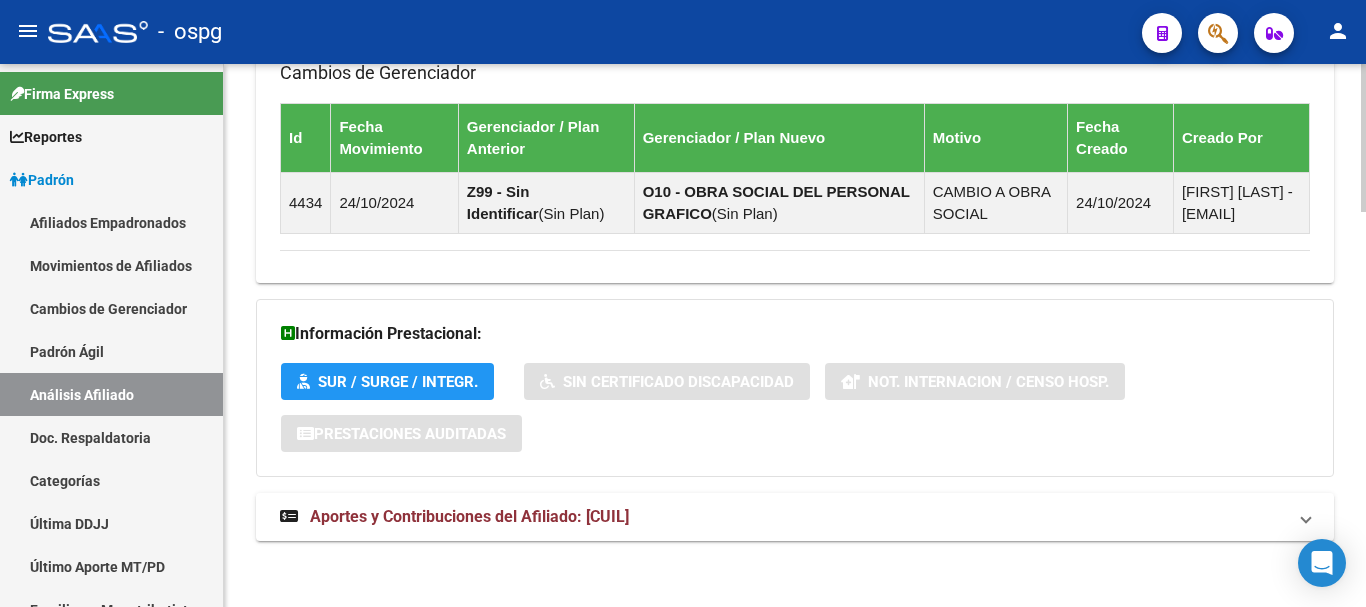 scroll, scrollTop: 1452, scrollLeft: 0, axis: vertical 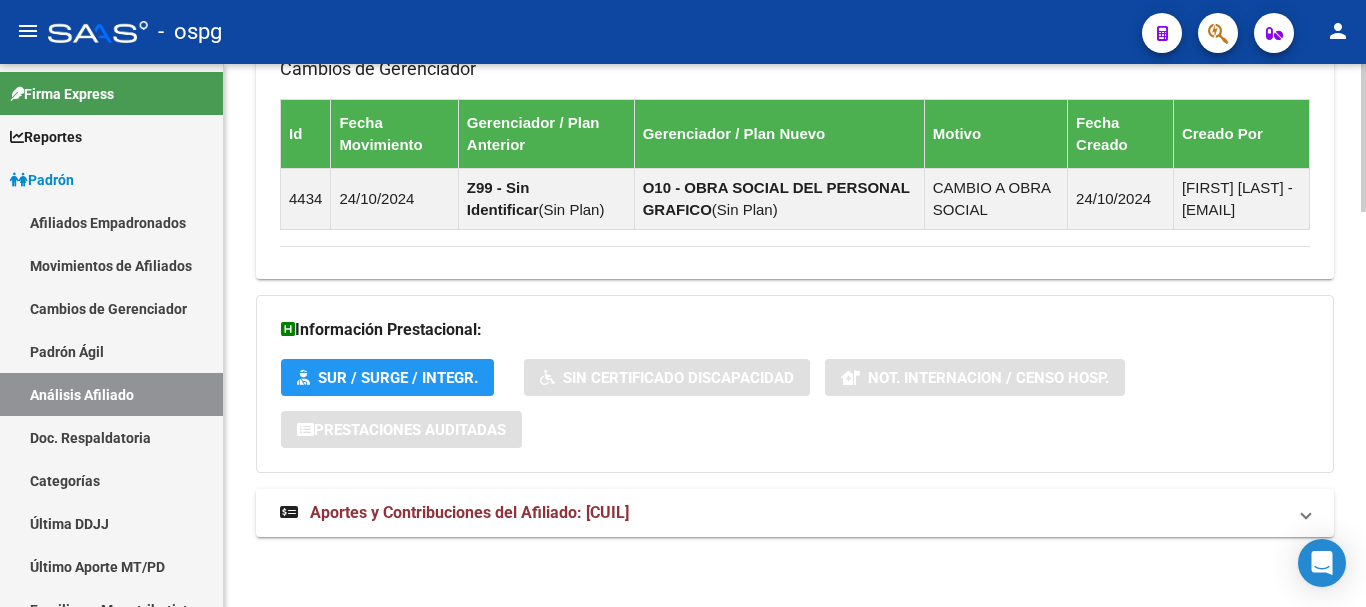 click on "PADRON -> Análisis Afiliado  Cambiar Afiliado
[CUIL] CUIL DATOS PADRÓN ÁGIL:  [LAST]       [FIRST] [MIDDLE]       |   ACTIVO   |     AFILIADO TITULAR  Datos Personales y Afiliatorios según Entes Externos: SSS FTP ARCA Padrón ARCA Impuestos Organismos Ext.   No hay casos -> Crear
Gerenciador:      O10 - OBRA SOCIAL DEL PERSONAL GRAFICO Atención telefónica: Atención emergencias: Otros Datos Útiles:    Datos de Empadronamiento  Enviar Credencial Digital remove_red_eye Movimientos    Sin Certificado Discapacidad Crear Familiar ABM Rápido ABM Etiquetas: Estado: ACTIVO Última Alta Formal:  [DATE] Ultimo Tipo Movimiento Alta:  ALTA por REINGRESO Comentario ADMIN:  Migración Padrón Completo SSS el 2024-08-29 14:44:37 DATOS DEL AFILIADO Apellido:   [FIRST] [MIDDLE]   [LAST]       CUIL:  [CUIL] Documento:  DU - DOCUMENTO UNICO [DOCUMENT_NUMBER]  Nacionalidad:  ARGENTINA Parentesco:  0 - Titular Estado Civil:  Convivencia Discapacitado:    NO (00) Sexo:  M Nacimiento:  [DATE] Edad:  34" 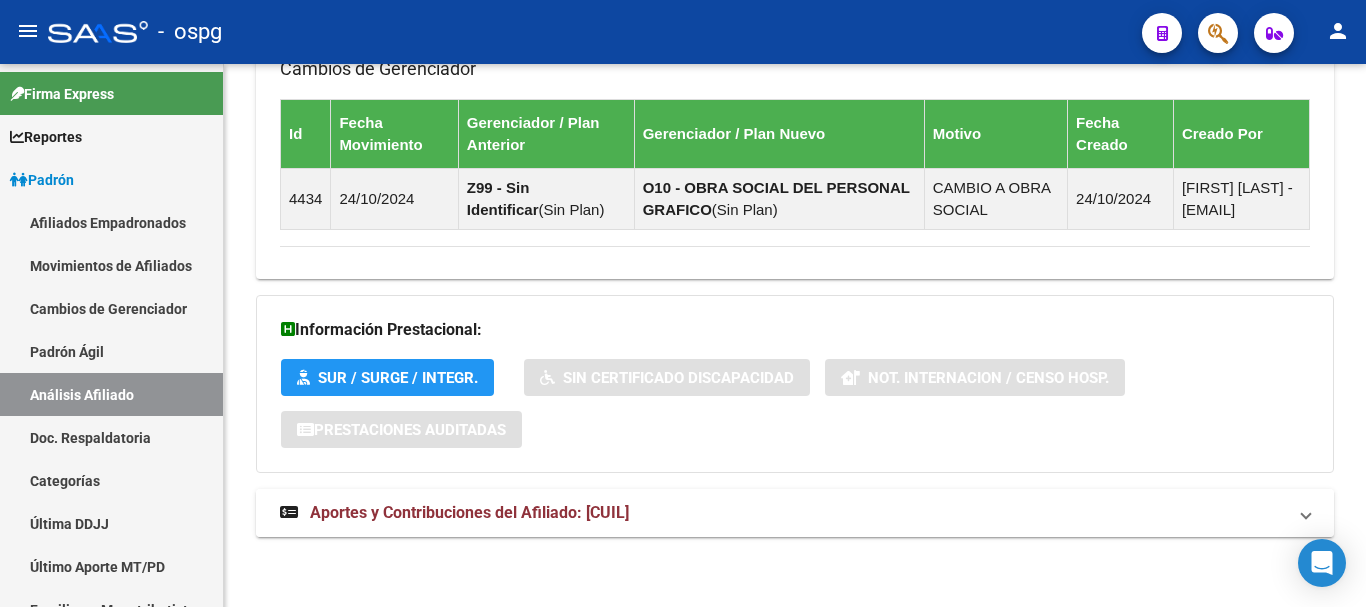 click on "Aportes y Contribuciones del Afiliado: [CUIL]" at bounding box center (795, 513) 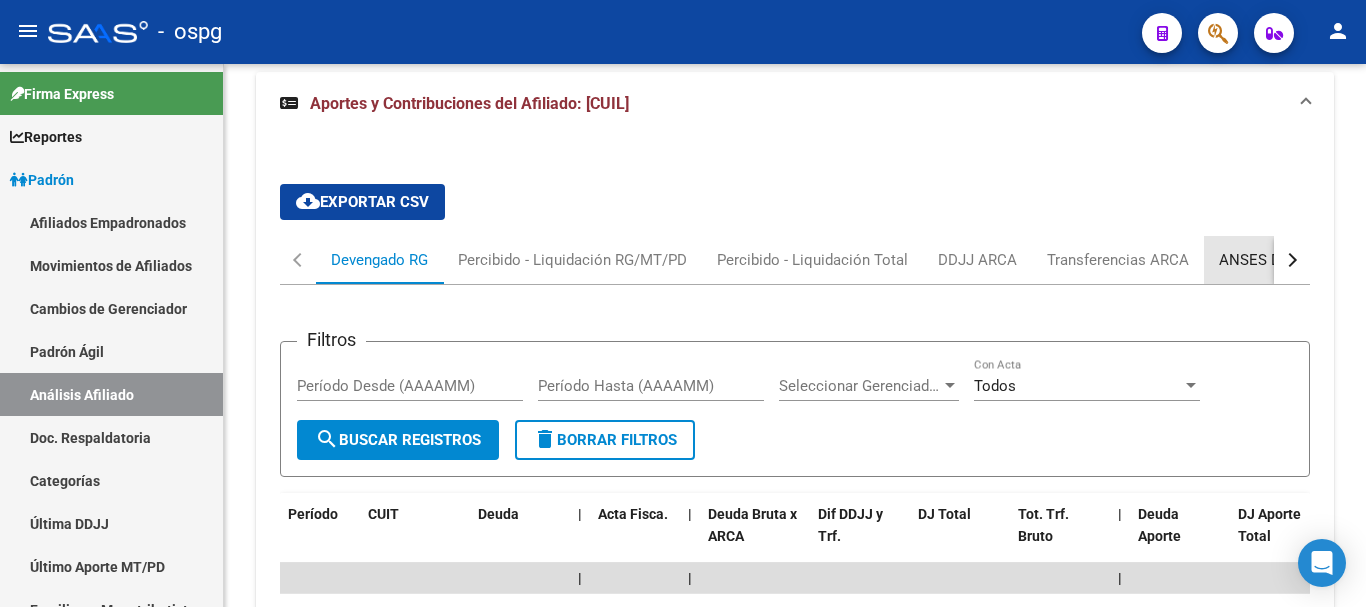 click on "ANSES Desempleo" at bounding box center [1283, 260] 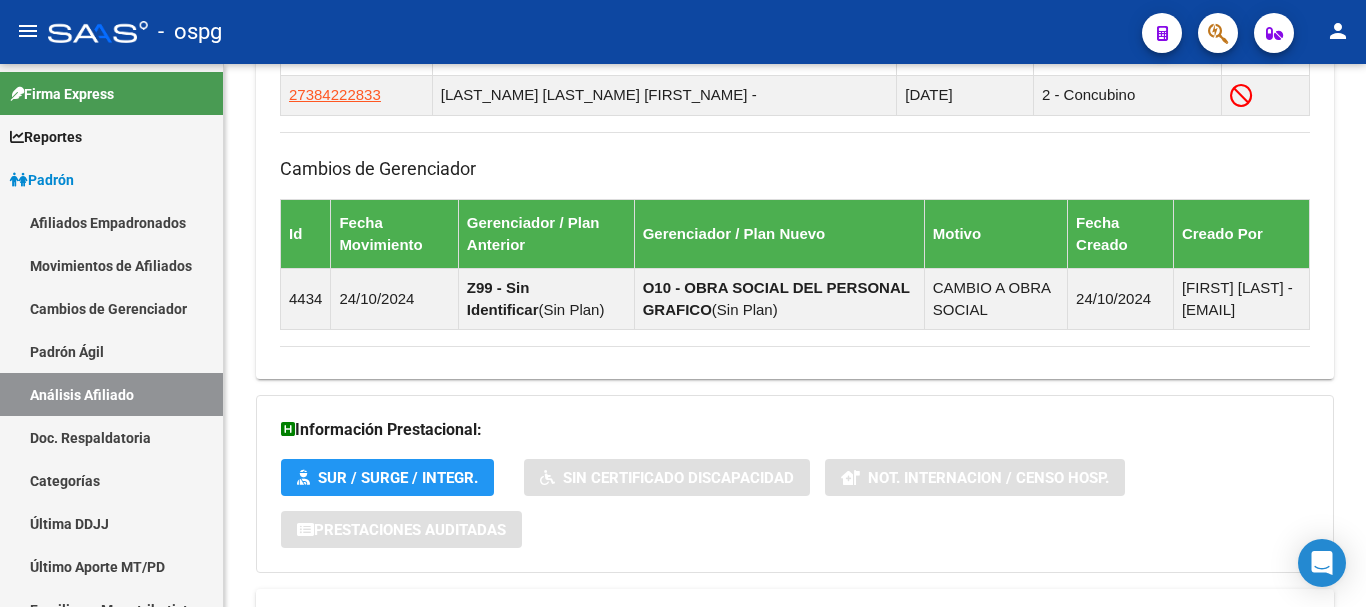 scroll, scrollTop: 1152, scrollLeft: 0, axis: vertical 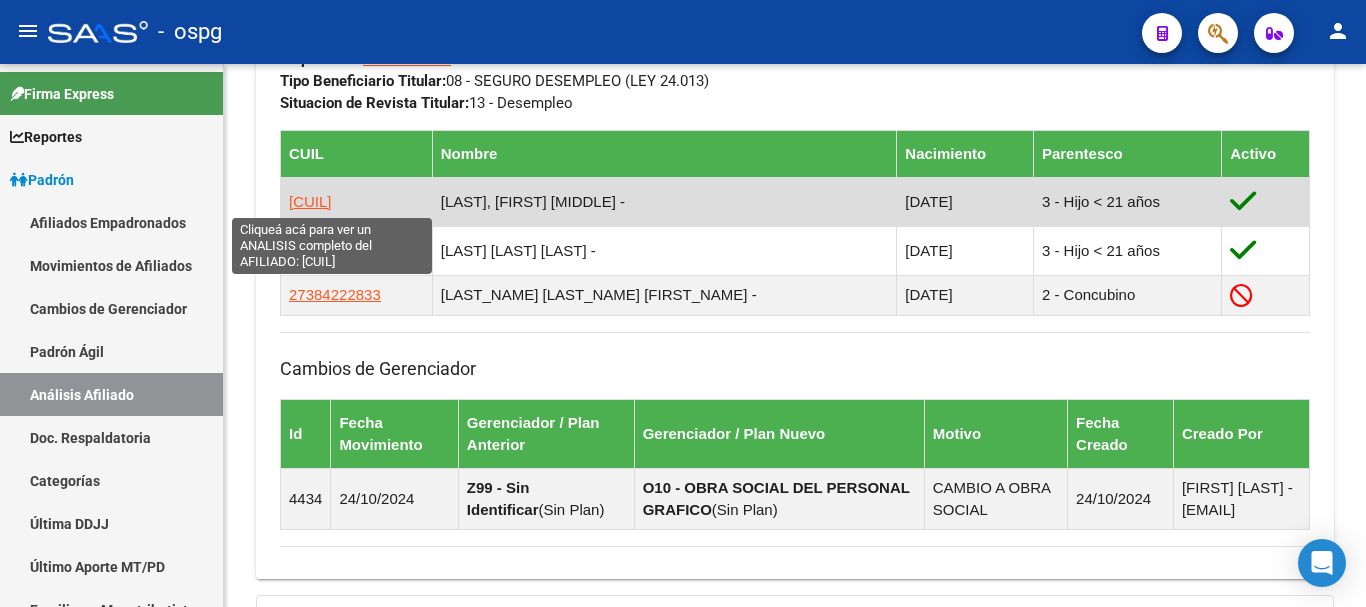 click on "[CUIL]" at bounding box center (310, 201) 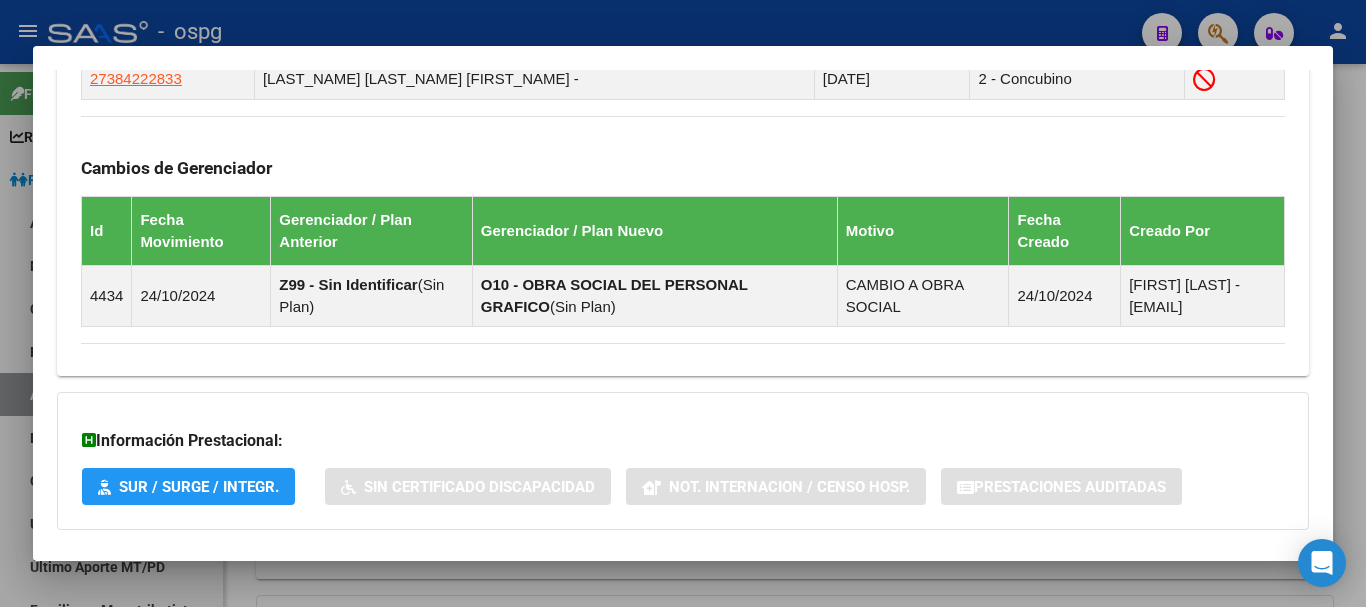 scroll, scrollTop: 1469, scrollLeft: 0, axis: vertical 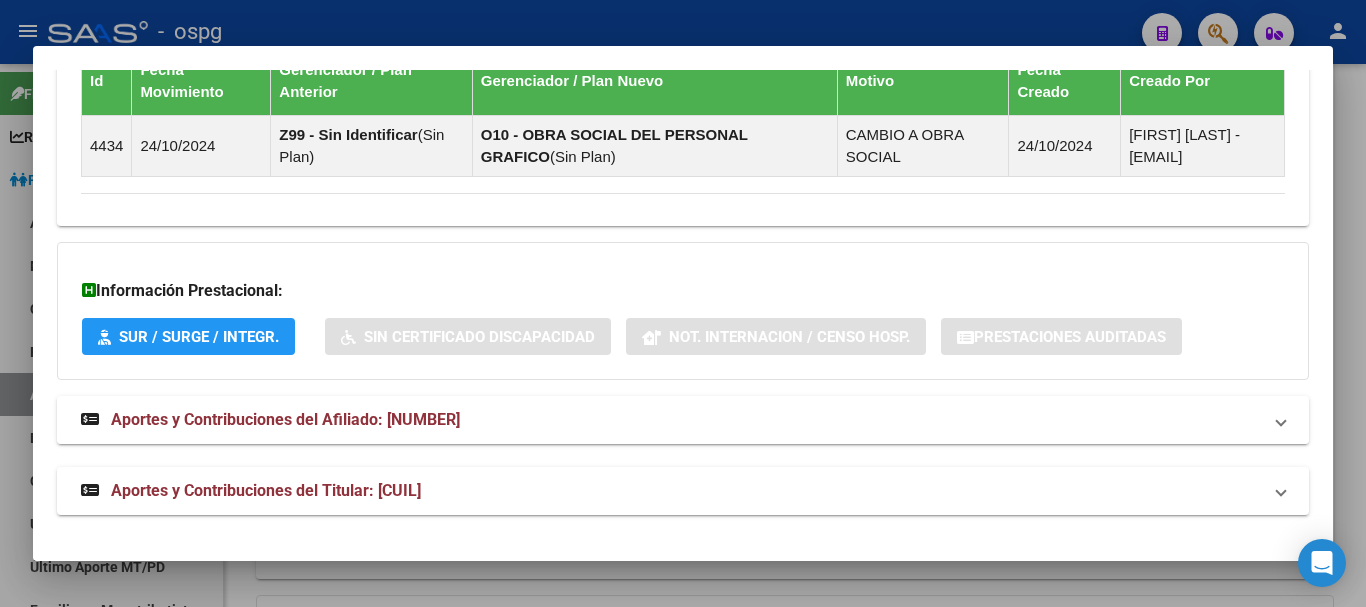 click on "Aportes y Contribuciones del Afiliado: [NUMBER]" at bounding box center [683, 420] 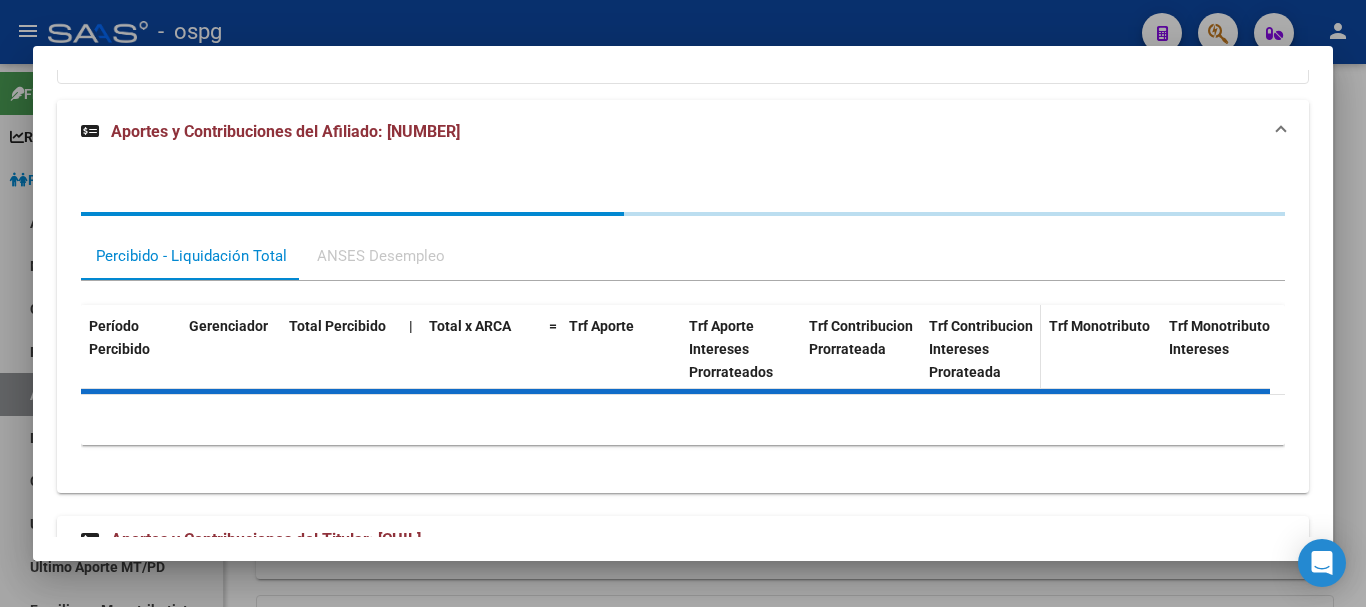 scroll, scrollTop: 1769, scrollLeft: 0, axis: vertical 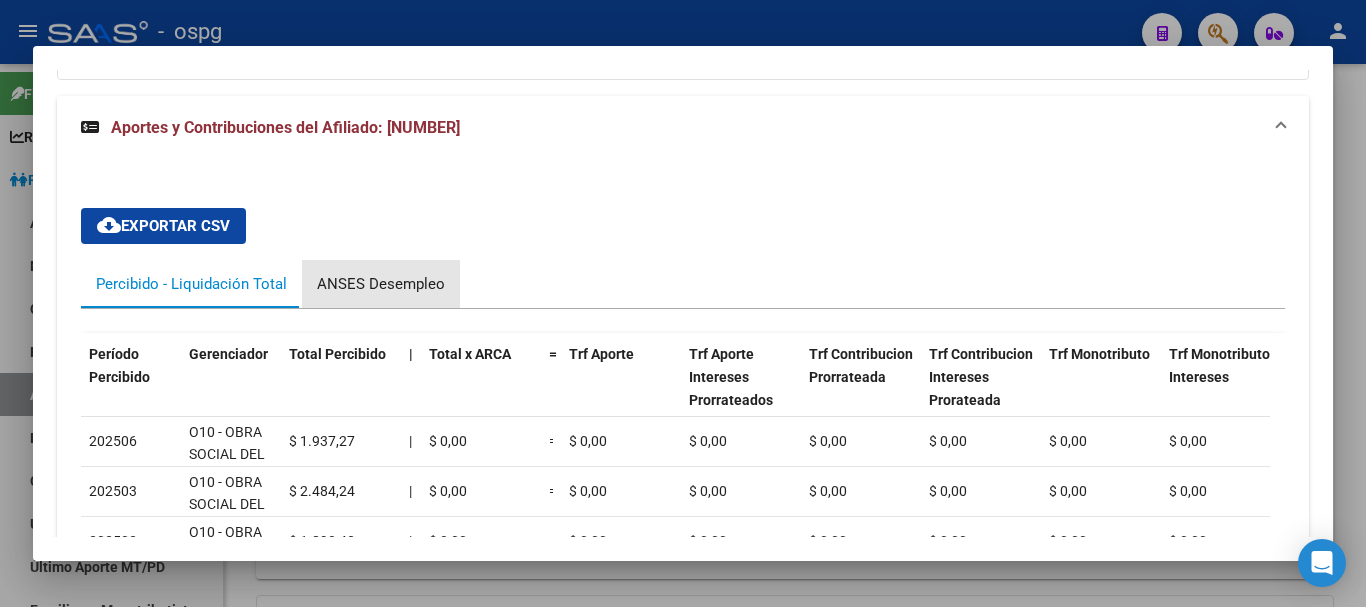 click on "ANSES Desempleo" at bounding box center [381, 284] 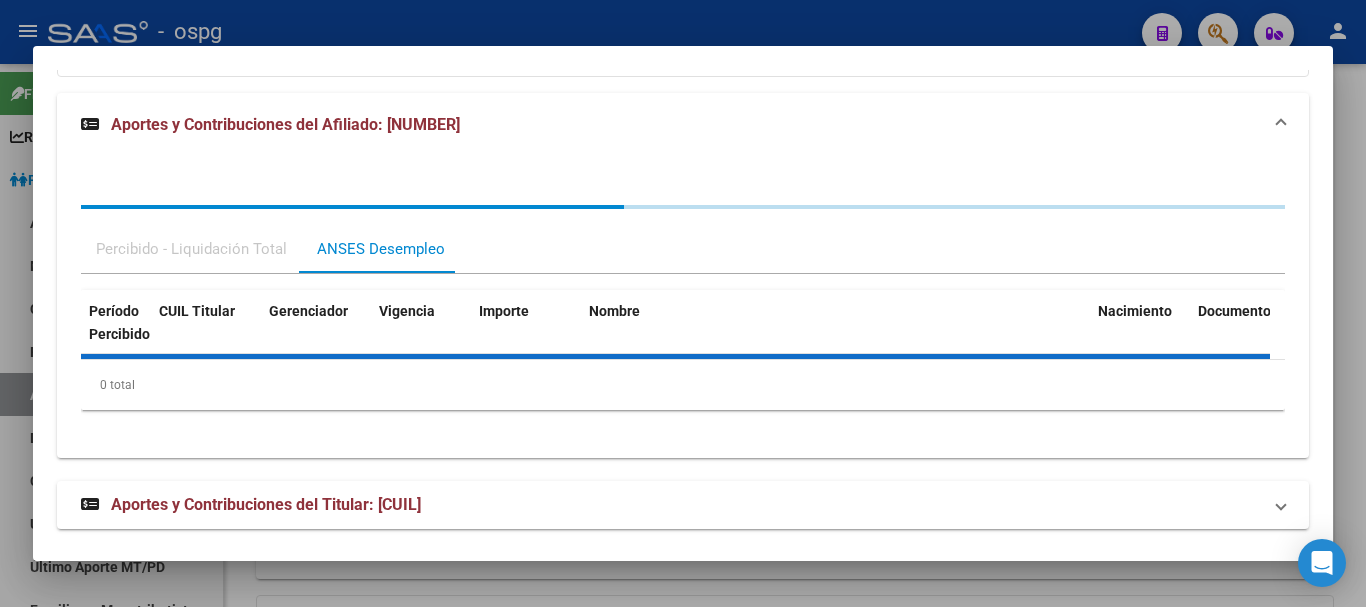 scroll, scrollTop: 1786, scrollLeft: 0, axis: vertical 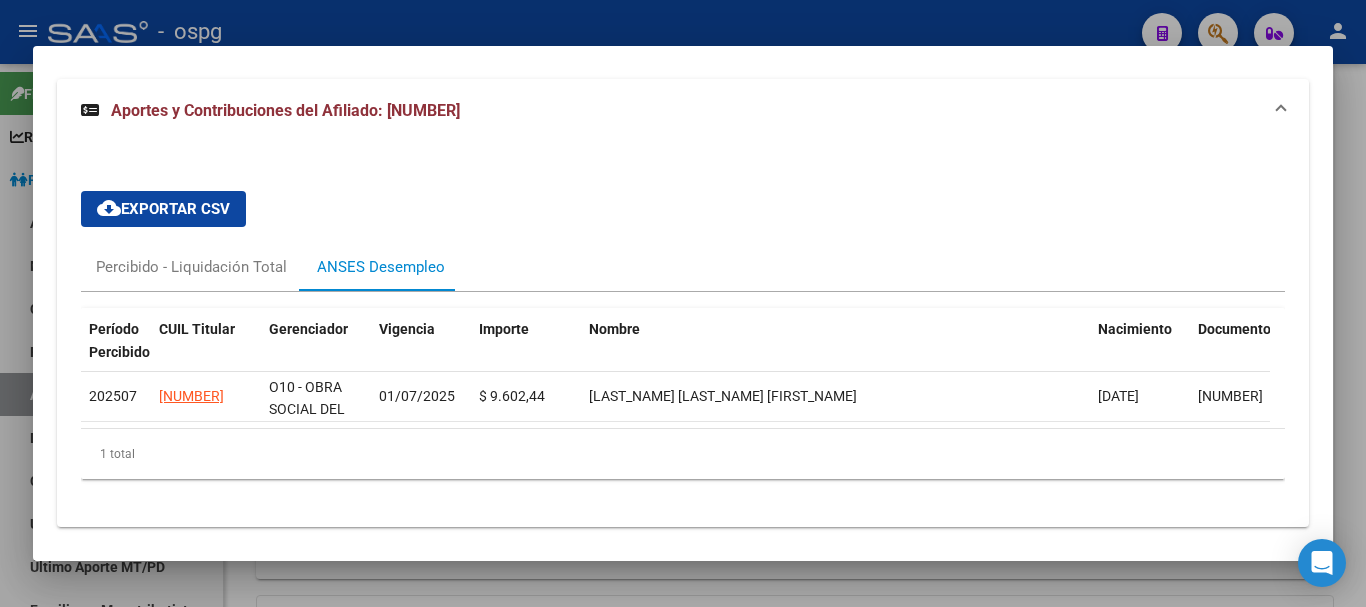 click at bounding box center [683, 303] 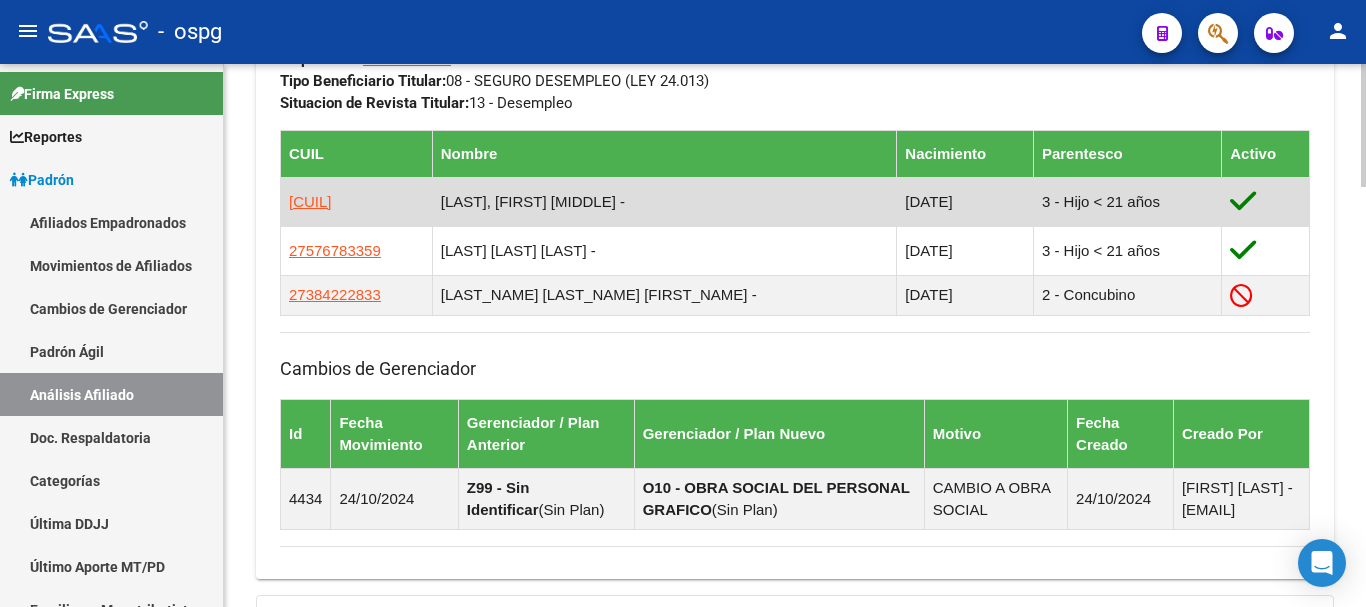 click on "[CUIL]" at bounding box center [310, 202] 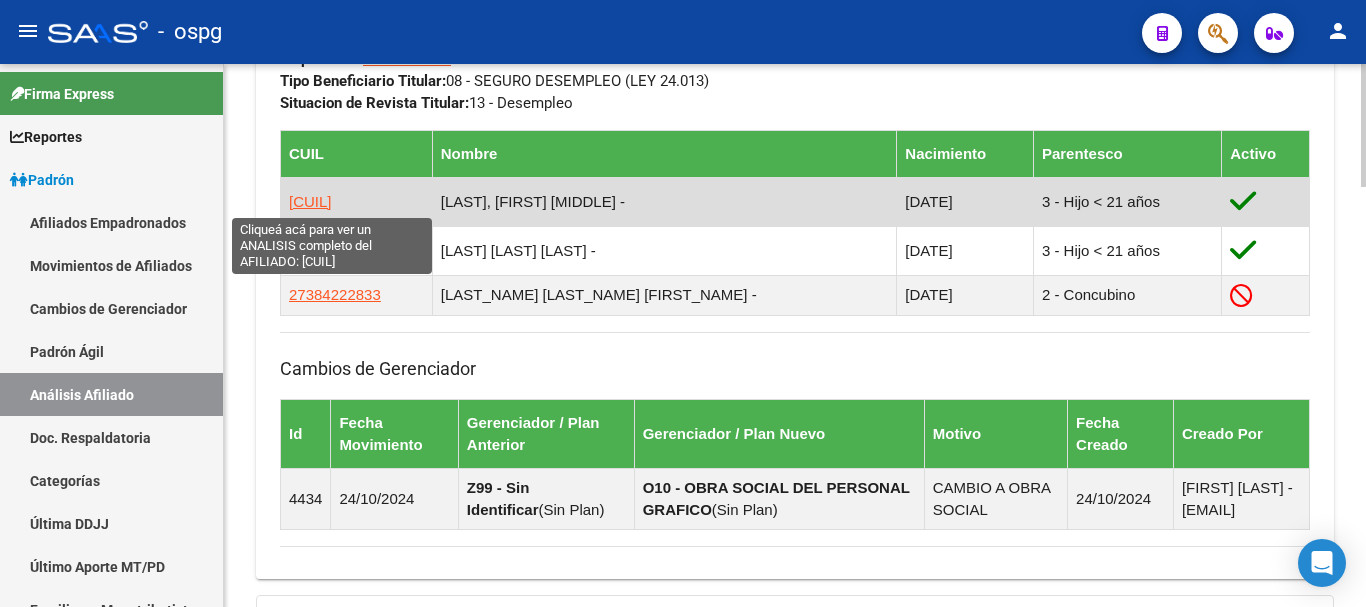 click on "[CUIL]" at bounding box center [310, 201] 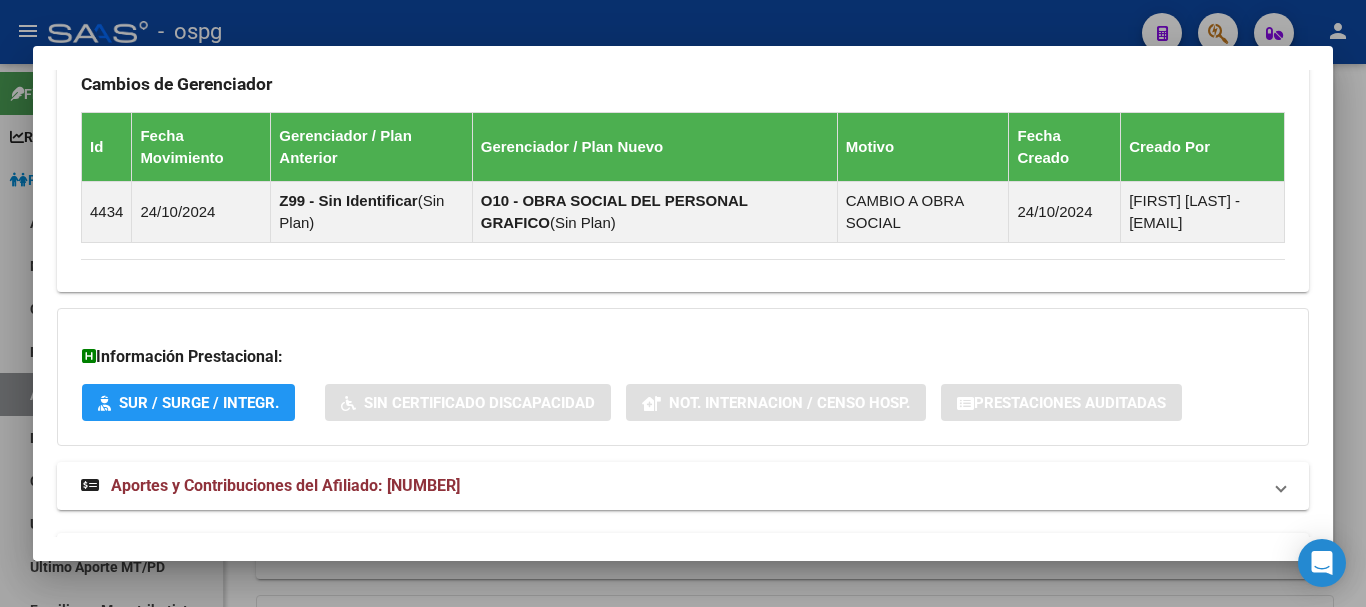 scroll, scrollTop: 1469, scrollLeft: 0, axis: vertical 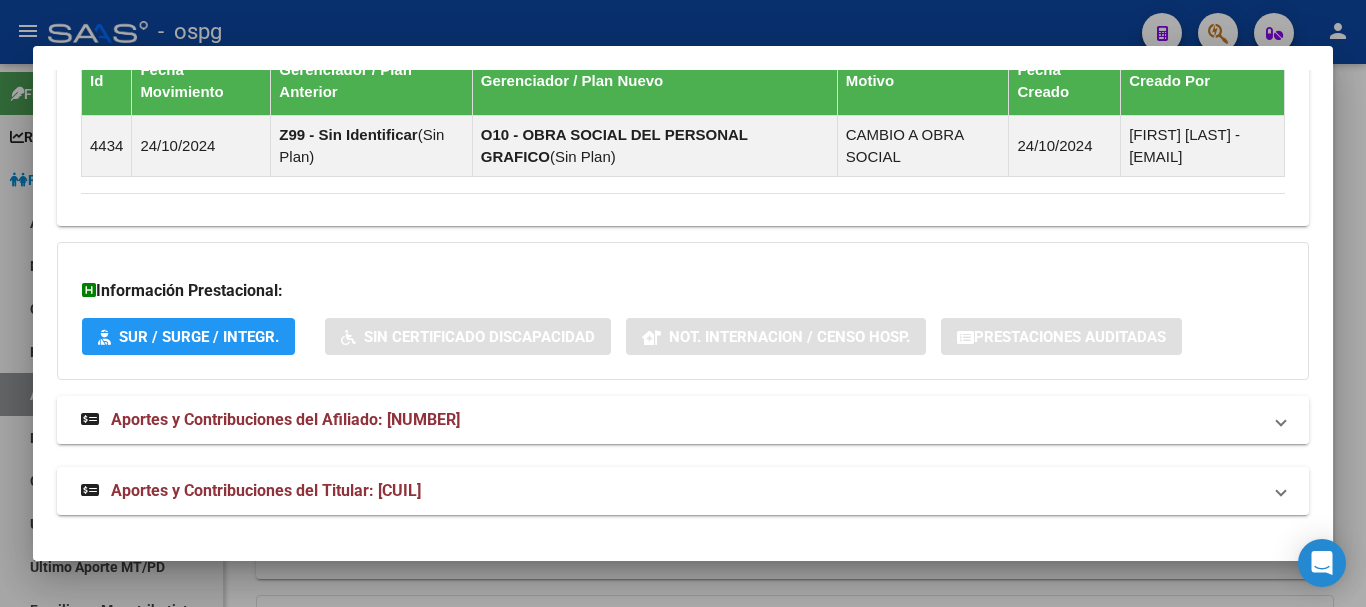 click on "Aportes y Contribuciones del Afiliado: [NUMBER]" at bounding box center (683, 420) 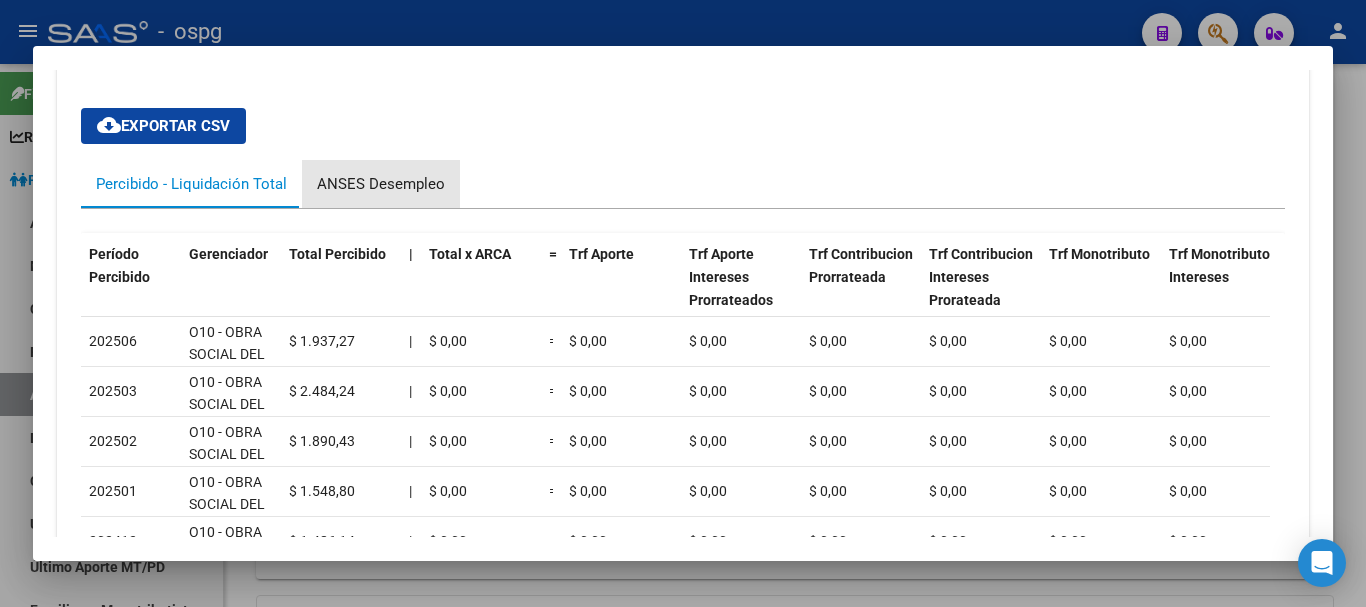 click on "ANSES Desempleo" at bounding box center [381, 184] 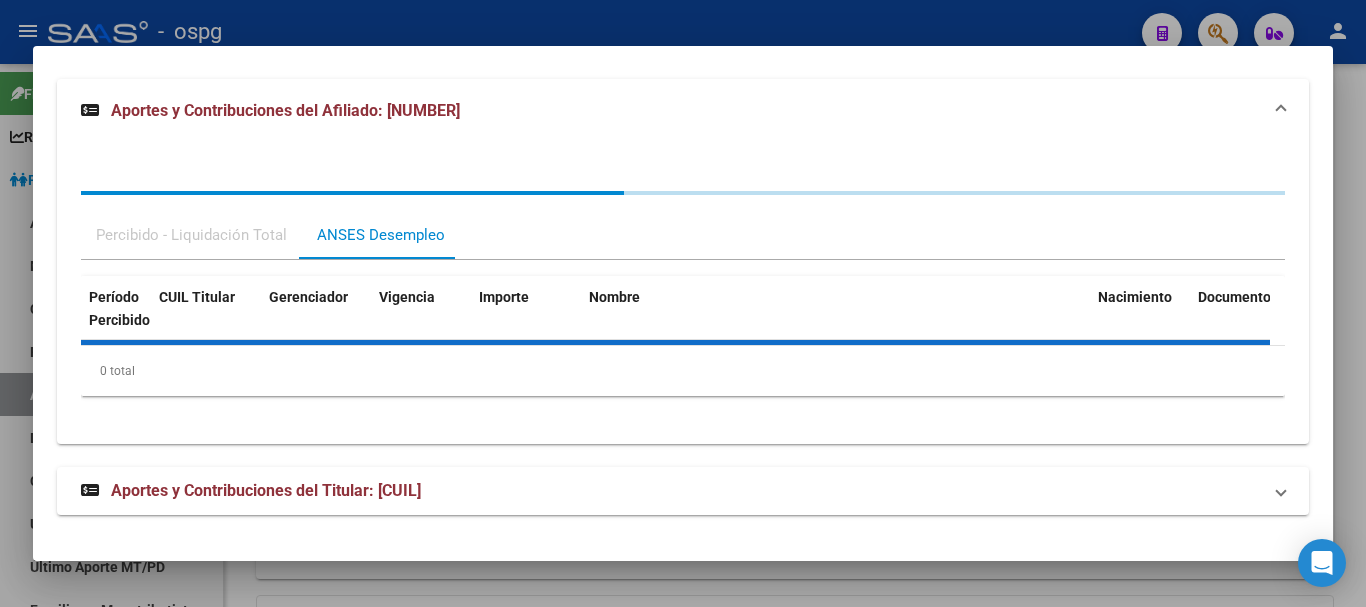 scroll, scrollTop: 1869, scrollLeft: 0, axis: vertical 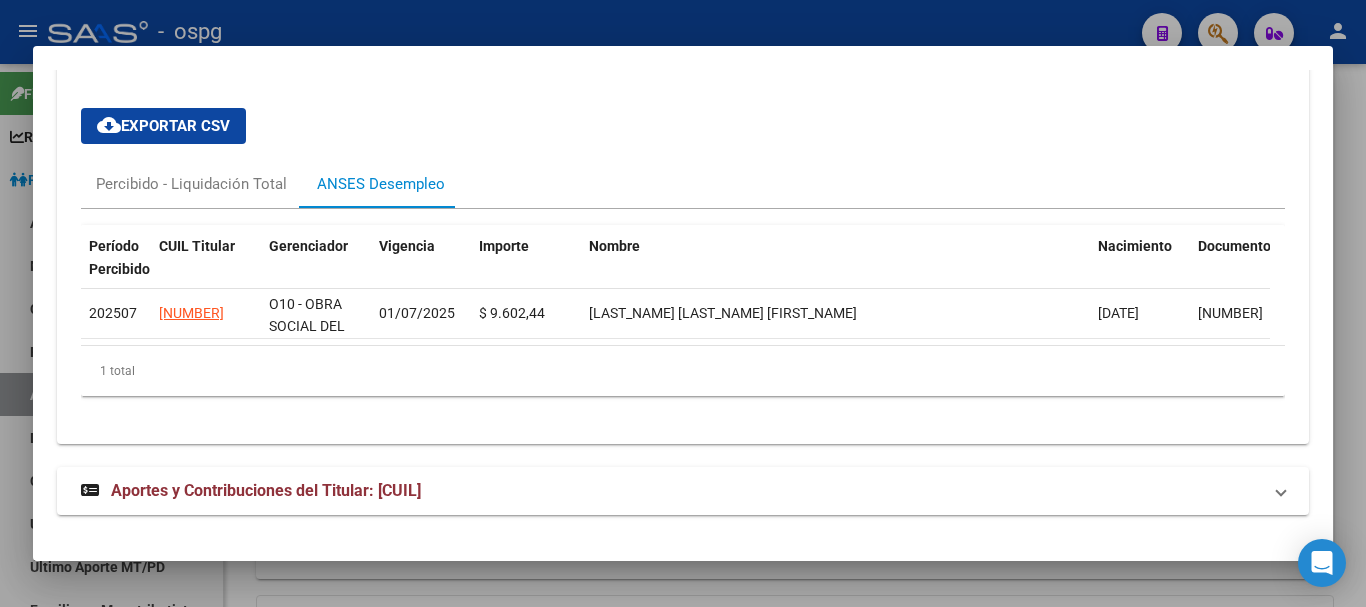click at bounding box center [683, 303] 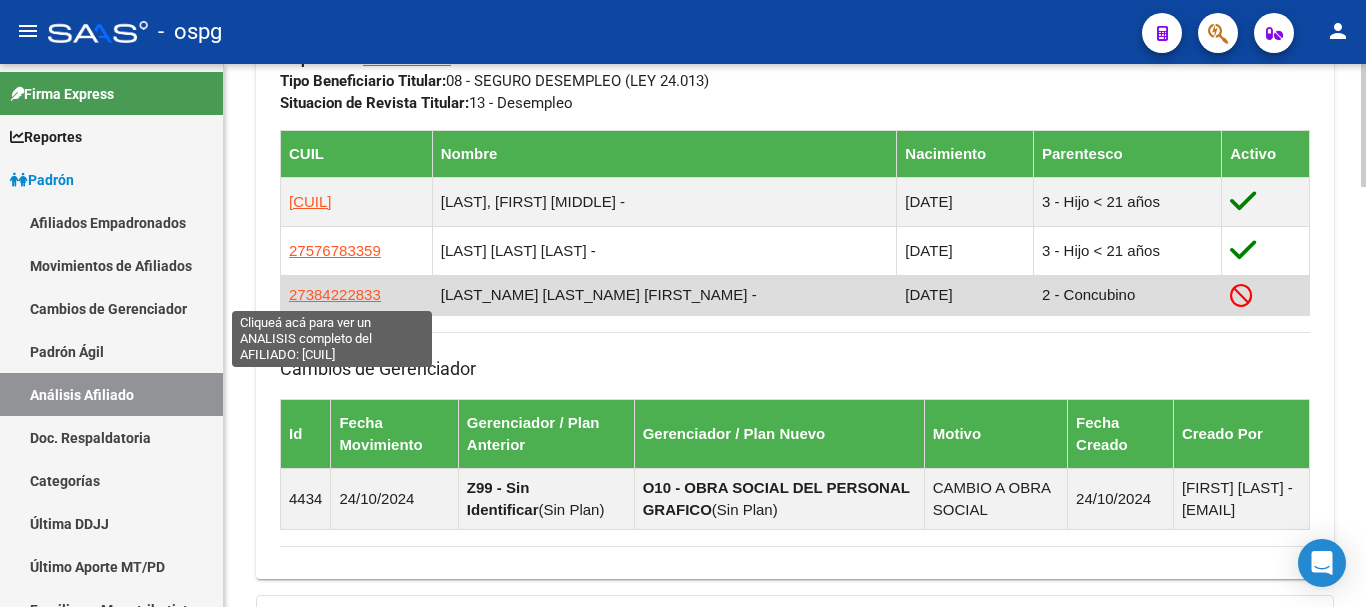 click on "27384222833" at bounding box center [335, 294] 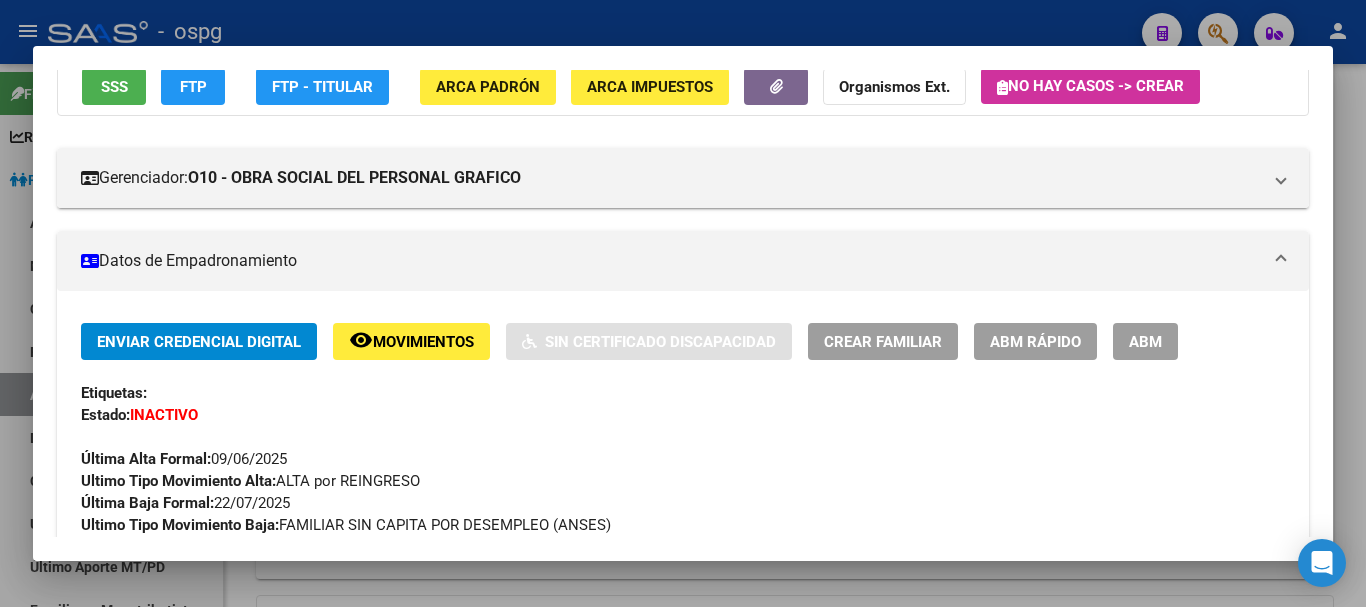 scroll, scrollTop: 200, scrollLeft: 0, axis: vertical 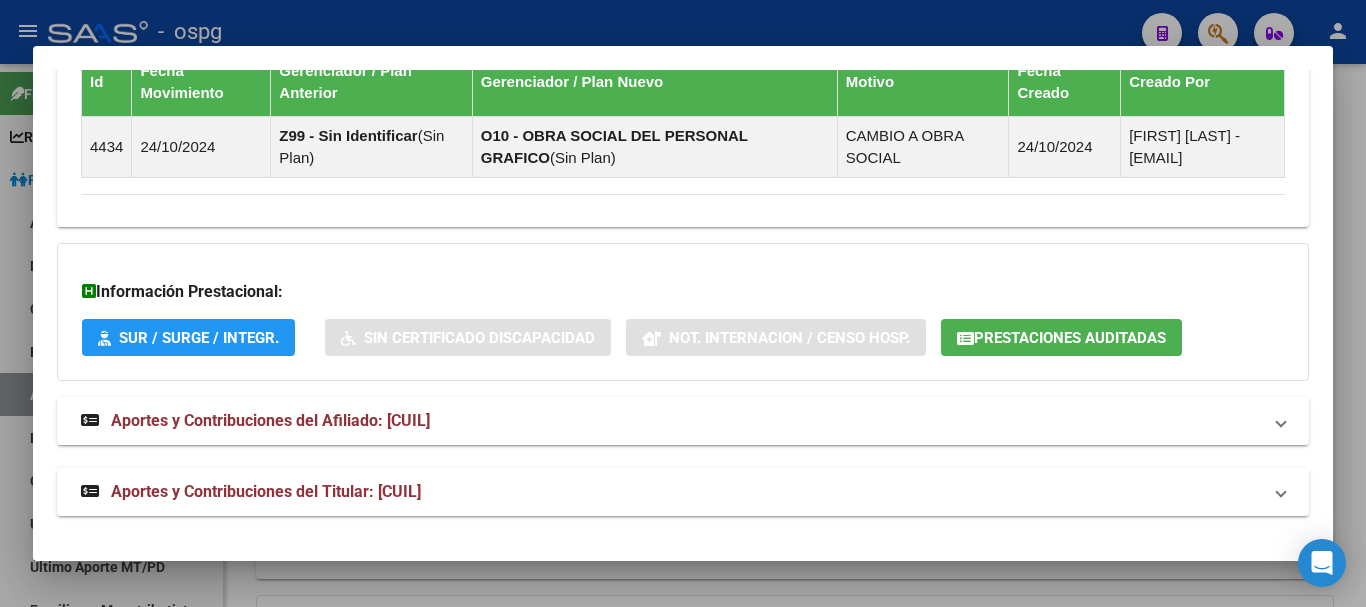 click on "Aportes y Contribuciones del Afiliado: [CUIL]" at bounding box center (683, 421) 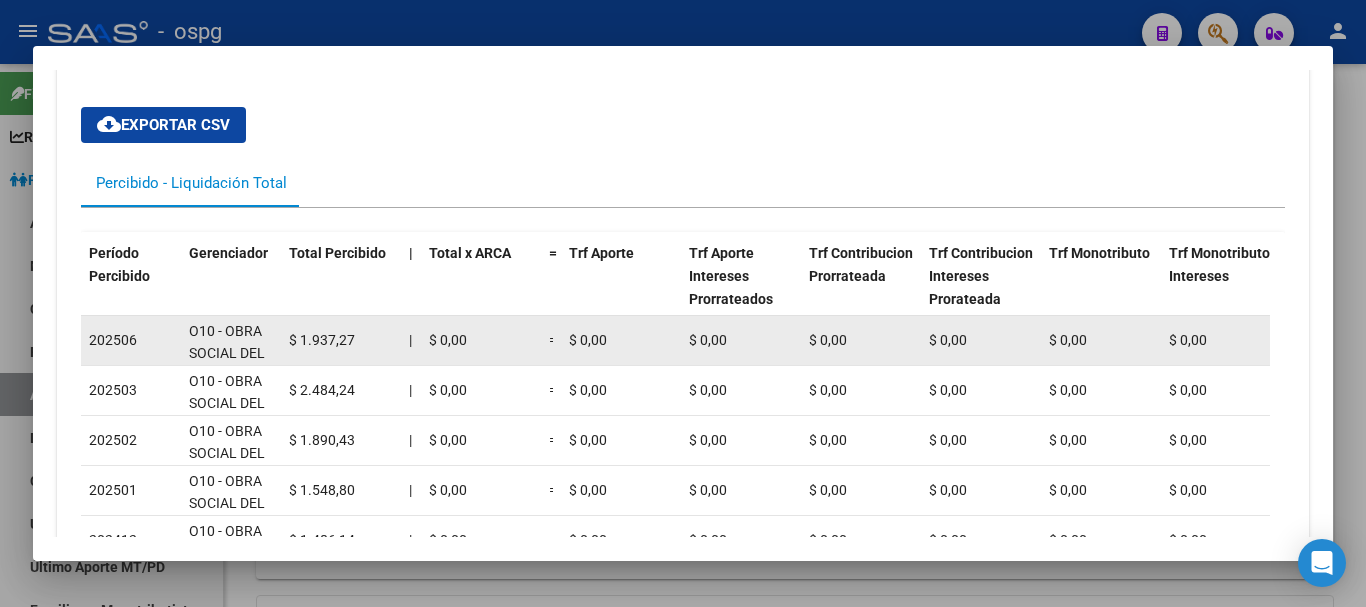 scroll, scrollTop: 1917, scrollLeft: 0, axis: vertical 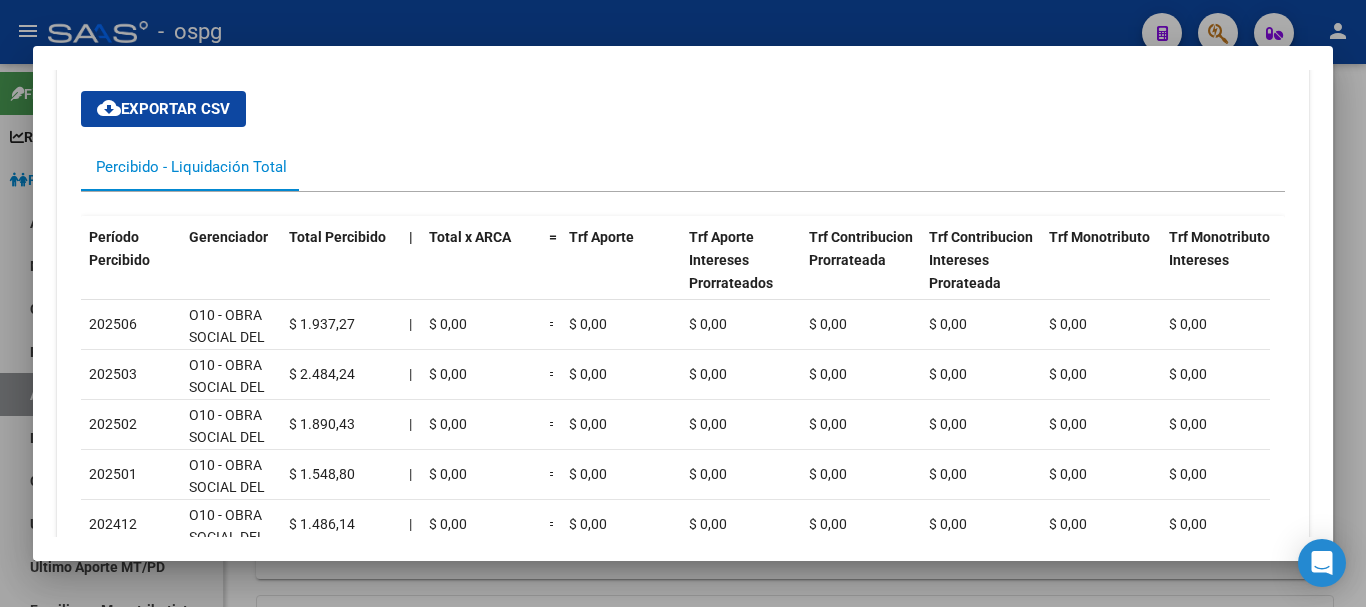 click at bounding box center (683, 303) 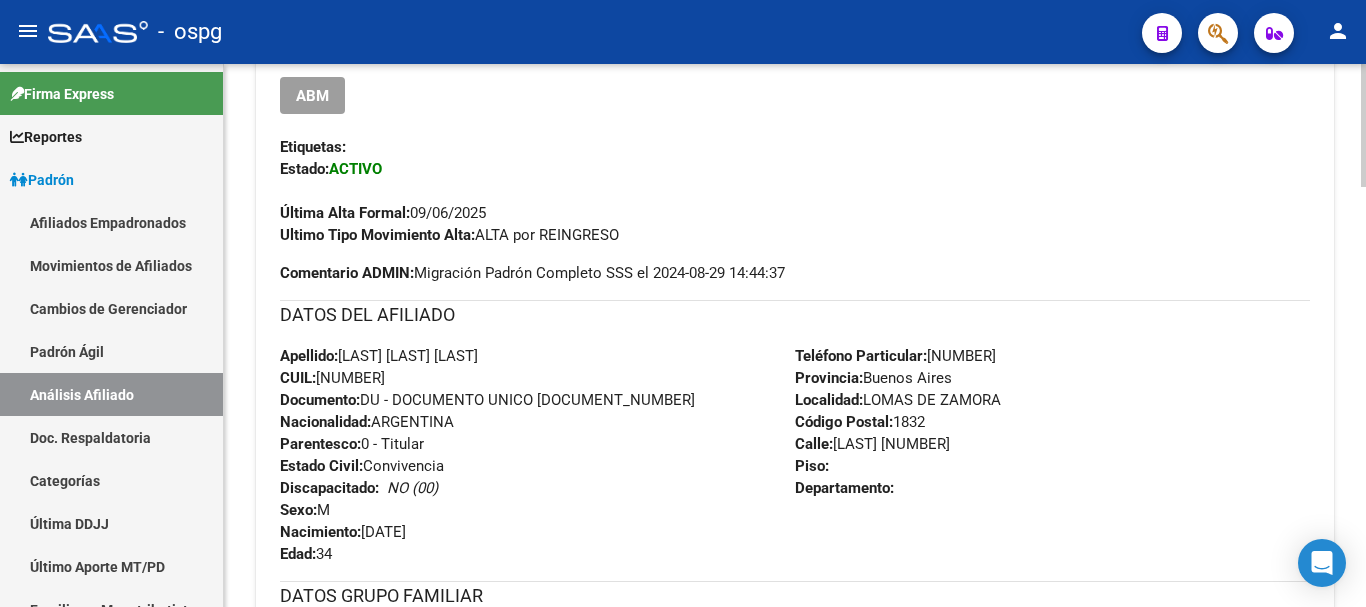 scroll, scrollTop: 9, scrollLeft: 0, axis: vertical 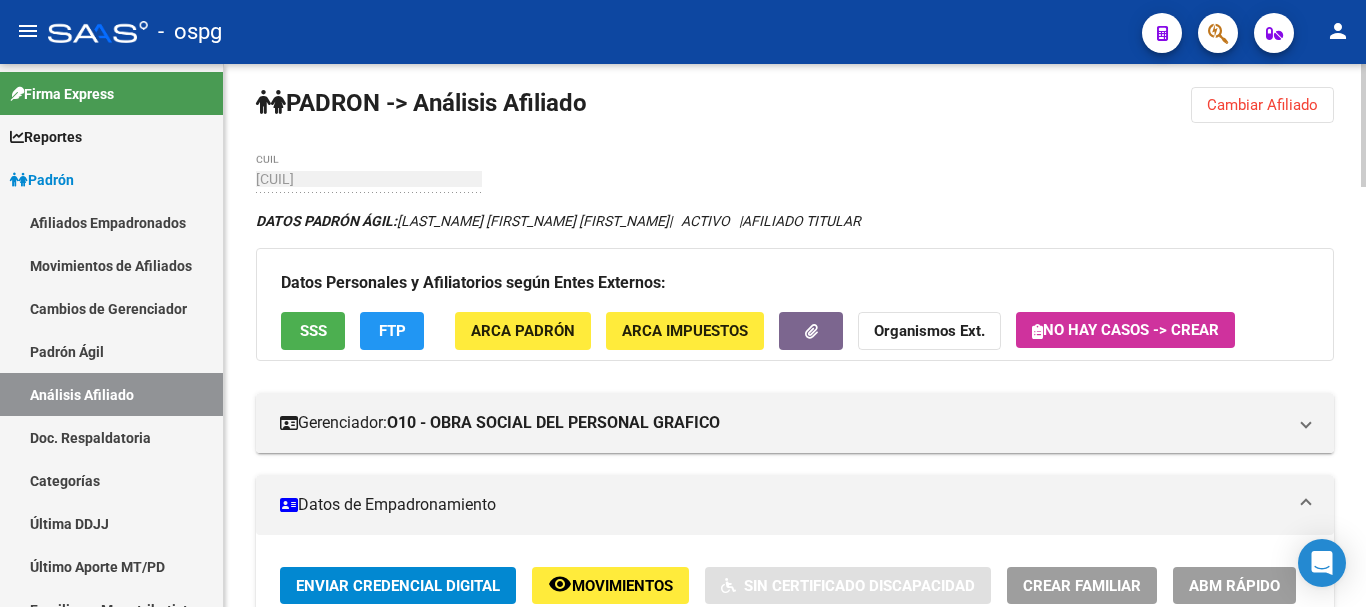click 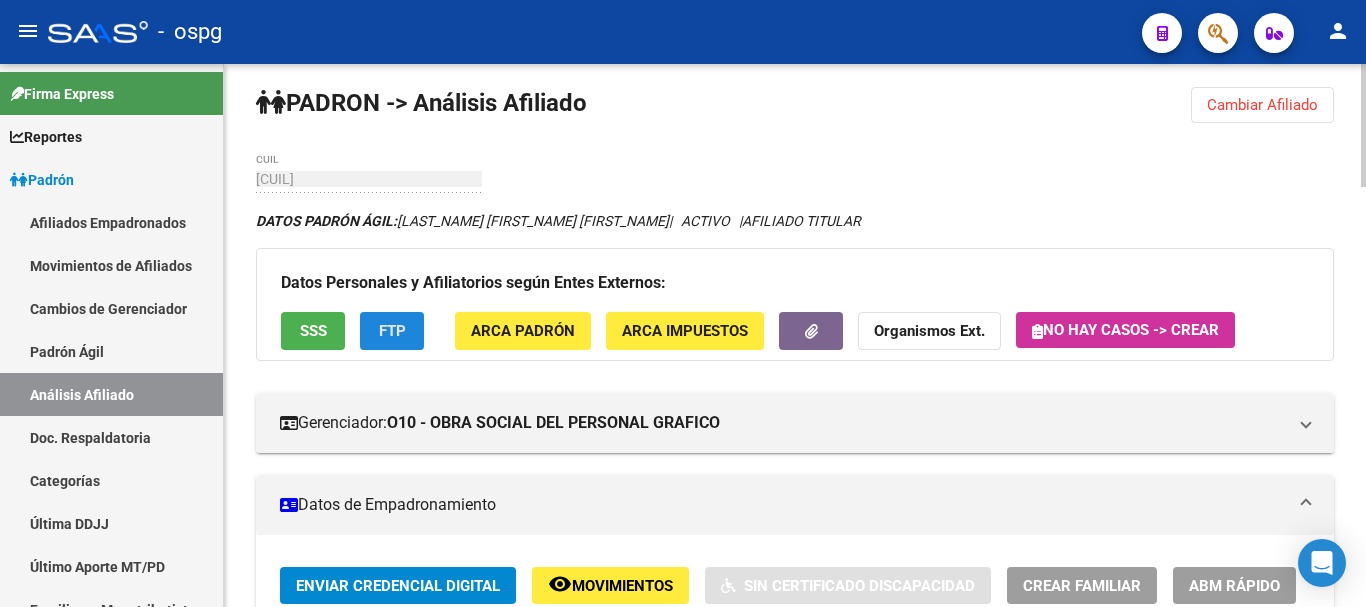 click on "FTP" 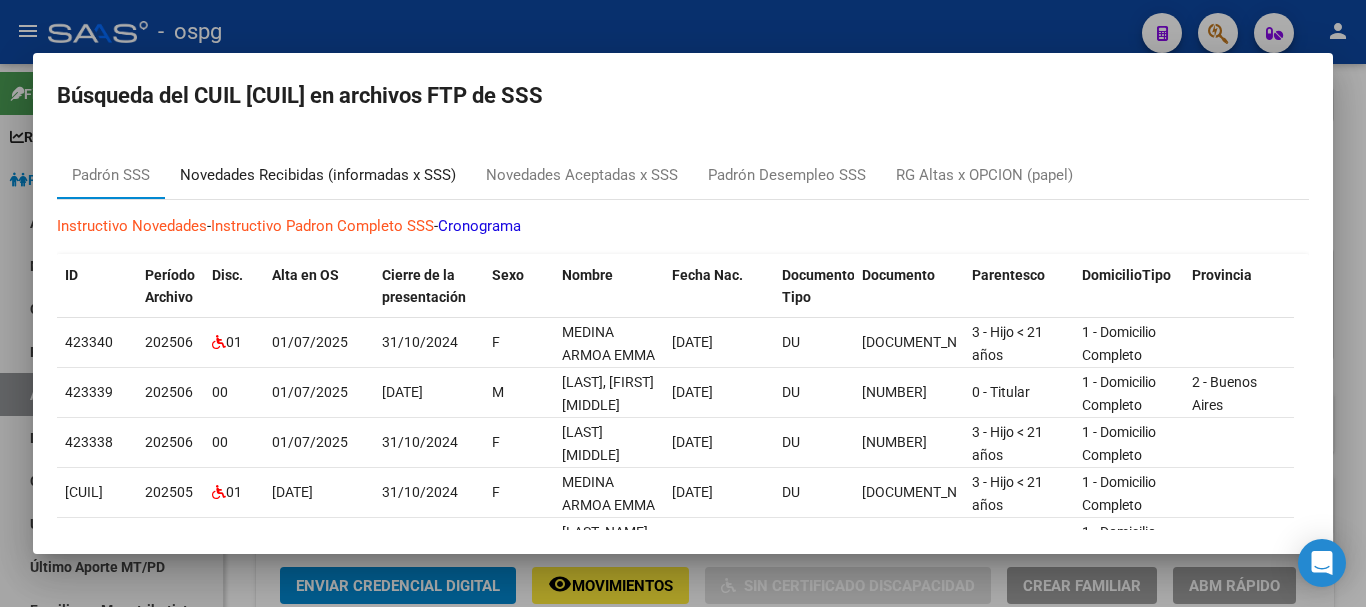 click on "Novedades Recibidas (informadas x SSS)" at bounding box center [318, 175] 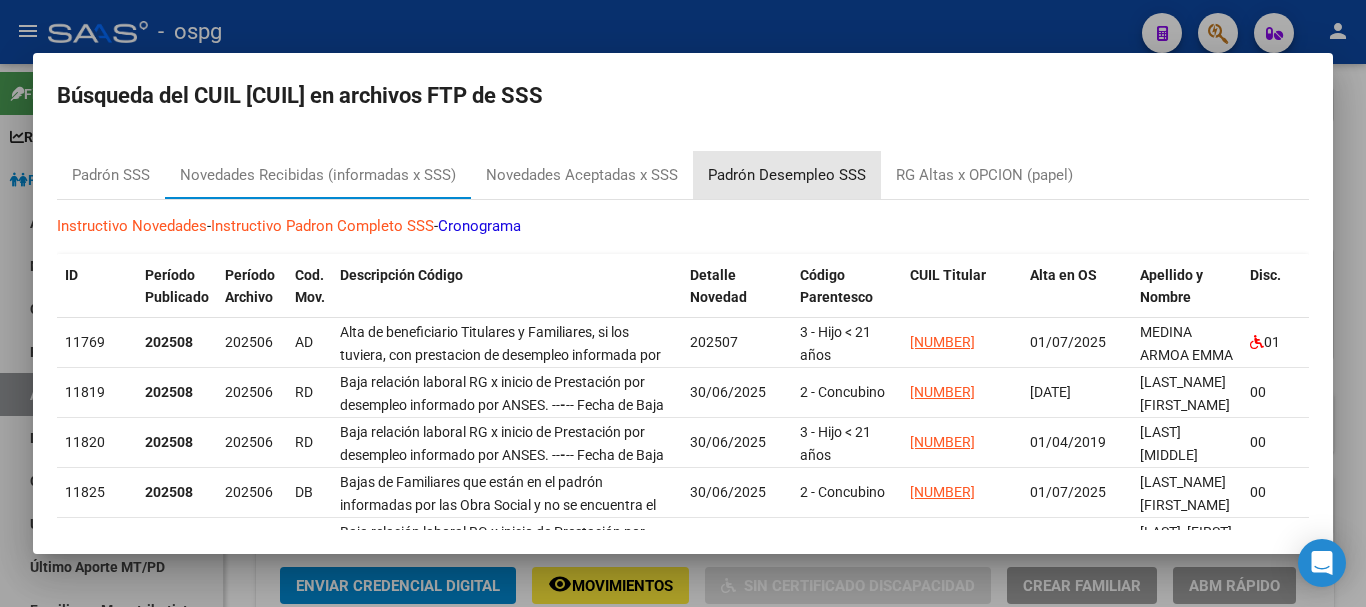 click on "Padrón Desempleo SSS" at bounding box center (787, 175) 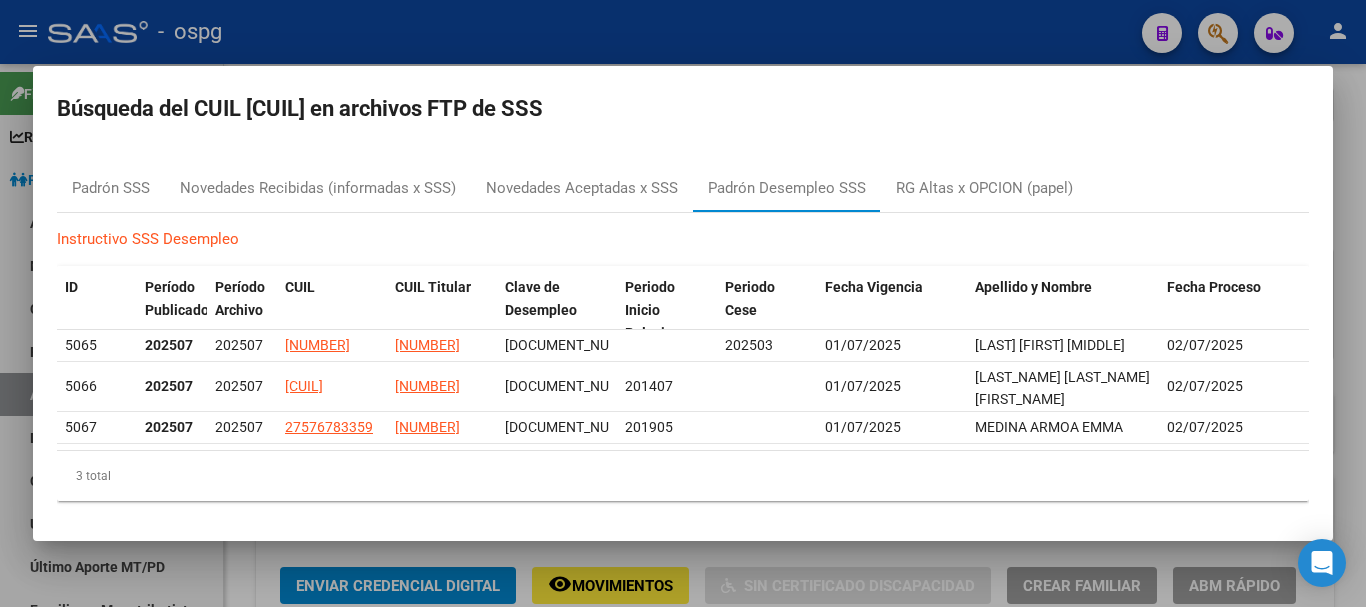 click at bounding box center [683, 303] 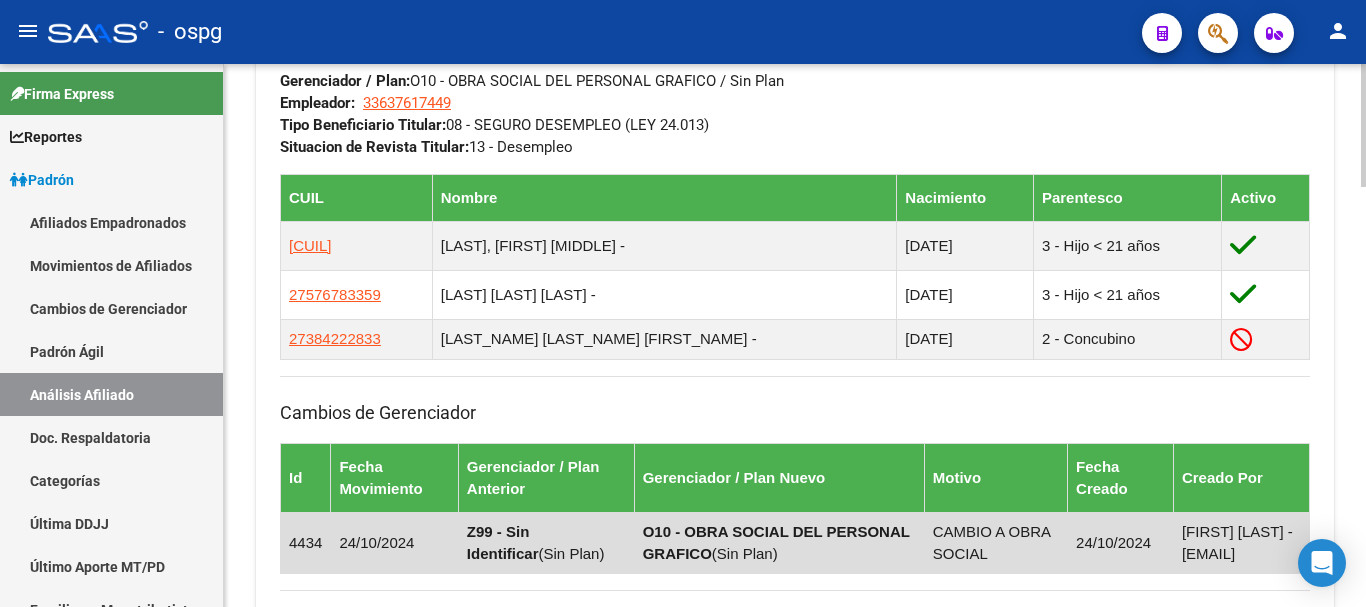 scroll, scrollTop: 1109, scrollLeft: 0, axis: vertical 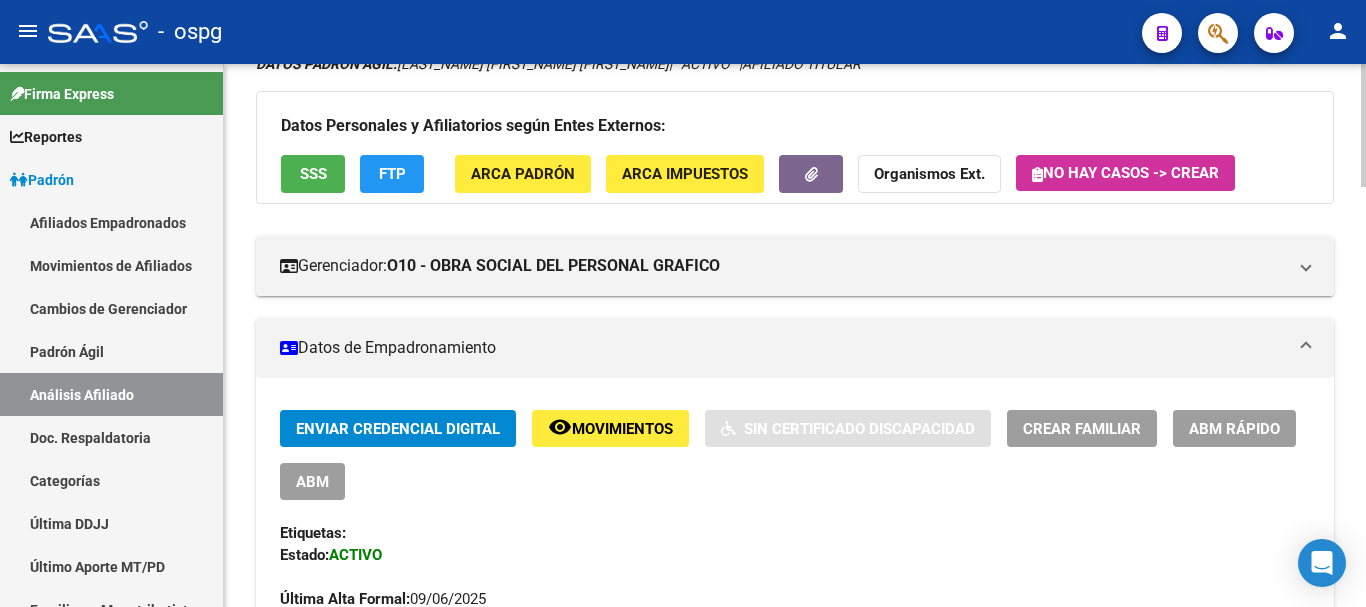 click 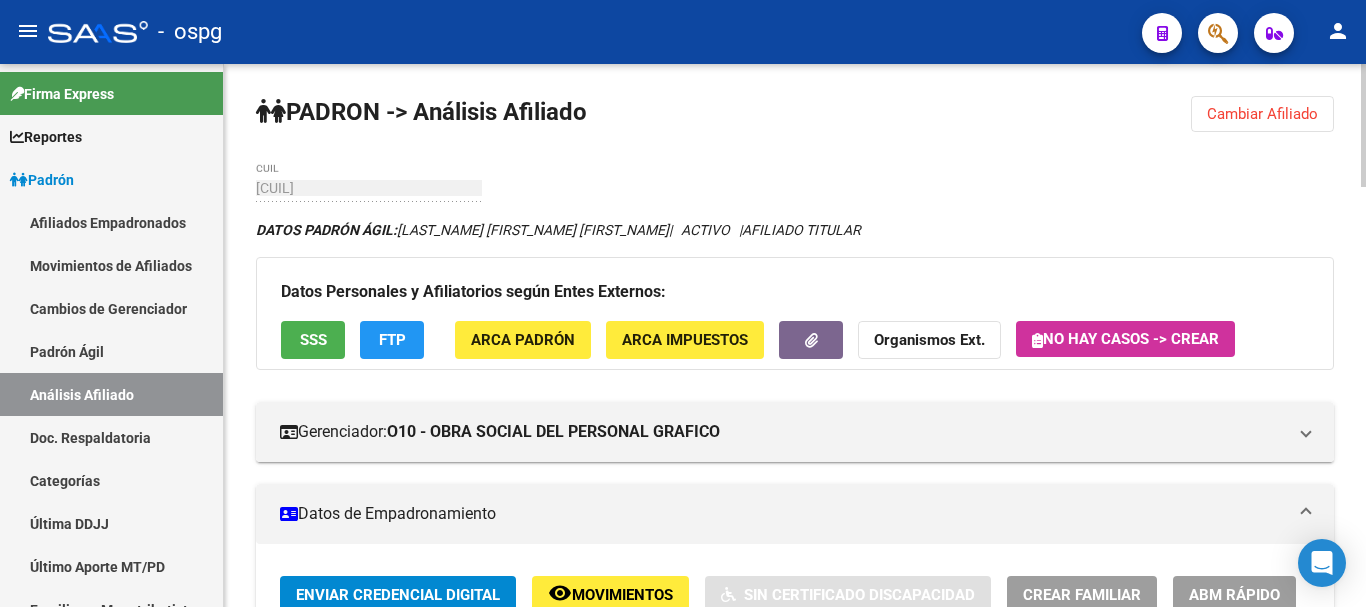 click on "menu -   ospg  person    Firma Express     Reportes Ingresos Devengados Análisis Histórico Detalles Transferencias RG sin DDJJ Detalles por CUIL RG Detalles - MT/PD MT morosos Padrón Traspasos x O.S. Traspasos x Gerenciador Traspasos x Provincia Nuevos Aportantes Métricas - Padrón SSS Métricas - Crecimiento Población    Padrón Afiliados Empadronados Movimientos de Afiliados Cambios de Gerenciador Padrón Ágil Análisis Afiliado Doc. Respaldatoria Categorías Última DDJJ Último Aporte MT/PD Familiares Monotributistas Altas Directas    Integración (discapacidad) Certificado Discapacidad    Fiscalización RG Deuda X Empresa Listado de Empresas Análisis Empresa Actas Ingresos Percibidos Ingresos Percibidos Prorrateado x CUIL Cheques en Cartera Cheques rebotados sin cambiar ABM - Grupos de Fiscalizadores ABM - Fiscalizadores DDJJ Sospechosas    Casos / Tickets Casos Casos Movimientos Comentarios Documentación Adj.    Explorador de Archivos ARCA DDJJ / Nóminas Detalles Transferencias Detalles" 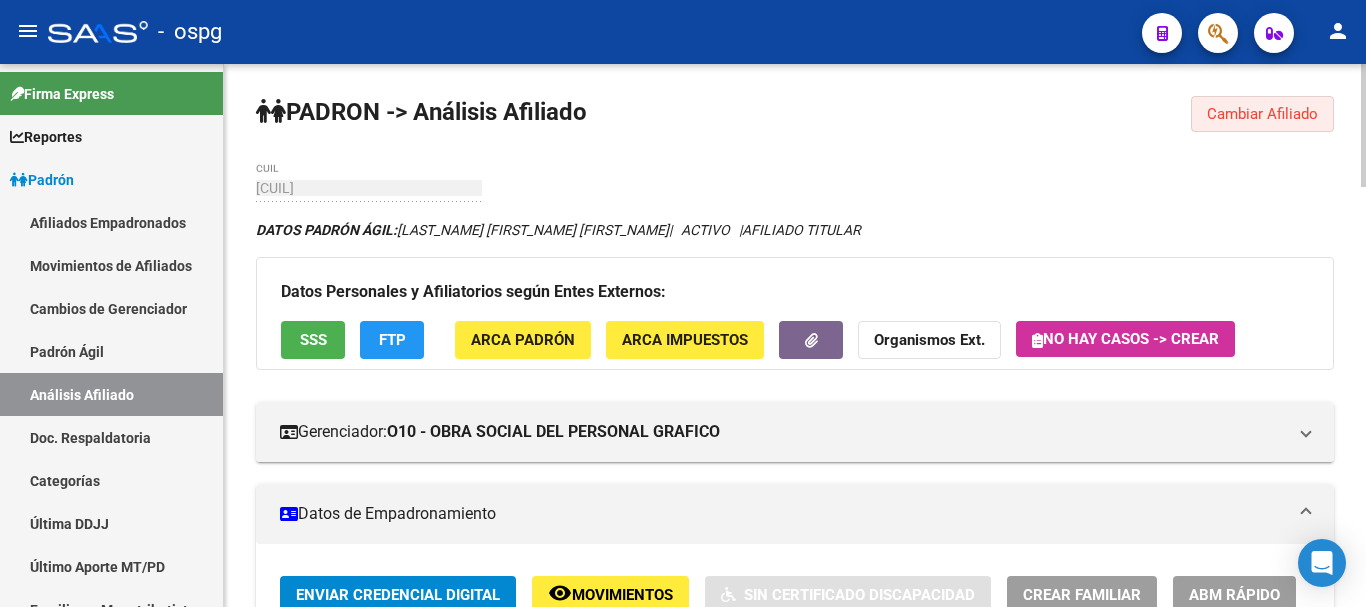 click on "Cambiar Afiliado" 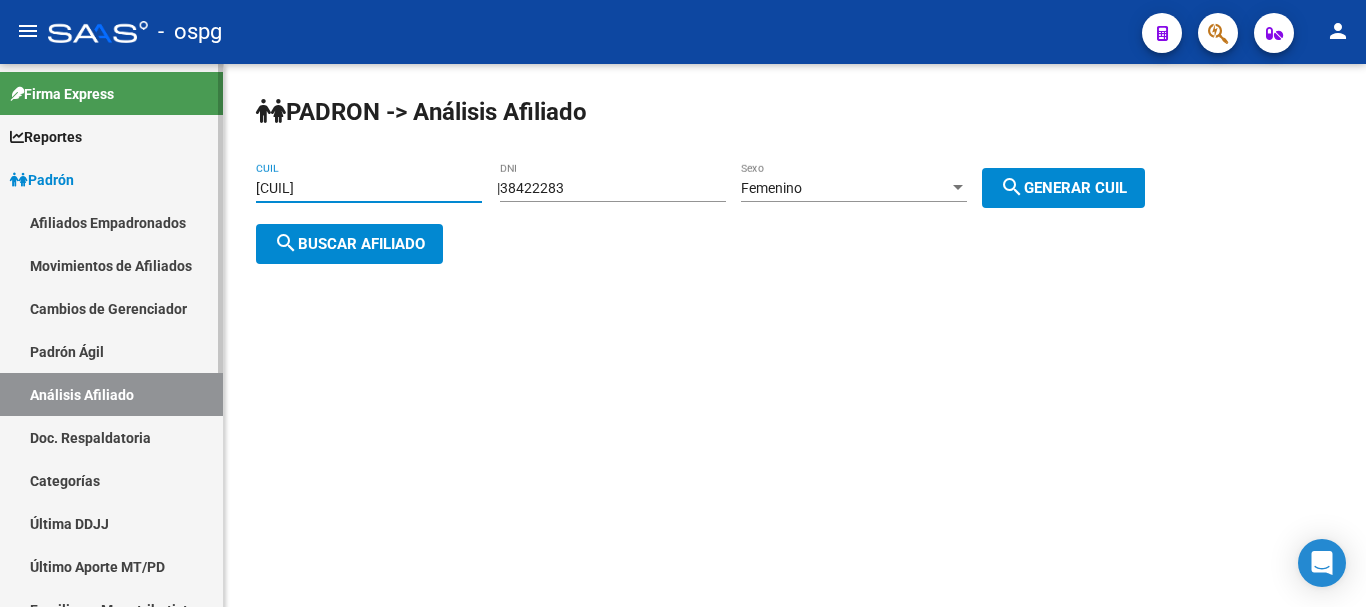 drag, startPoint x: 354, startPoint y: 196, endPoint x: 221, endPoint y: 210, distance: 133.73482 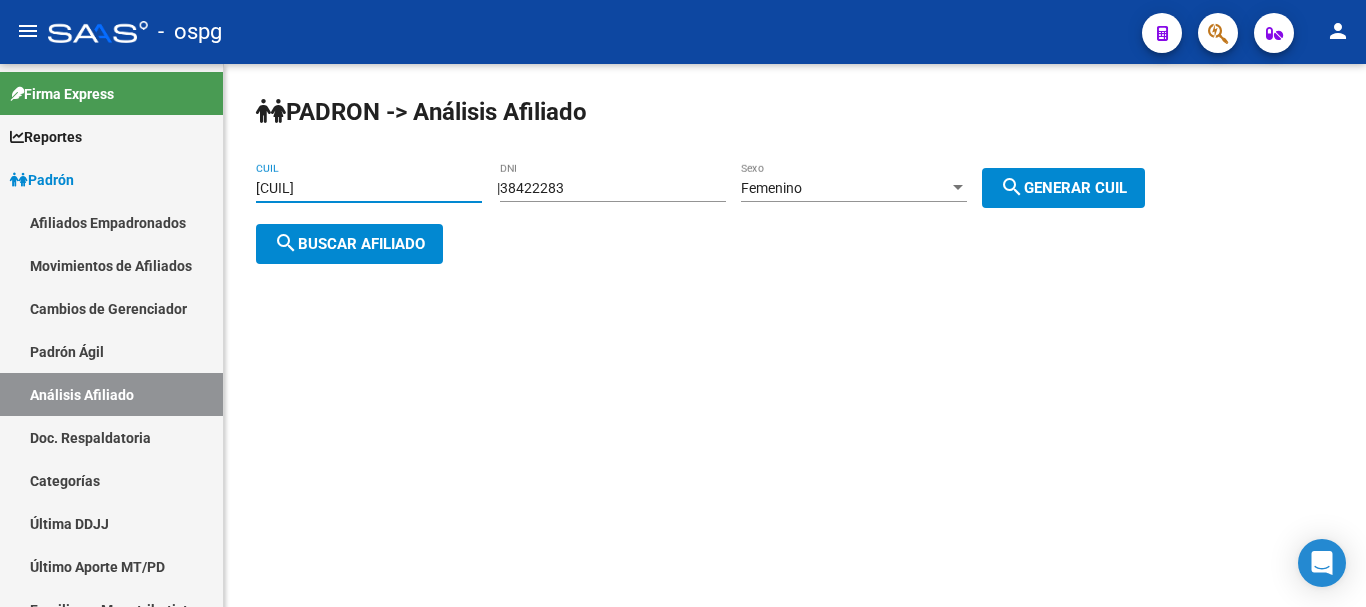 paste on "[CUIL]" 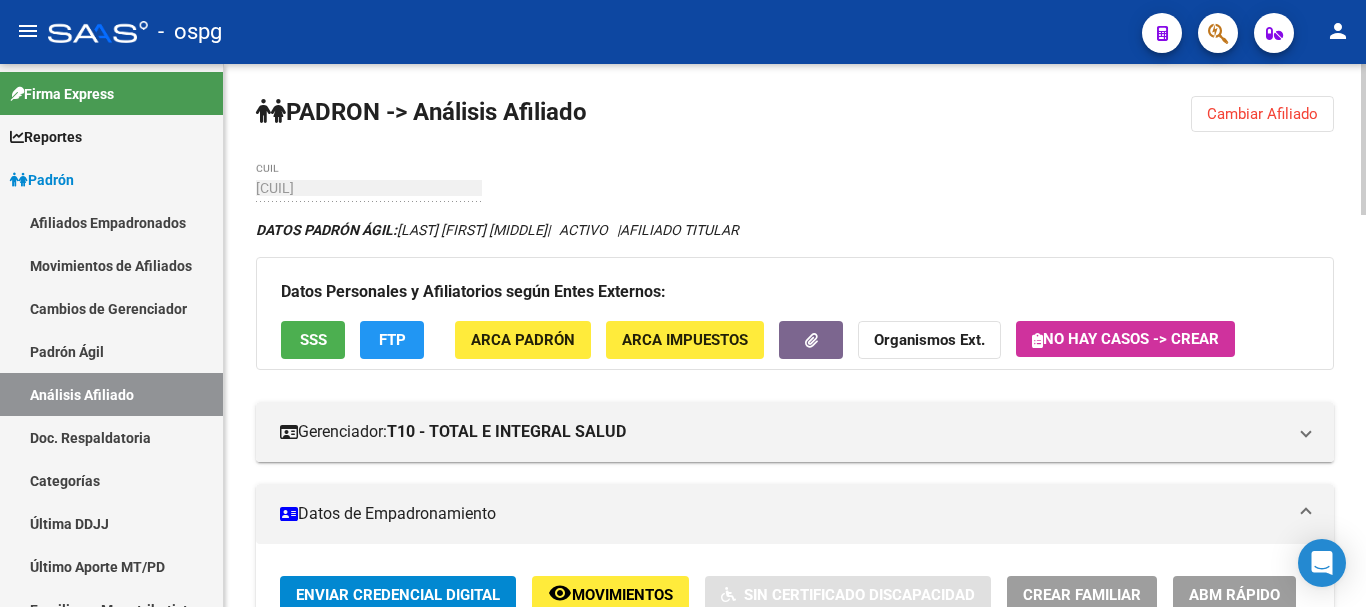 click on "Cambiar Afiliado" 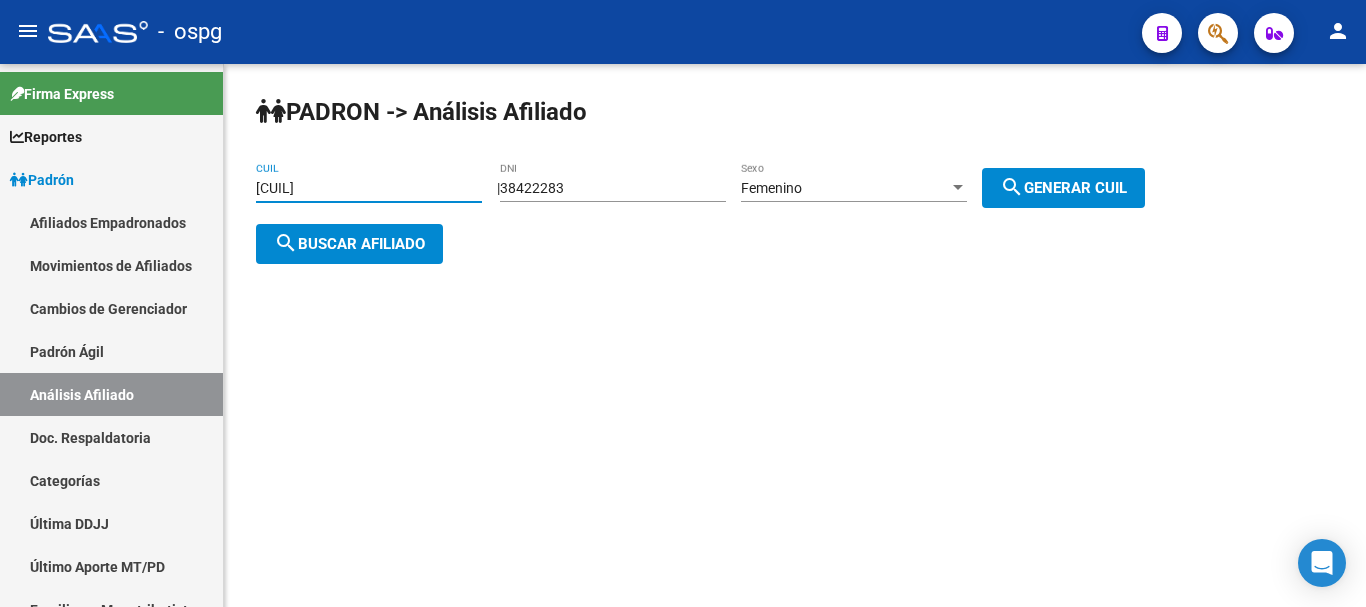click on "[CUIL]" at bounding box center (369, 188) 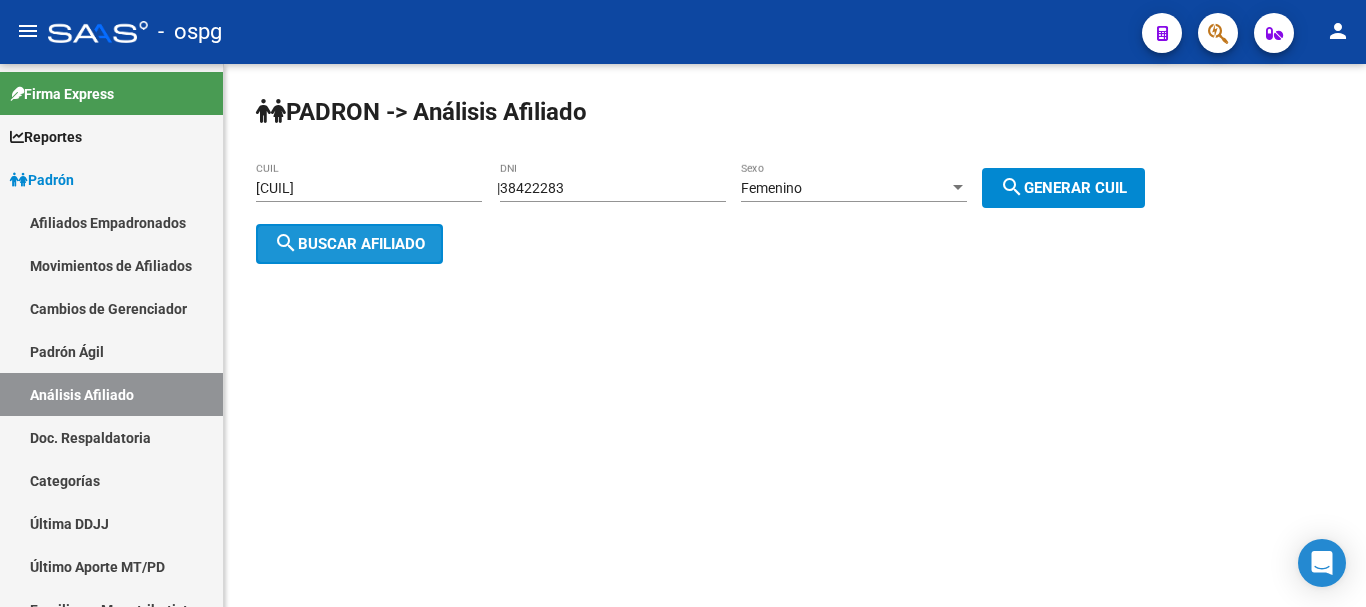 click on "search  Buscar afiliado" 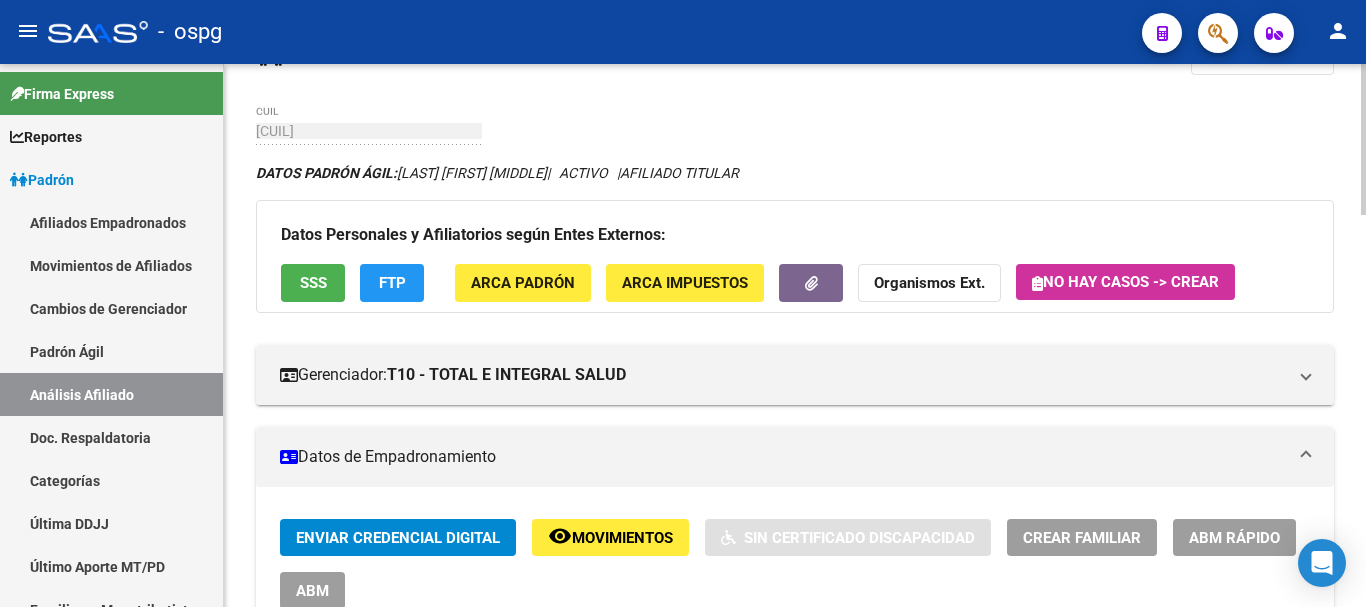 scroll, scrollTop: 100, scrollLeft: 0, axis: vertical 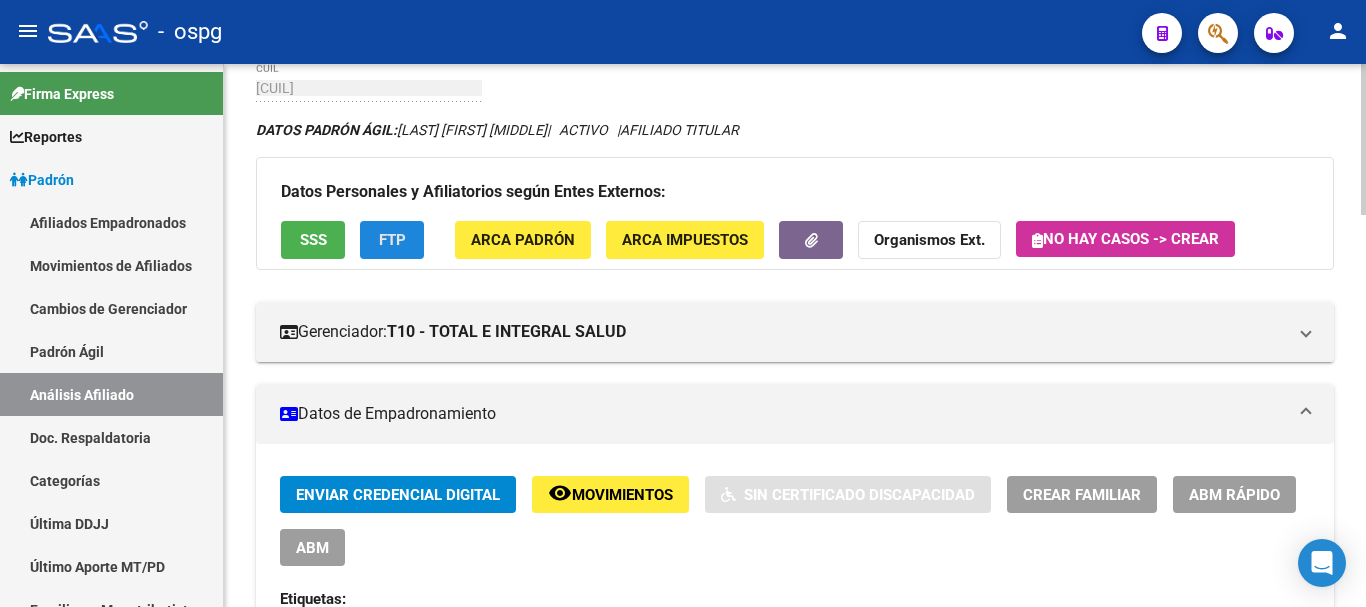 click on "FTP" 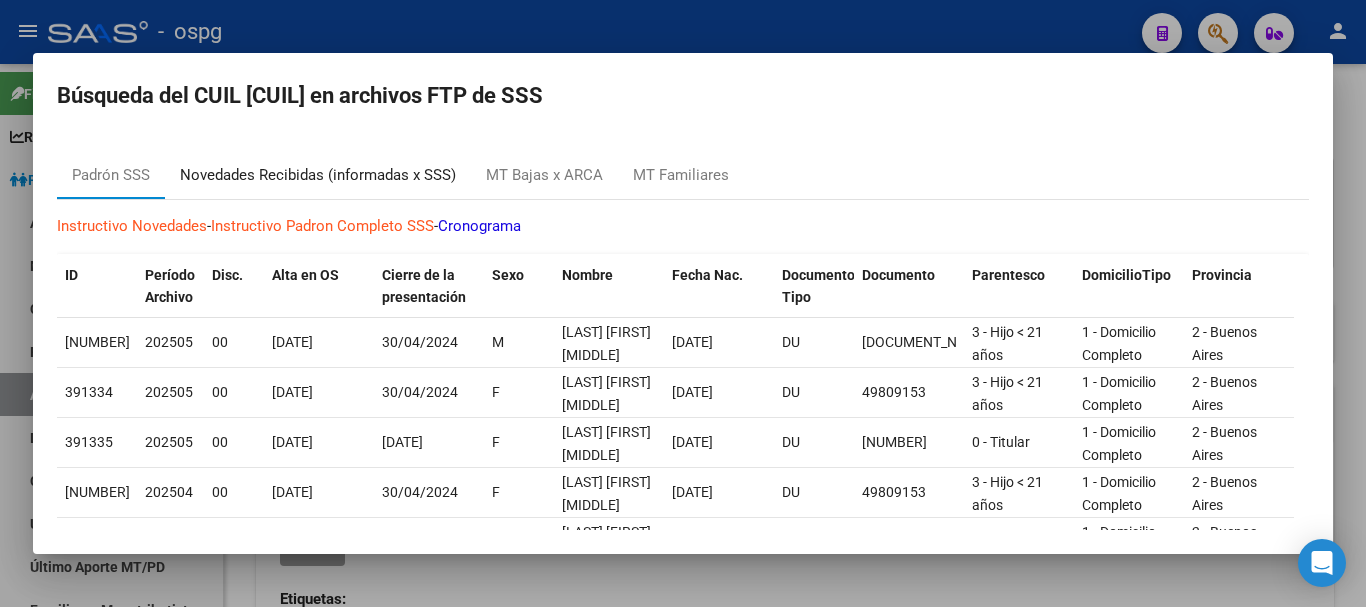 click on "Novedades Recibidas (informadas x SSS)" at bounding box center [318, 175] 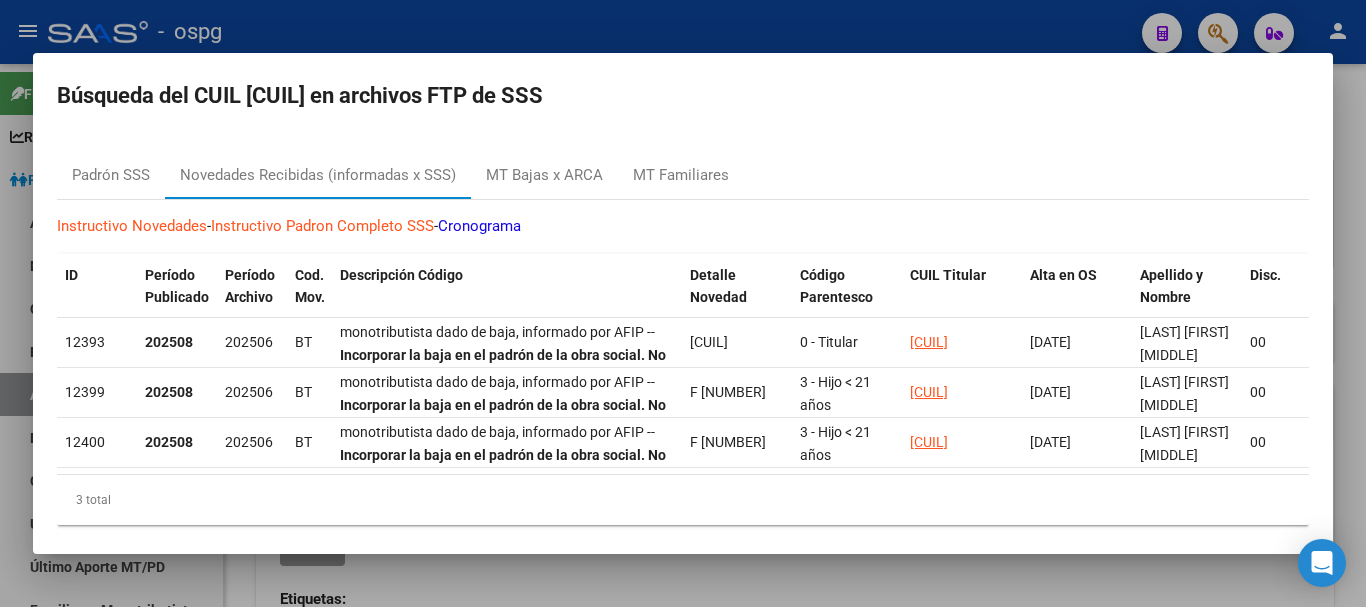 click on "Búsqueda del CUIL [CUIL] en archivos FTP de SSS Padrón SSS Novedades Recibidas (informadas x SSS) MT Bajas x ARCA MT Familiares Instructivo Novedades  -  Instructivo Padron Completo SSS  -  Cronograma ID Período Publicado Período Archivo Cod. Mov. Descripción Código Detalle Novedad Código Parentesco CUIL Titular Alta en OS Apellido y Nombre Disc. Cierre presentación Fecha Nac. Documento Estado Civil Departamento Localidad Calle Nro Puerta Teléfono Nacionalidad CUIT Empleador Situacion Revista Tit. Tipo Beneficiario Tit. [NUMBER] [NUMBER] BT   monotributista dado de baja, informado por AFIP  --  Incorporar la baja en el padrón de la obra social. No informar a la SSSALUD  -- T + PERIODO DE BAJA  para titulares. F + PERIODO DE BAJA  para familiares  T [NUMBER]   0 - Titular  [CUIL] [DATE]  [LAST] [LAST] [LAST]      00  [DATE] [NUMBER]  1 - Soltero                             [CITY]            [NUMBER]                          12 - ARGENTINA [CUIL] [NUMBER]" at bounding box center (683, 303) 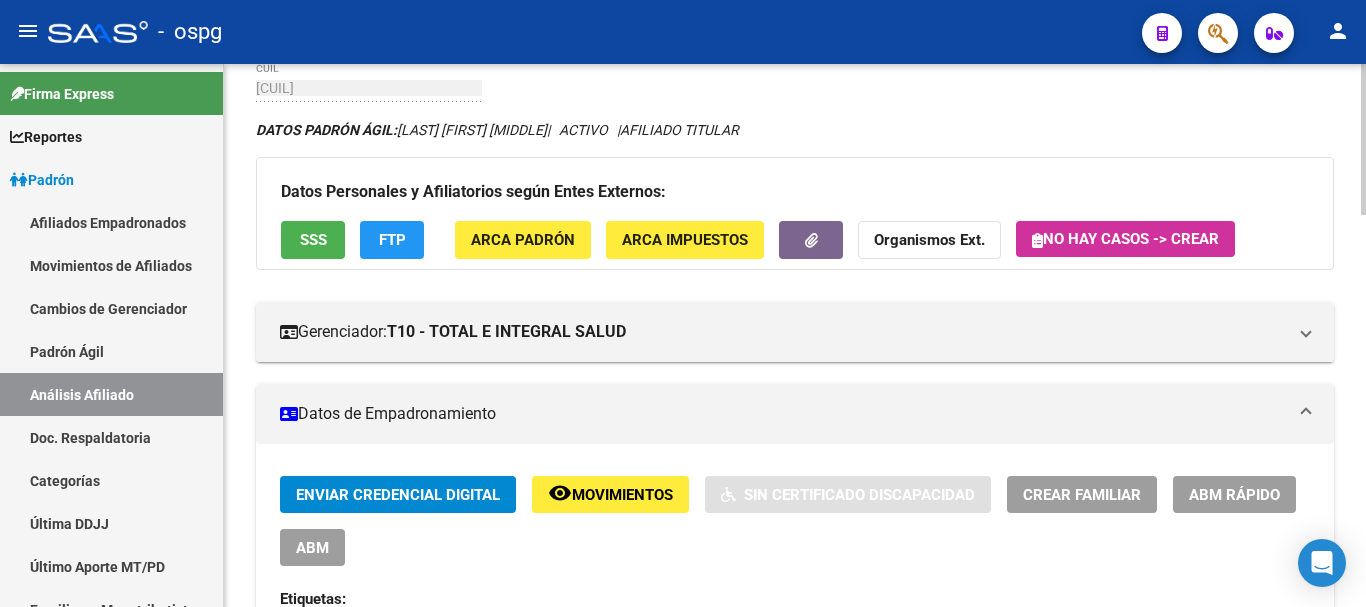 click on "FTP" 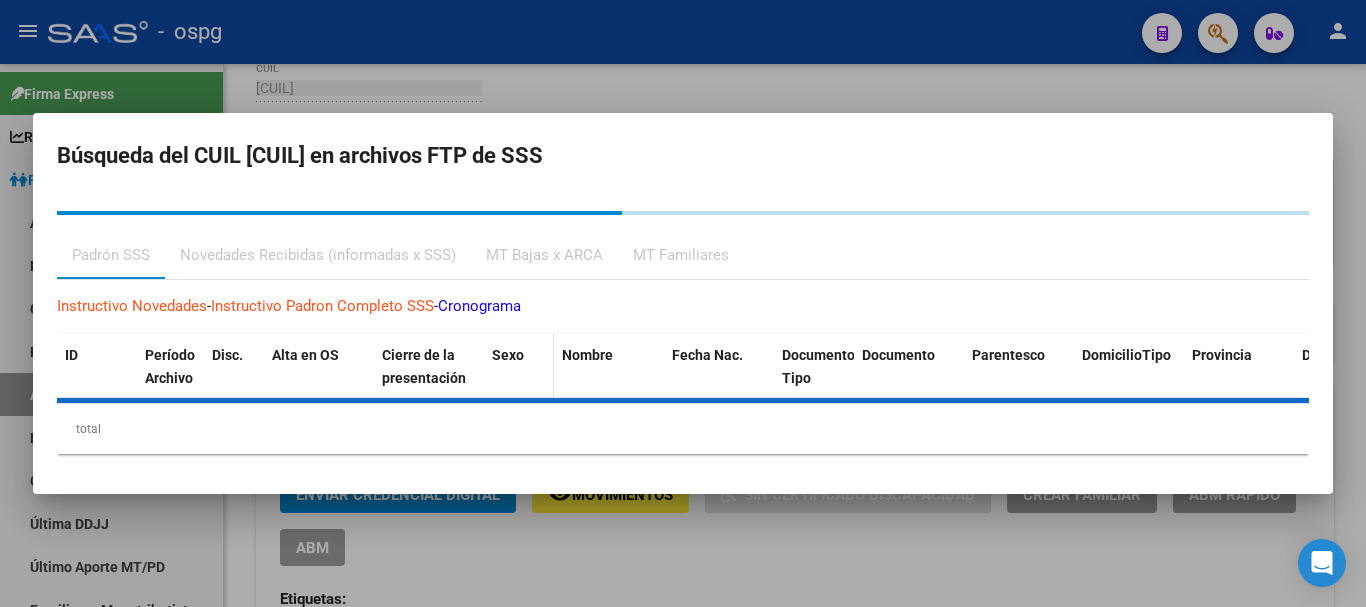 click on "Padrón SSS Novedades Recibidas (informadas x SSS) MT Bajas x ARCA MT Familiares Instructivo Novedades  -  Instructivo Padron Completo SSS  -  Cronograma ID Período Archivo Disc. Alta en OS Cierre de la presentación Sexo Nombre Fecha Nac. Documento Tipo Documento Parentesco DomicilioTipo Provincia Departamento Localidad CP Calle Nro Puerta Piso Teléfono Estado Civil Nacionalidad CUIT Empleador CUIL Titular Situacion Revista Tit. Tipo Beneficiario Tit.   total   1" 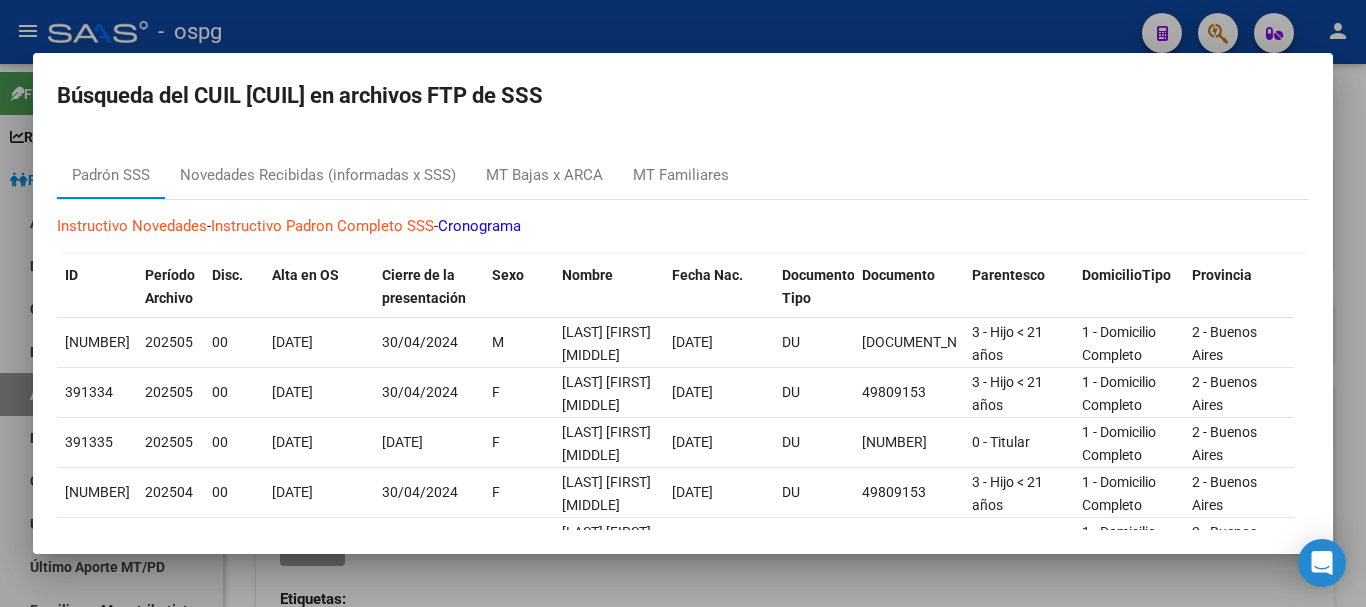 click on "Novedades Recibidas (informadas x SSS)" at bounding box center [318, 175] 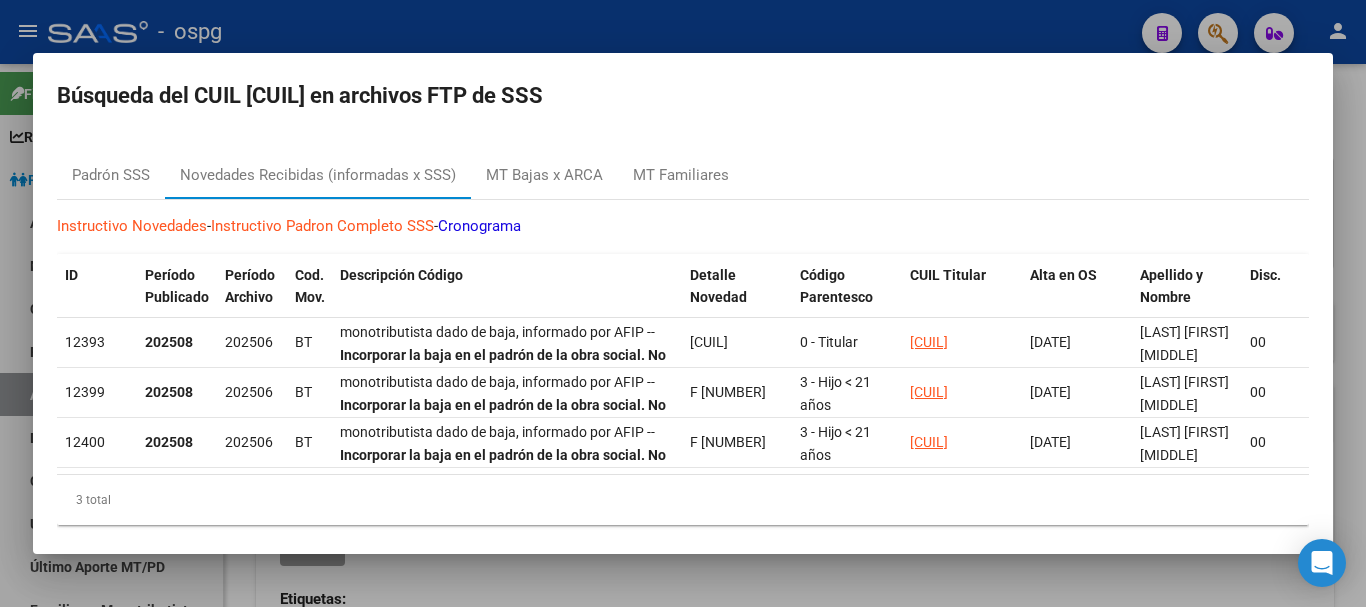 click at bounding box center [683, 303] 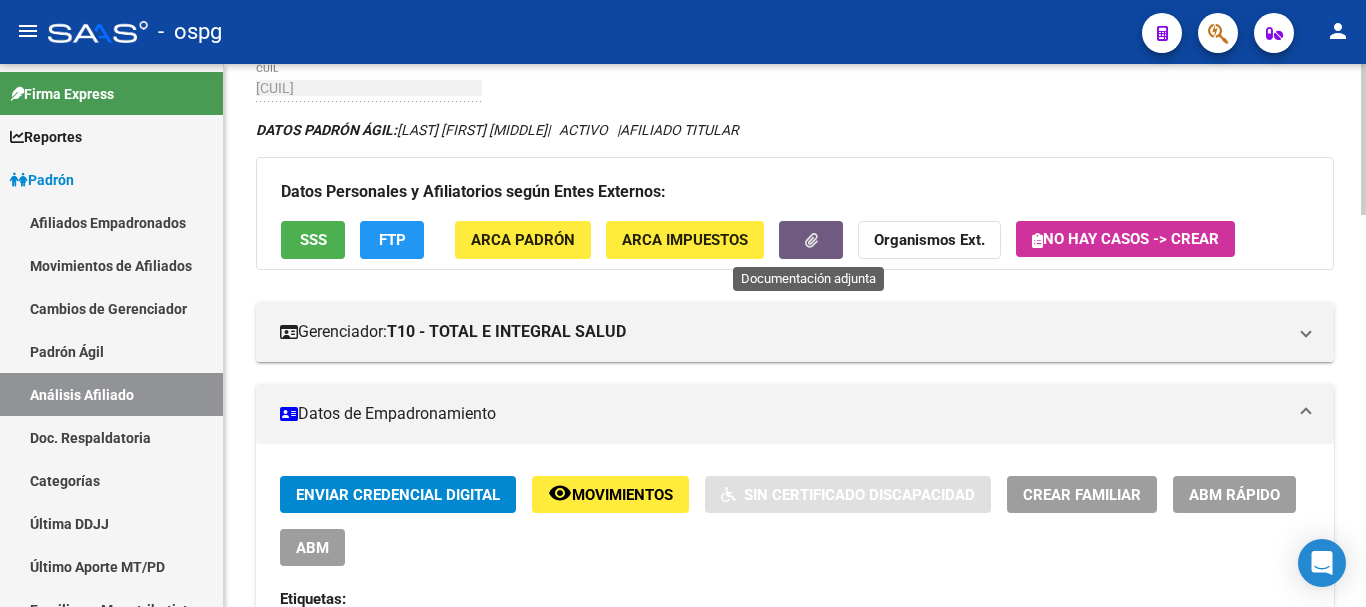 click 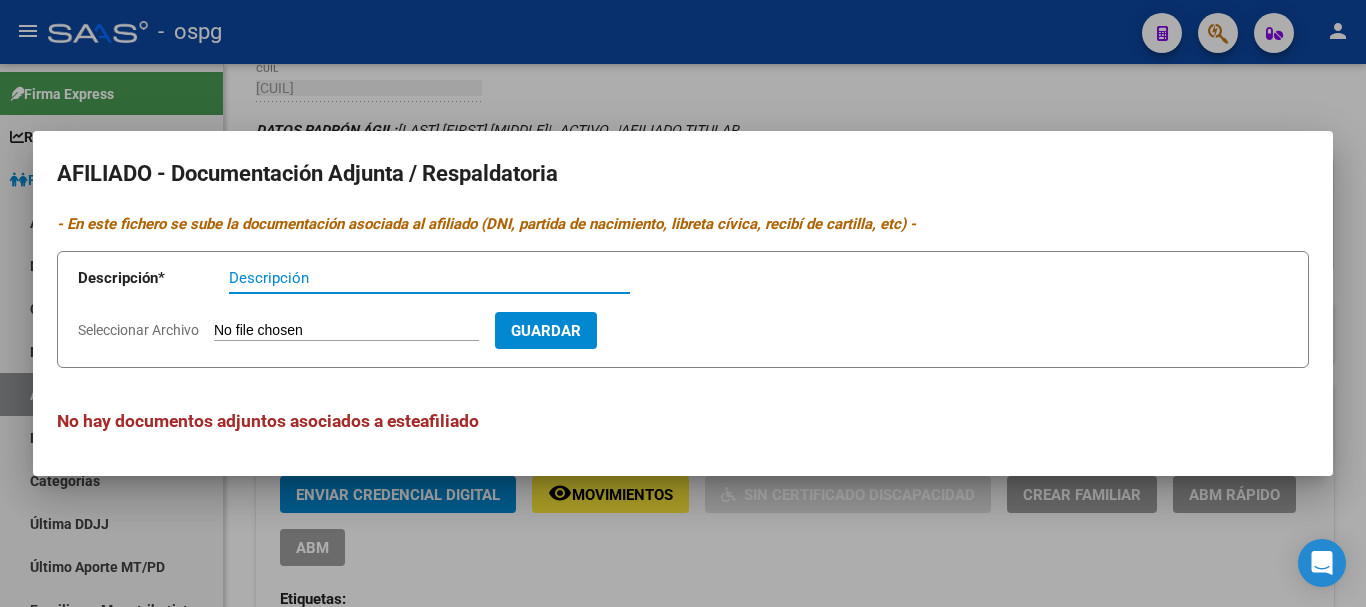click at bounding box center [683, 303] 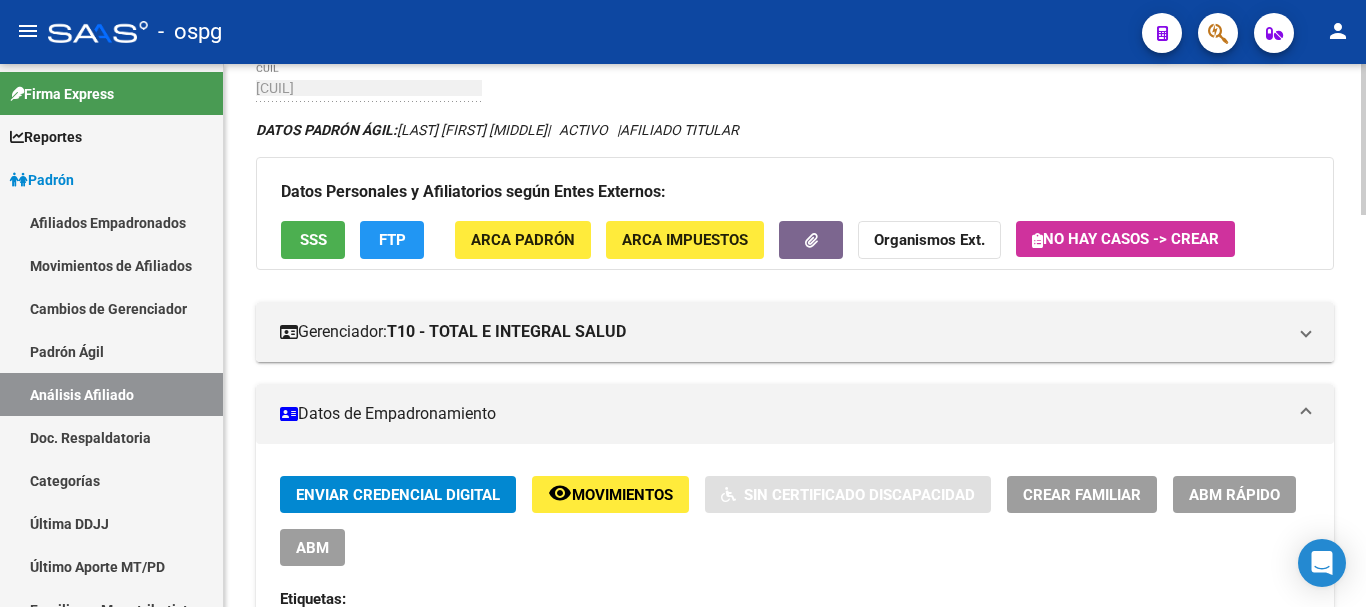 click on "ABM Rápido" 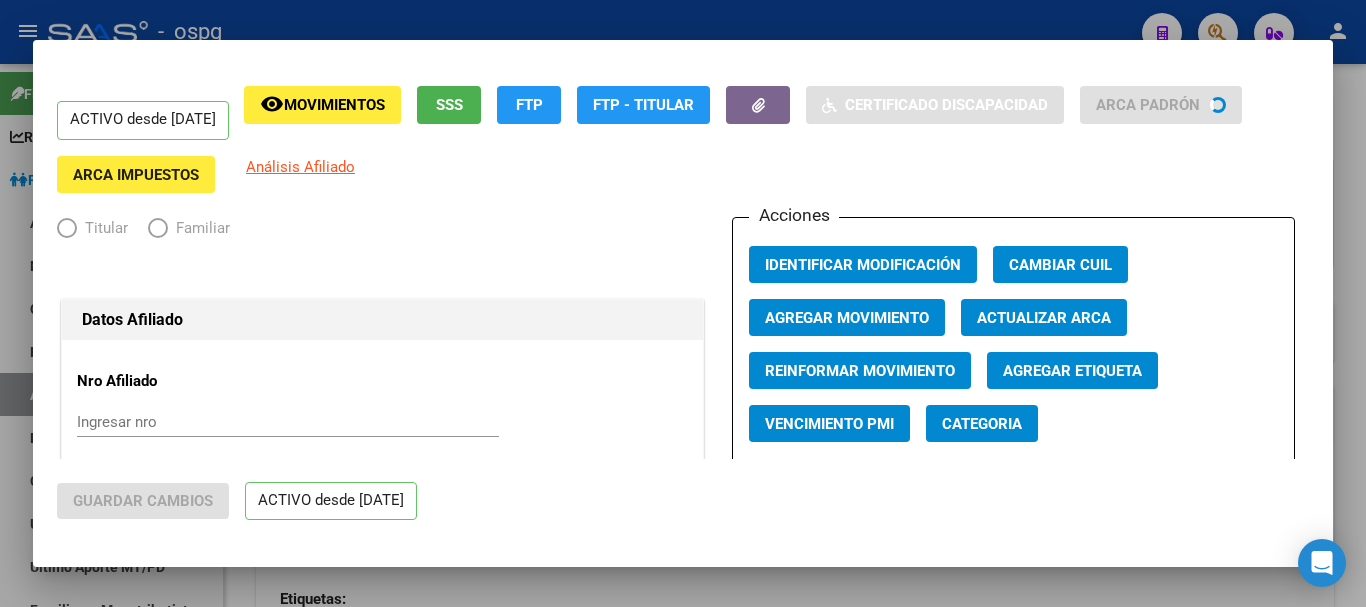 radio on "true" 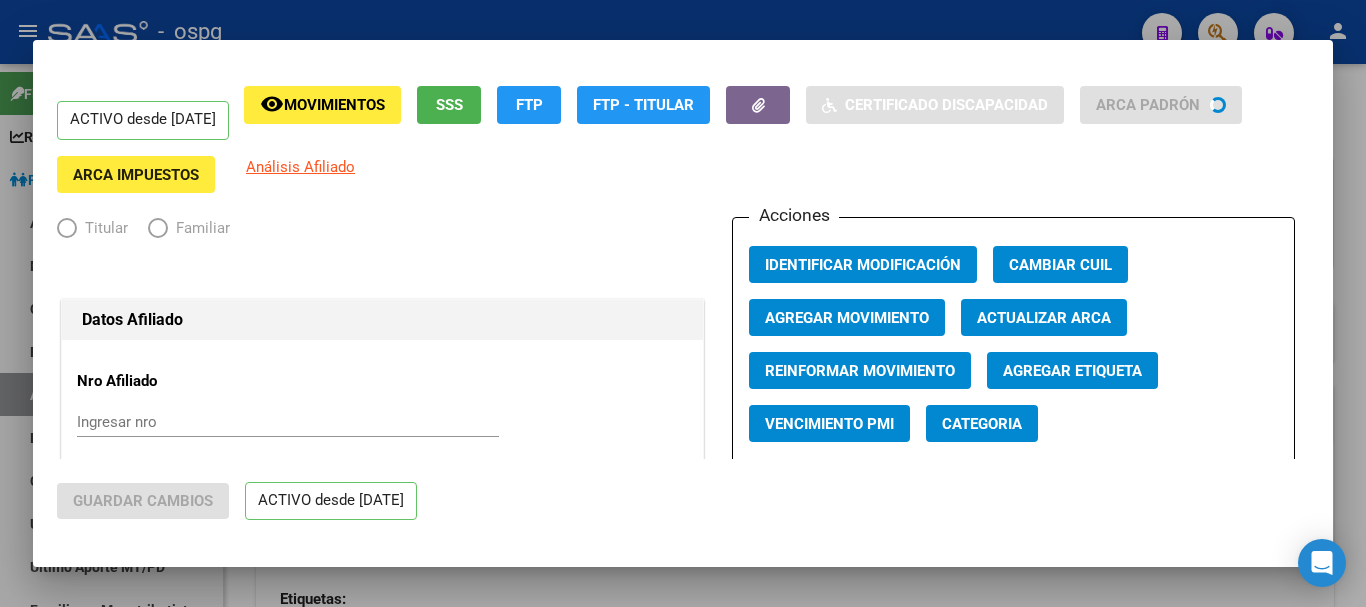 type on "[CUIL]" 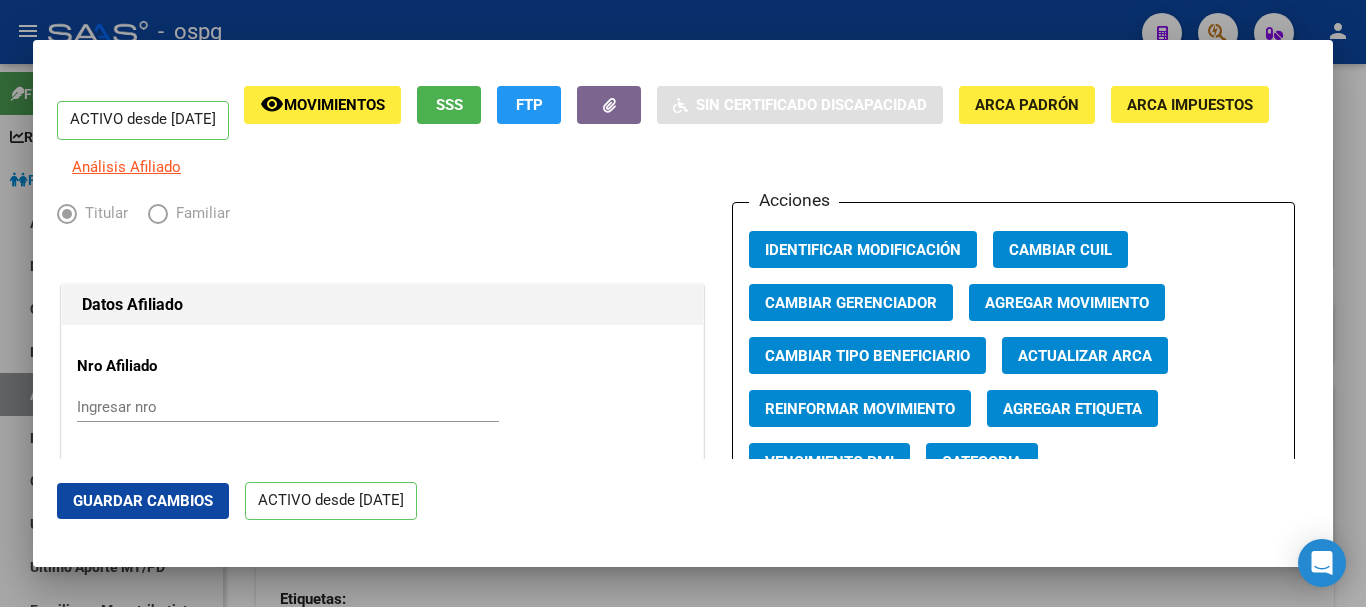 click on "Agregar Movimiento" 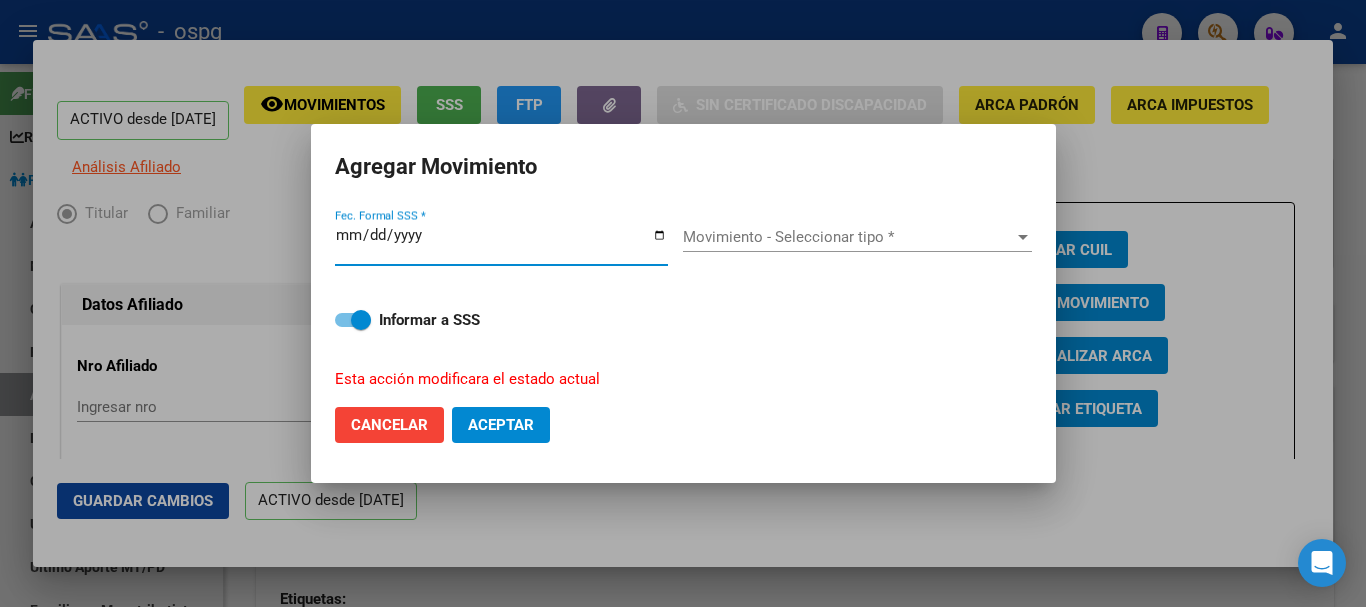 type on "2025-08-04" 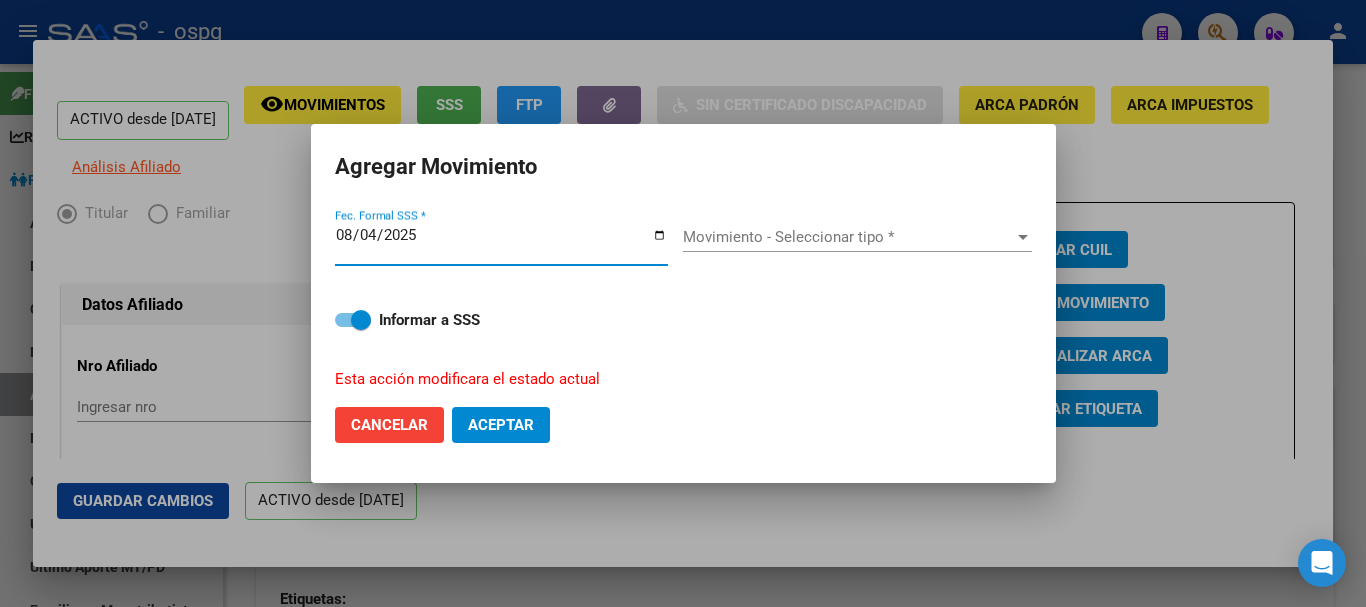 click on "Movimiento - Seleccionar tipo *" at bounding box center [848, 237] 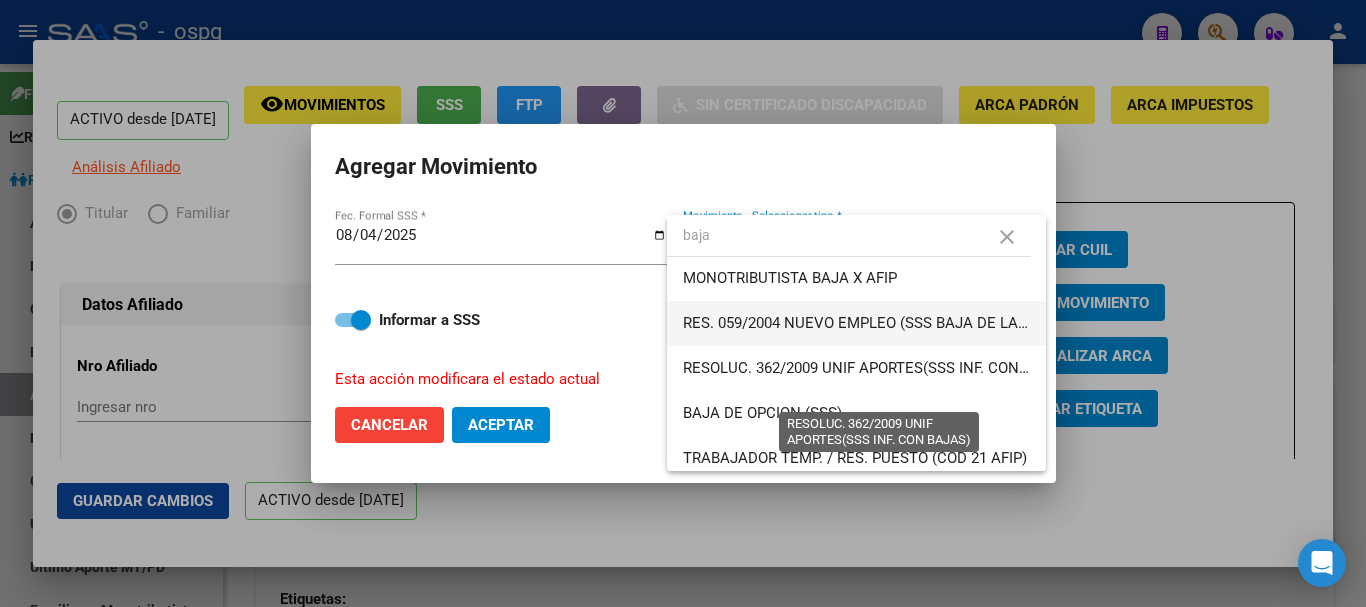scroll, scrollTop: 0, scrollLeft: 0, axis: both 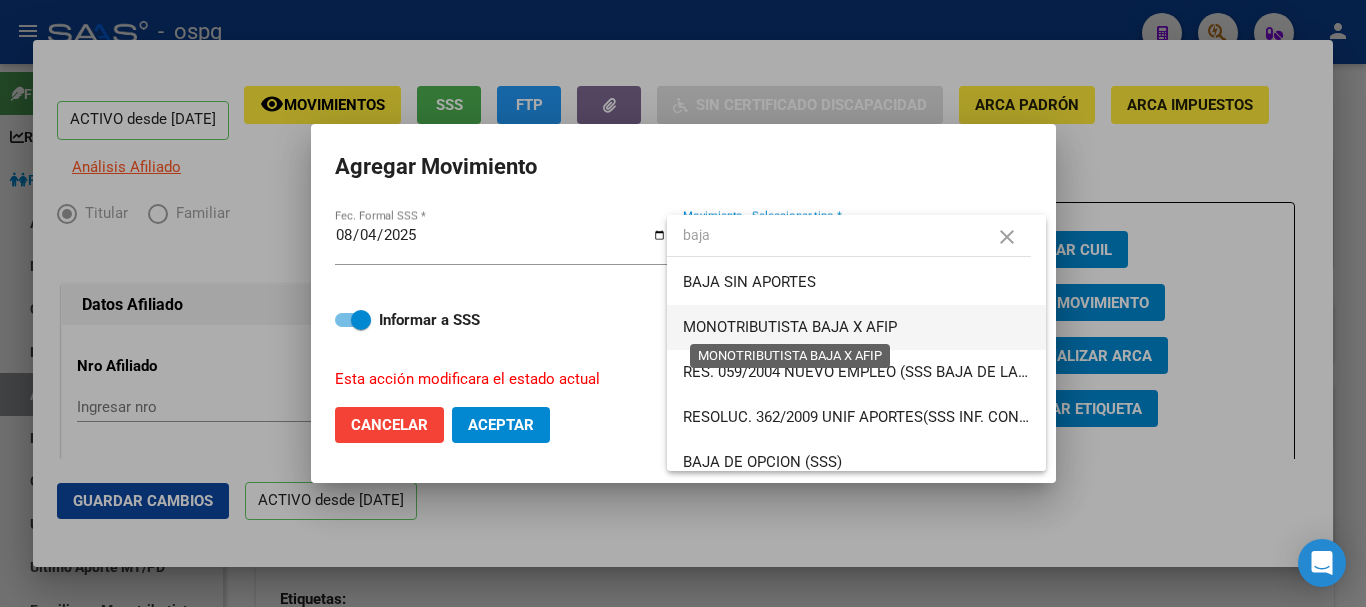 type on "baja" 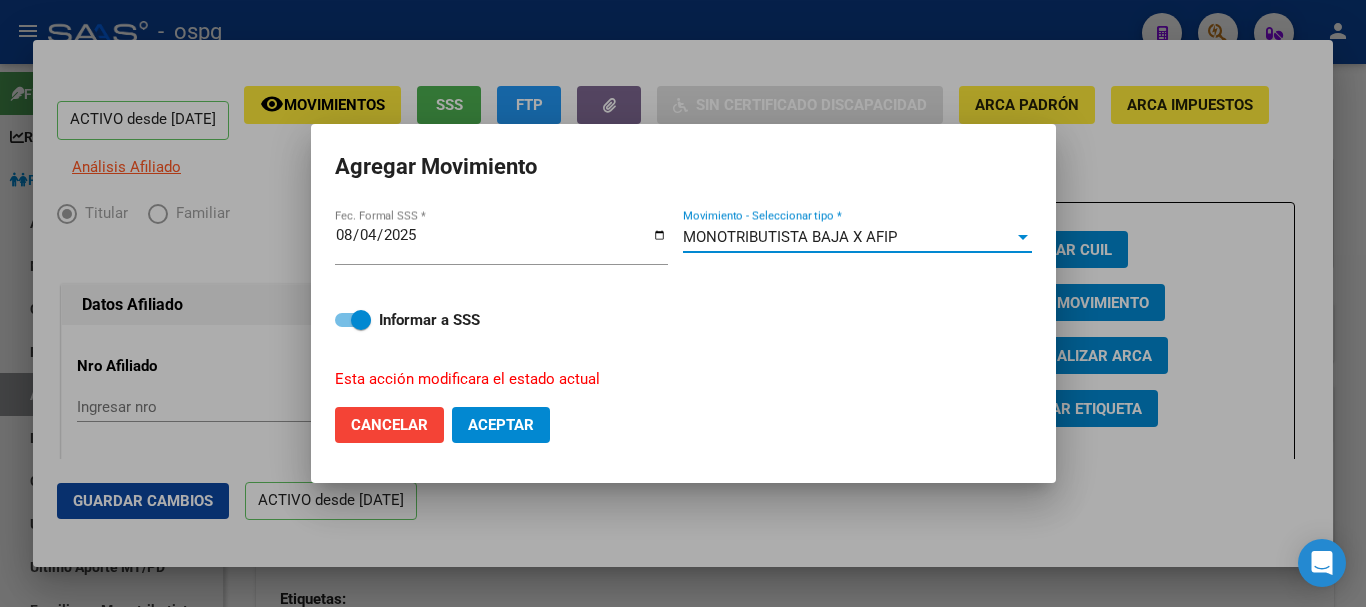 click on "Aceptar" 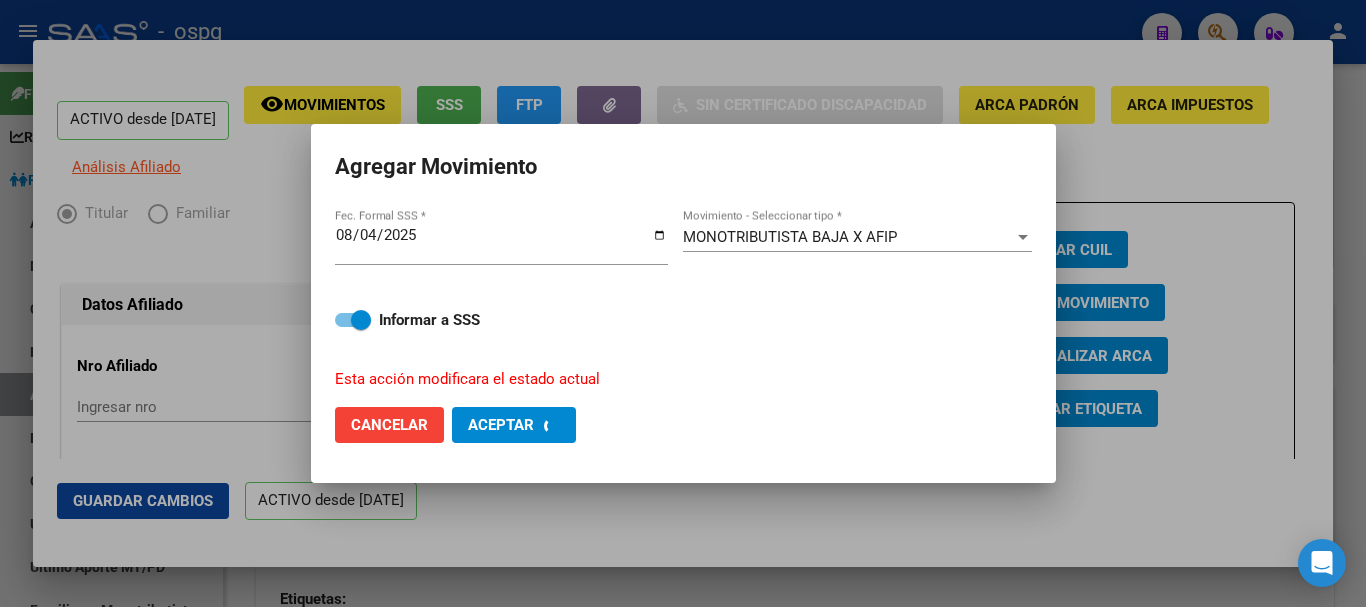 checkbox on "false" 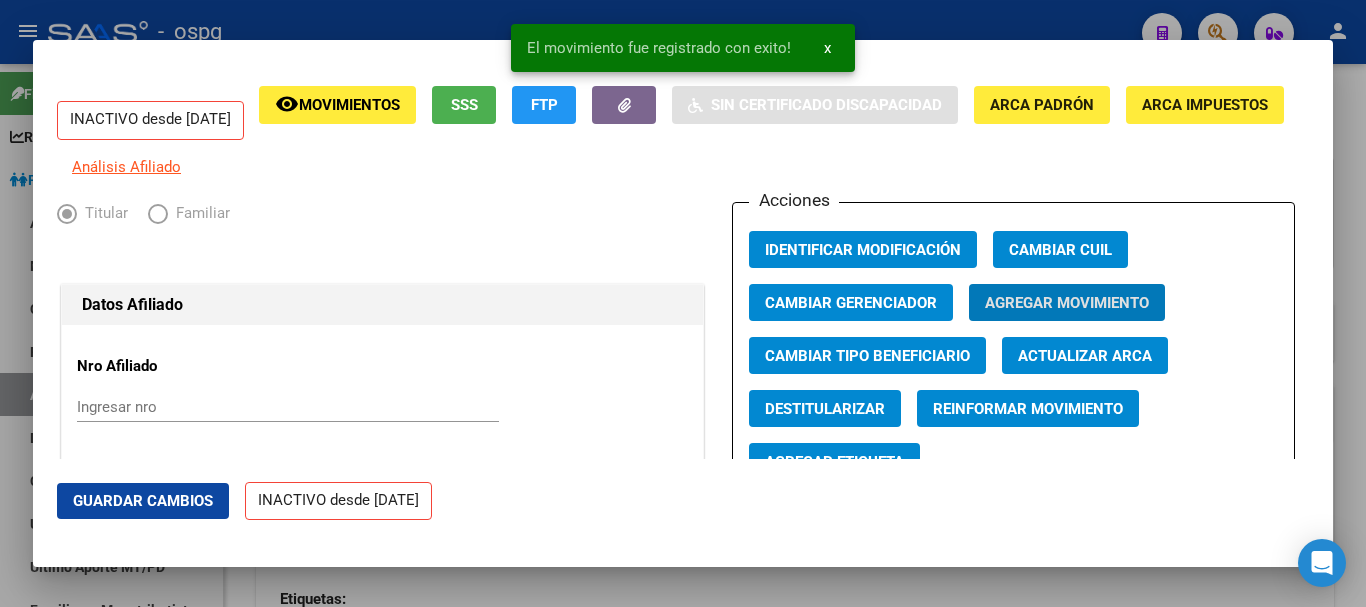click on "Guardar Cambios" 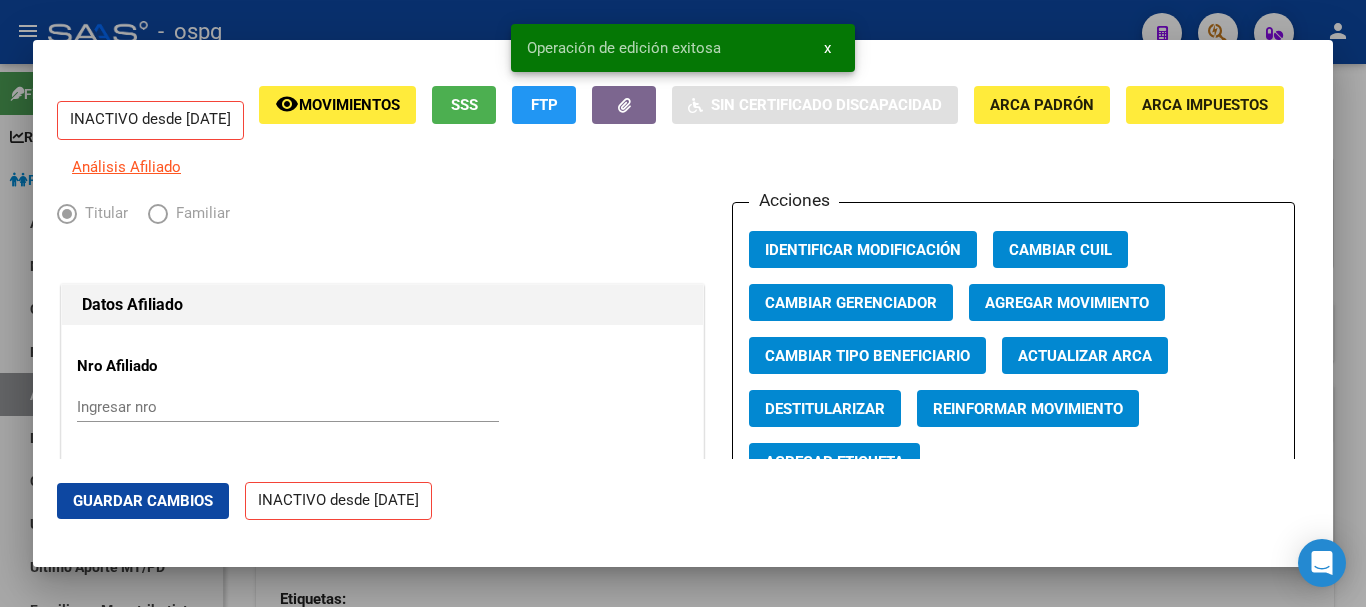 click at bounding box center [683, 303] 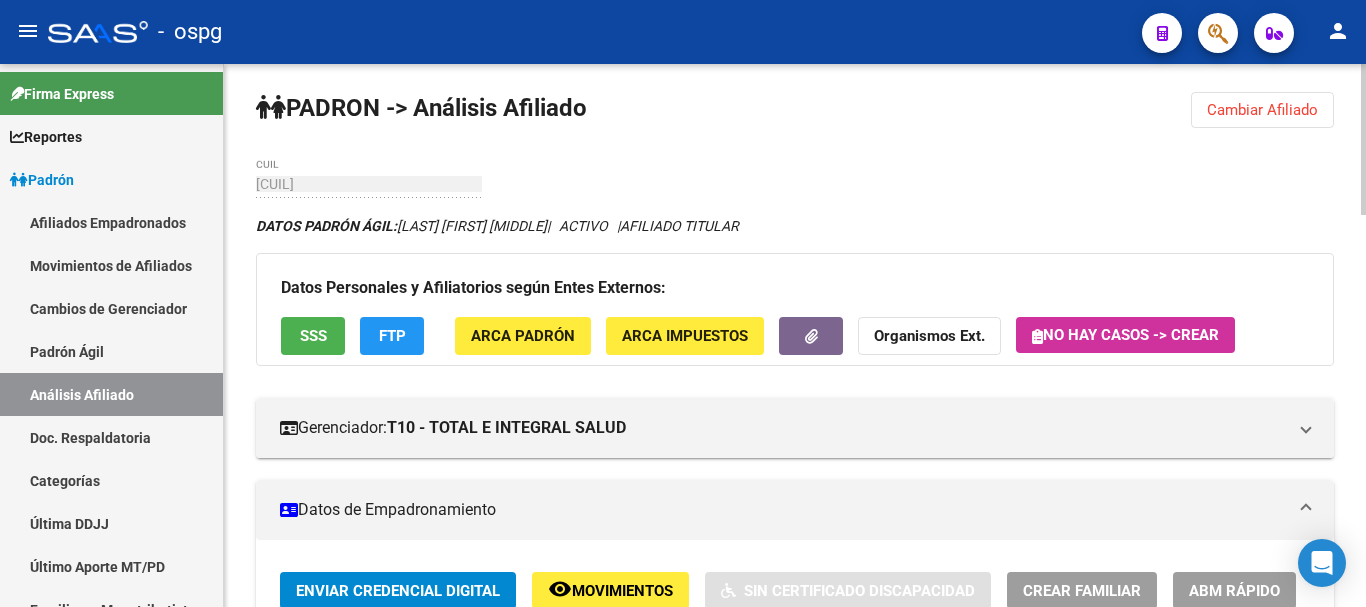 scroll, scrollTop: 0, scrollLeft: 0, axis: both 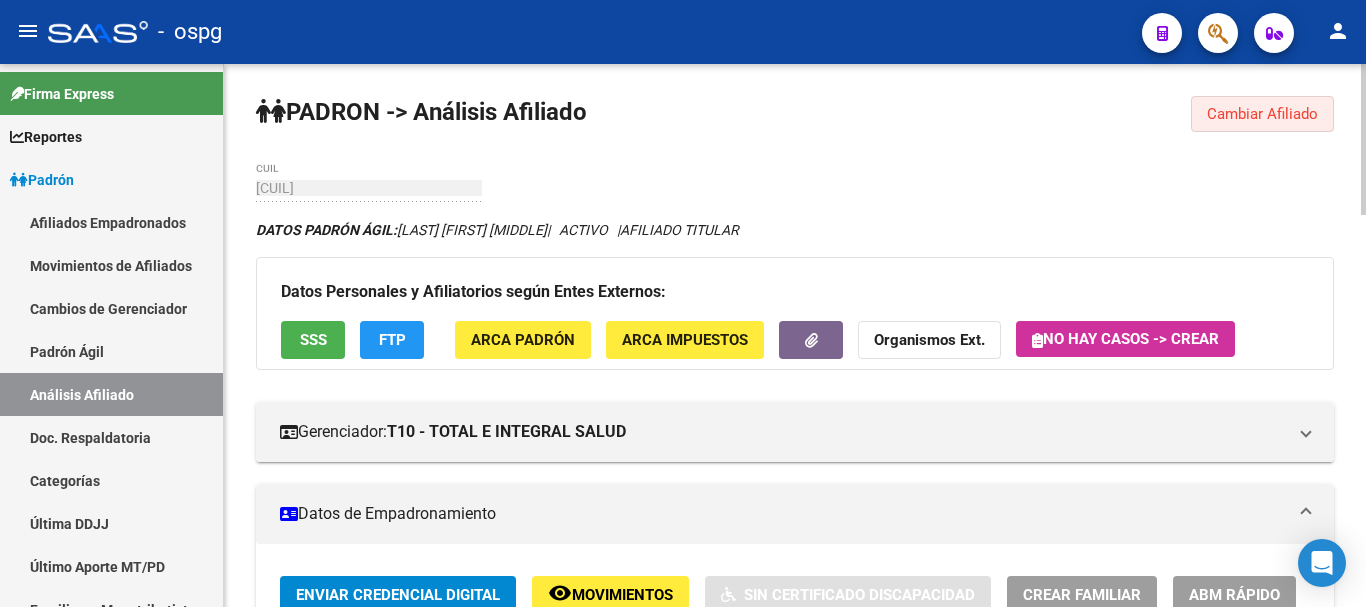 click on "Cambiar Afiliado" 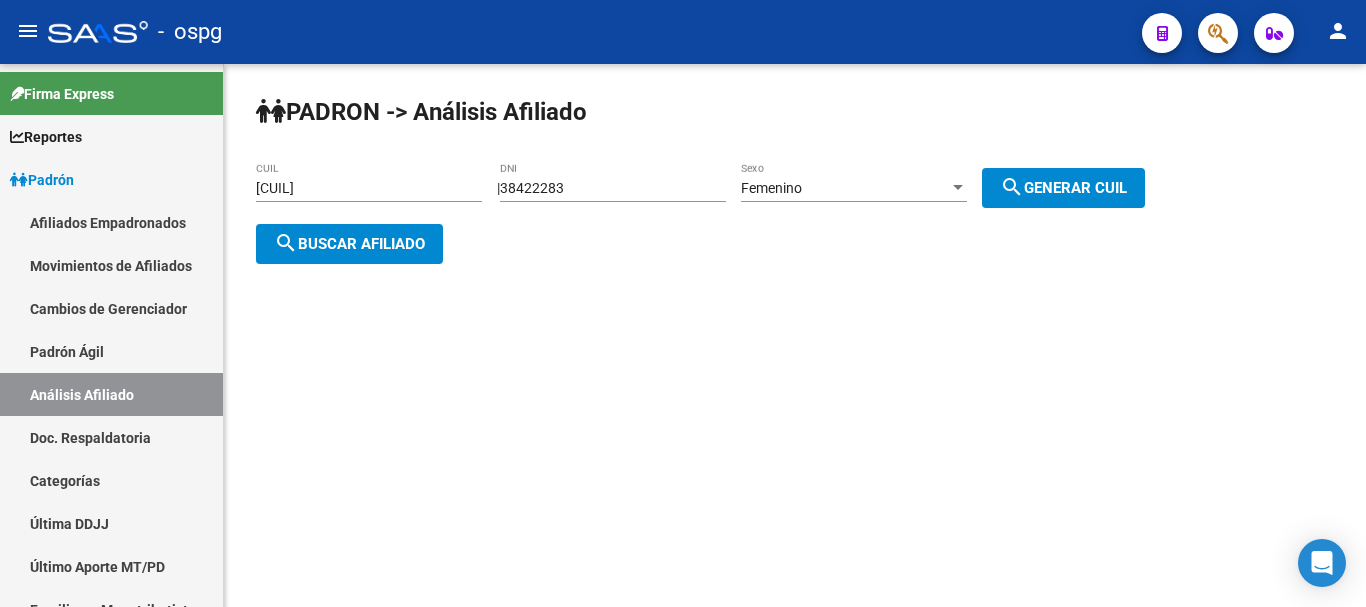 click on "search  Buscar afiliado" 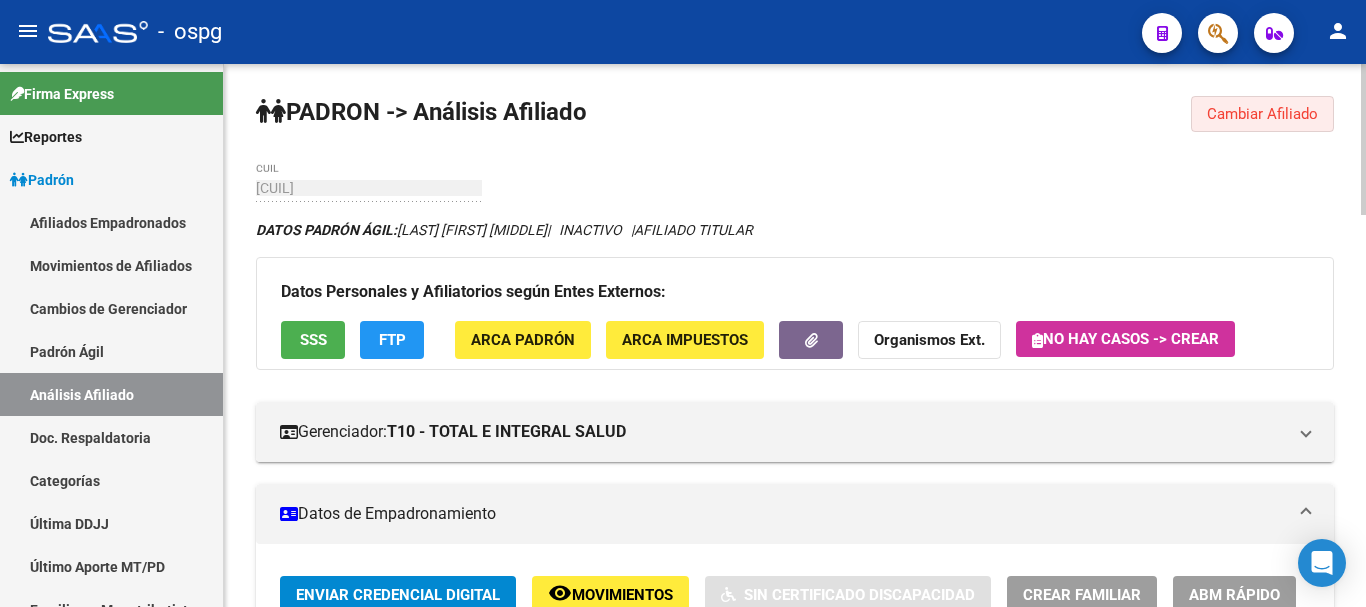 click on "Cambiar Afiliado" 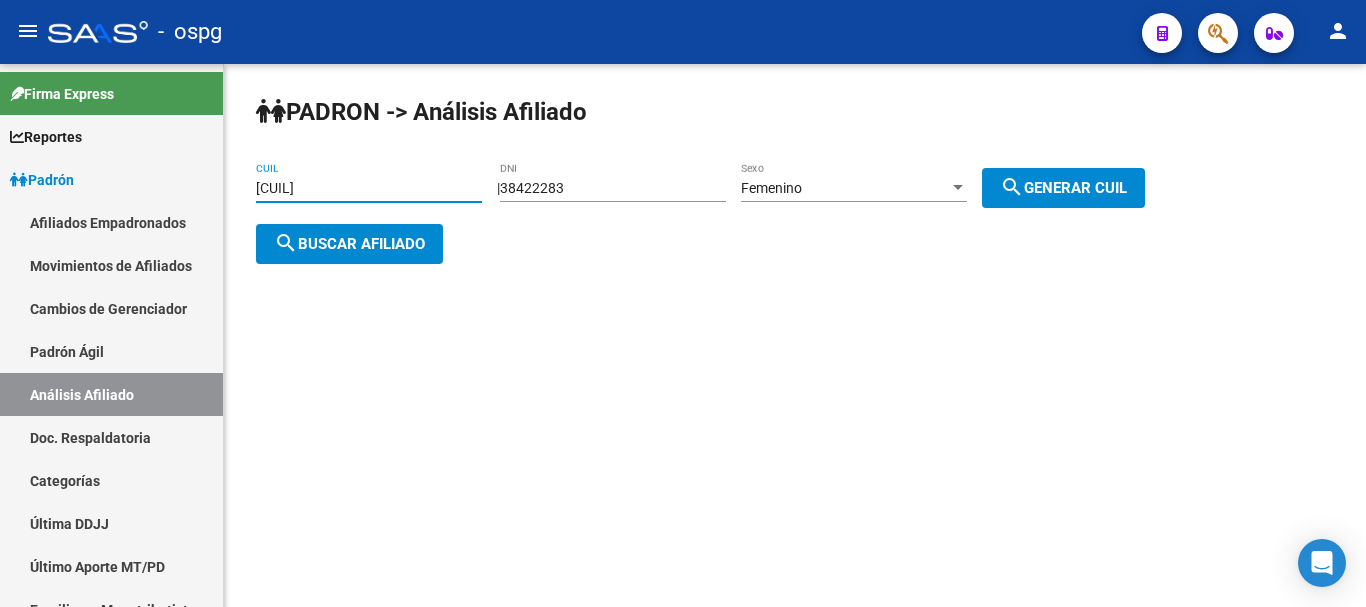 click on "[CUIL]" at bounding box center [369, 188] 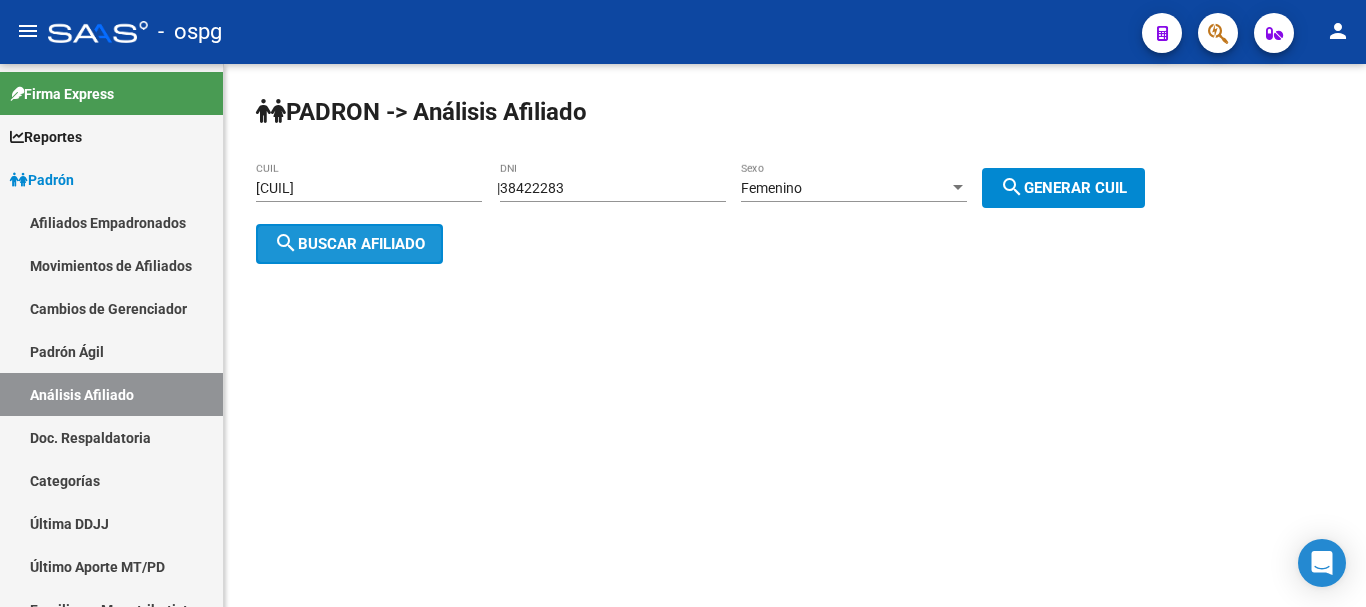 click on "search  Buscar afiliado" 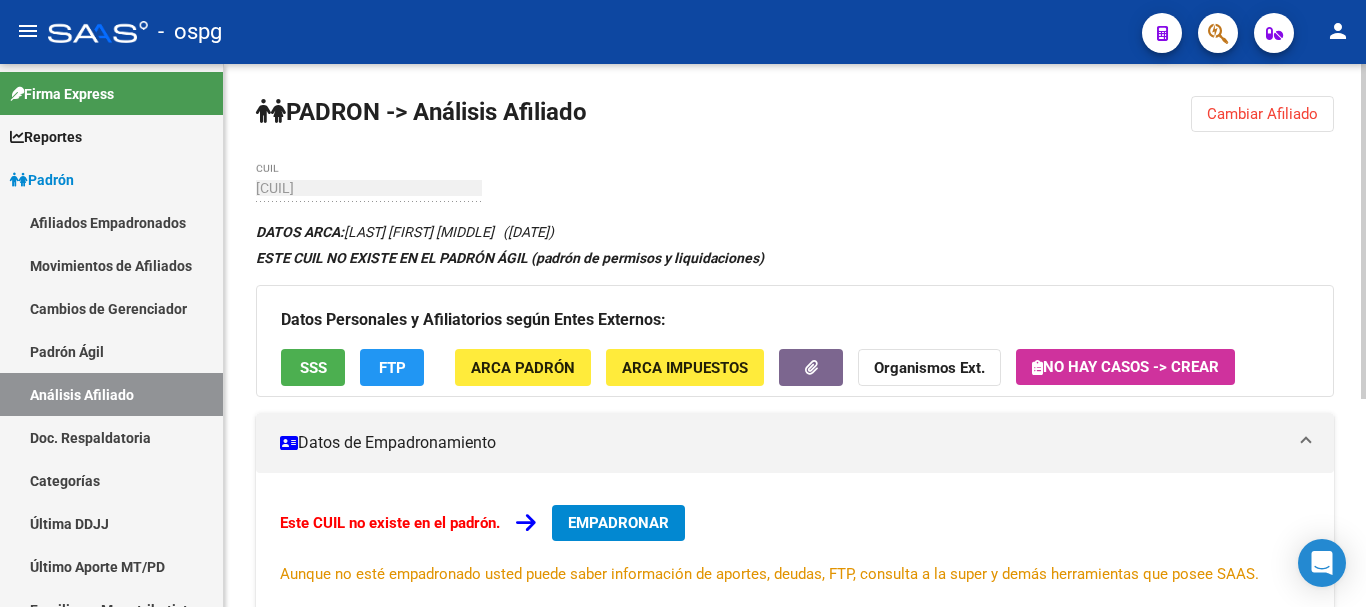 click on "Cambiar Afiliado" 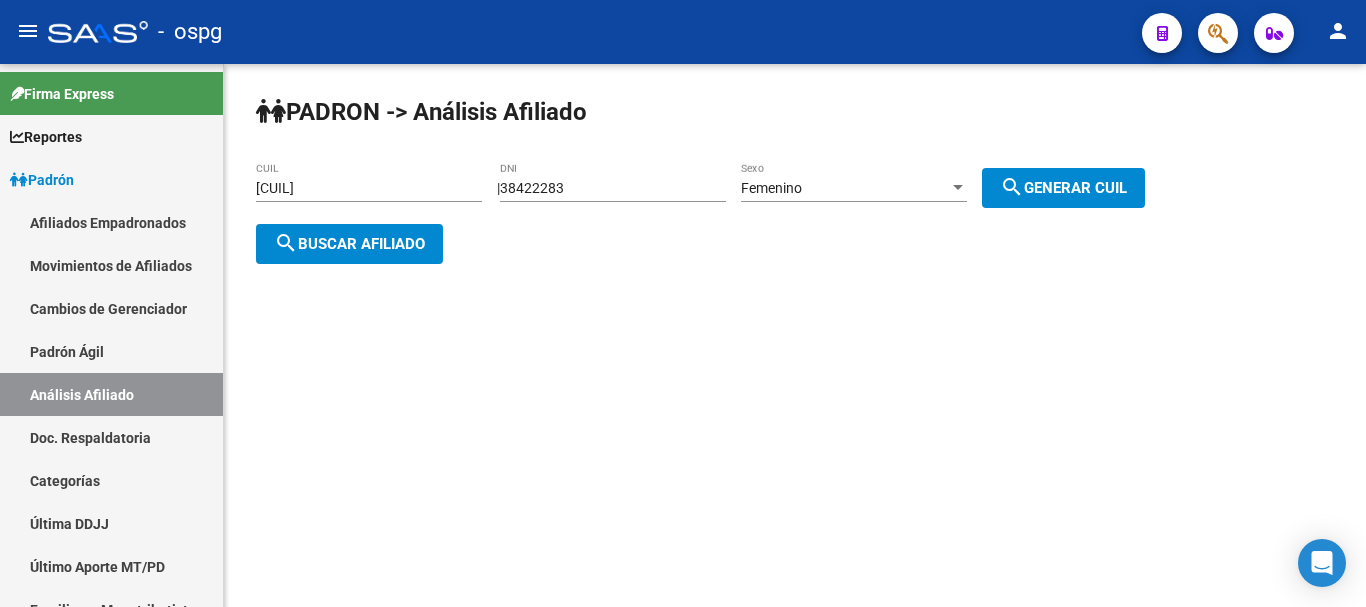 click on "[CUIL]" at bounding box center (369, 188) 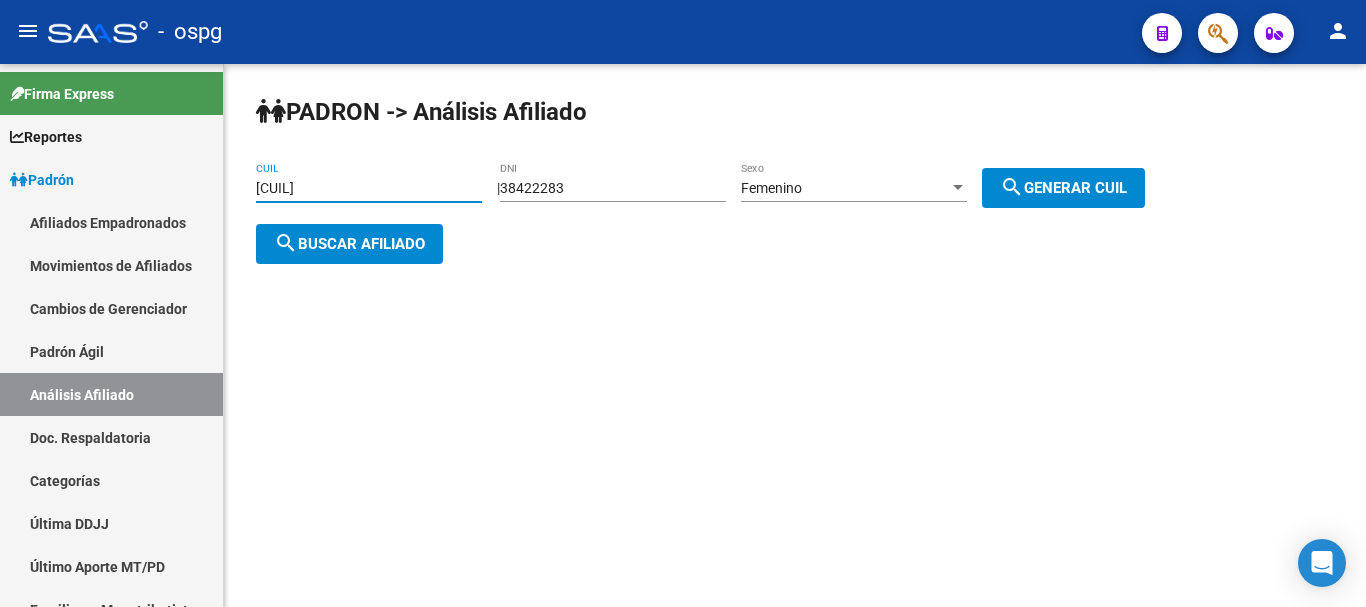 click on "[CUIL]" at bounding box center (369, 188) 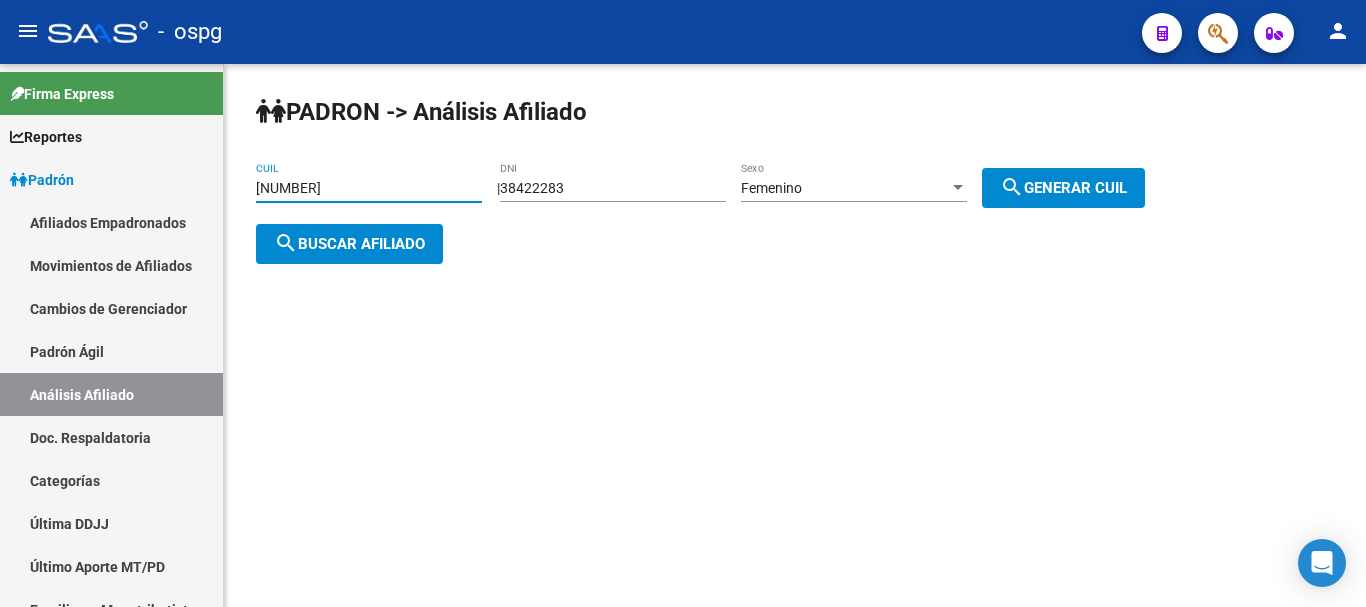click on "search  Buscar afiliado" 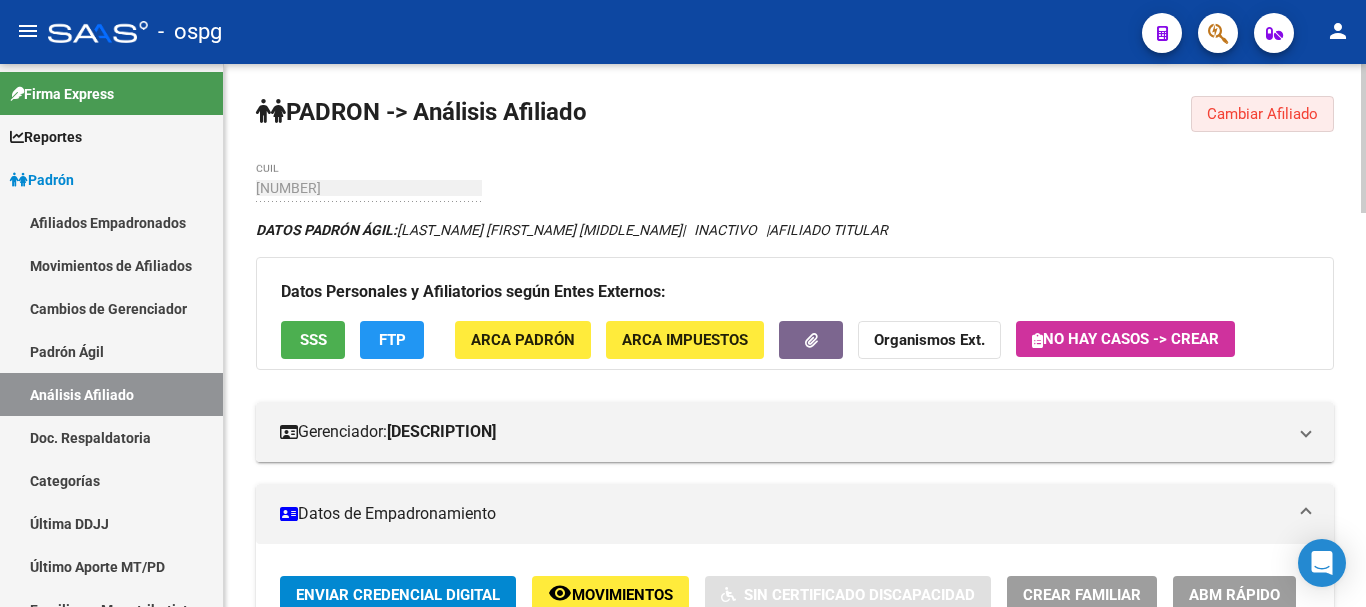drag, startPoint x: 1301, startPoint y: 123, endPoint x: 591, endPoint y: 128, distance: 710.0176 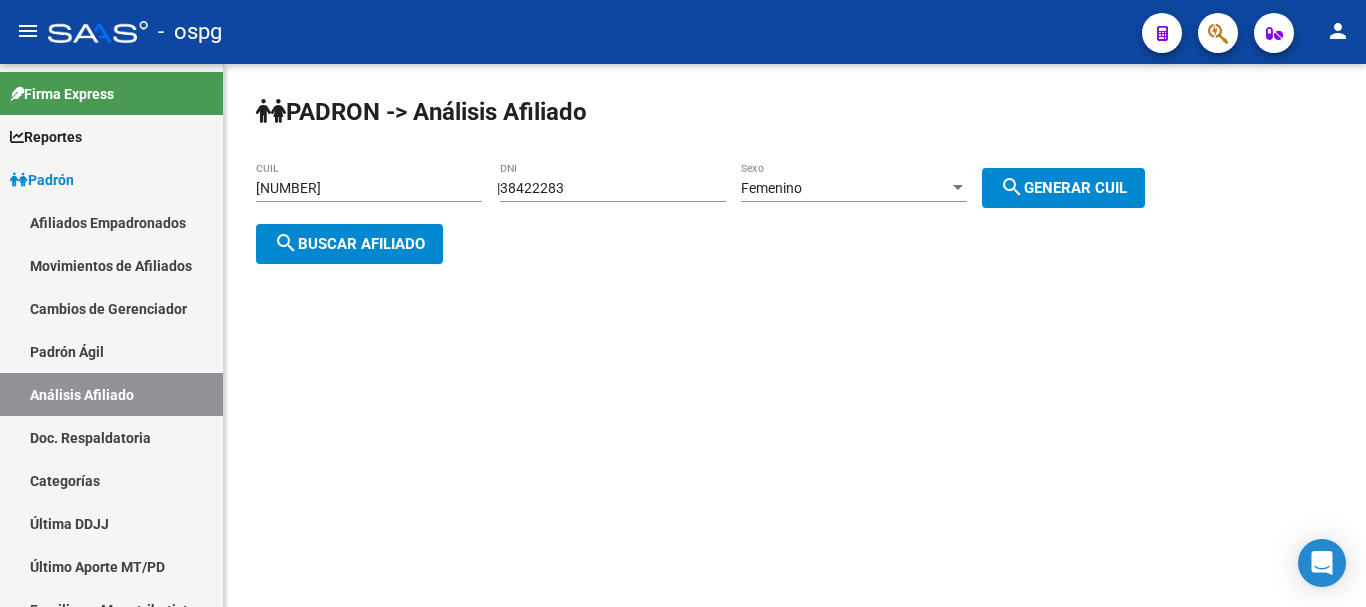 click on "[NUMBER] CUIL" 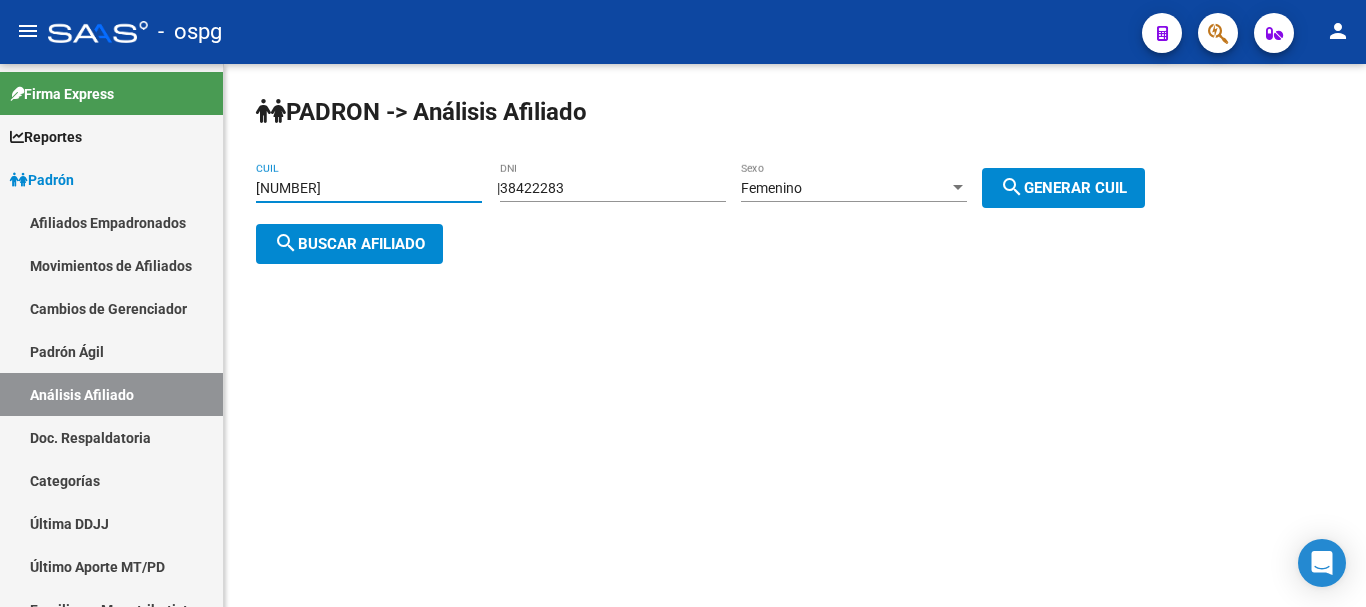 click on "[NUMBER] CUIL" 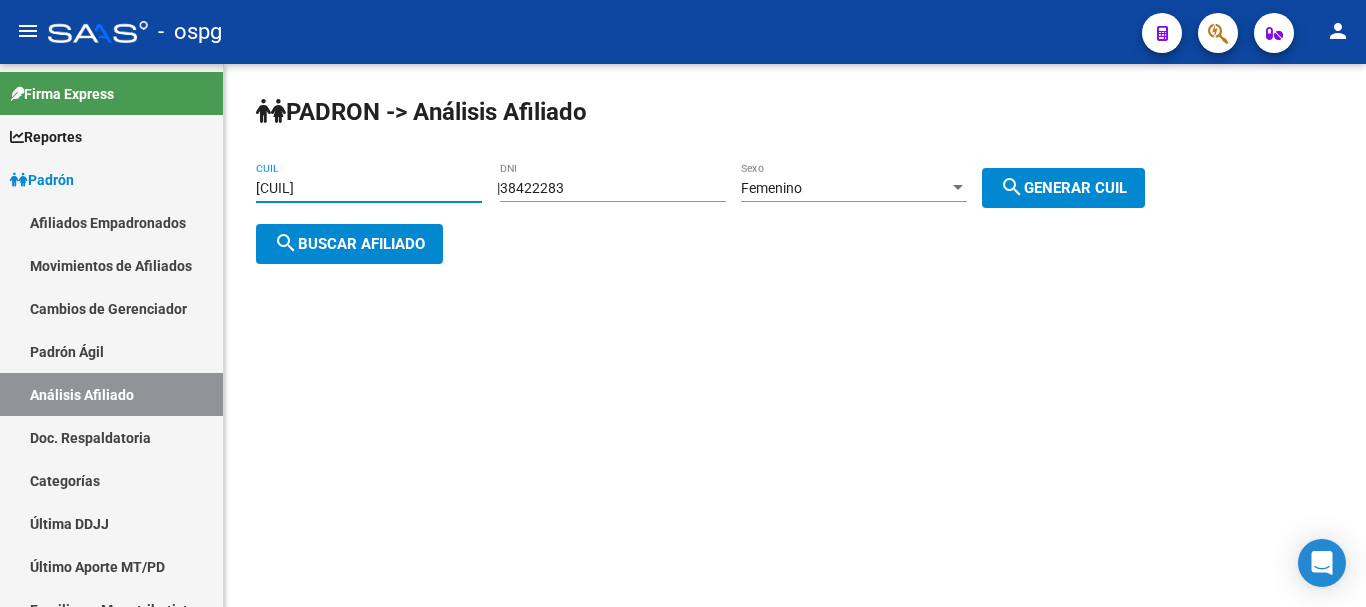 type on "[CUIL]" 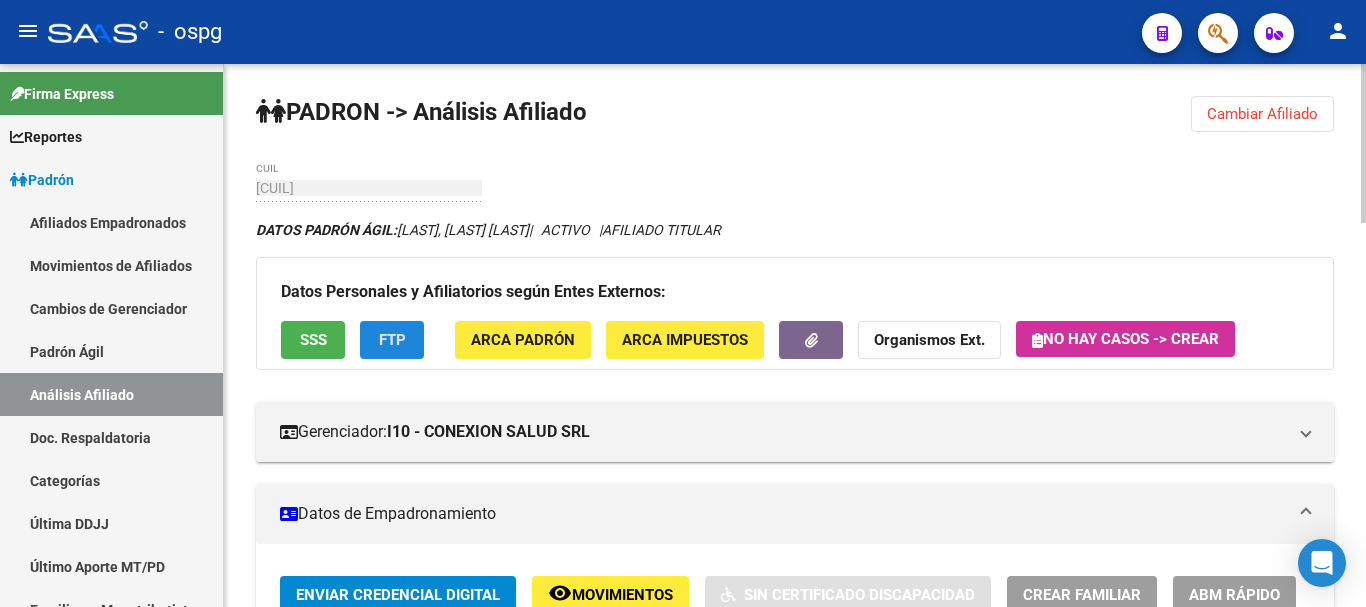 click on "FTP" 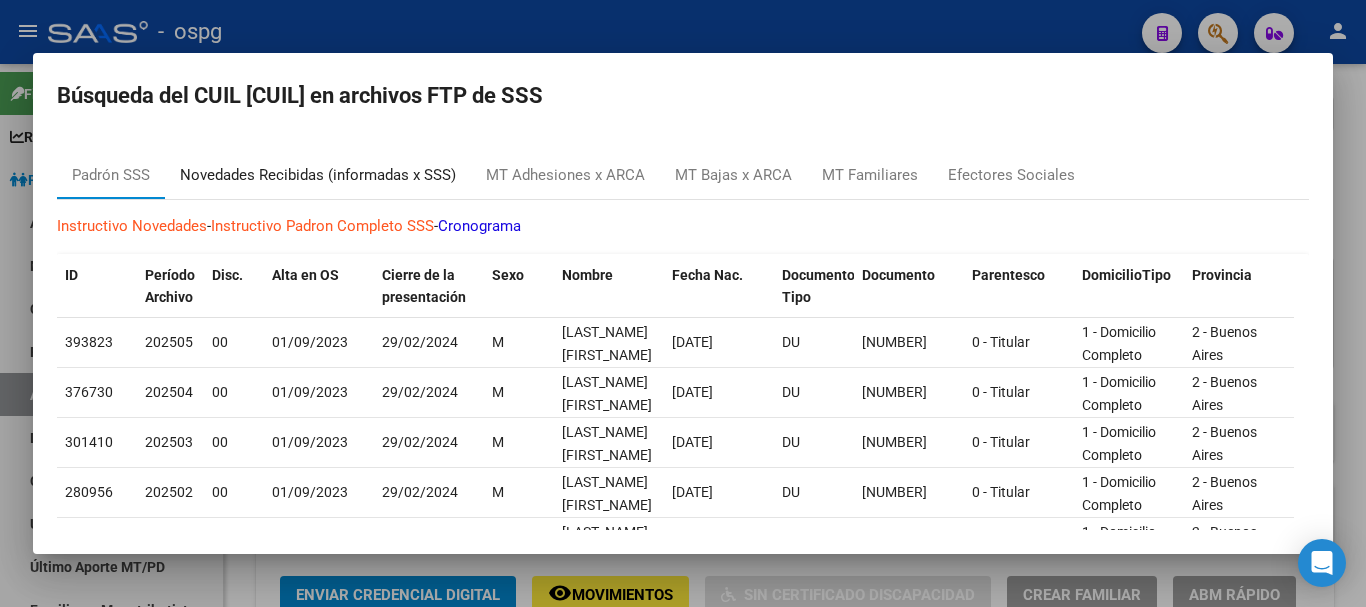 click on "Novedades Recibidas (informadas x SSS)" at bounding box center [318, 175] 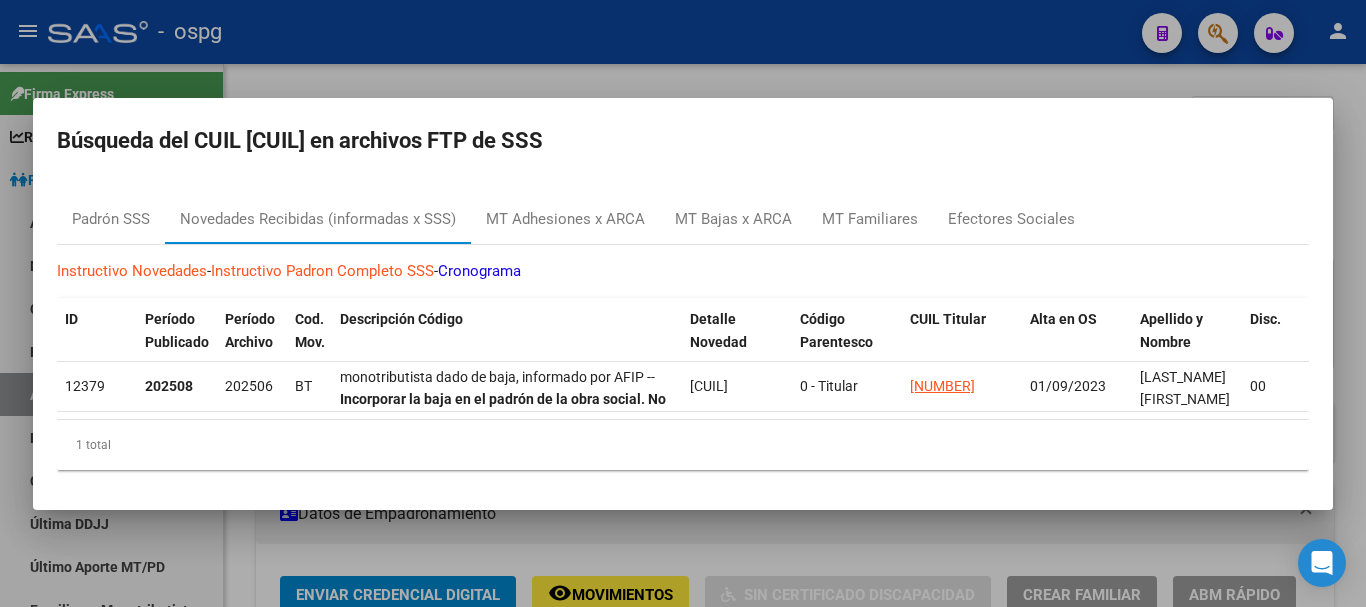 click at bounding box center (683, 303) 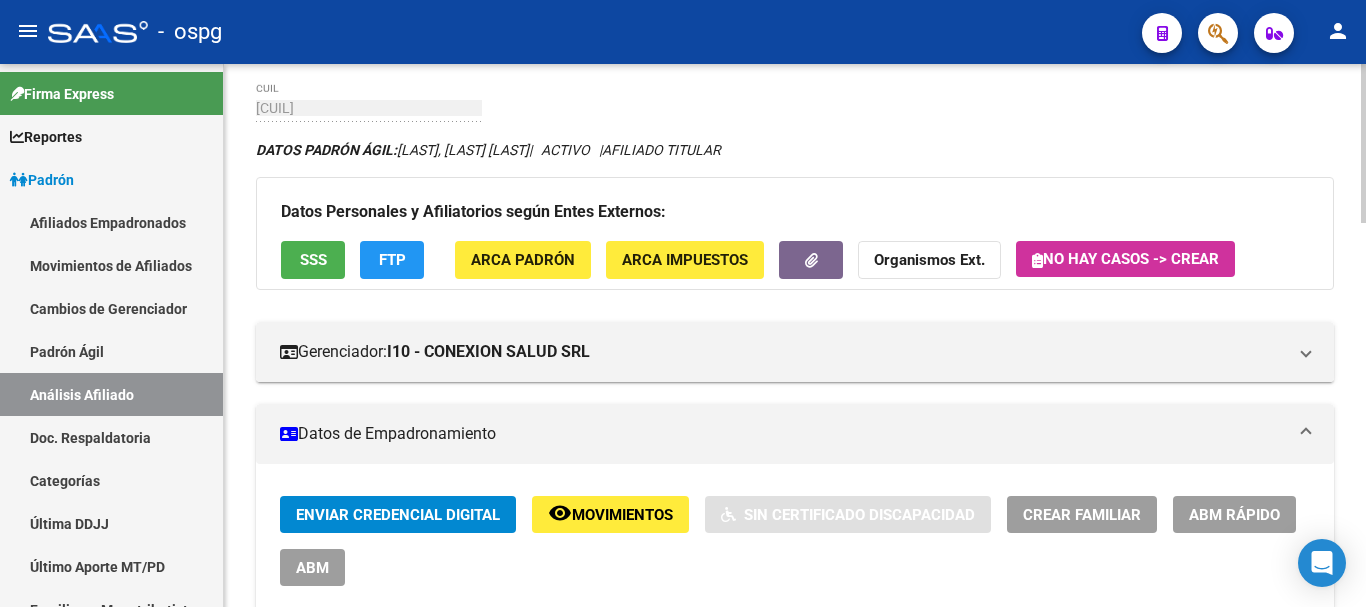 scroll, scrollTop: 200, scrollLeft: 0, axis: vertical 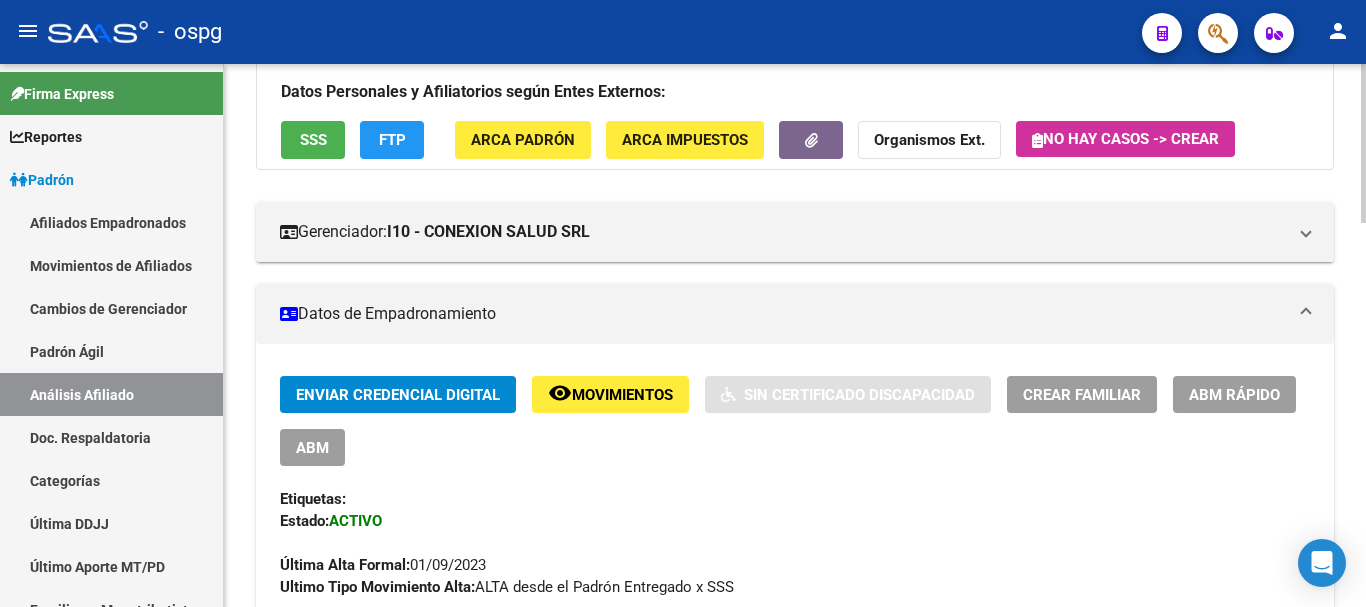 click on "ABM Rápido" 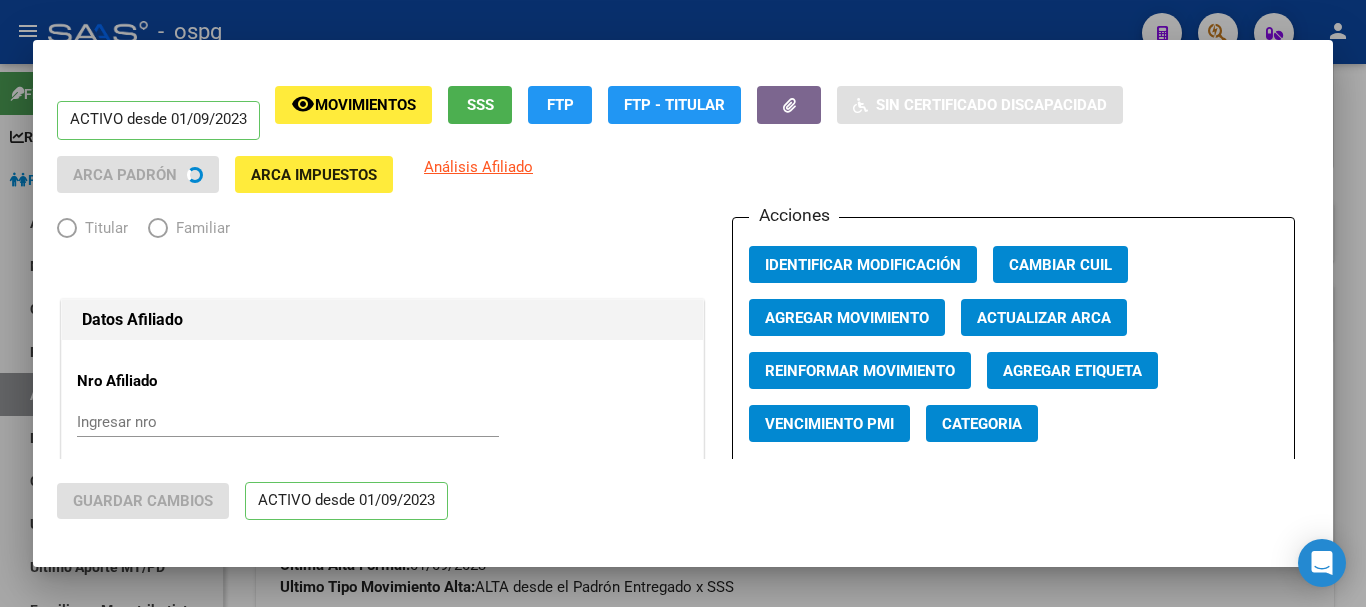 radio on "true" 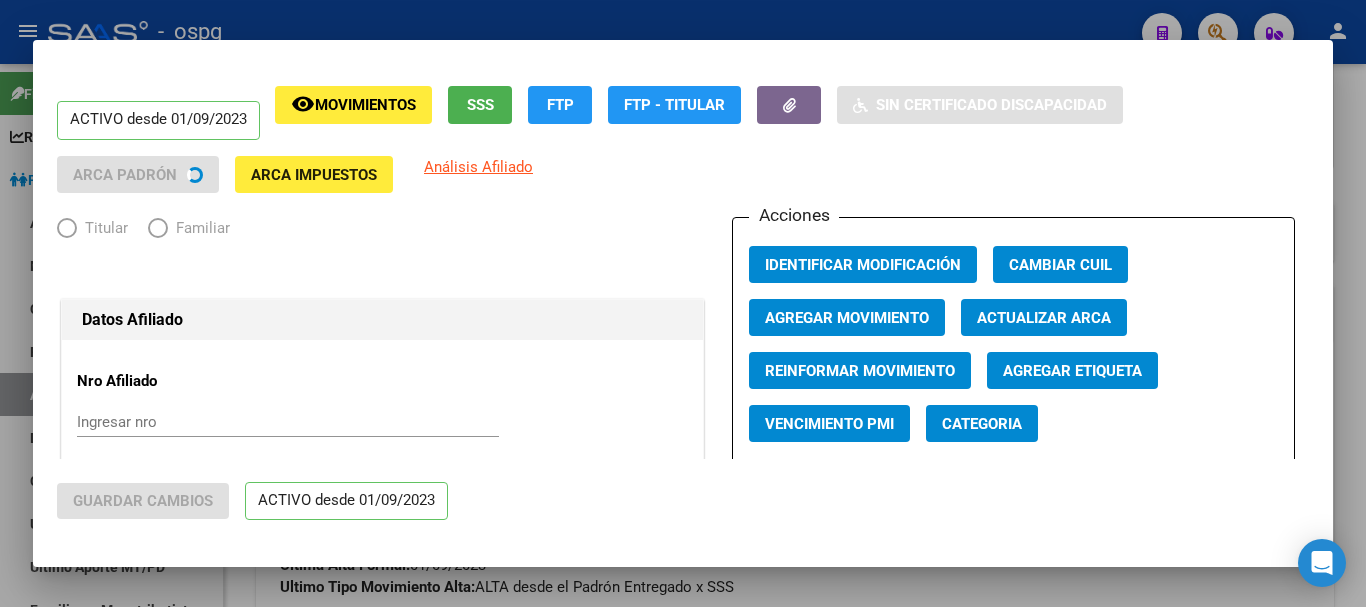 type on "[CUIL]" 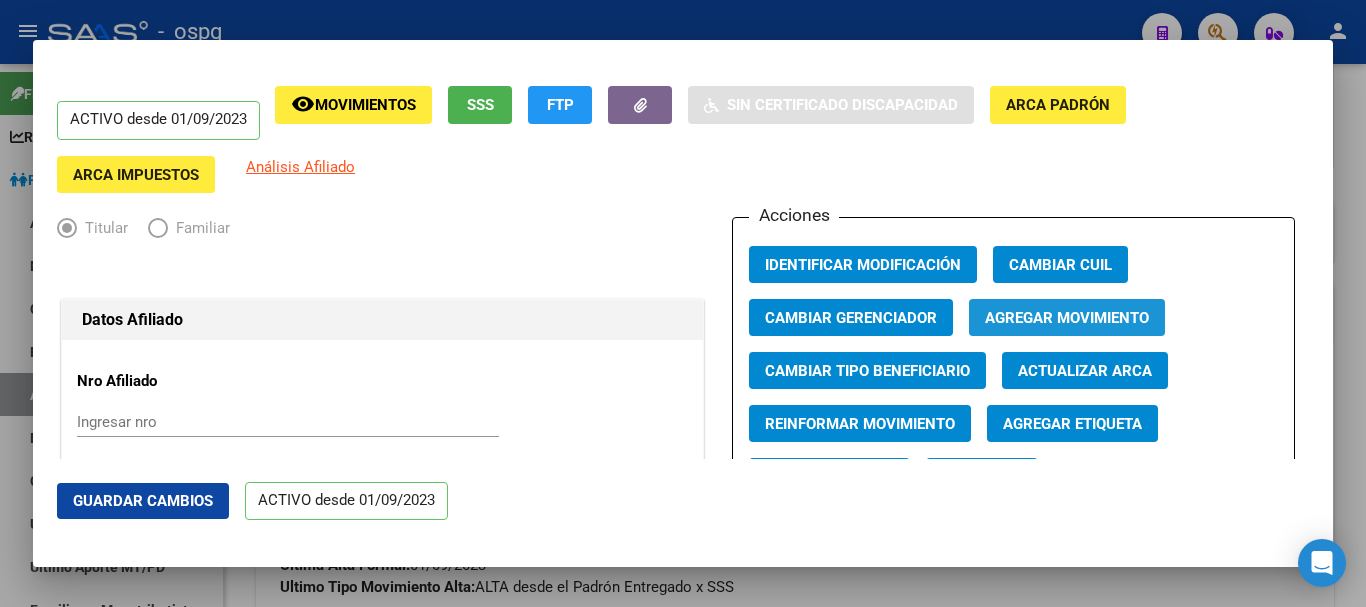 click on "Agregar Movimiento" 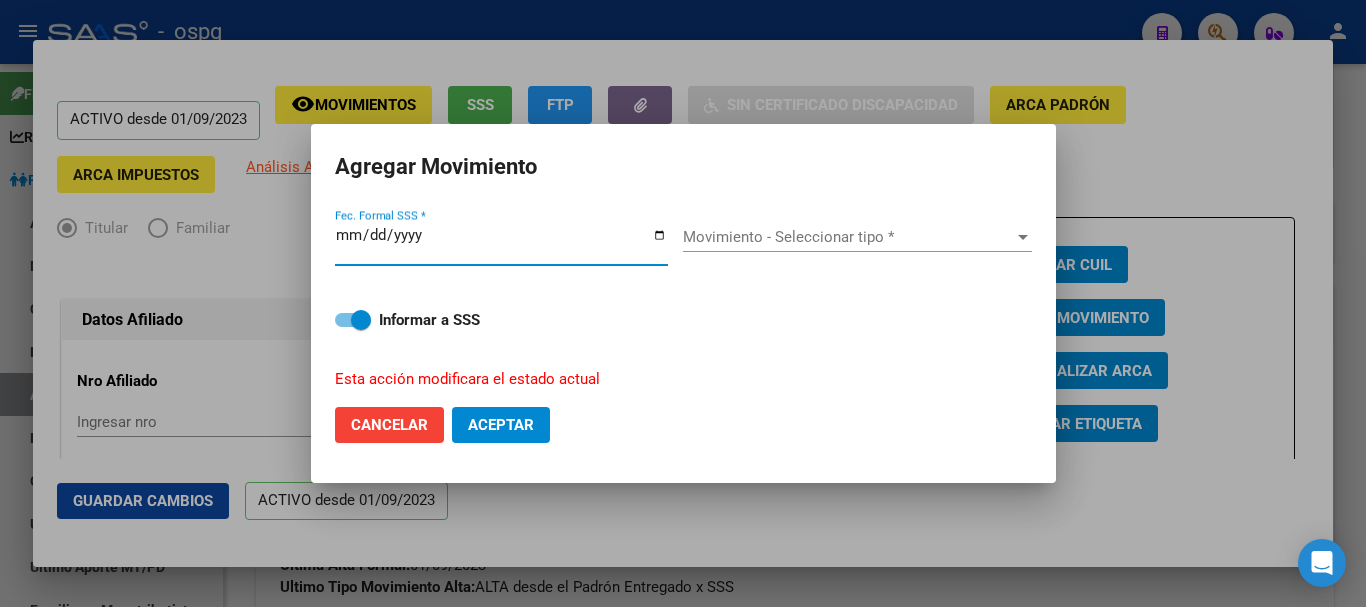 type on "2025-08-04" 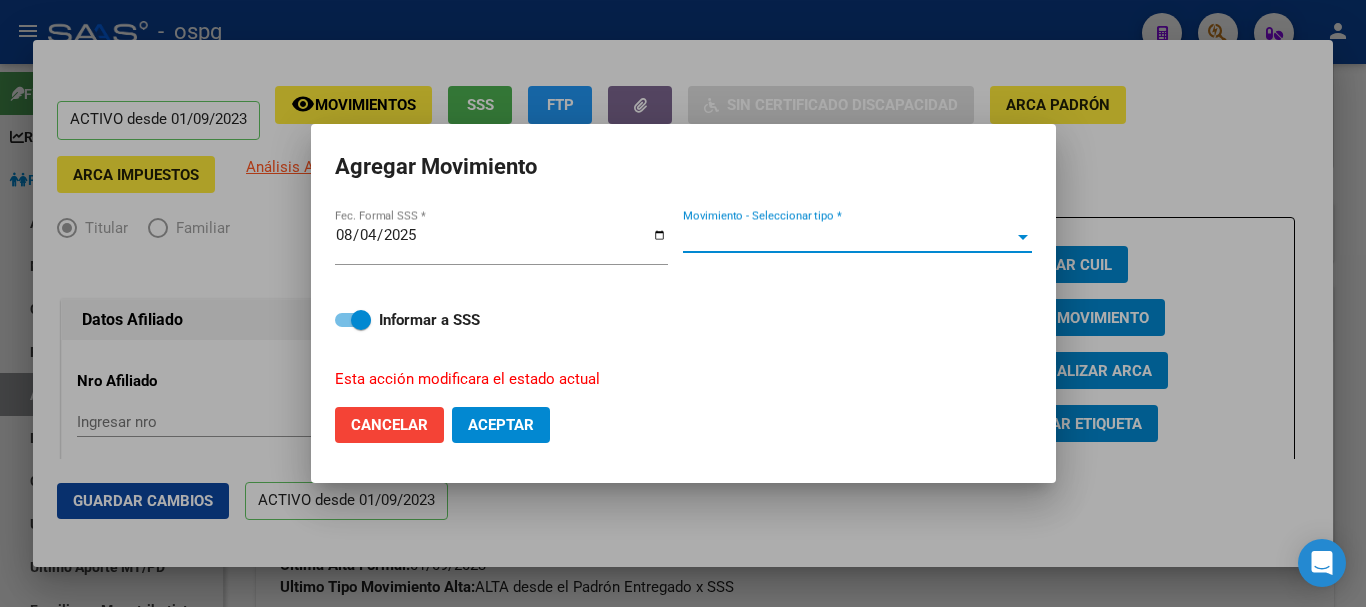 click on "Movimiento - Seleccionar tipo *" at bounding box center [848, 237] 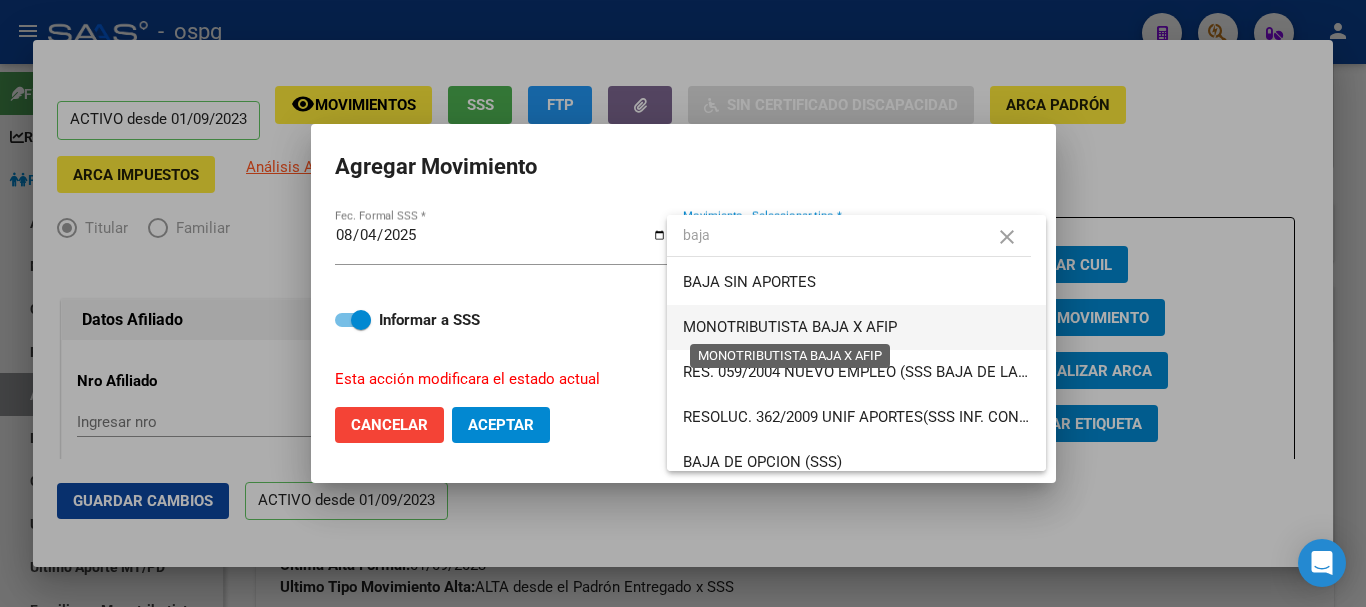 type on "baja" 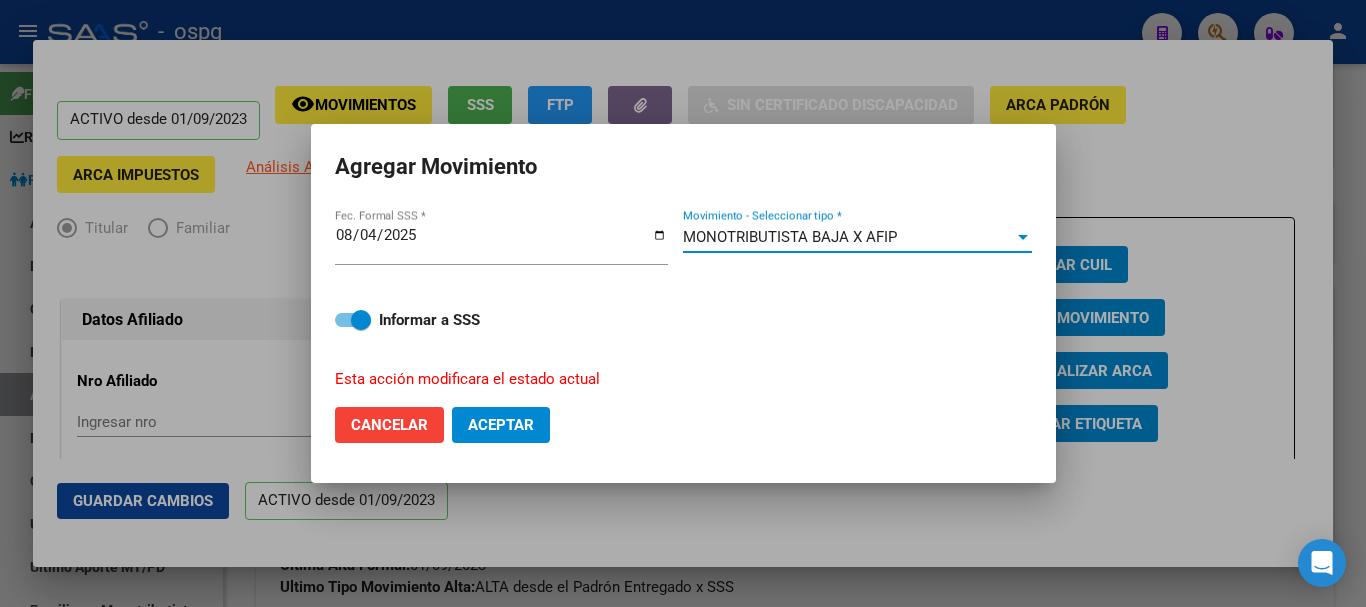click on "Aceptar" 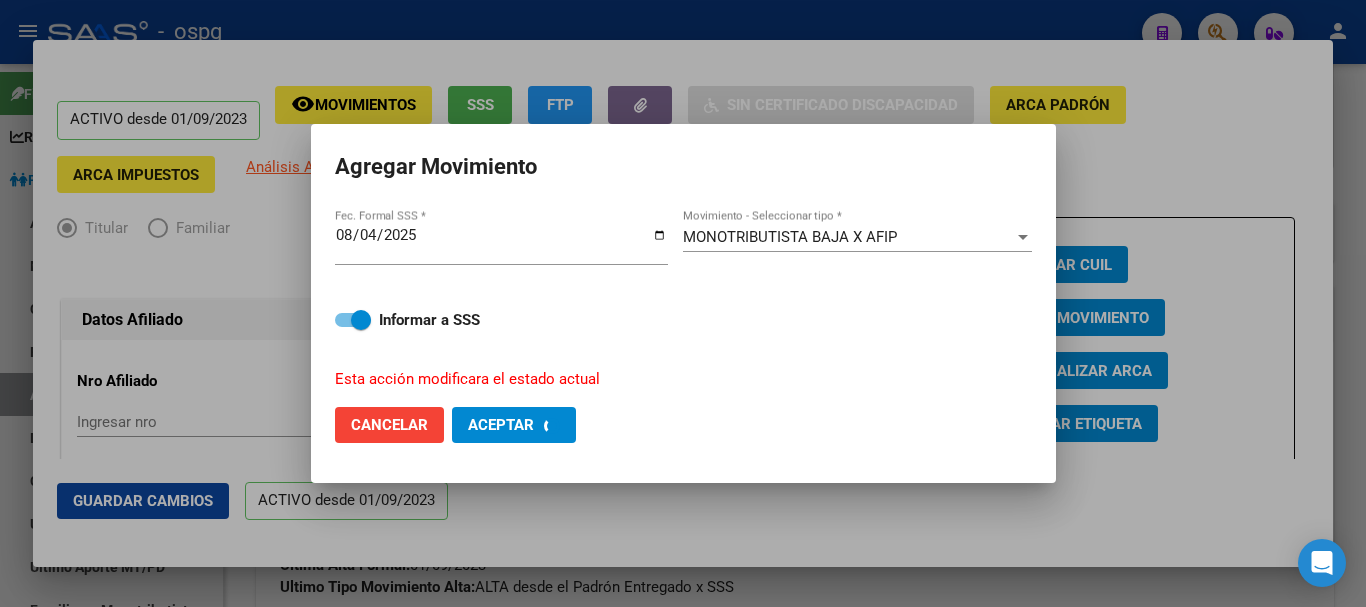 checkbox on "false" 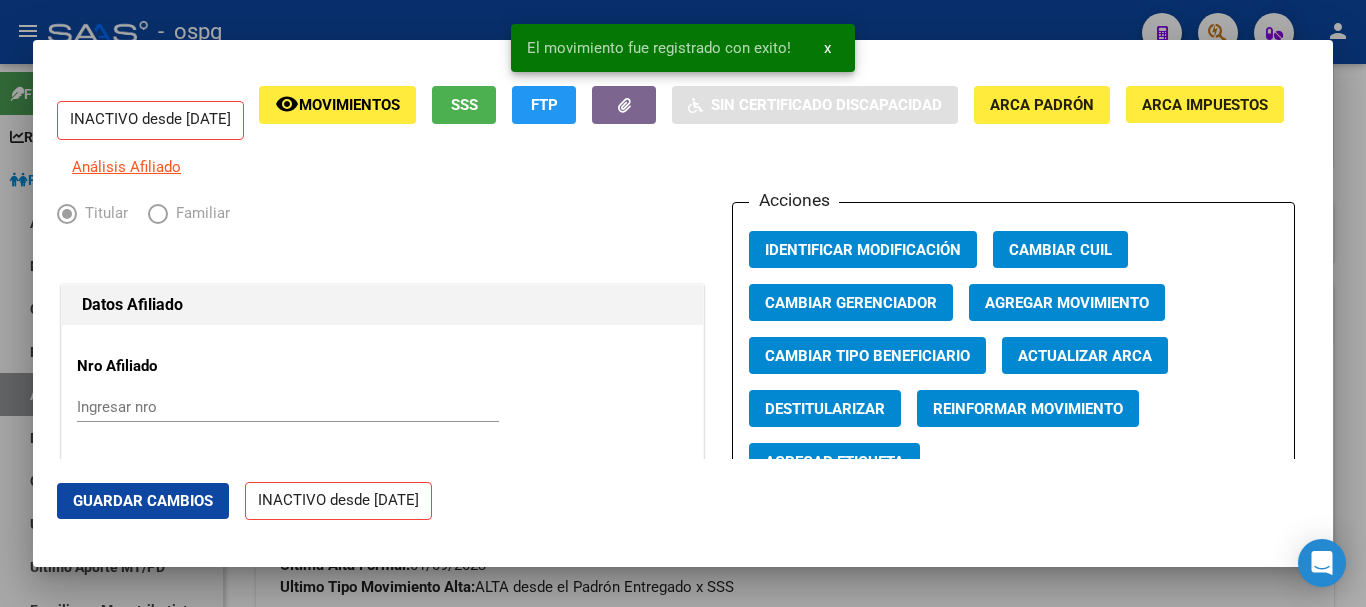 click at bounding box center (683, 303) 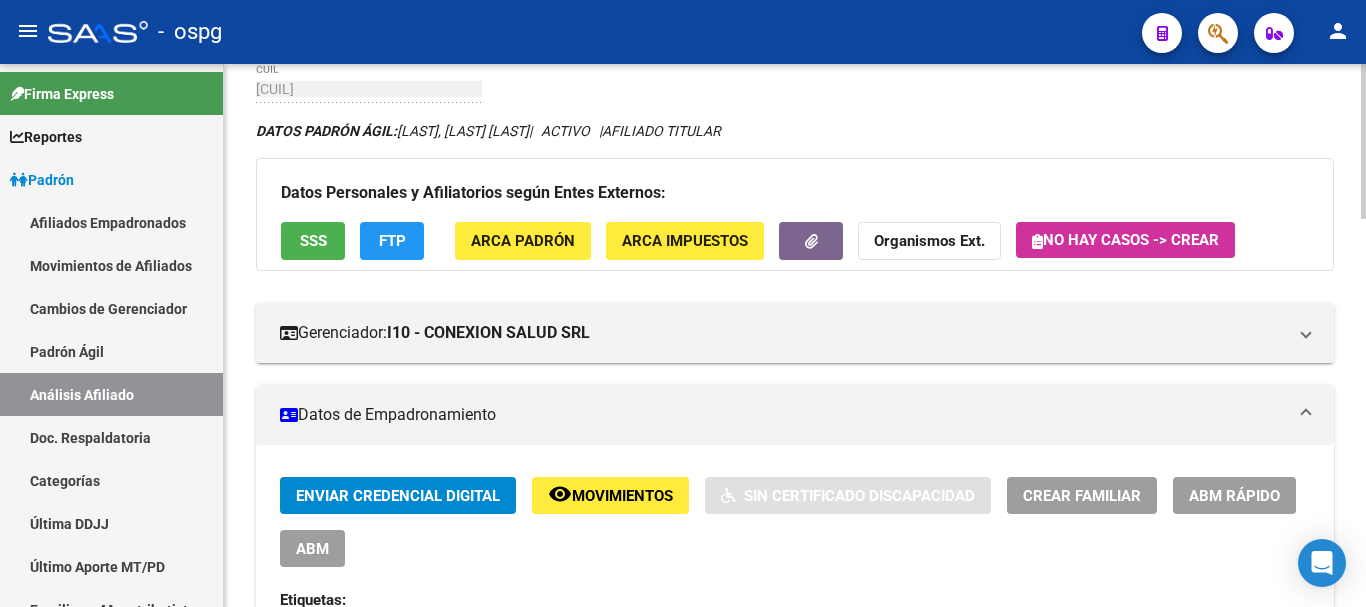 scroll, scrollTop: 0, scrollLeft: 0, axis: both 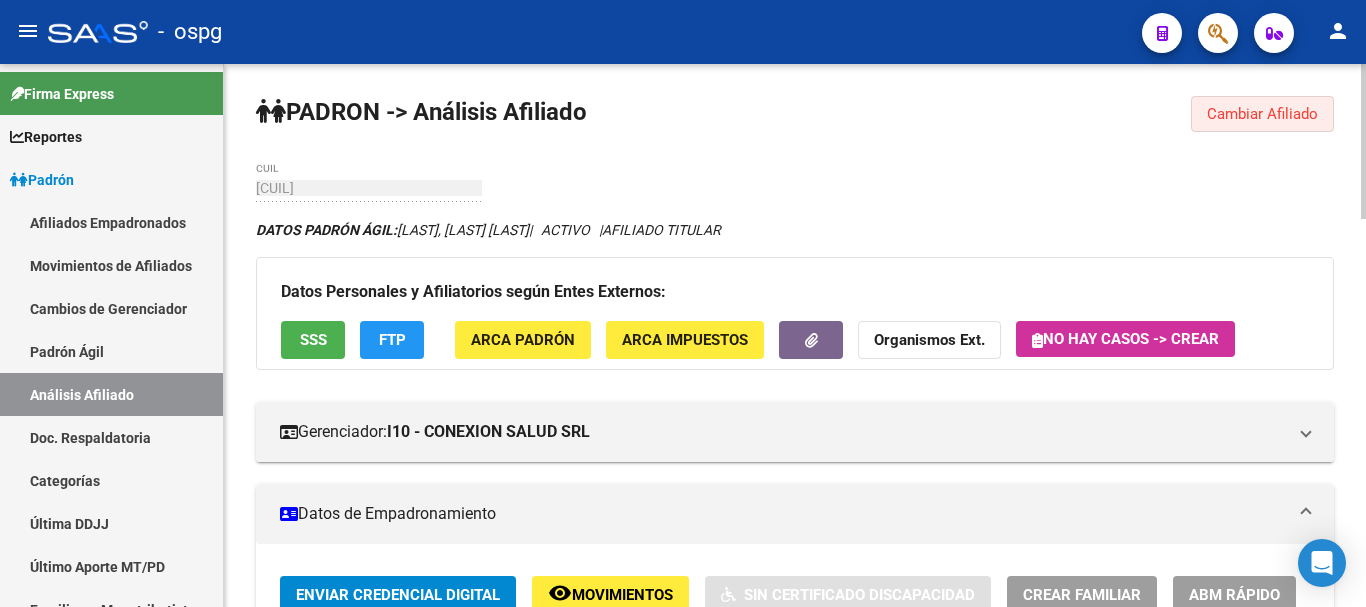 drag, startPoint x: 1246, startPoint y: 114, endPoint x: 537, endPoint y: 266, distance: 725.11035 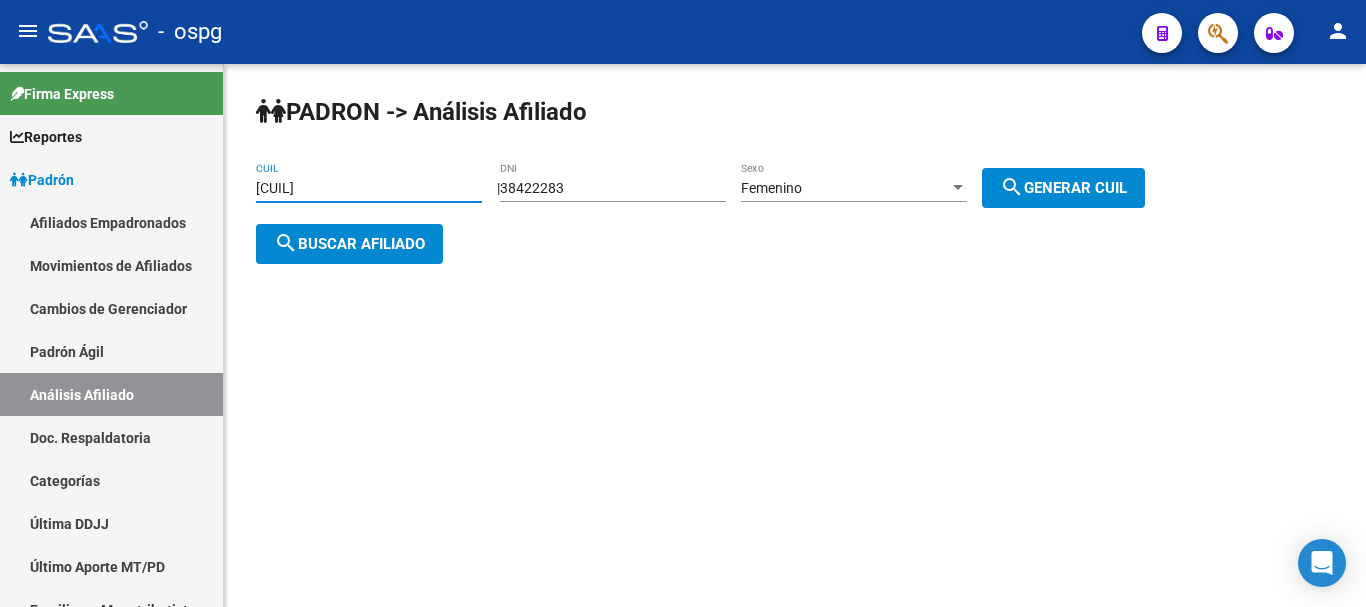 click on "[CUIL]" at bounding box center [369, 188] 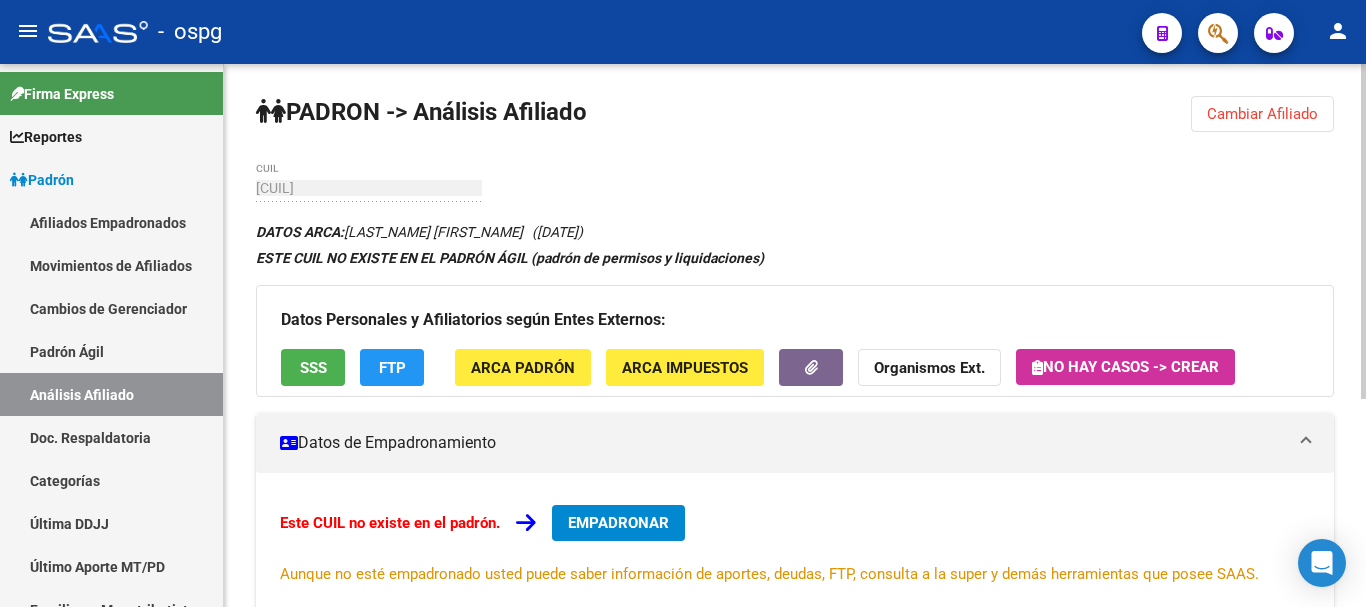 click on "Cambiar Afiliado" 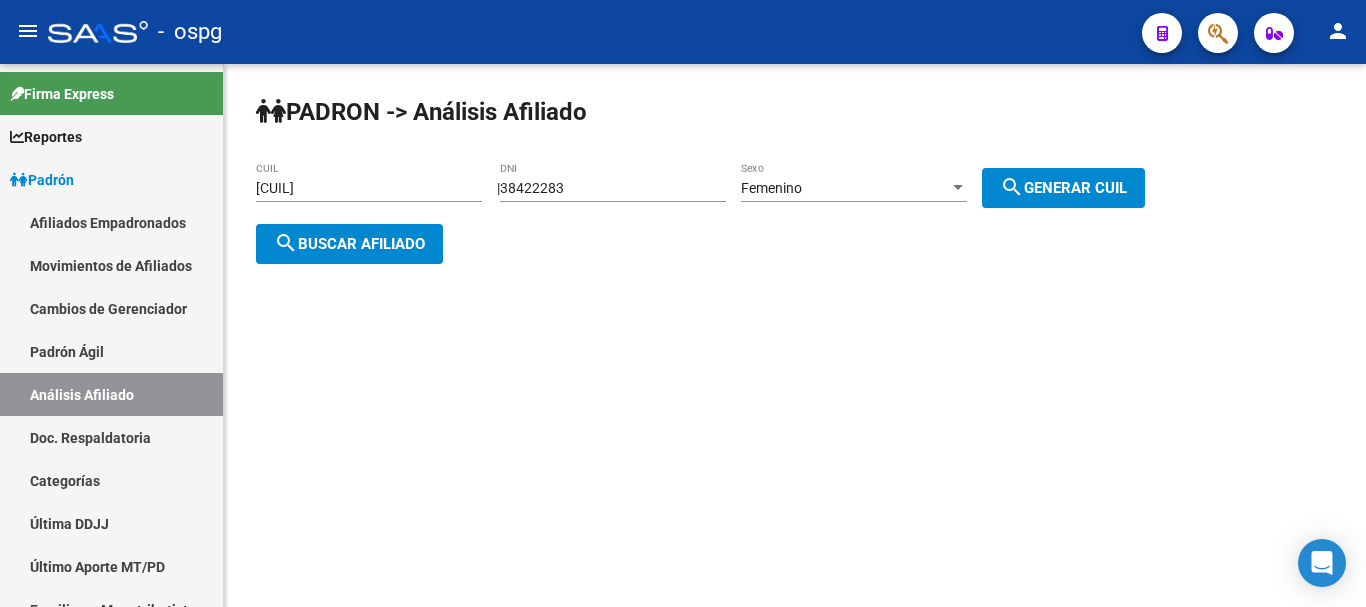 click on "[CUIL] CUIL" 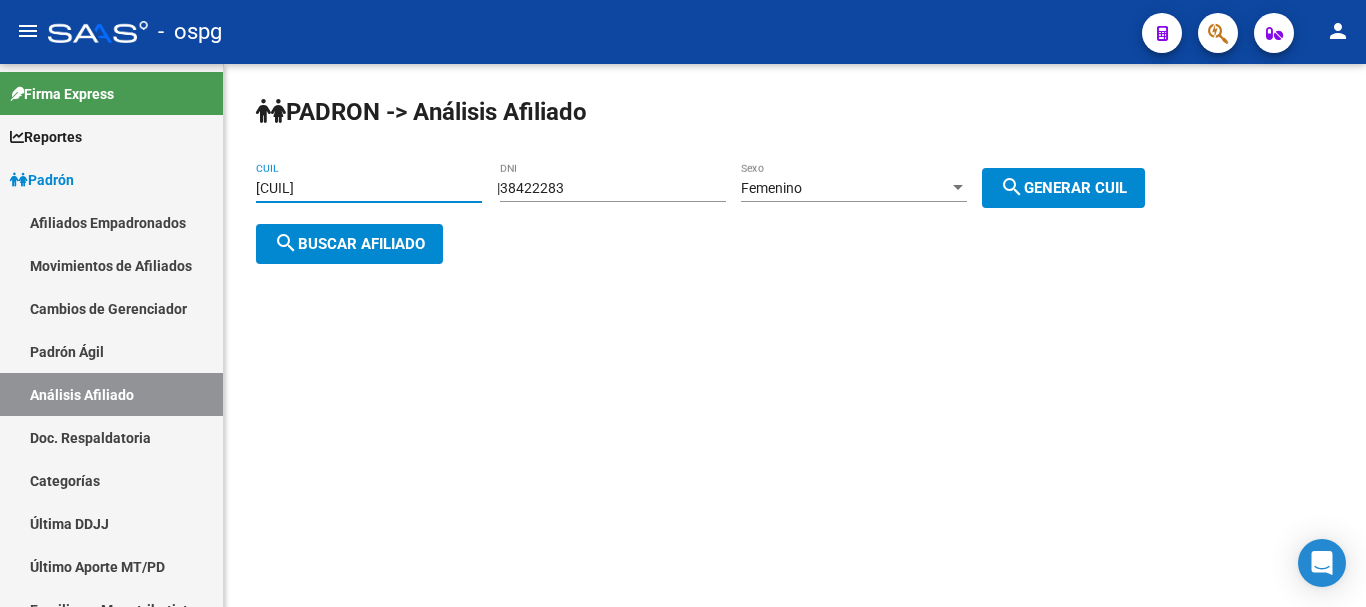 click on "[CUIL]" at bounding box center [369, 188] 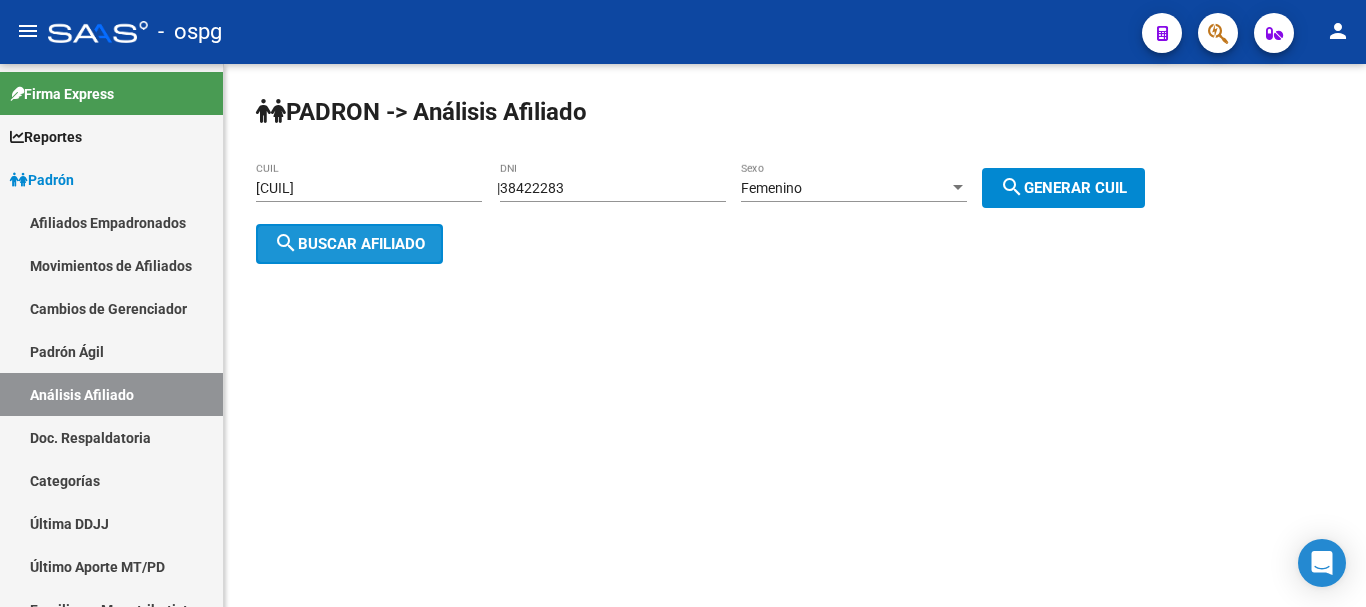 click on "search  Buscar afiliado" 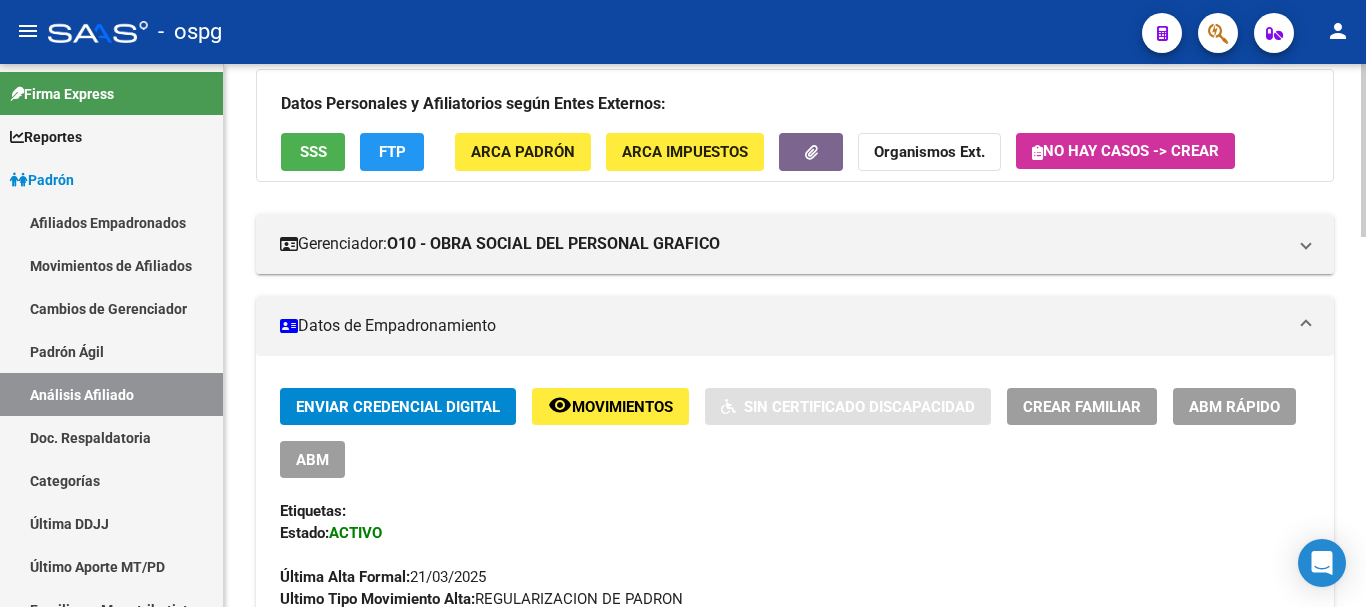 scroll, scrollTop: 200, scrollLeft: 0, axis: vertical 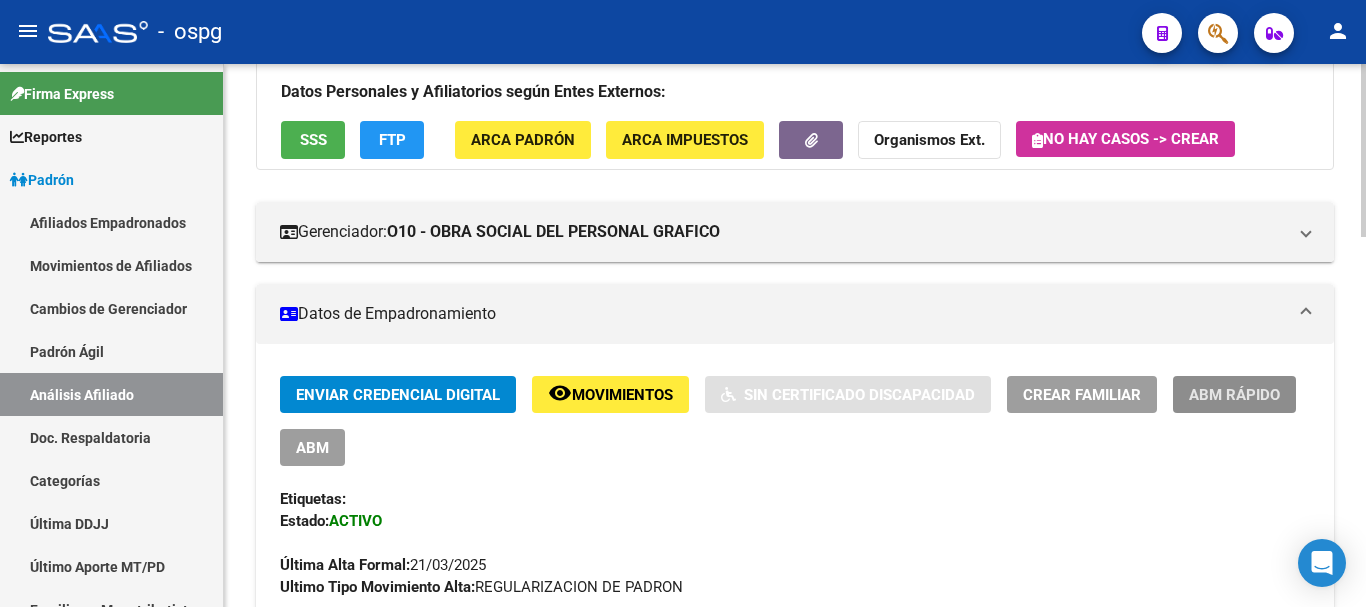click on "ABM Rápido" 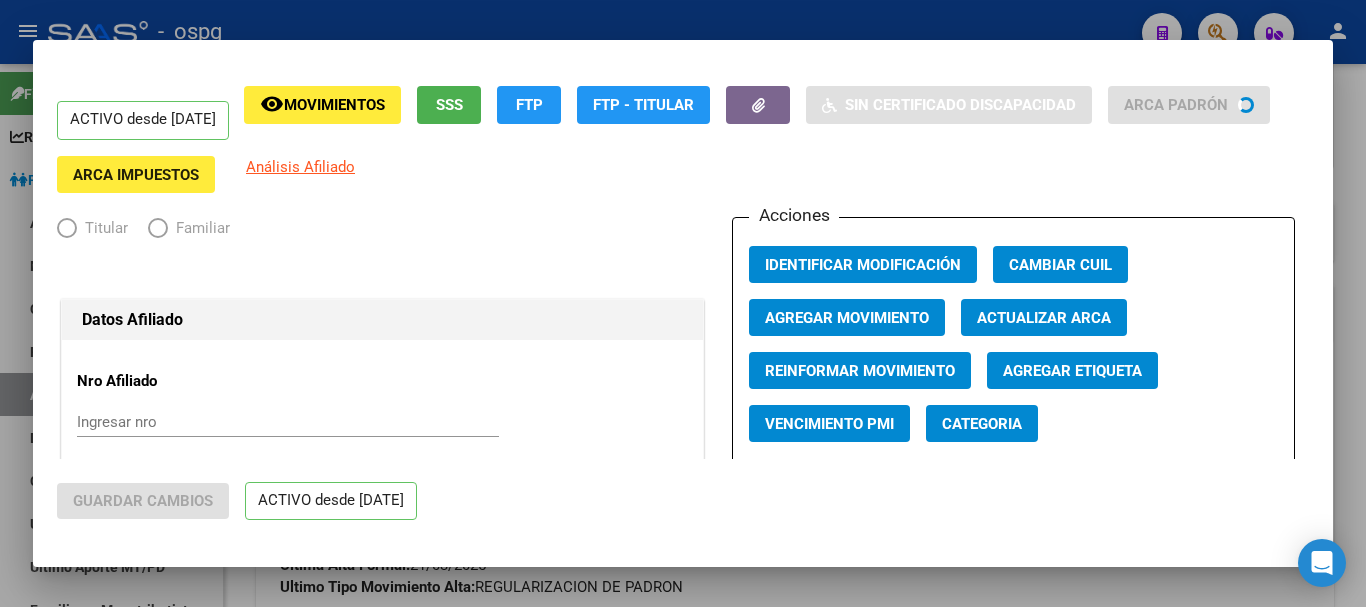 radio on "true" 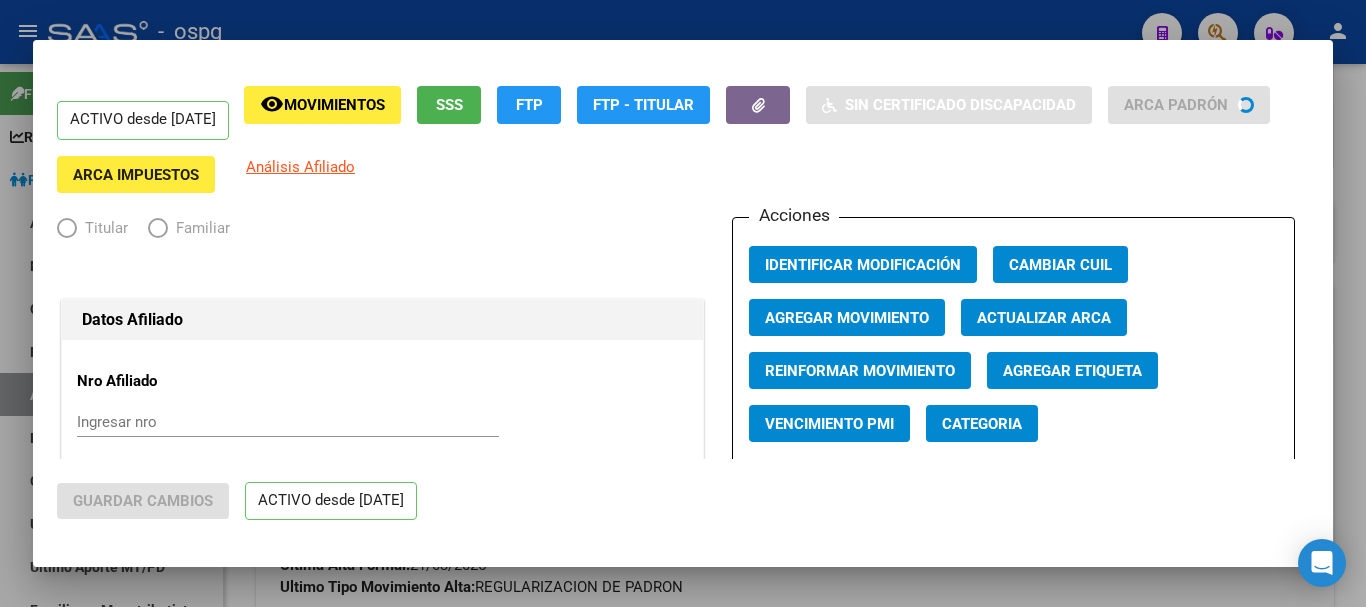type on "[CUIL]" 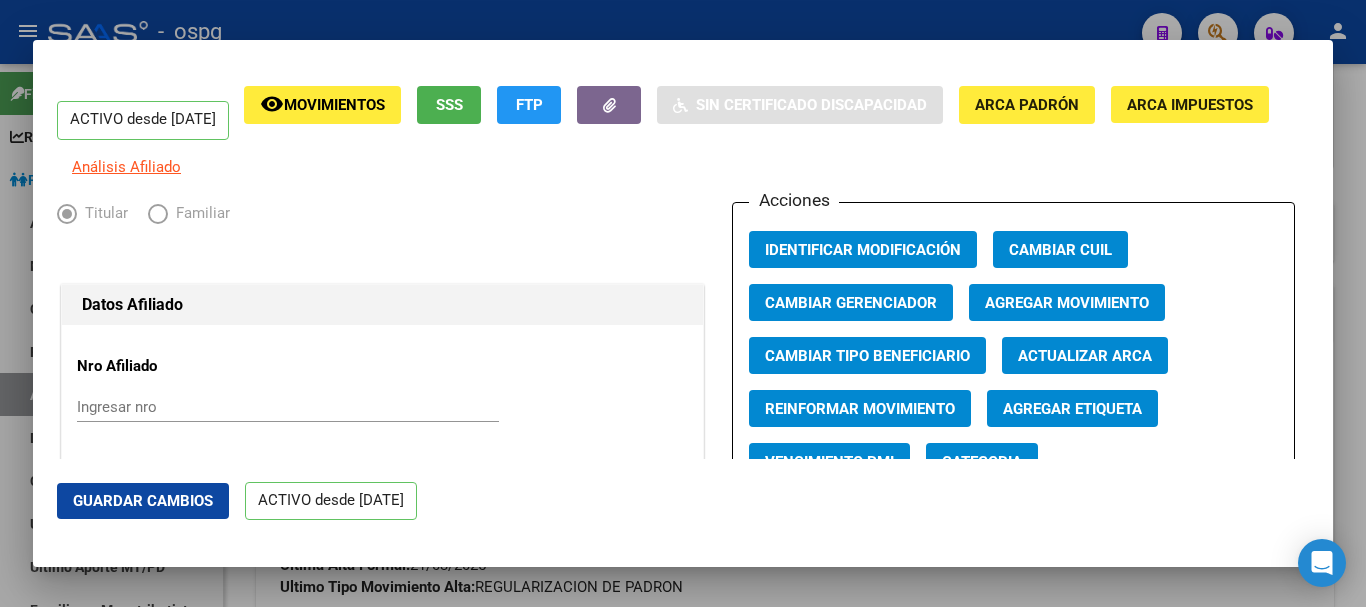 click at bounding box center (683, 303) 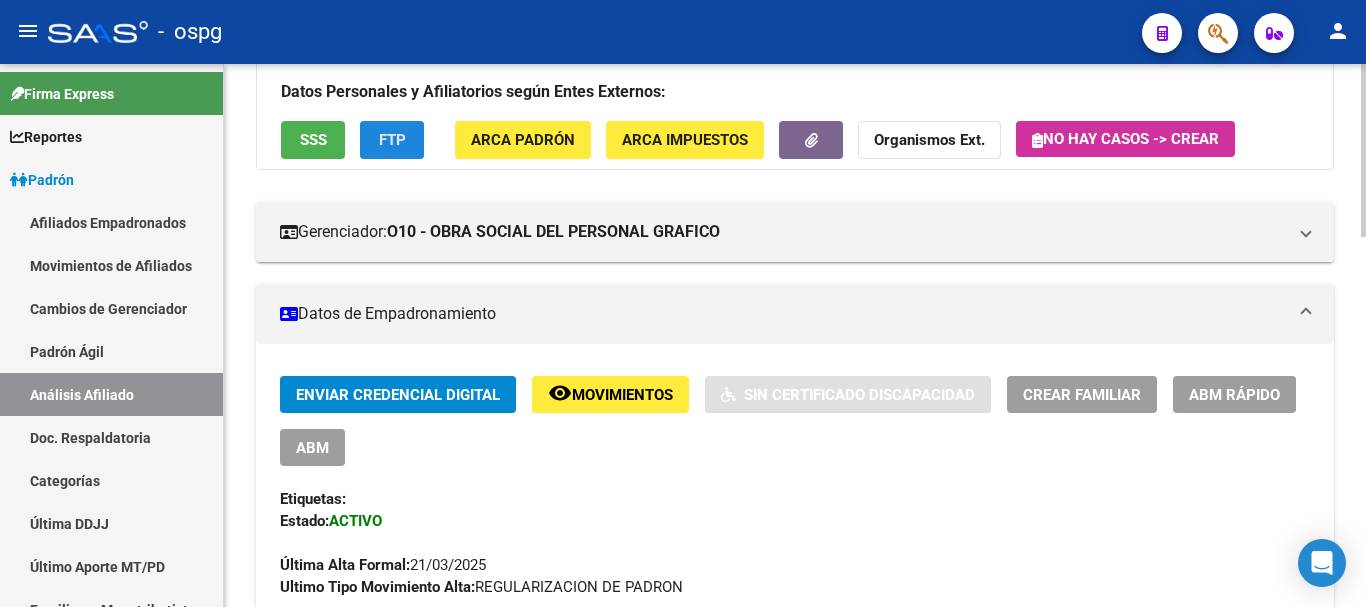 click on "FTP" 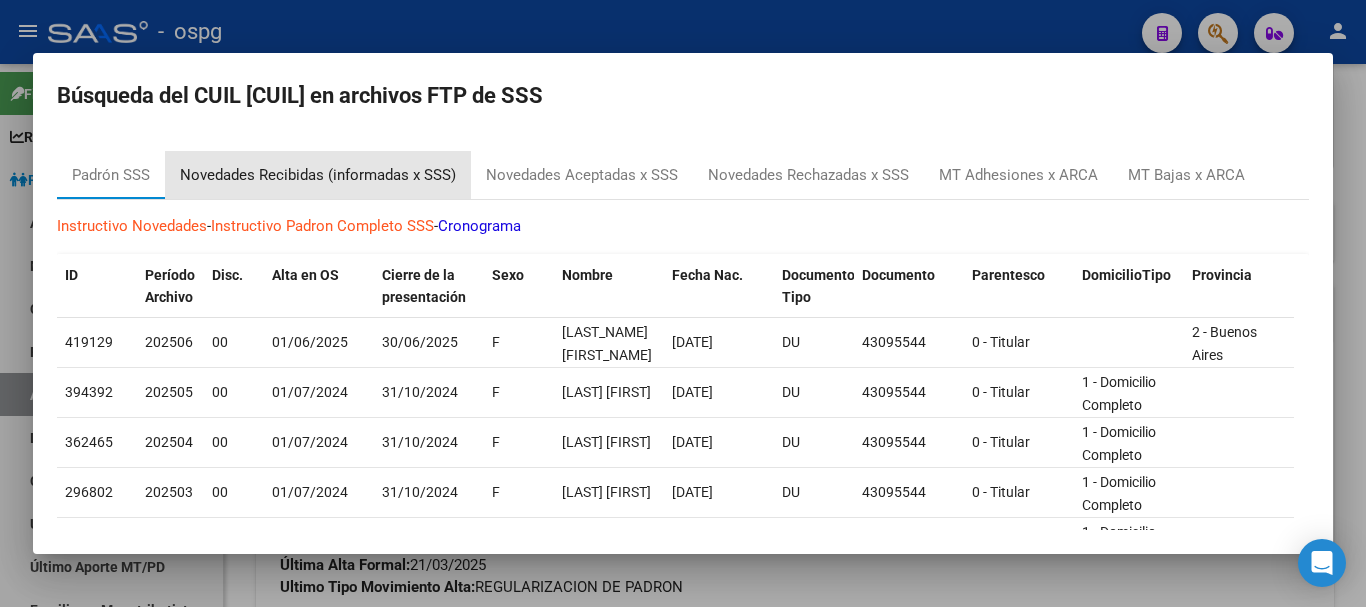 click on "Novedades Recibidas (informadas x SSS)" at bounding box center [318, 175] 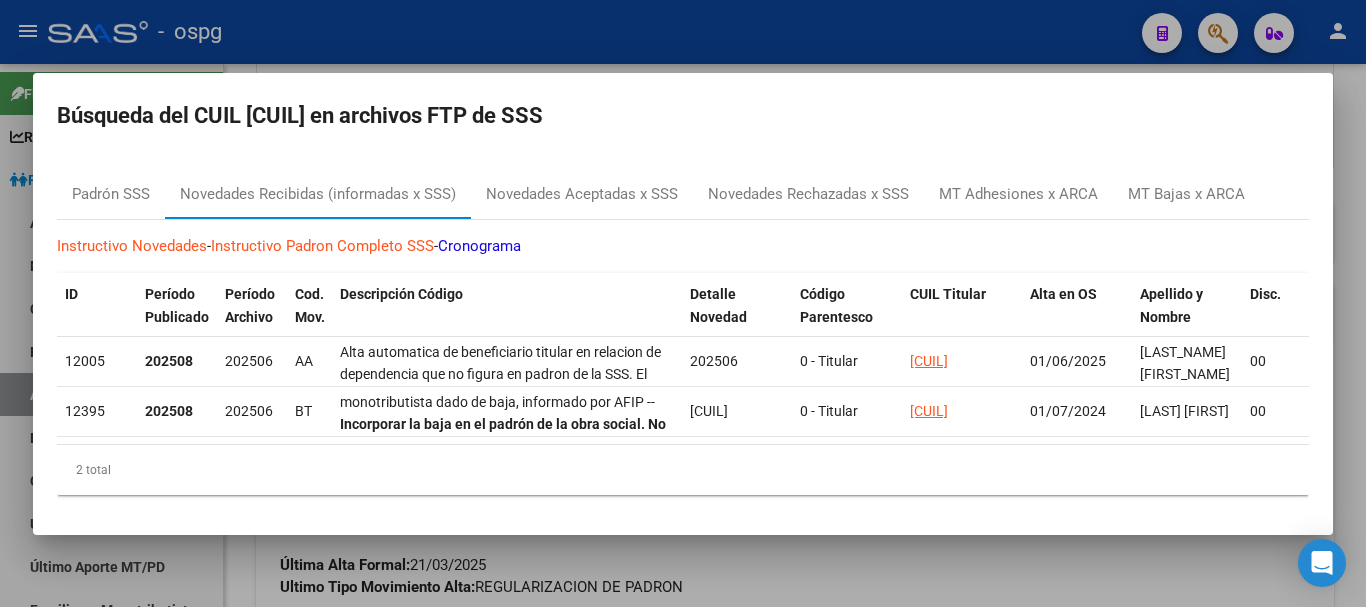 click at bounding box center [683, 303] 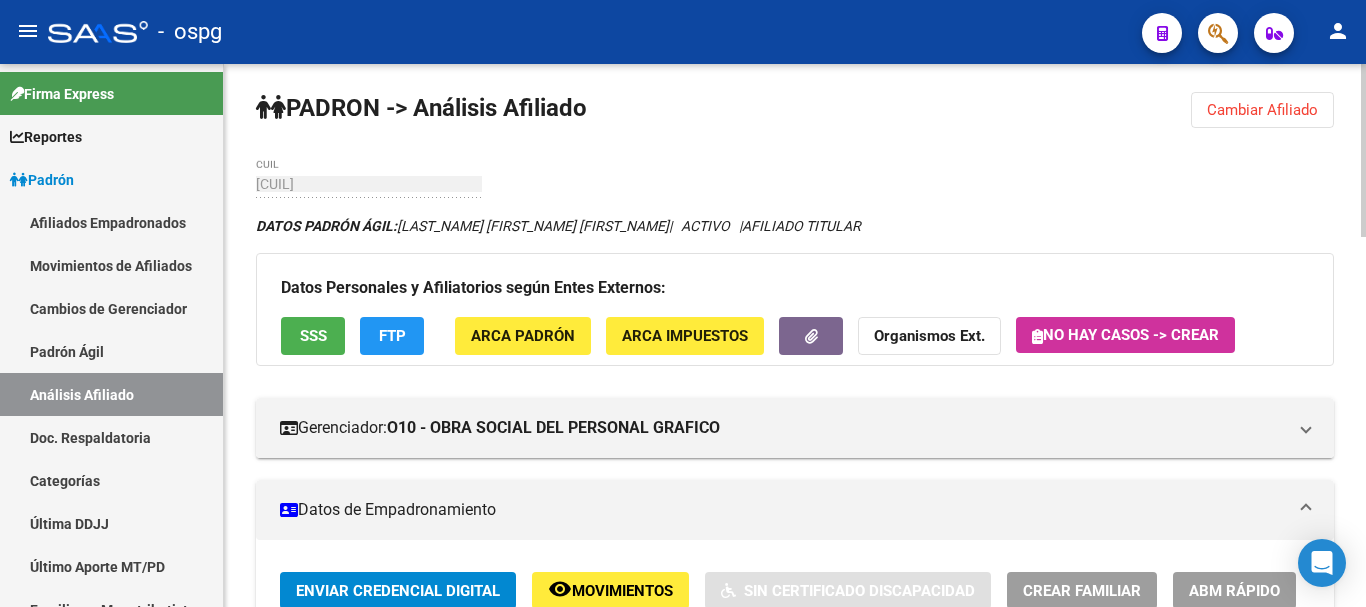 scroll, scrollTop: 0, scrollLeft: 0, axis: both 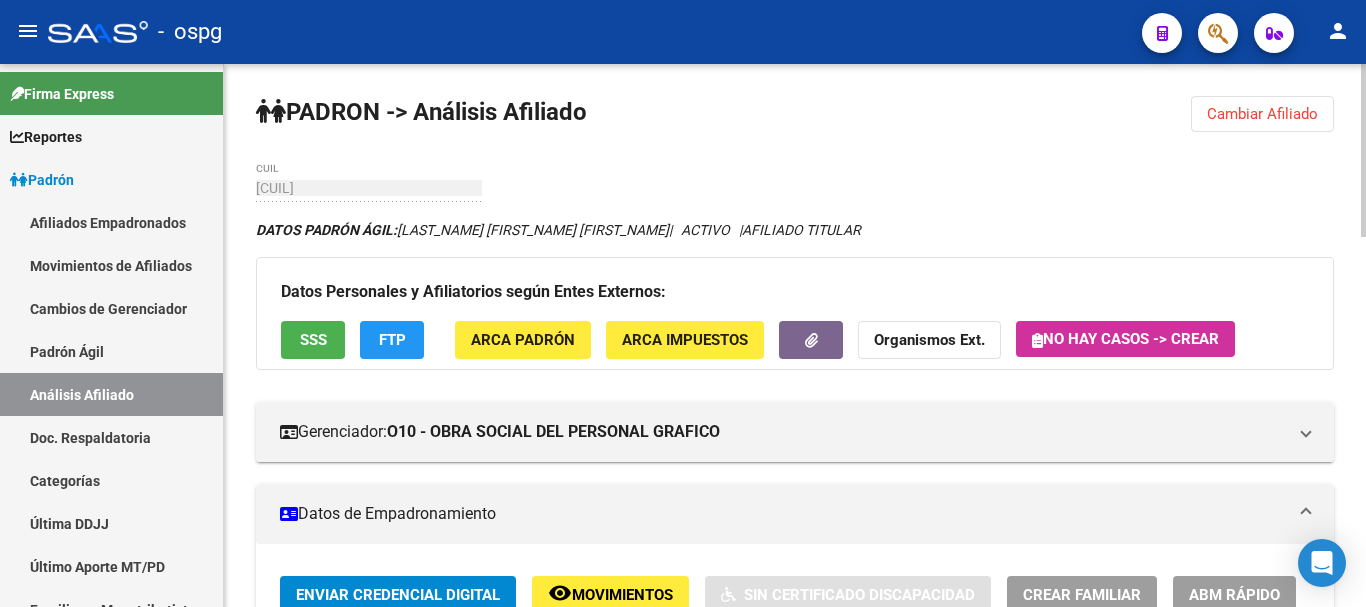 click on "PADRON -> Análisis Afiliado  Cambiar Afiliado
[CUIL] CUIL DATOS PADRÓN ÁGIL:  [LAST_NAME] [FIRST_NAME] [MIDDLE_NAME]     |   ACTIVO   |     AFILIADO TITULAR  Datos Personales y Afiliatorios según Entes Externos: SSS FTP ARCA Padrón ARCA Impuestos Organismos Ext.   No hay casos -> Crear
Gerenciador:      O10 - OBRA SOCIAL DEL PERSONAL GRAFICO Atención telefónica: Atención emergencias: Otros Datos Útiles:    Datos de Empadronamiento  Enviar Credencial Digital remove_red_eye Movimientos    Sin Certificado Discapacidad Crear Familiar ABM Rápido ABM Etiquetas: Estado: ACTIVO Última Alta Formal:  [DATE] Ultimo Tipo Movimiento Alta:  REGULARIZACION DE PADRON DATOS DEL AFILIADO Apellido:  [LAST_NAME] [FIRST_NAME] [MIDDLE_NAME] CUIL:  [CUIL] Documento:  DU - DOCUMENTO UNICO [DOCUMENT_NUMBER]  Nacionalidad:  ARGENTINA Parentesco:  0 - Titular Estado Civil:  Soltero Discapacitado:    NO (00) Sexo:  F Nacimiento:  [DATE] Edad:  24  NO TIENE TELEFONOS REGISTRADOS Provincia:  Buenos Aires Localidad:  LANUS OESTE" 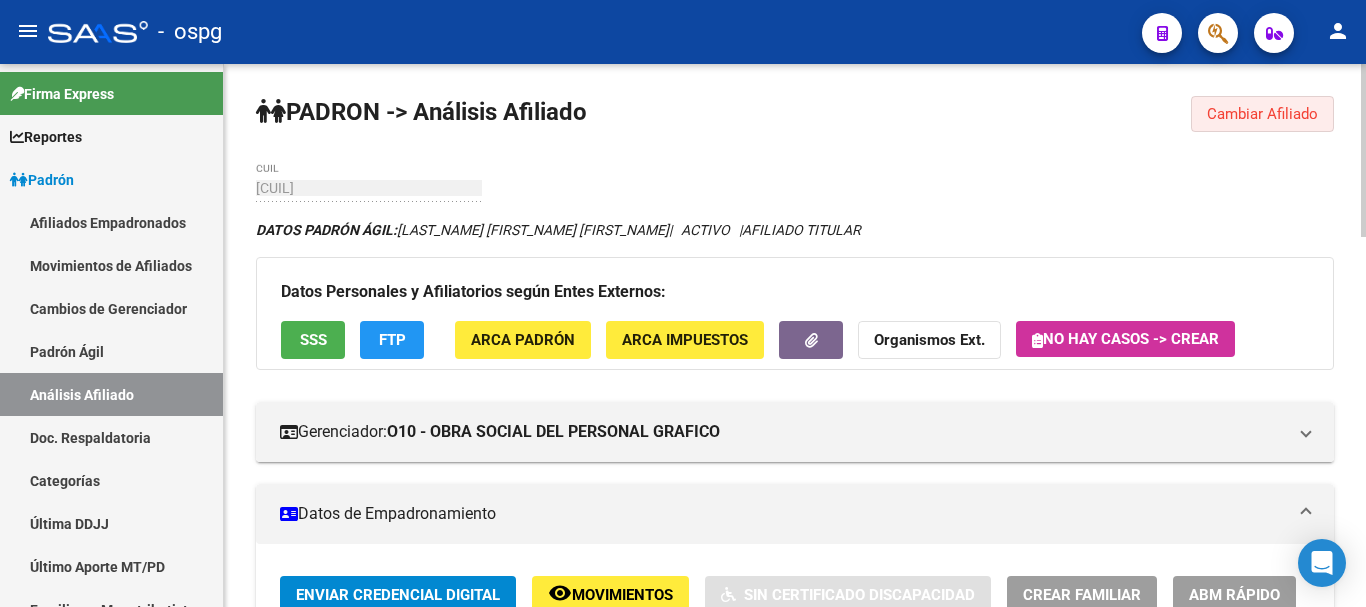 click on "Cambiar Afiliado" 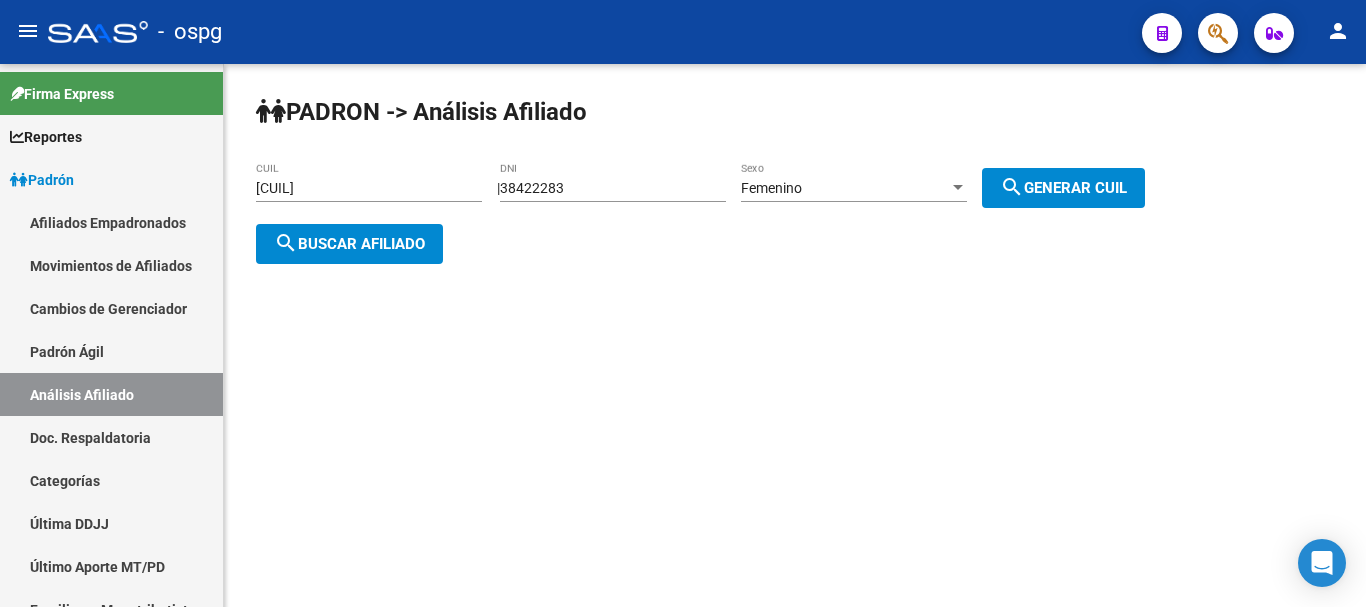 click on "[CUIL]" at bounding box center (369, 188) 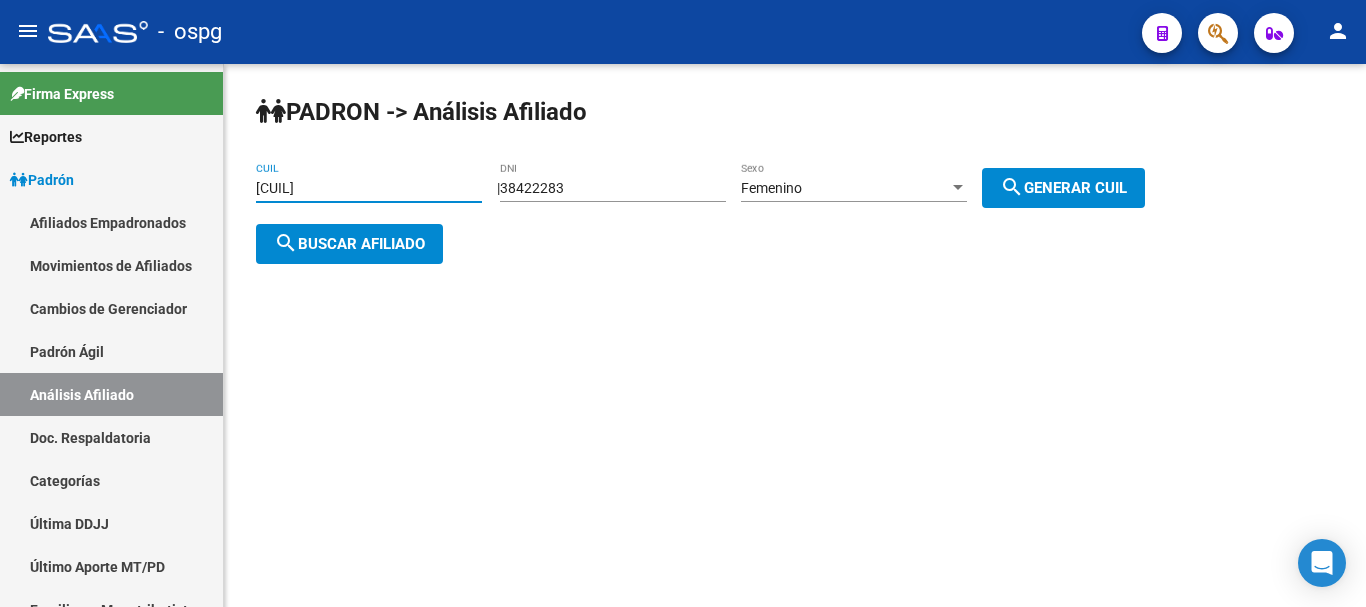 click on "[CUIL]" at bounding box center (369, 188) 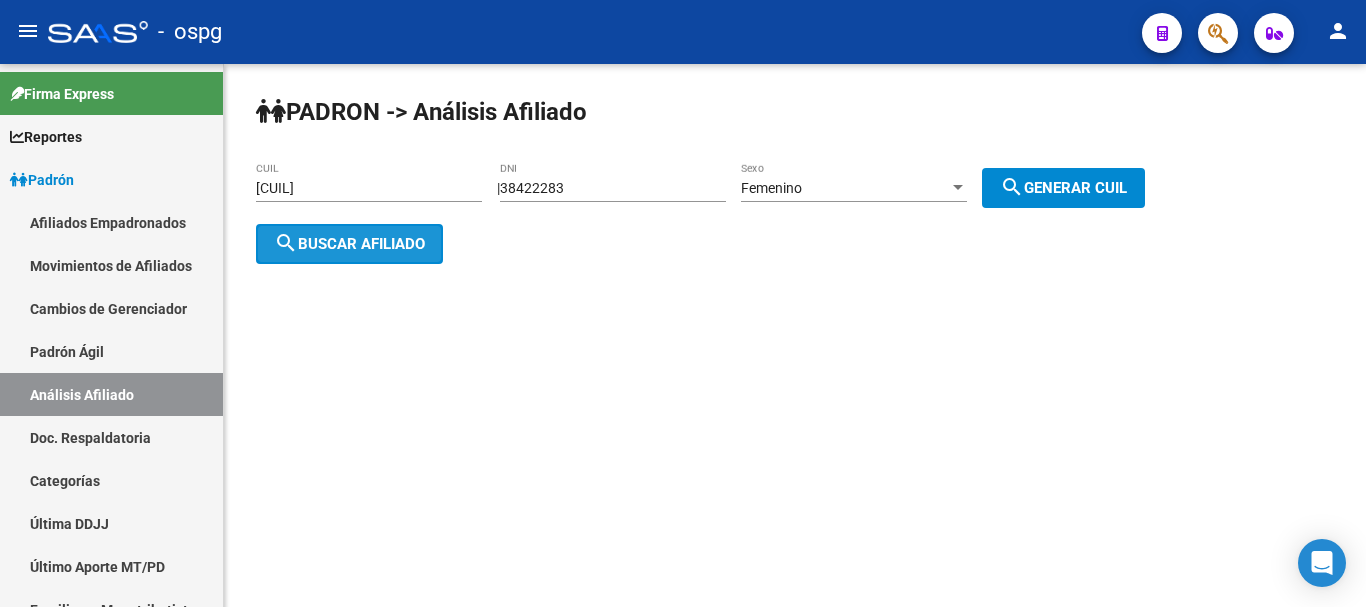 click on "search  Buscar afiliado" 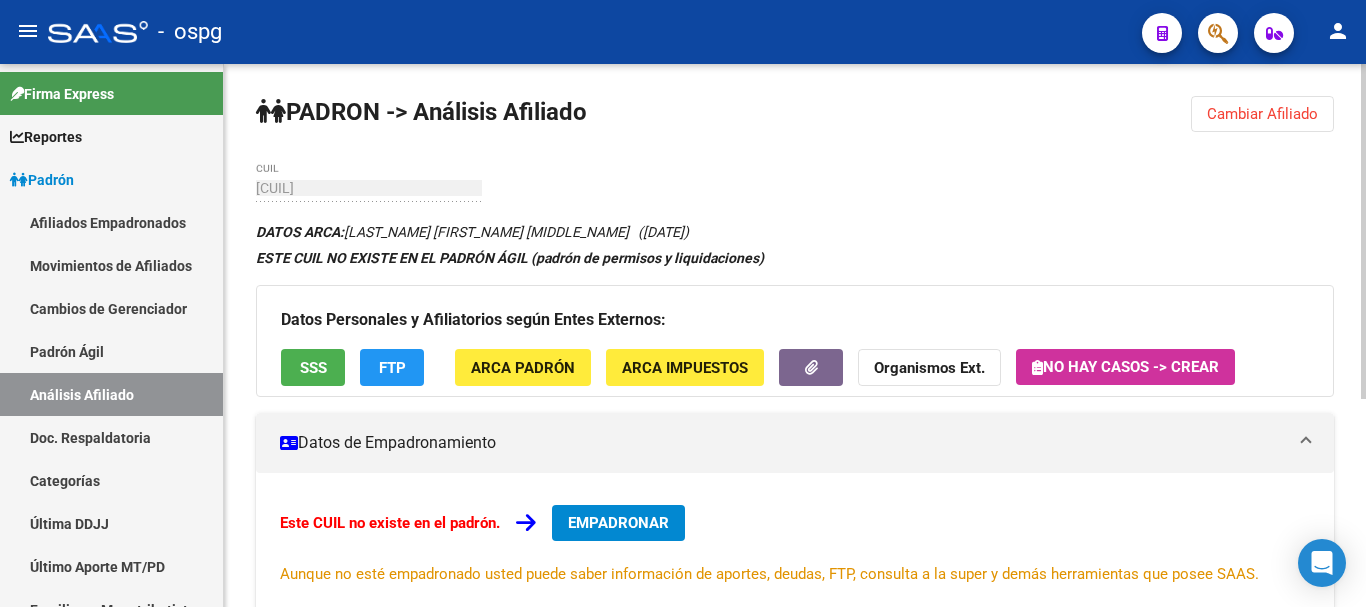 click on "PADRON -> Análisis Afiliado  Cambiar Afiliado
[CUIL] CUIL DATOS ARCA:  [FIRST] [LAST]       ([DATE])  ESTE CUIL NO EXISTE EN EL PADRÓN ÁGIL (padrón de permisos y liquidaciones) Datos Personales y Afiliatorios según Entes Externos: SSS FTP ARCA Padrón ARCA Impuestos Organismos Ext.   No hay casos -> Crear
Datos de Empadronamiento  Este CUIL no existe en el padrón.   EMPADRONAR
Aunque no esté empadronado usted puede saber información de aportes, deudas, FTP, consulta a la super y demás herramientas que posee SAAS.   Información Prestacional:       SUR / SURGE / INTEGR.    Sin Certificado Discapacidad    Not. Internacion / Censo Hosp.  Prestaciones Auditadas     Aportes y Contribuciones del Afiliado: [CUIL] Hemos buscado el CUIL - [CUIL] - y el mismo no existe en nuestra información procesada de aportes y contribuciones  El mismo fue buscado en:  Cuenta Corriente Devengada de Régimen General Cuenta Corriente Devengada de Monotributo / Personal Doméstico" 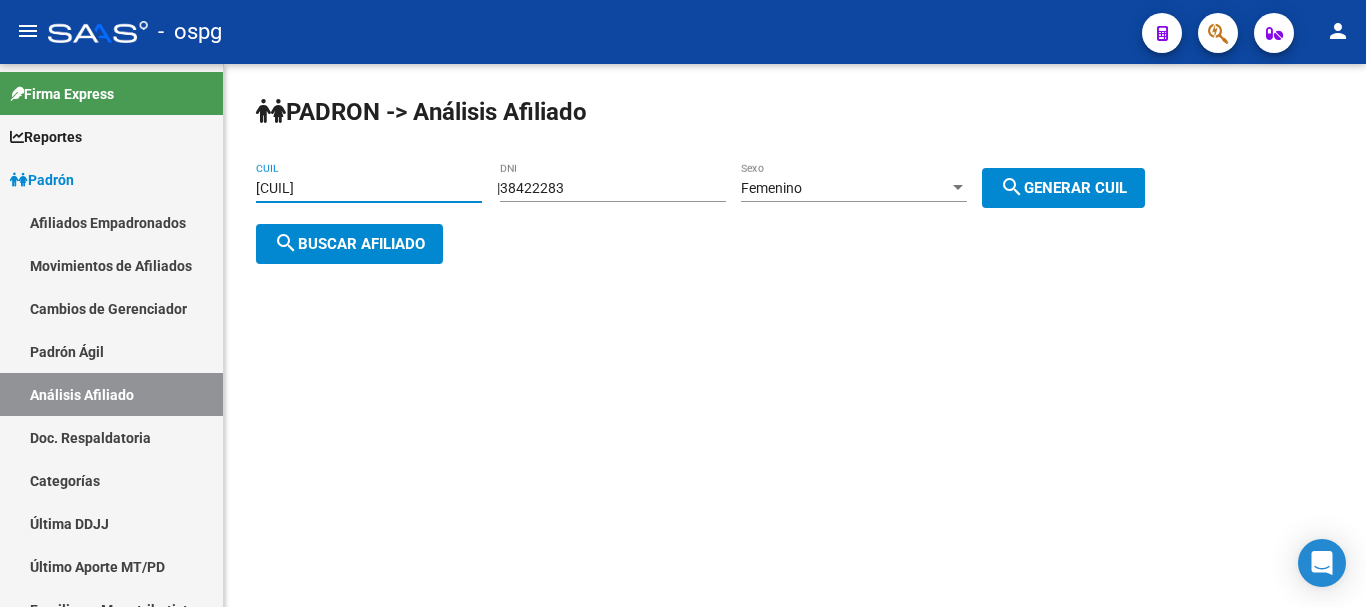 click on "[CUIL]" at bounding box center [369, 188] 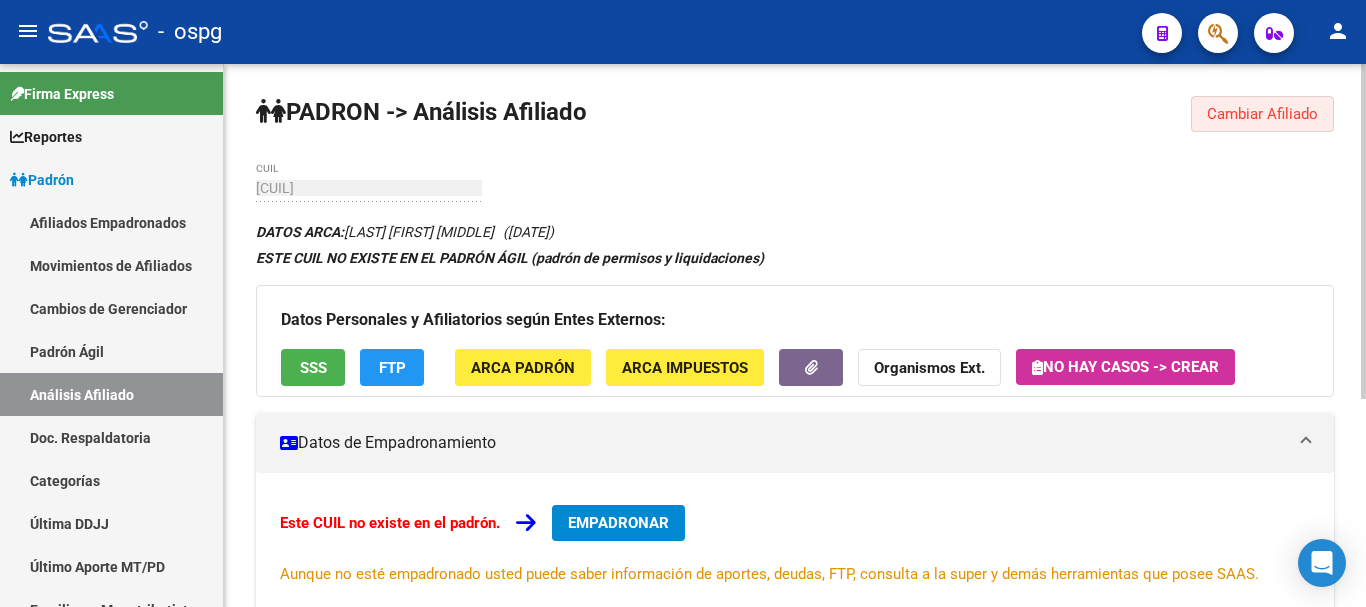 click on "Cambiar Afiliado" 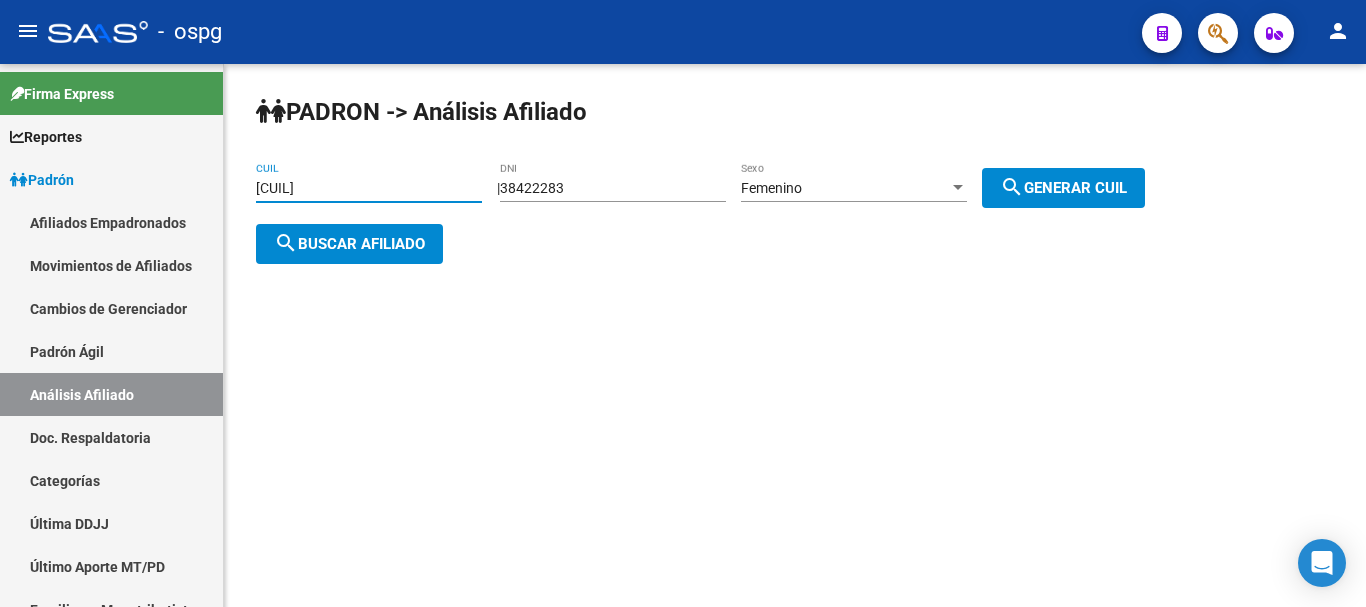 click on "[CUIL]" at bounding box center (369, 188) 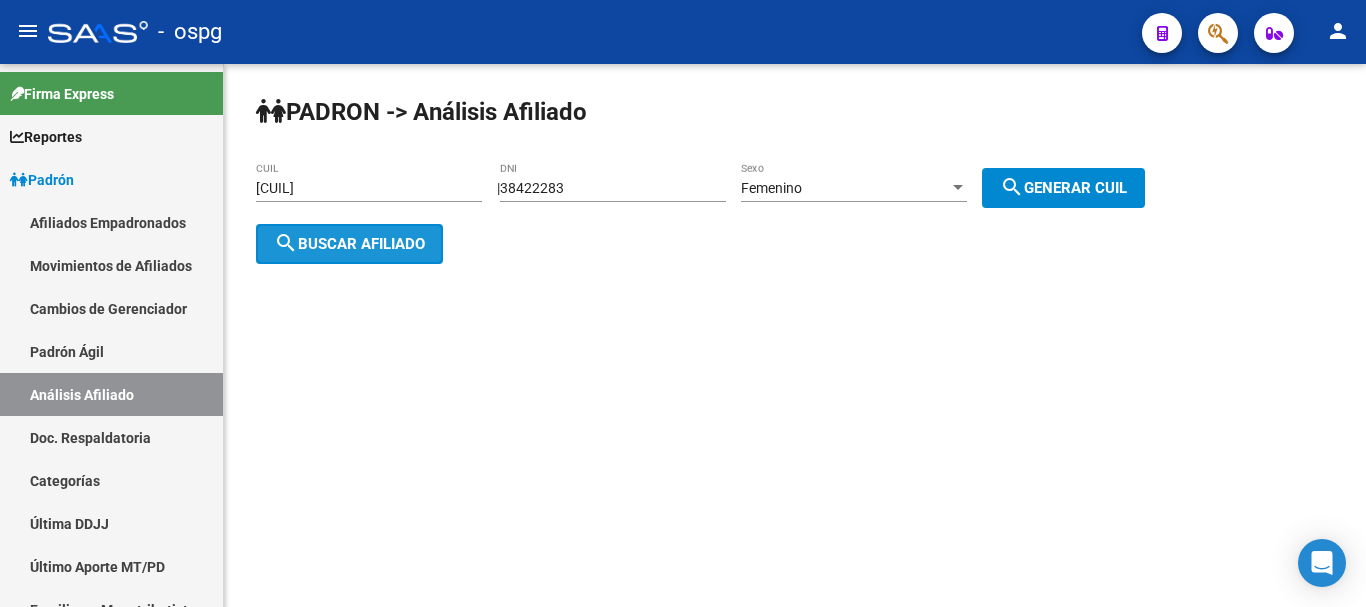 click on "search  Buscar afiliado" 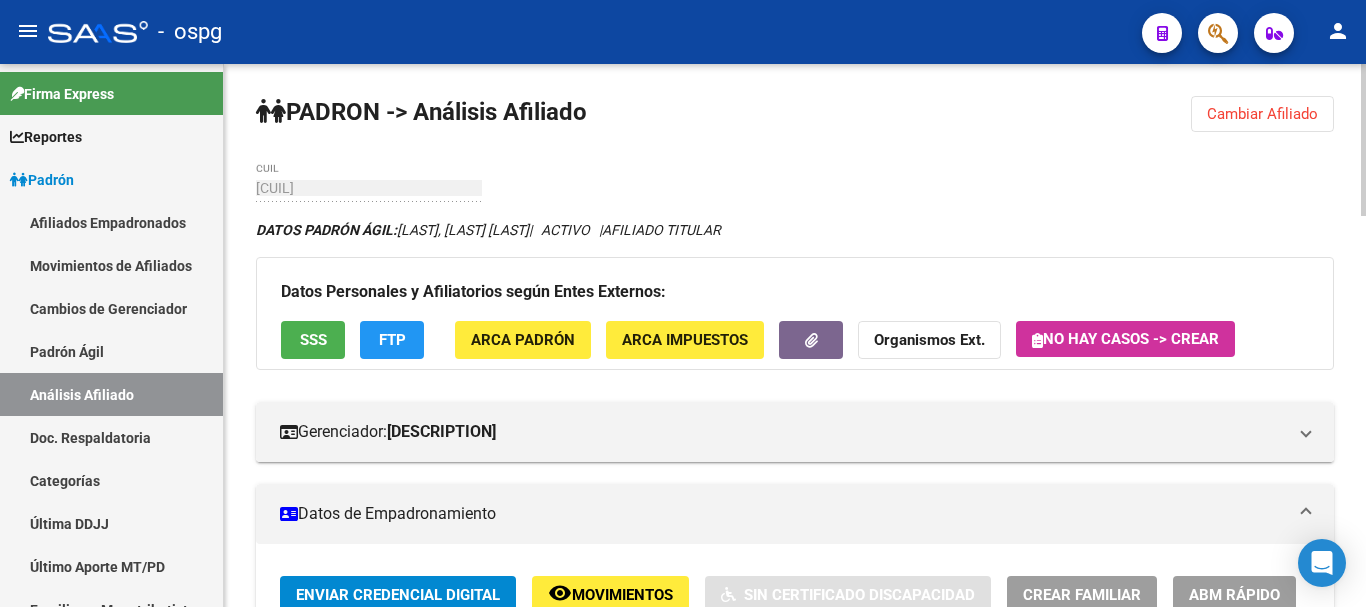 click on "PADRON -> Análisis Afiliado  Cambiar Afiliado
[CUIL] CUIL DATOS PADRÓN ÁGIL:  [LAST_NAME], [FIRST_NAME] [MIDDLE_NAME]           |   ACTIVO   |     AFILIADO TITULAR  Datos Personales y Afiliatorios según Entes Externos: SSS FTP ARCA Padrón ARCA Impuestos Organismos Ext.   No hay casos -> Crear
Gerenciador:      C10 - COOPERATIVAS Atención telefónica: Atención emergencias: Otros Datos Útiles:    Datos de Empadronamiento  Enviar Credencial Digital remove_red_eye Movimientos    Sin Certificado Discapacidad Crear Familiar ABM Rápido ABM Etiquetas: COOP. DE TRAB. IMPRESIONES BARRACAS LTDA. - Estado: ACTIVO Última Alta Formal:  [DATE] Ultimo Tipo Movimiento Alta:  ALTA desde el Padrón Entregado x SSS Comentario ADMIN:  Migración Padrón Completo SSS el 2024-08-29 14:44:37 DATOS DEL AFILIADO Apellido:   [LAST_NAME], [FIRST_NAME] [MIDDLE_NAME]      CUIL:  [CUIL] Documento:  DU - DOCUMENTO UNICO [DOCUMENT_NUMBER]  Nacionalidad:  ARGENTINA Parentesco:  0 - Titular Estado Civil:  Soltero Discapacitado:    Sexo:" 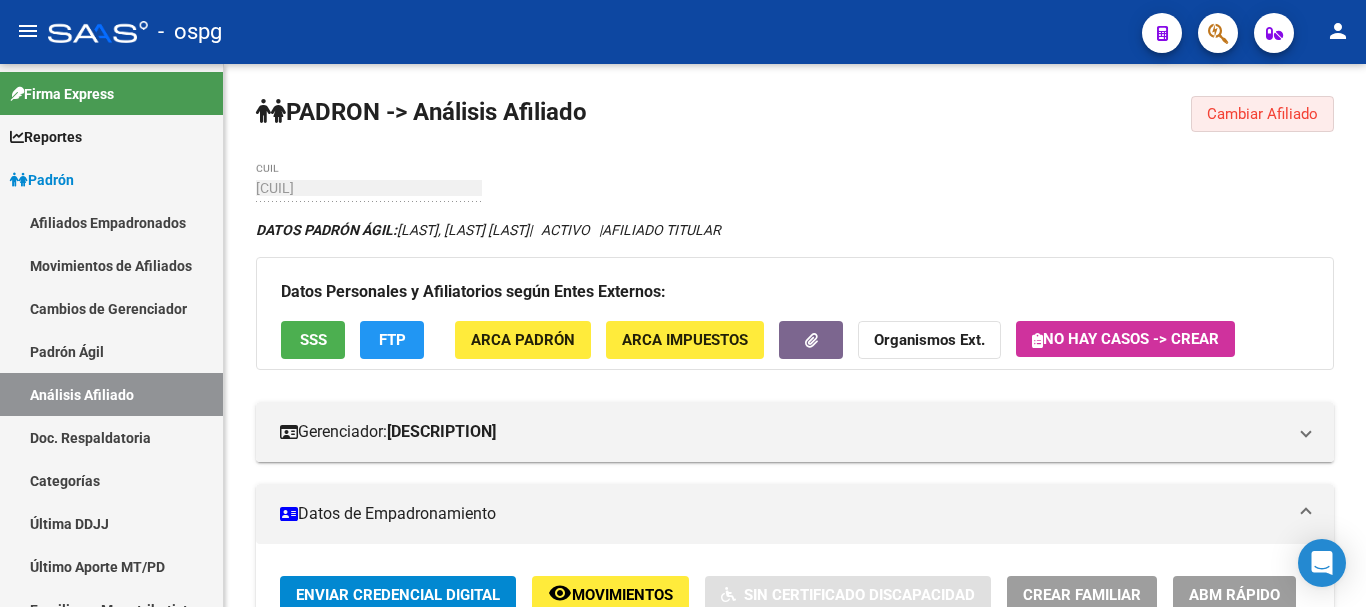 drag, startPoint x: 1250, startPoint y: 109, endPoint x: 735, endPoint y: 143, distance: 516.1211 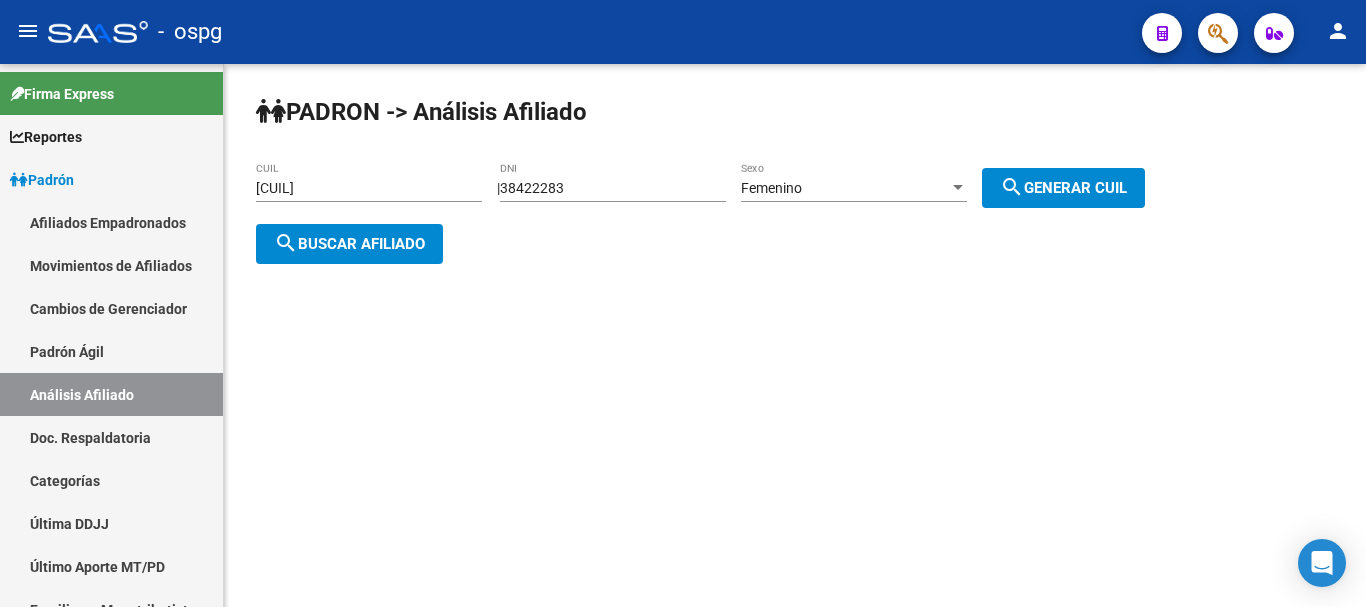 click on "[CUIL] CUIL" 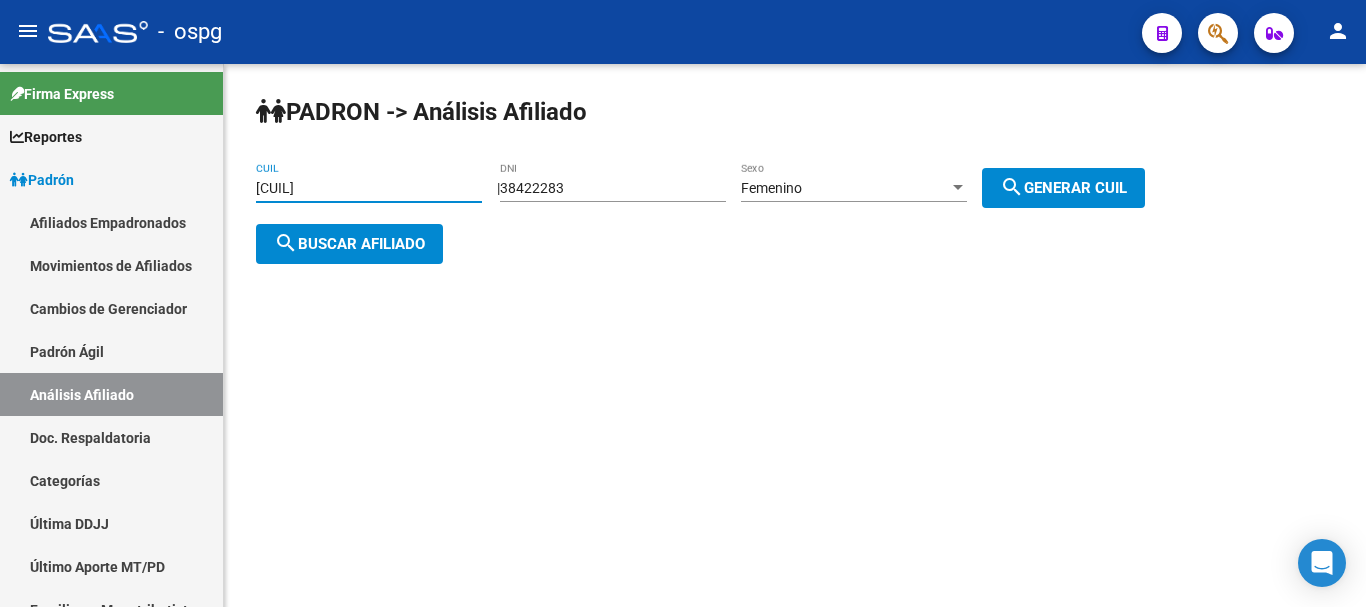 click on "[CUIL]" at bounding box center (369, 188) 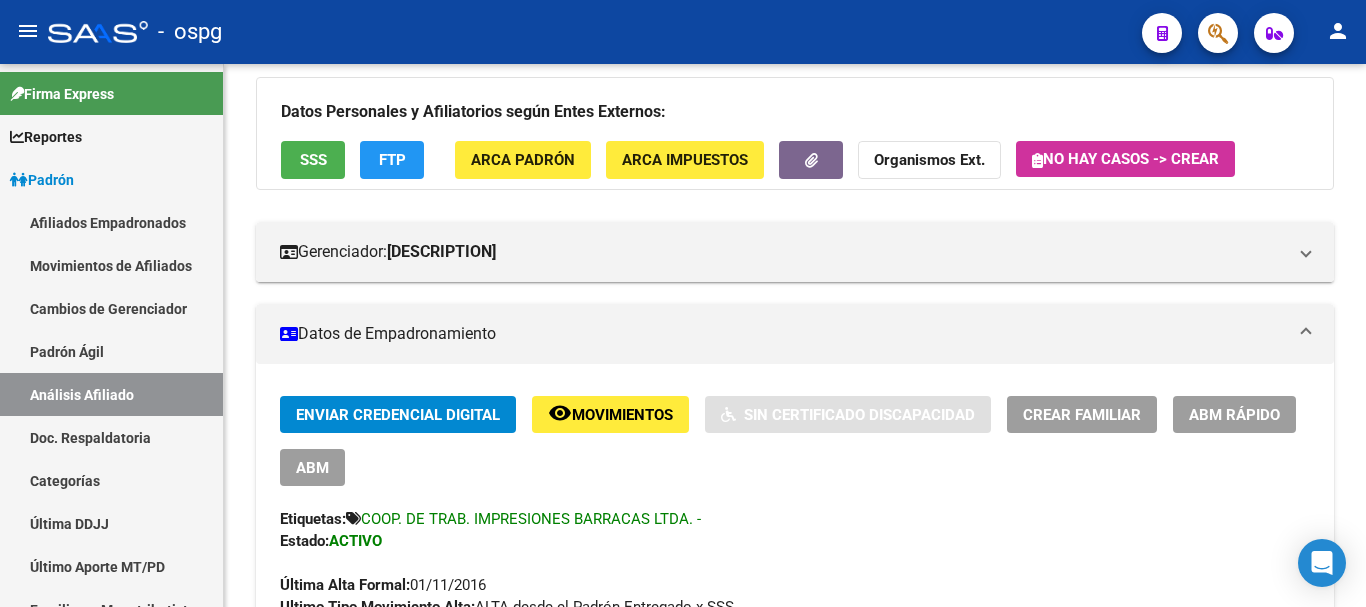 scroll, scrollTop: 200, scrollLeft: 0, axis: vertical 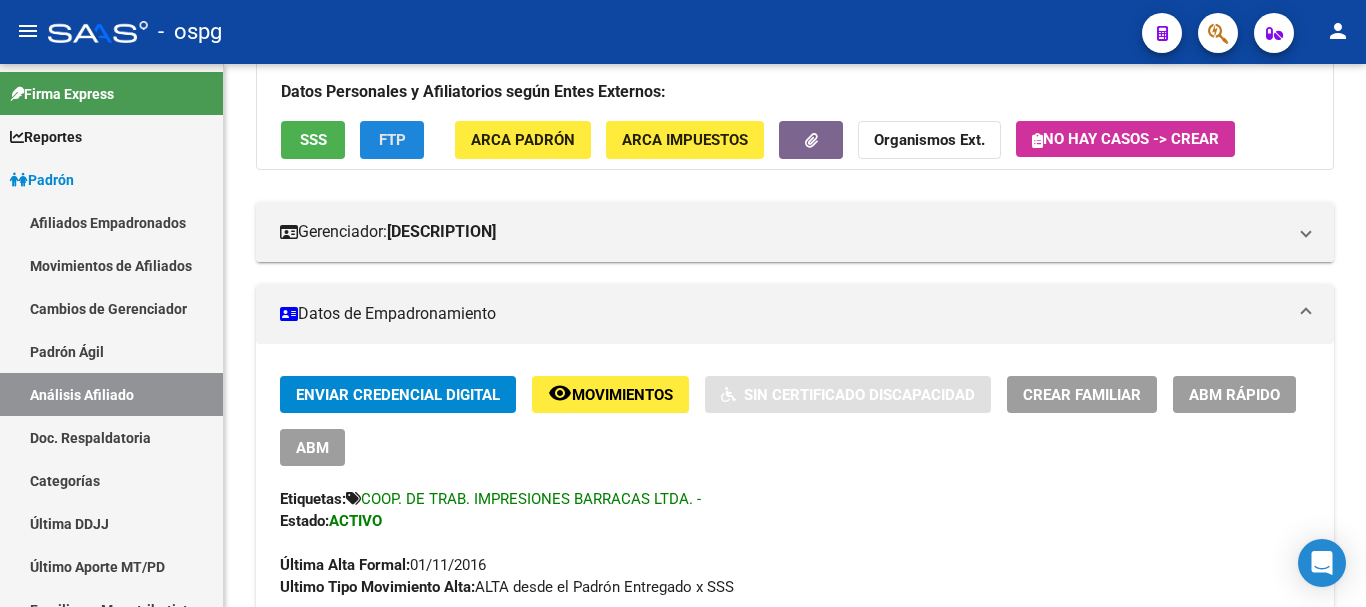click on "FTP" 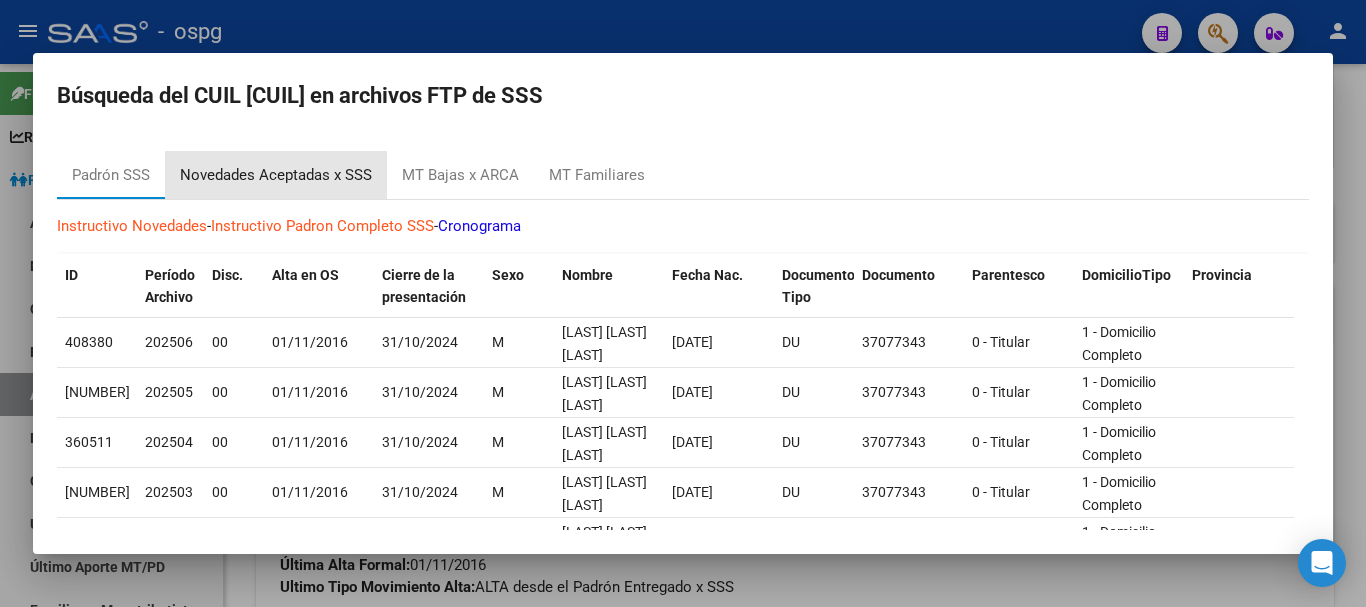 click on "Novedades Aceptadas x SSS" at bounding box center (276, 175) 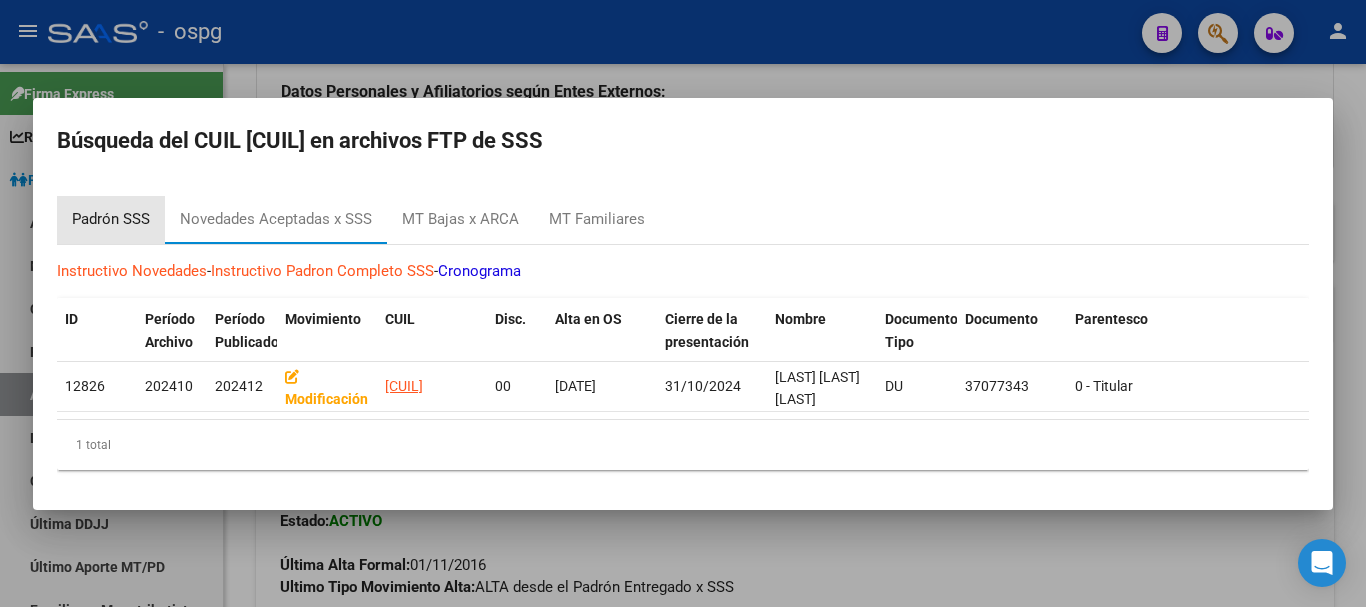 click on "Padrón SSS" at bounding box center (111, 219) 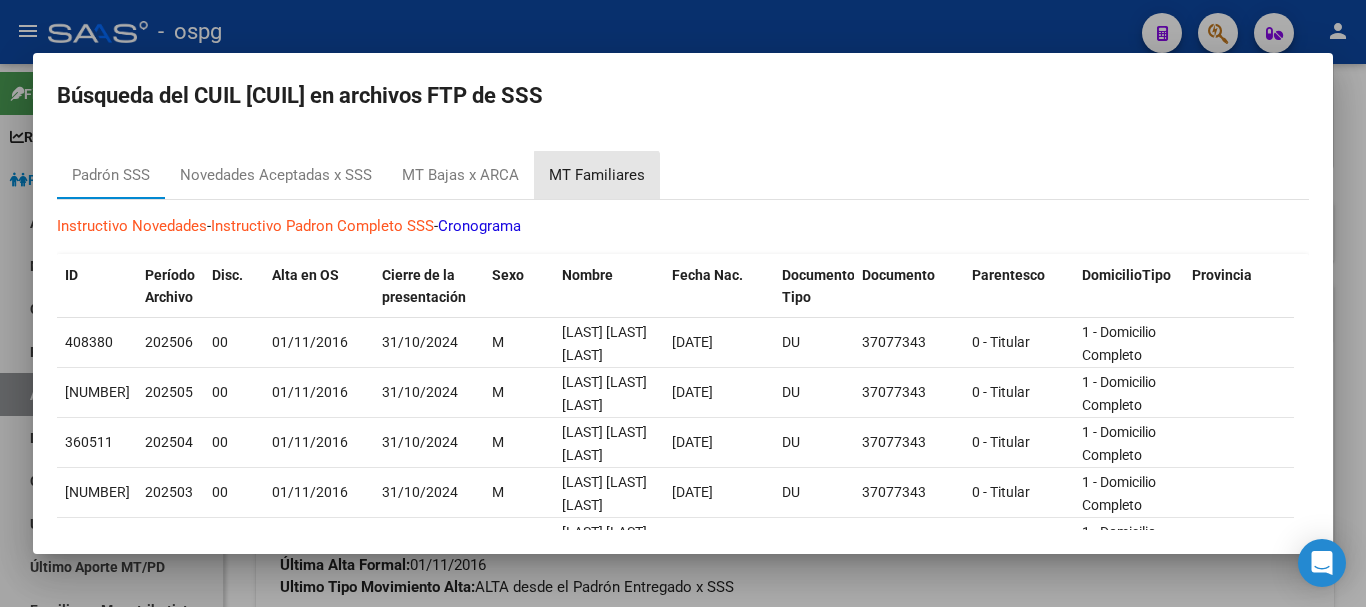 click on "MT Familiares" at bounding box center (597, 175) 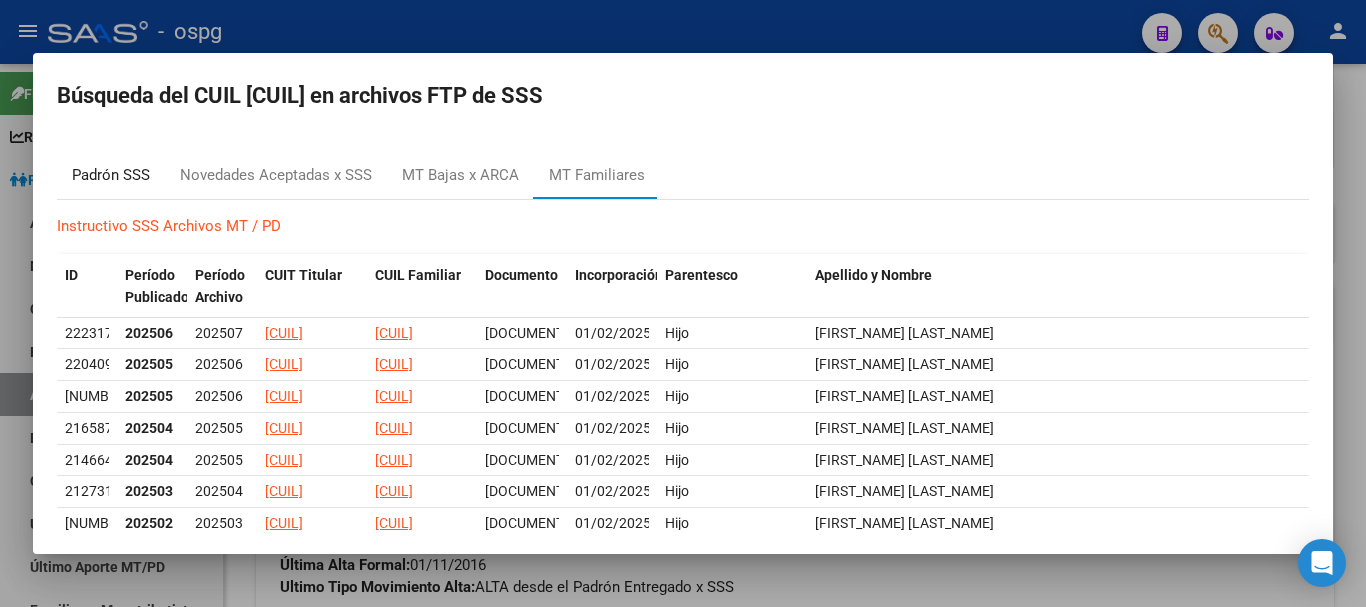 click on "Padrón SSS" at bounding box center (111, 175) 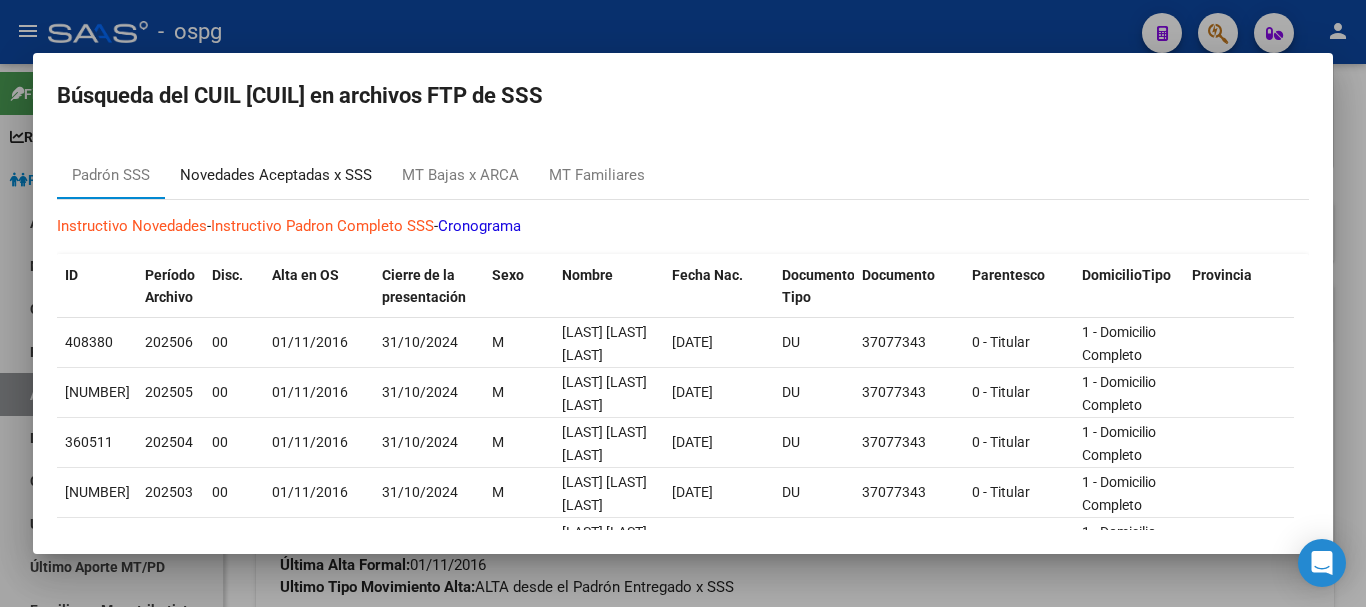 click on "Novedades Aceptadas x SSS" at bounding box center (276, 175) 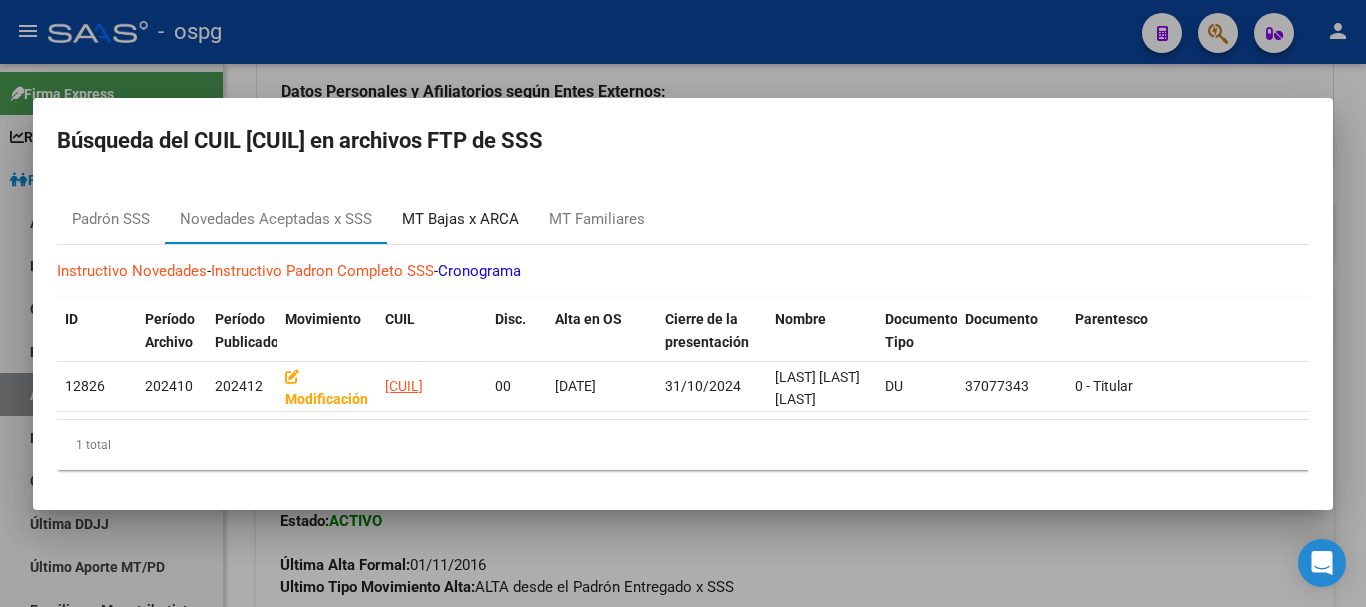 click on "MT Bajas x ARCA" at bounding box center [460, 219] 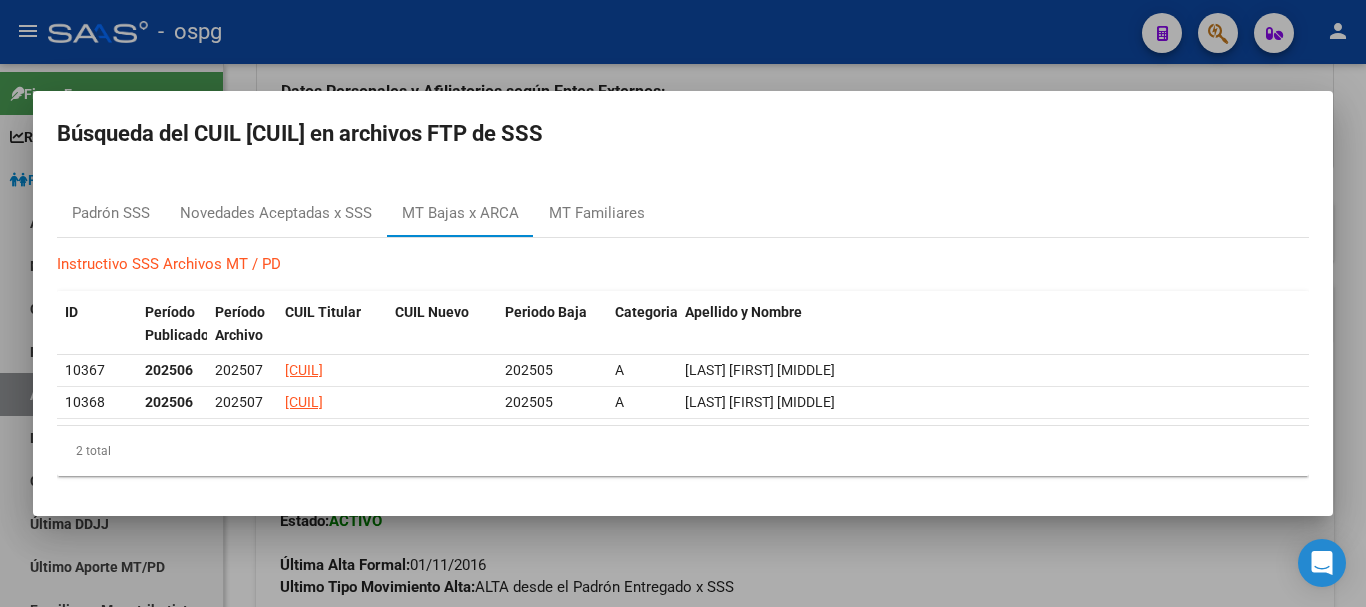 click at bounding box center (683, 303) 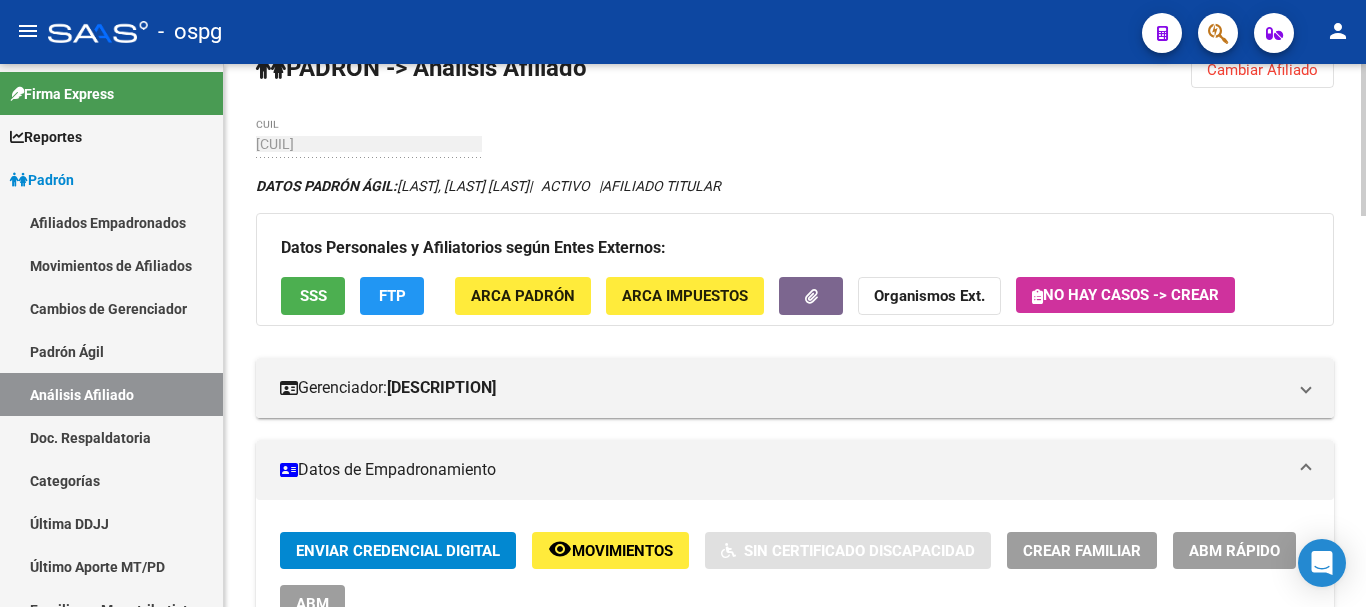 scroll, scrollTop: 0, scrollLeft: 0, axis: both 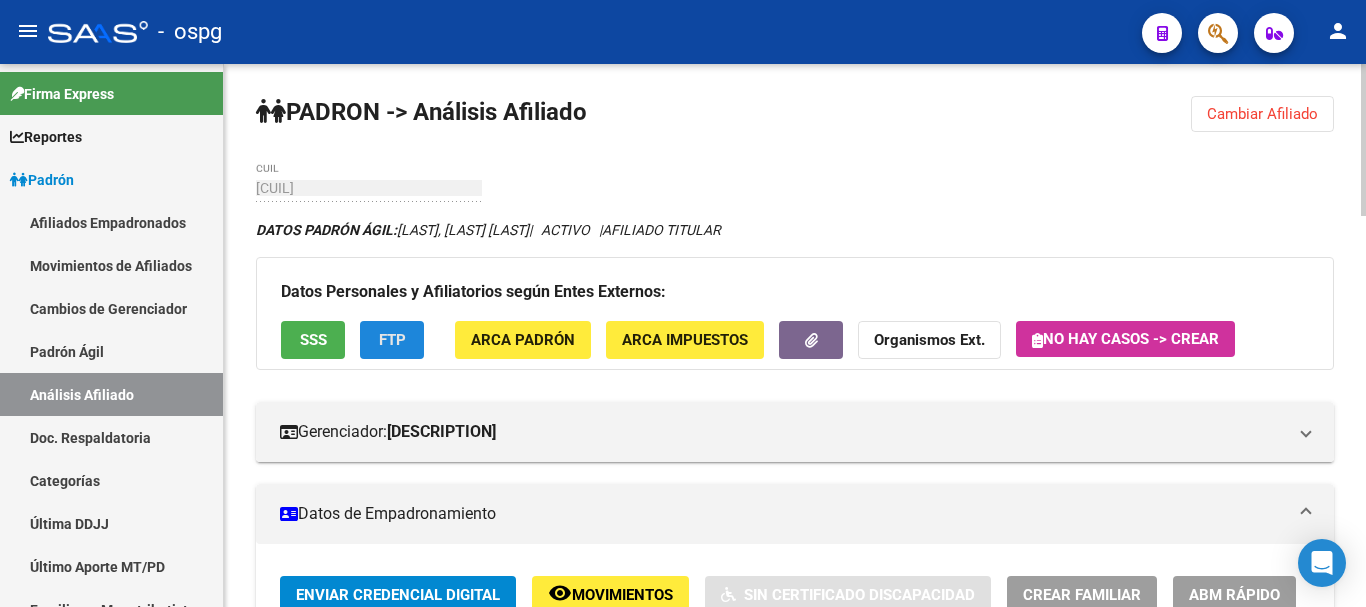 click on "FTP" 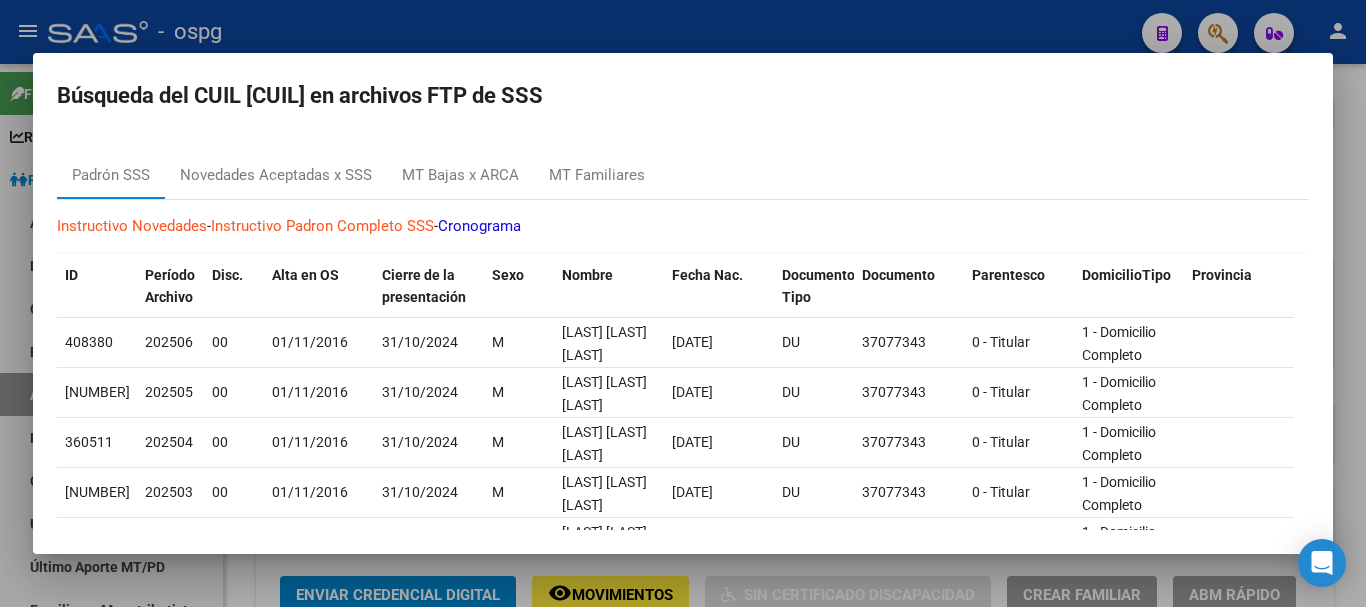 click at bounding box center (683, 303) 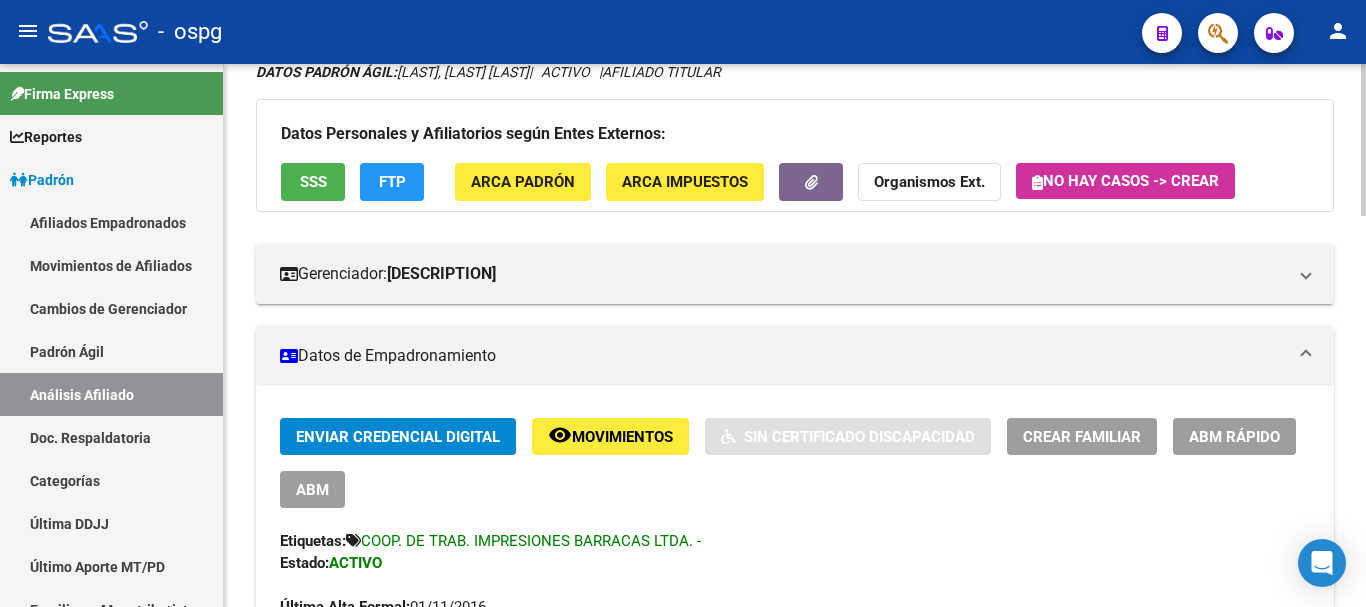 scroll, scrollTop: 200, scrollLeft: 0, axis: vertical 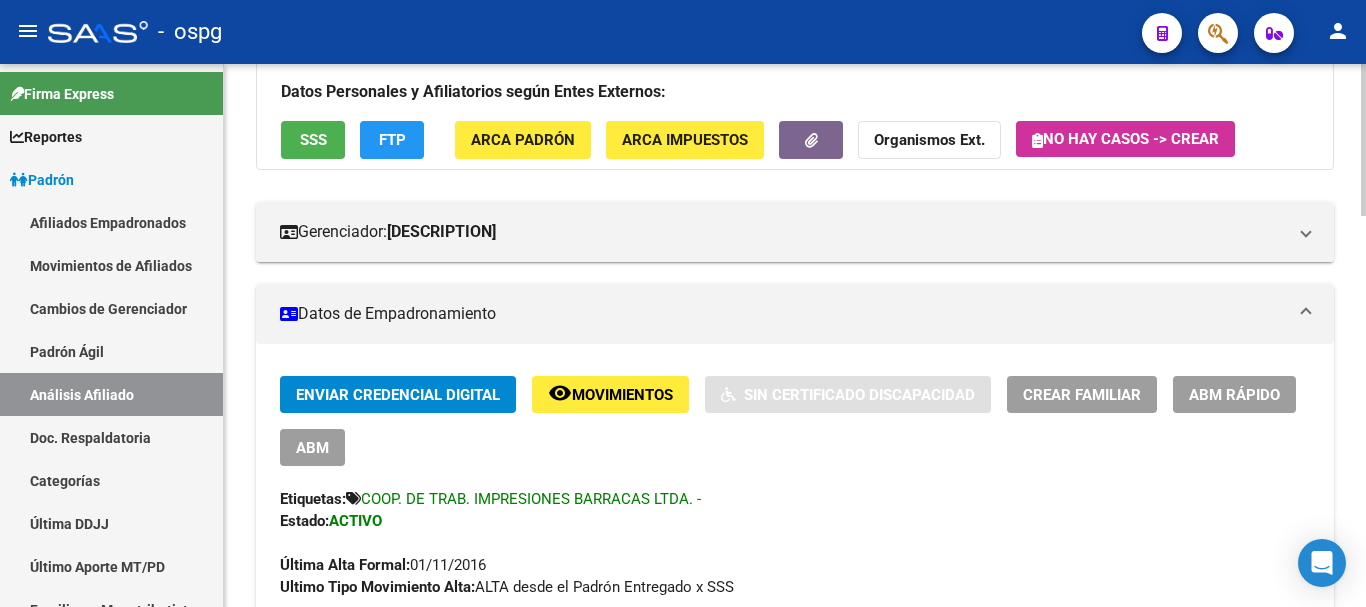 click on "Crear Familiar" at bounding box center (1082, 395) 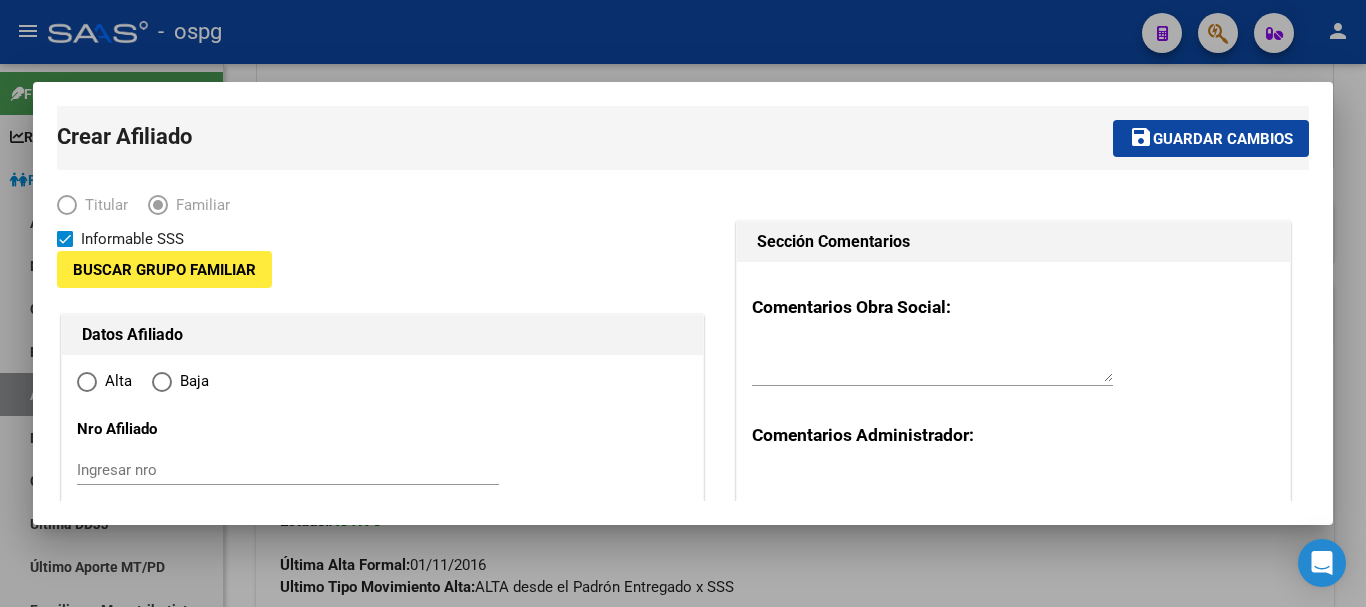 type on "[CUIL]" 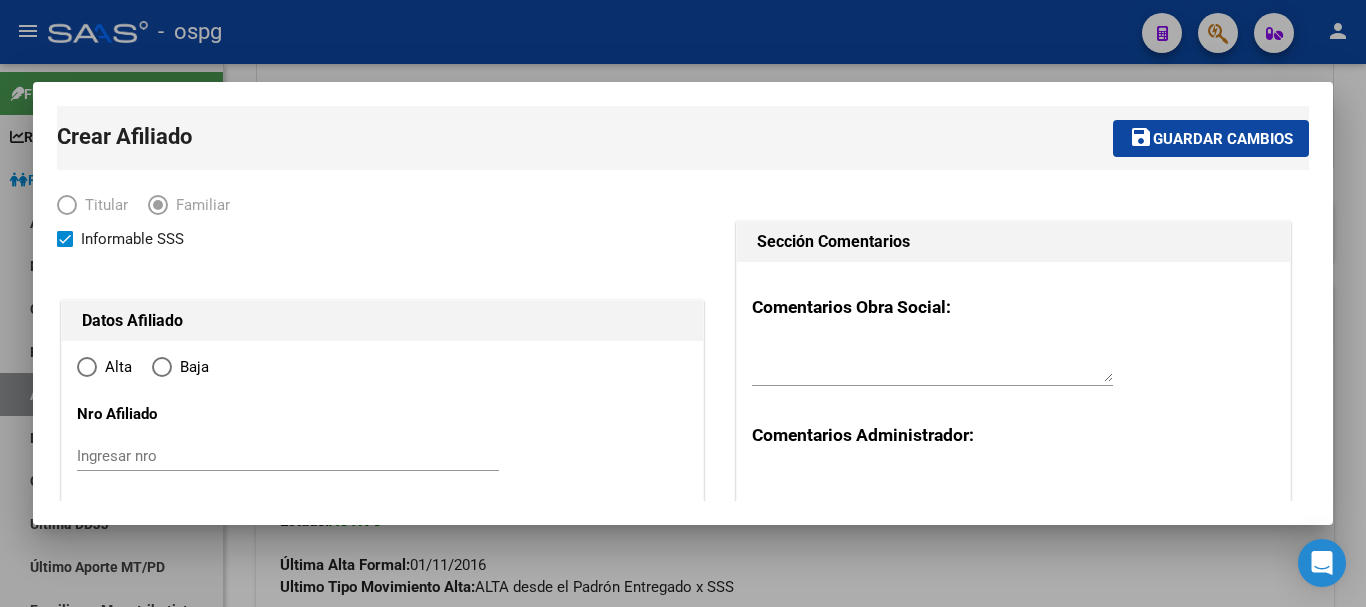 radio on "true" 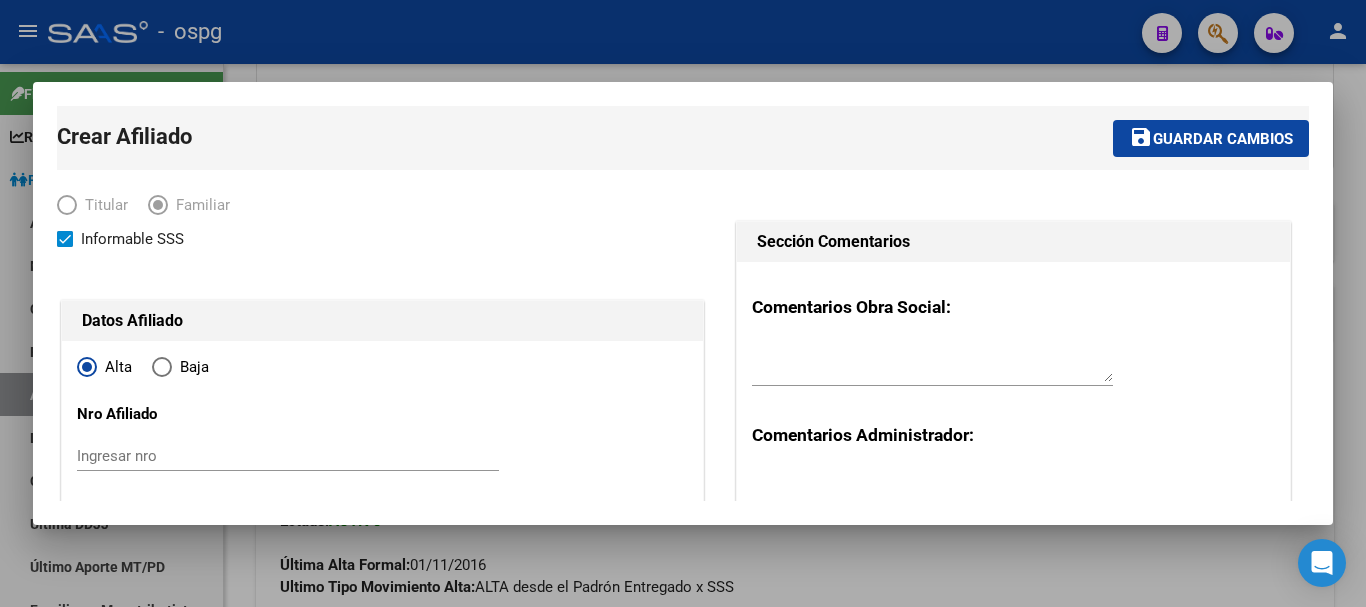 type on "[CUIL]" 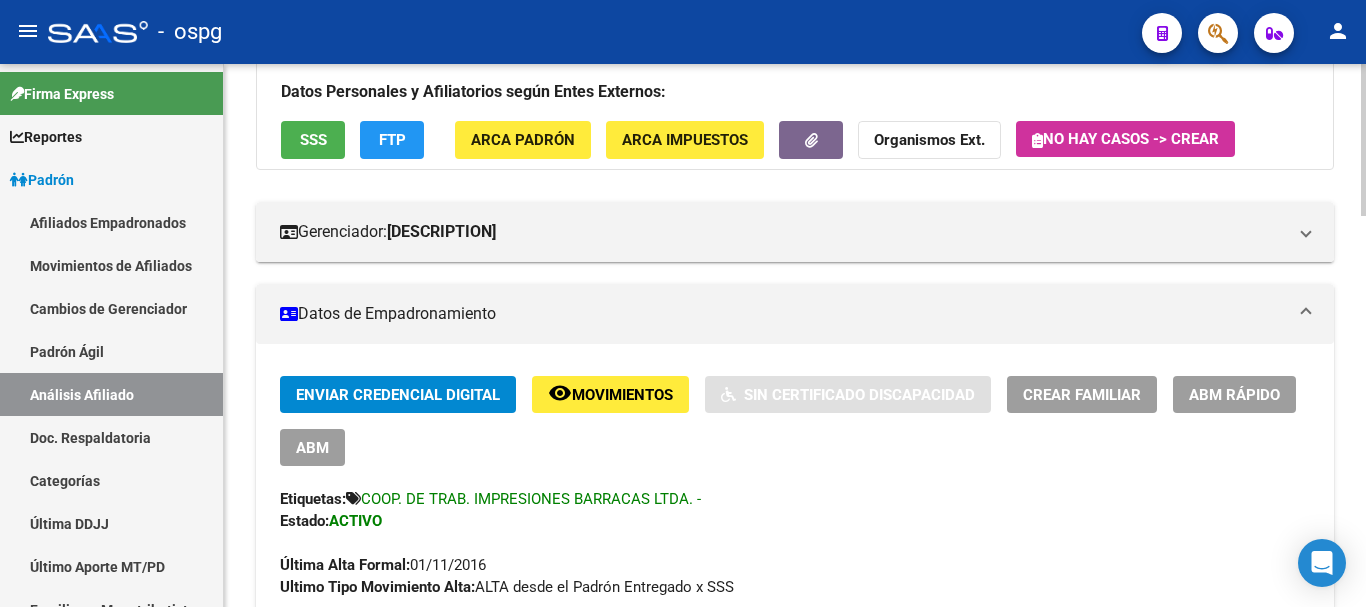 click on "Enviar Credencial Digital remove_red_eye Movimientos    Sin Certificado Discapacidad Crear Familiar ABM Rápido ABM" at bounding box center [795, 421] 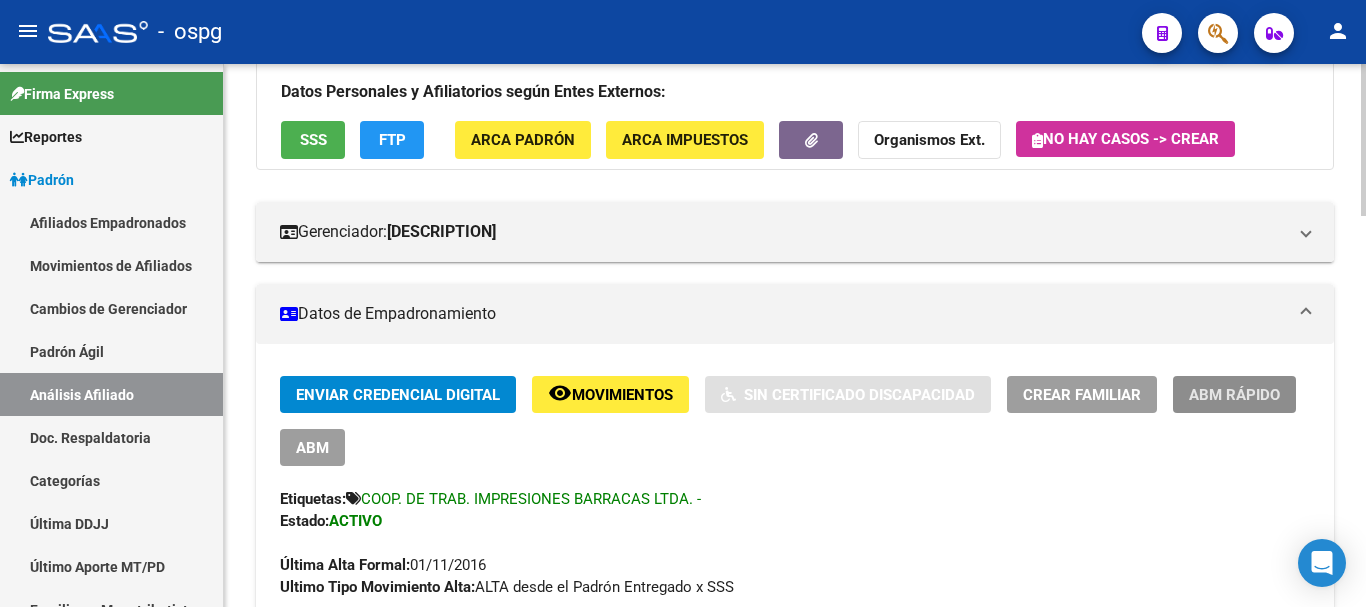 click on "ABM Rápido" 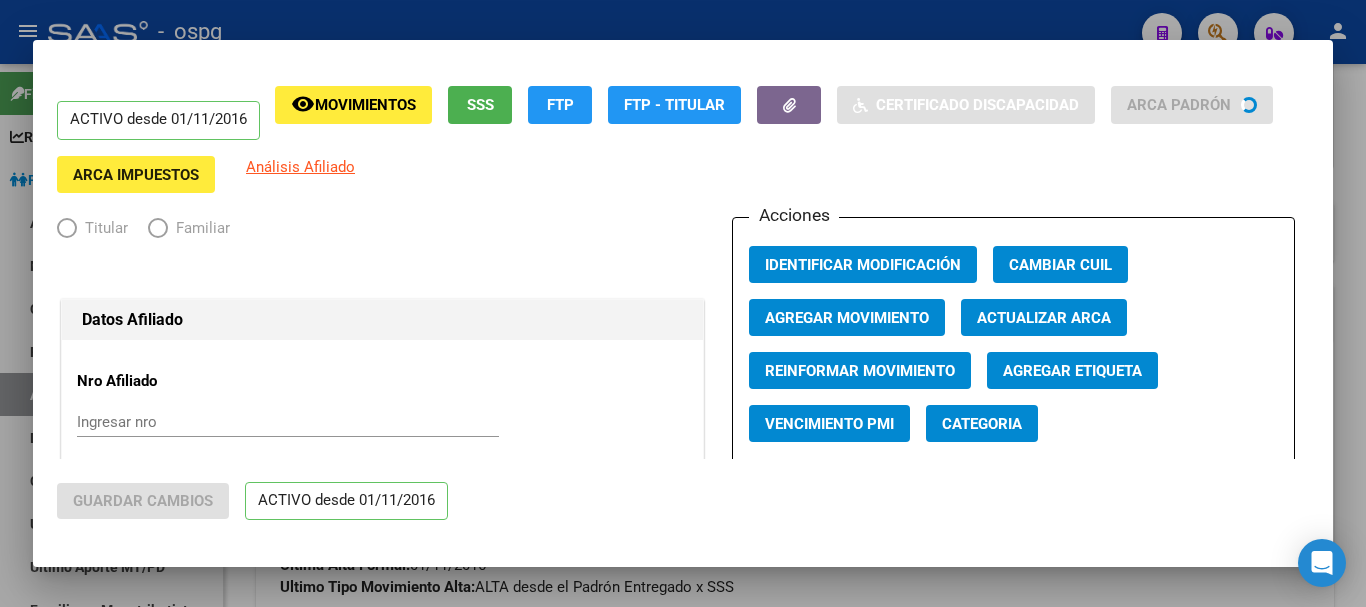 radio on "true" 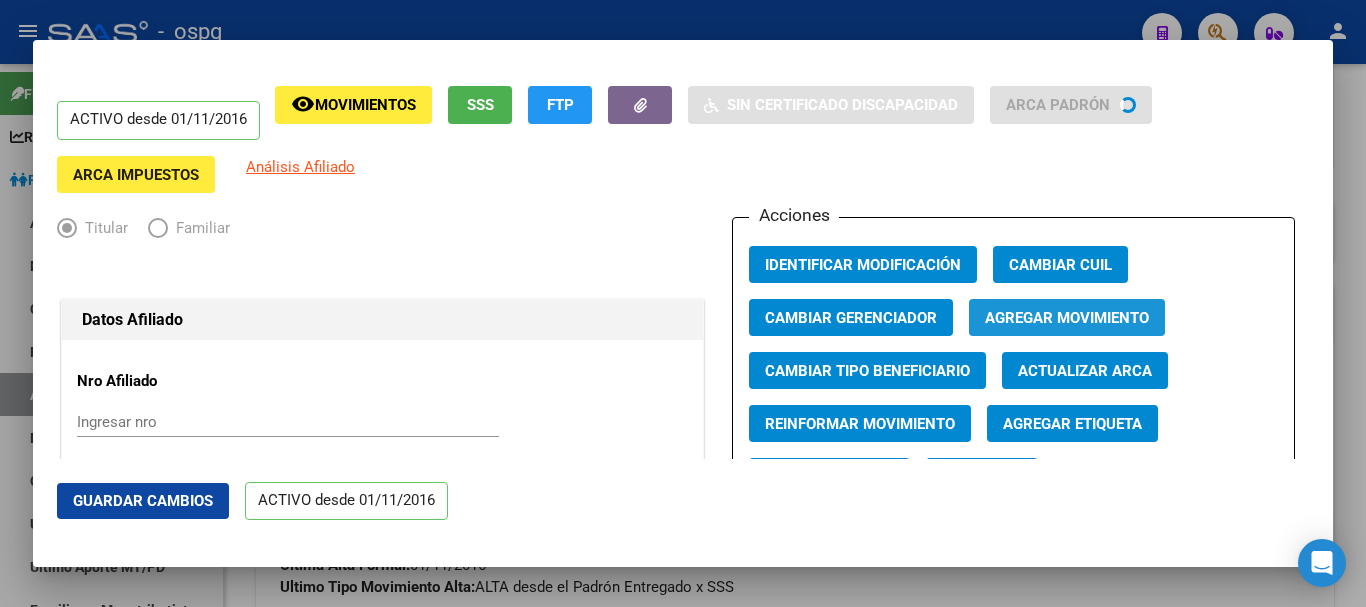 click on "Agregar Movimiento" 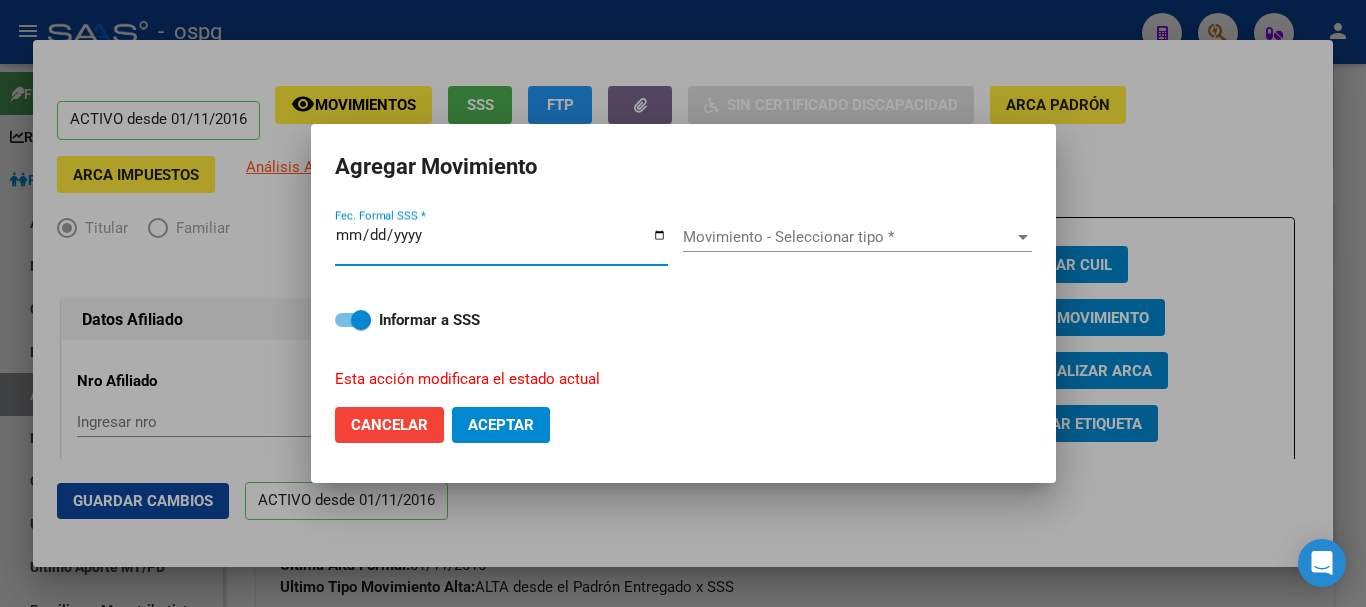 type on "2025-08-04" 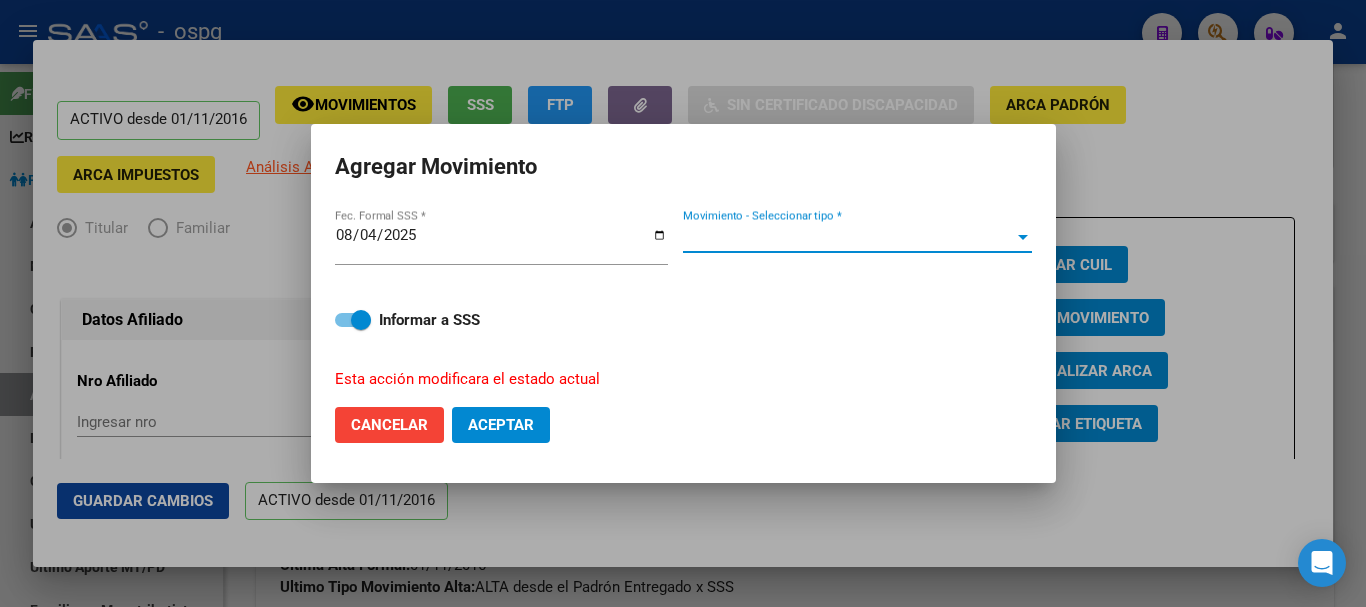 click on "Movimiento - Seleccionar tipo *" at bounding box center (848, 237) 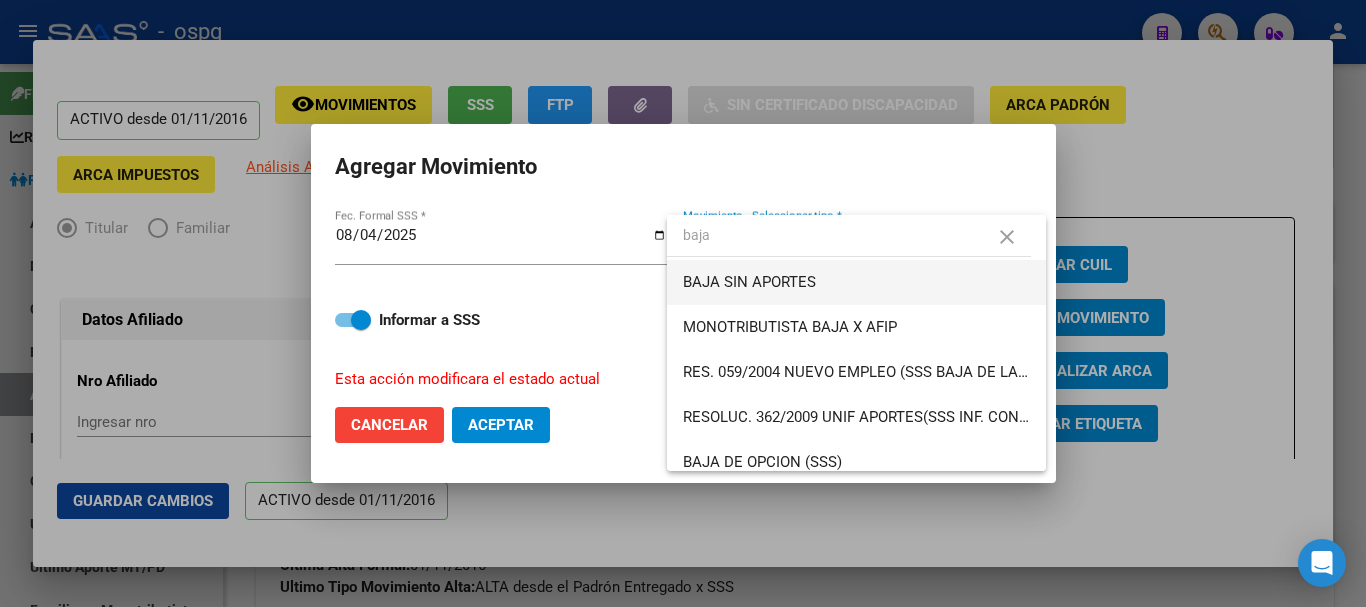 type on "baja" 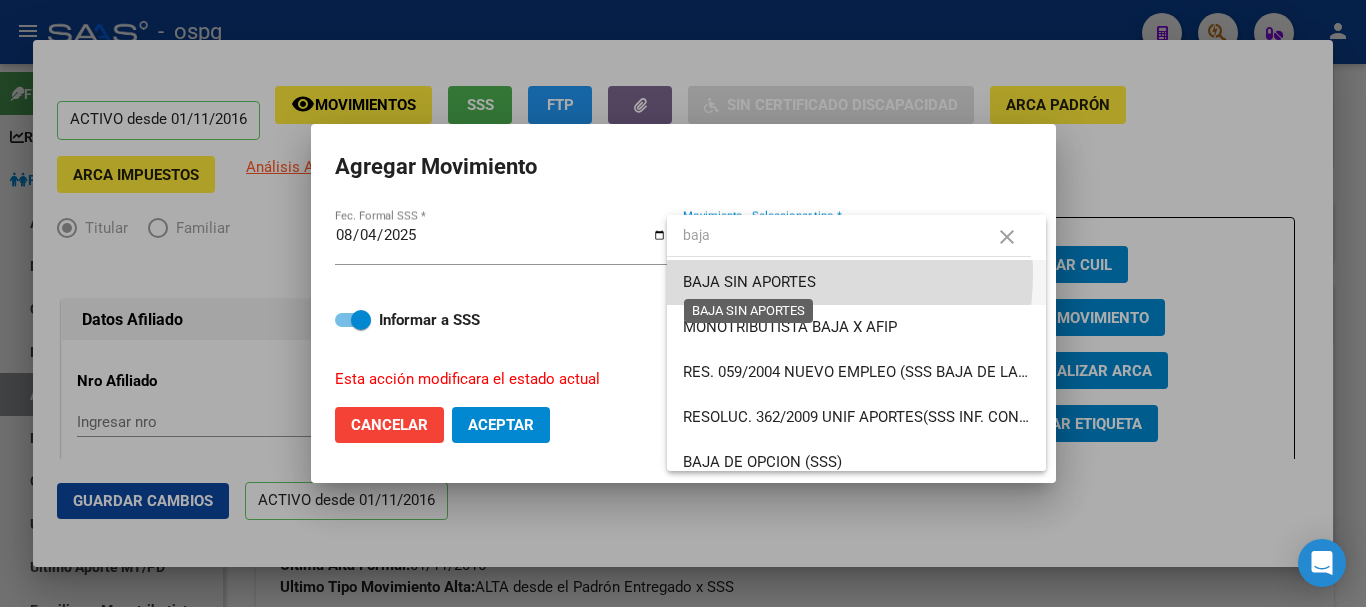 click on "BAJA SIN APORTES" at bounding box center [749, 282] 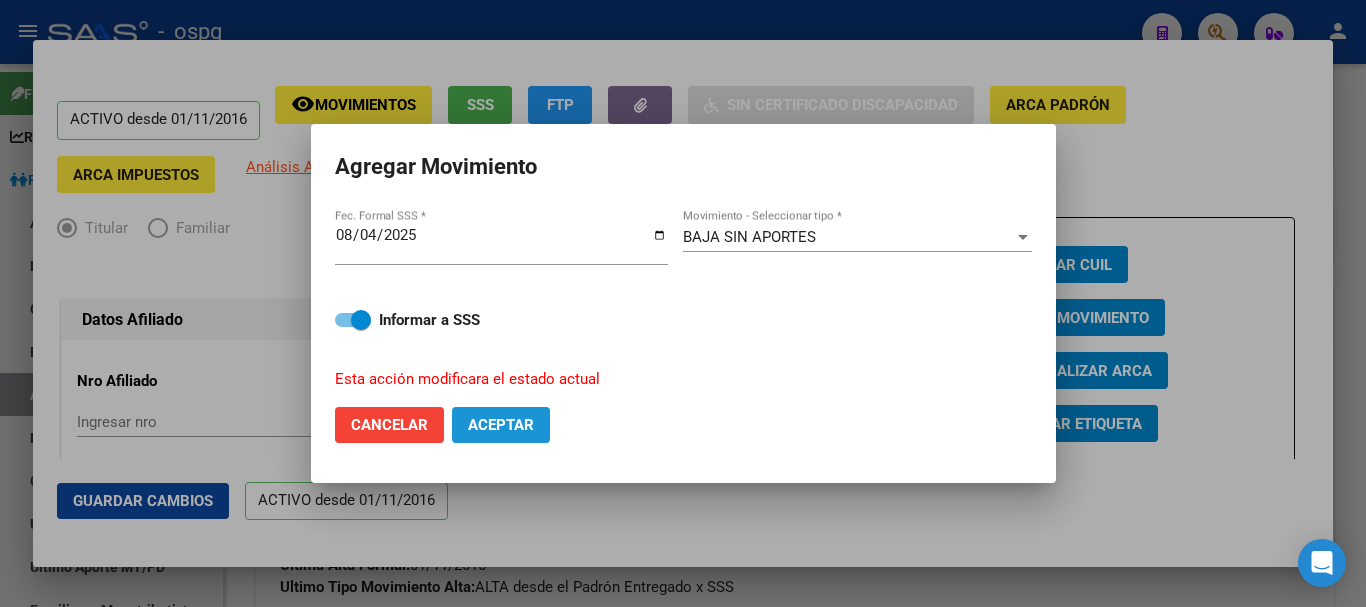 click on "Aceptar" 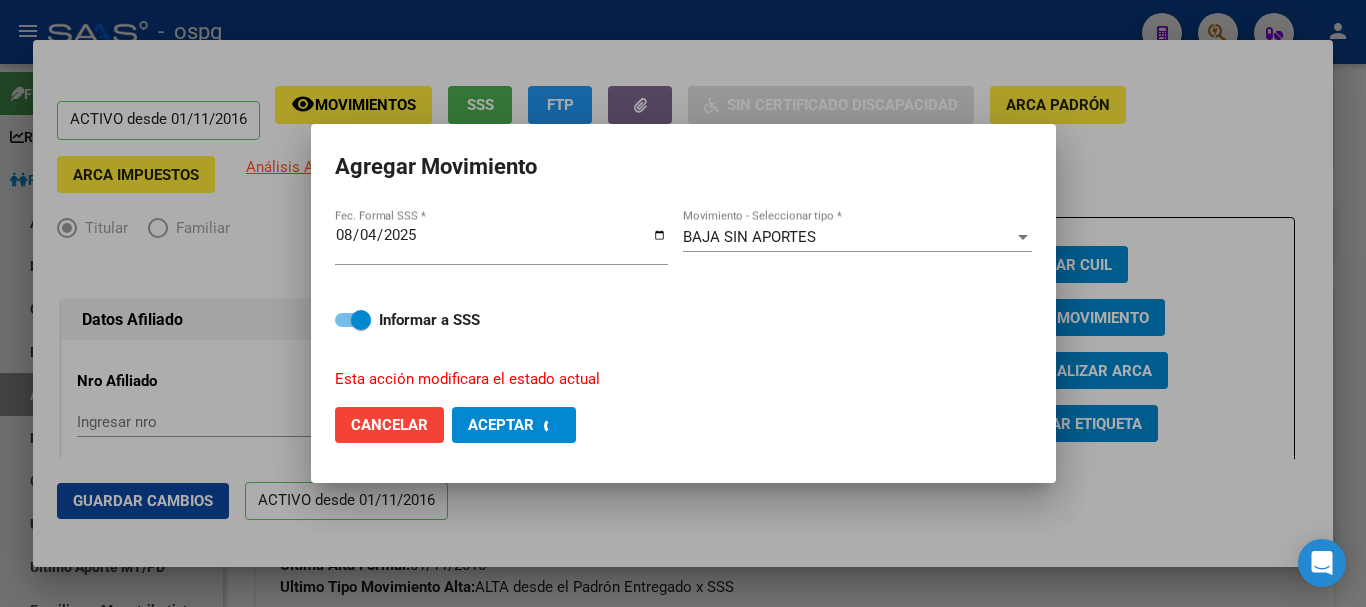 checkbox on "false" 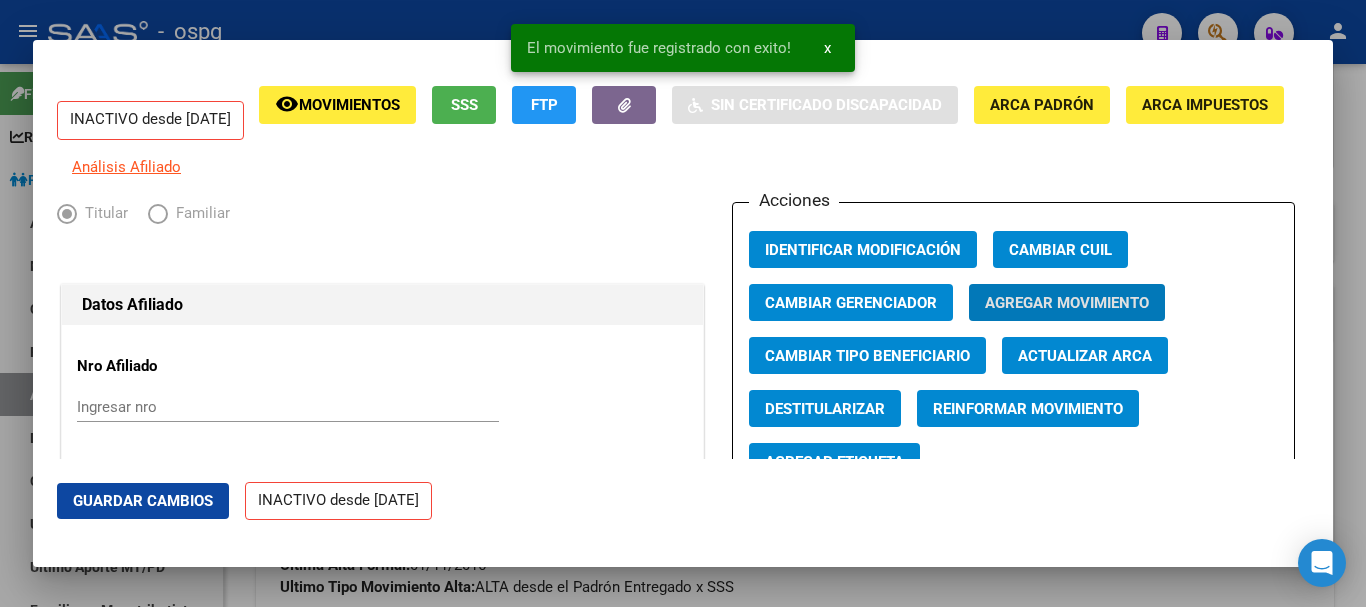 click at bounding box center (683, 303) 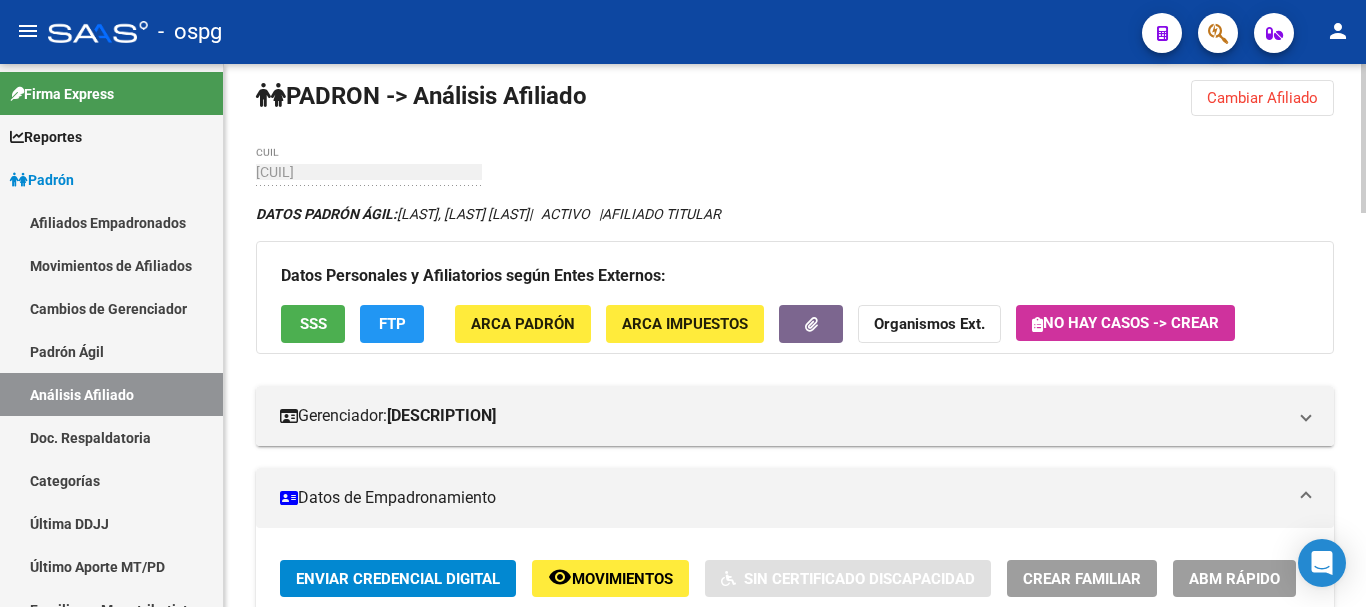 scroll, scrollTop: 0, scrollLeft: 0, axis: both 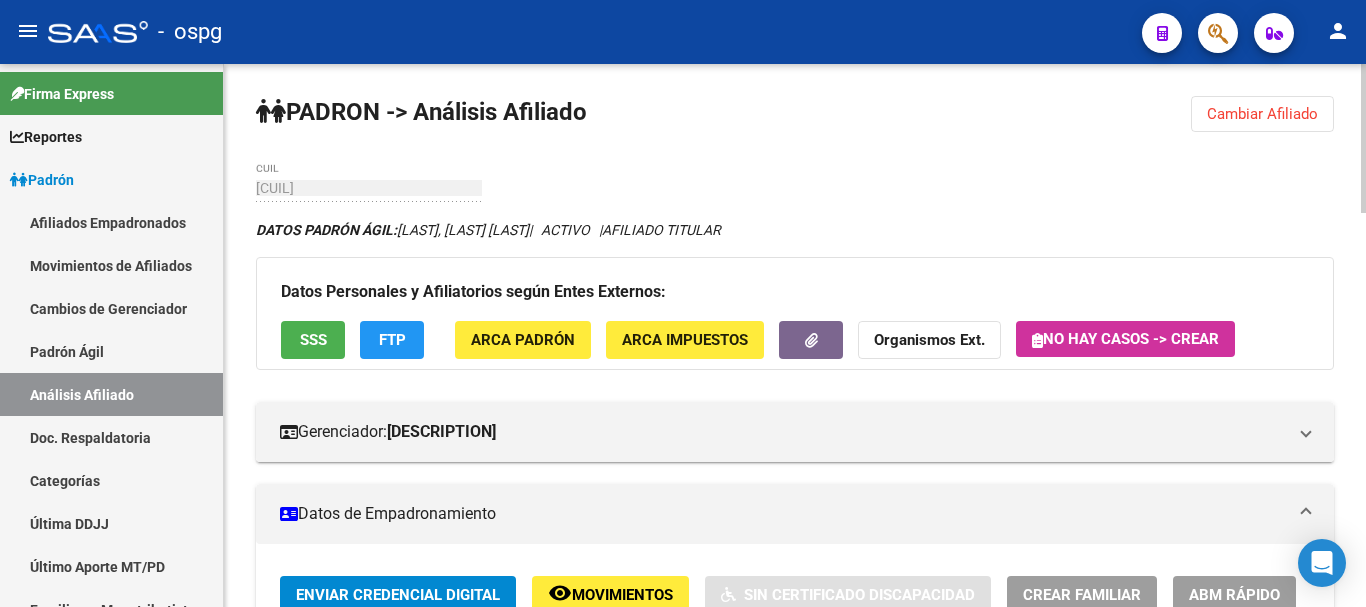 click on "Cambiar Afiliado" 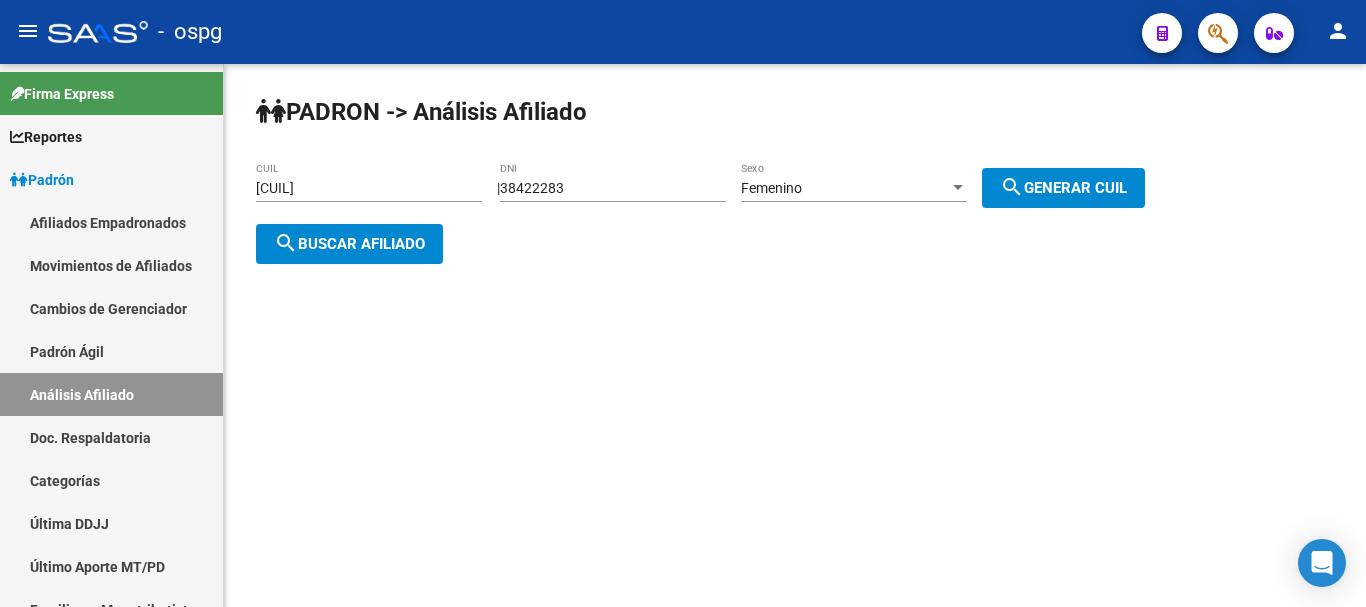 click on "[CUIL] CUIL" 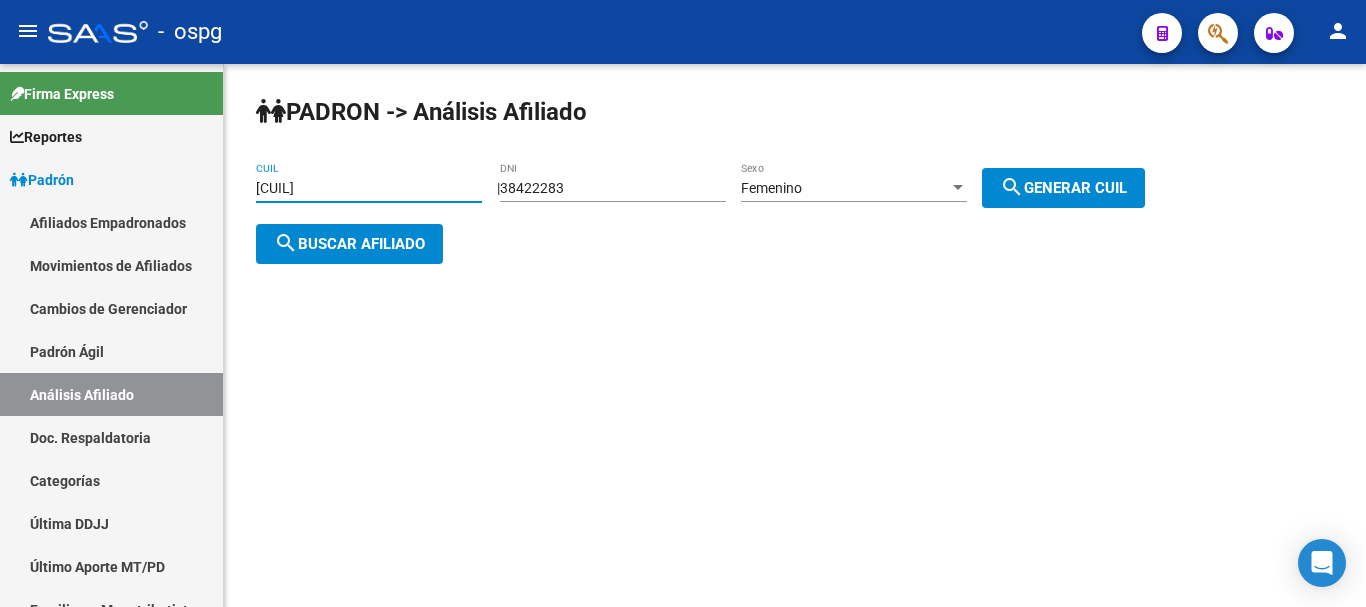 click on "[CUIL]" at bounding box center [369, 188] 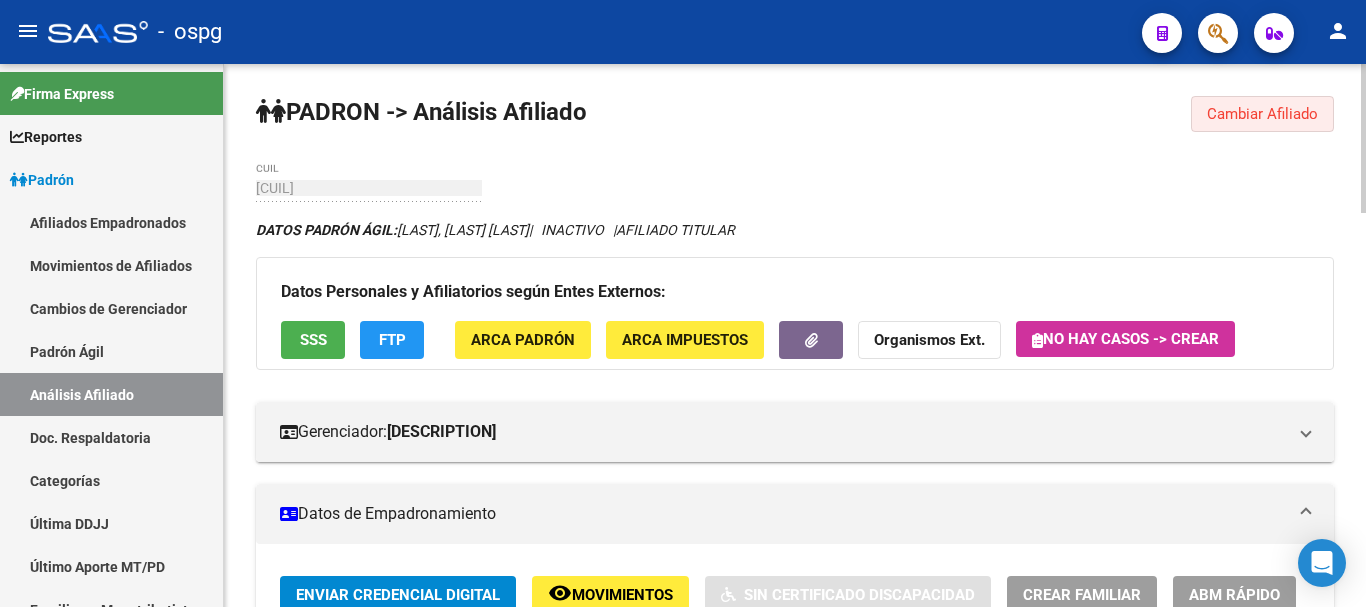 click on "Cambiar Afiliado" 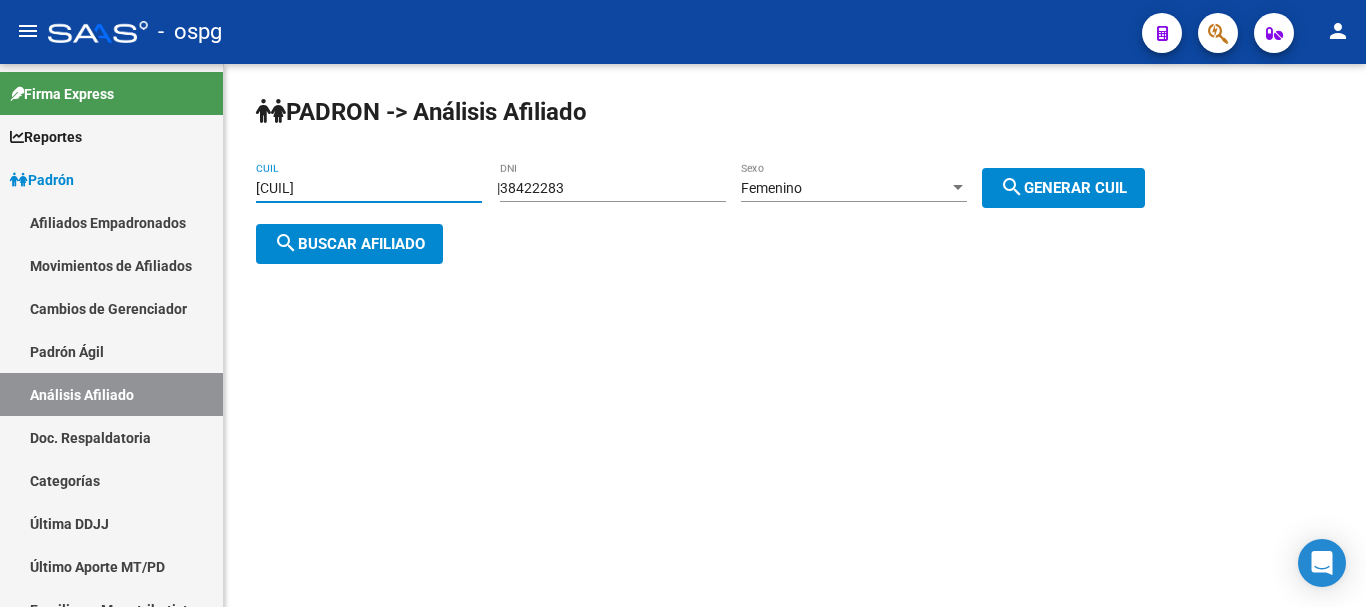 click on "[CUIL]" at bounding box center (369, 188) 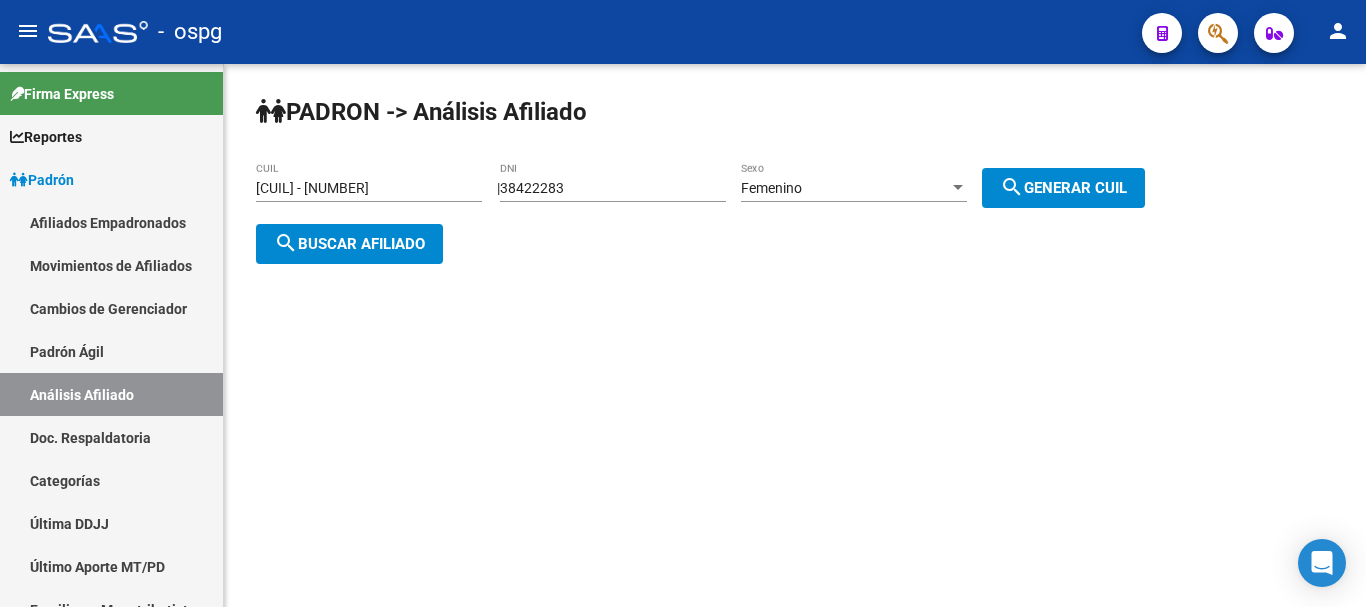 click on "PADRON -> Análisis Afiliado [CUIL] CUIL    |    [NUMBER] DNI Femenino Sexo search  Generar CUIL  search  Buscar afiliado" 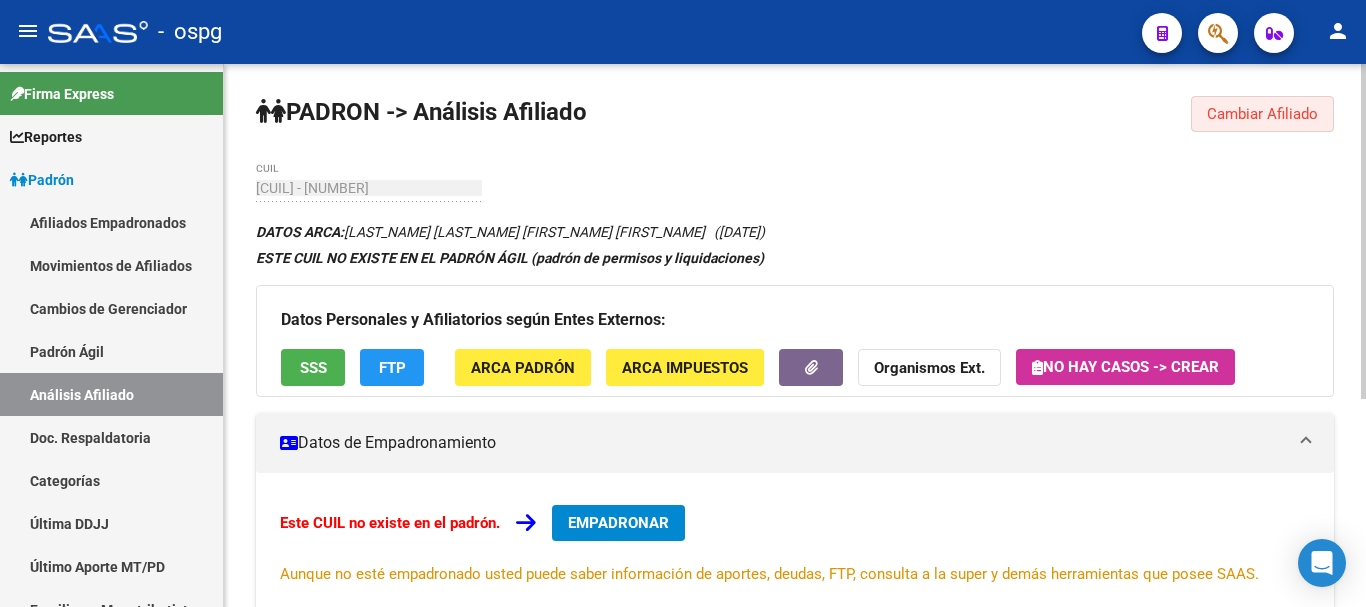 click on "Cambiar Afiliado" 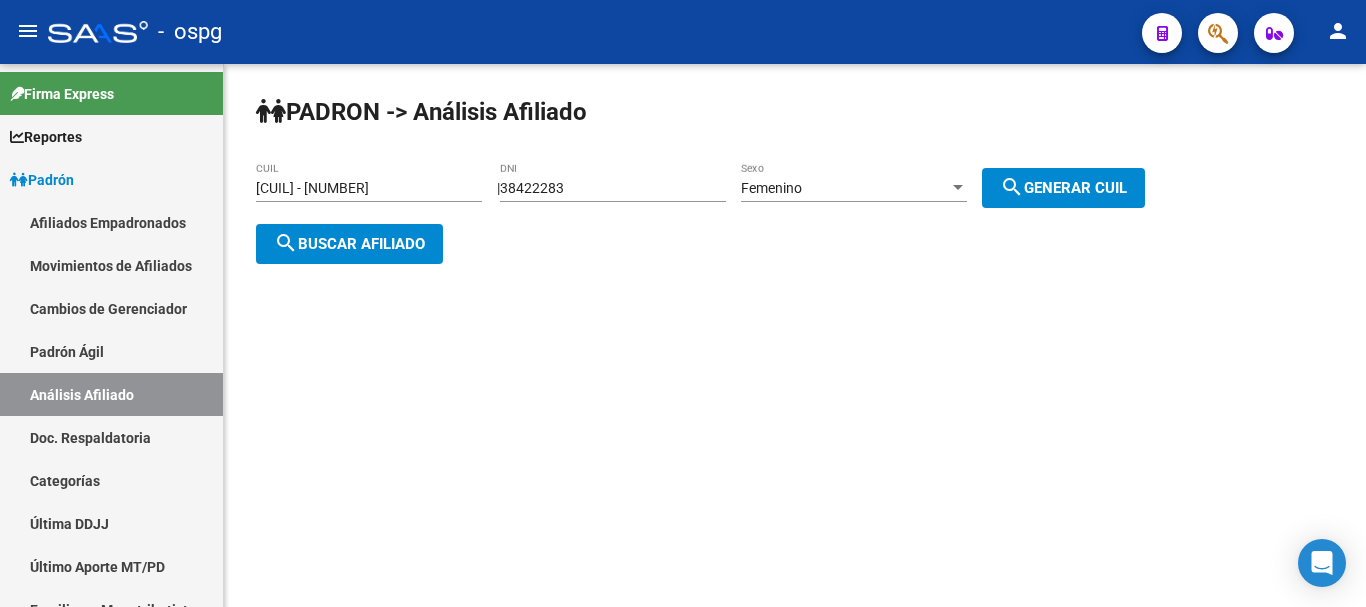 click on "[CUIL] - [NUMBER]" at bounding box center [369, 188] 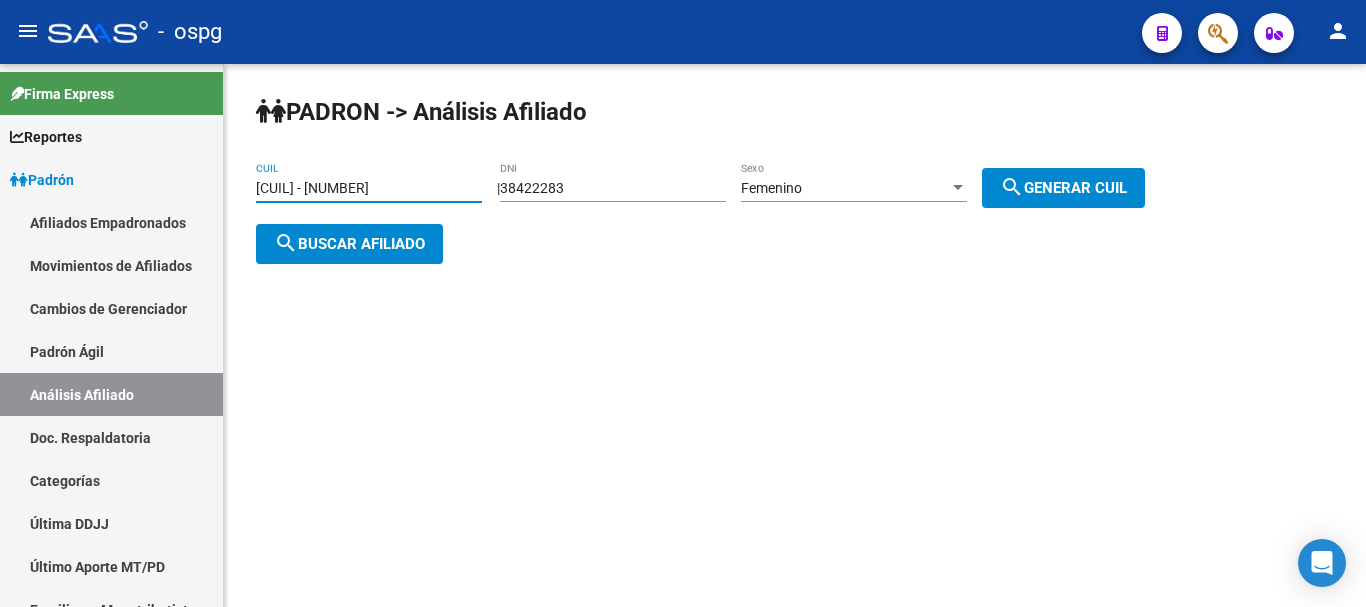 click on "[CUIL] - [NUMBER]" at bounding box center (369, 188) 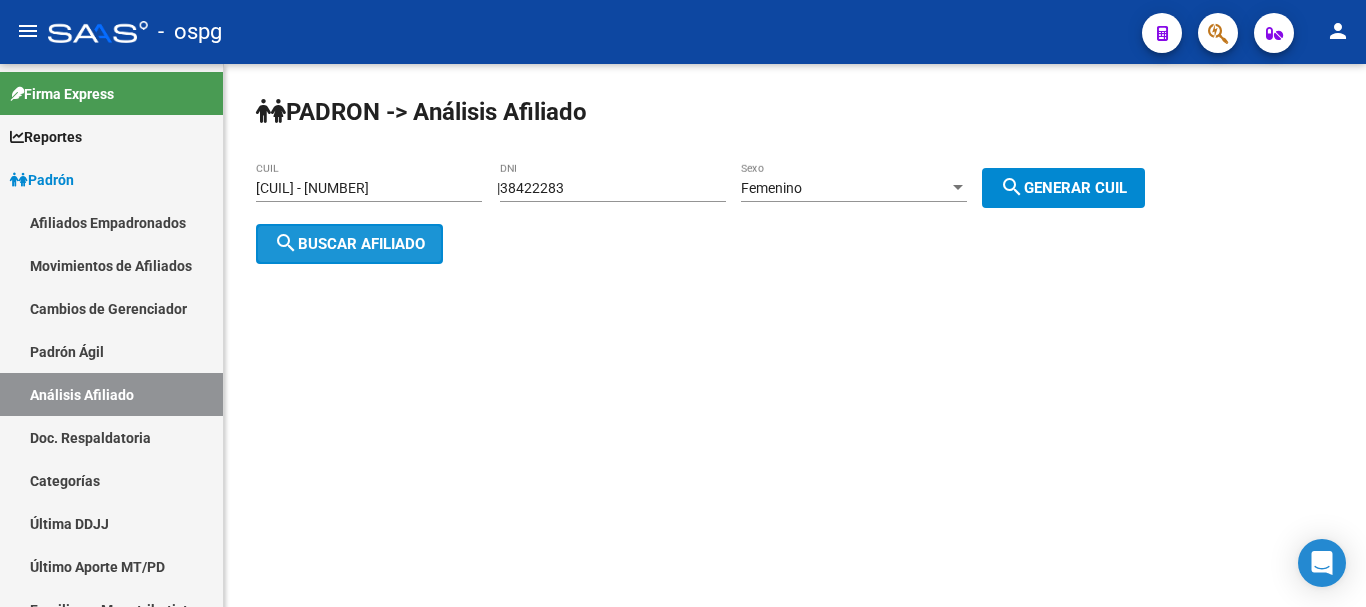 click on "search  Buscar afiliado" 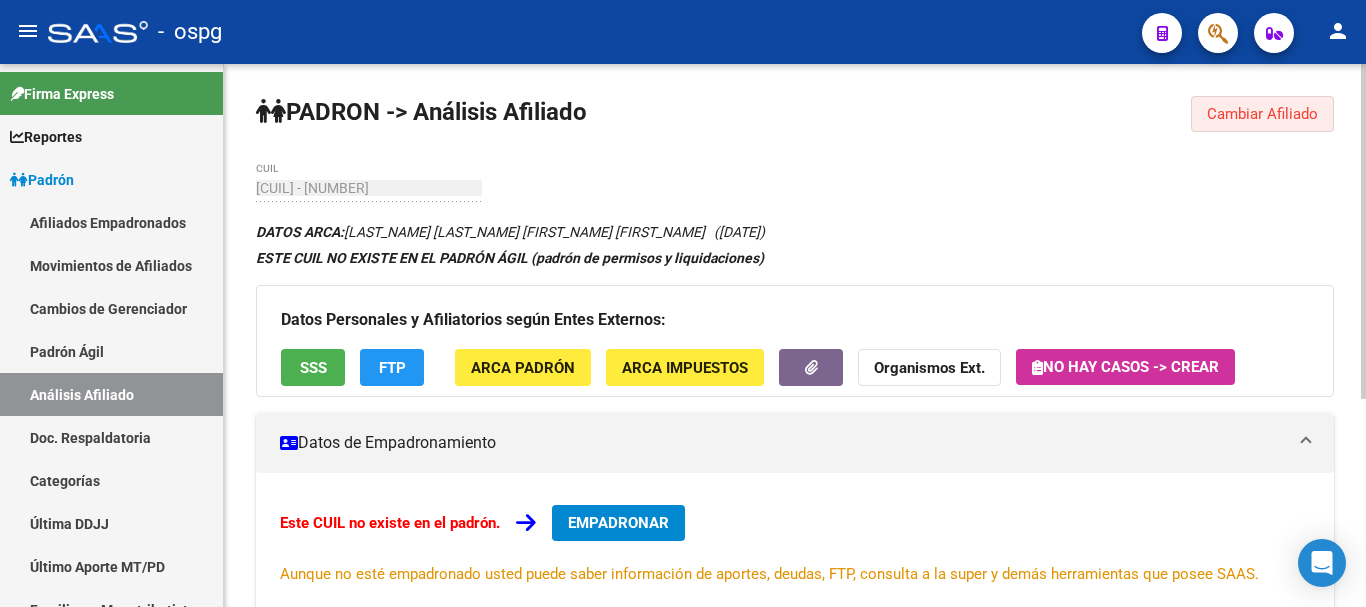 drag, startPoint x: 1258, startPoint y: 125, endPoint x: 735, endPoint y: 142, distance: 523.27625 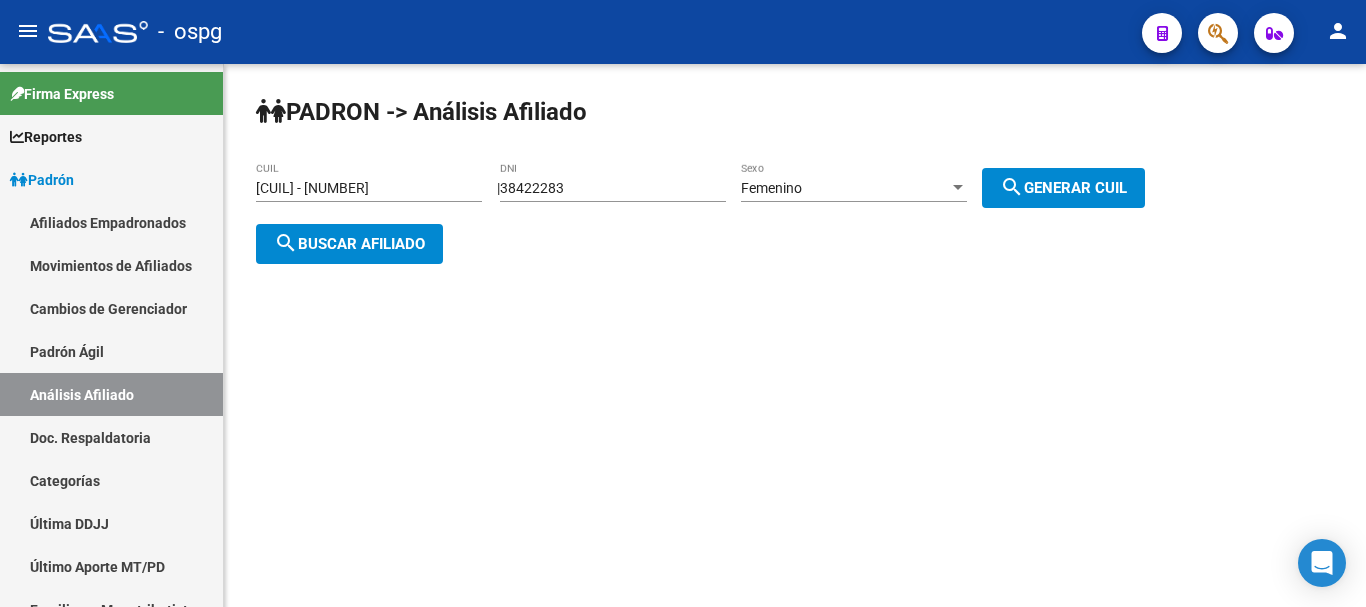 drag, startPoint x: 394, startPoint y: 205, endPoint x: 389, endPoint y: 186, distance: 19.646883 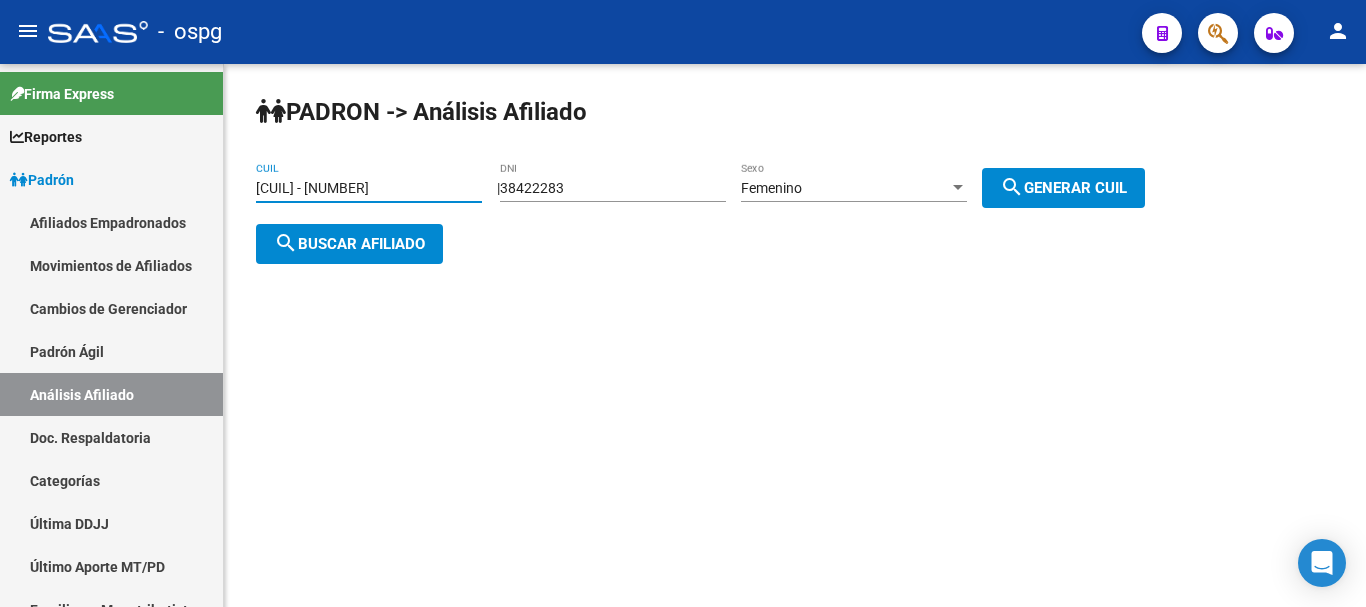 click on "[CUIL] - [NUMBER]" at bounding box center (369, 188) 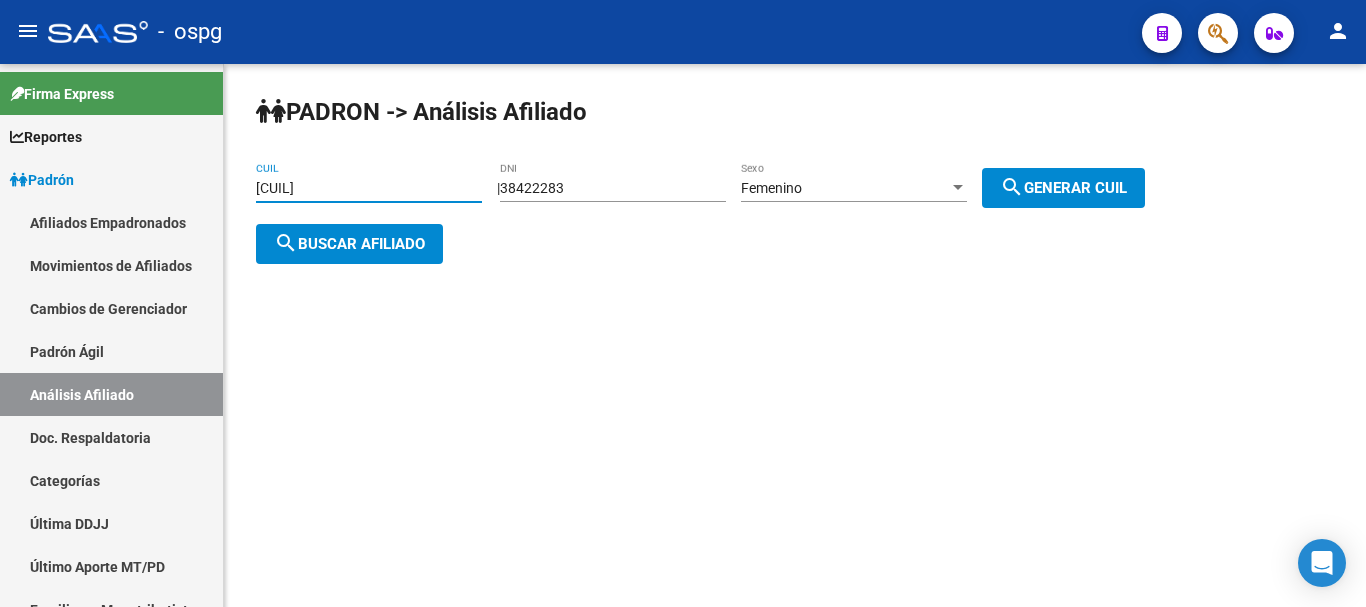 type on "[CUIL]" 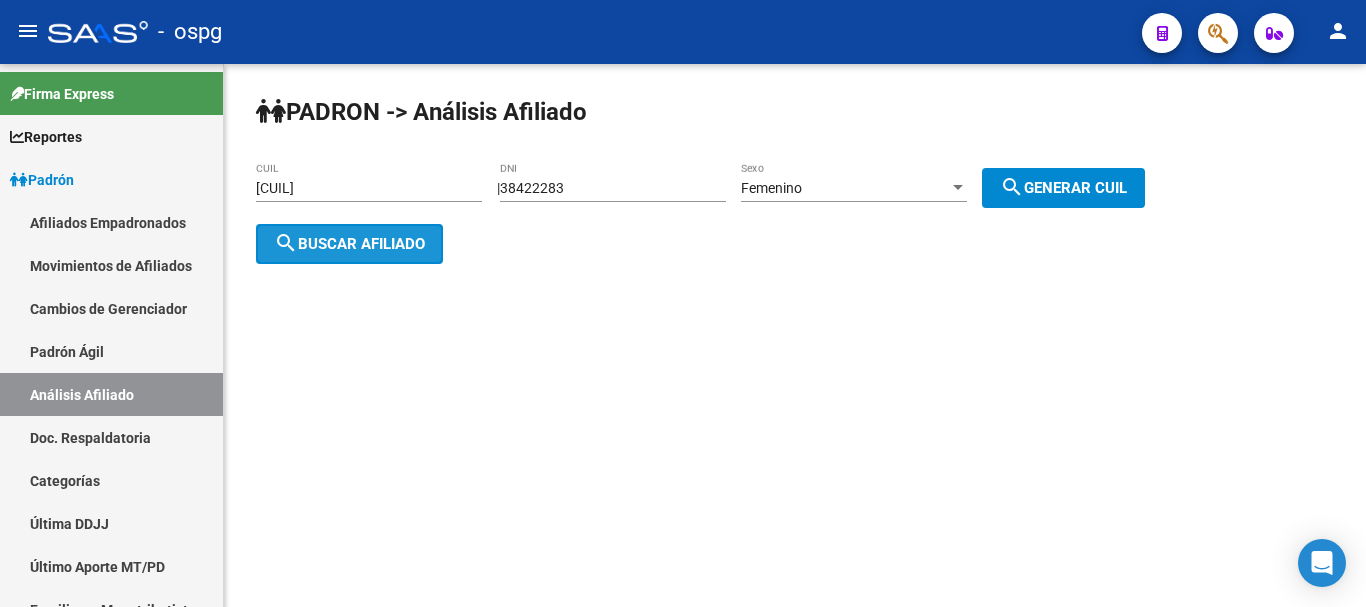 click on "search  Buscar afiliado" 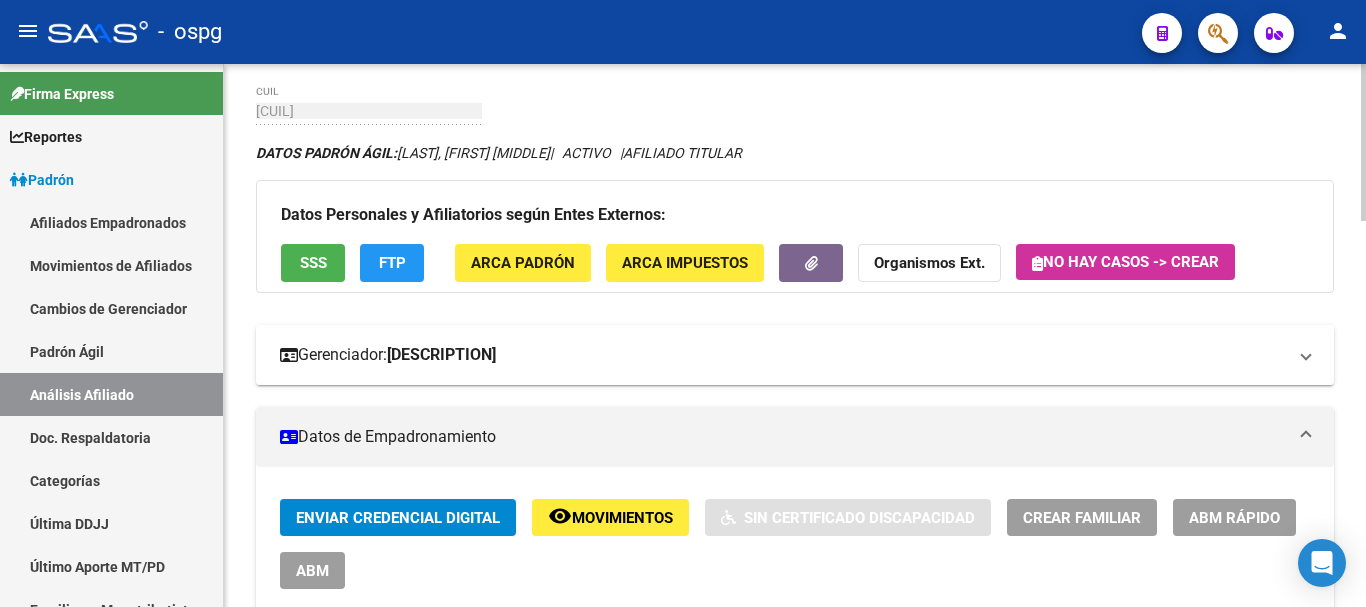 scroll, scrollTop: 200, scrollLeft: 0, axis: vertical 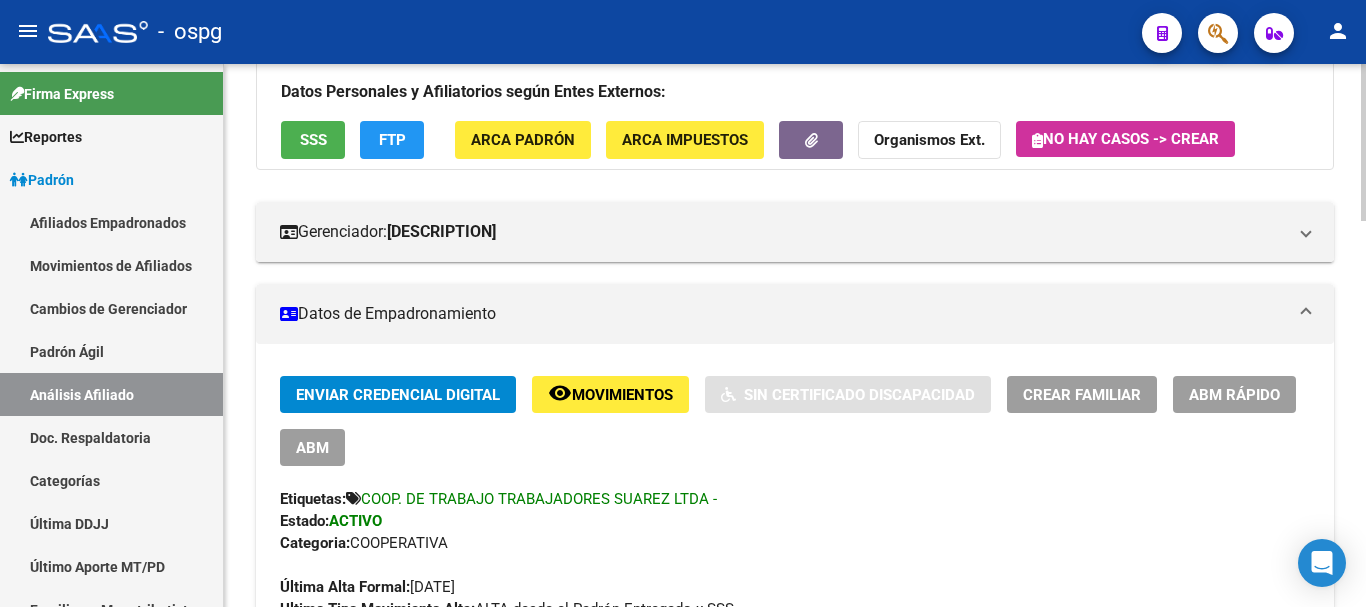 click on "FTP" 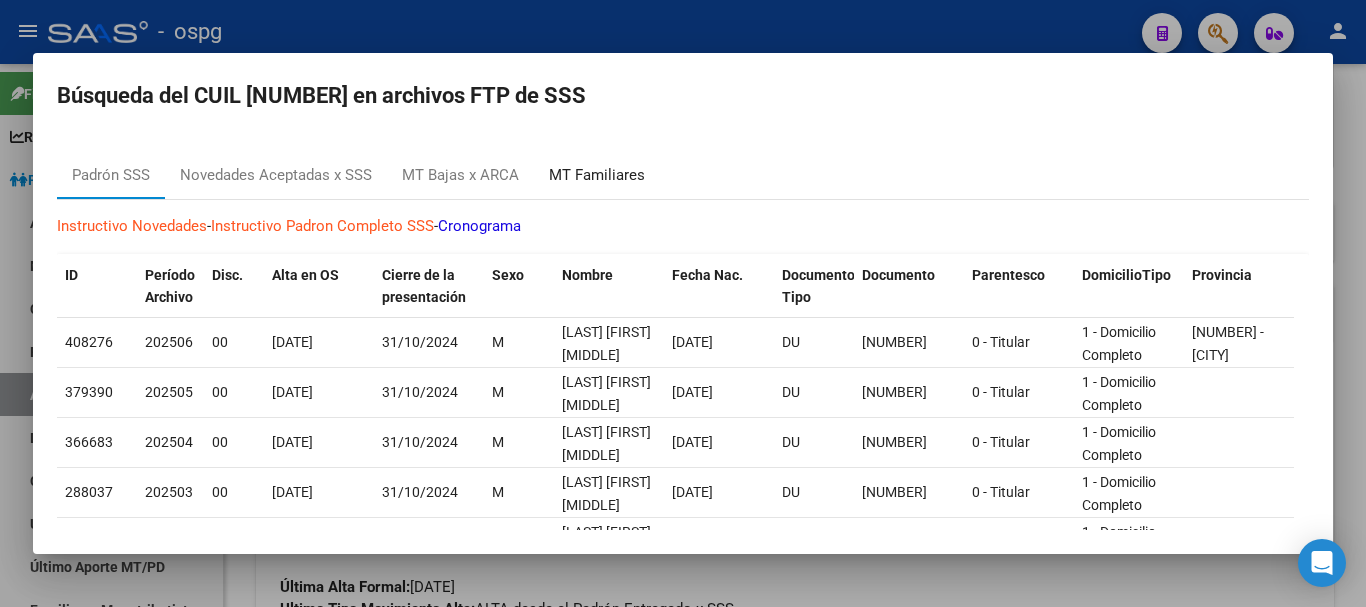 click on "MT Familiares" at bounding box center (597, 175) 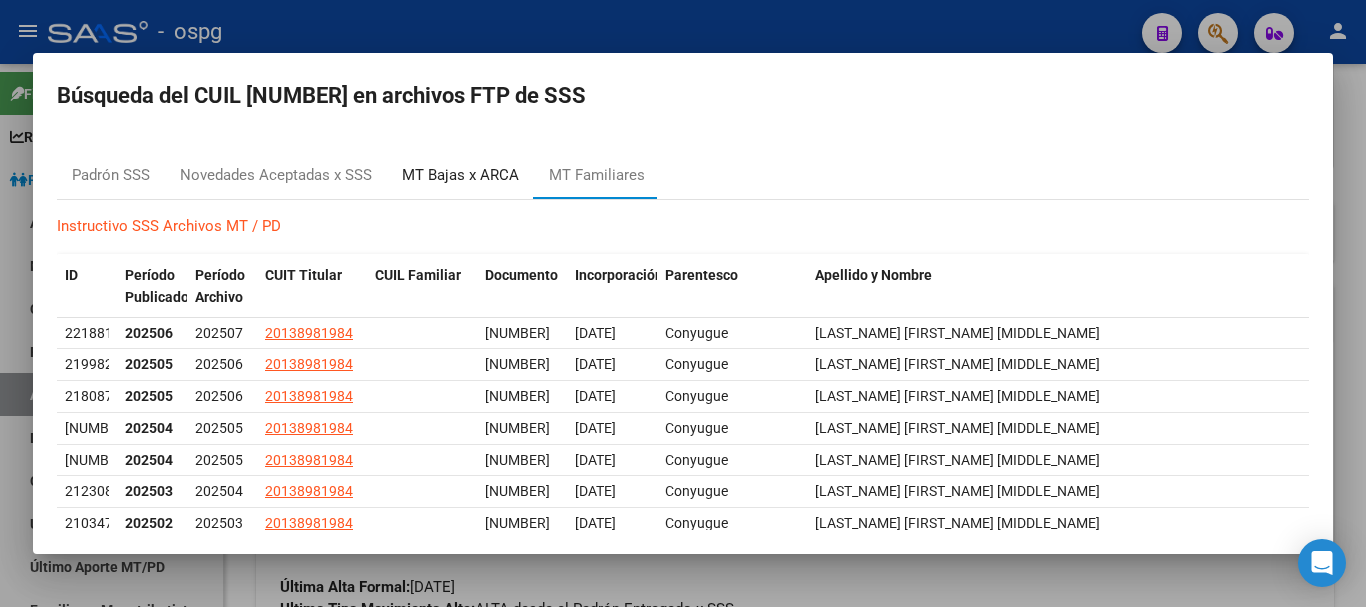 click on "MT Bajas x ARCA" at bounding box center (460, 175) 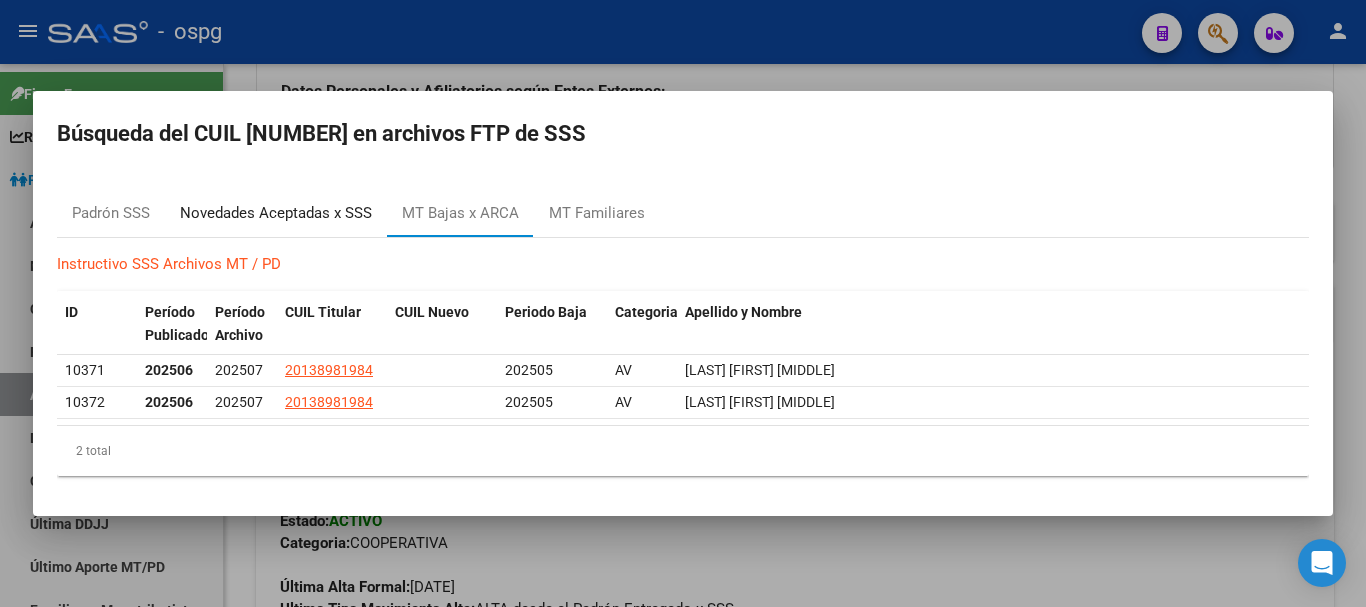 click on "Novedades Aceptadas x SSS" at bounding box center (276, 213) 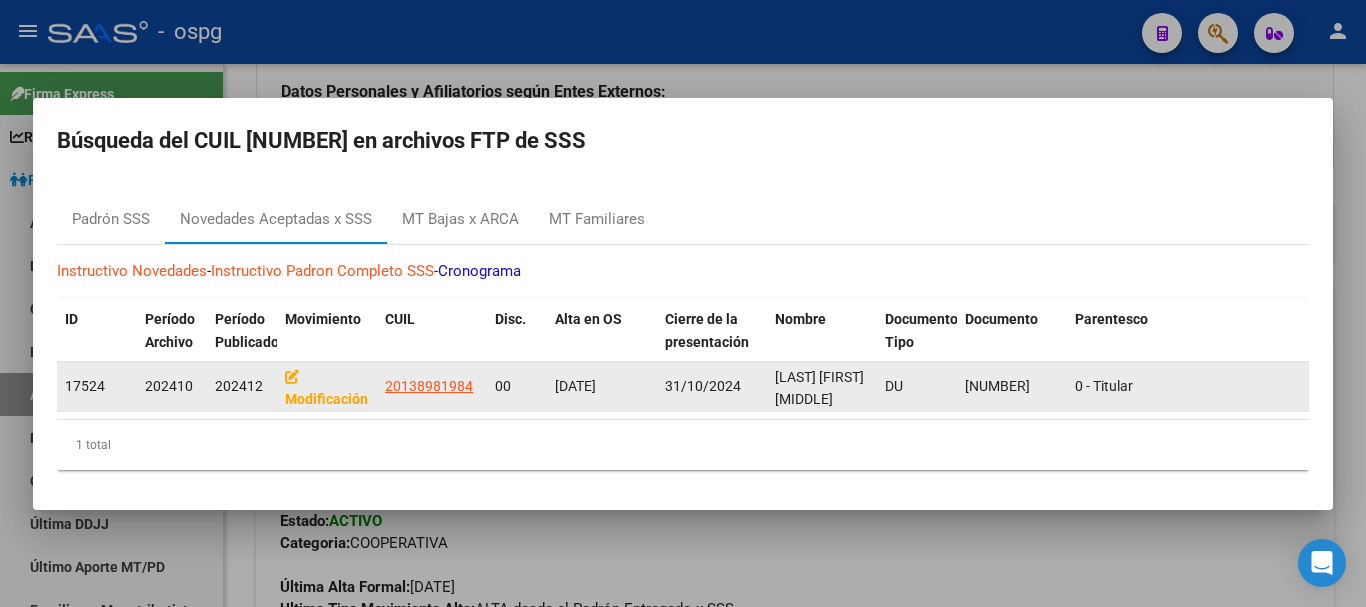 click on "Modificación" 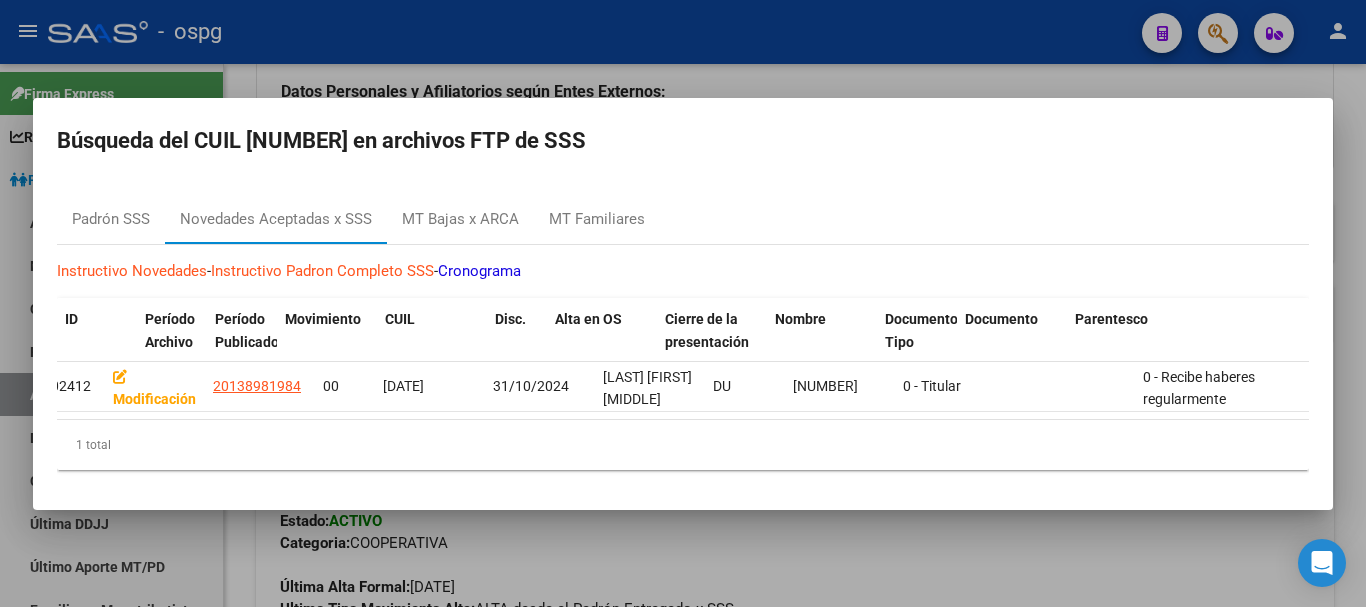 scroll, scrollTop: 0, scrollLeft: 0, axis: both 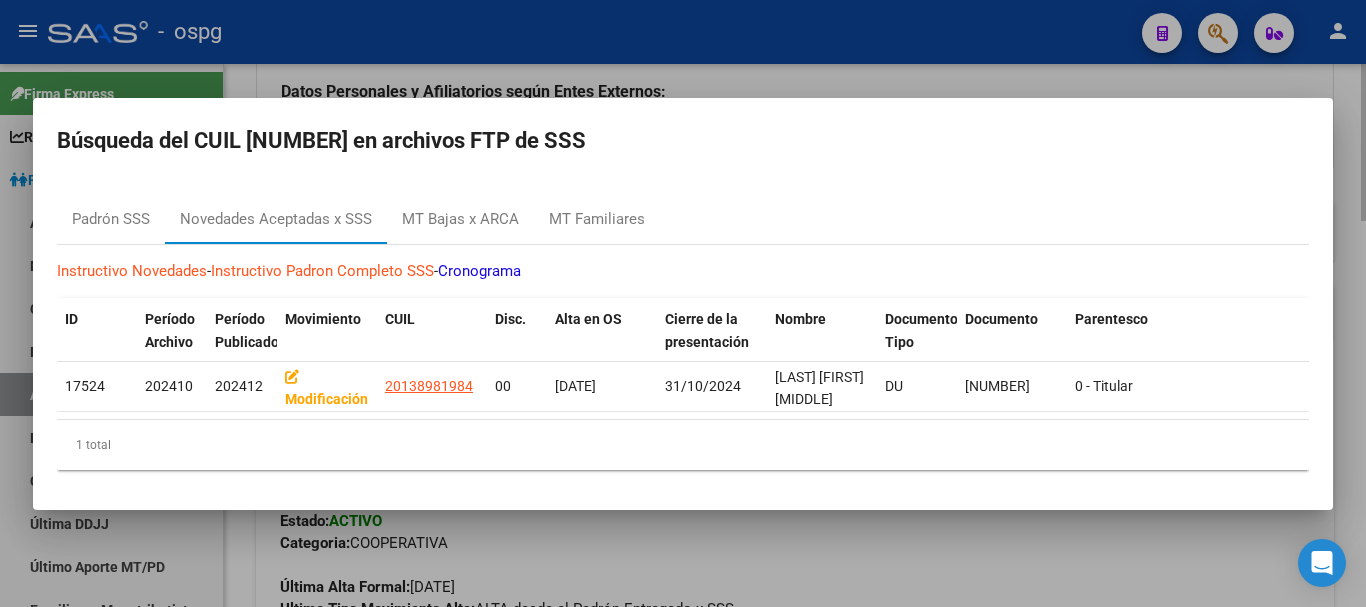 click at bounding box center (683, 303) 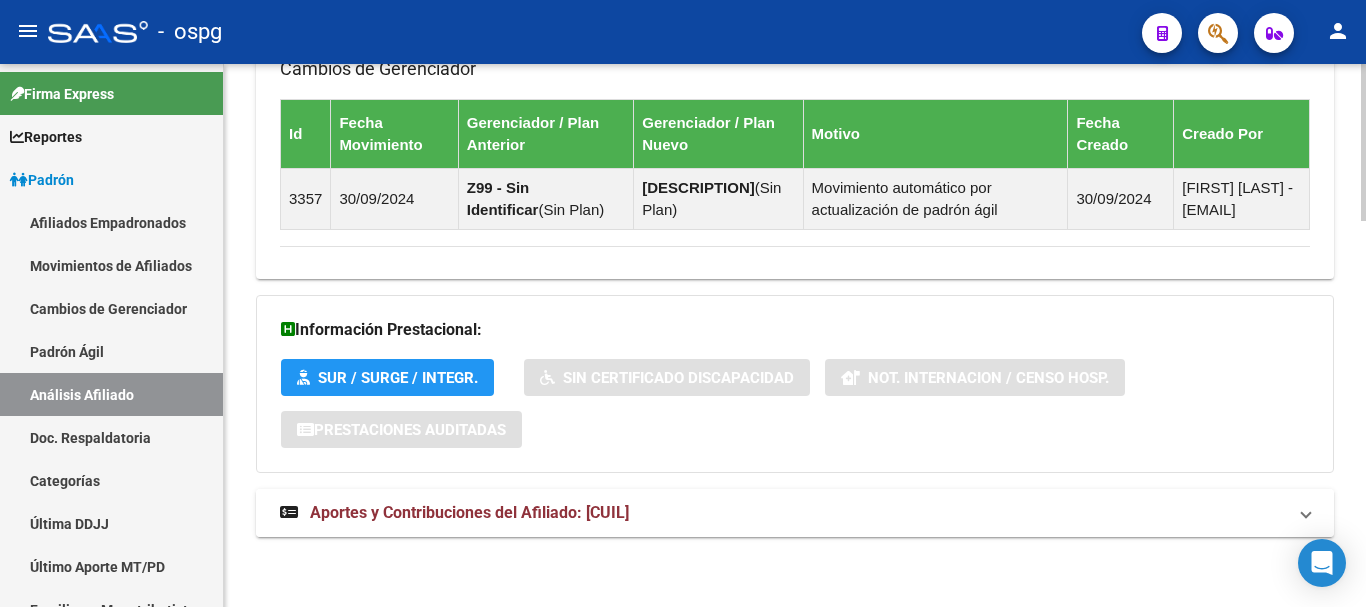 click on "Aportes y Contribuciones del Afiliado: [CUIL]" at bounding box center [795, 513] 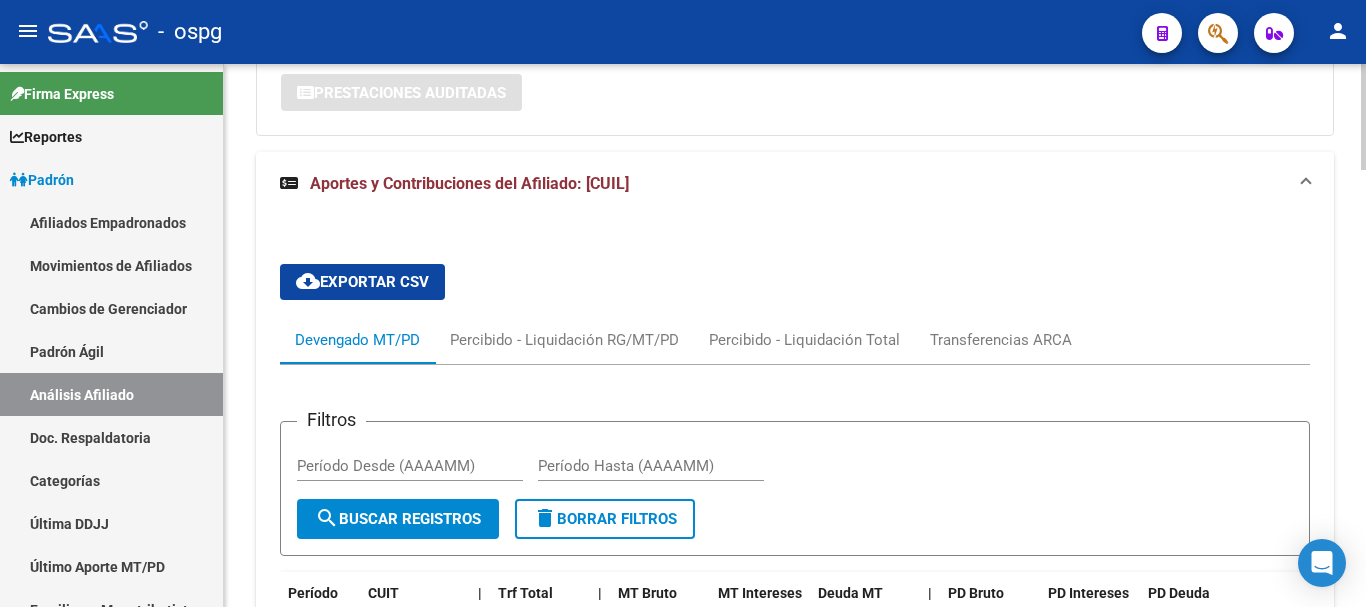 scroll, scrollTop: 1649, scrollLeft: 0, axis: vertical 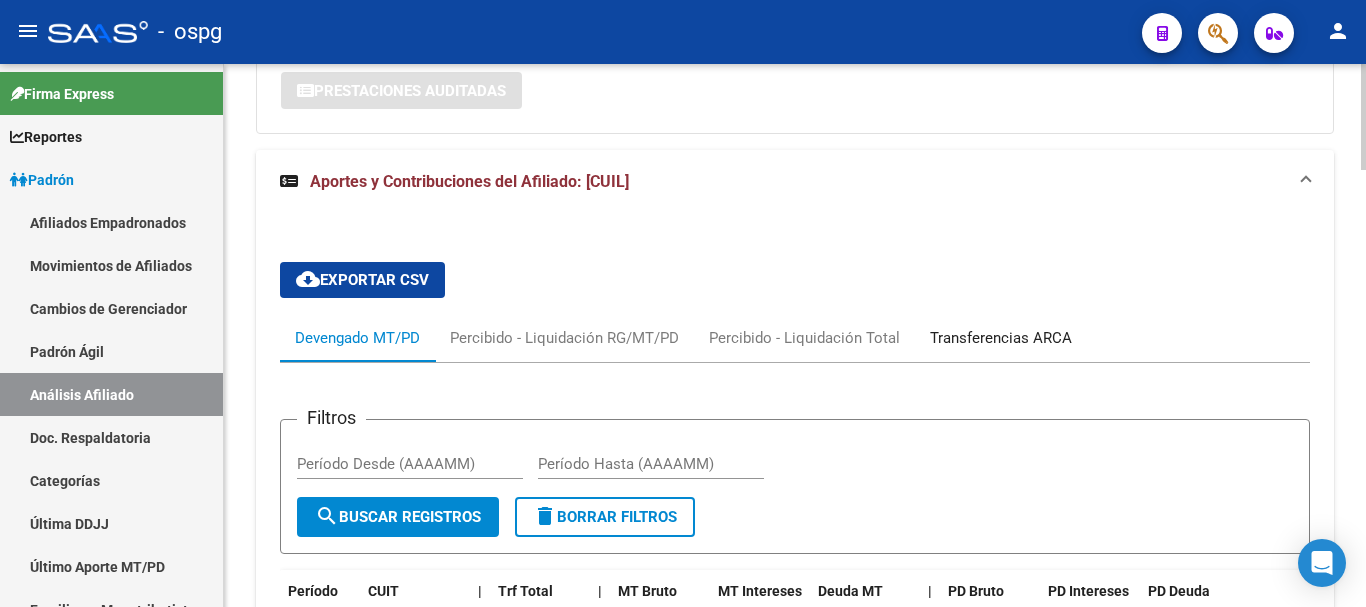 click on "Transferencias ARCA" at bounding box center (1001, 338) 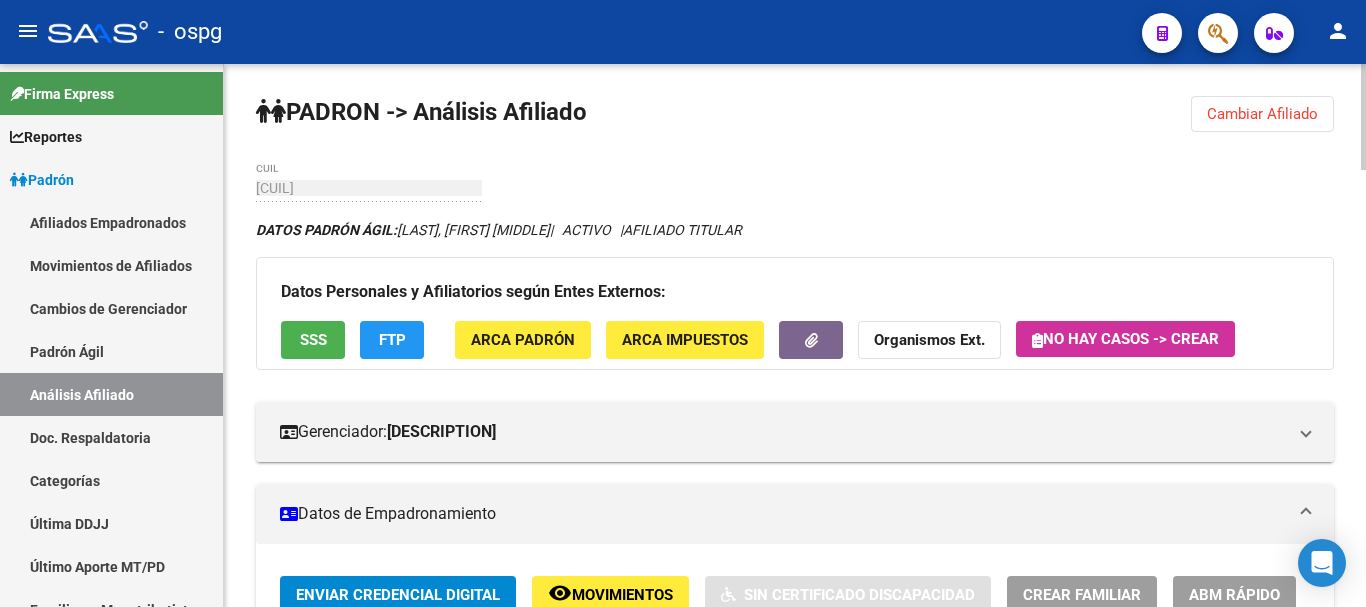 scroll, scrollTop: 0, scrollLeft: 0, axis: both 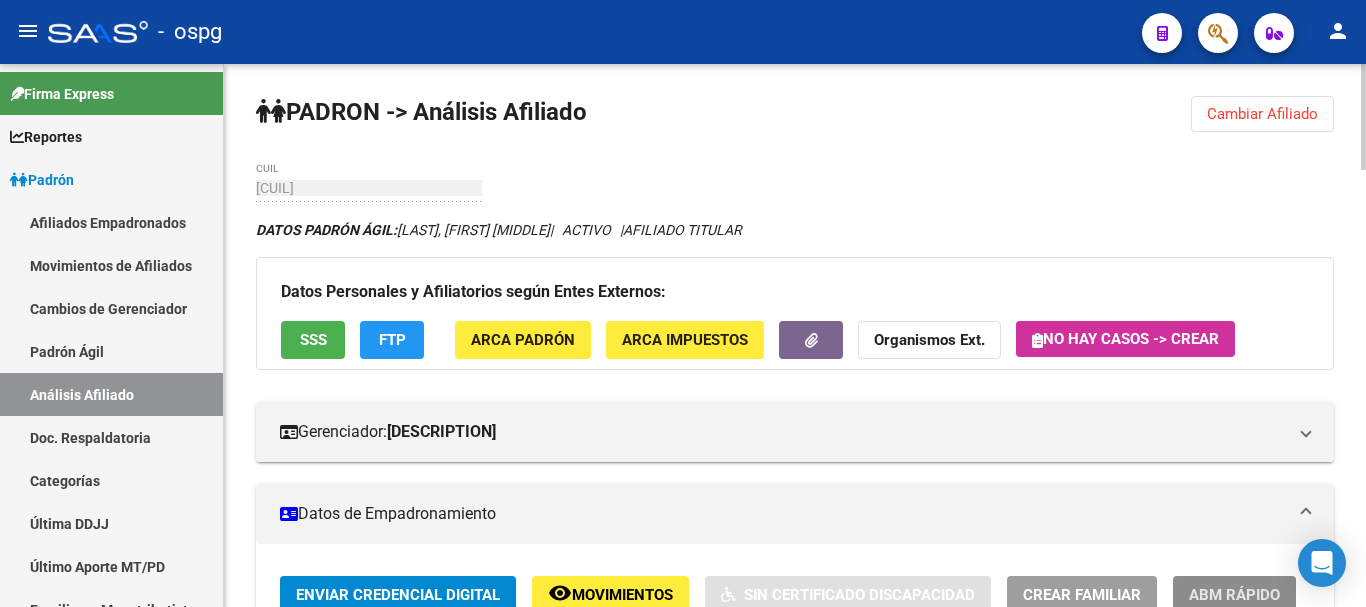 click on "ABM Rápido" 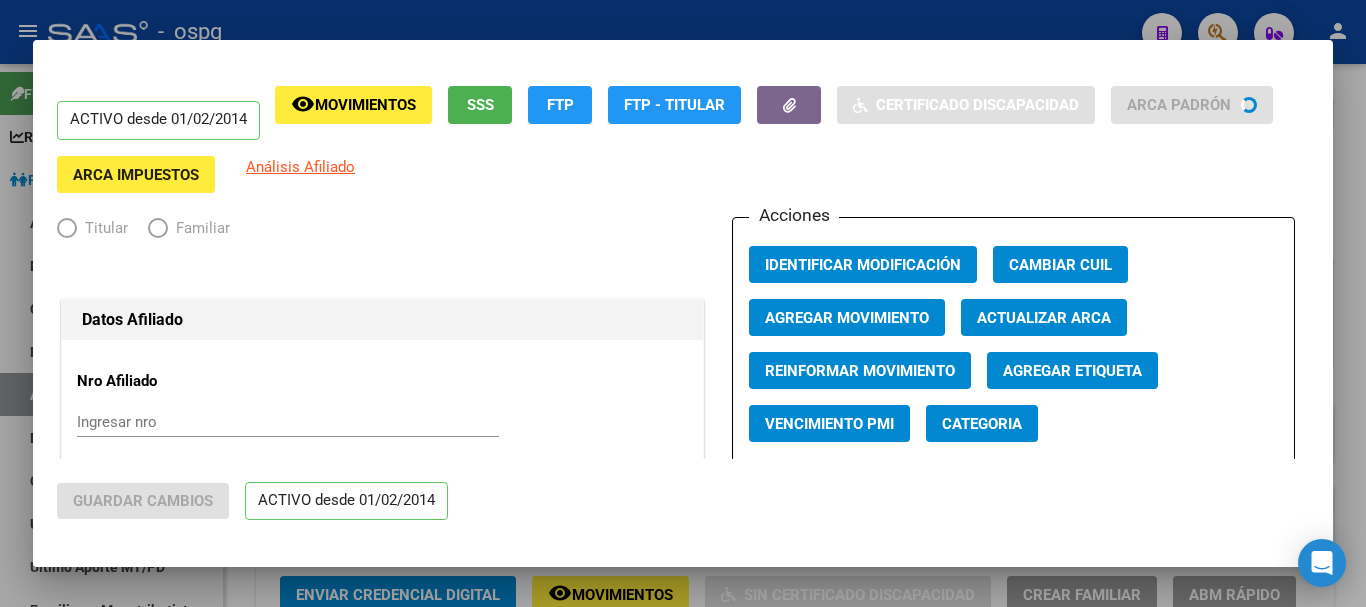 radio on "true" 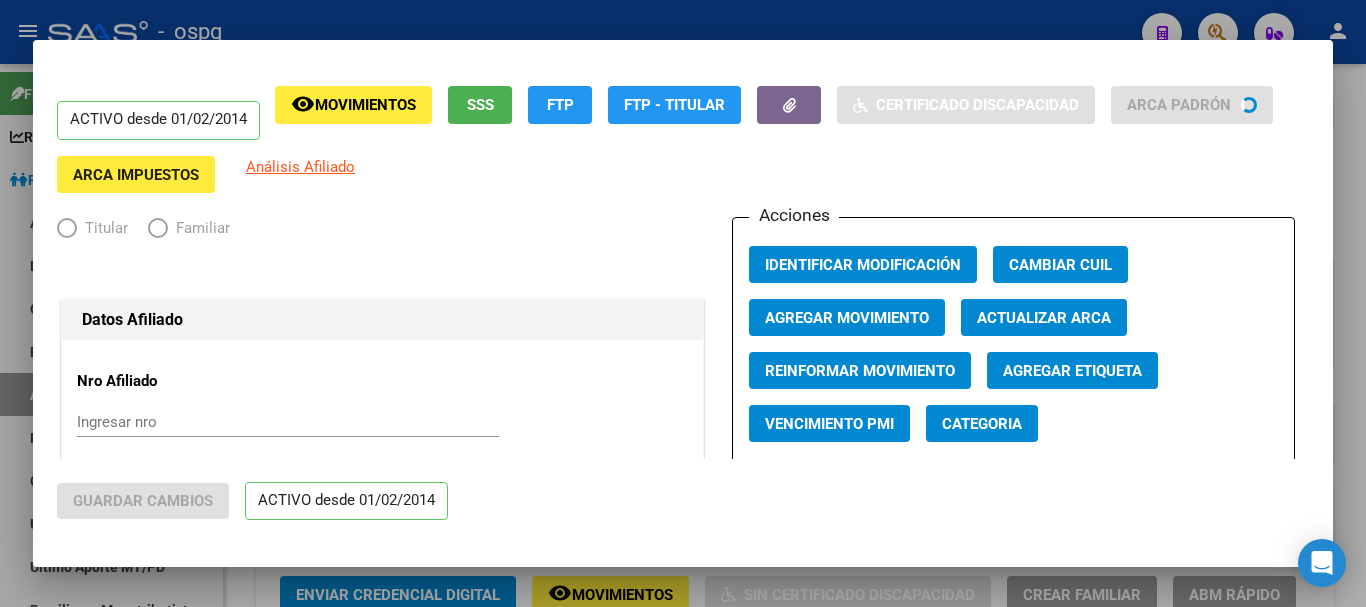 type on "[CUIL]" 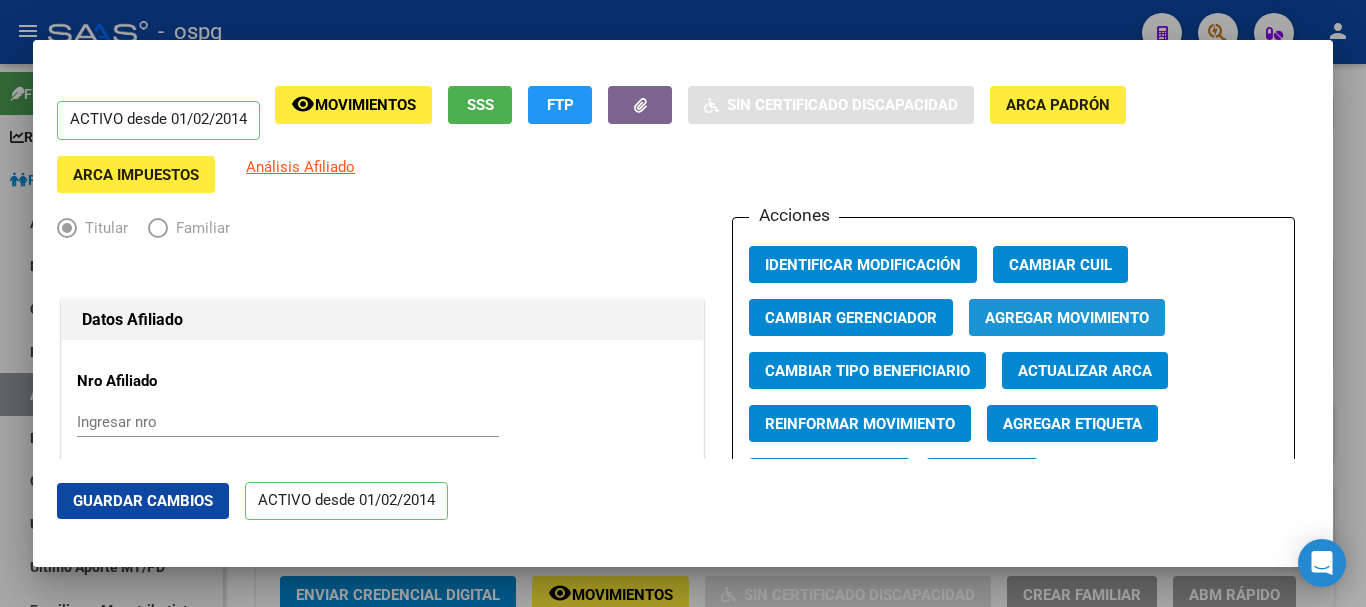 click on "Agregar Movimiento" 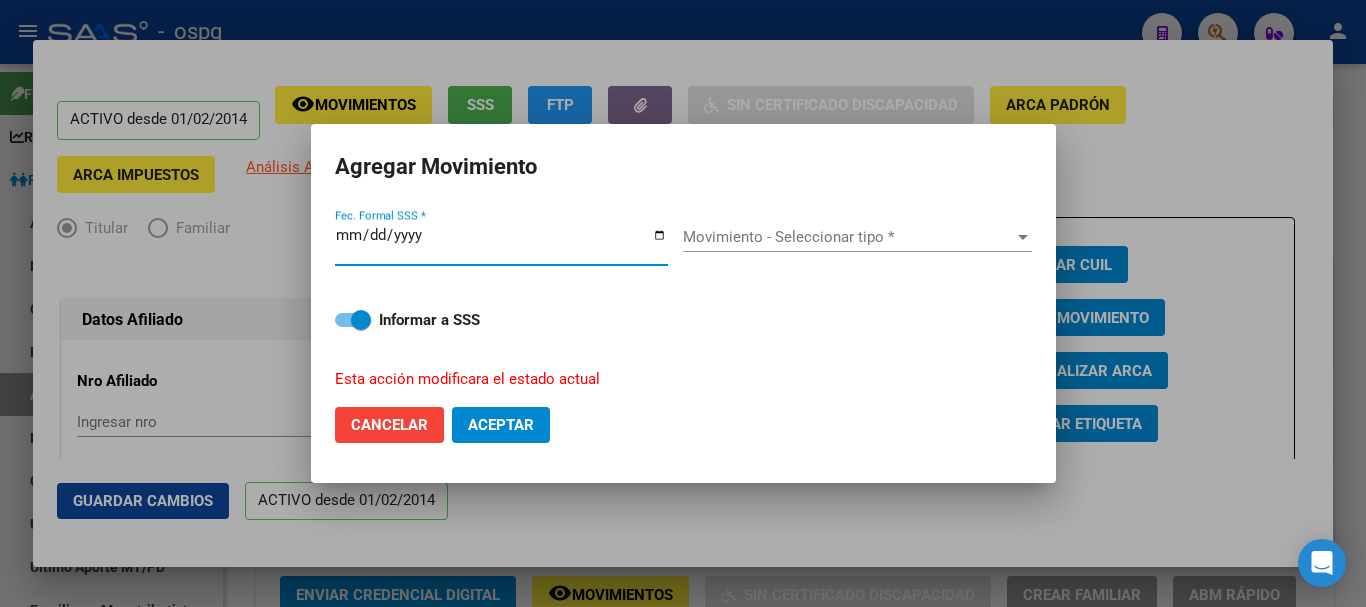type on "2025-08-04" 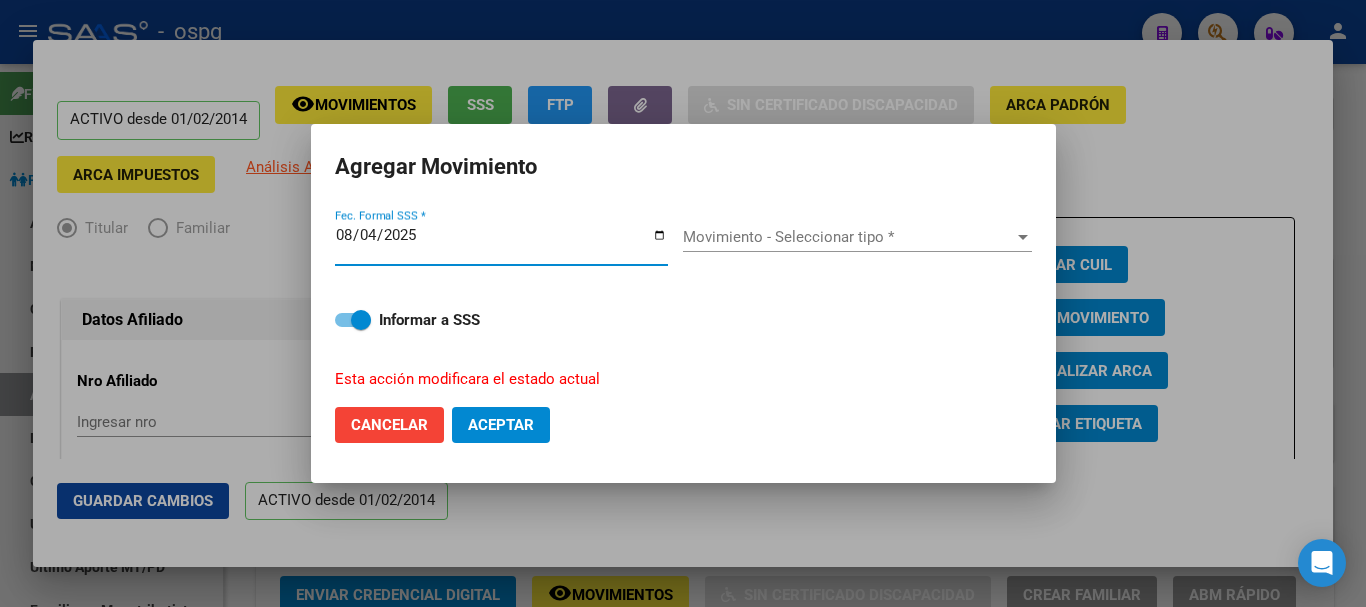 click on "Movimiento - Seleccionar tipo *" at bounding box center [848, 237] 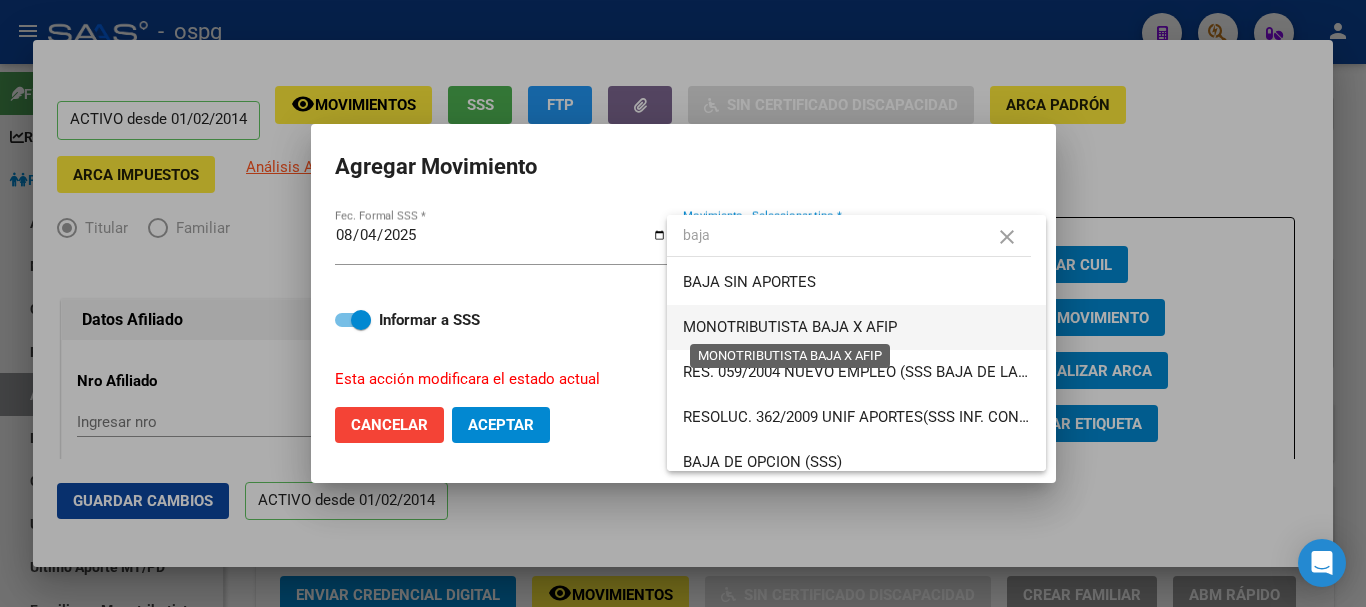type on "baja" 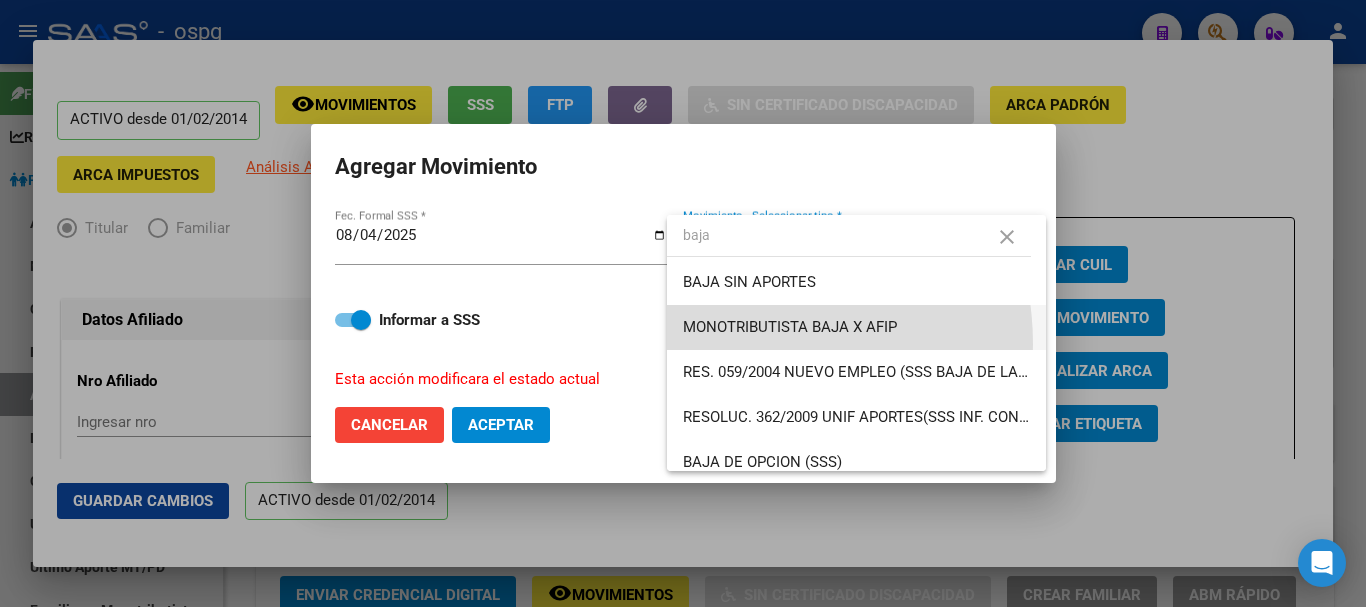 drag, startPoint x: 734, startPoint y: 344, endPoint x: 640, endPoint y: 386, distance: 102.9563 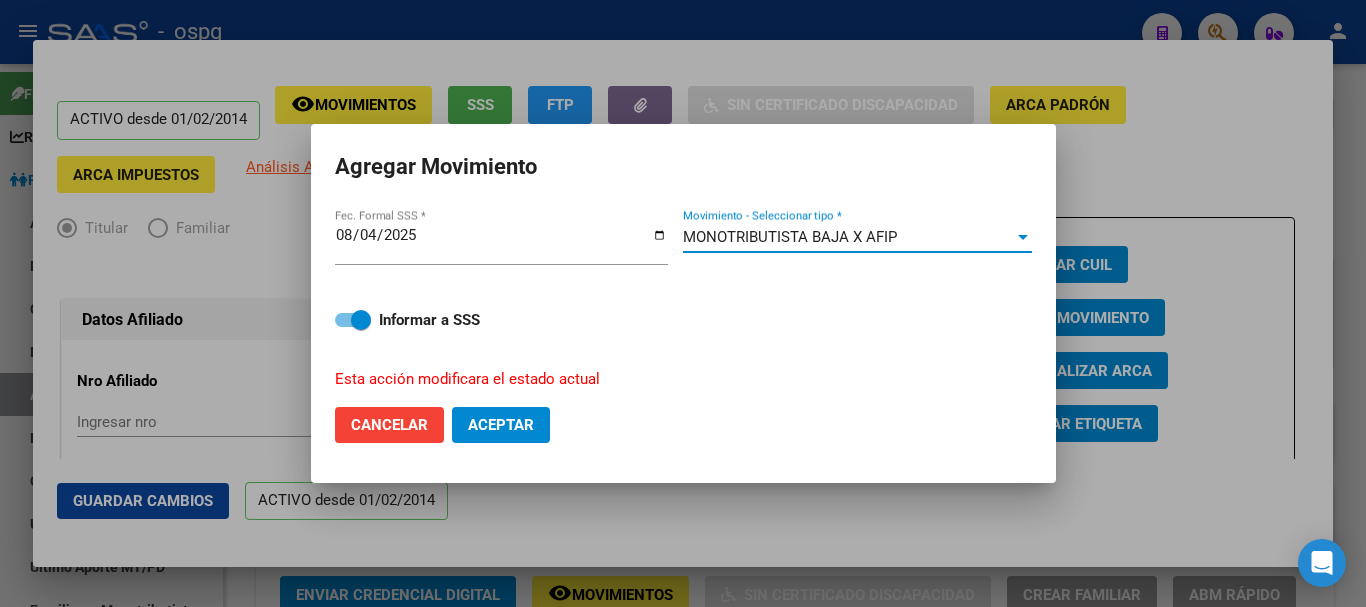 click on "Aceptar" 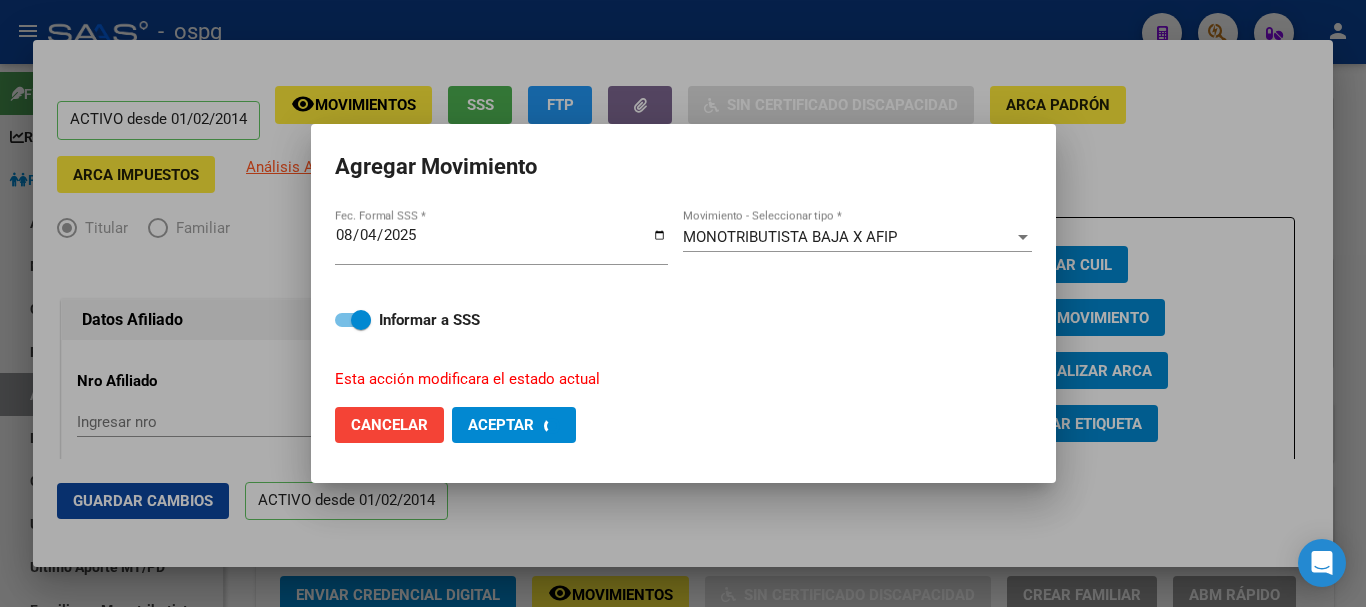 checkbox on "false" 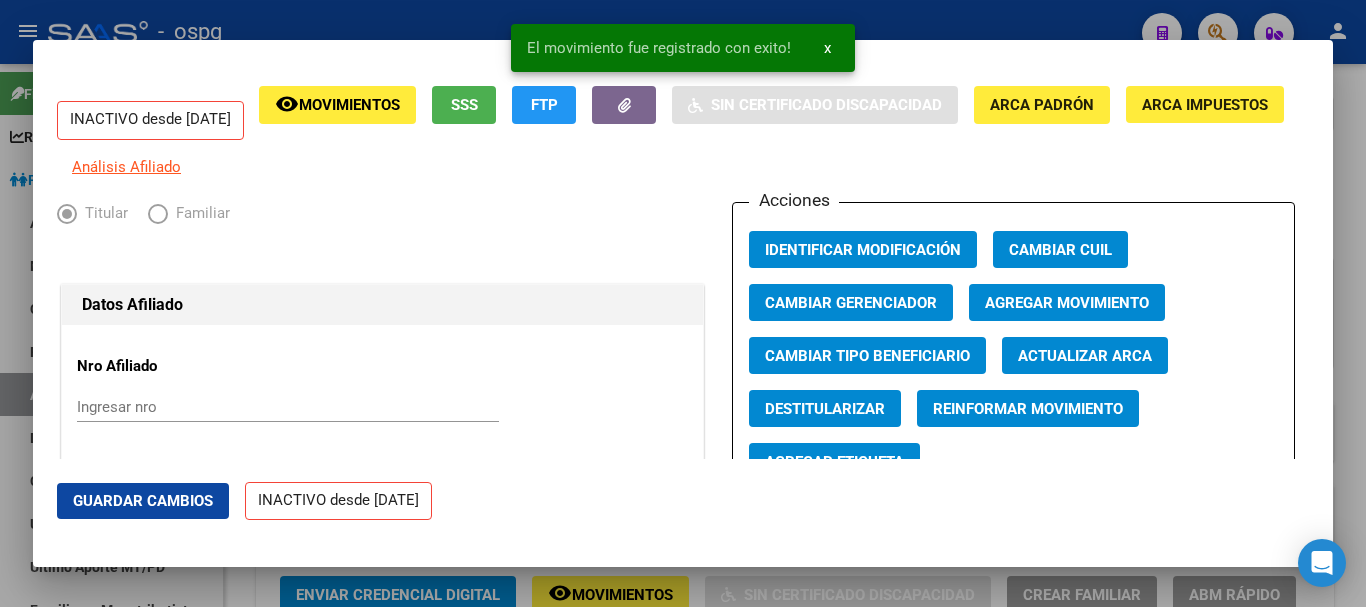 click at bounding box center (683, 303) 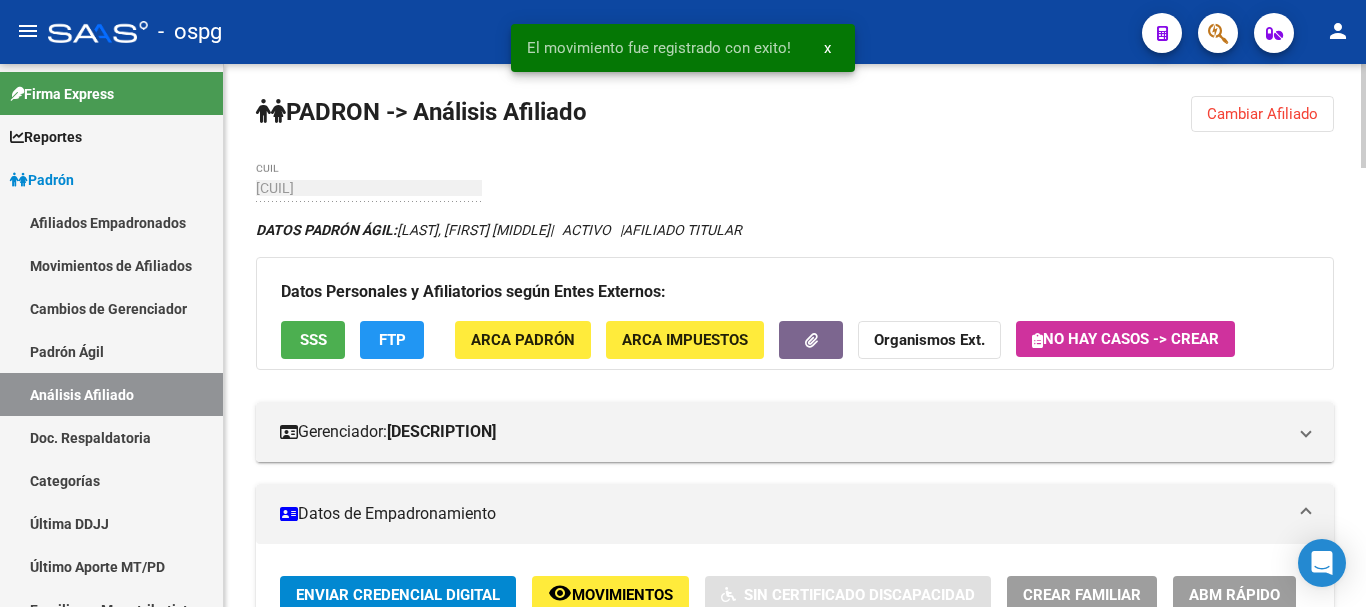 click on "Cambiar Afiliado" 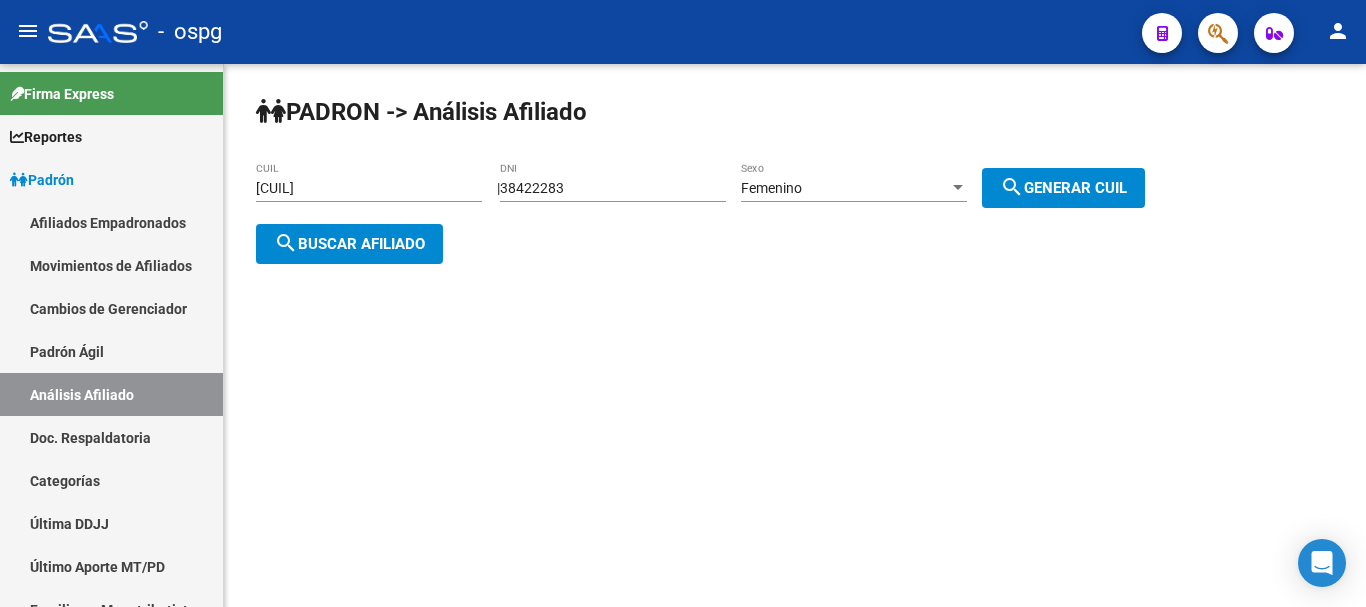 click on "[CUIL]" at bounding box center [369, 188] 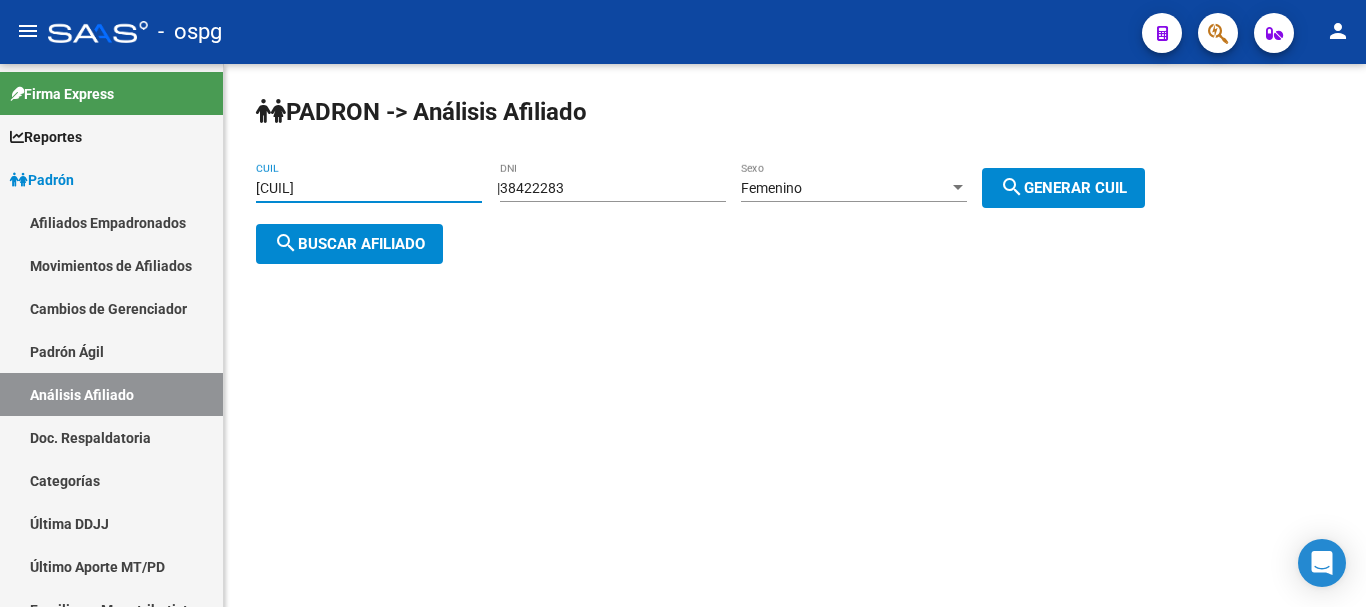 click on "[CUIL]" at bounding box center [369, 188] 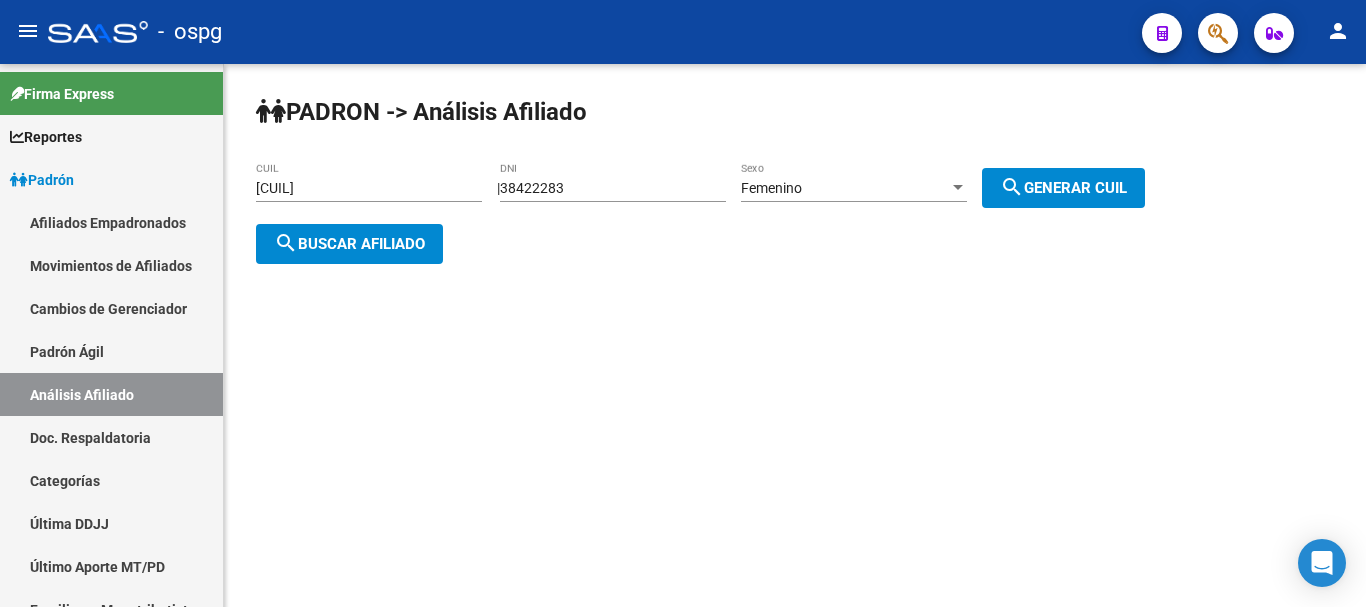 click on "PADRON -> Análisis Afiliado [CUIL] CUIL    |    [NUMBER] DNI Femenino Sexo search  Generar CUIL  search  Buscar afiliado" 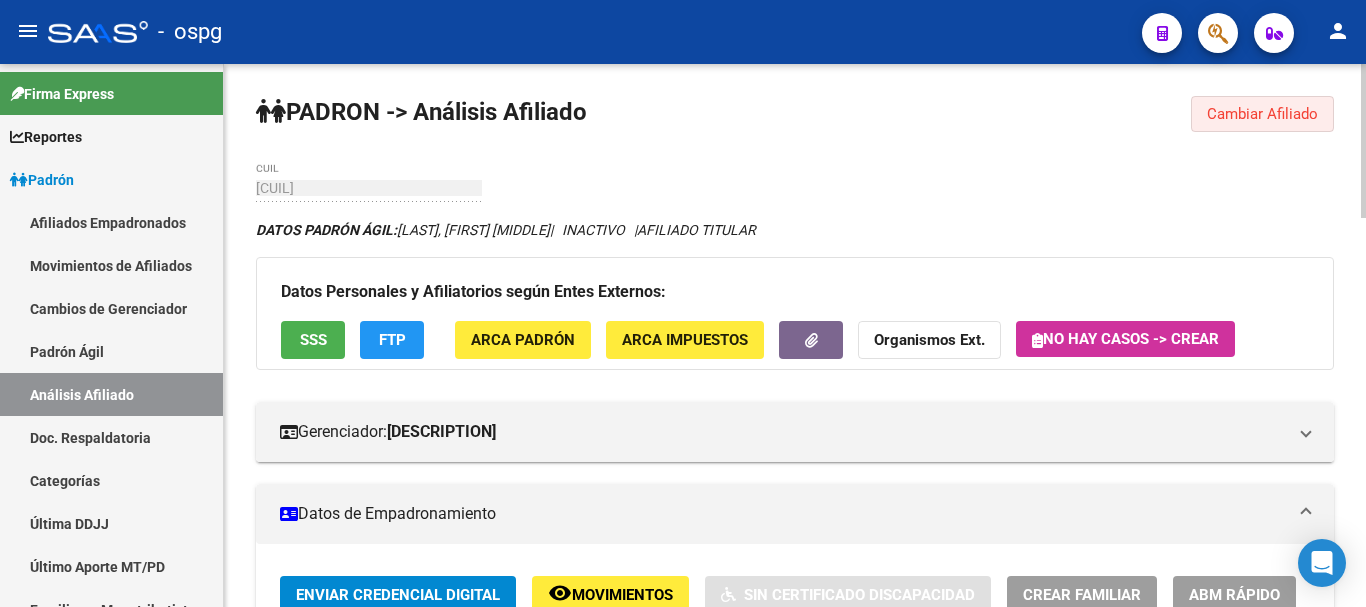 click on "Cambiar Afiliado" 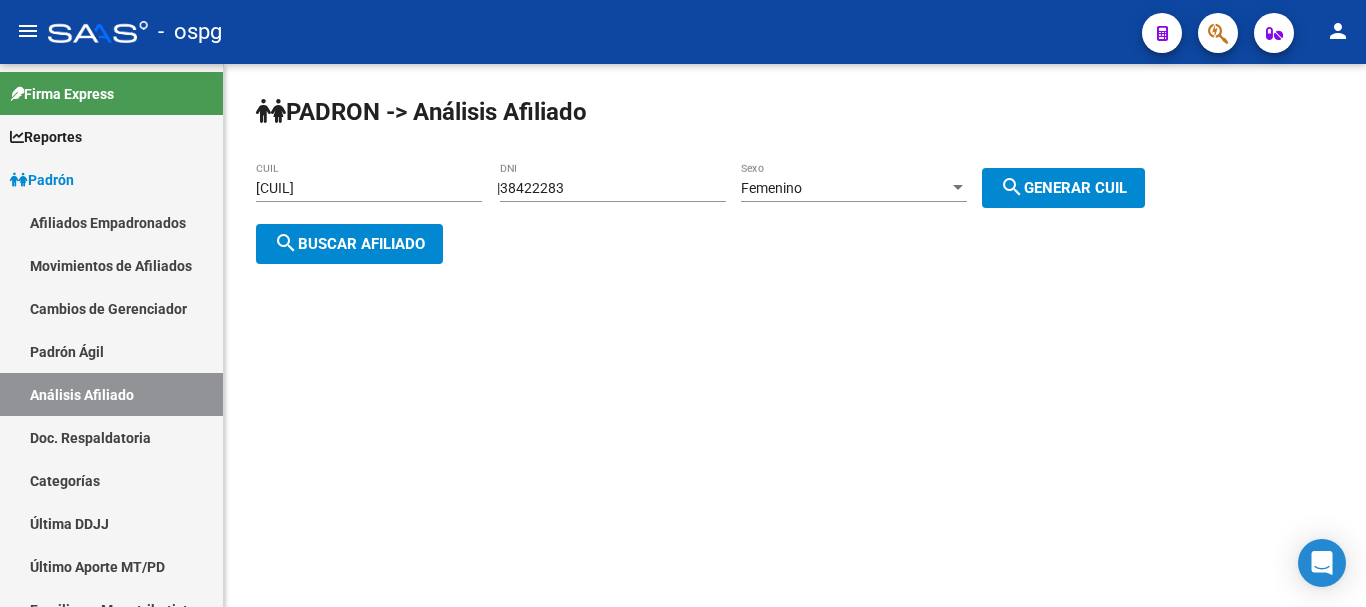 click on "[CUIL]" at bounding box center [369, 188] 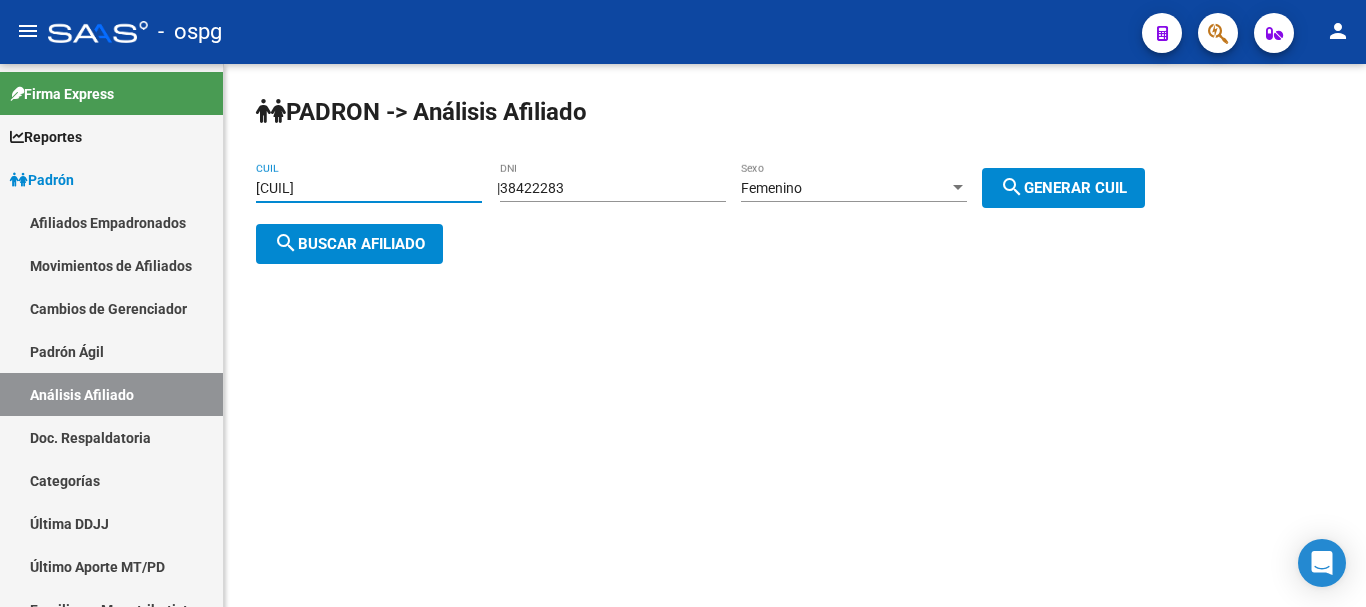 click on "[CUIL]" at bounding box center (369, 188) 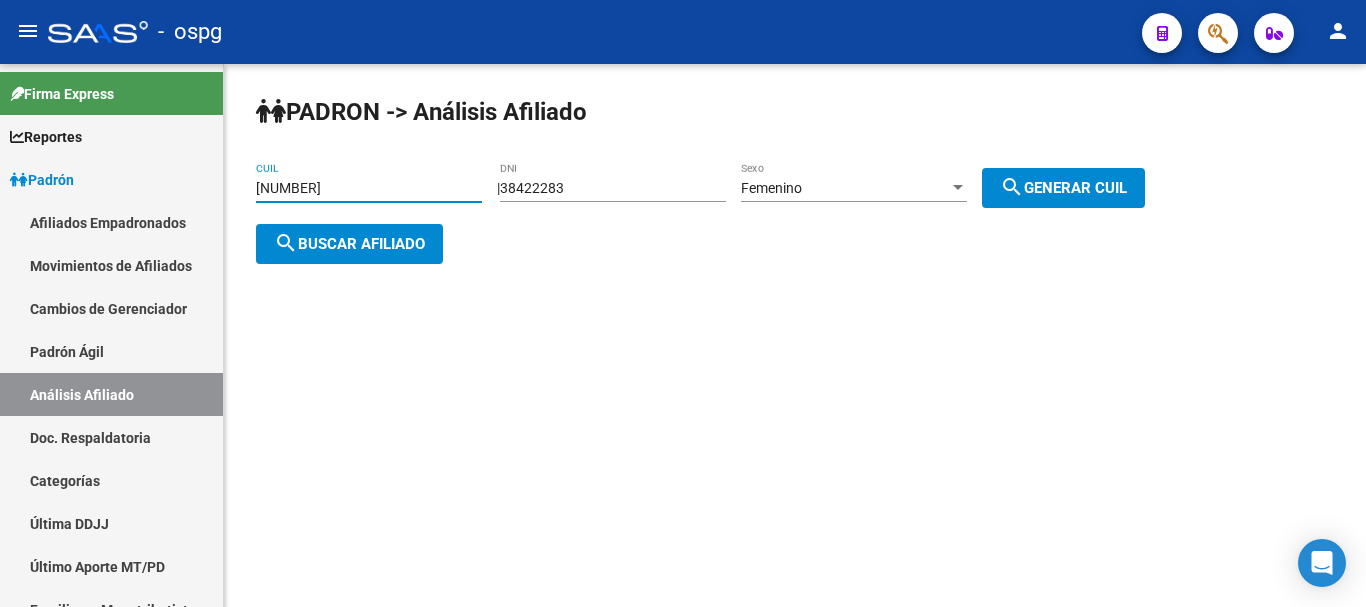 type on "[NUMBER]" 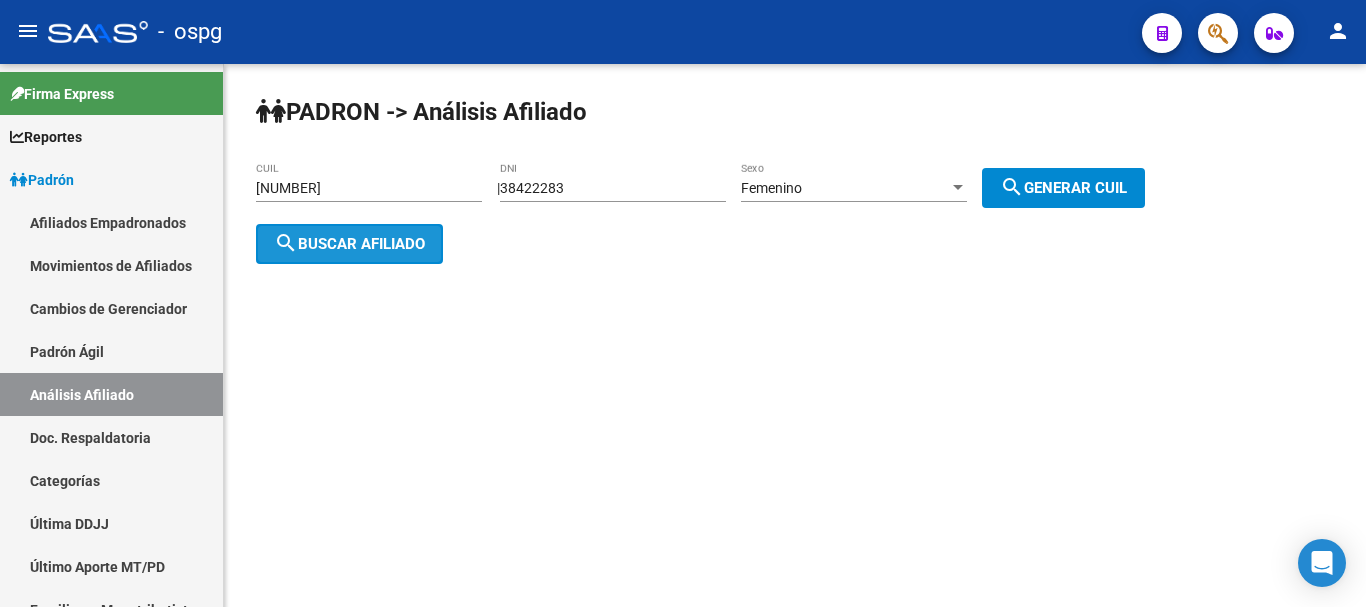 click on "search  Buscar afiliado" 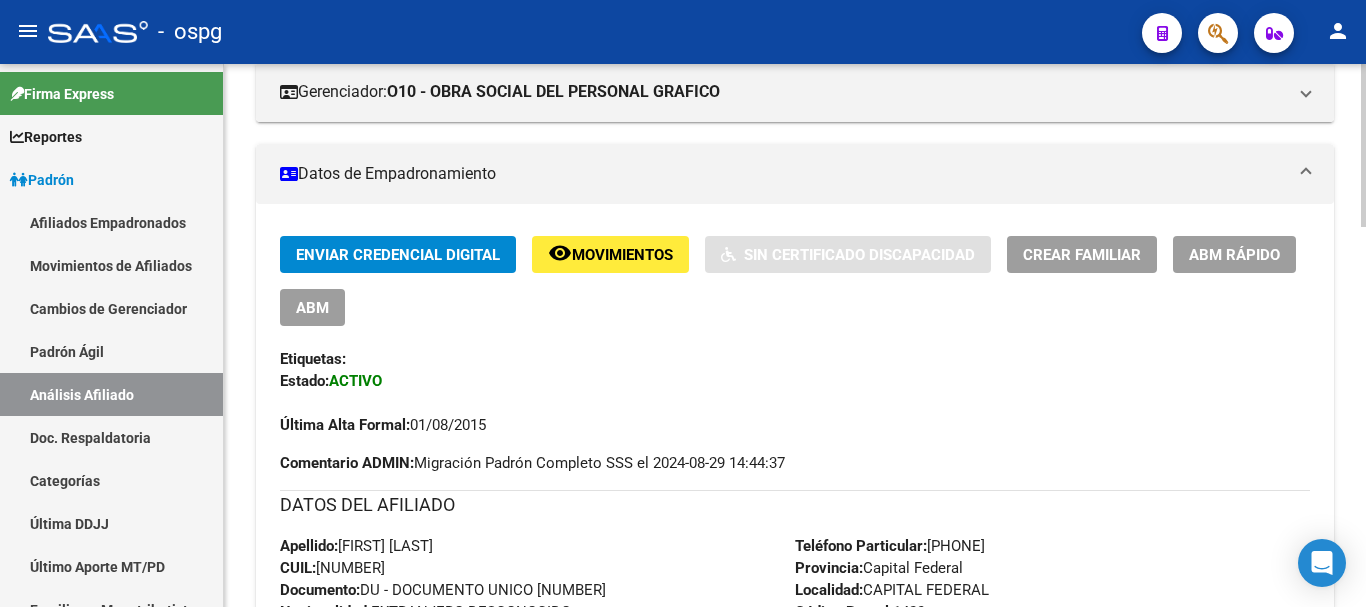 scroll, scrollTop: 353, scrollLeft: 0, axis: vertical 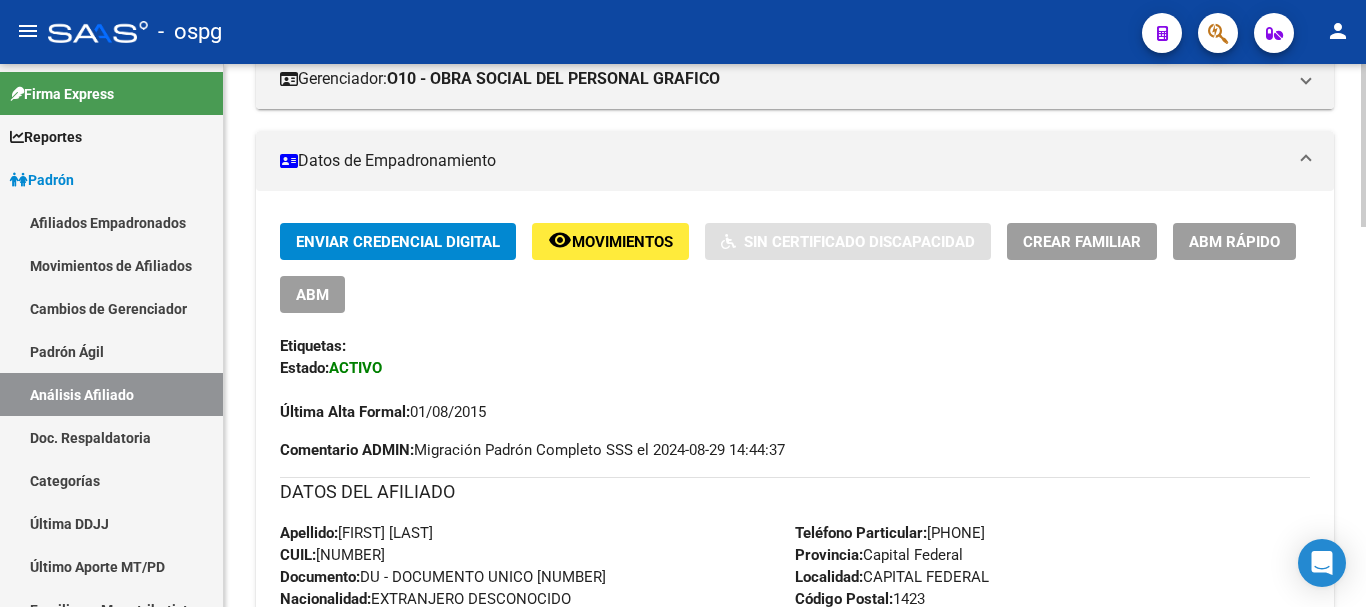 click 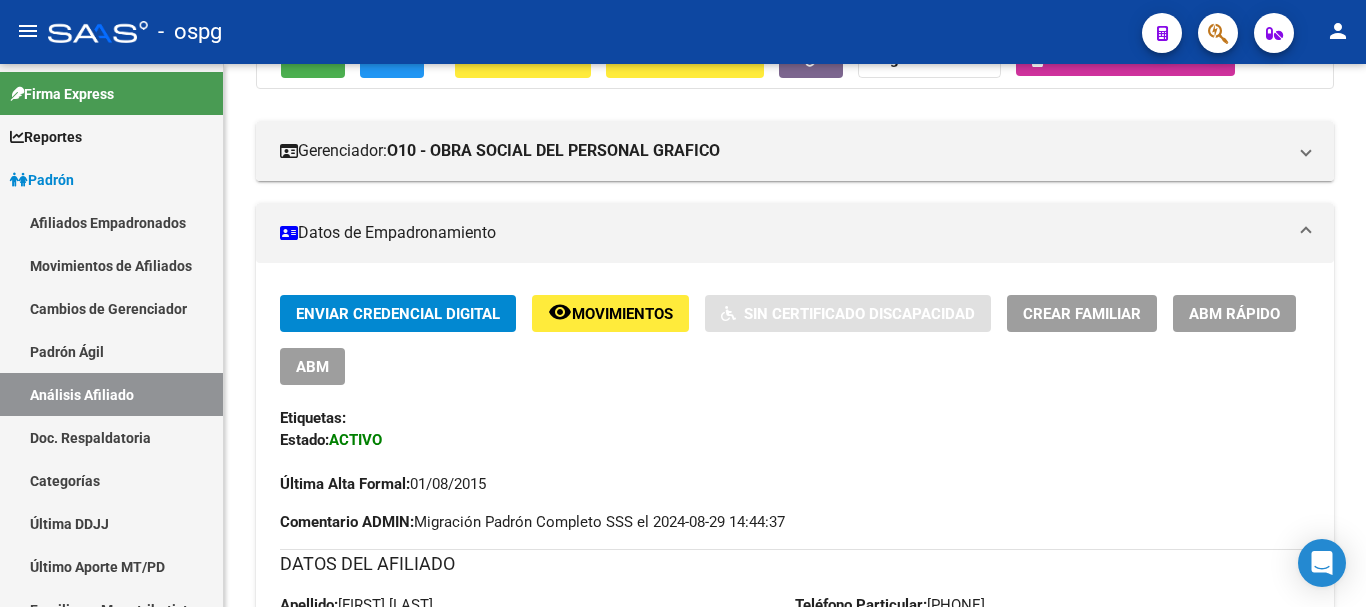 scroll, scrollTop: 0, scrollLeft: 0, axis: both 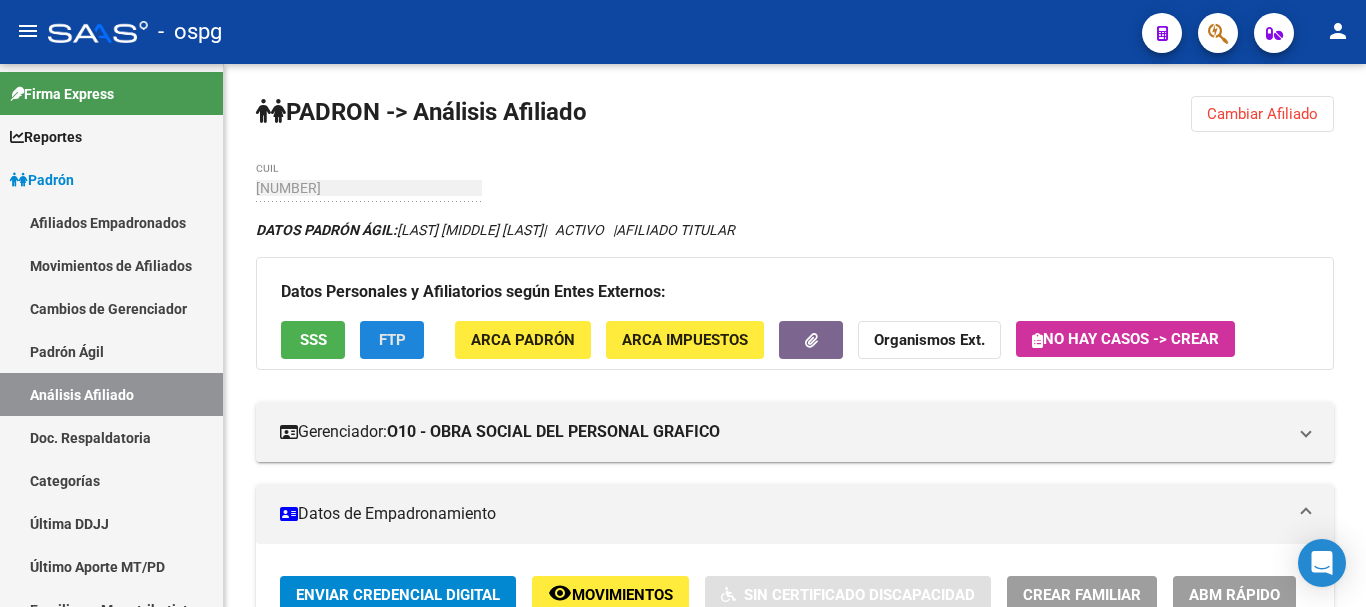 click on "FTP" 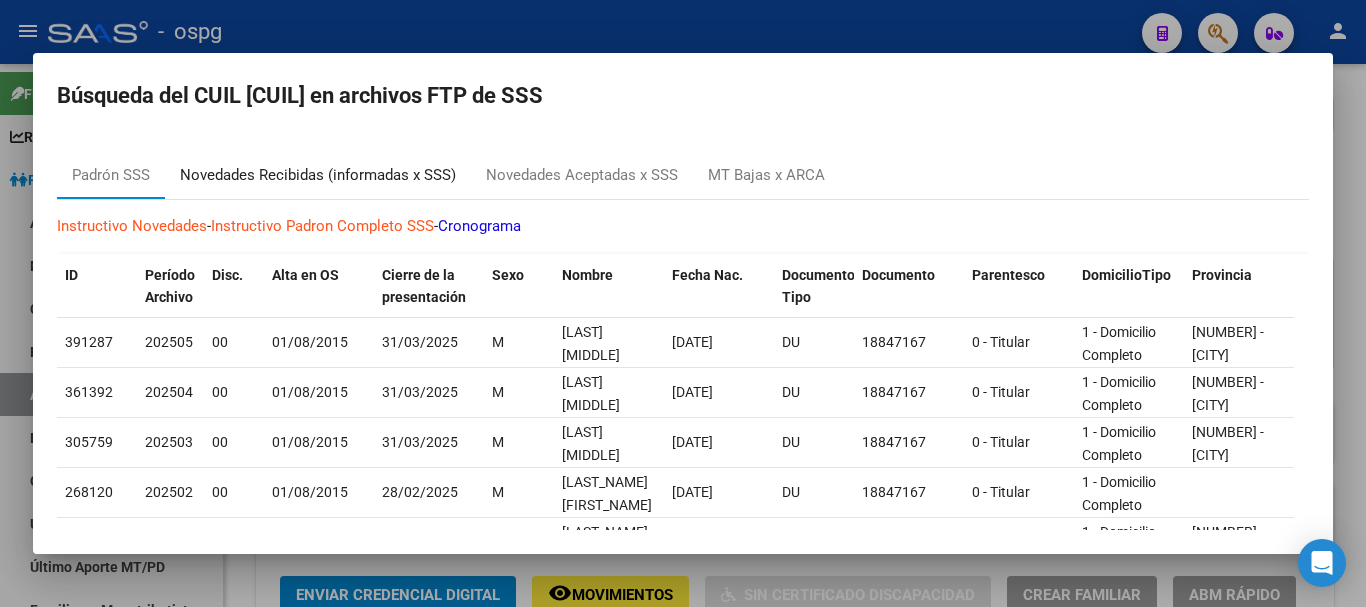 click on "Novedades Recibidas (informadas x SSS)" at bounding box center [318, 175] 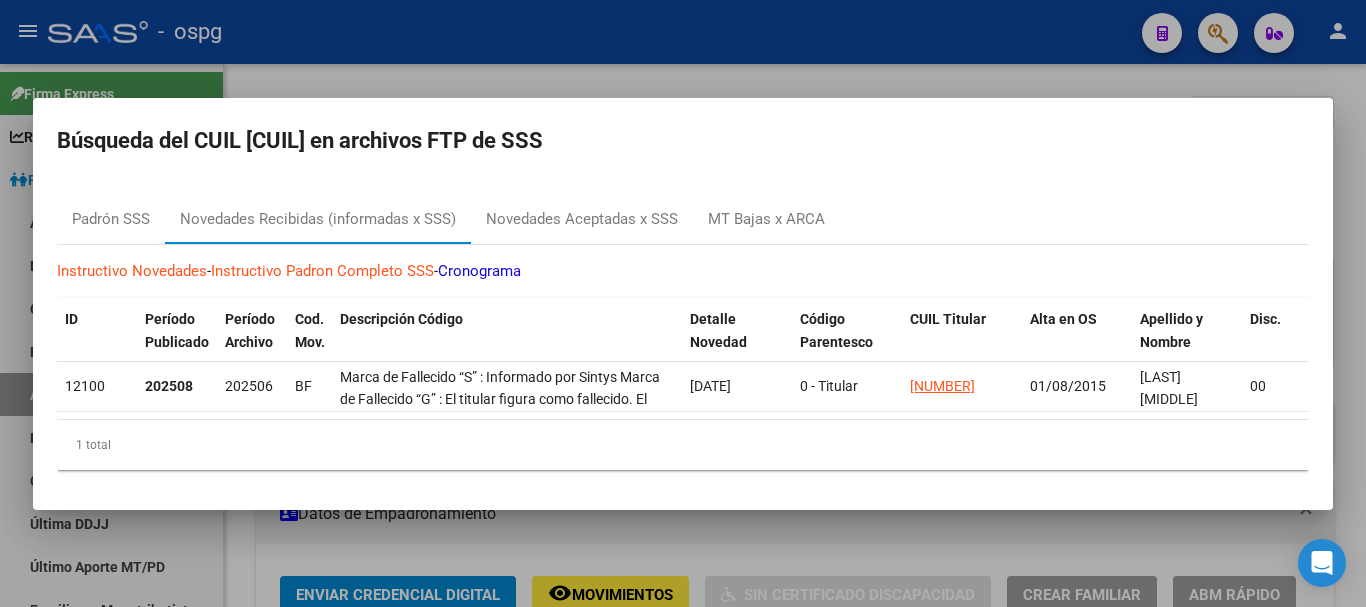 click at bounding box center (683, 303) 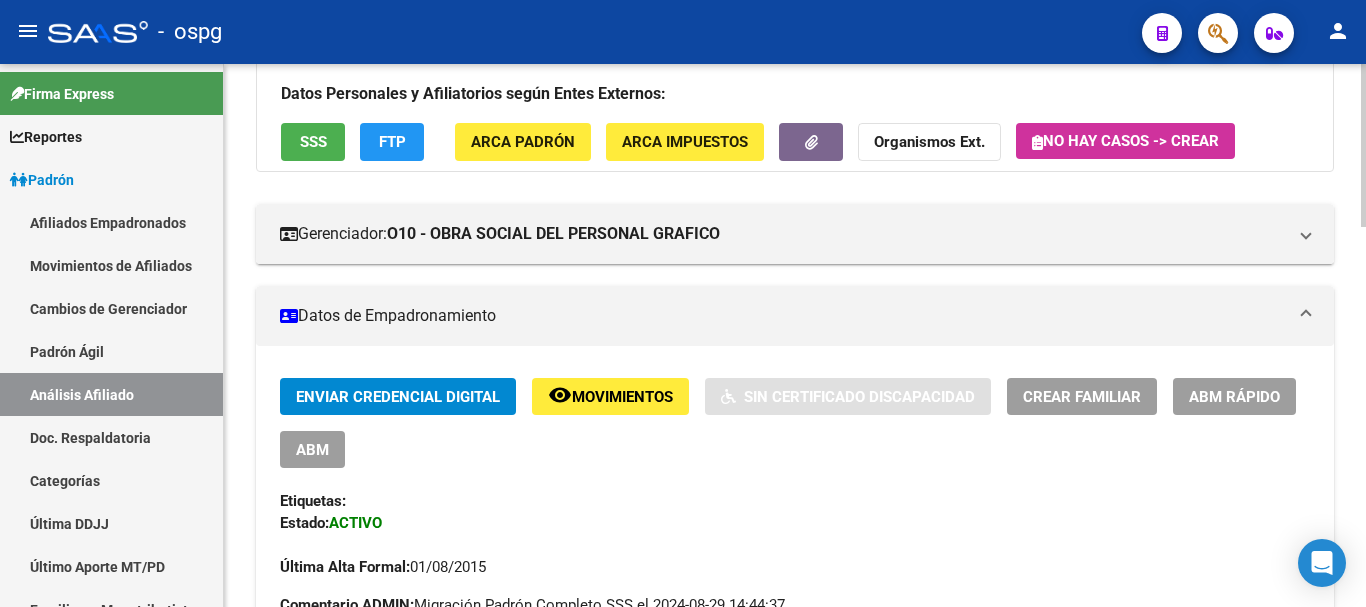 scroll, scrollTop: 200, scrollLeft: 0, axis: vertical 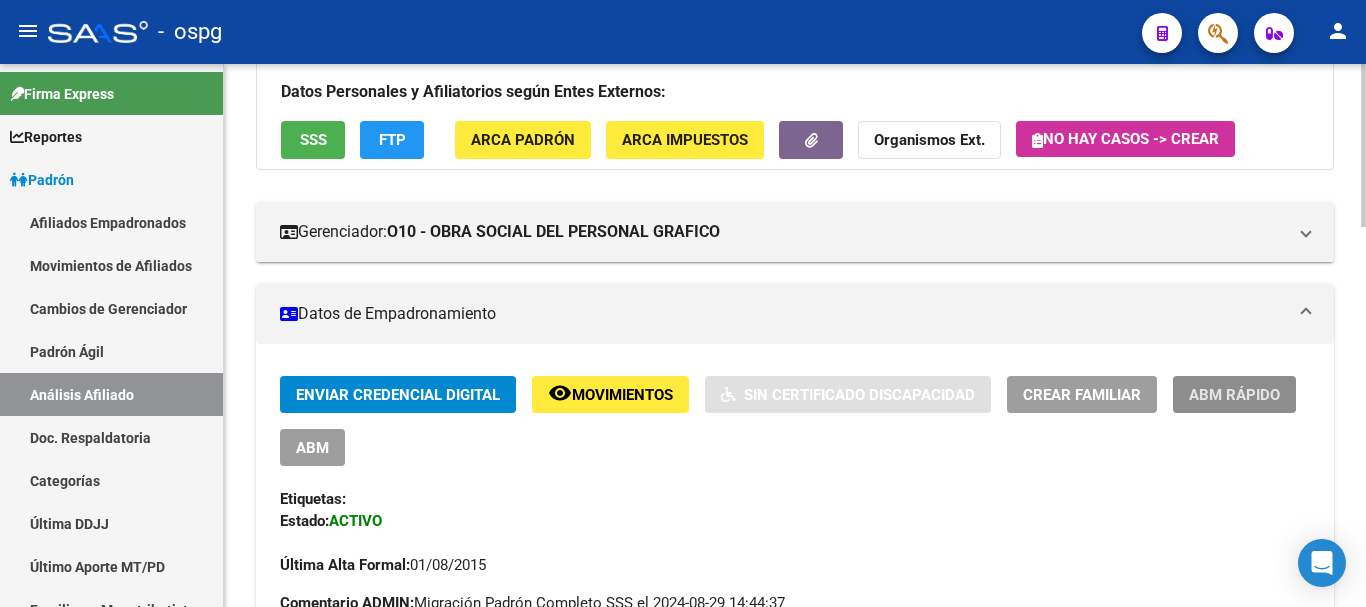 click on "ABM Rápido" 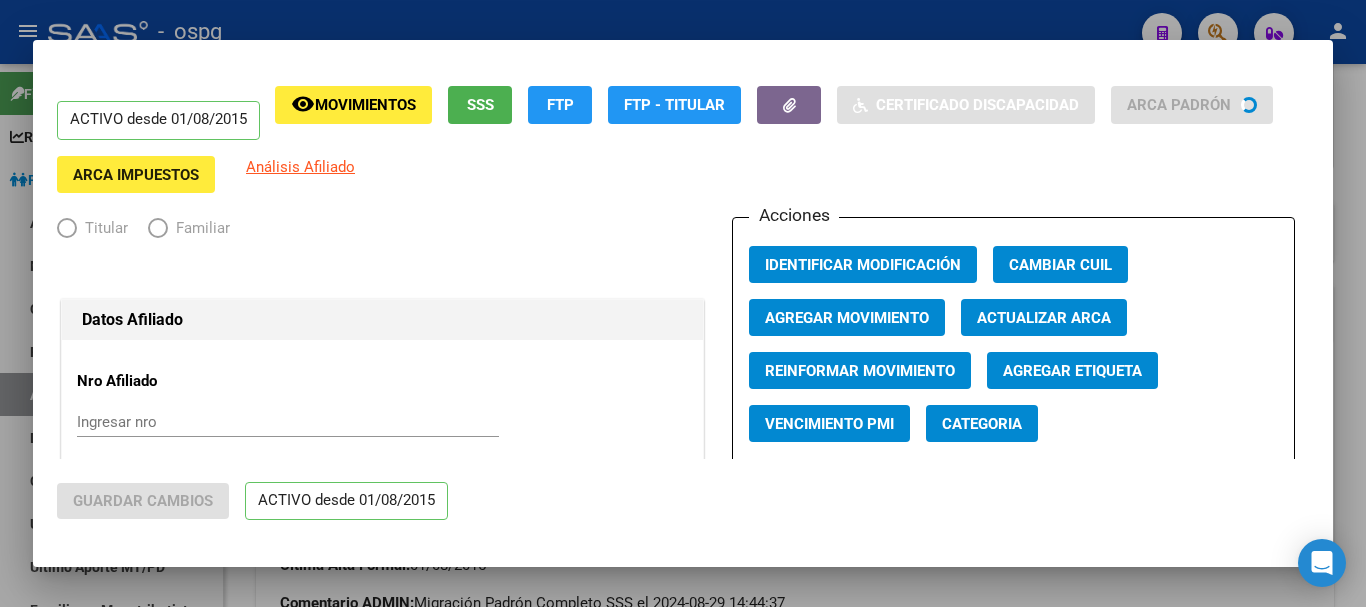 radio on "true" 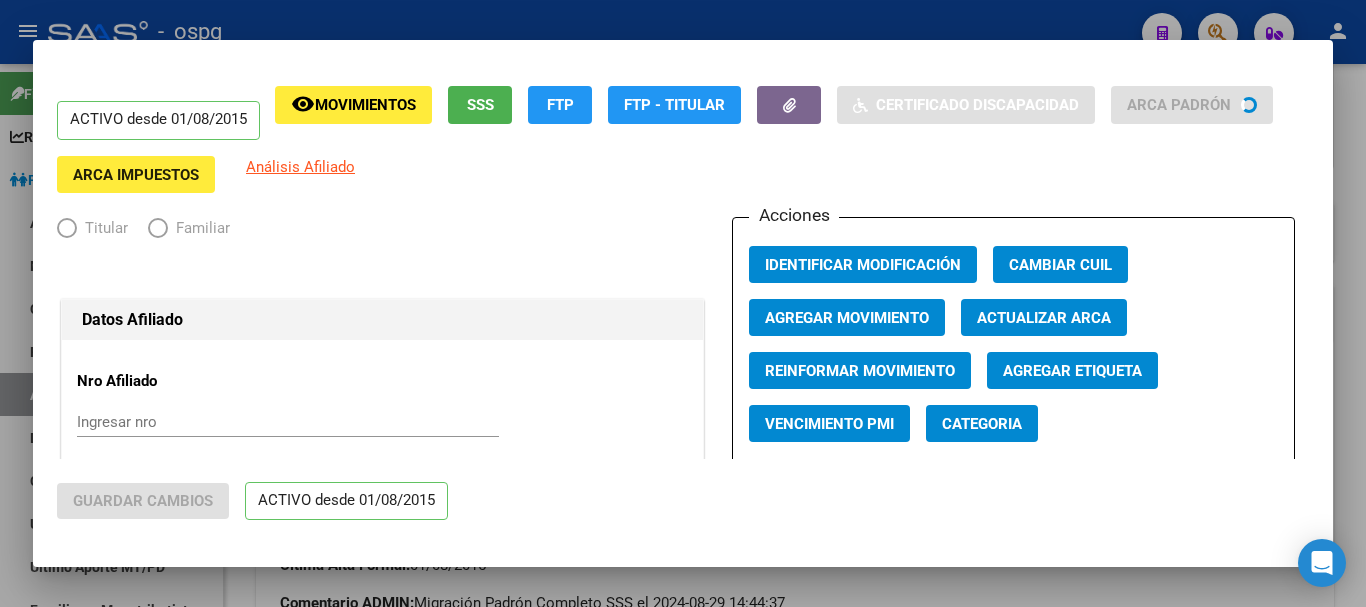 type on "[NUMBER]" 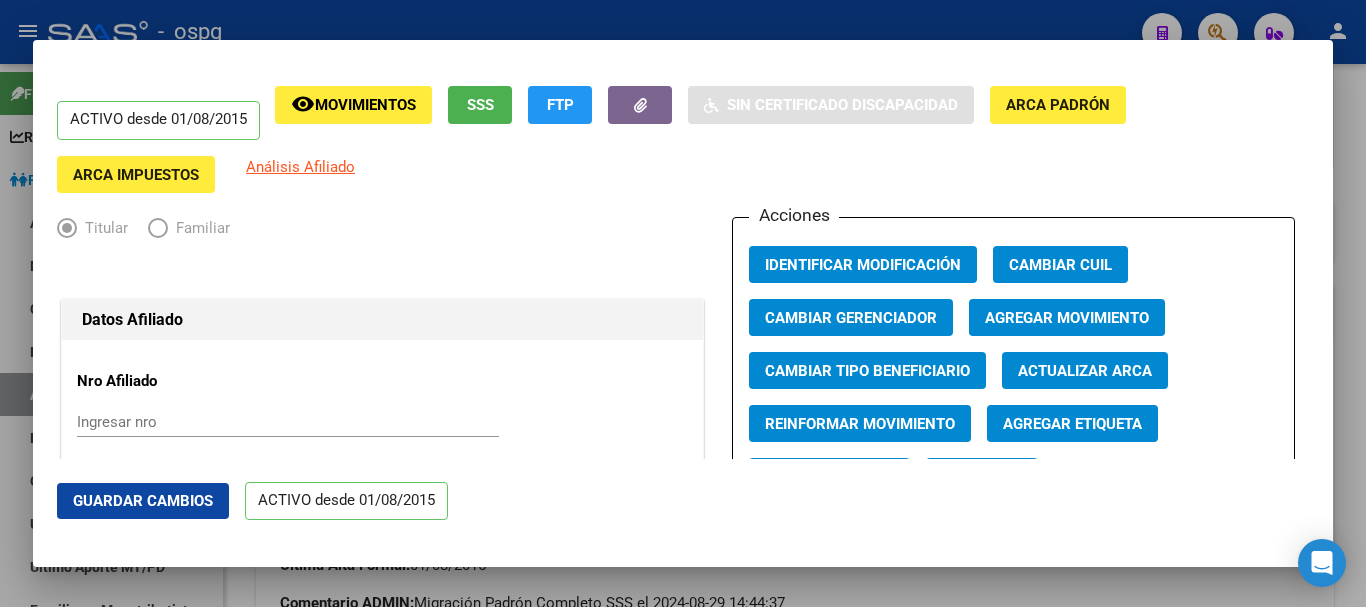 click on "Agregar Movimiento" 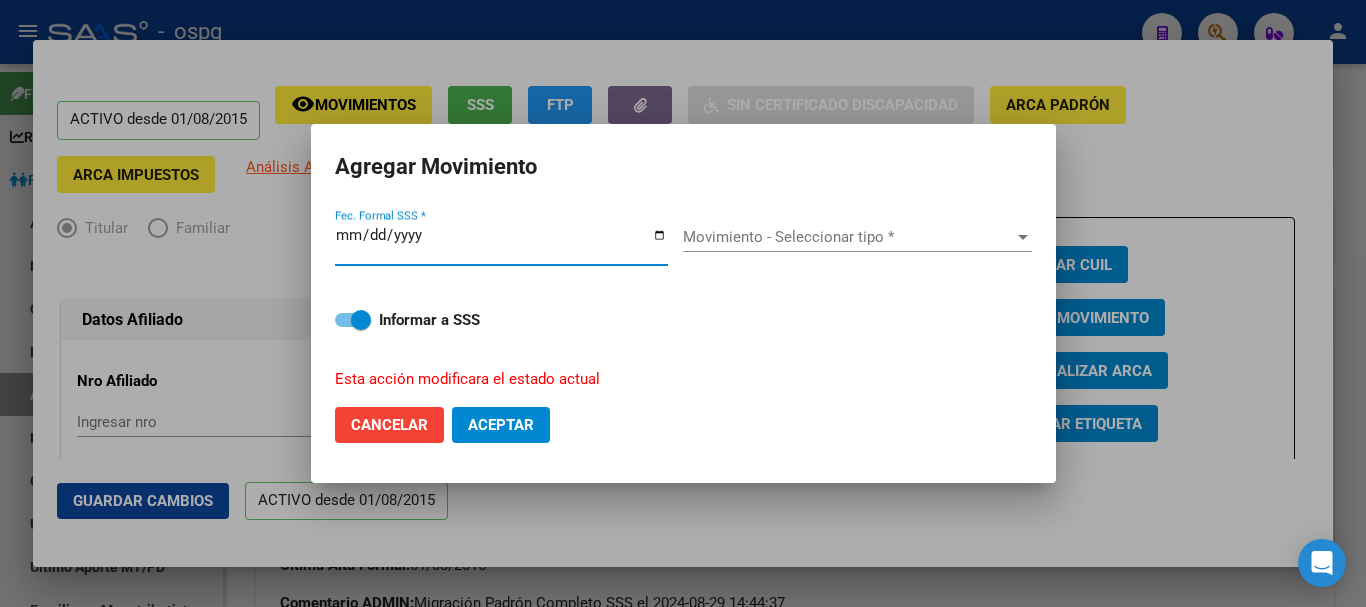 type on "2025-08-04" 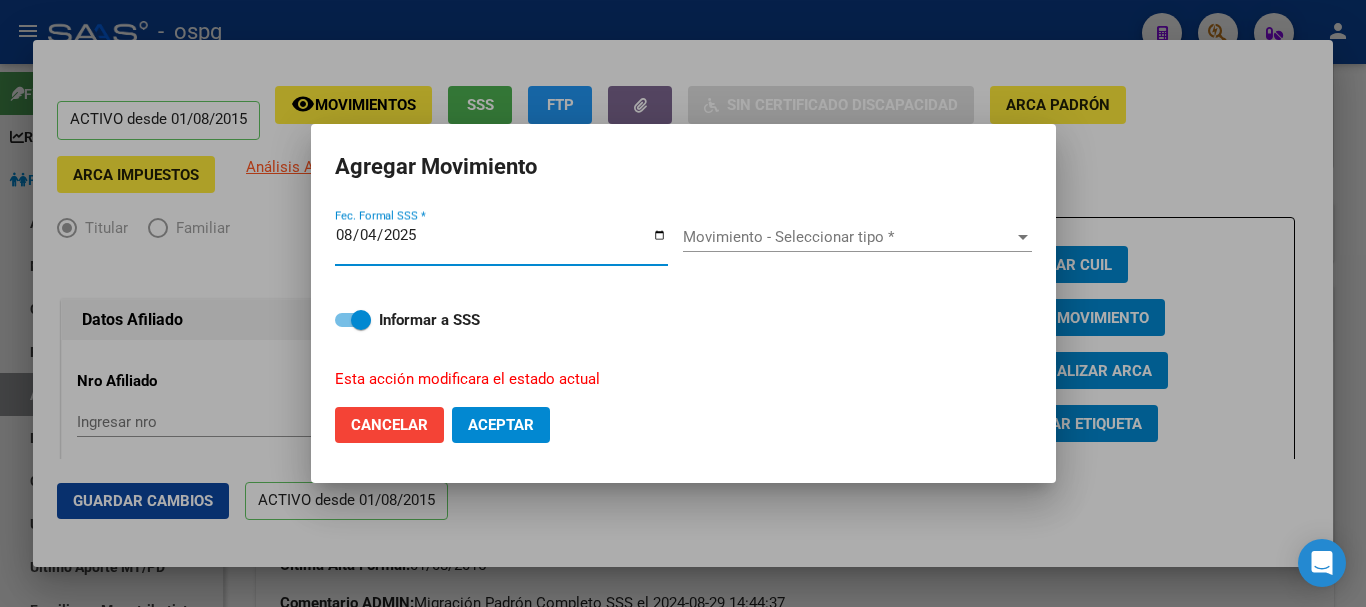 click on "Aceptar" 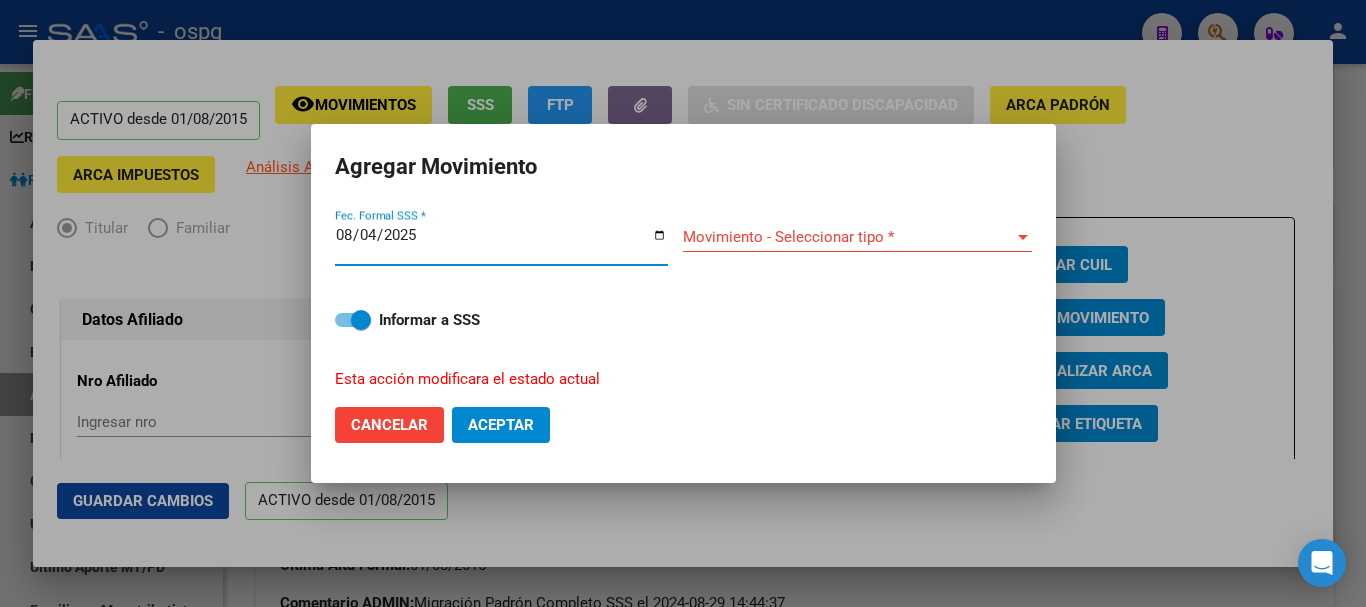 click on "Movimiento - Seleccionar tipo *" at bounding box center (848, 237) 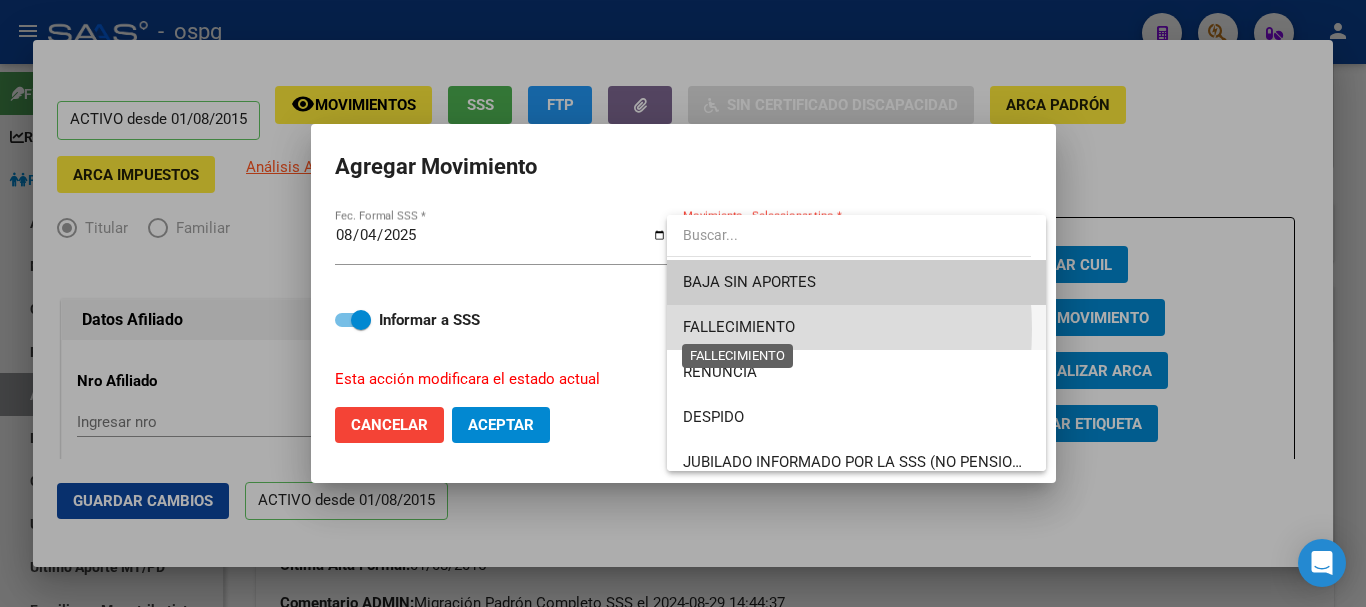 click on "FALLECIMIENTO" at bounding box center [739, 327] 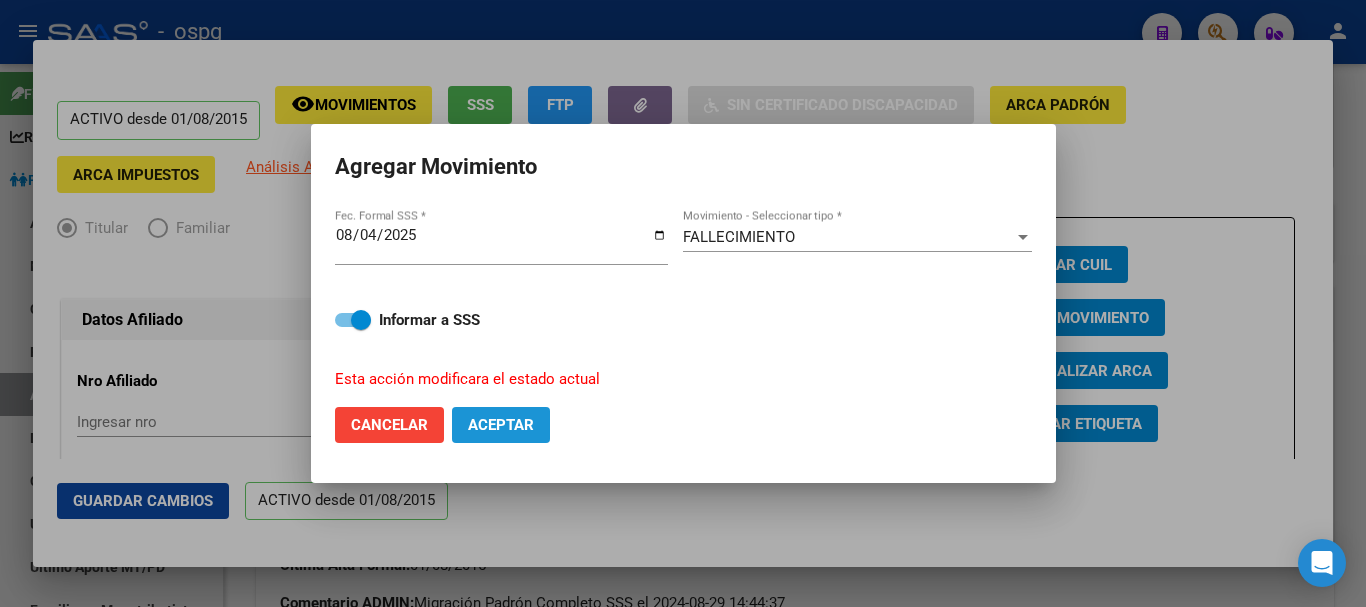 click on "Aceptar" 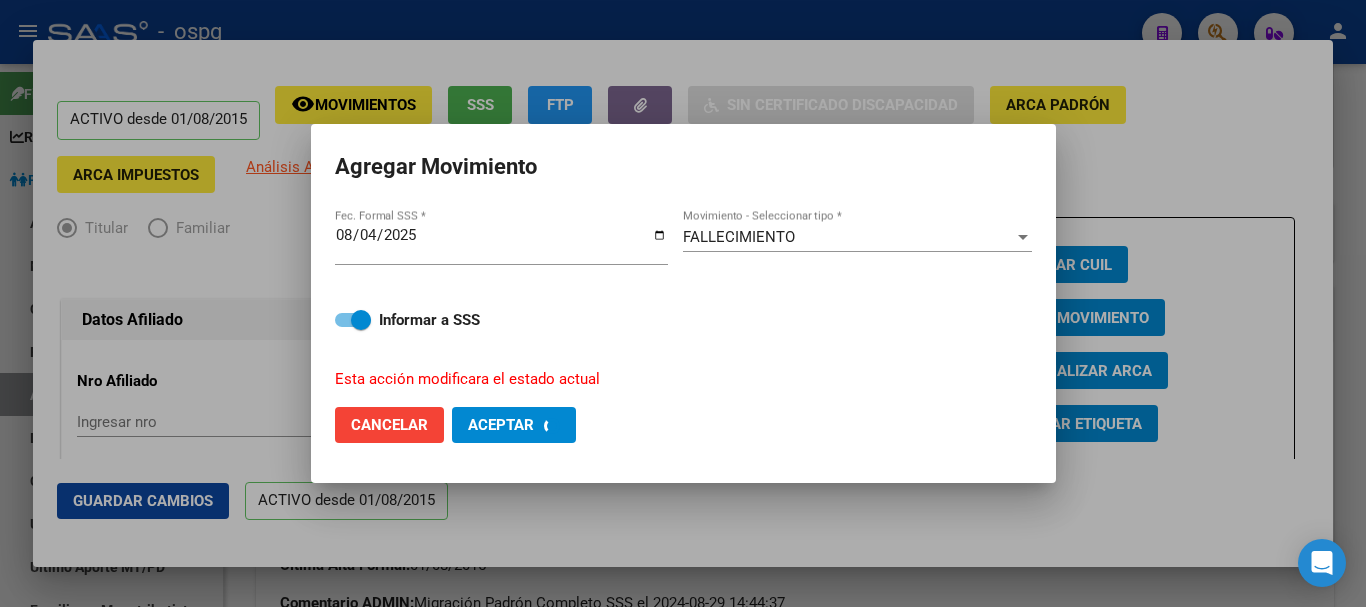 checkbox on "false" 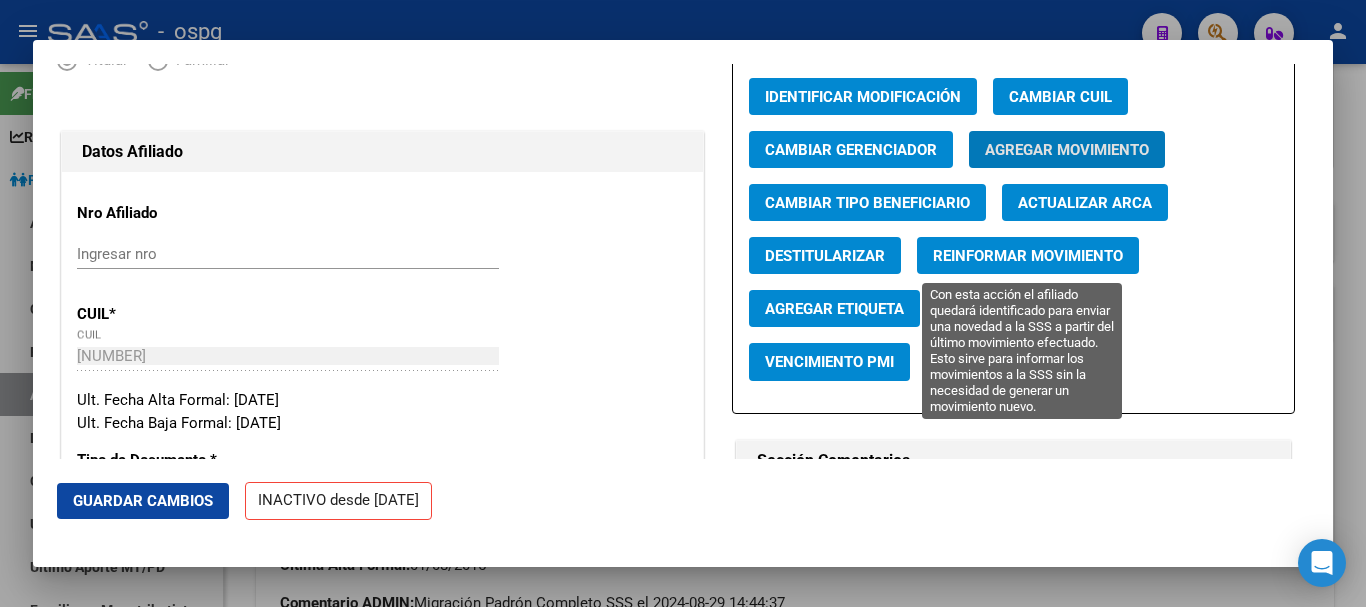 scroll, scrollTop: 200, scrollLeft: 0, axis: vertical 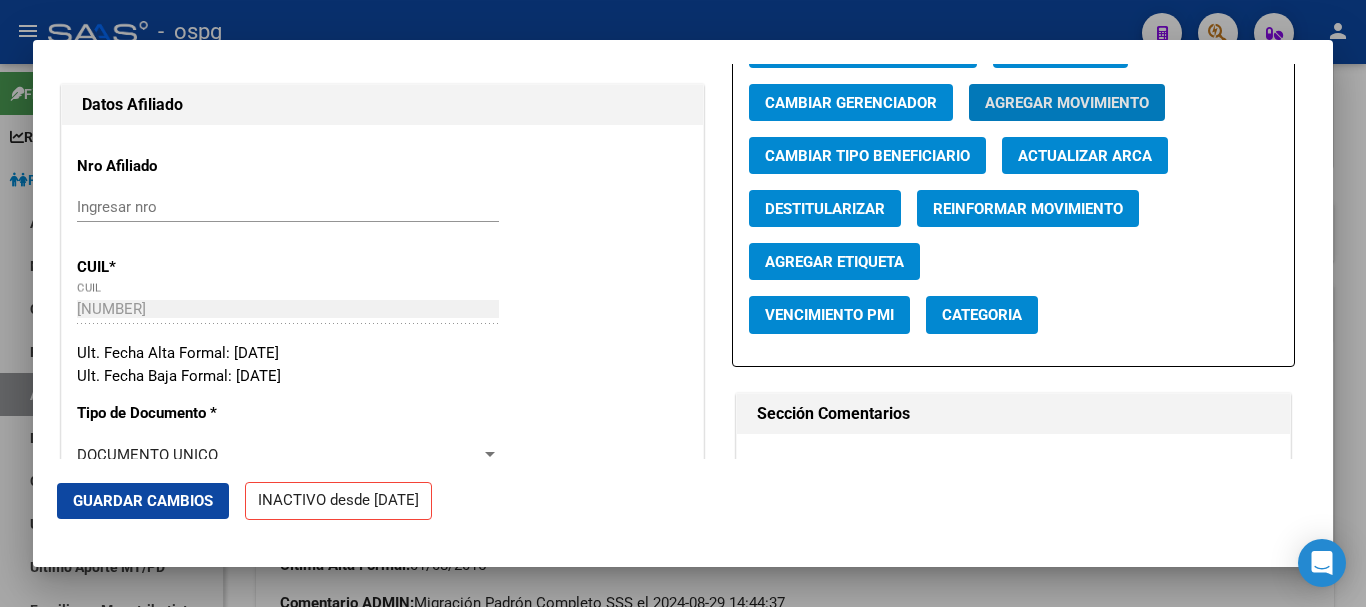 click at bounding box center (683, 303) 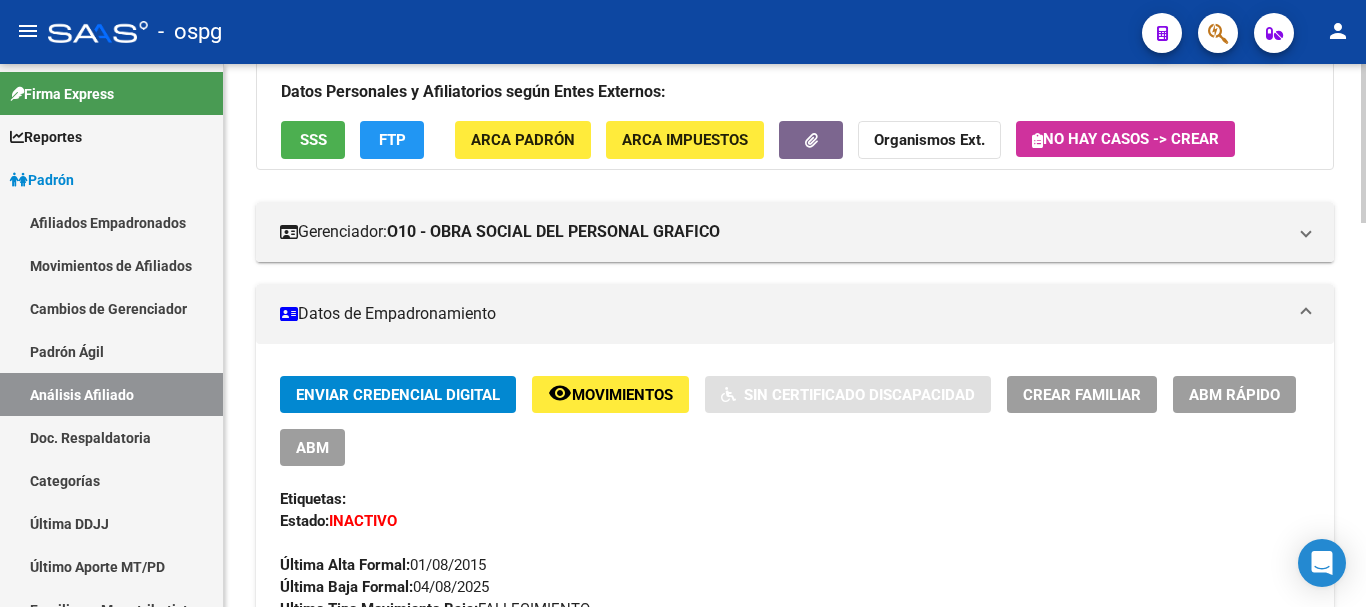 scroll, scrollTop: 0, scrollLeft: 0, axis: both 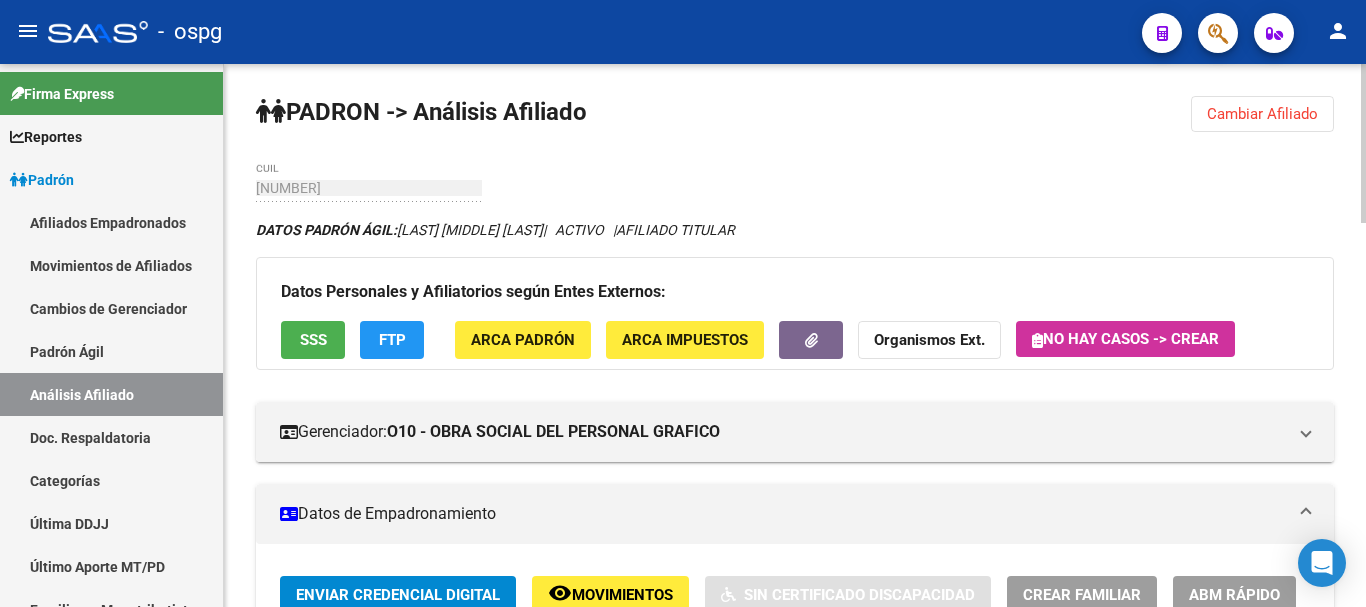 click on "Cambiar Afiliado" 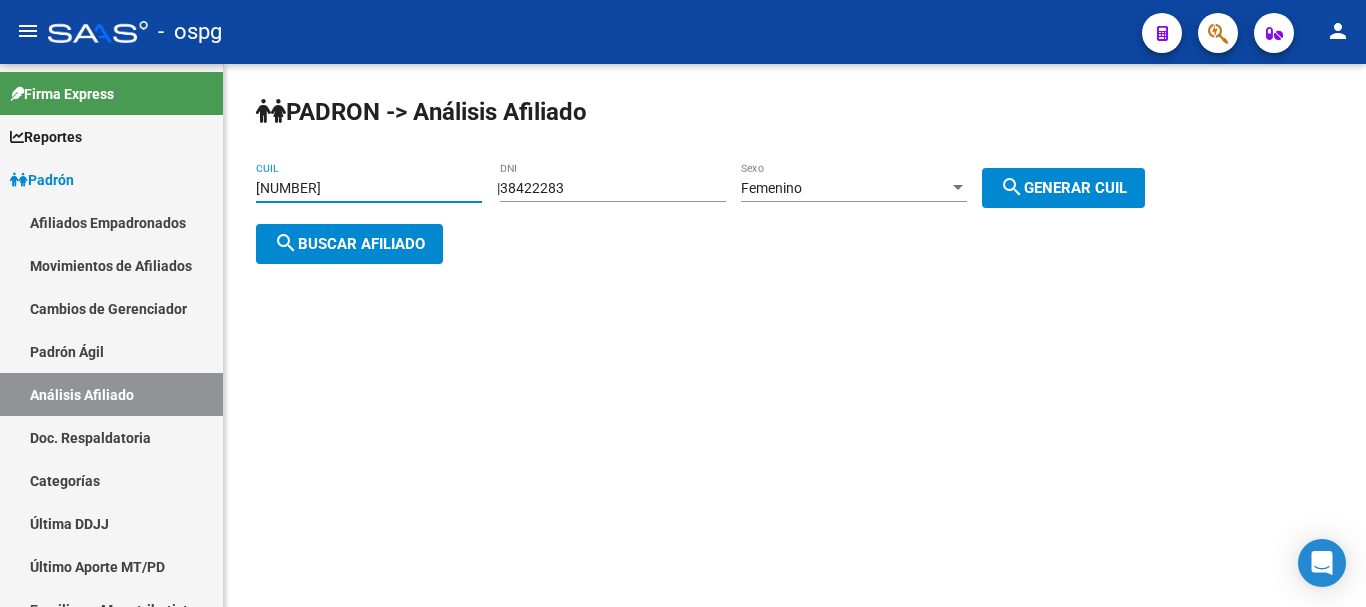 click on "[NUMBER]" at bounding box center [369, 188] 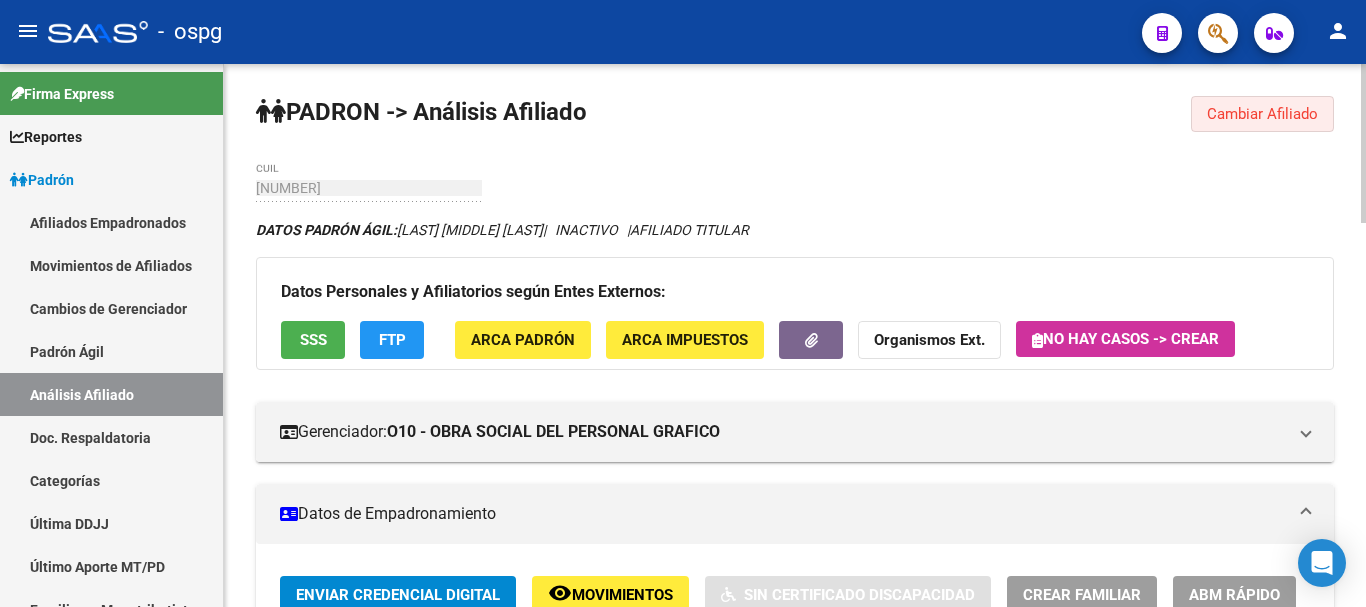 click on "Cambiar Afiliado" 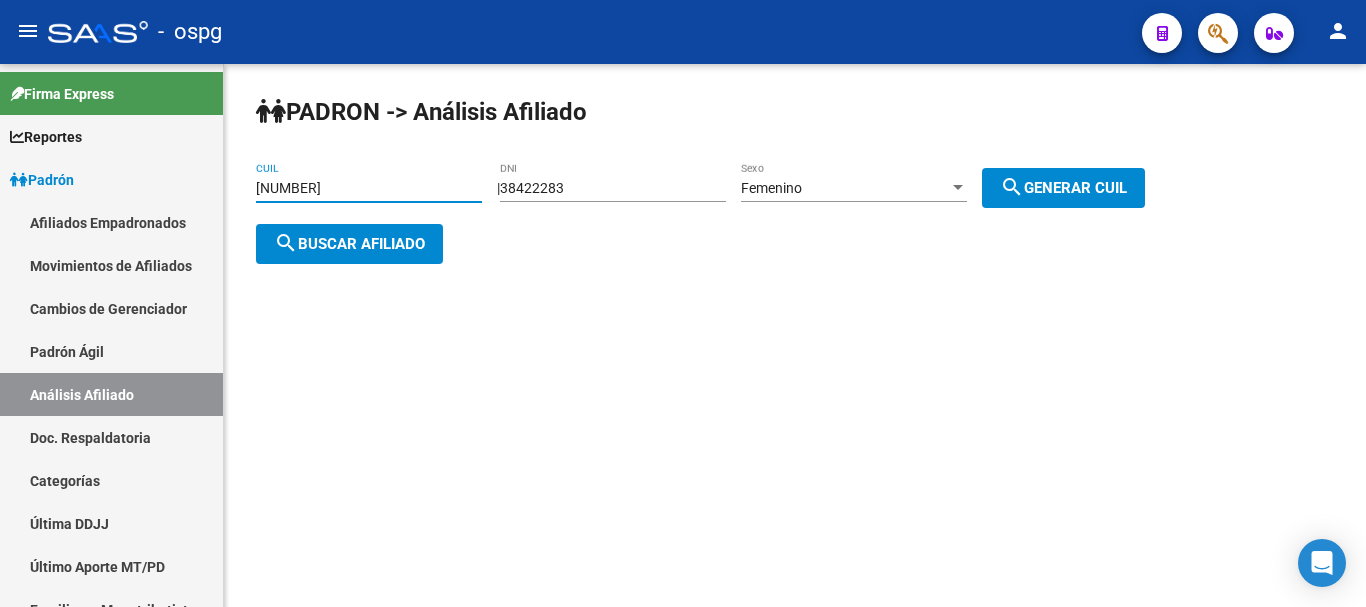 click on "[NUMBER]" at bounding box center [369, 188] 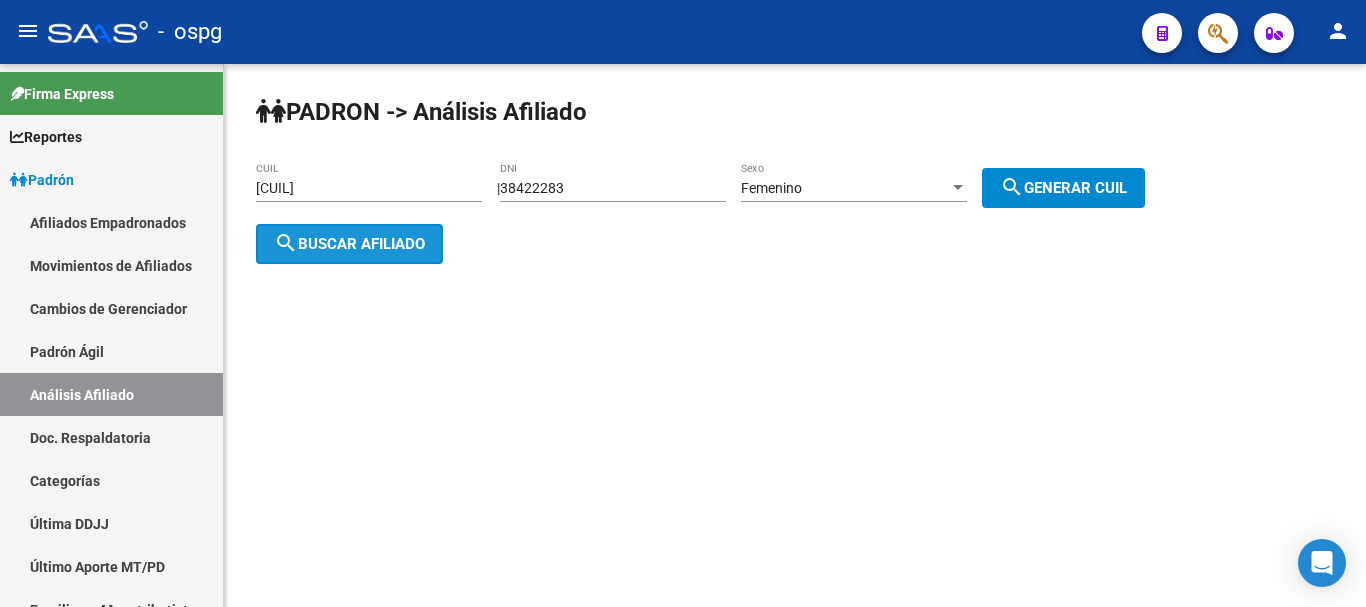 click on "search  Buscar afiliado" 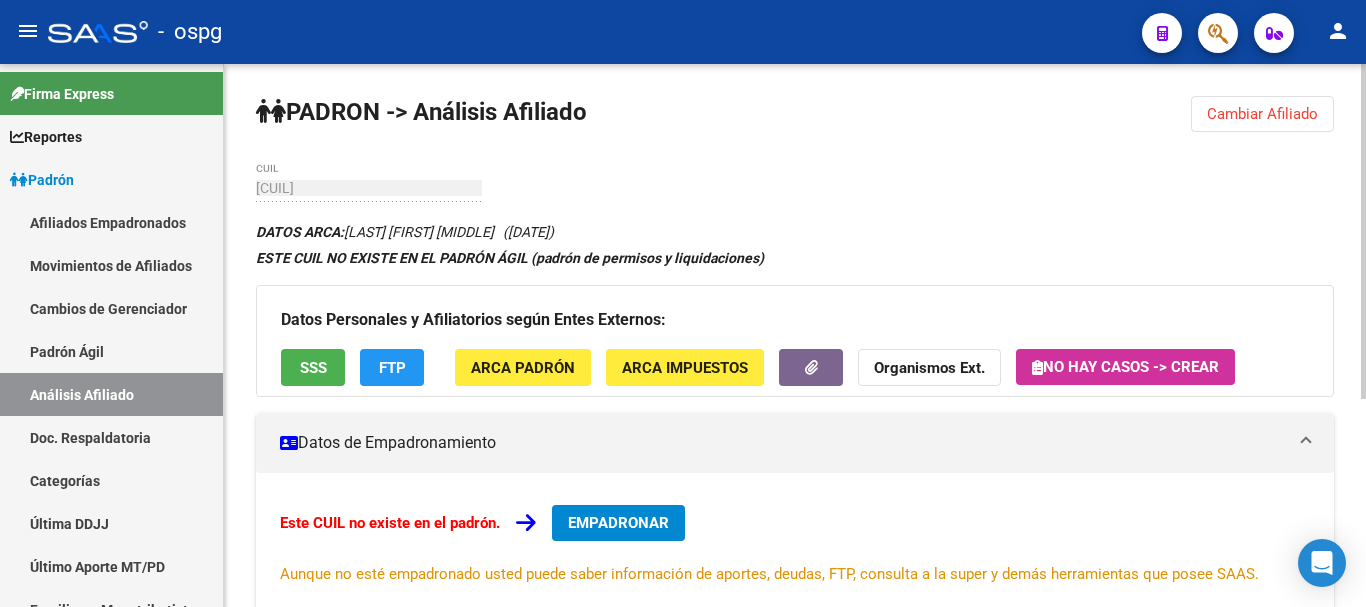 drag, startPoint x: 1276, startPoint y: 114, endPoint x: 1149, endPoint y: 113, distance: 127.00394 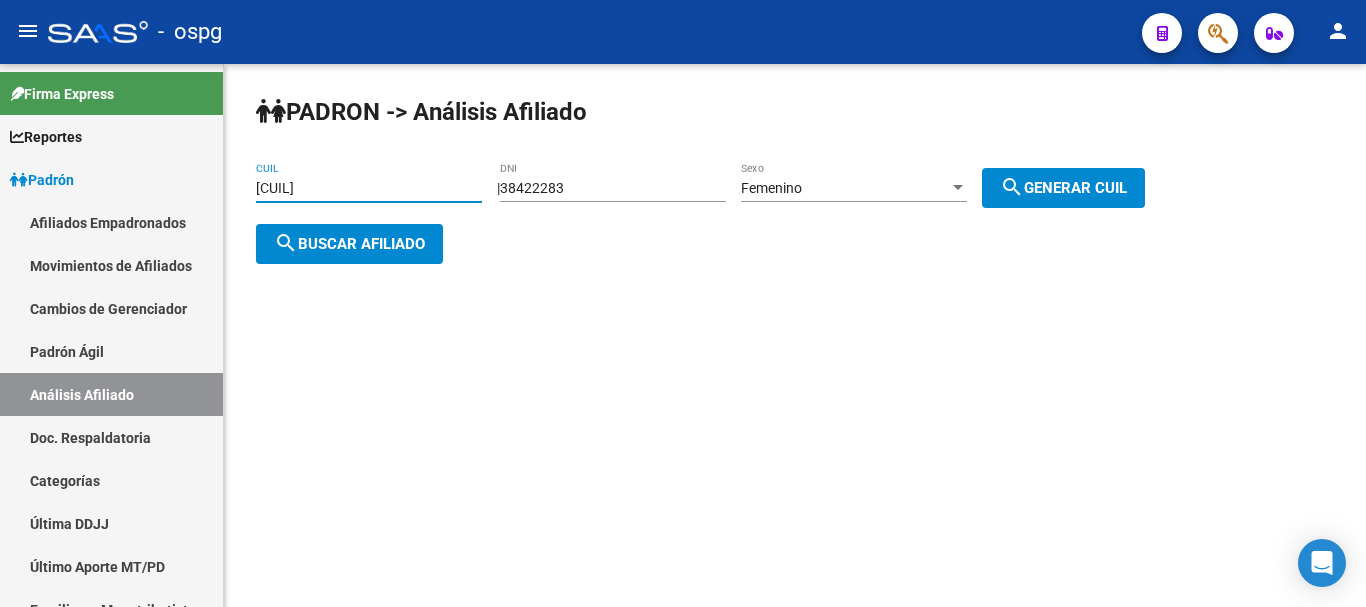 click on "[CUIL]" at bounding box center (369, 188) 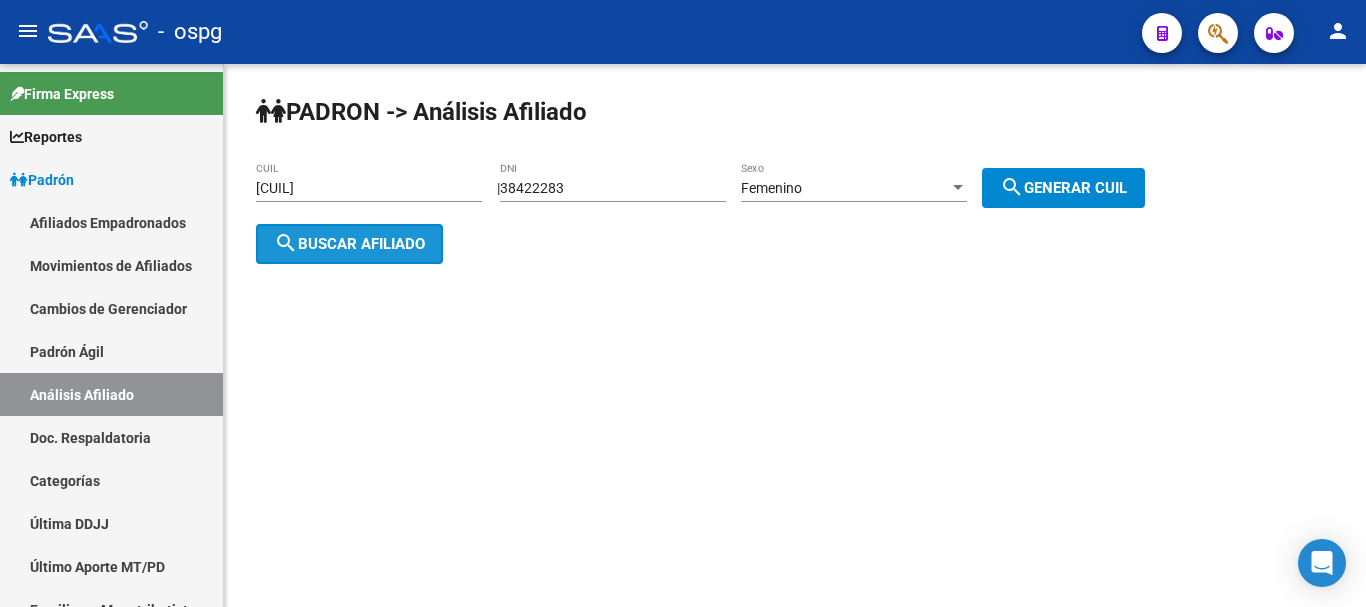 click on "search  Buscar afiliado" 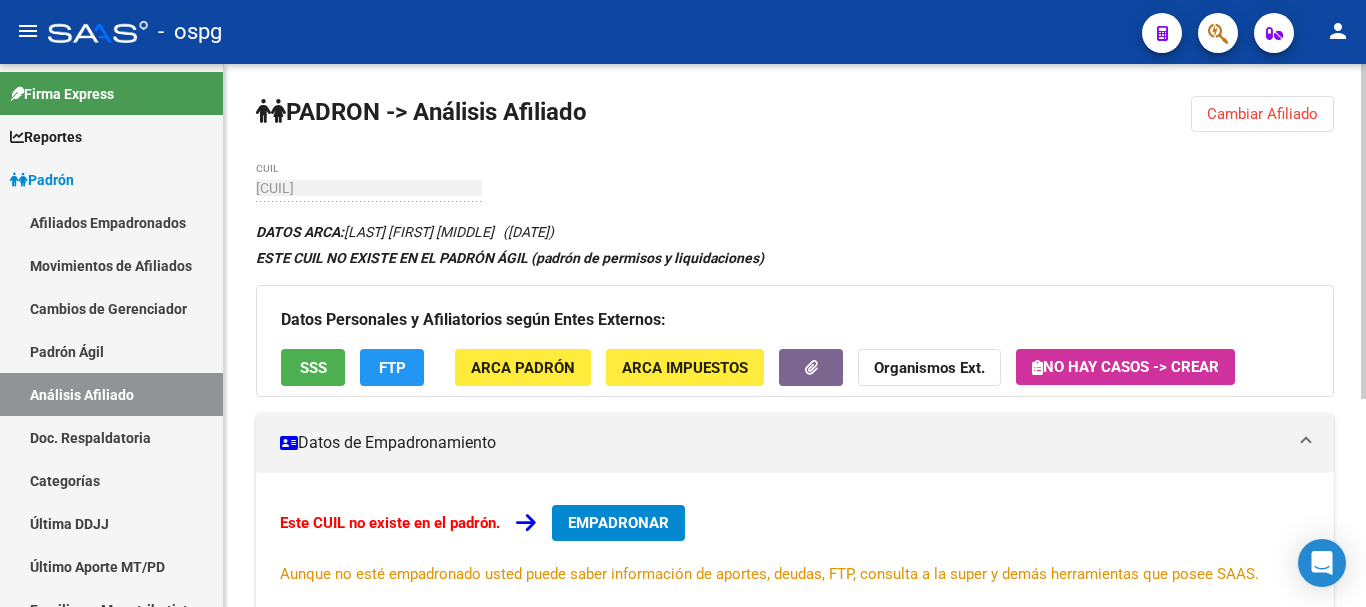 drag, startPoint x: 1260, startPoint y: 96, endPoint x: 1081, endPoint y: 118, distance: 180.3469 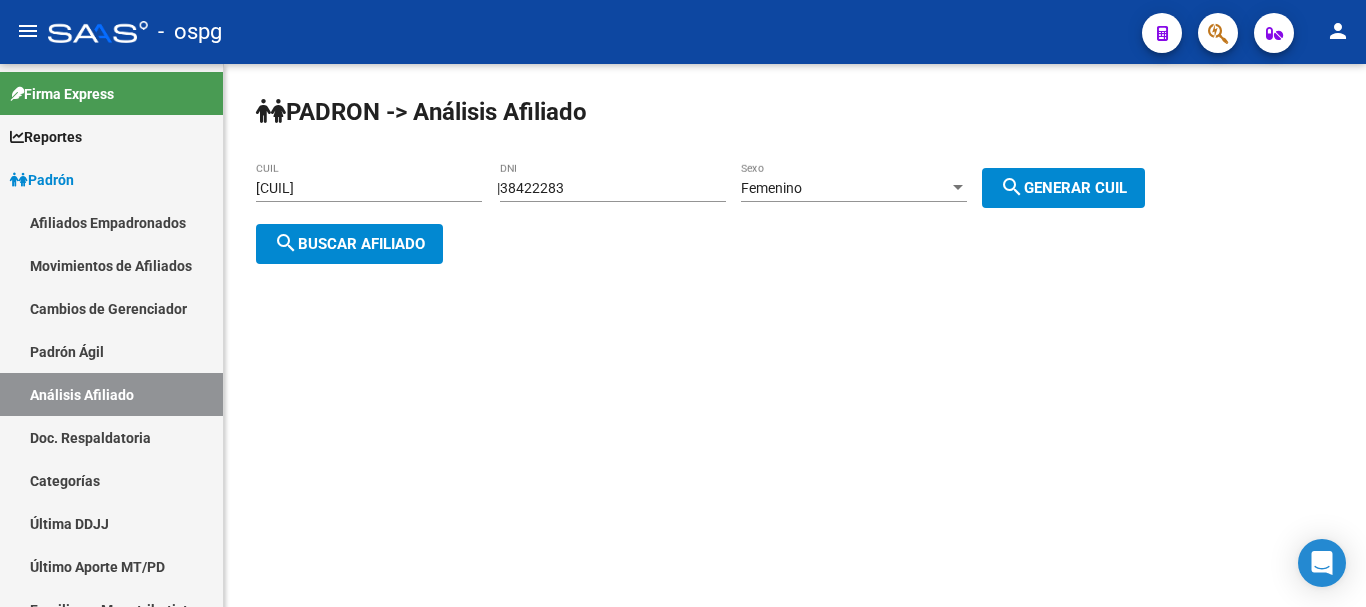 click on "[CUIL]" at bounding box center (369, 188) 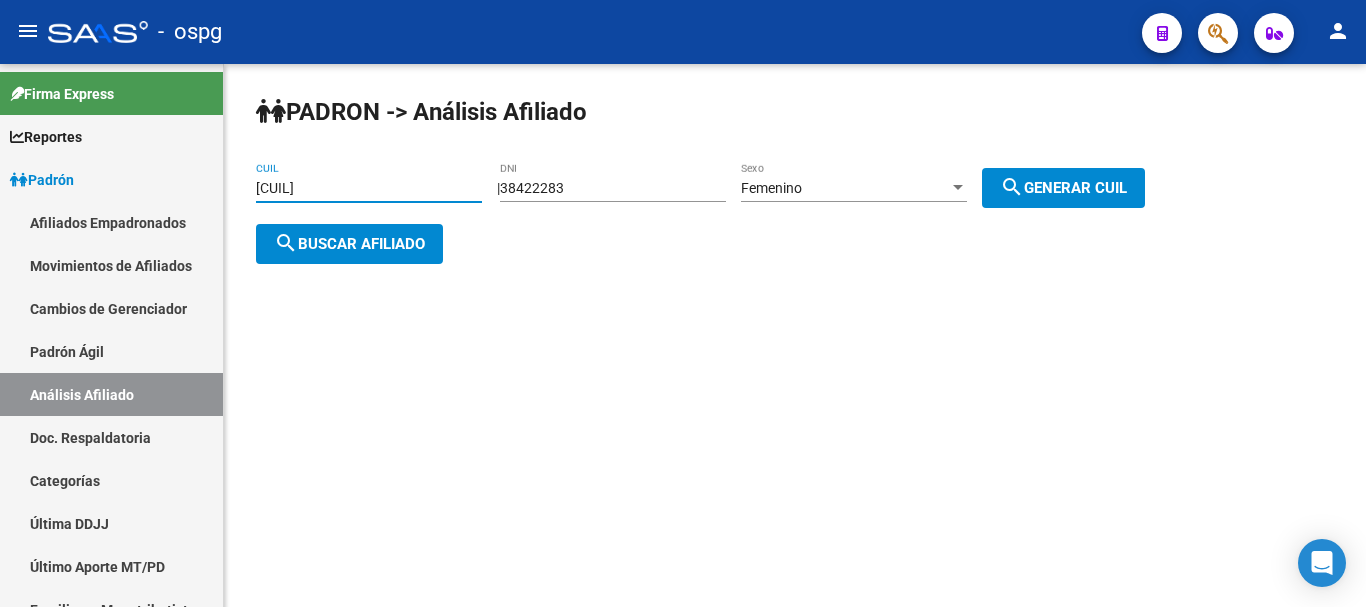 click on "[CUIL]" at bounding box center (369, 188) 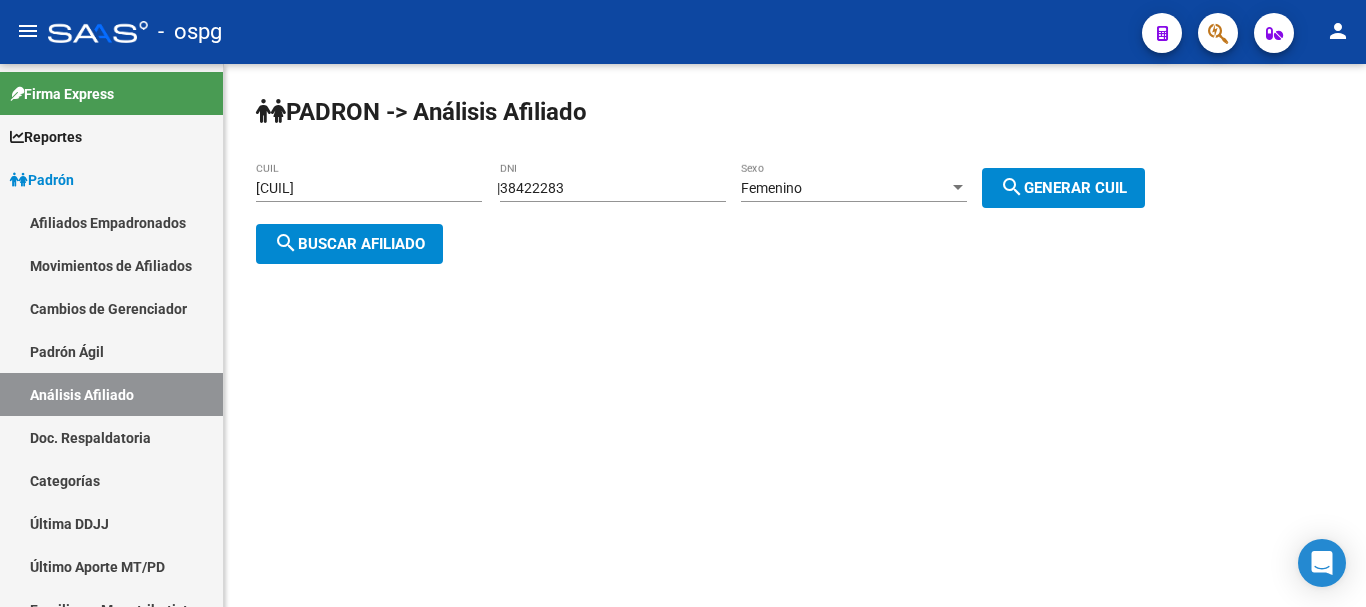 click on "PADRON -> Análisis Afiliado [CUIL] CUIL    |    [NUMBER] DNI Femenino Sexo search  Generar CUIL  search  Buscar afiliado" 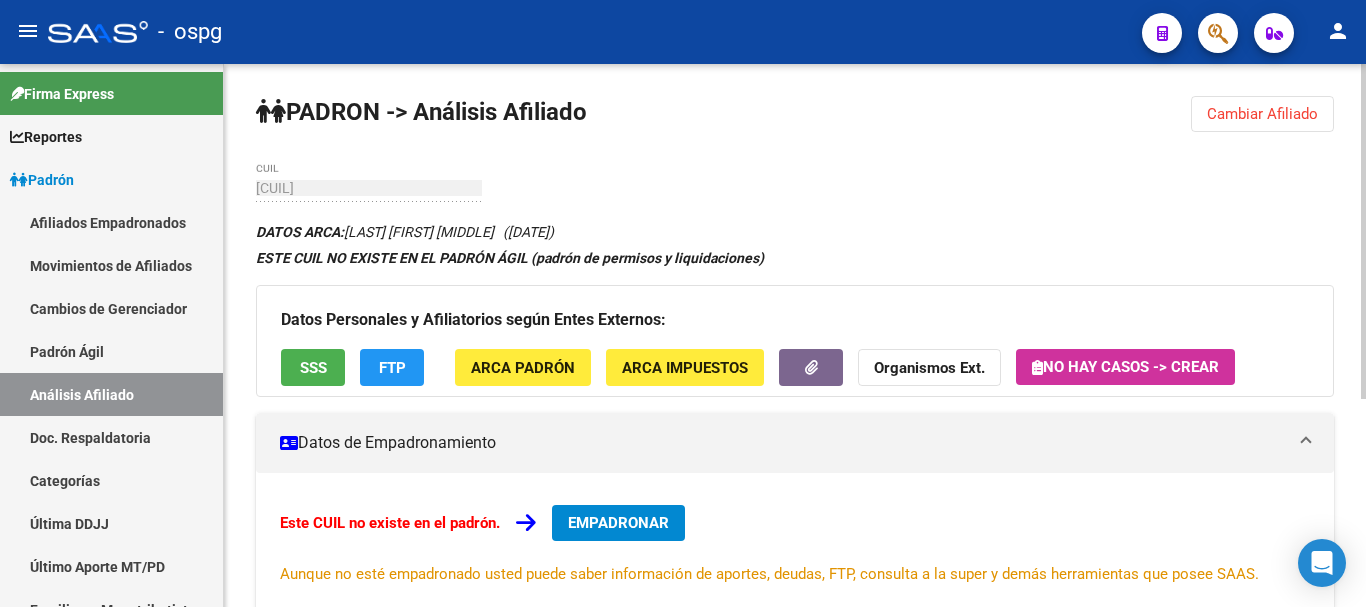 click on "Cambiar Afiliado" 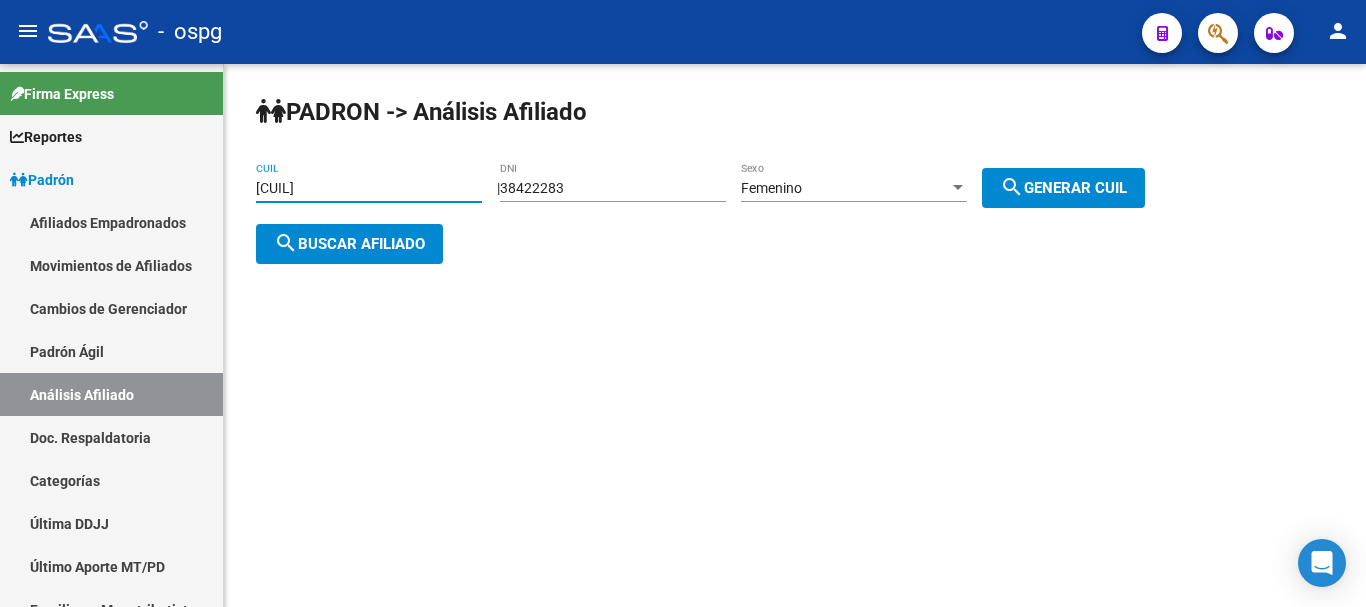 click on "[CUIL]" at bounding box center (369, 188) 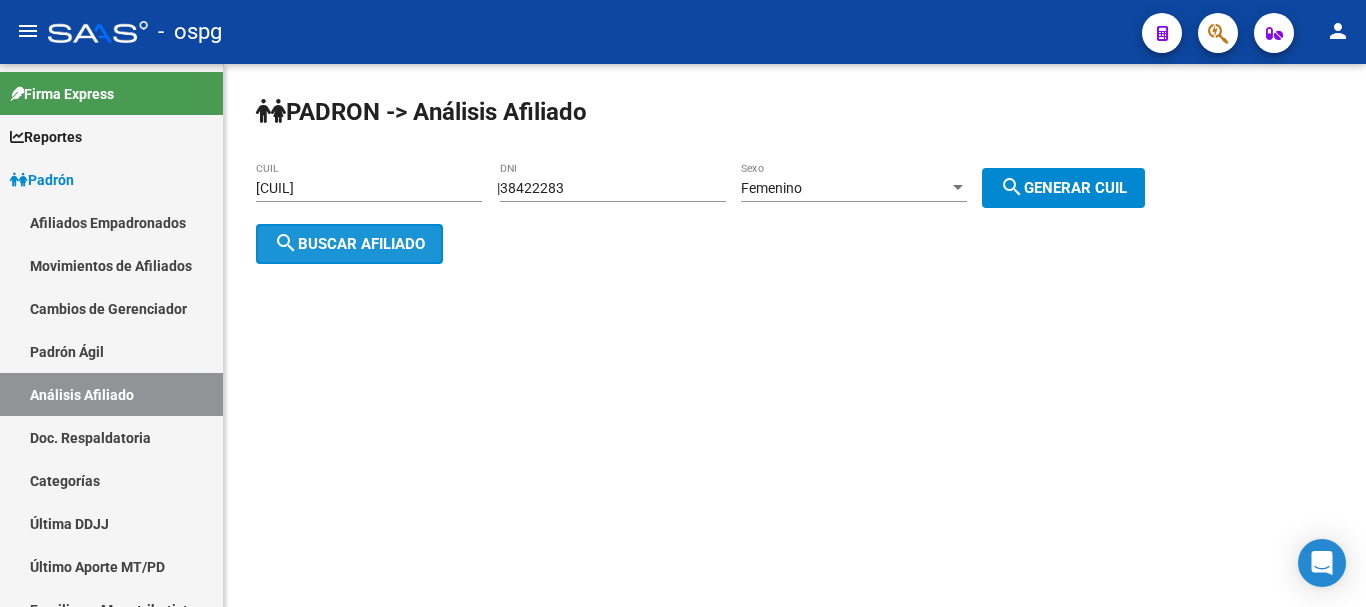 click on "search  Buscar afiliado" 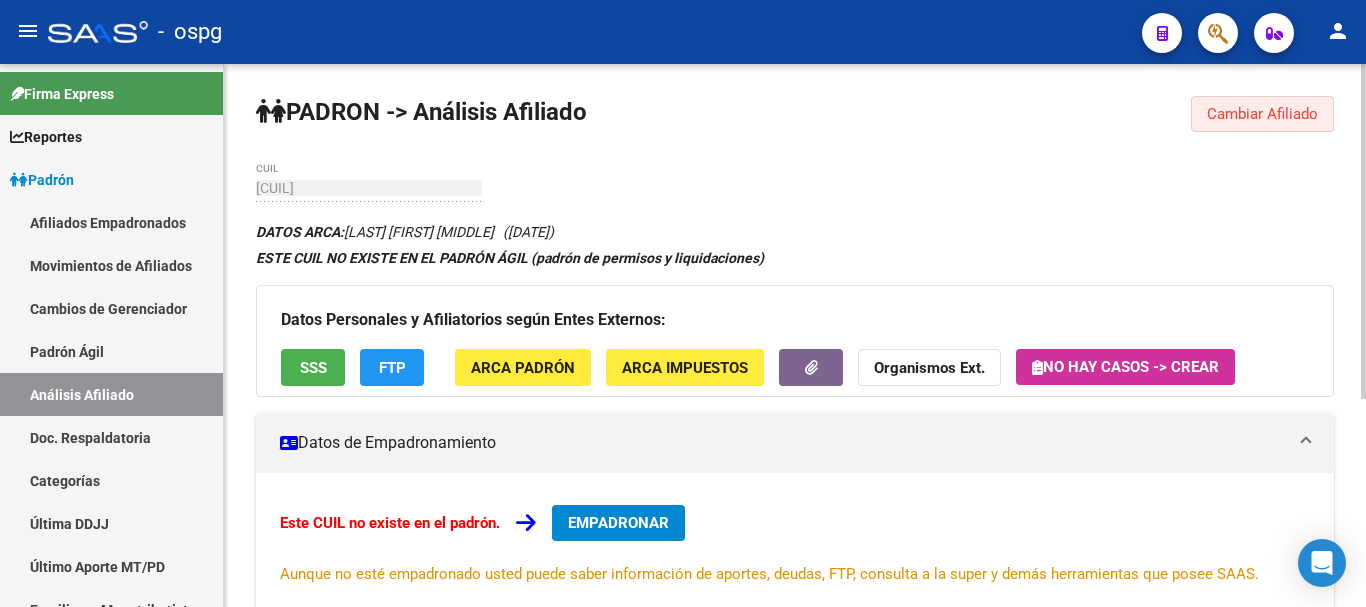 click on "Cambiar Afiliado" 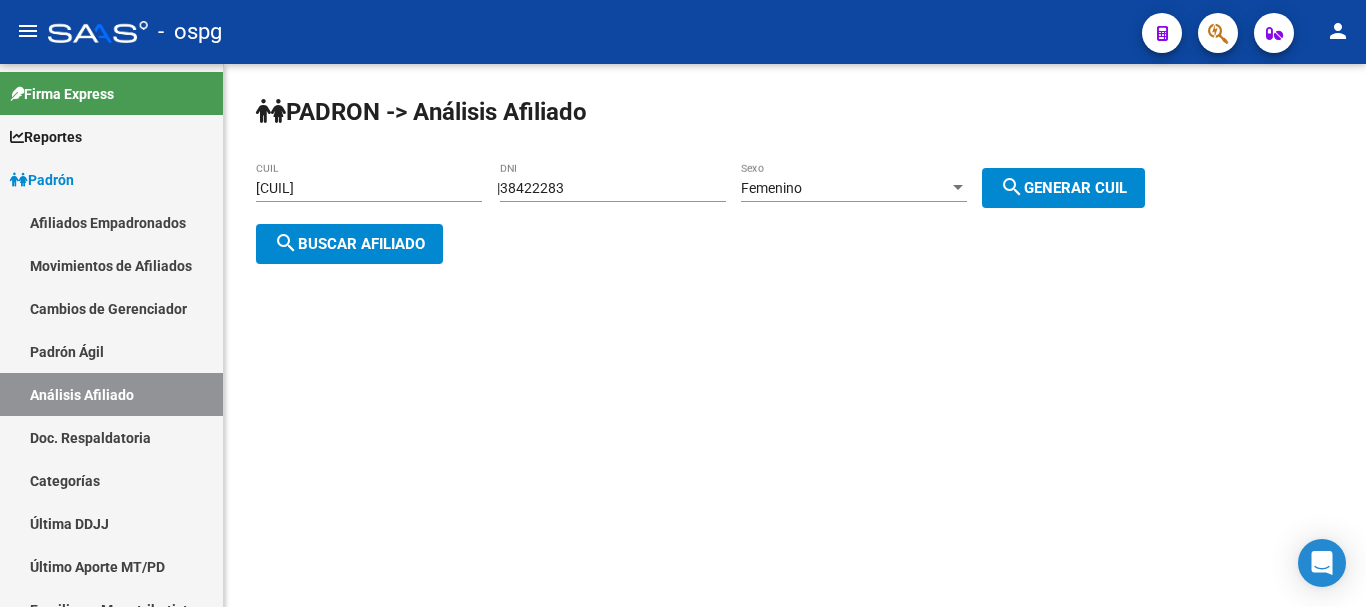 click on "[CUIL] CUIL" 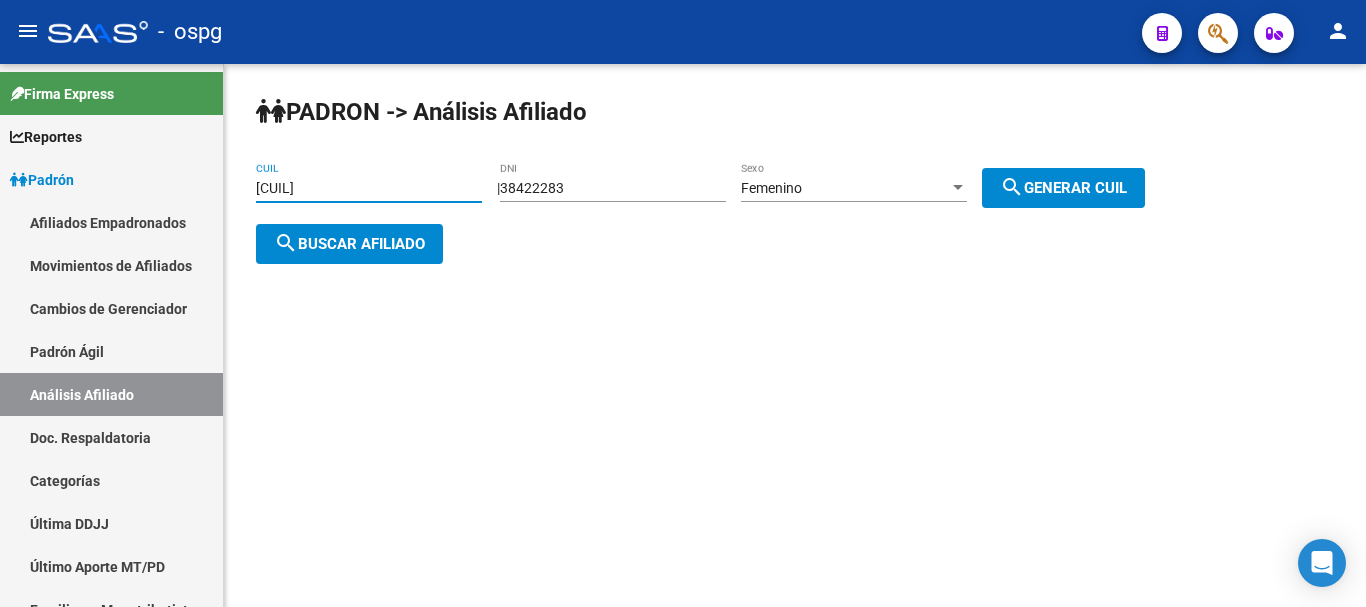 paste 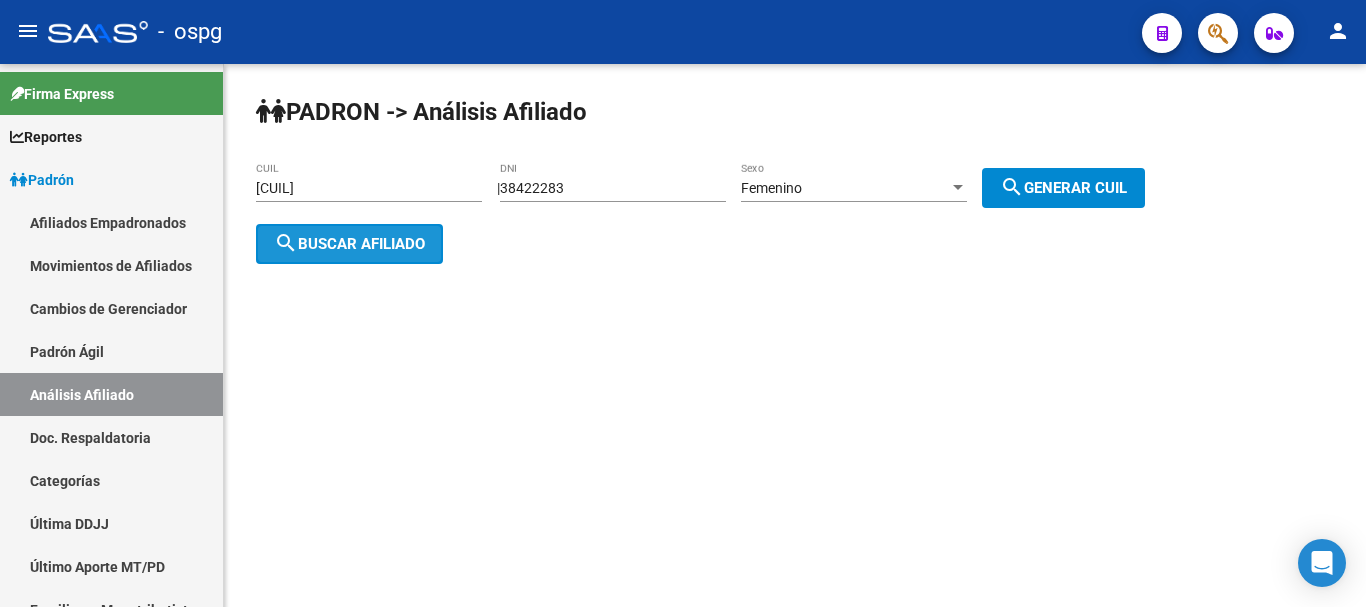 click on "search  Buscar afiliado" 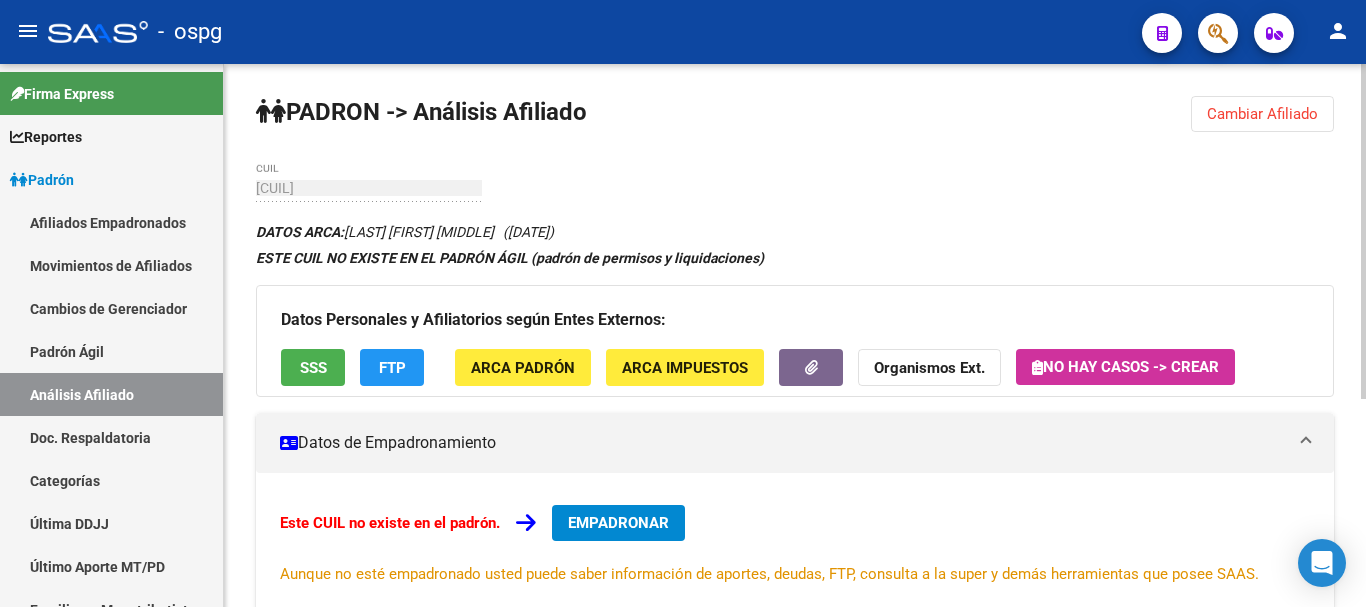 drag, startPoint x: 1242, startPoint y: 123, endPoint x: 1232, endPoint y: 120, distance: 10.440307 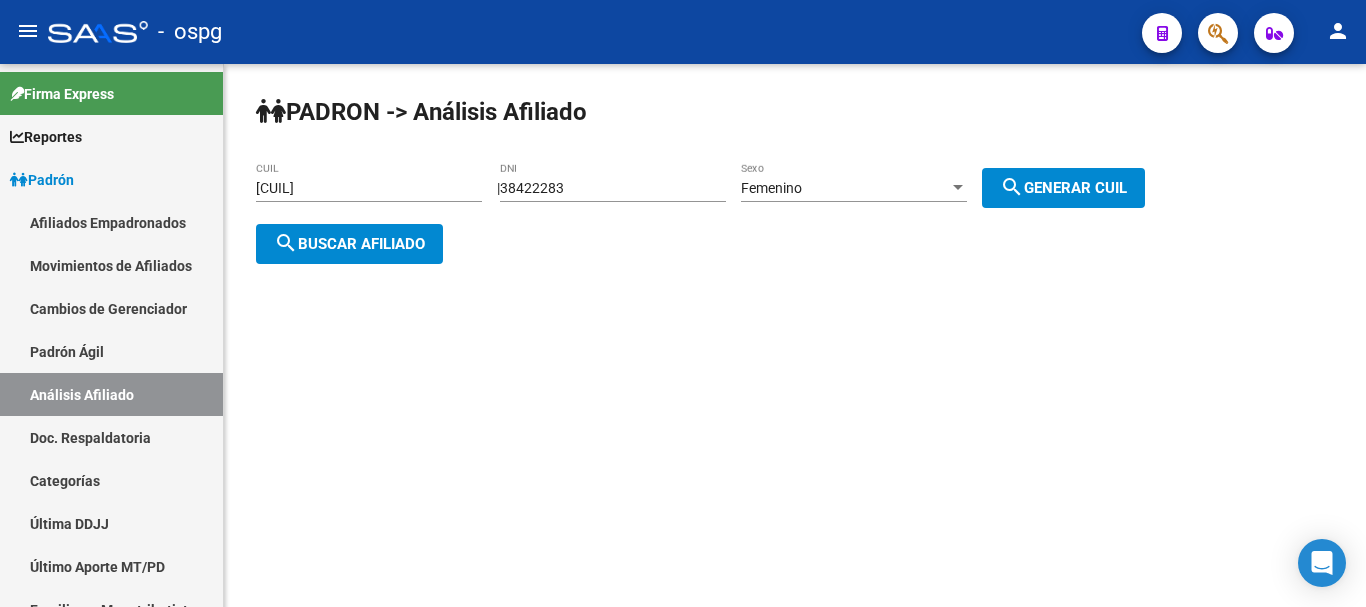 click on "[CUIL]" at bounding box center (369, 188) 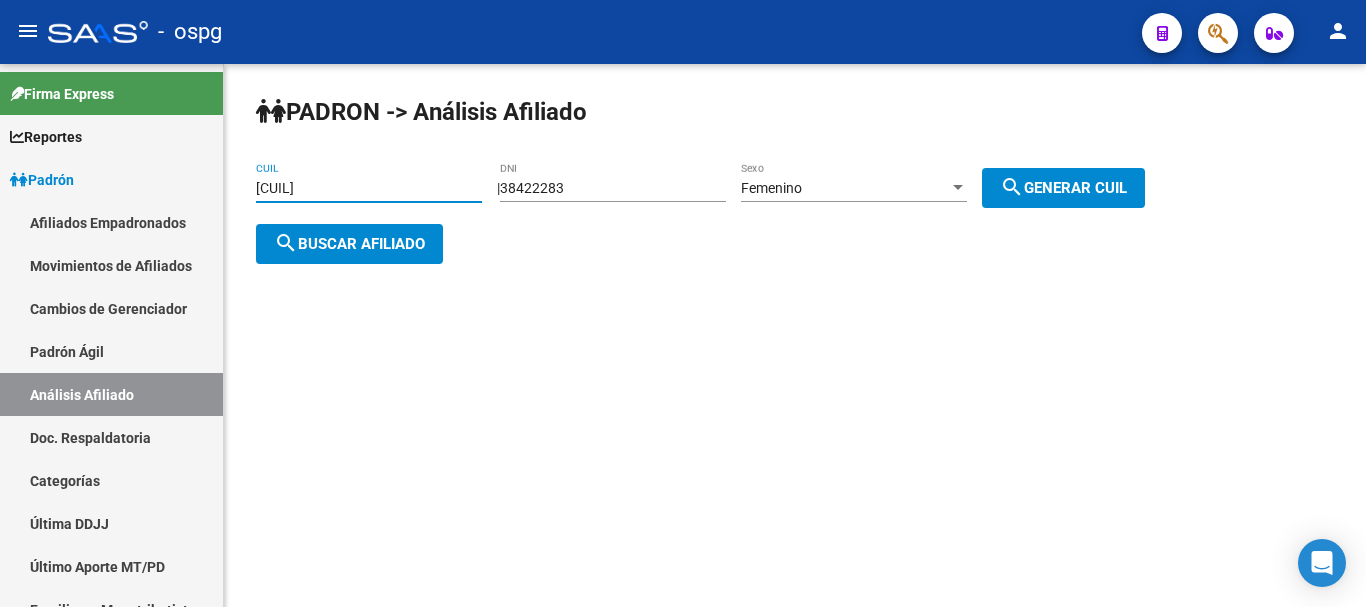 click on "[CUIL]" at bounding box center [369, 188] 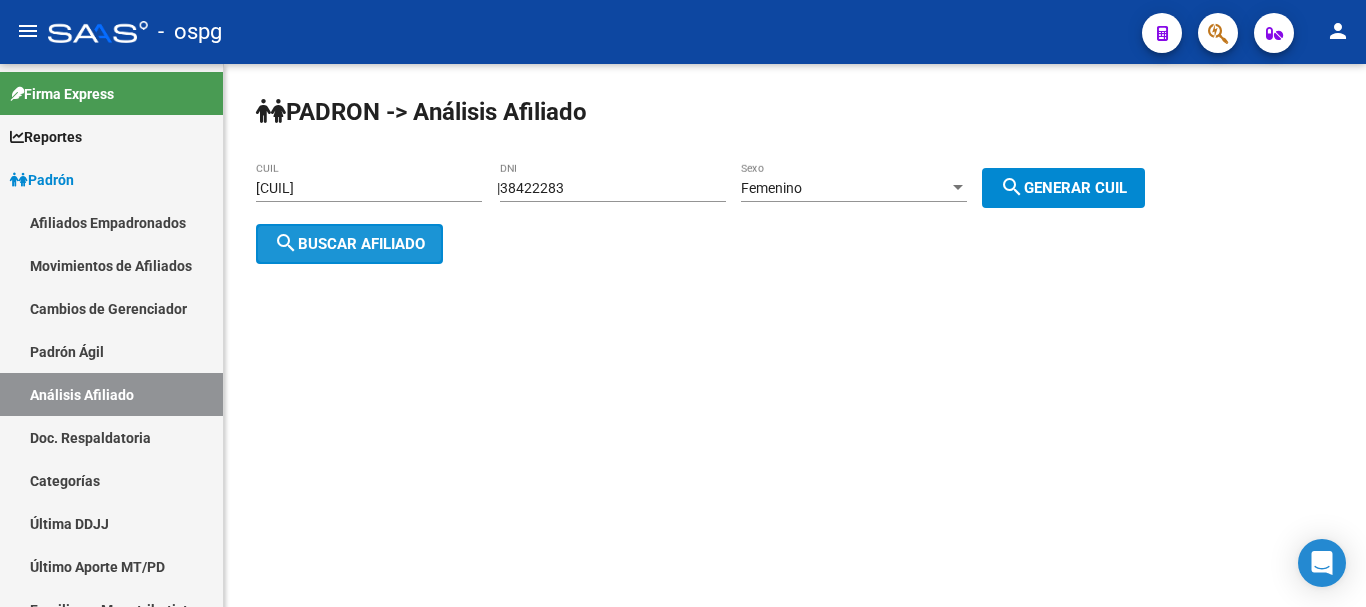 click on "search  Buscar afiliado" 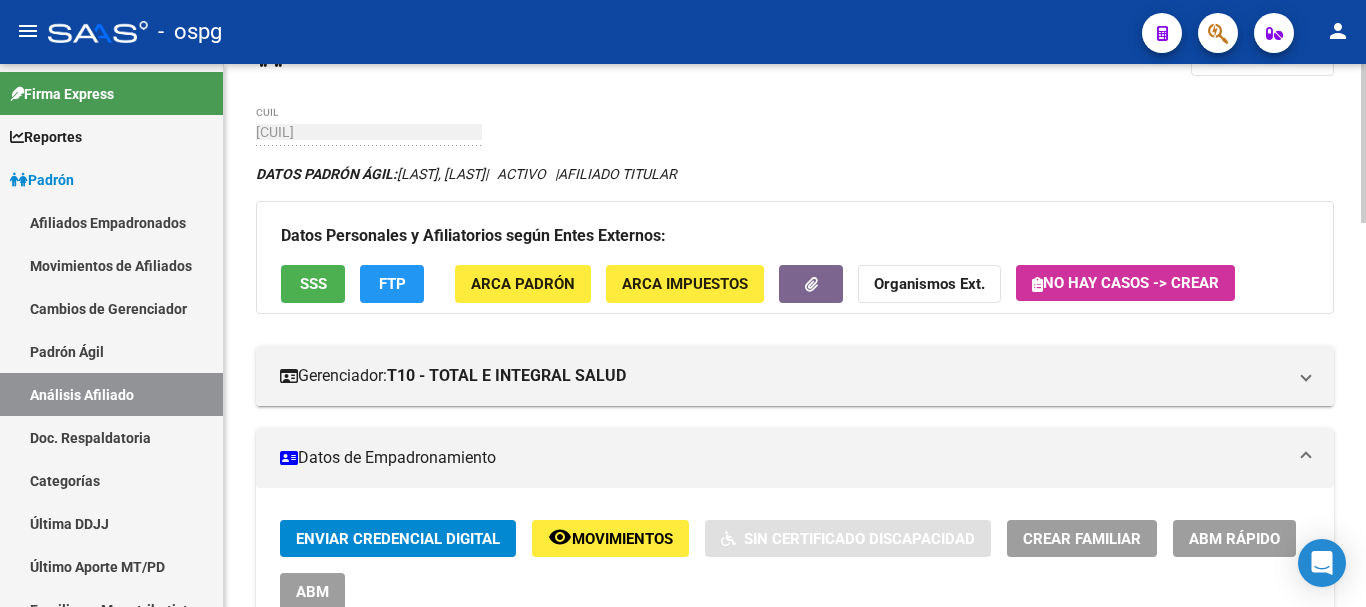 scroll, scrollTop: 100, scrollLeft: 0, axis: vertical 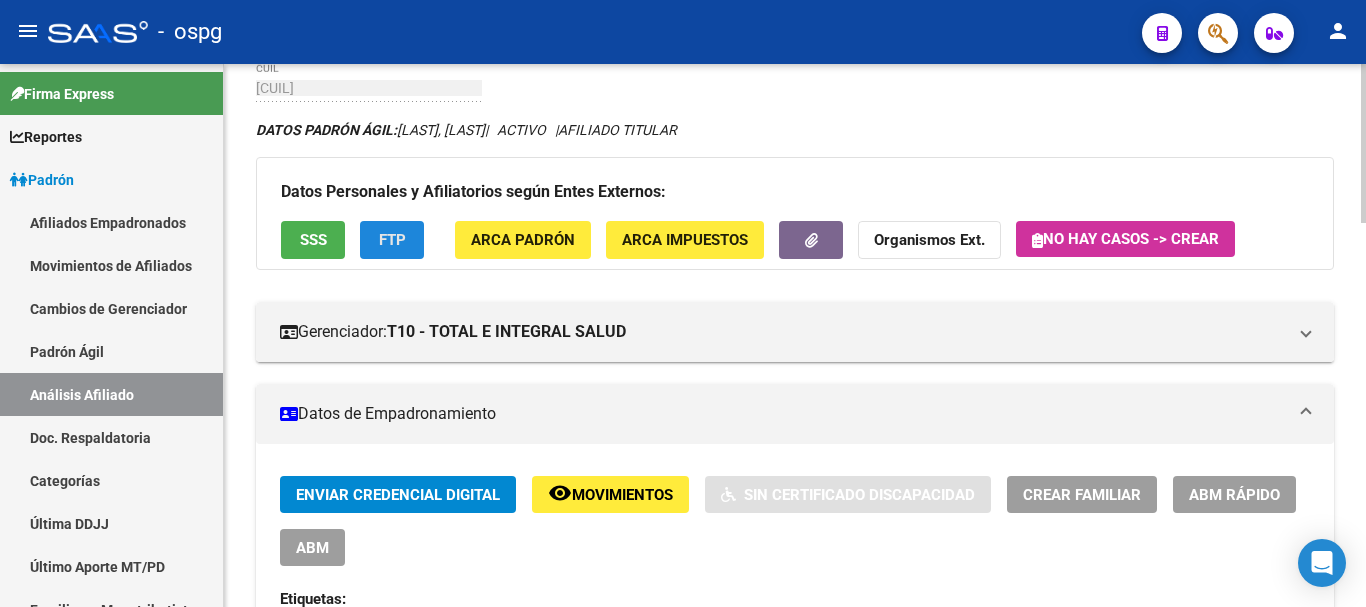 click on "FTP" 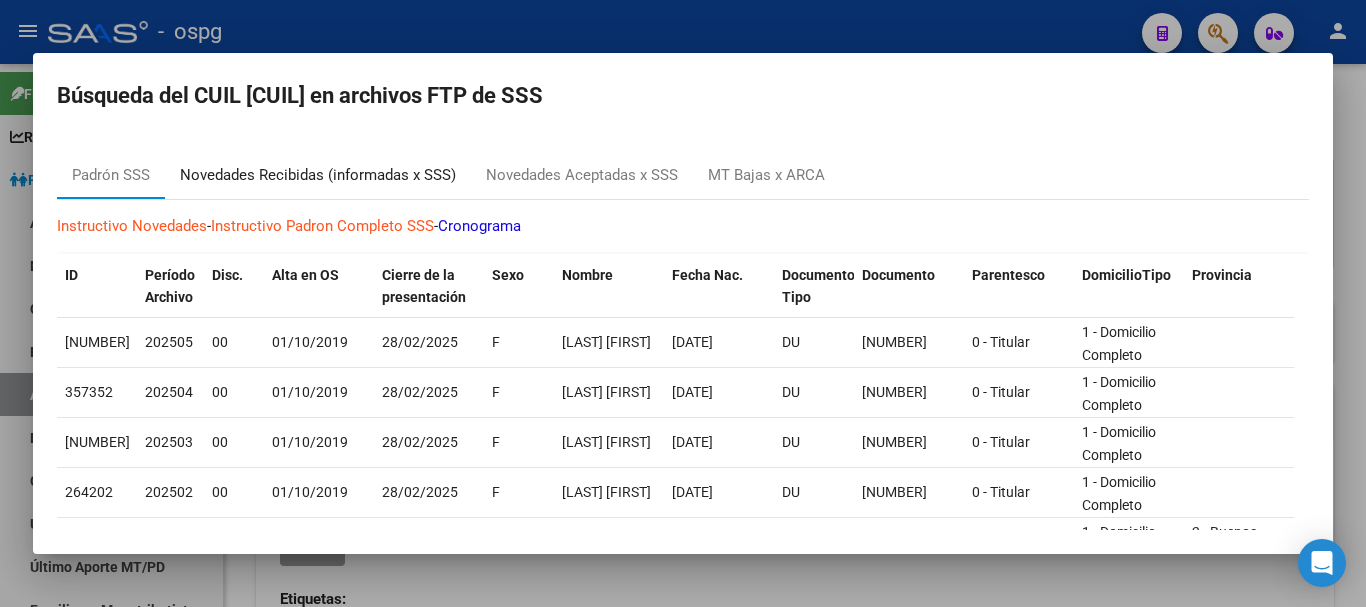 click on "Novedades Recibidas (informadas x SSS)" at bounding box center [318, 175] 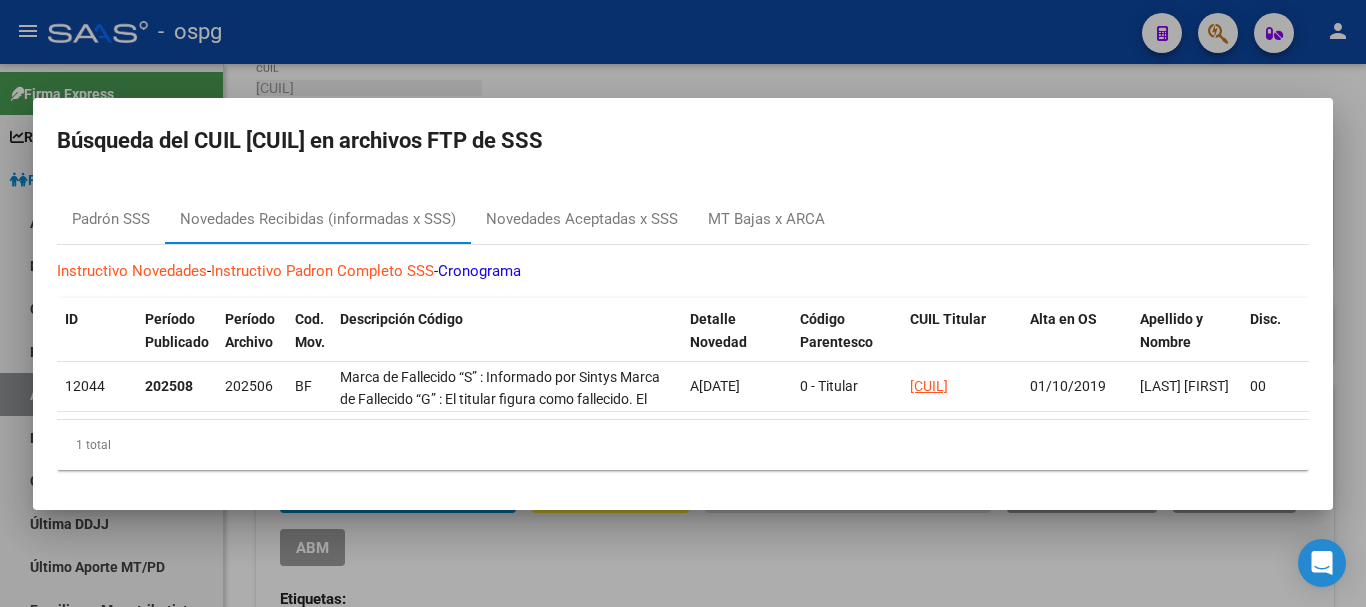 click at bounding box center [683, 303] 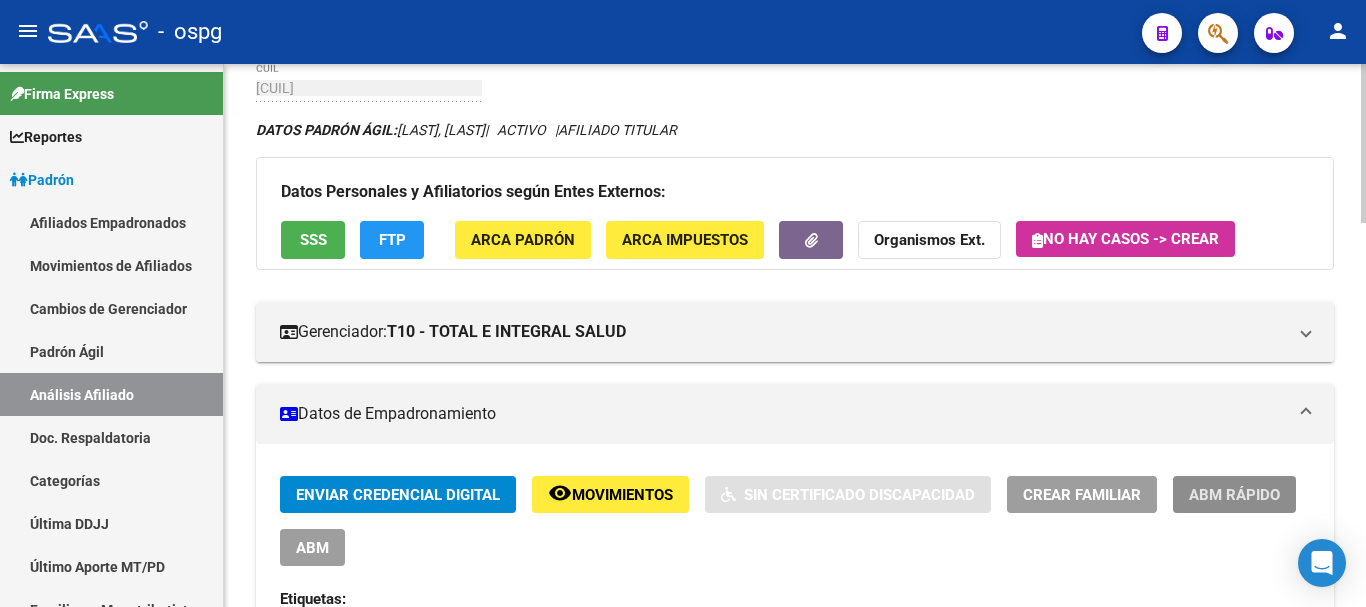 click on "ABM Rápido" 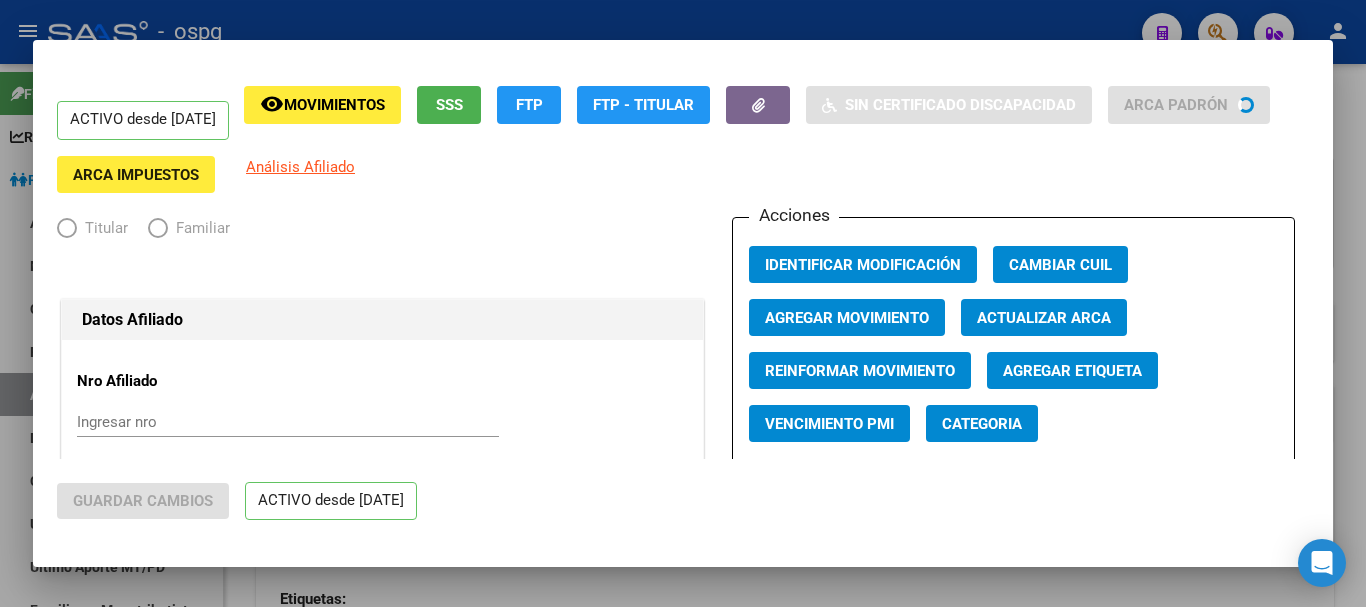 radio on "true" 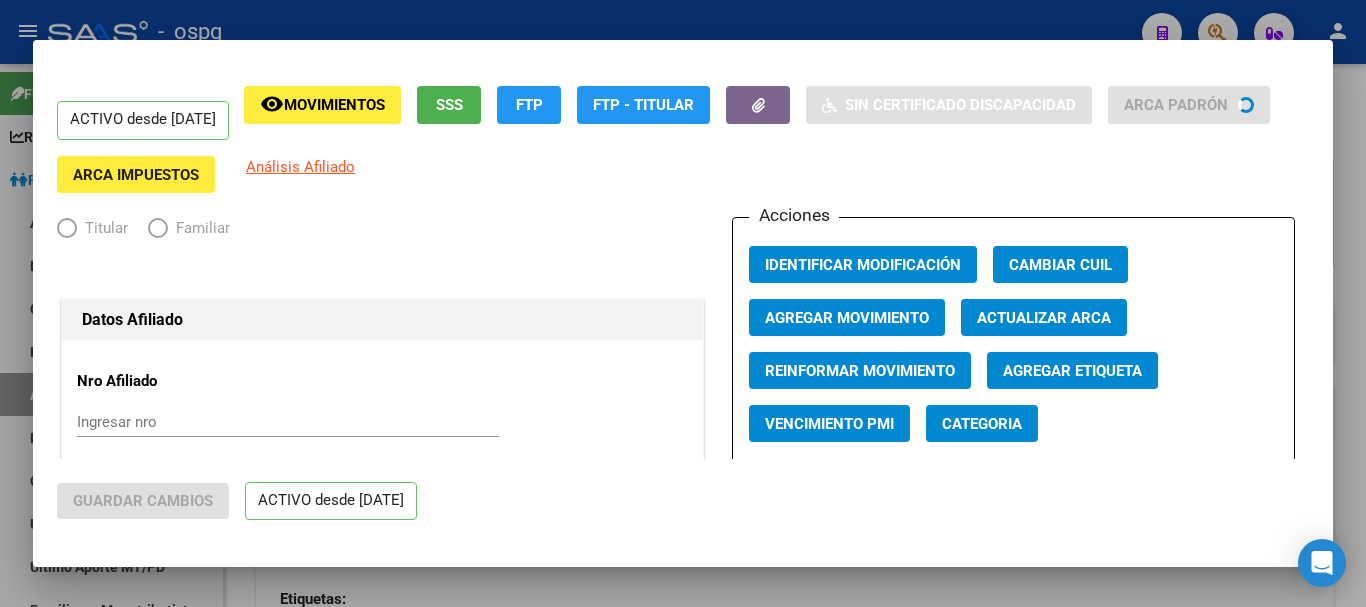 type on "[CUIL]" 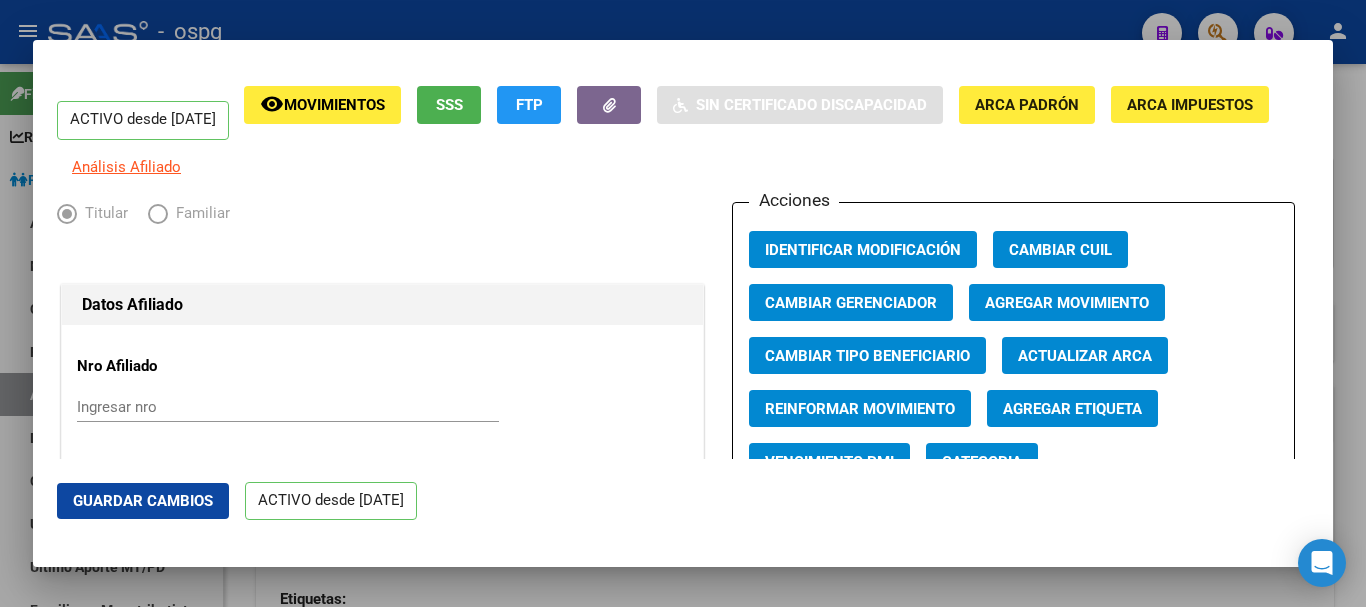 click on "Agregar Movimiento" 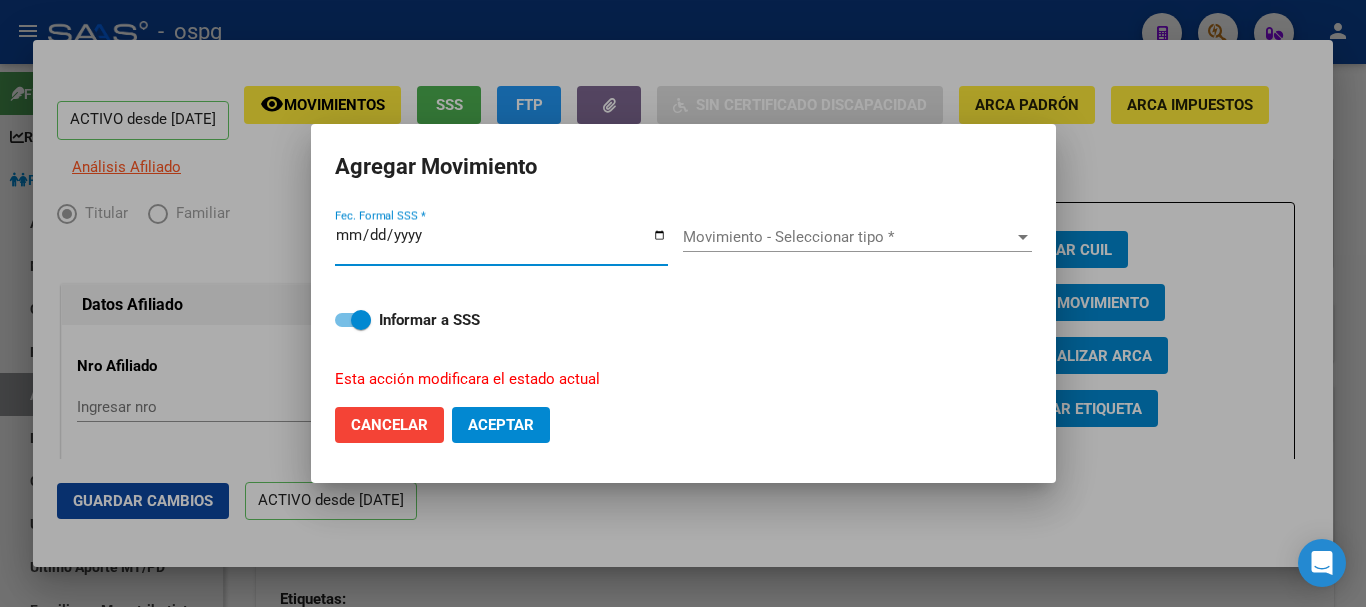 type on "2025-08-04" 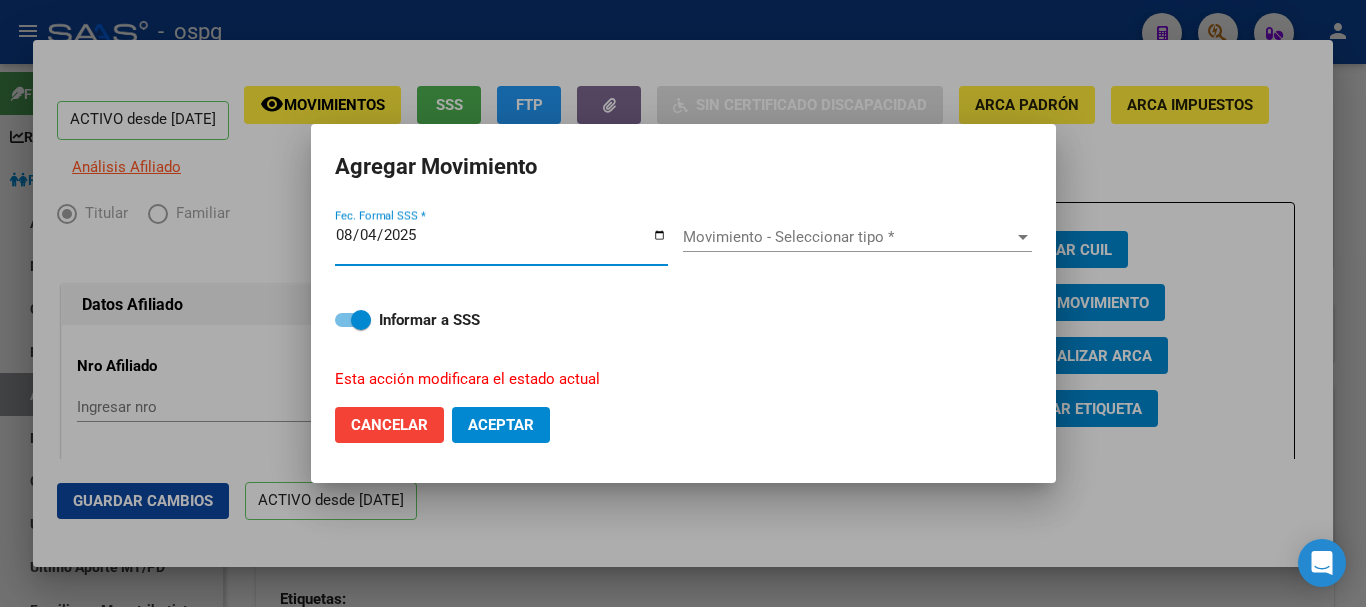 click on "Movimiento - Seleccionar tipo *" at bounding box center [848, 237] 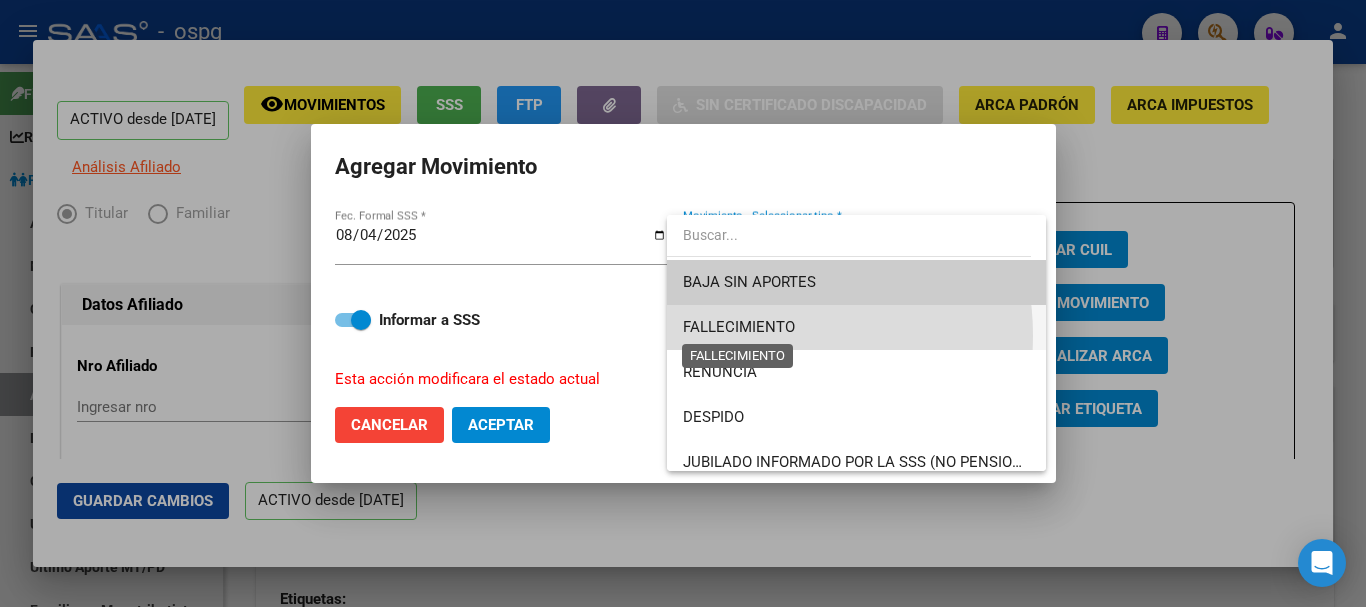 click on "FALLECIMIENTO" at bounding box center (739, 327) 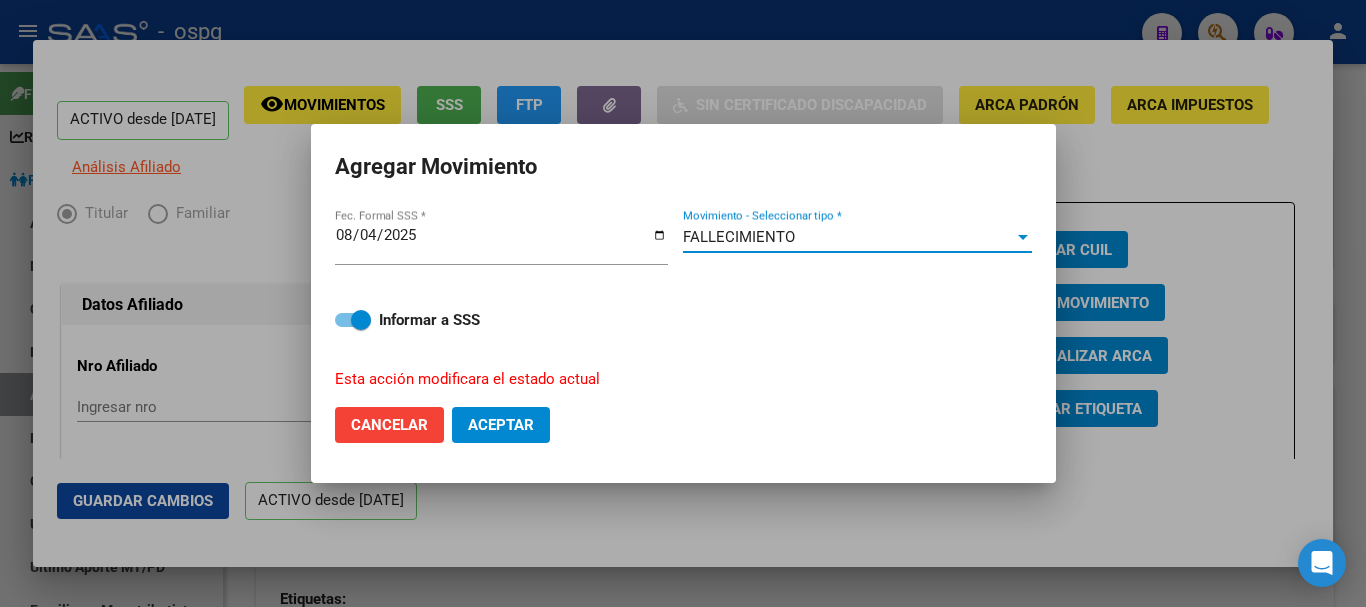 click on "Aceptar" 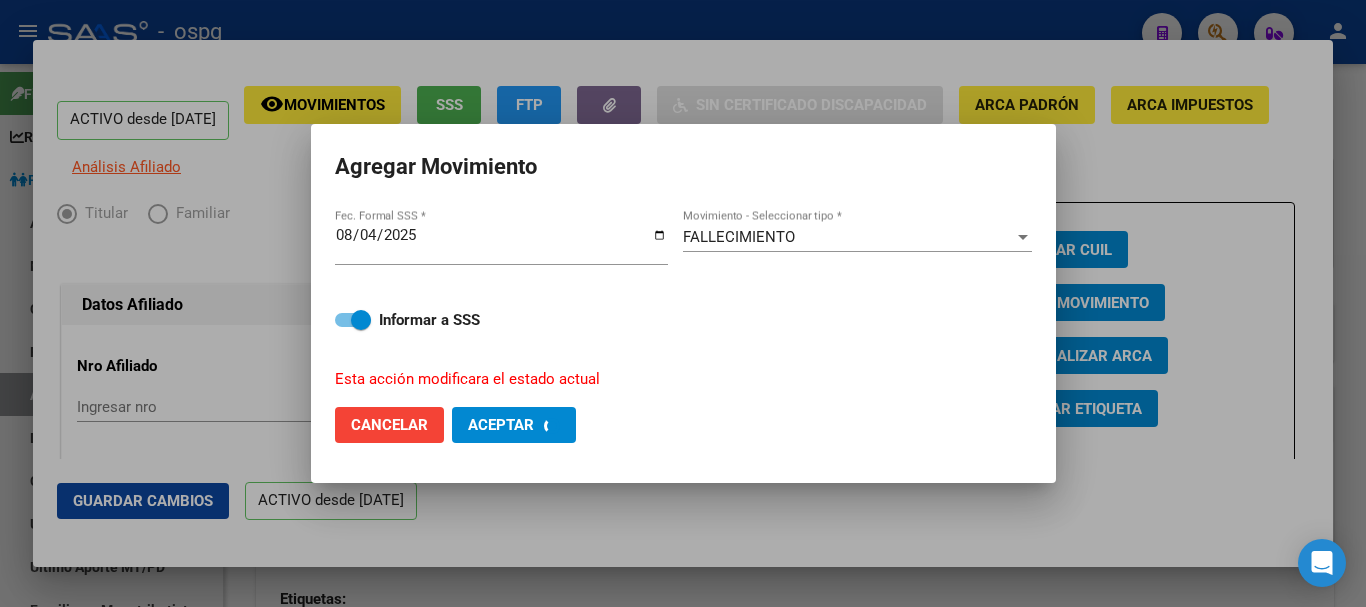 checkbox on "false" 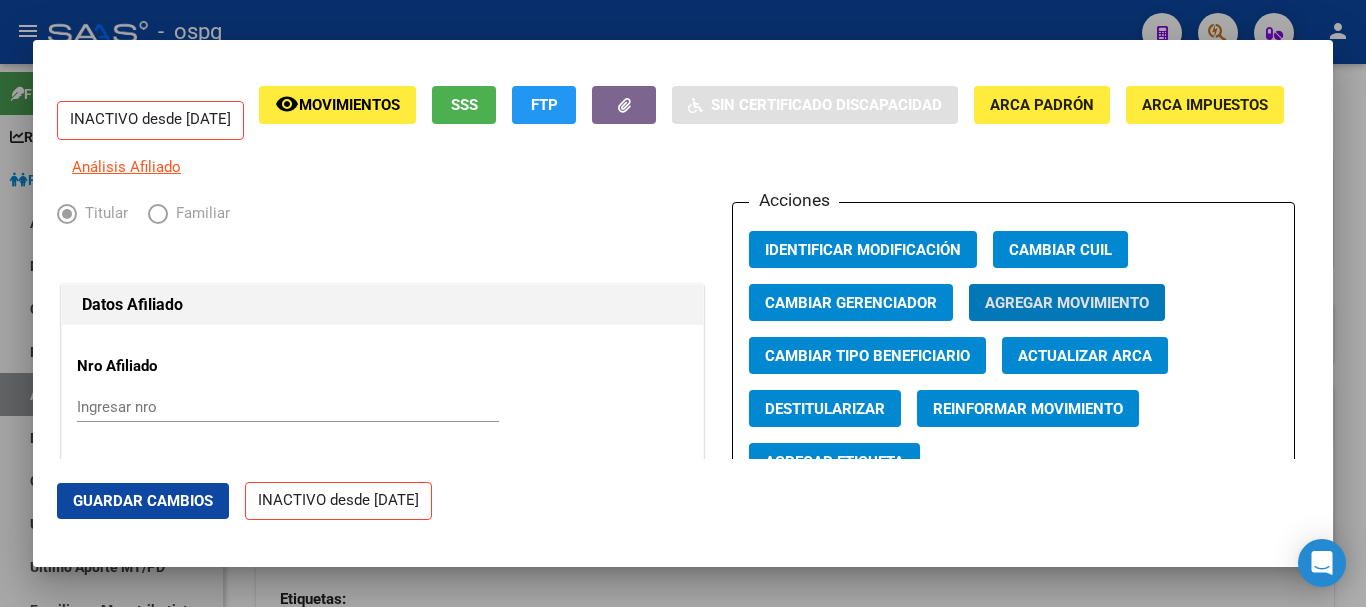 click at bounding box center [683, 303] 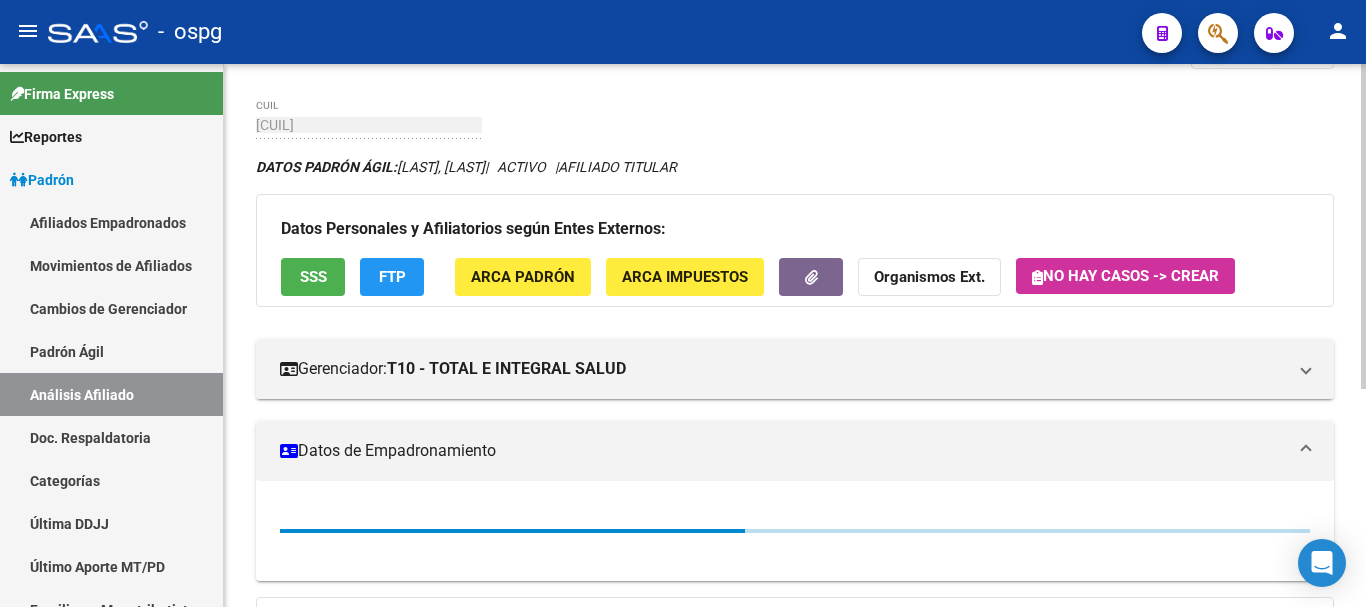 scroll, scrollTop: 0, scrollLeft: 0, axis: both 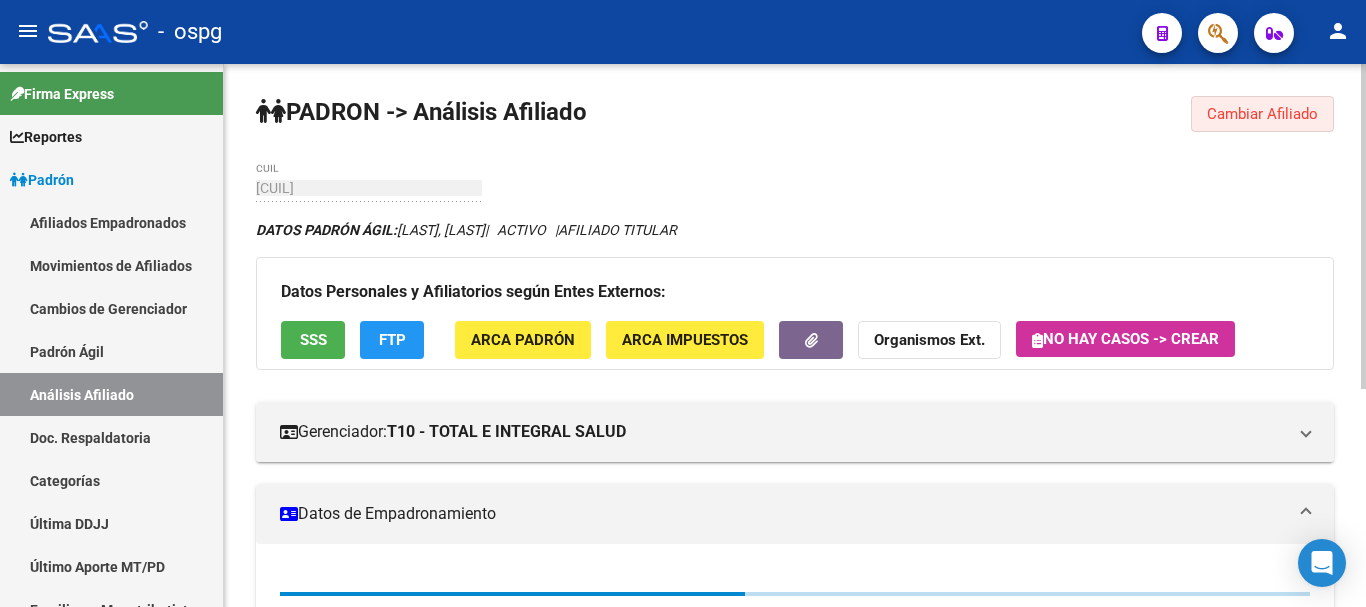 drag, startPoint x: 1254, startPoint y: 101, endPoint x: 843, endPoint y: 153, distance: 414.2765 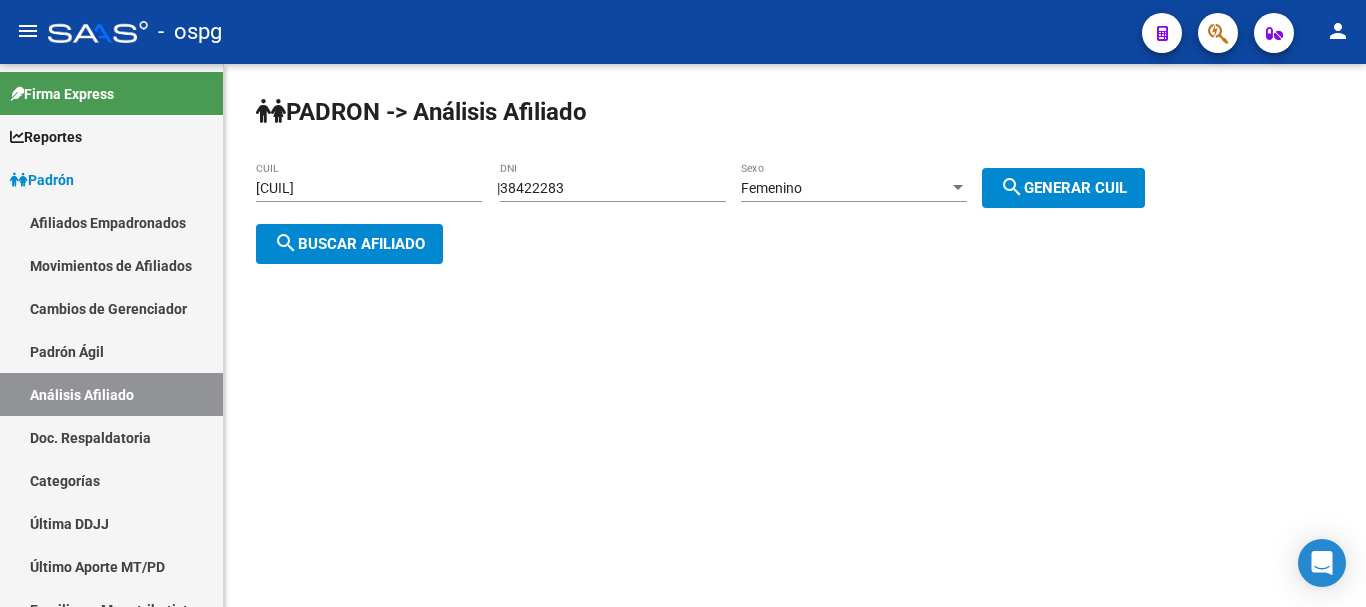 click on "[CUIL]" at bounding box center (369, 188) 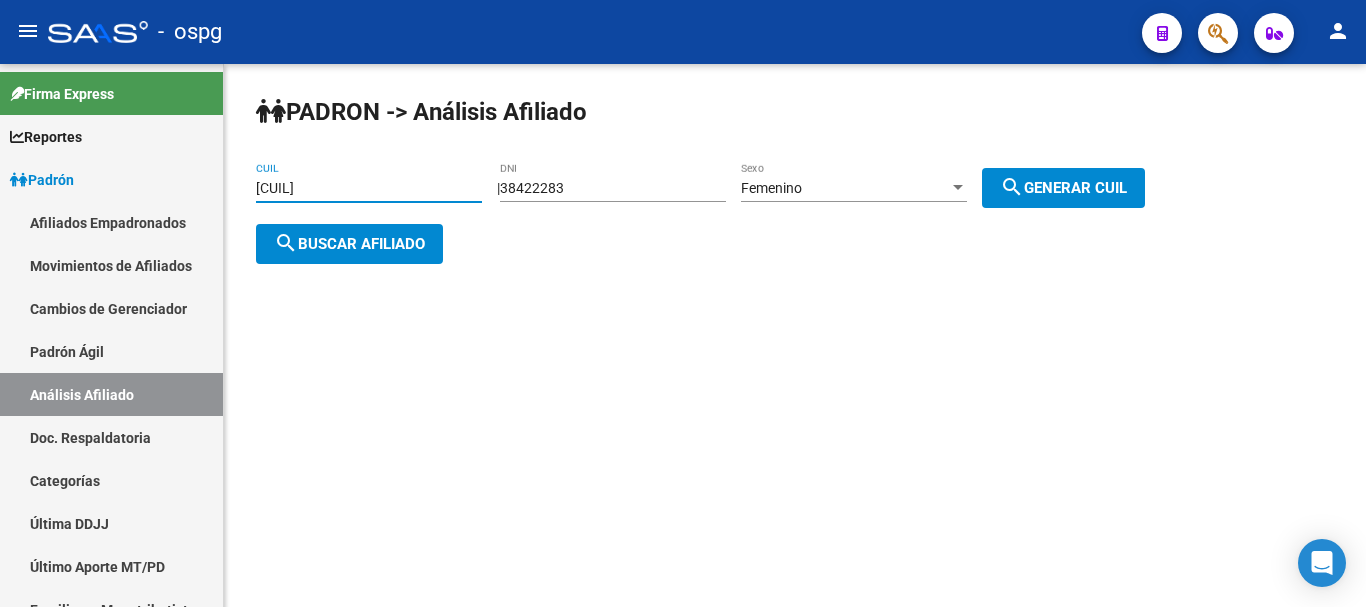 click on "[CUIL]" at bounding box center [369, 188] 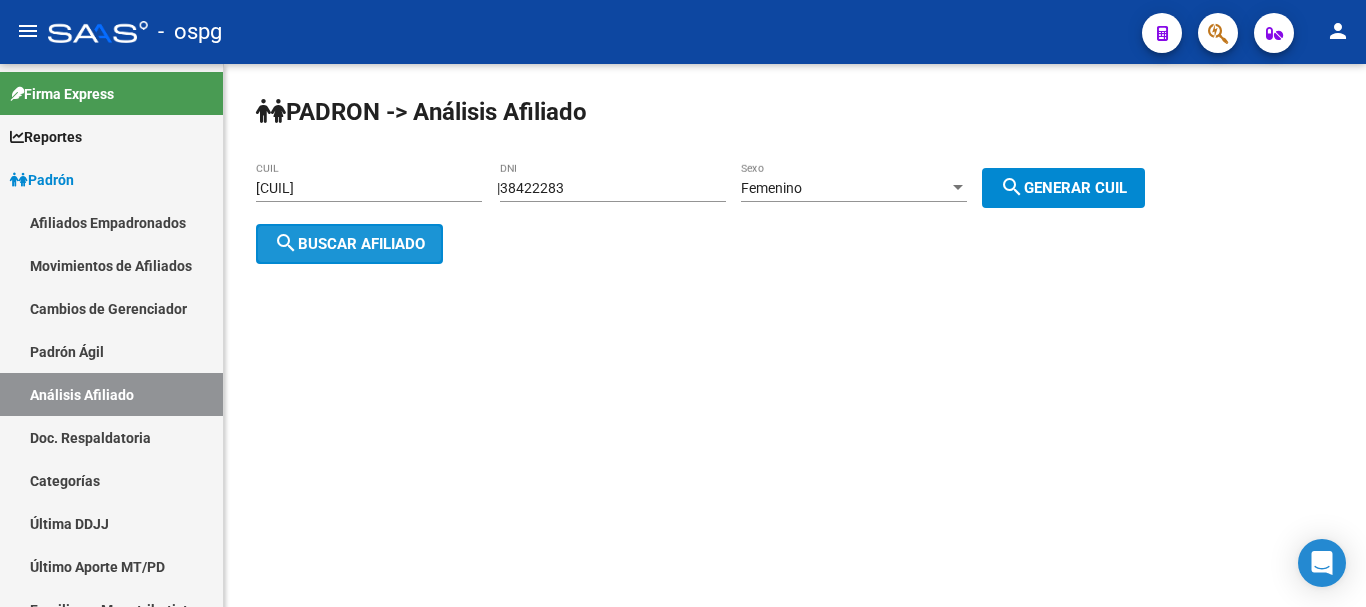 click on "search  Buscar afiliado" 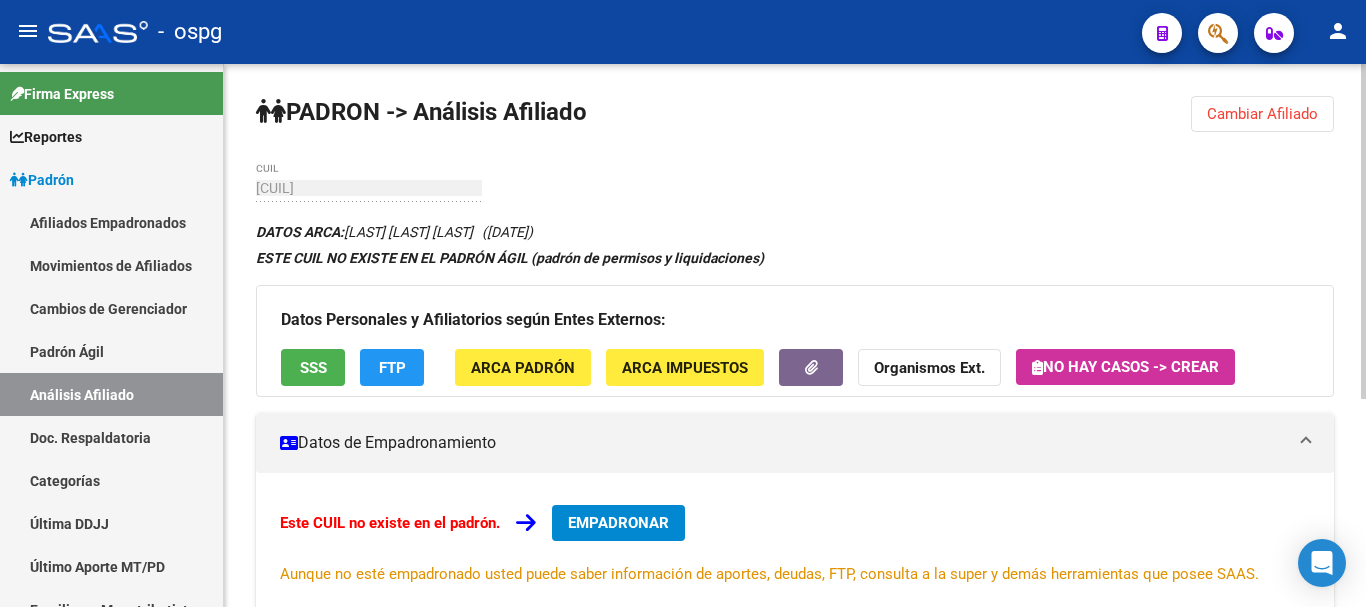 click on "Cambiar Afiliado" 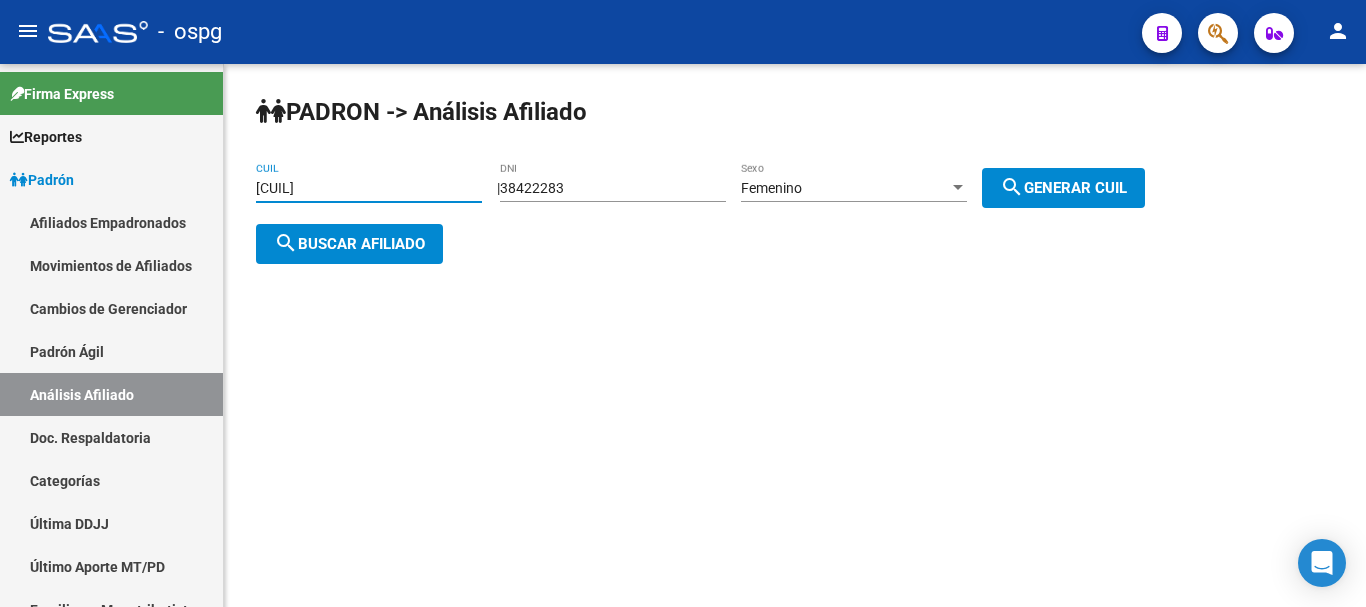 click on "[CUIL]" at bounding box center (369, 188) 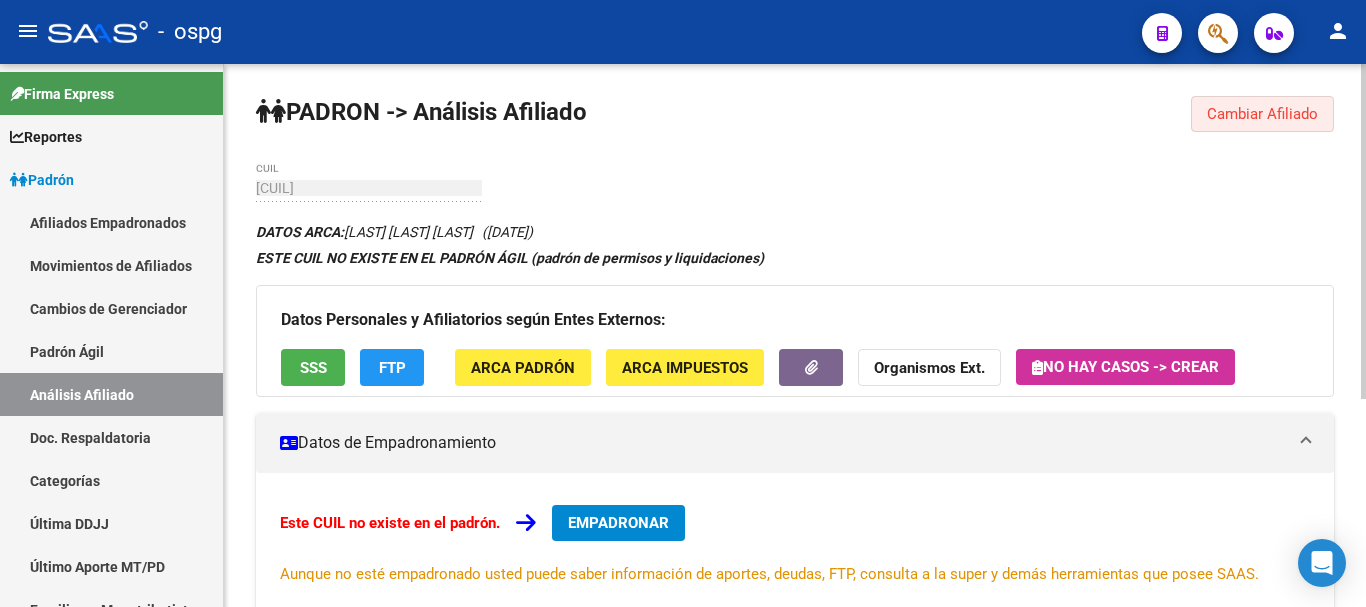 click on "Cambiar Afiliado" 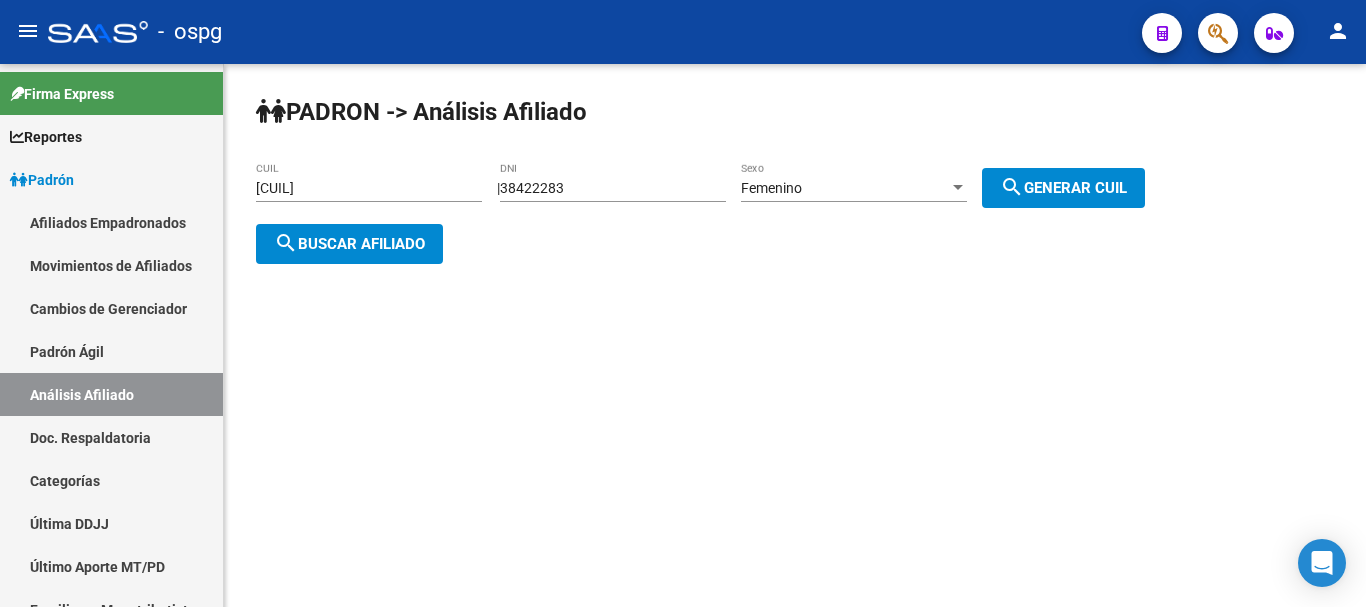 click on "[CUIL] CUIL" 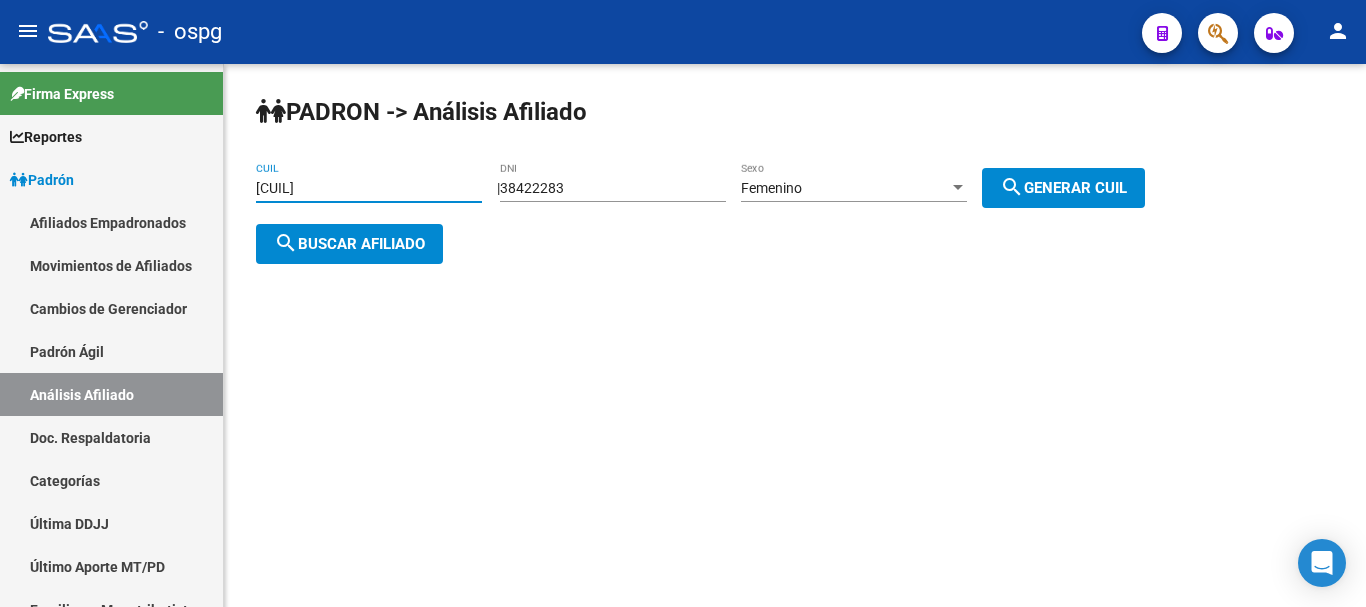 click on "[CUIL]" at bounding box center [369, 188] 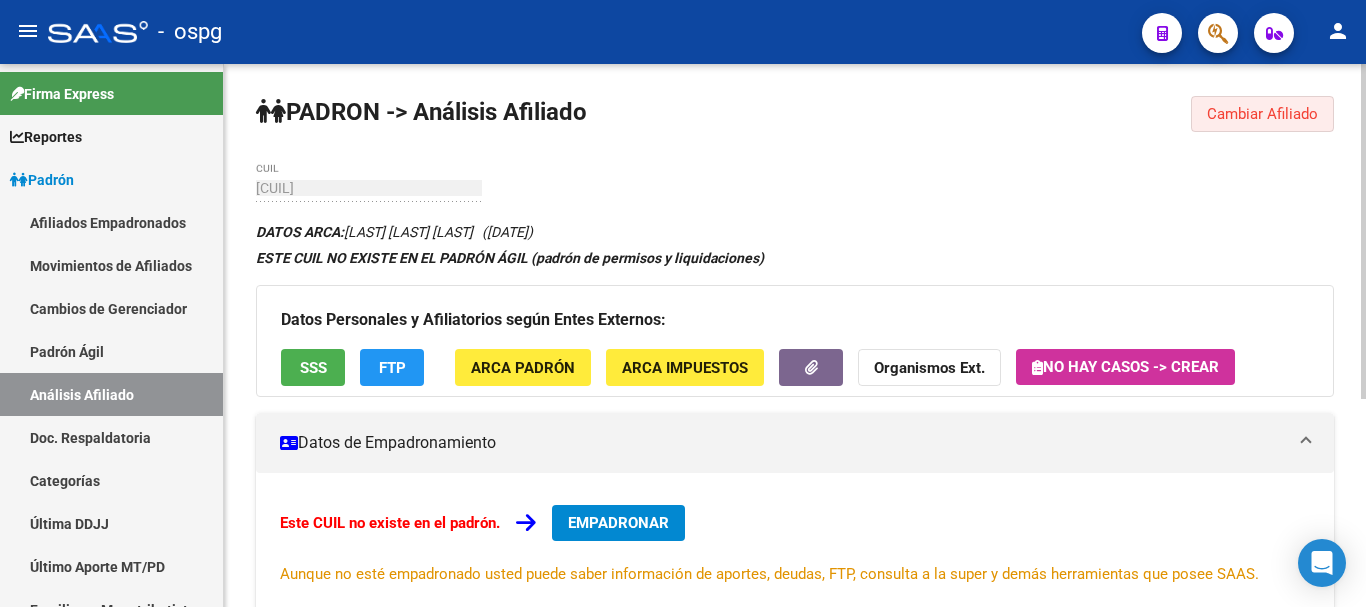 drag, startPoint x: 1310, startPoint y: 130, endPoint x: 684, endPoint y: 123, distance: 626.0391 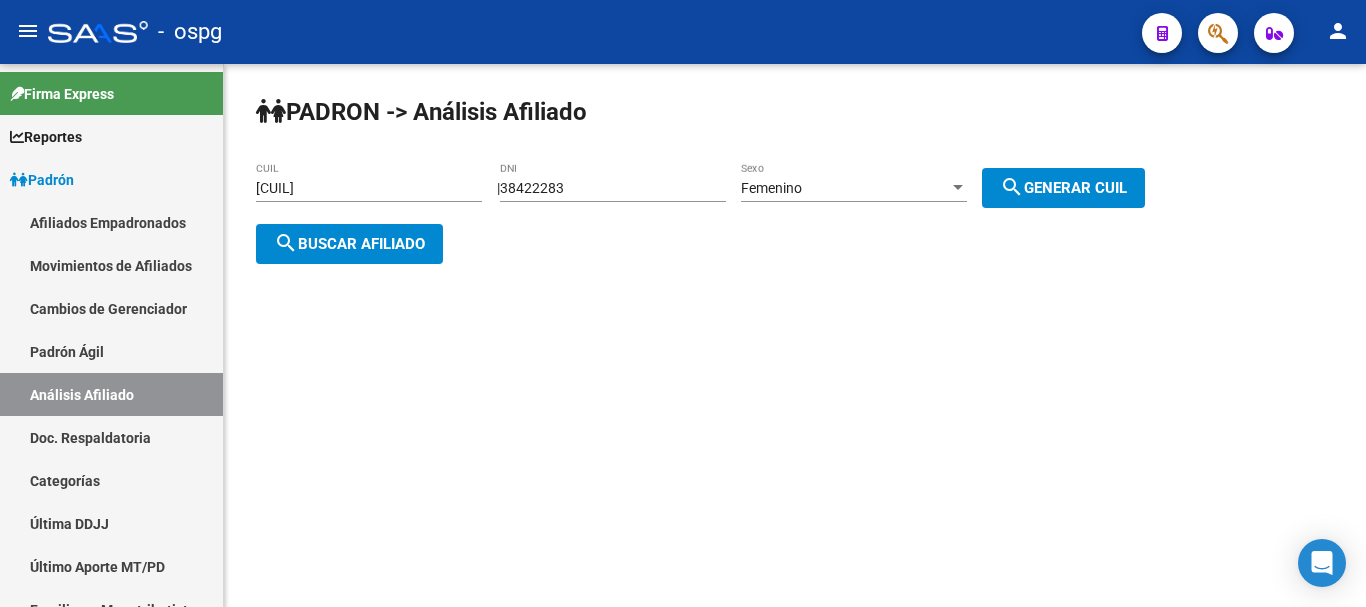 click on "[CUIL] CUIL" 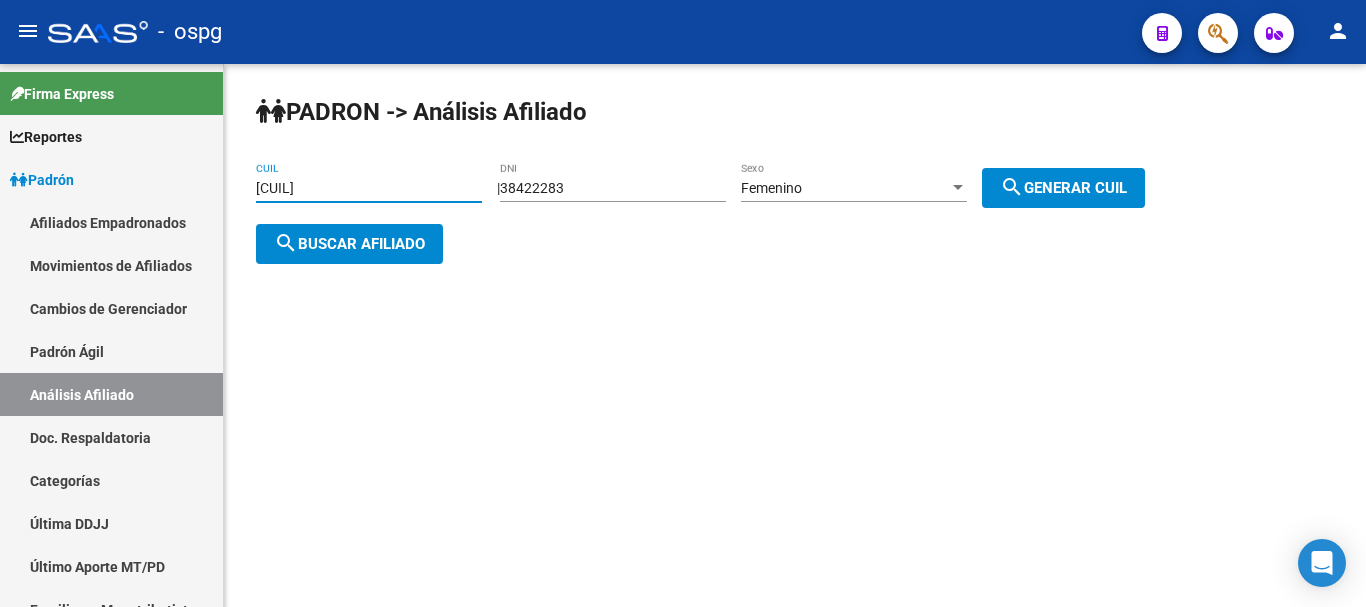 click on "[CUIL]" at bounding box center [369, 188] 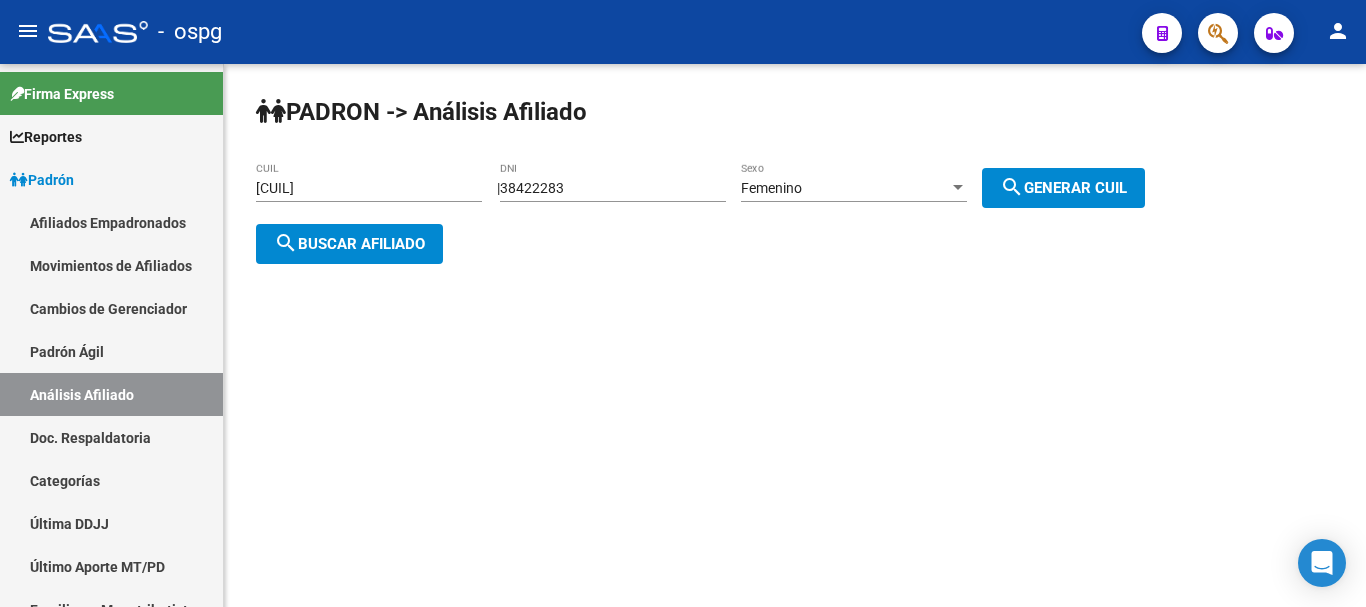 drag, startPoint x: 372, startPoint y: 264, endPoint x: 379, endPoint y: 240, distance: 25 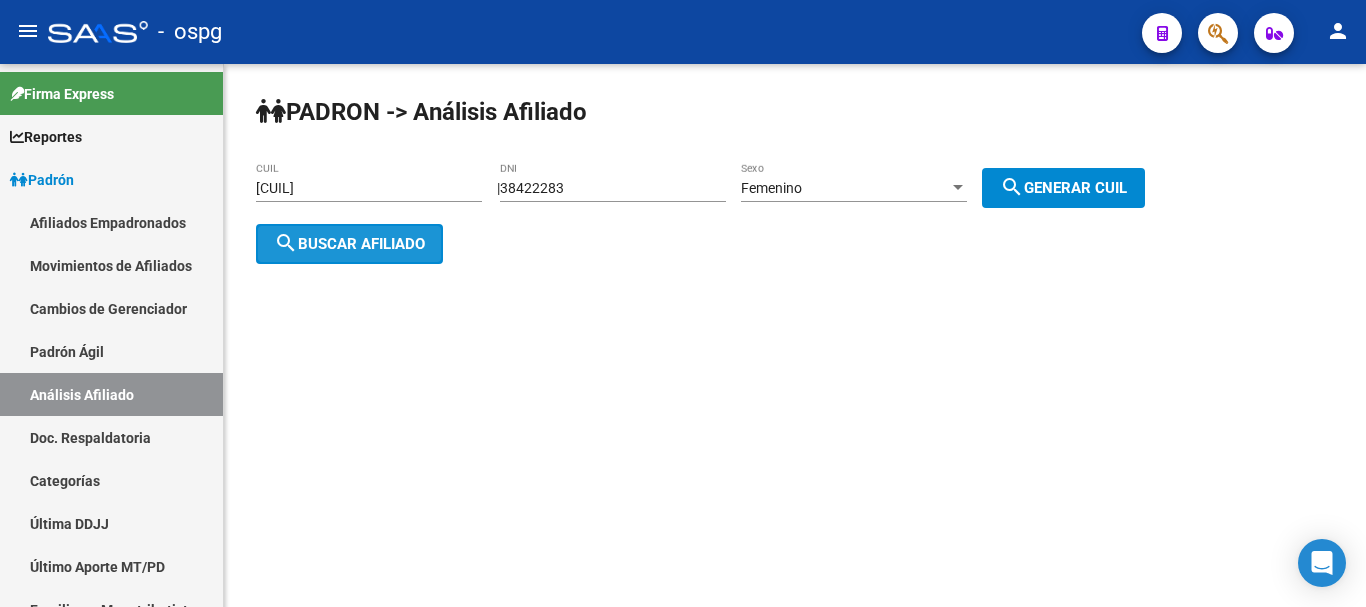 click on "search  Buscar afiliado" 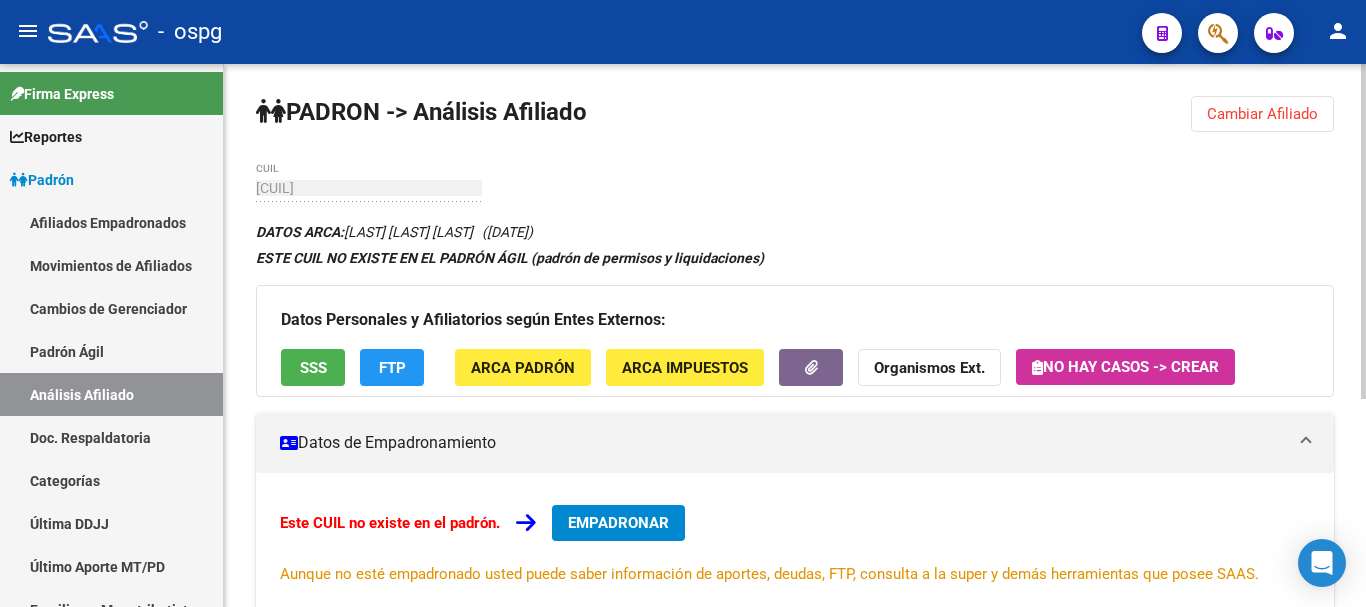 click on "Cambiar Afiliado" 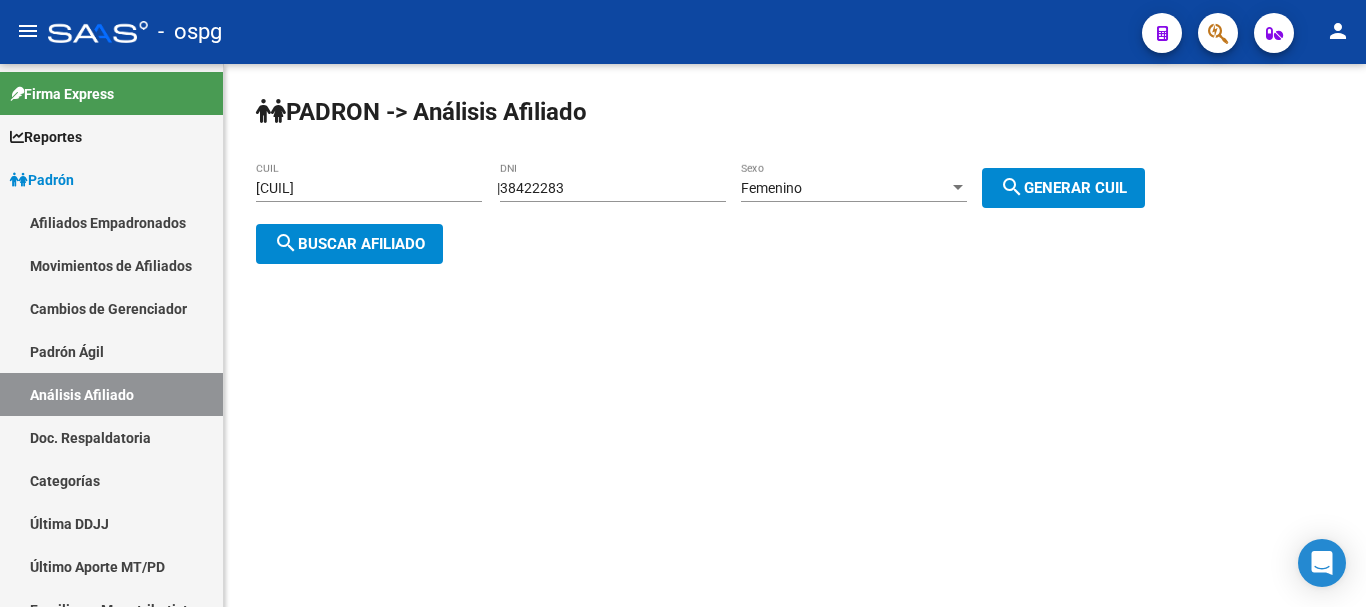drag, startPoint x: 373, startPoint y: 208, endPoint x: 373, endPoint y: 197, distance: 11 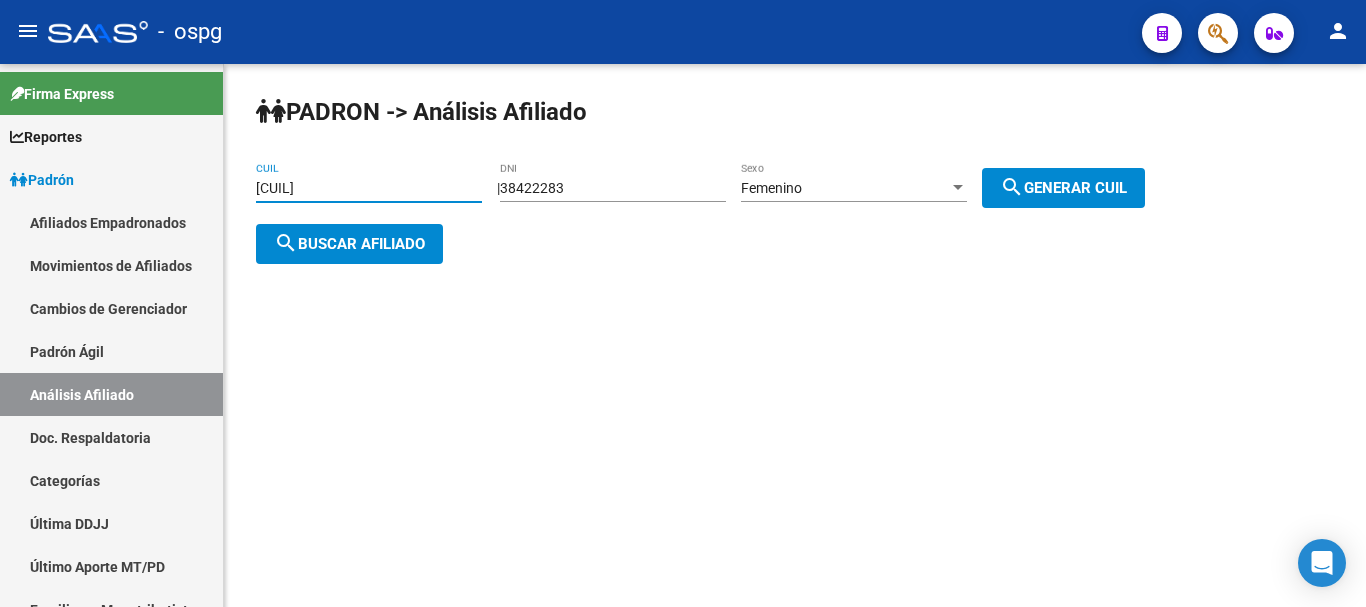 click on "[CUIL]" at bounding box center (369, 188) 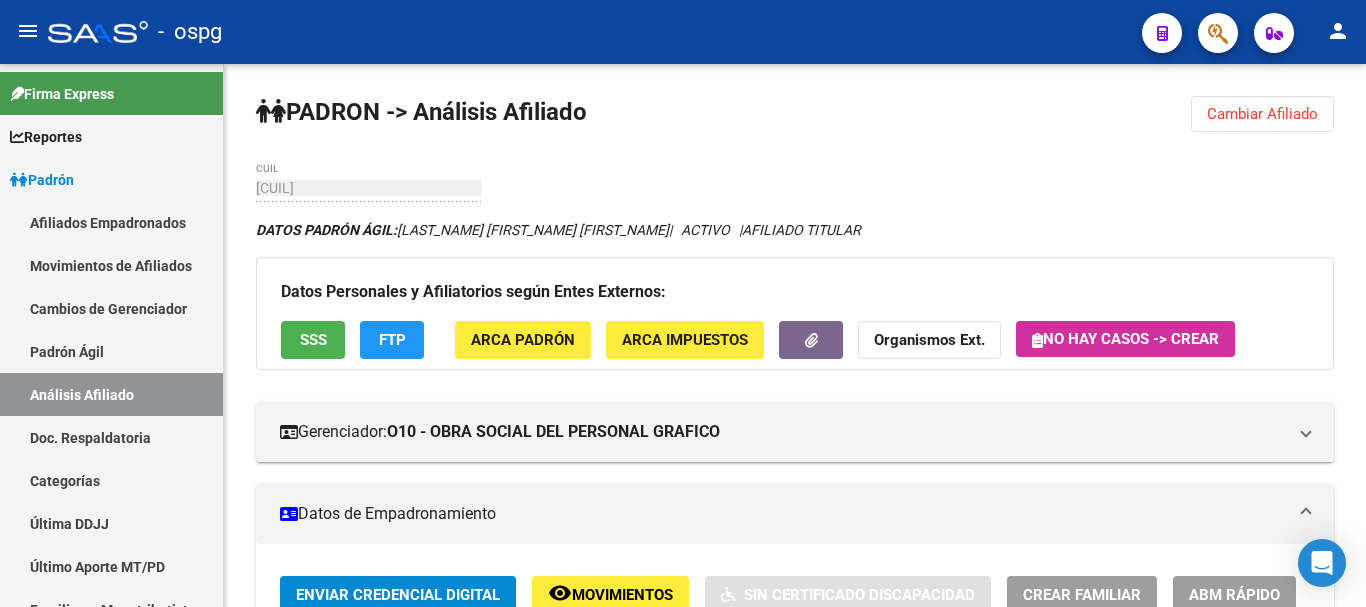 click on "FTP" 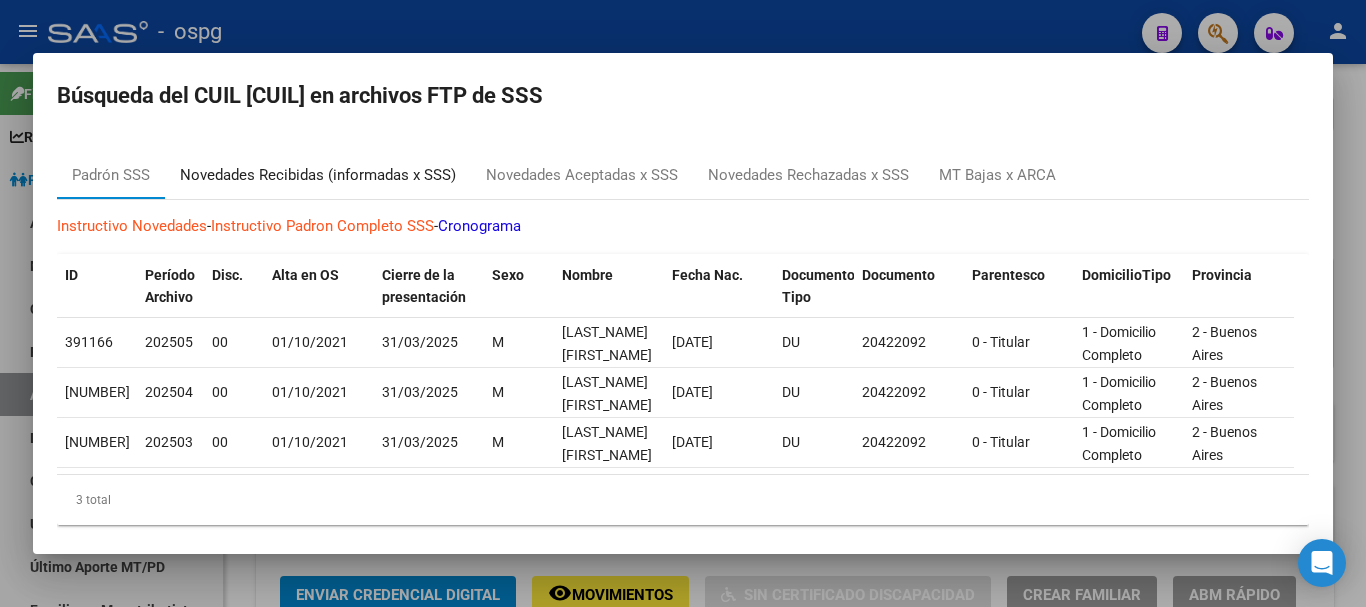 click on "Novedades Recibidas (informadas x SSS)" at bounding box center (318, 175) 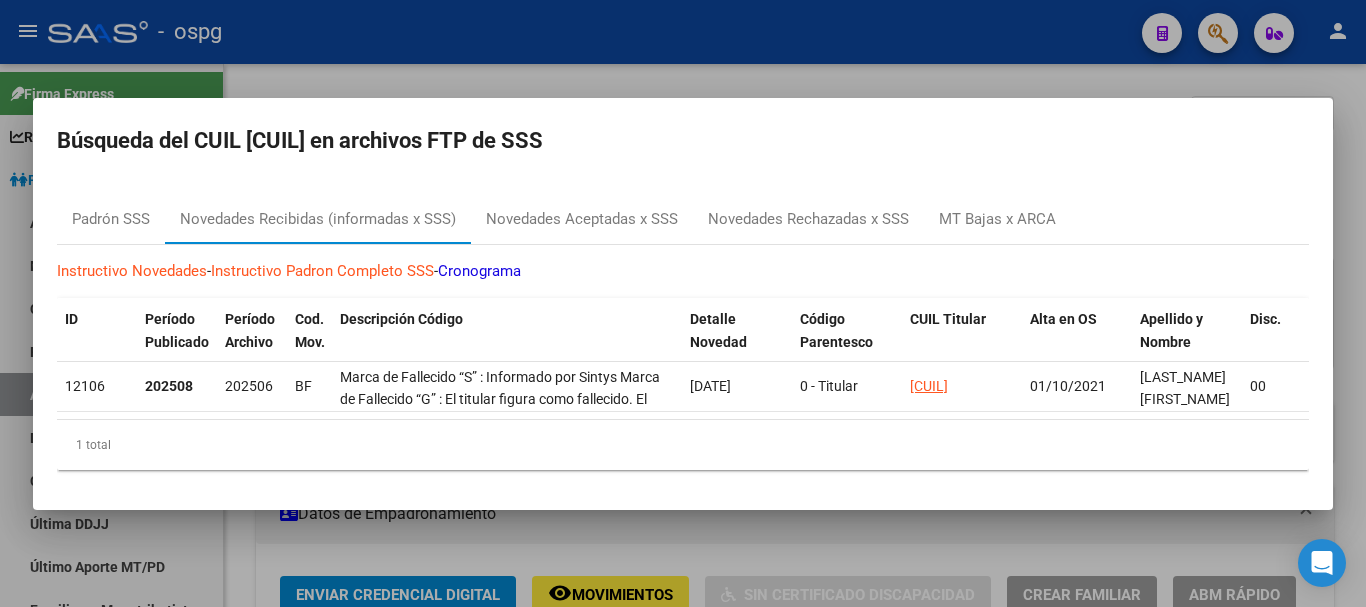click at bounding box center [683, 303] 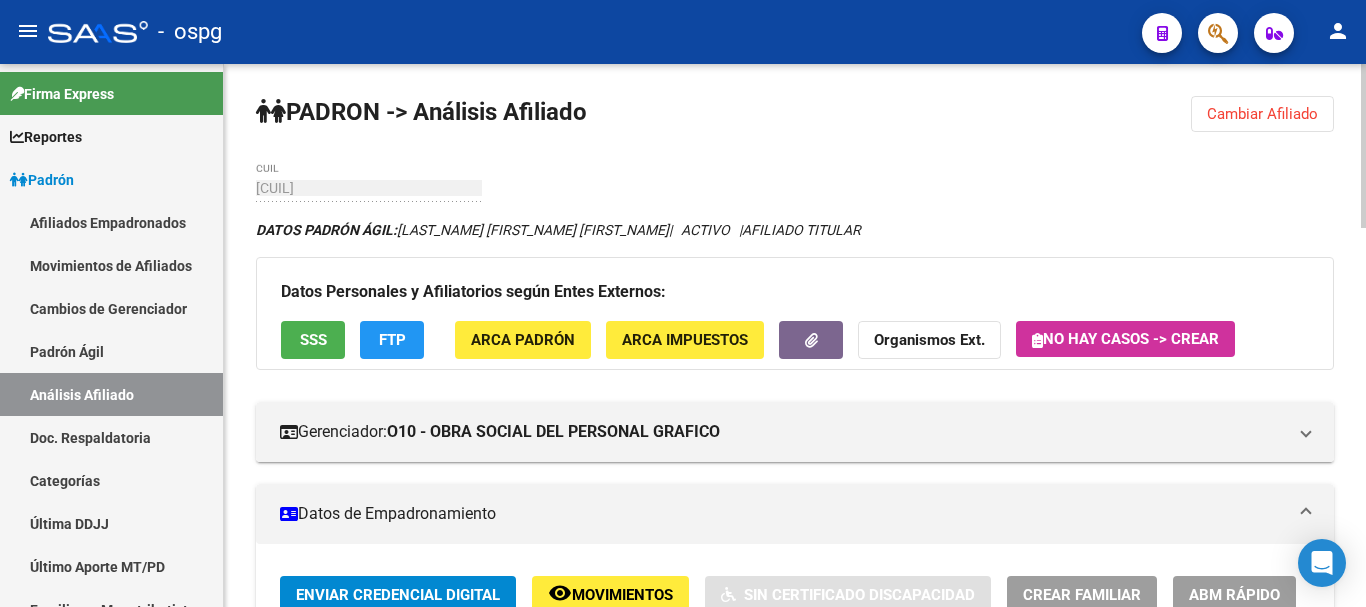 click on "Enviar Credencial Digital remove_red_eye Movimientos    Sin Certificado Discapacidad Crear Familiar ABM Rápido ABM" at bounding box center (795, 621) 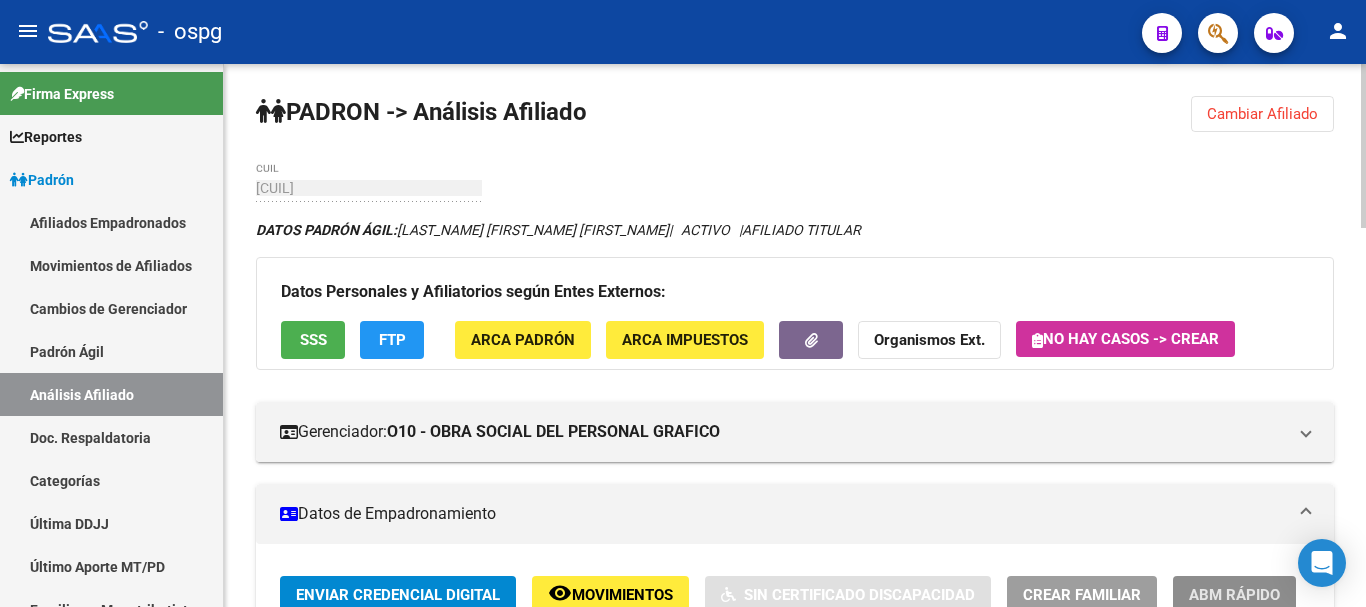 click on "ABM Rápido" 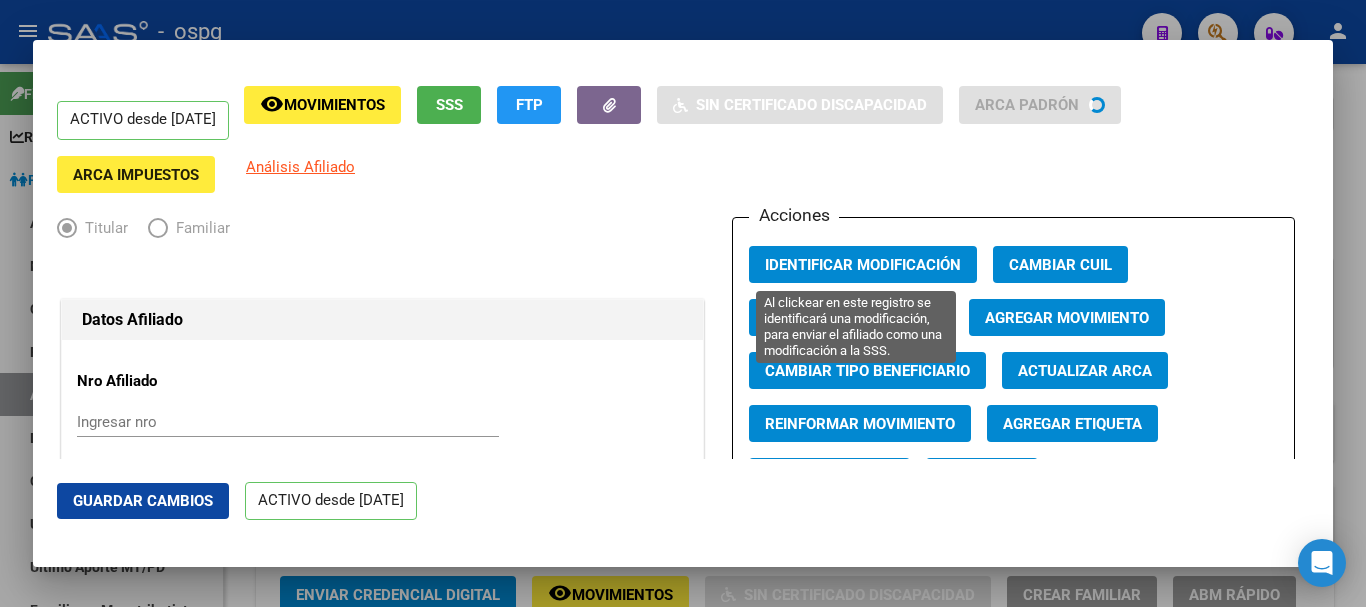 radio on "true" 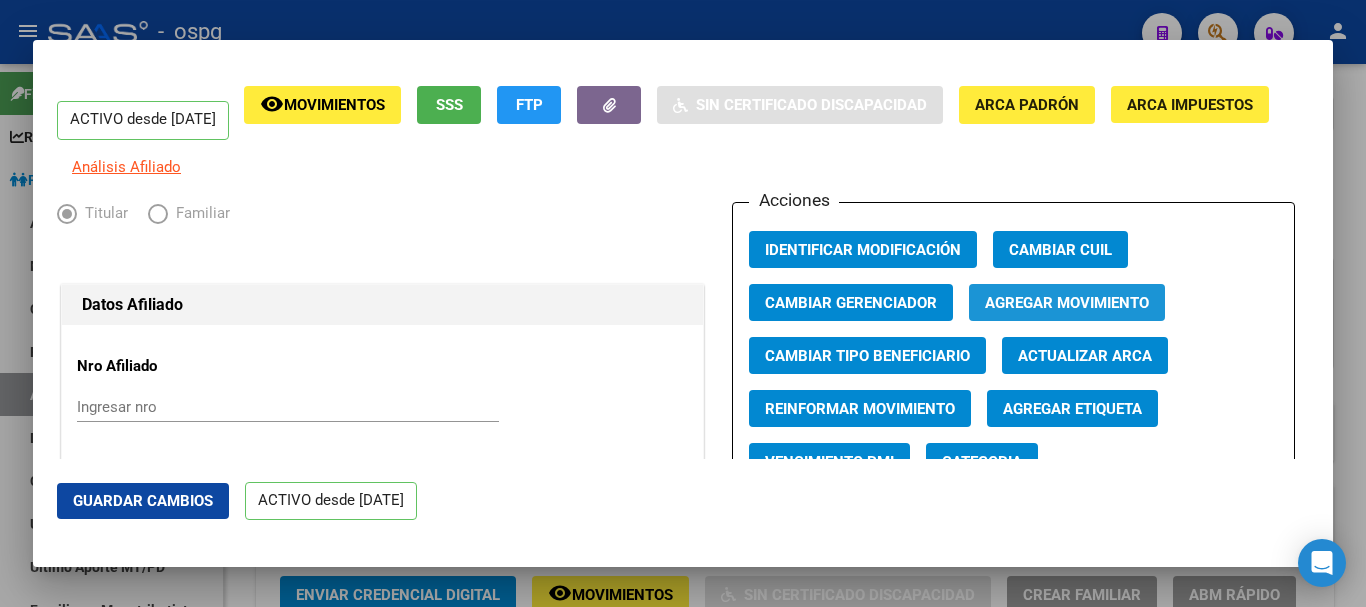 click on "Agregar Movimiento" 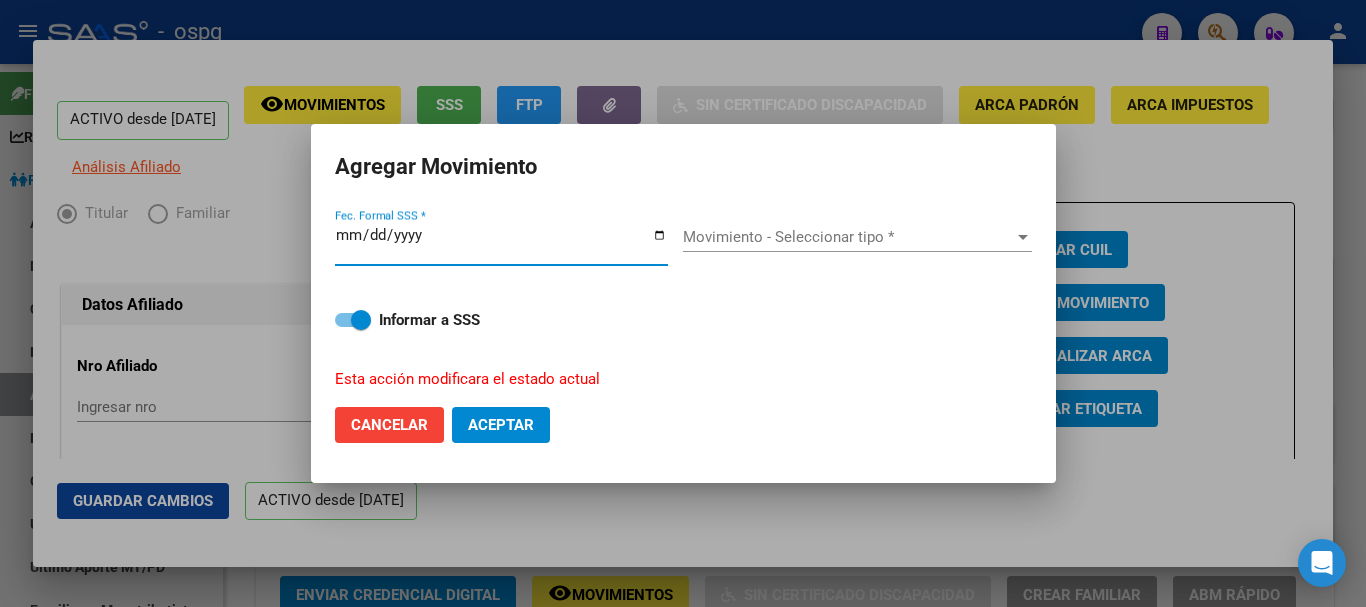 type on "2025-08-04" 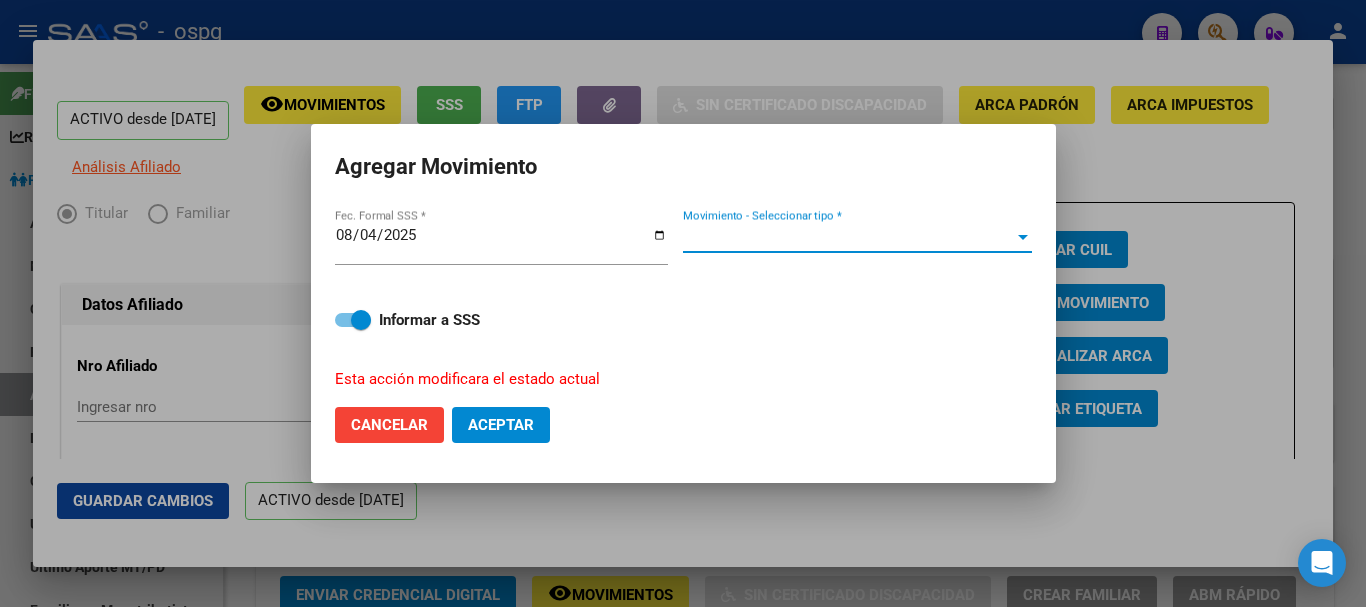 click on "Movimiento - Seleccionar tipo *" at bounding box center (848, 237) 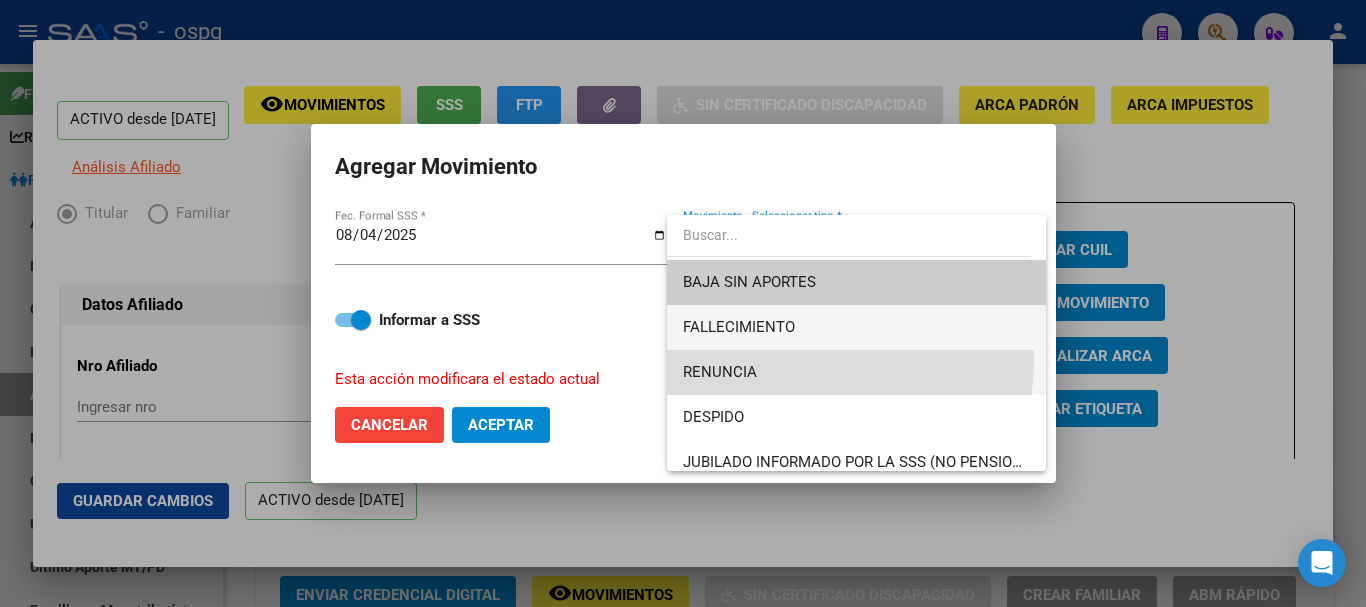 drag, startPoint x: 771, startPoint y: 358, endPoint x: 770, endPoint y: 334, distance: 24.020824 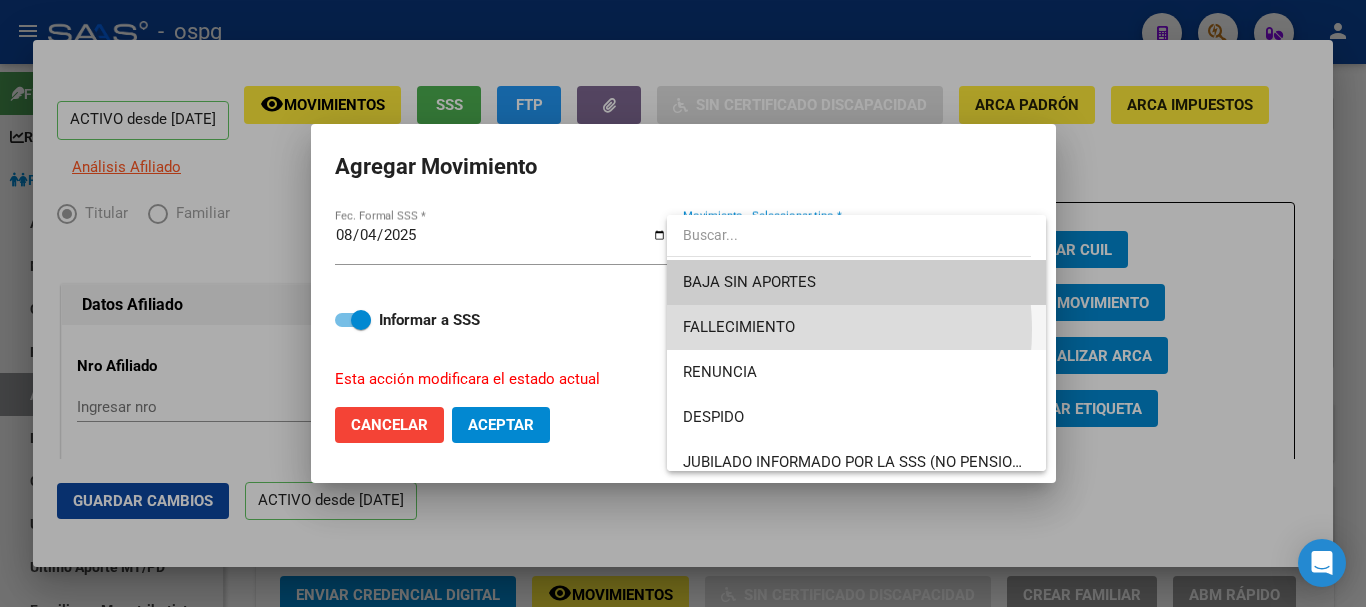 click on "FALLECIMIENTO" at bounding box center (739, 327) 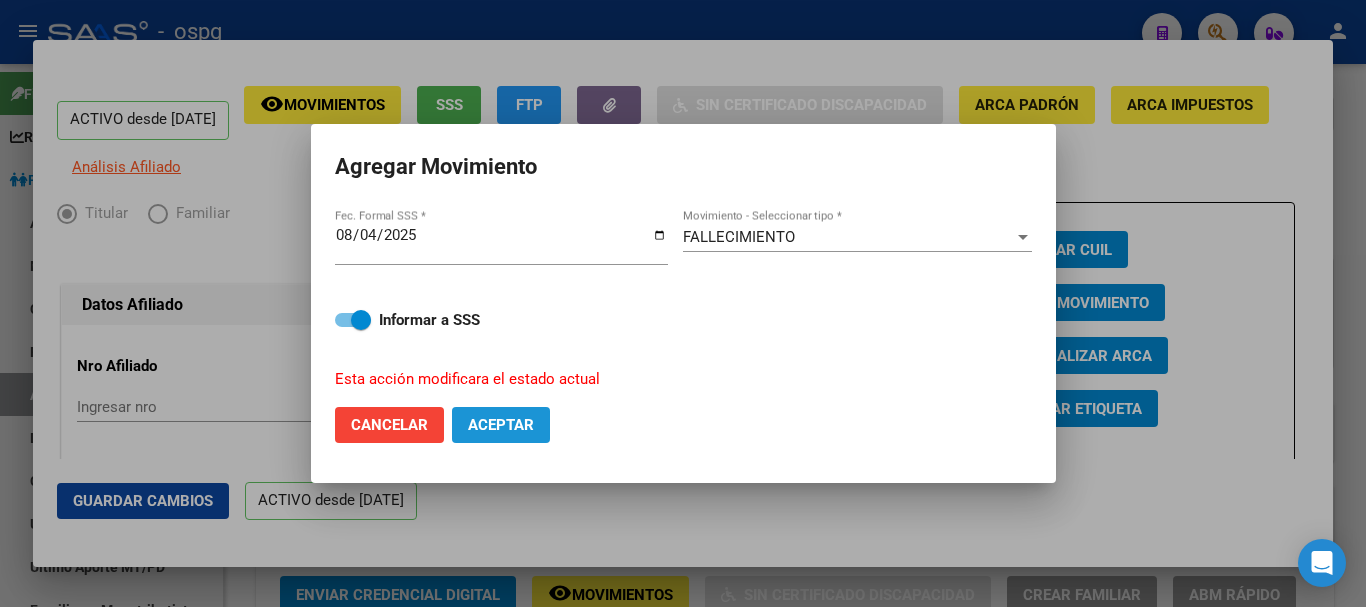 click on "Aceptar" 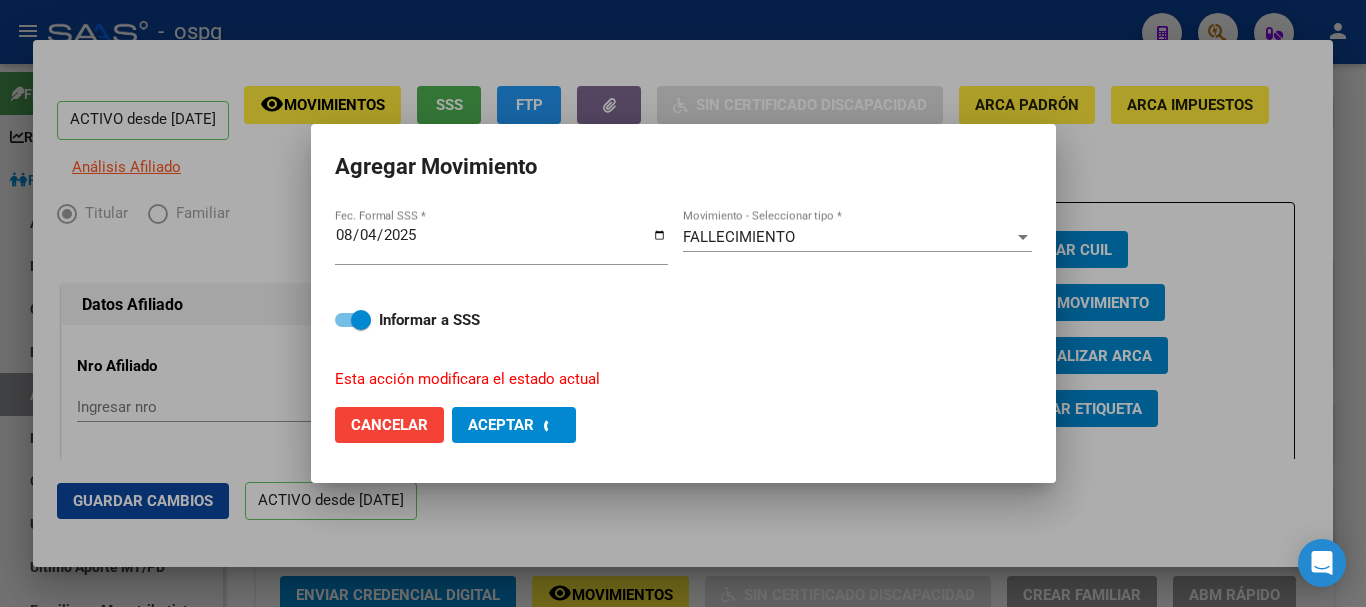 checkbox on "false" 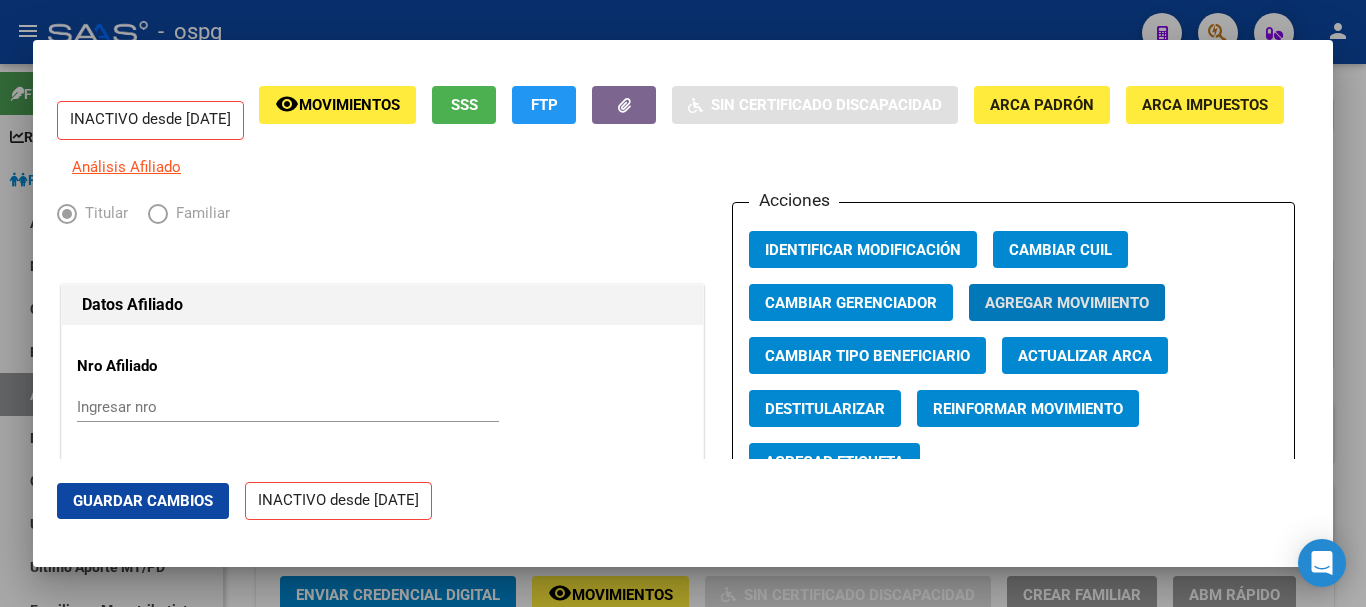 click at bounding box center (683, 303) 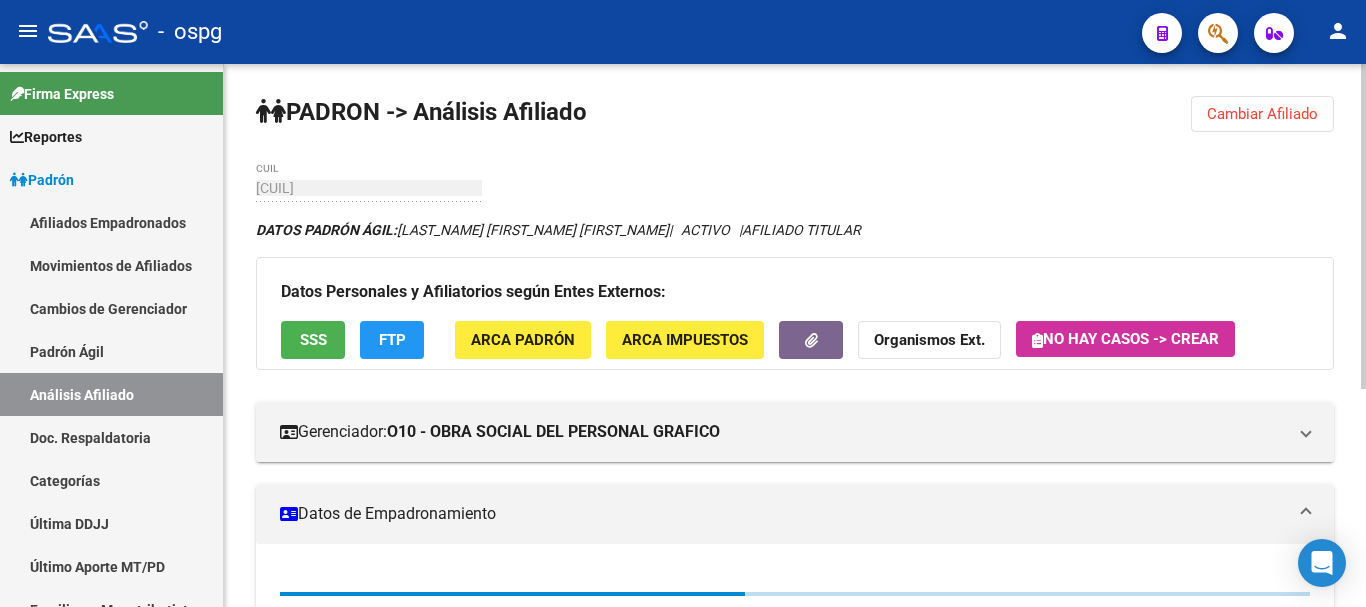 click on "Cambiar Afiliado" 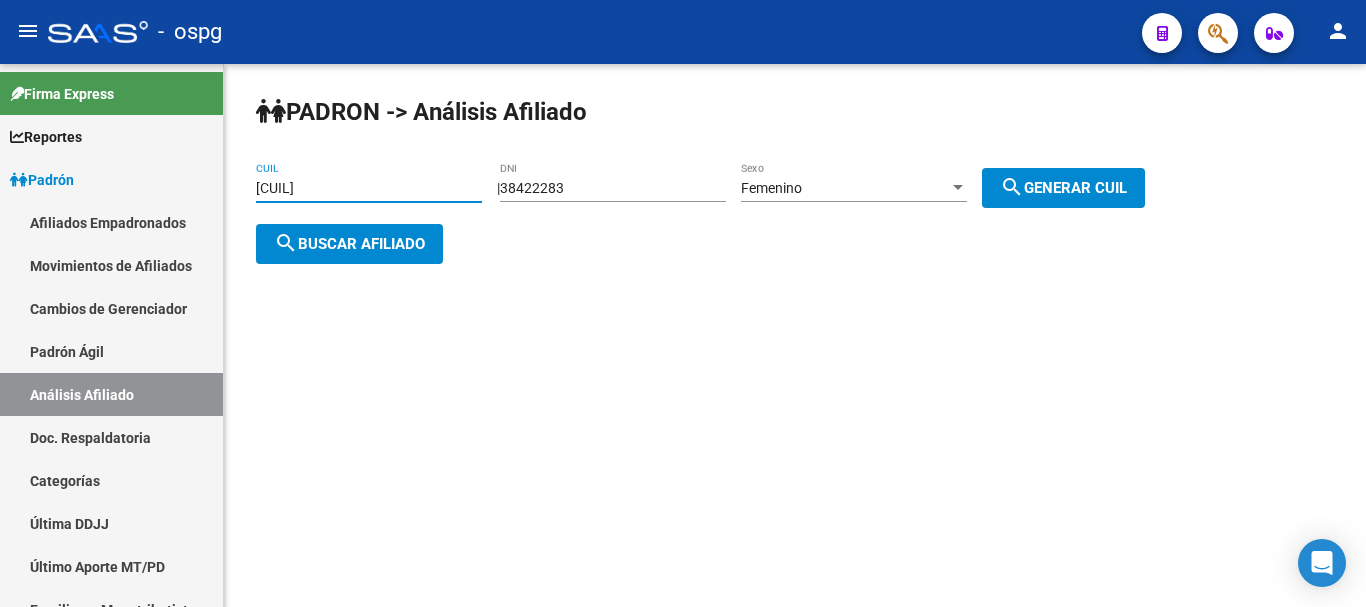 click on "[CUIL]" at bounding box center [369, 188] 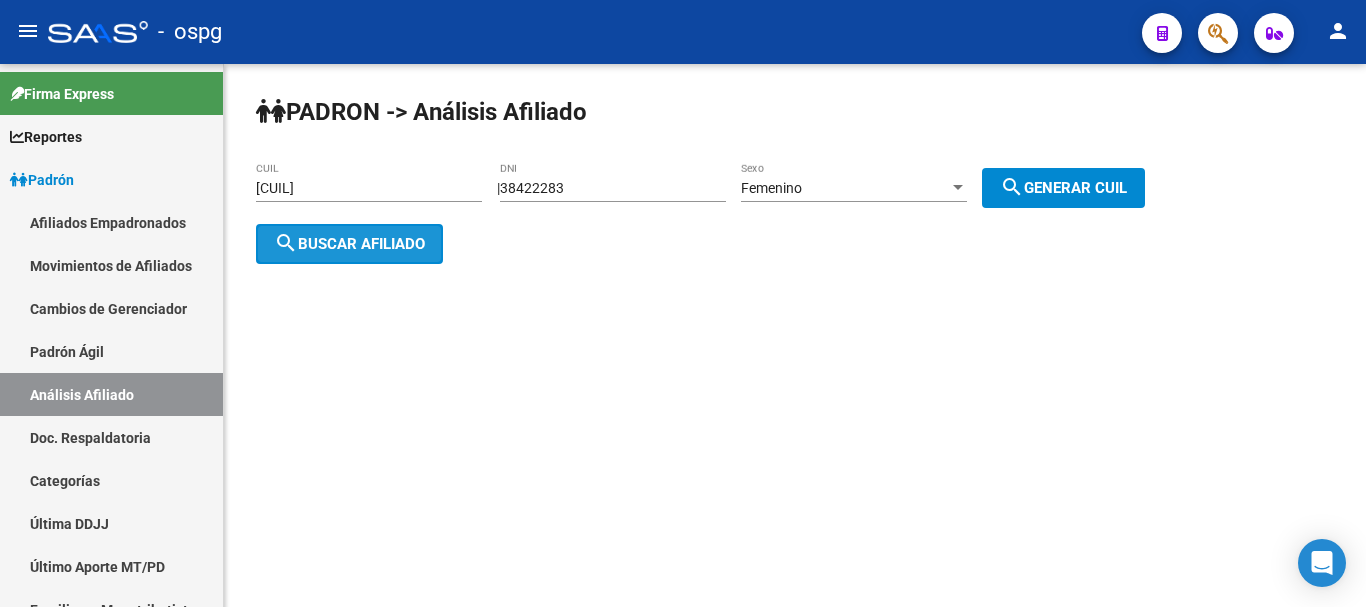 click on "search  Buscar afiliado" 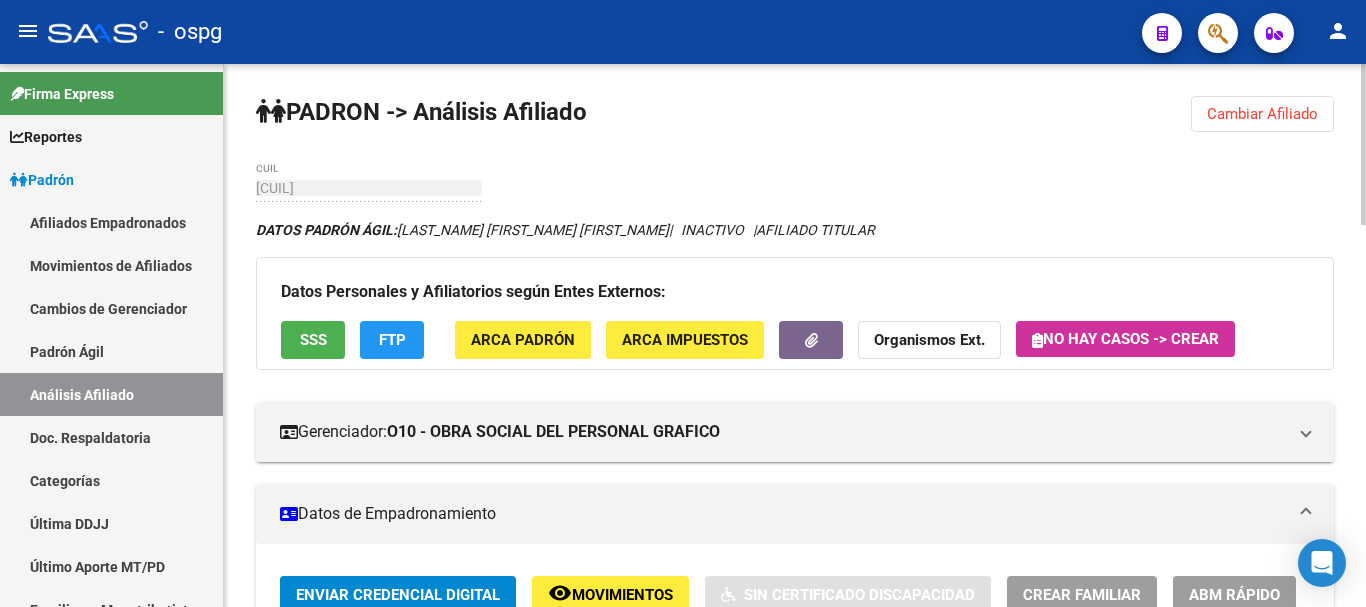 click on "Cambiar Afiliado" 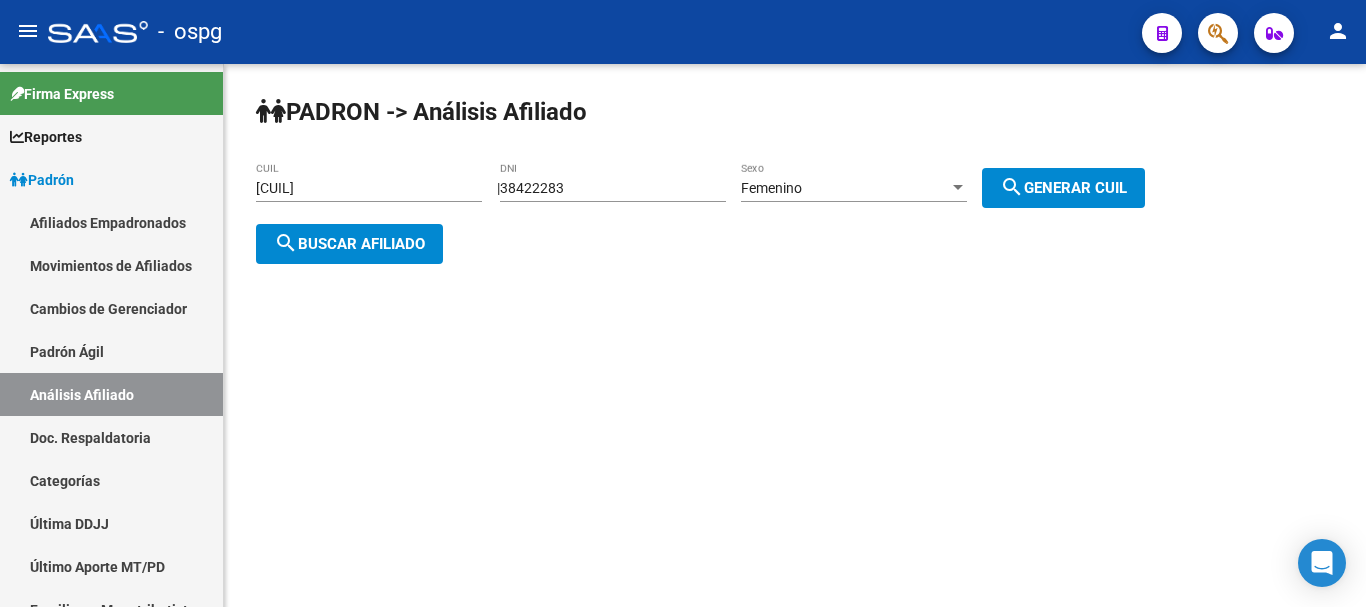 click on "[CUIL] CUIL" 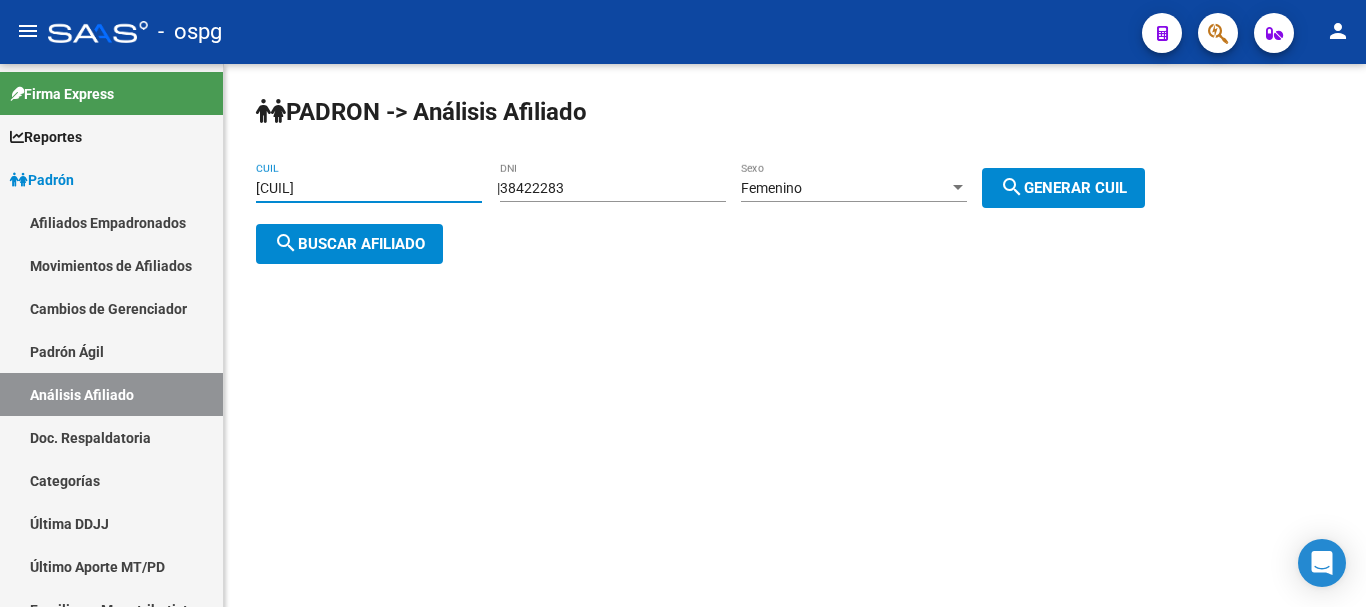 click on "[CUIL]" at bounding box center (369, 188) 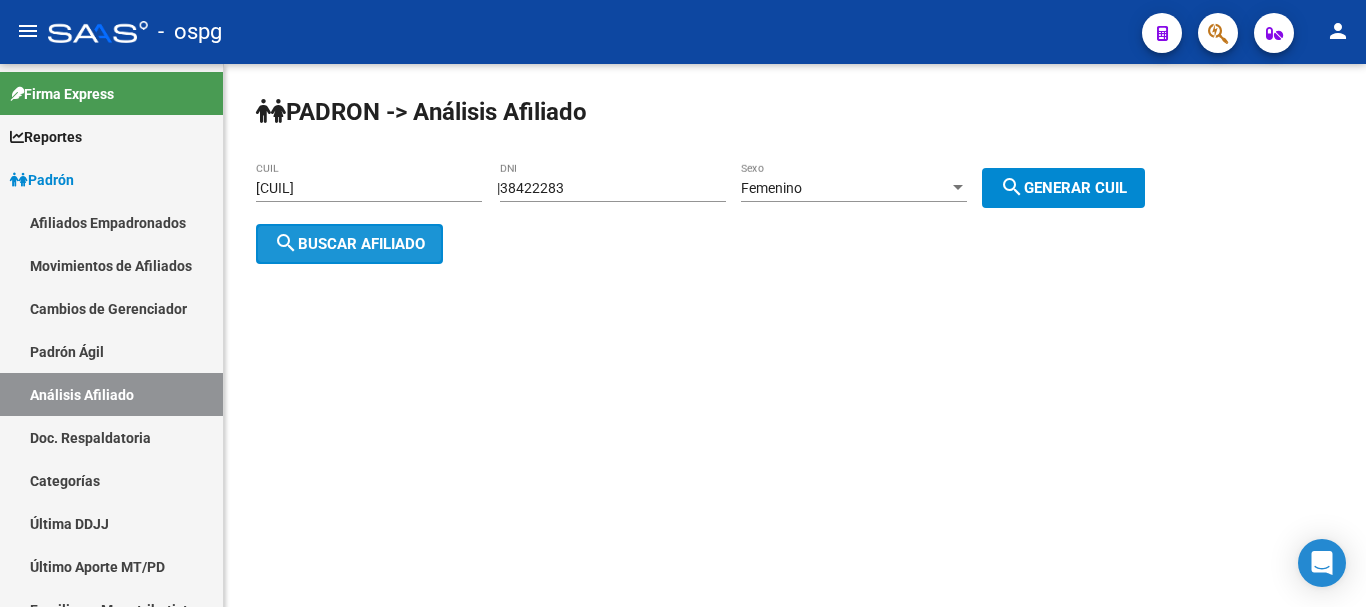 click on "search  Buscar afiliado" 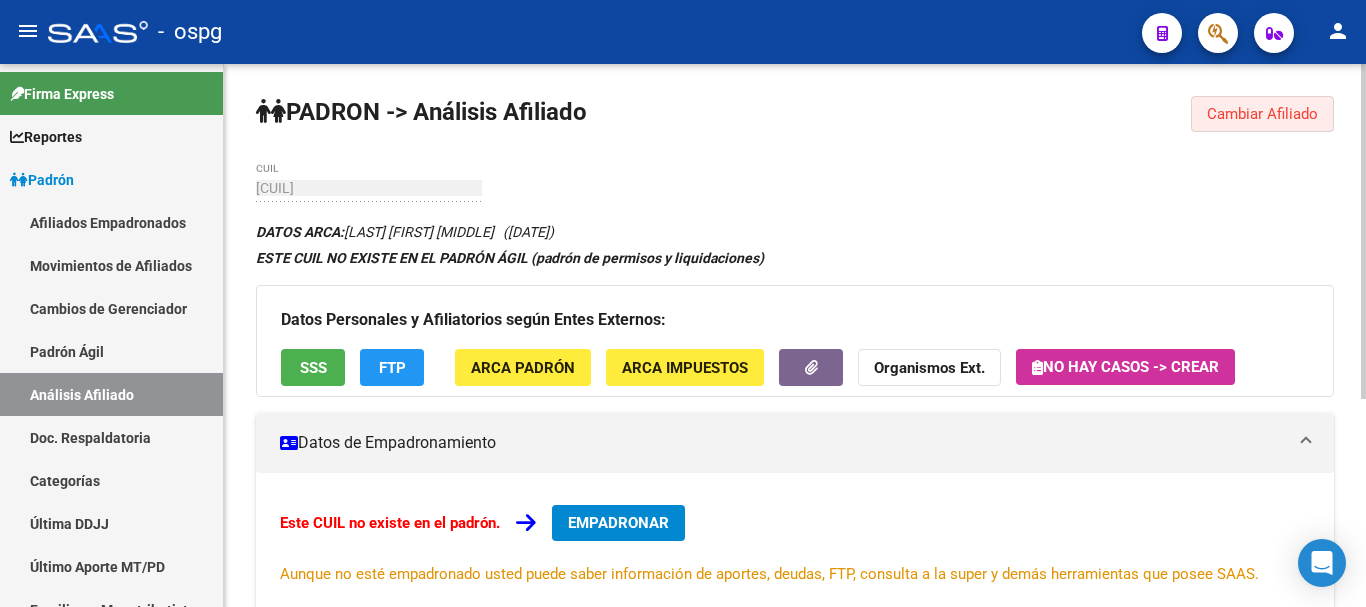 drag, startPoint x: 1281, startPoint y: 104, endPoint x: 482, endPoint y: 212, distance: 806.2661 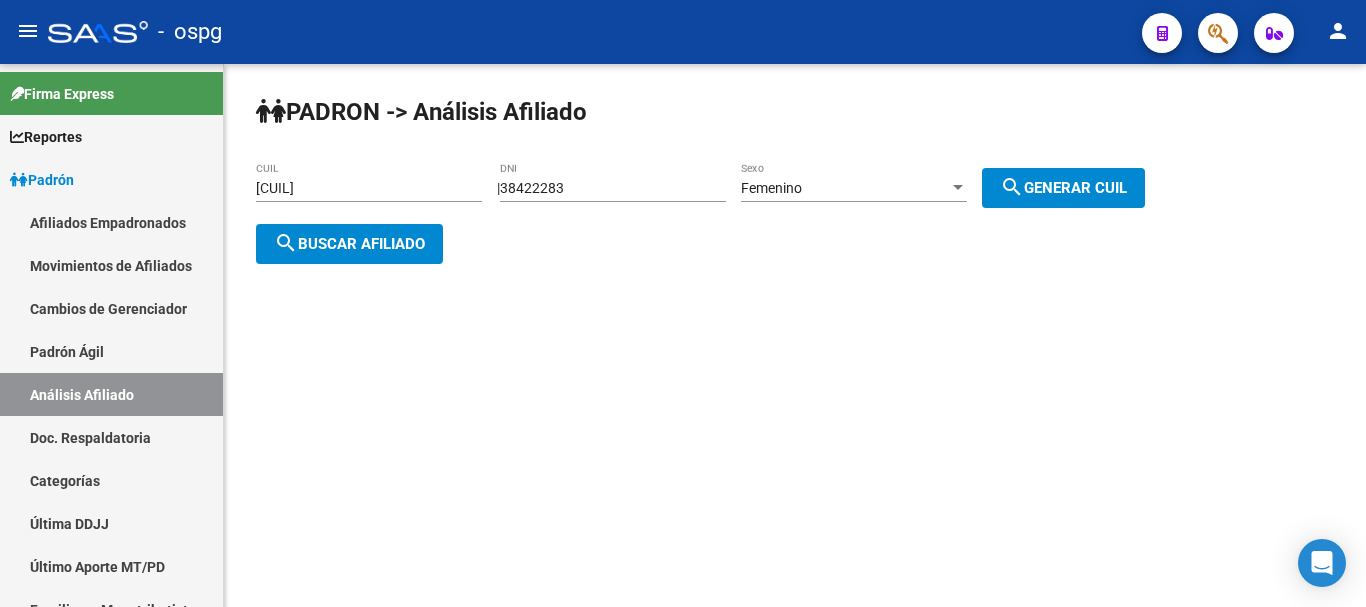 click on "[CUIL]" 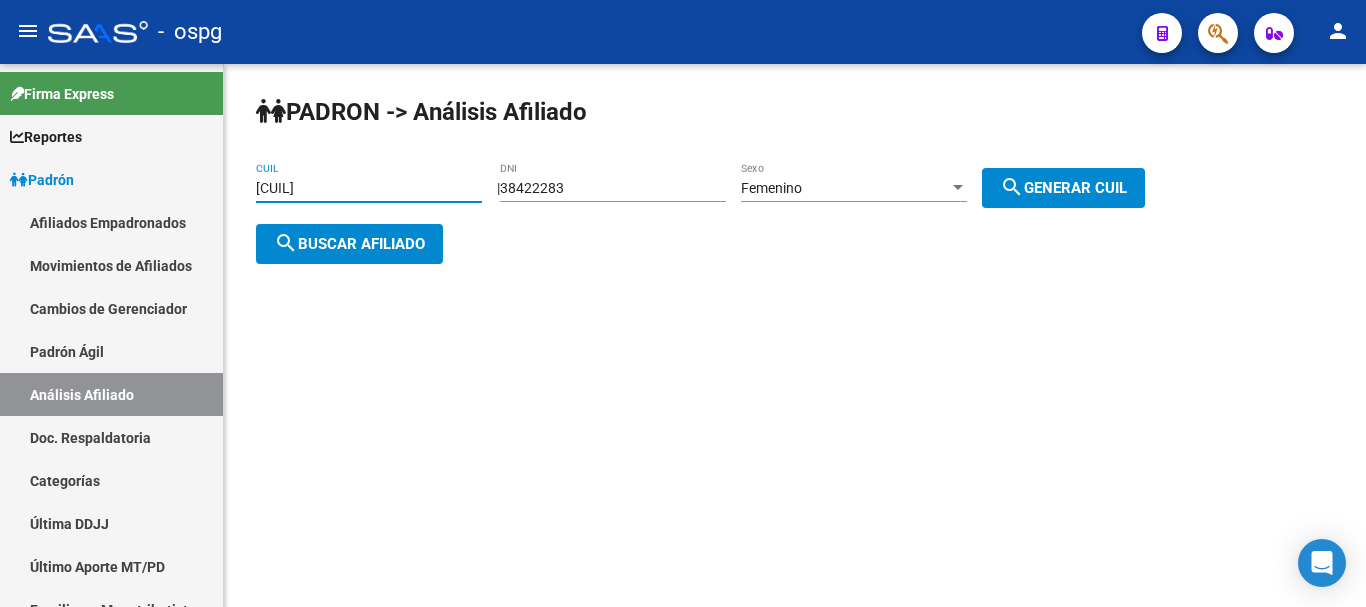click on "[CUIL]" at bounding box center [369, 188] 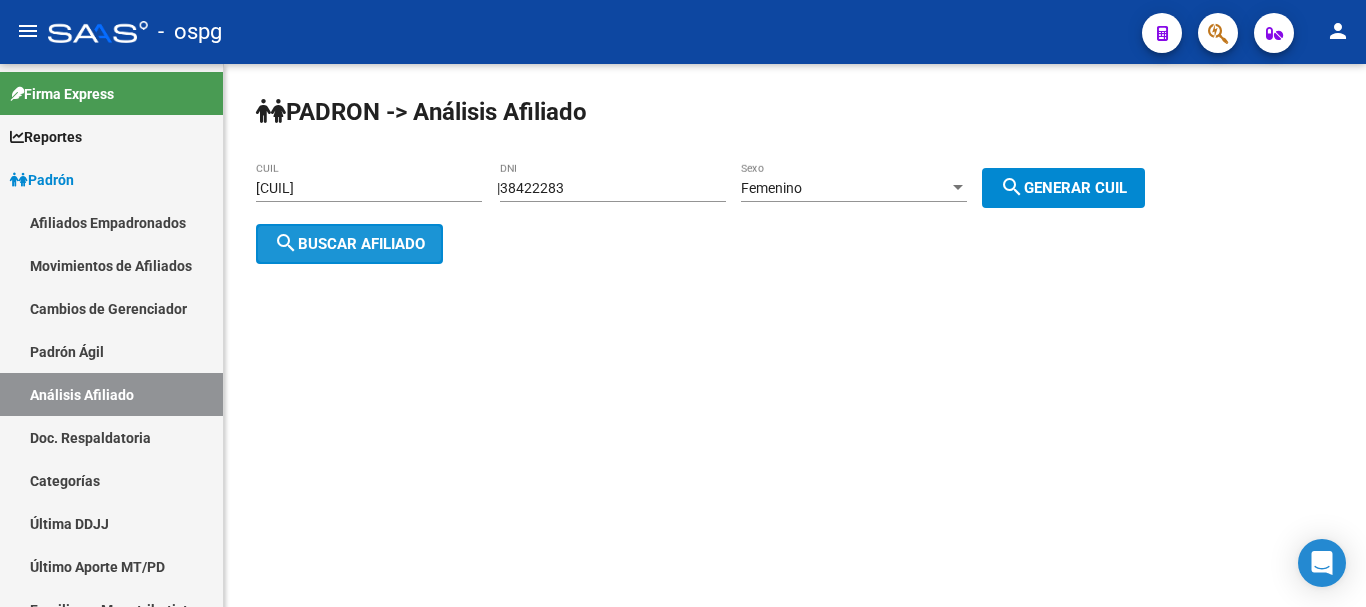 click on "search  Buscar afiliado" 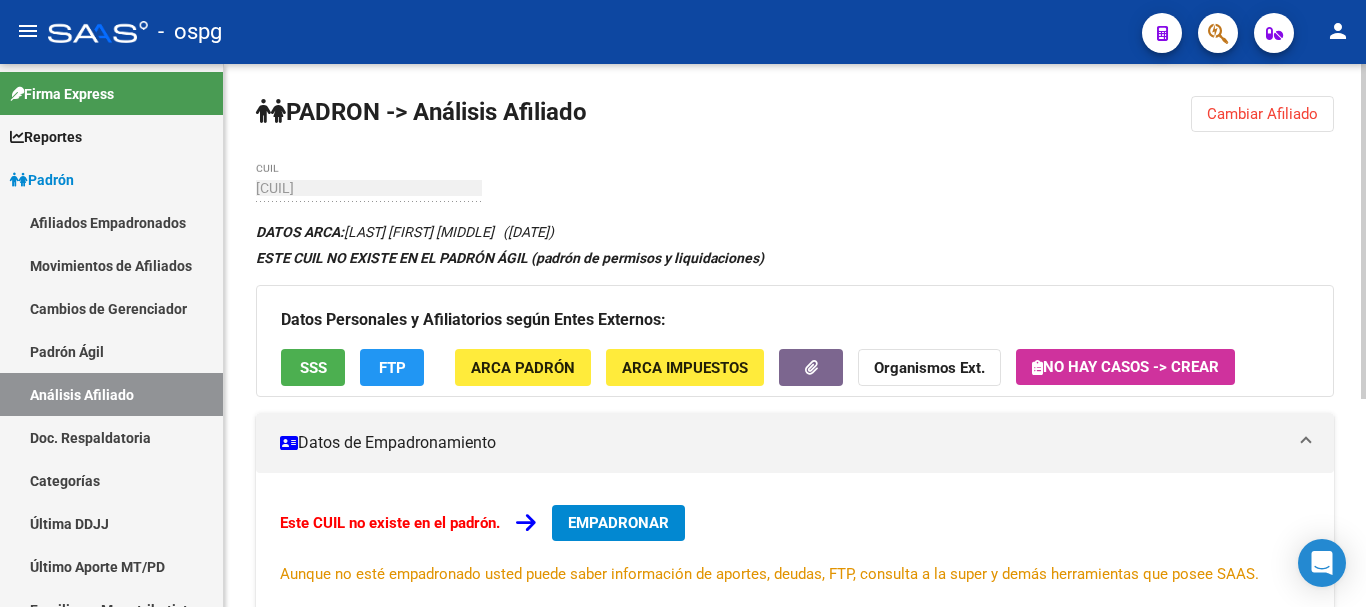 drag, startPoint x: 1304, startPoint y: 77, endPoint x: 1251, endPoint y: 83, distance: 53.338543 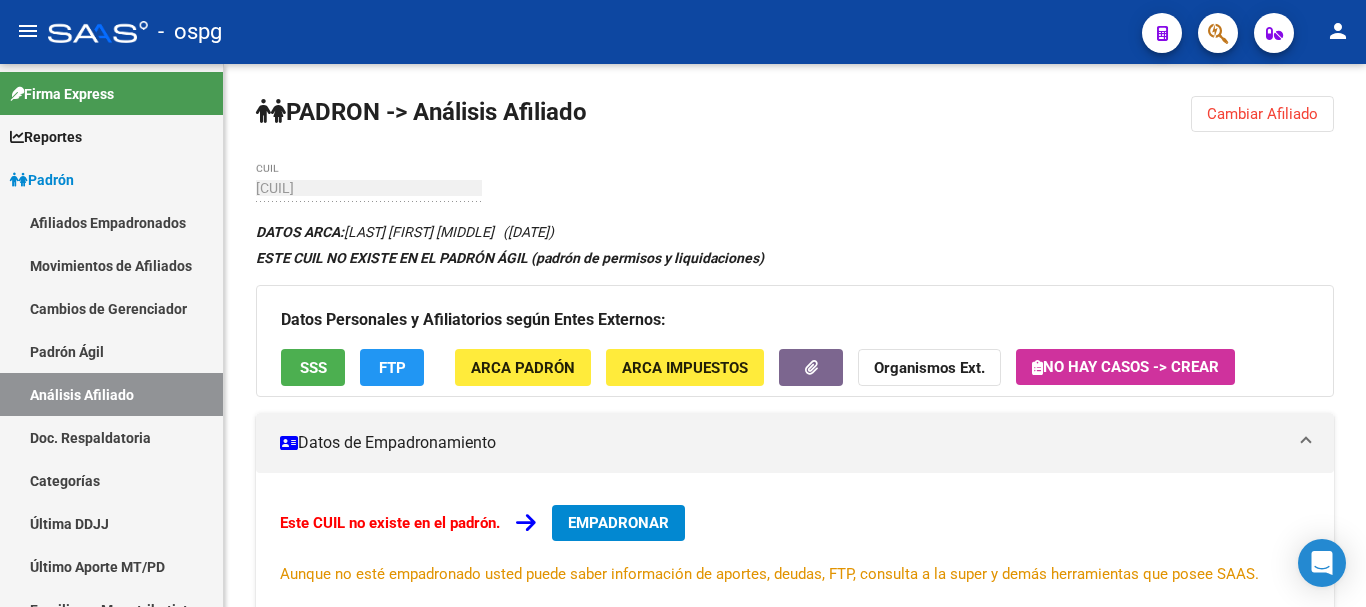 click on "Cambiar Afiliado" 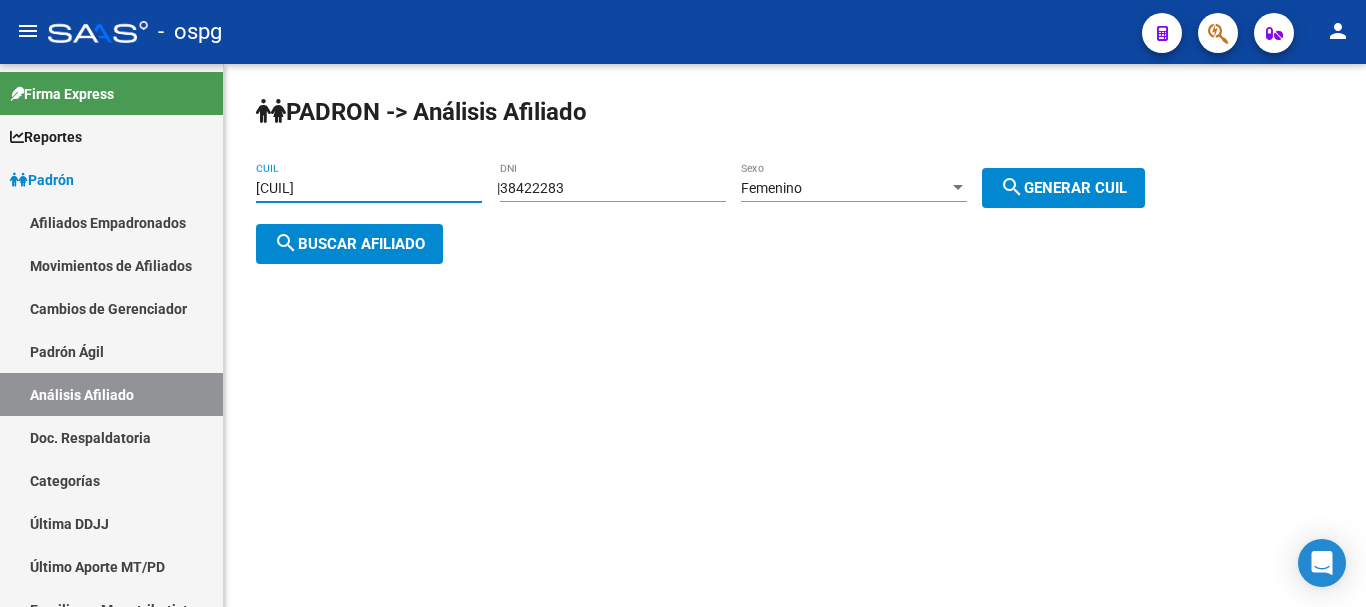 click on "[CUIL]" at bounding box center [369, 188] 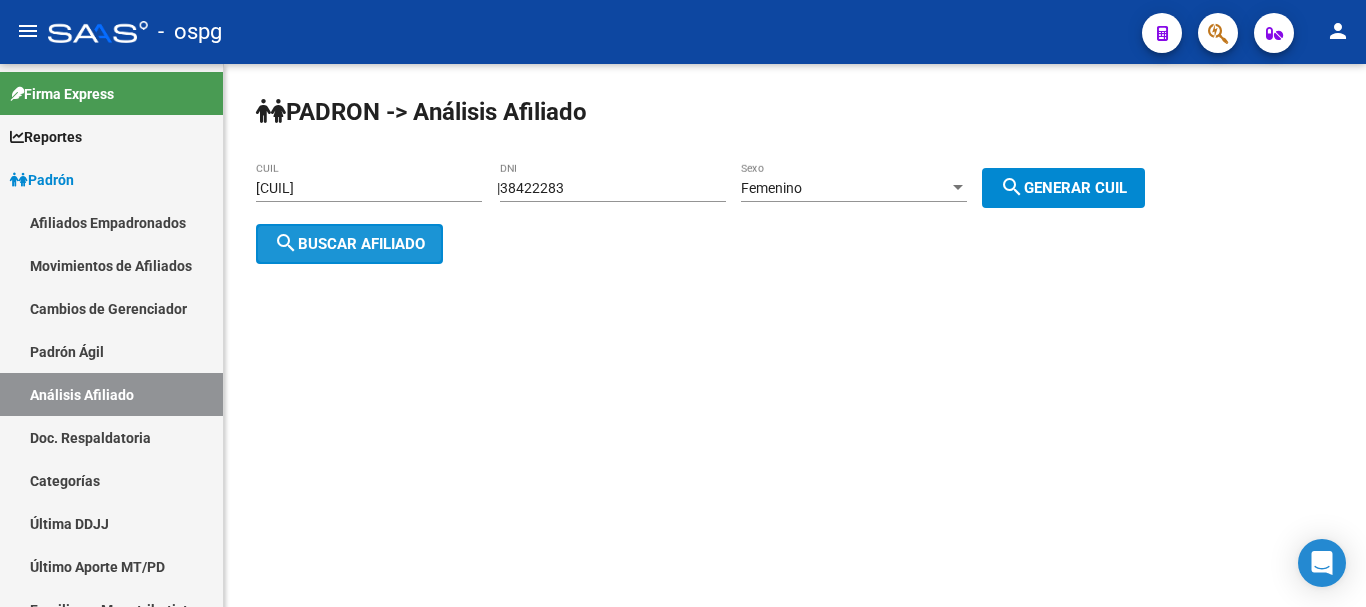 click on "search  Buscar afiliado" 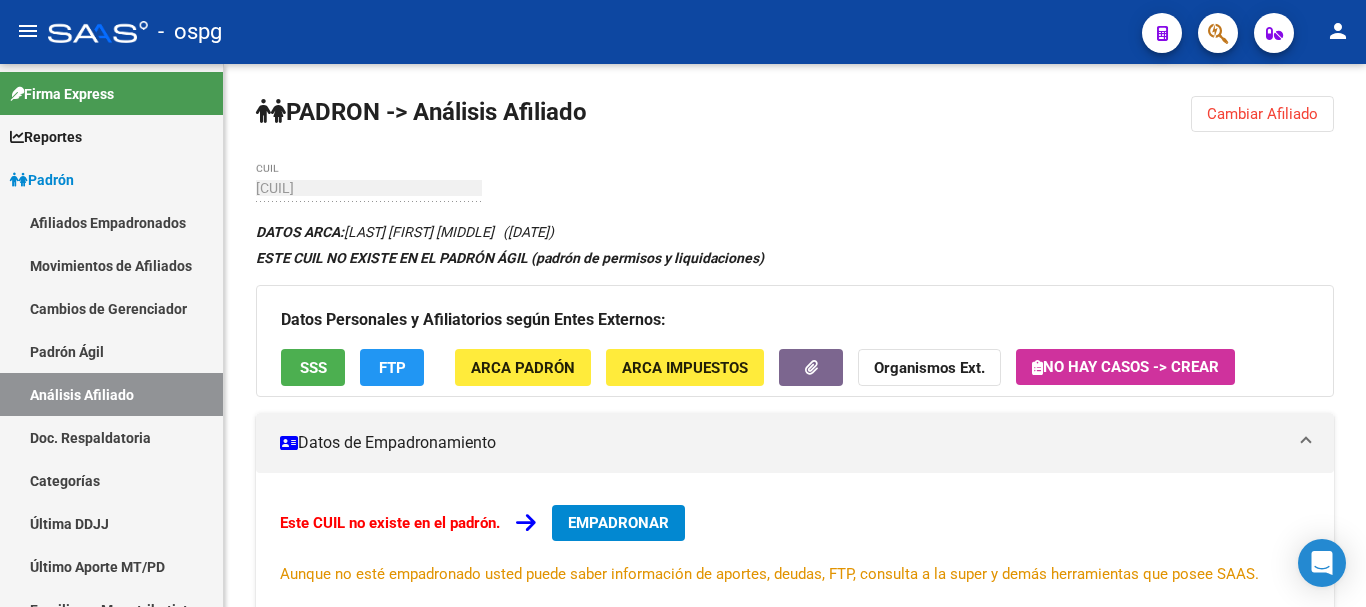 drag, startPoint x: 1282, startPoint y: 130, endPoint x: 1235, endPoint y: 104, distance: 53.712196 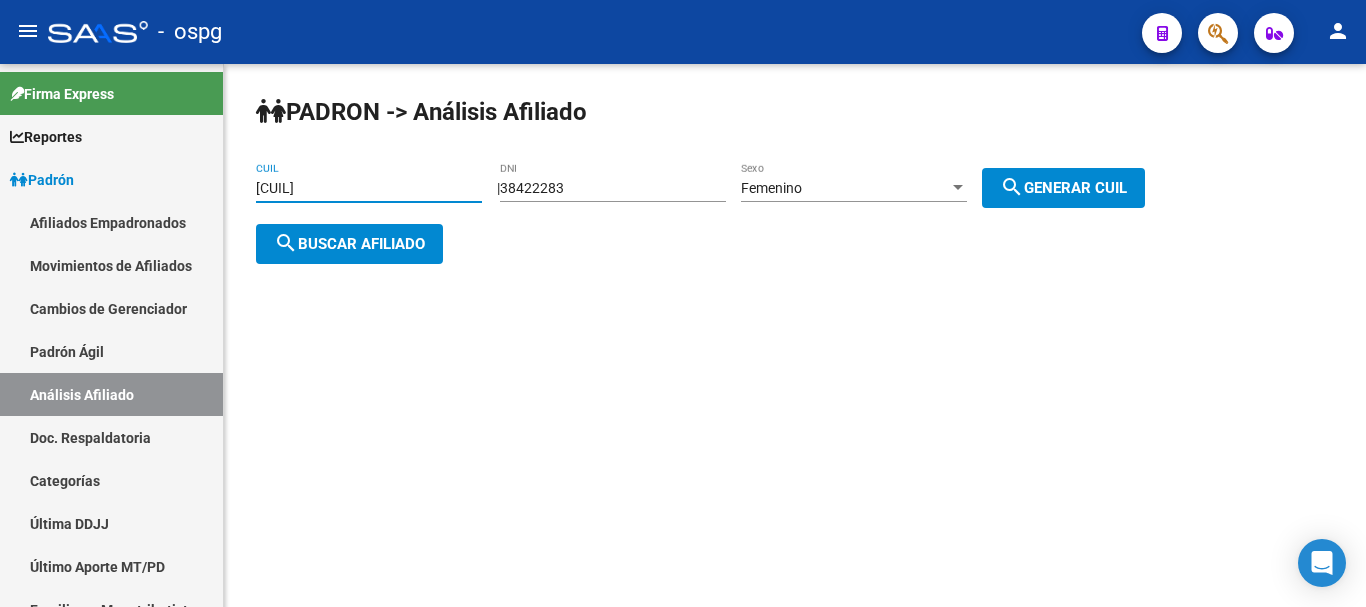 click on "[CUIL]" at bounding box center [369, 188] 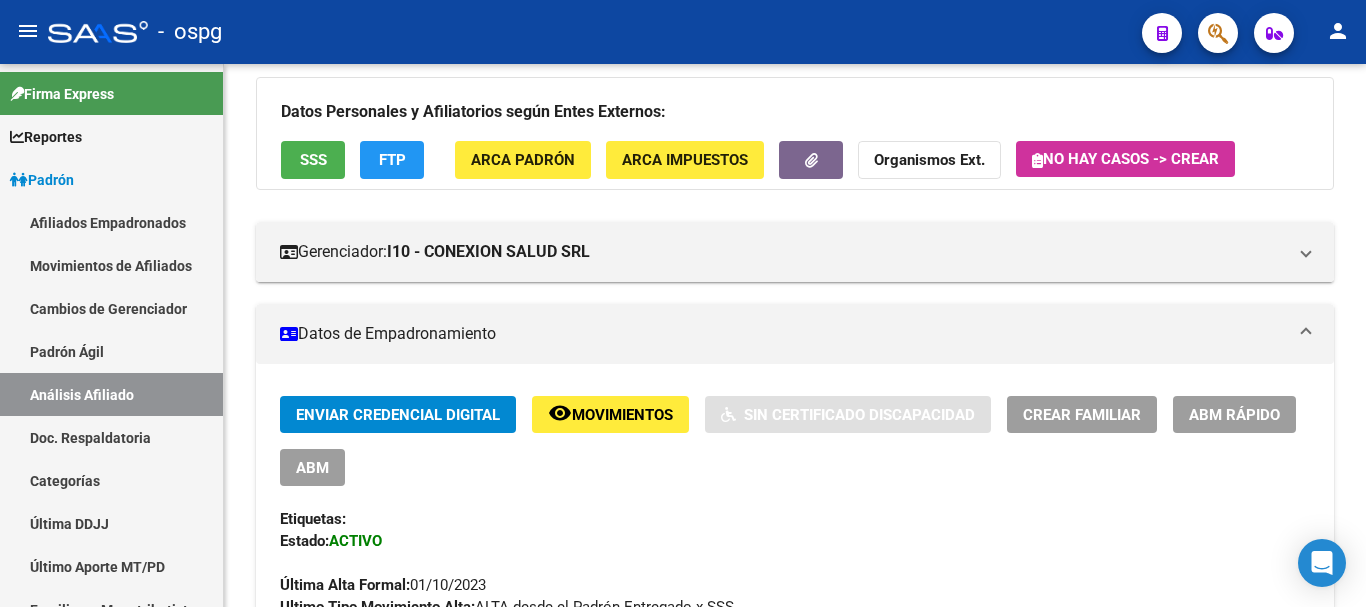 scroll, scrollTop: 200, scrollLeft: 0, axis: vertical 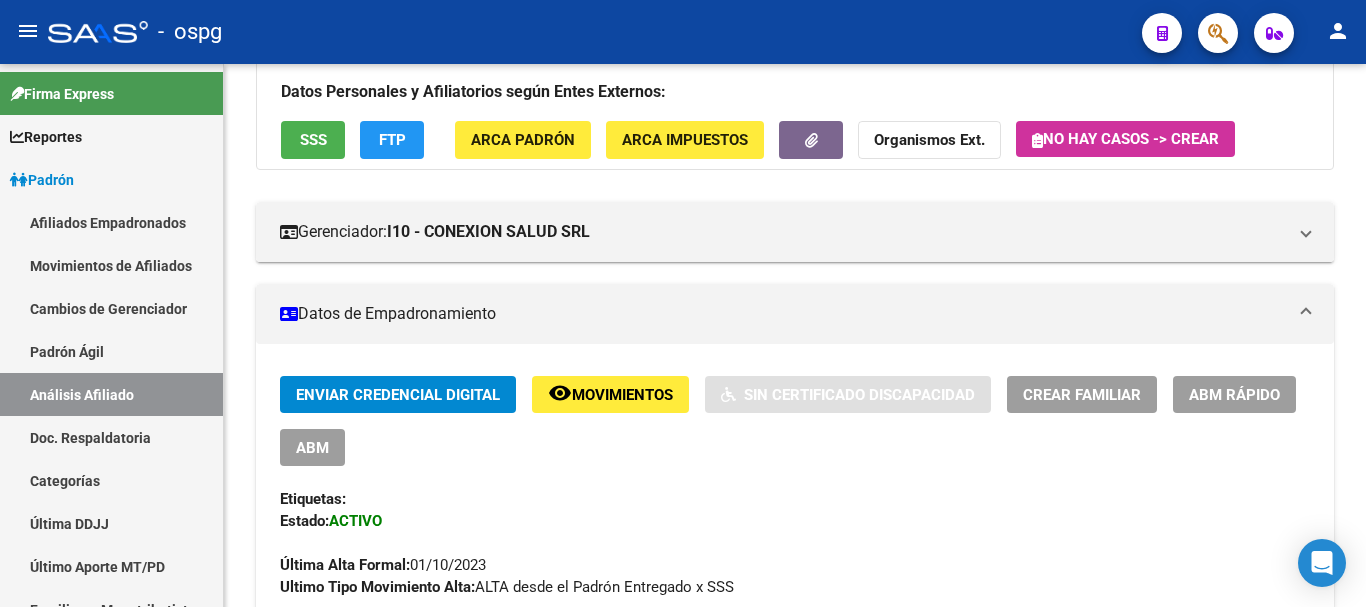 click on "FTP" 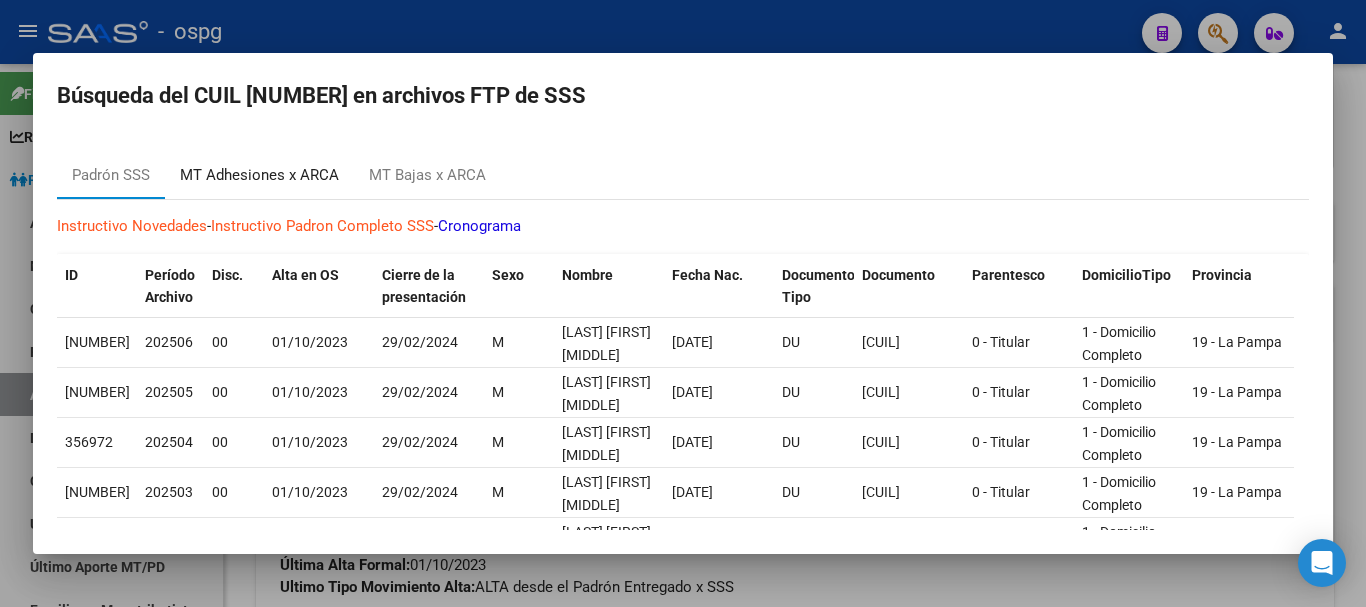click on "MT Adhesiones x ARCA" at bounding box center (259, 175) 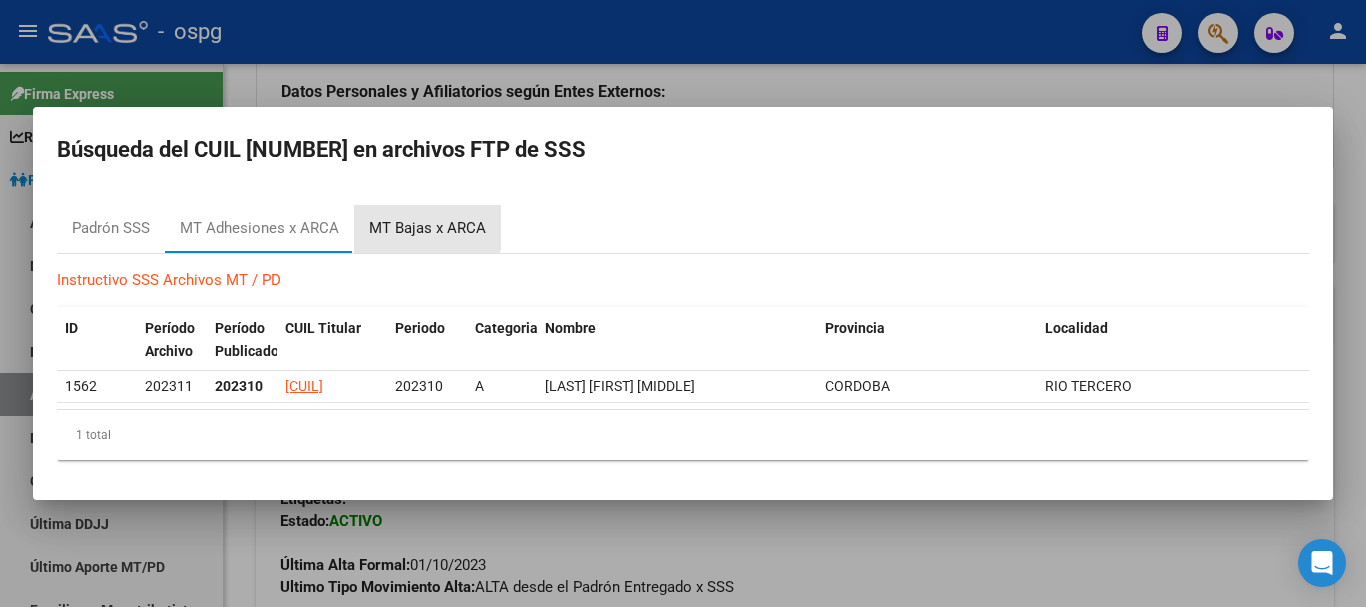 click on "MT Bajas x ARCA" at bounding box center [427, 229] 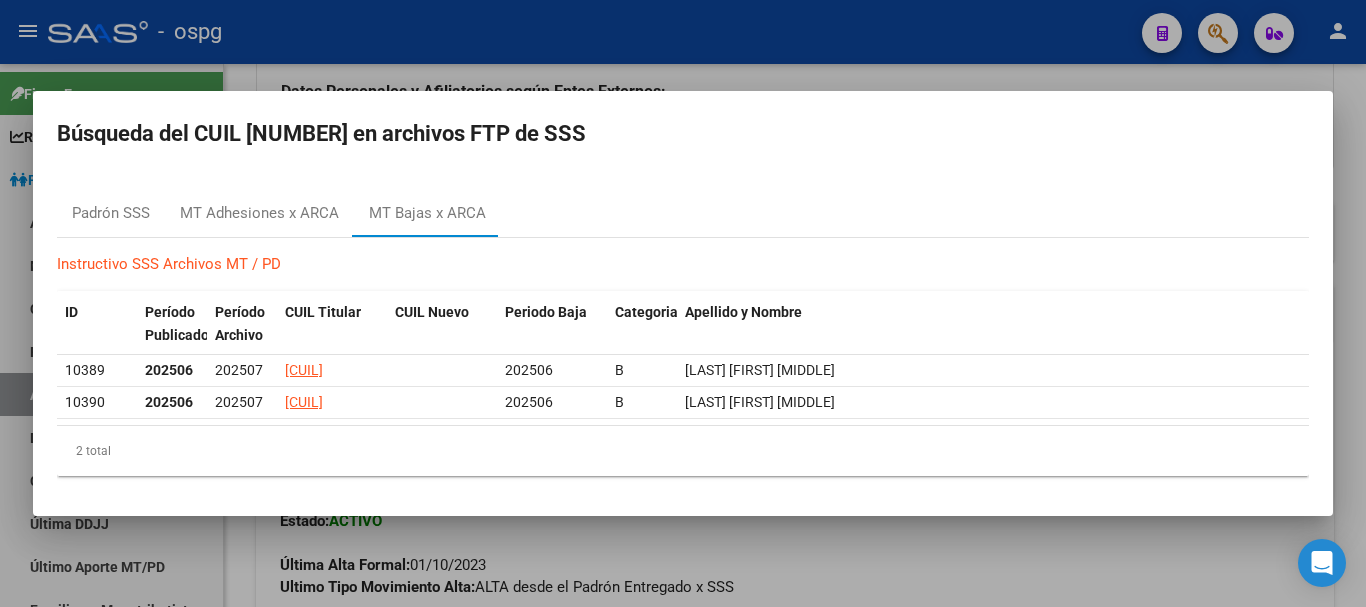 click at bounding box center [683, 303] 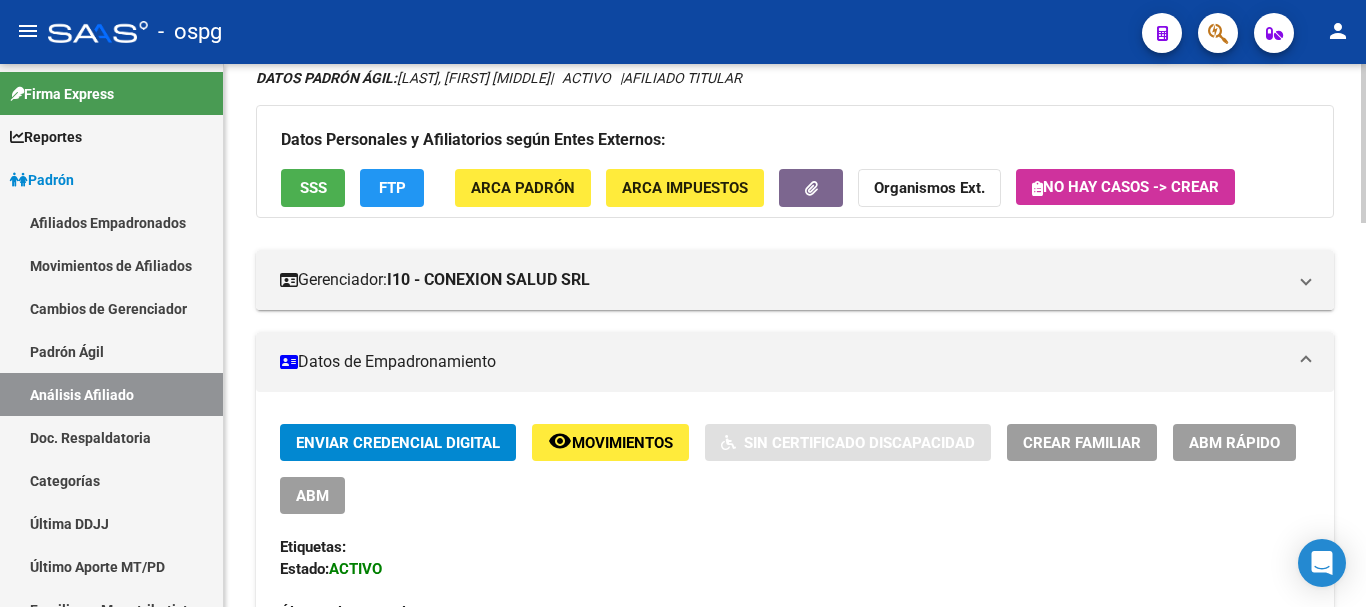 scroll, scrollTop: 200, scrollLeft: 0, axis: vertical 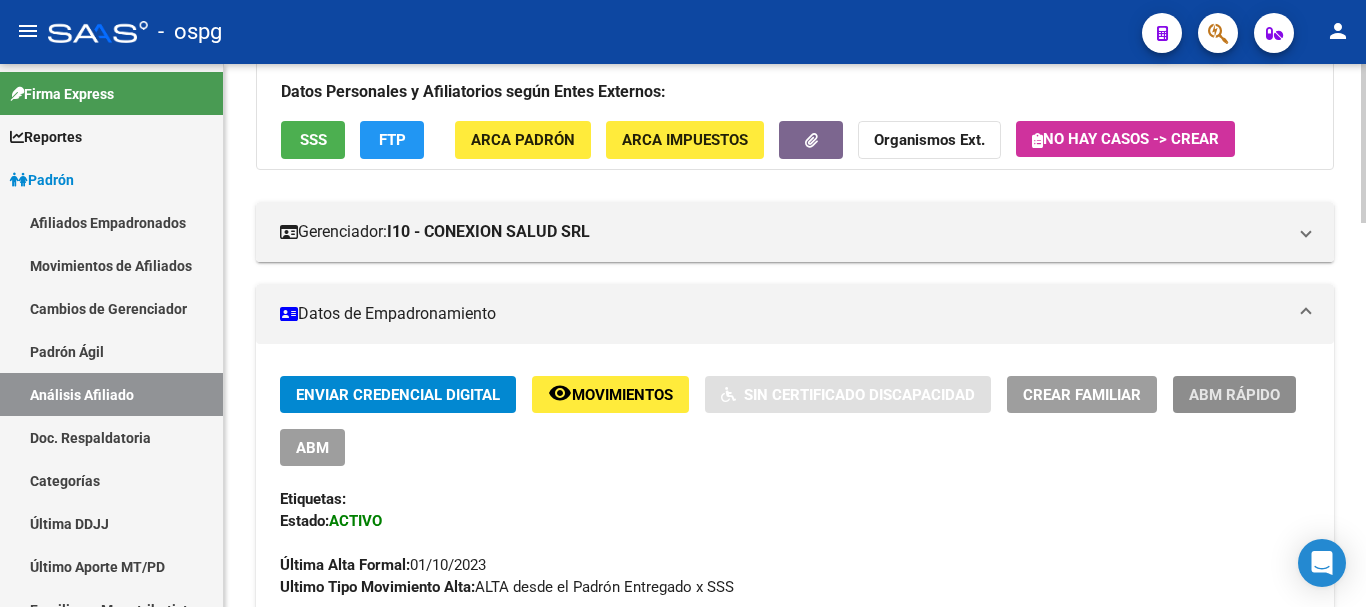 click on "ABM Rápido" 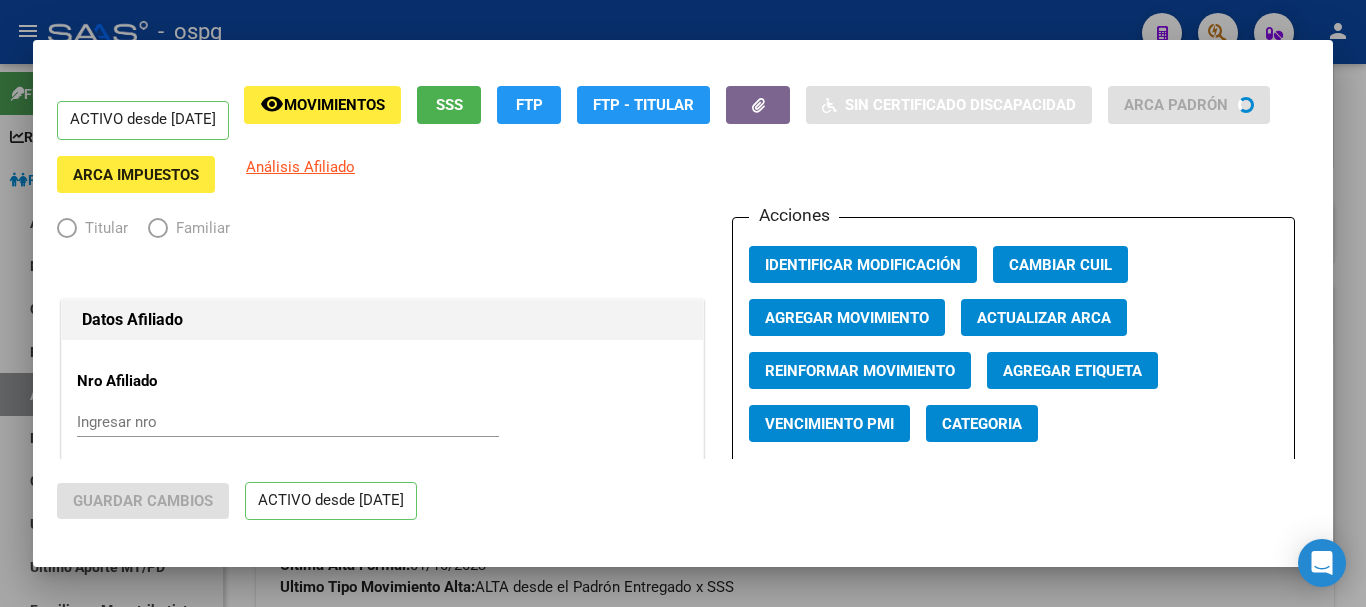 radio on "true" 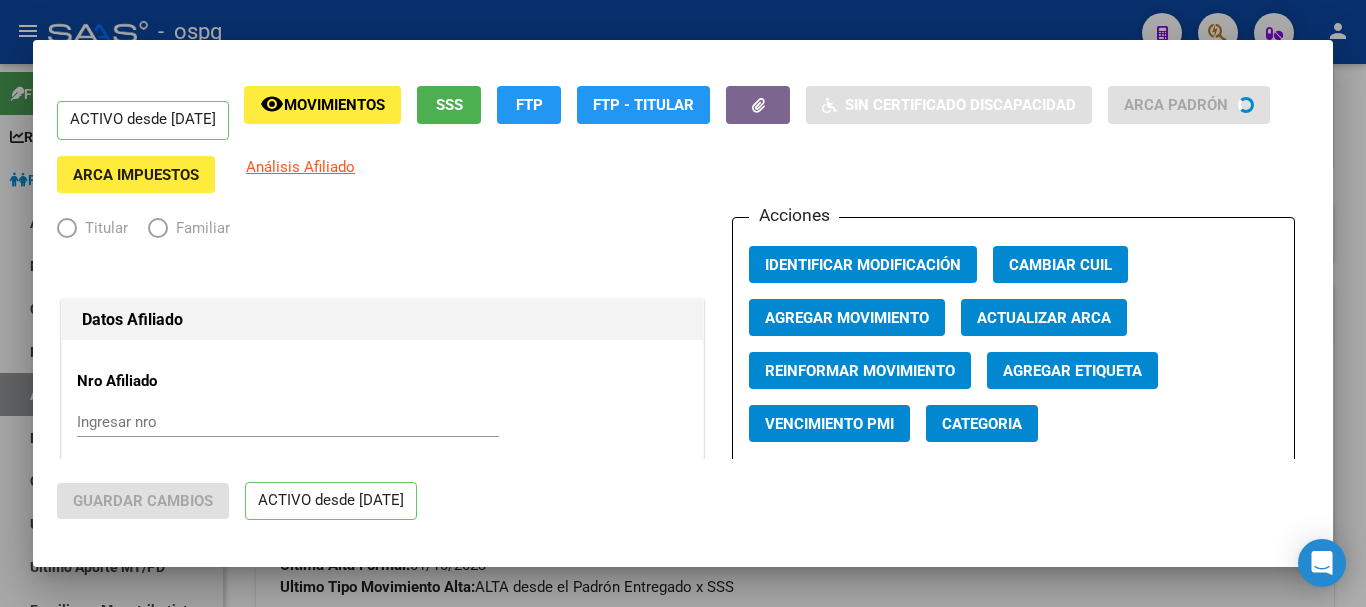 type on "[CUIL]" 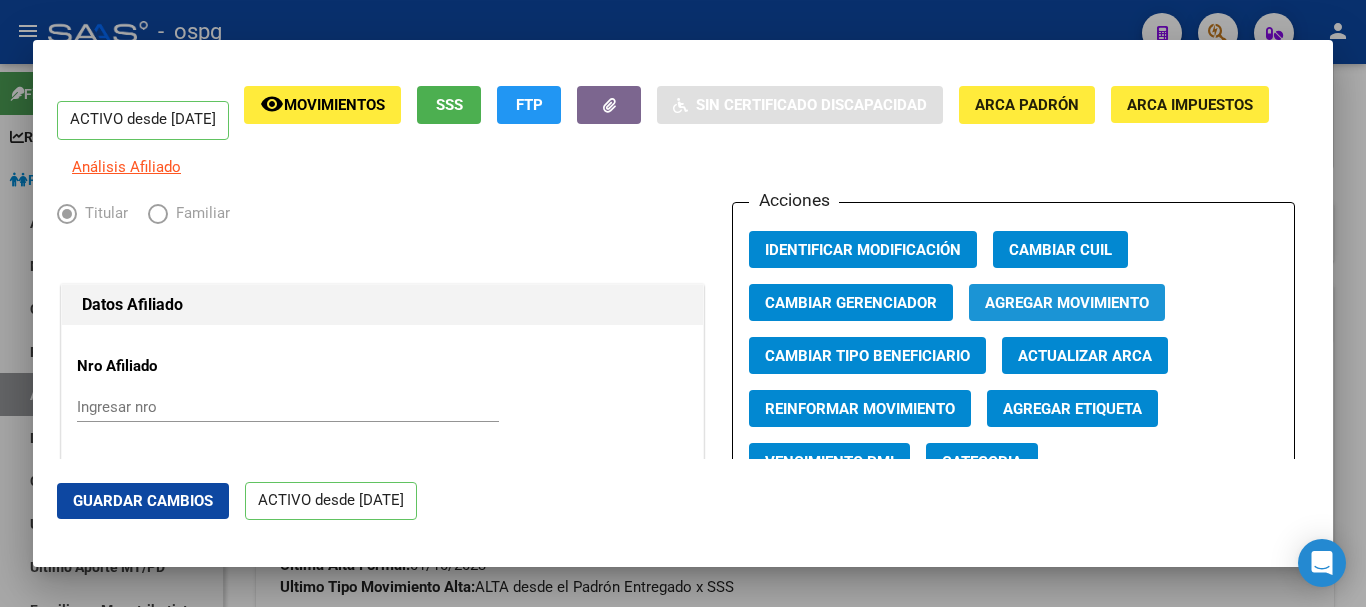 click on "Agregar Movimiento" 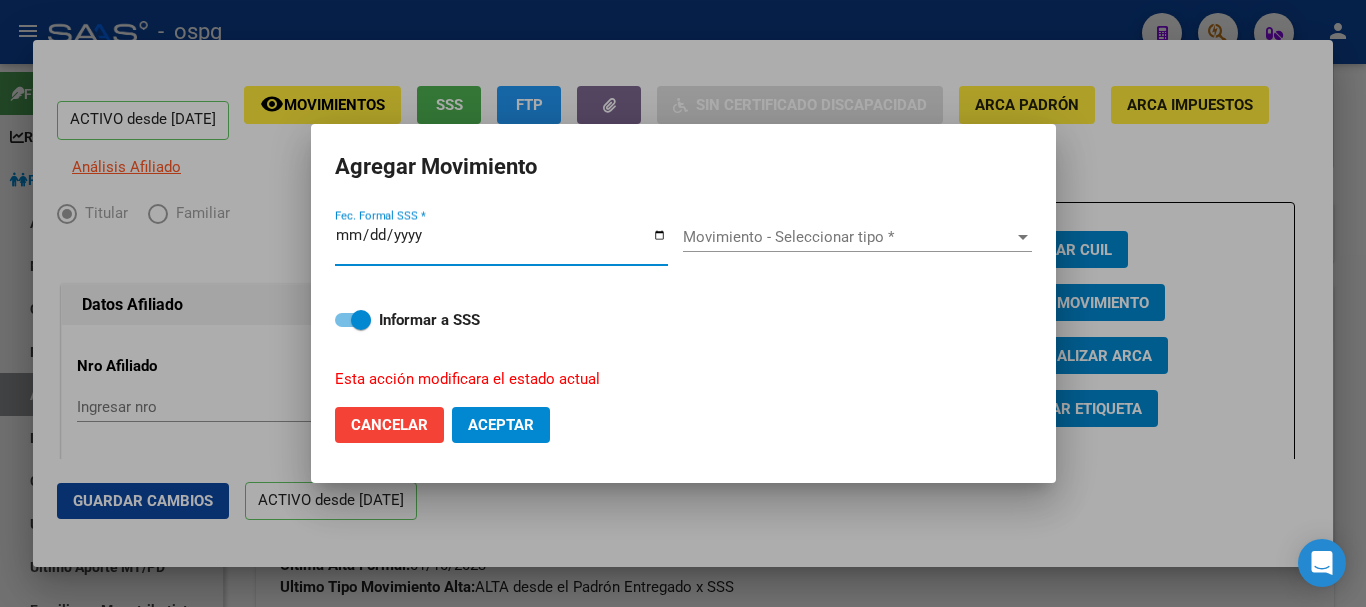 type on "2025-08-04" 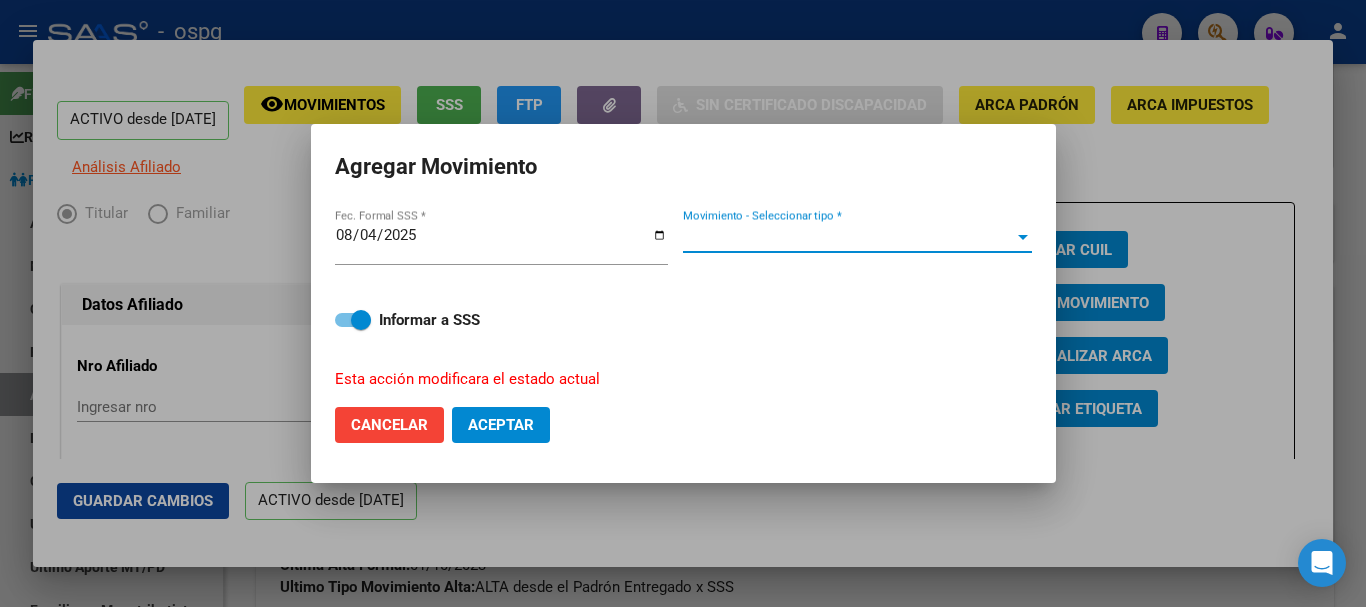 click on "Movimiento - Seleccionar tipo *" at bounding box center [848, 237] 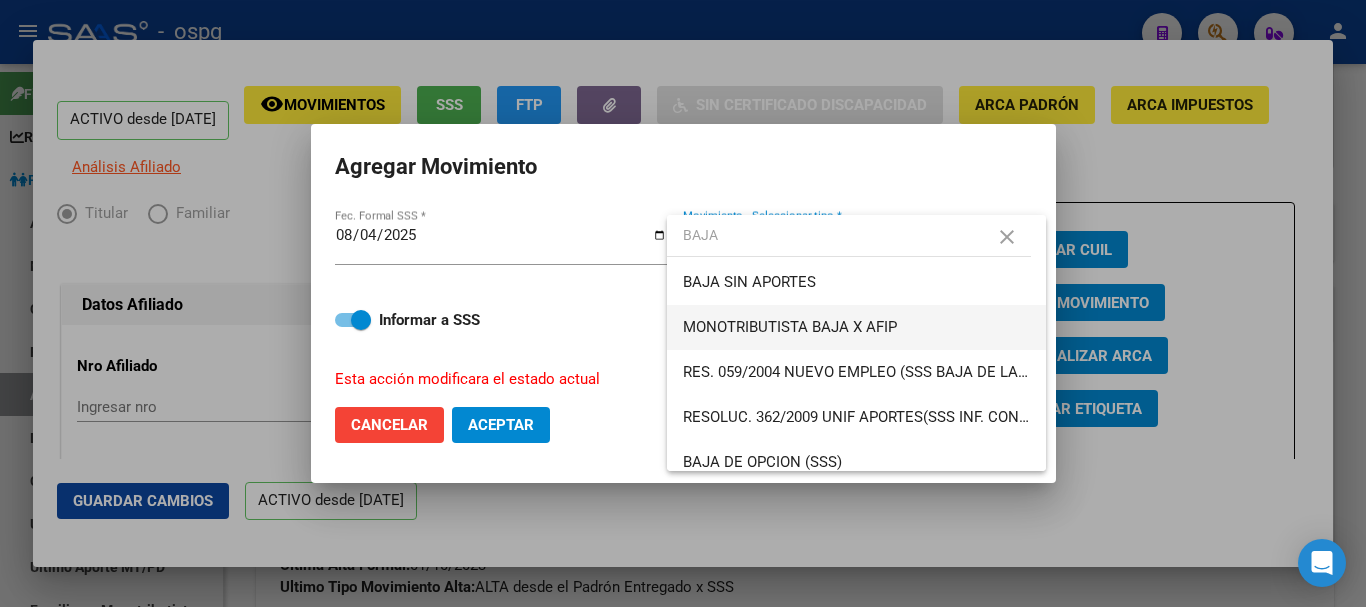 type on "BAJA" 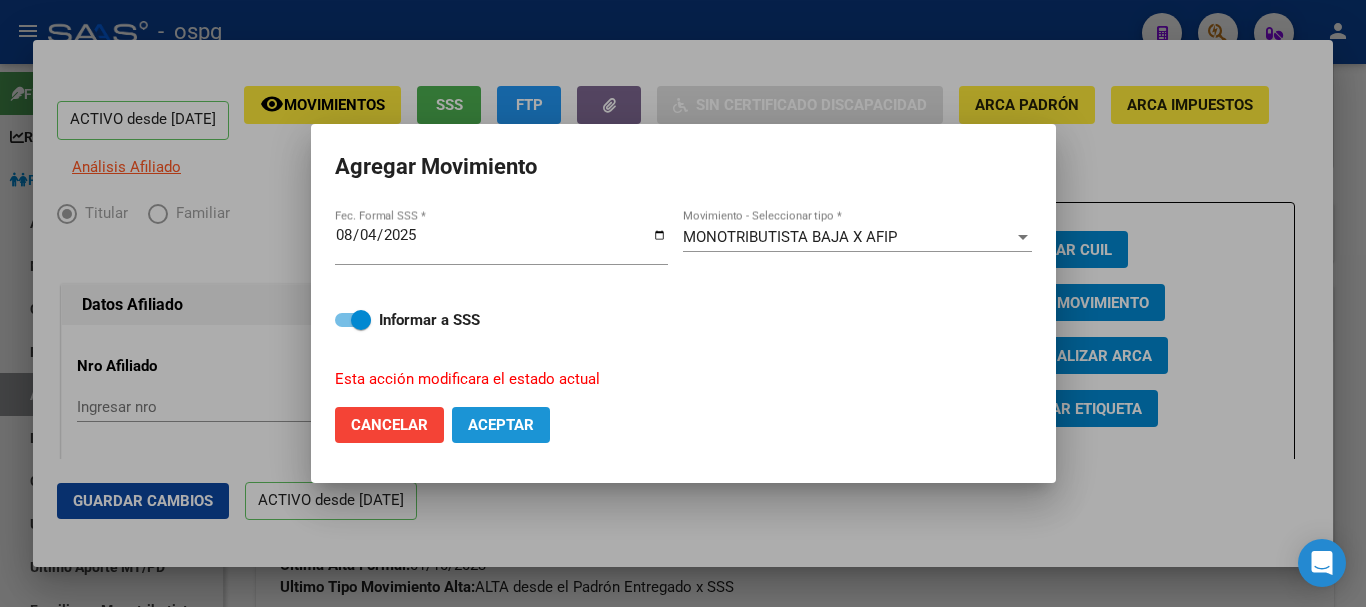 click on "Aceptar" 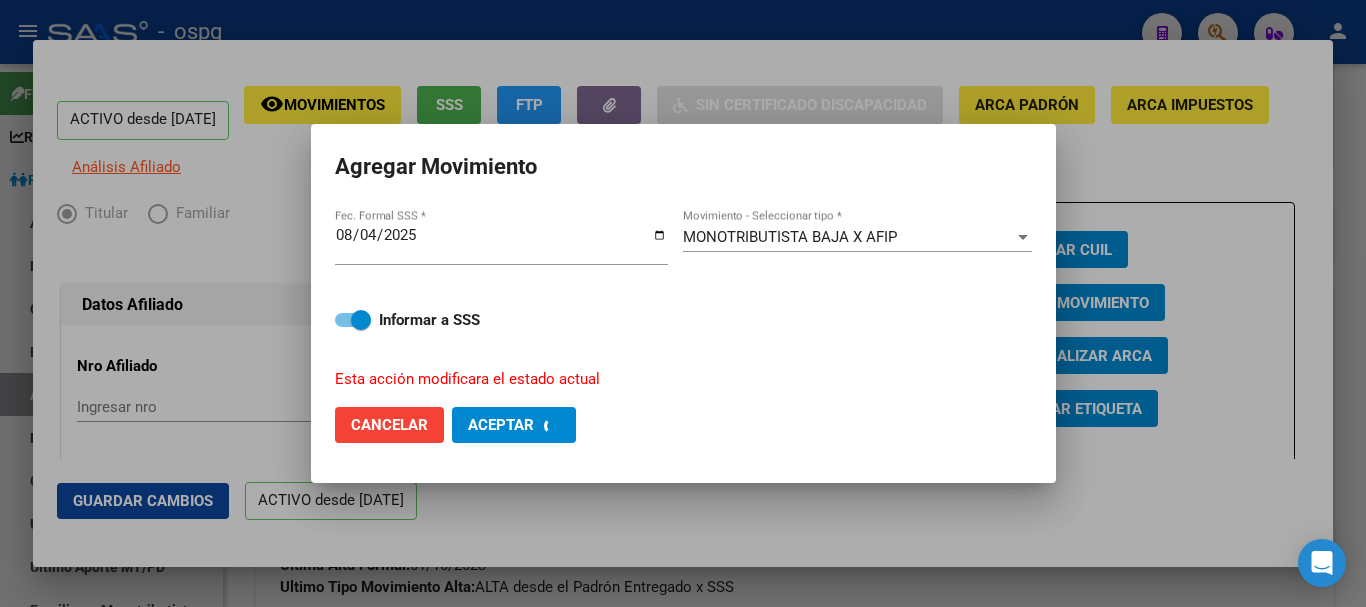 checkbox on "false" 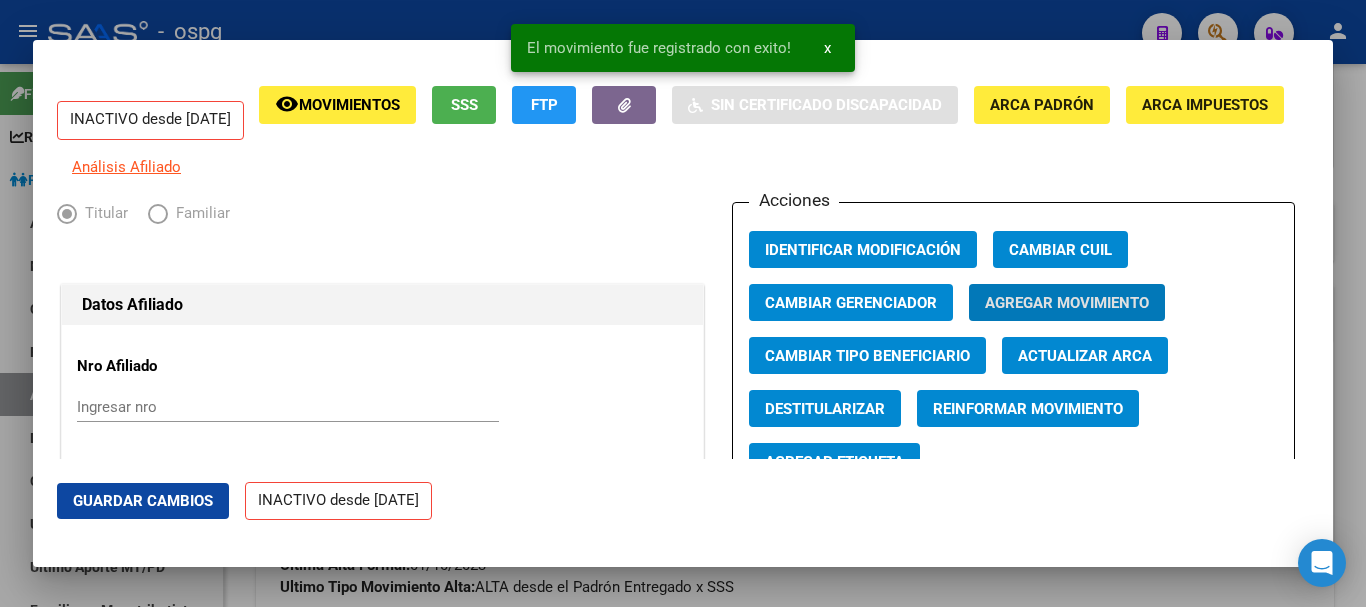 click on "El movimiento fue registrado con exito! x" at bounding box center (683, 48) 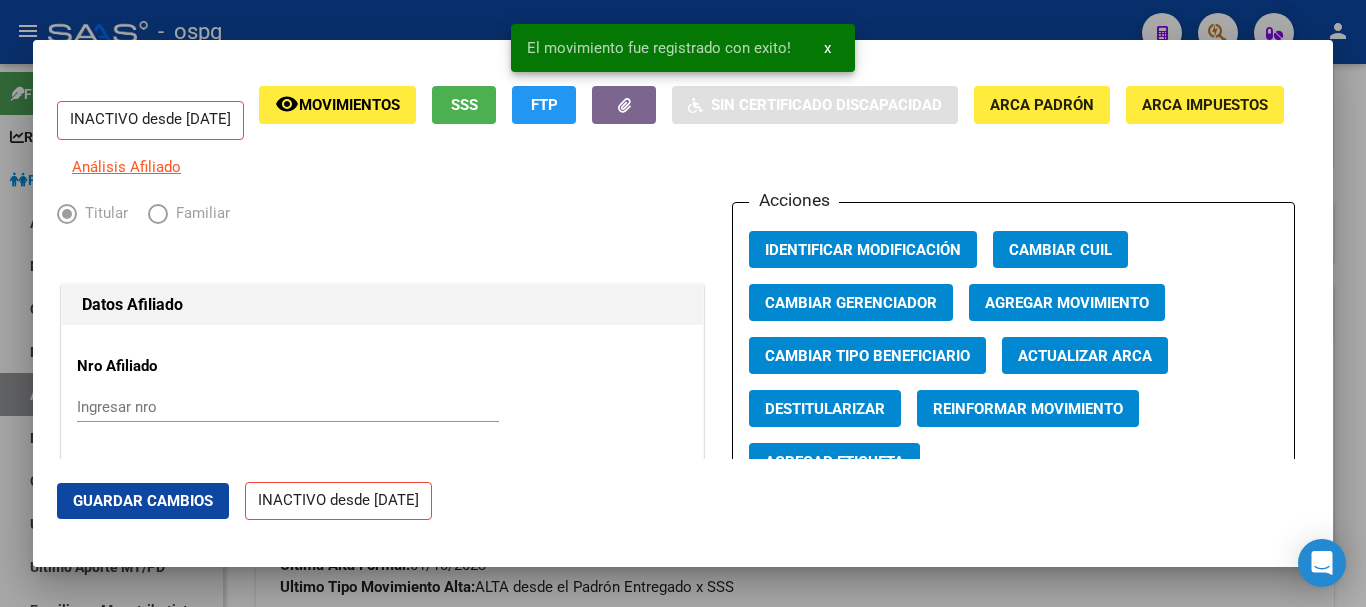 click on "El movimiento fue registrado con exito! x" at bounding box center (683, 48) 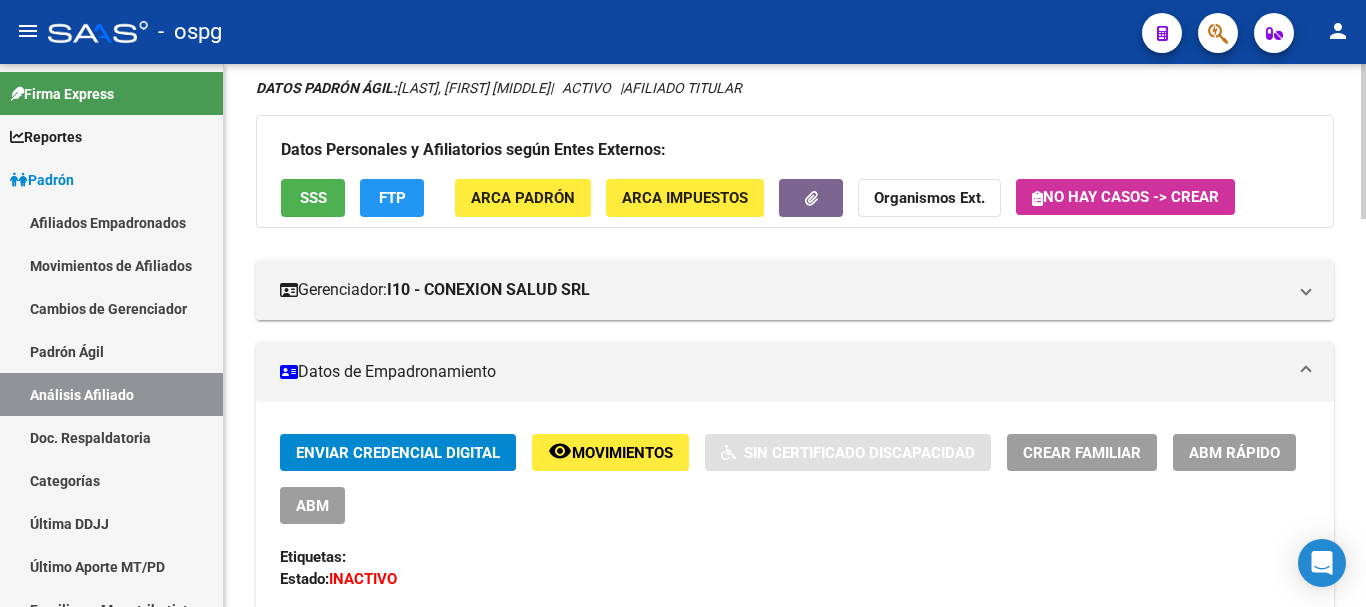 scroll, scrollTop: 0, scrollLeft: 0, axis: both 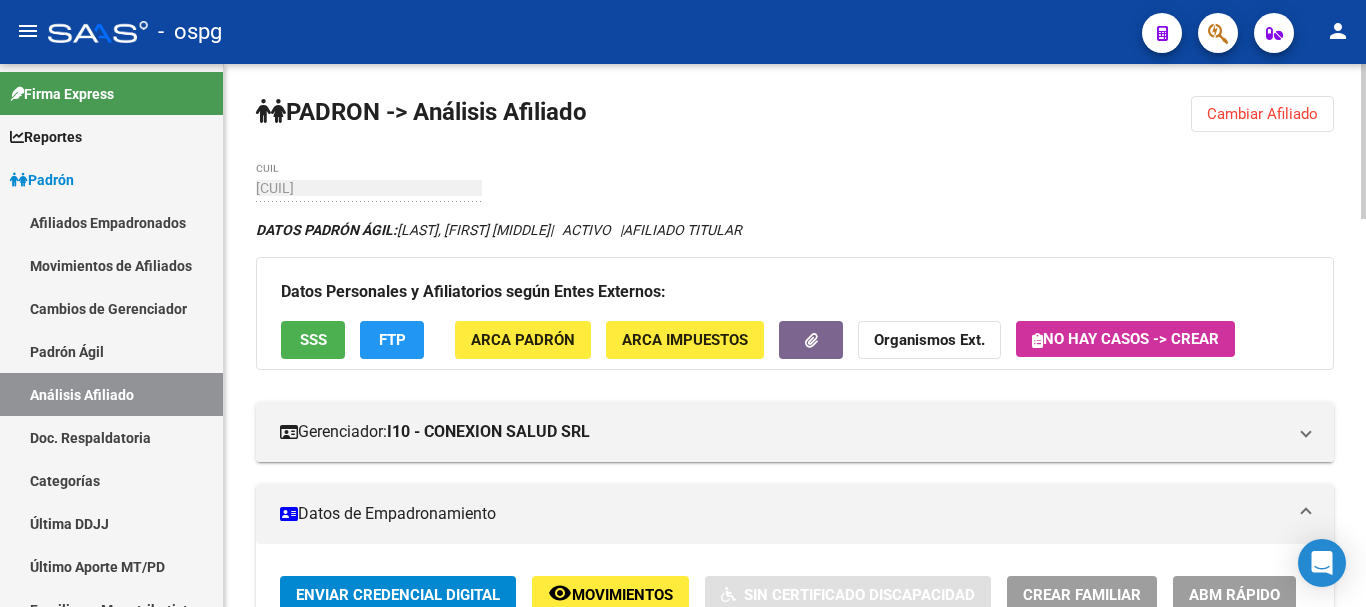 click on "Cambiar Afiliado" 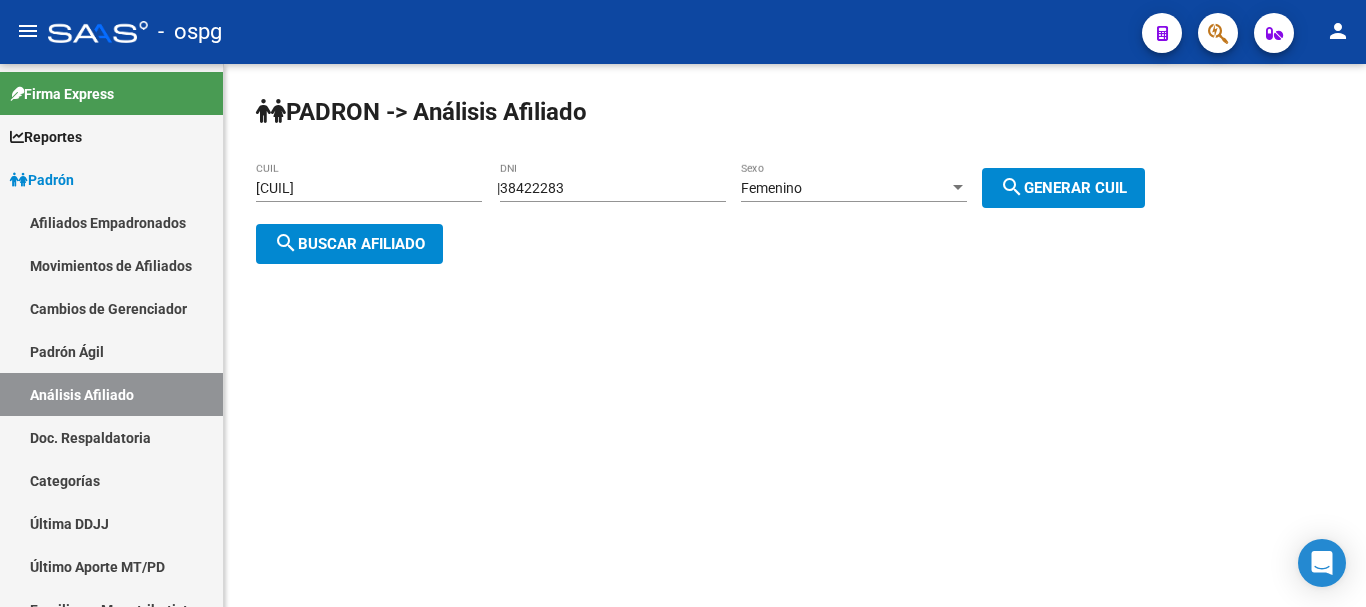 click on "[CUIL]" at bounding box center [369, 188] 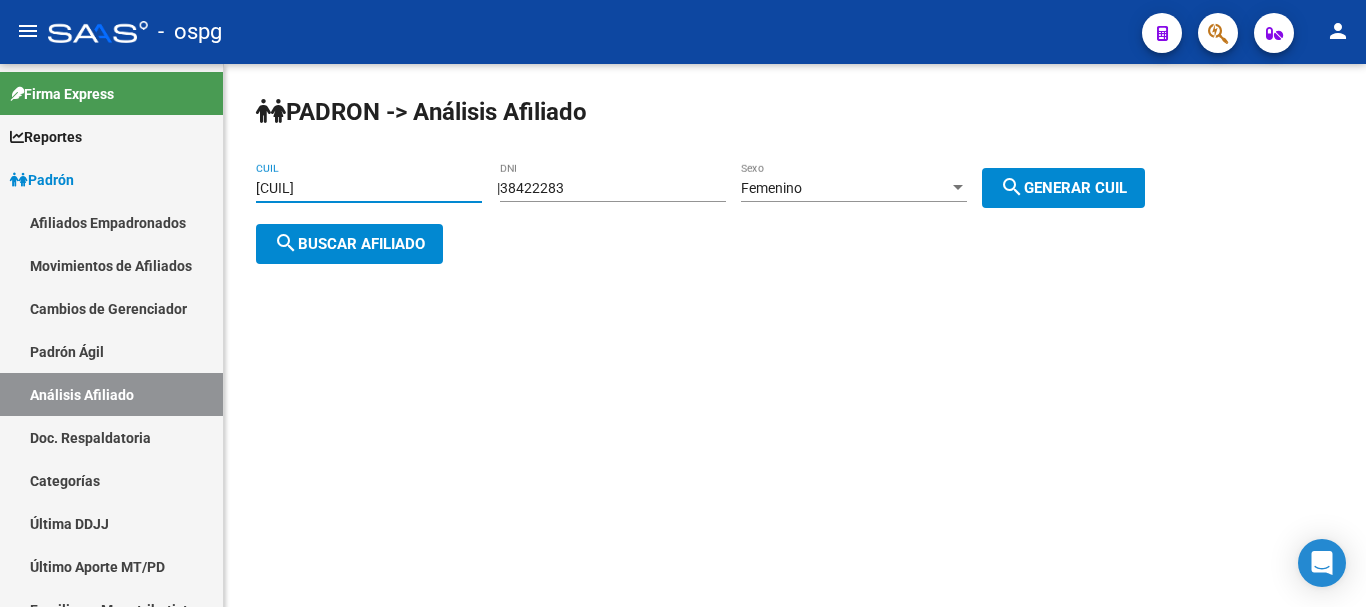 click on "[CUIL]" at bounding box center [369, 188] 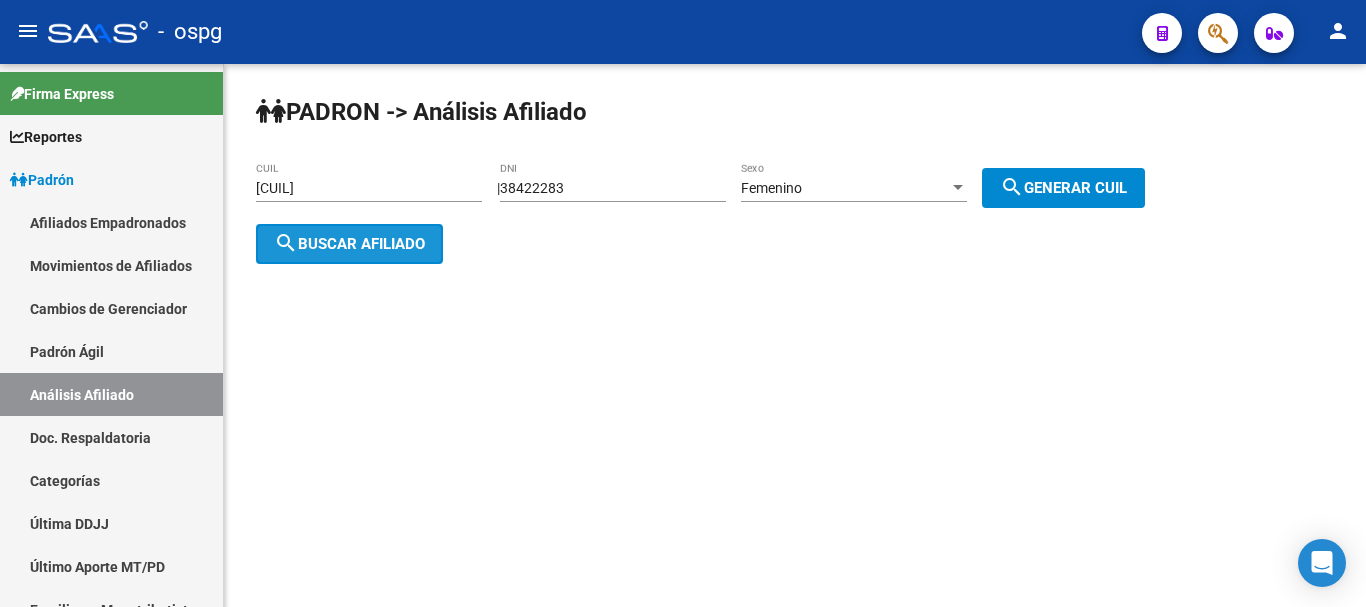 click on "search  Buscar afiliado" 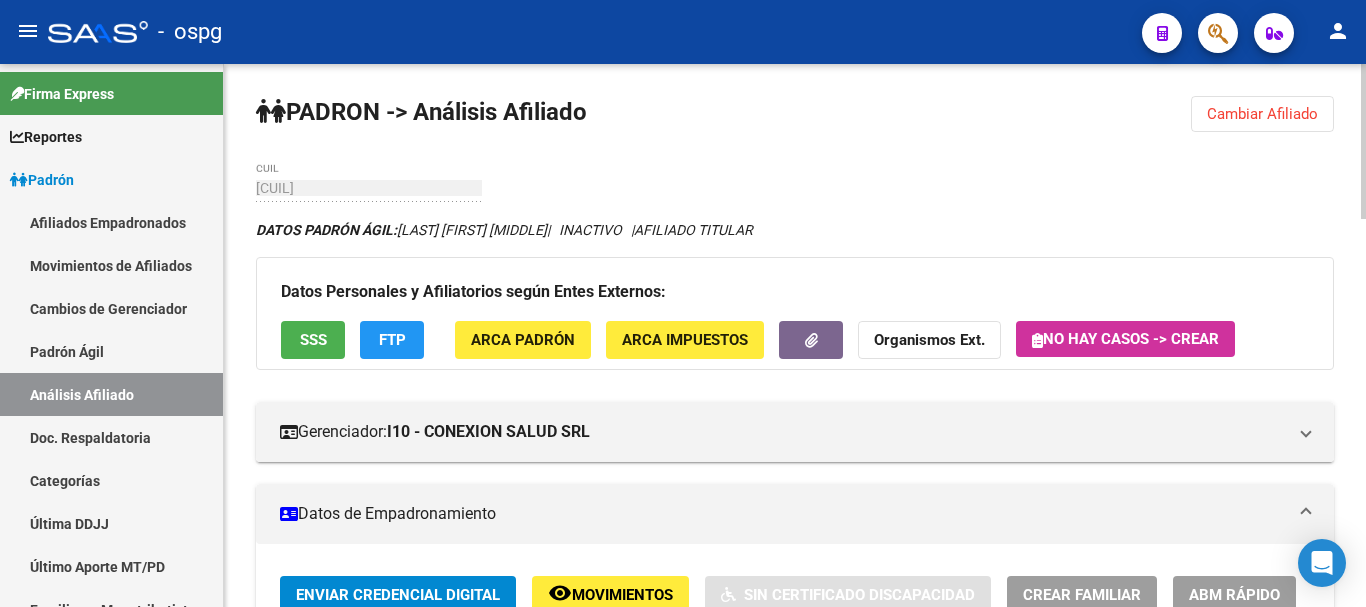 click on "Cambiar Afiliado" 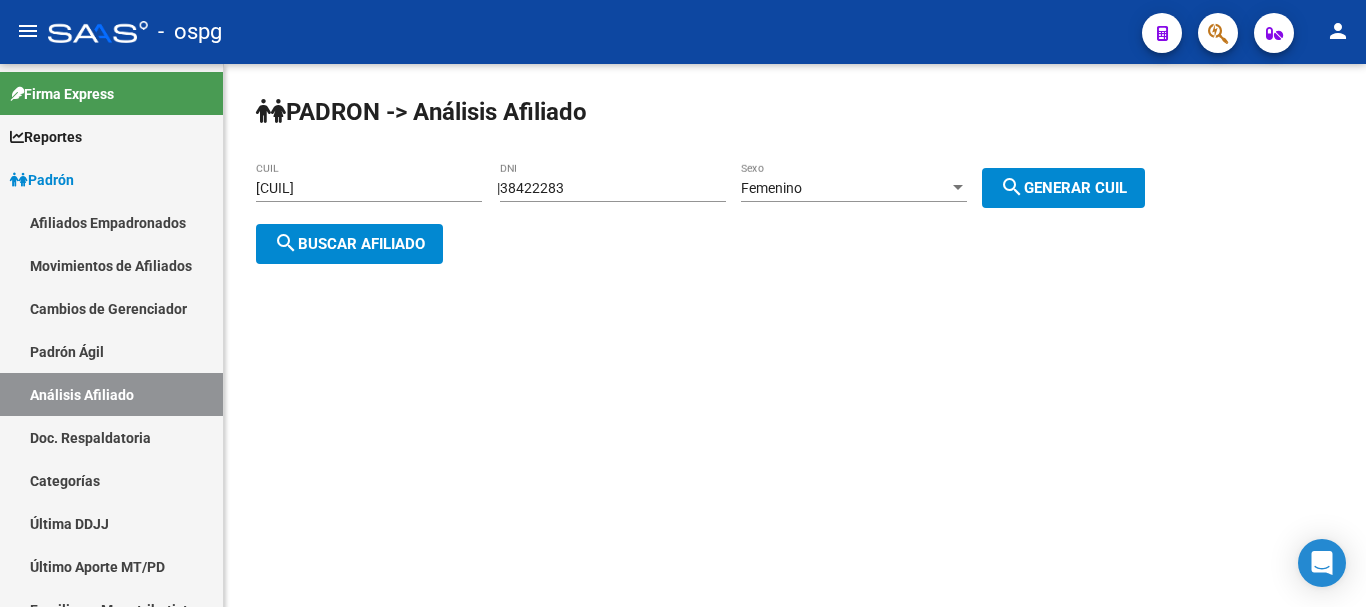 click on "[CUIL] CUIL" 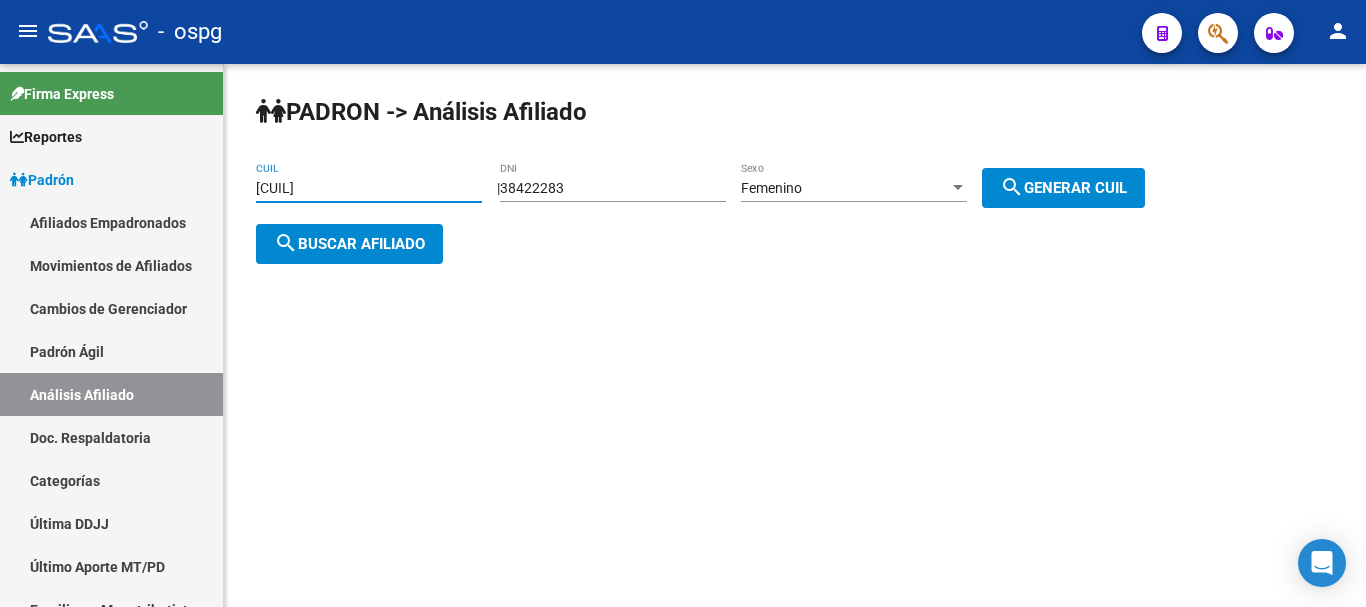 click on "[CUIL]" at bounding box center (369, 188) 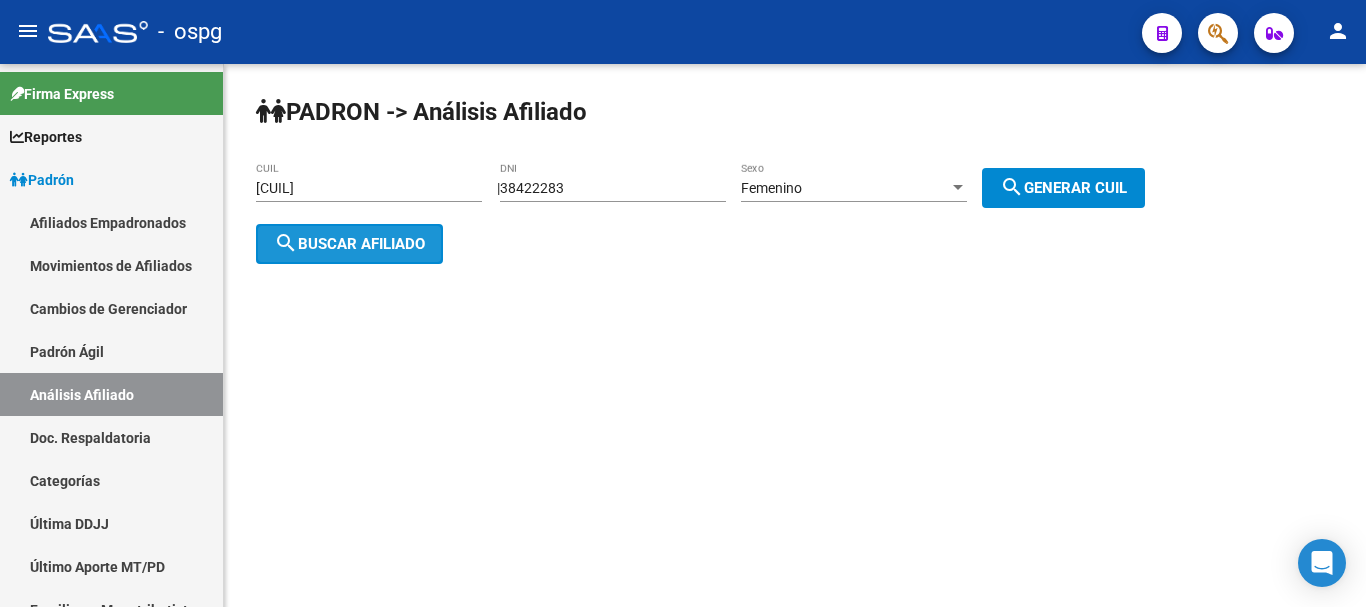 click on "search  Buscar afiliado" 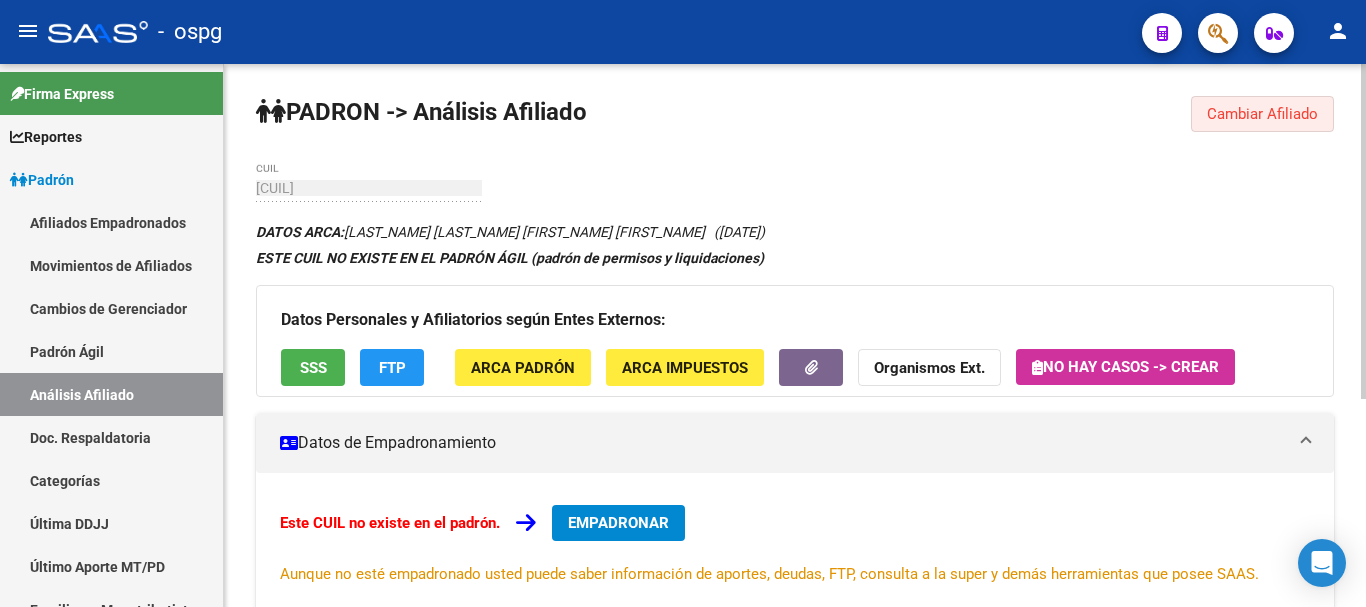 drag, startPoint x: 1331, startPoint y: 99, endPoint x: 1314, endPoint y: 102, distance: 17.262676 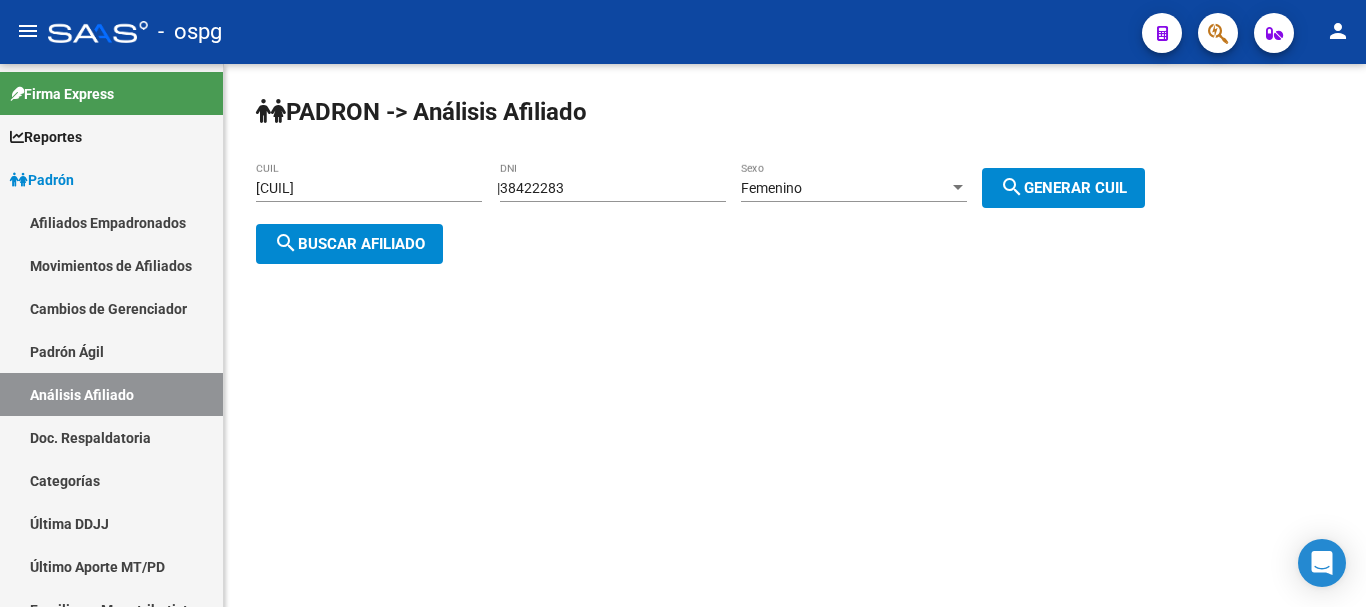 click on "[CUIL]" at bounding box center [369, 188] 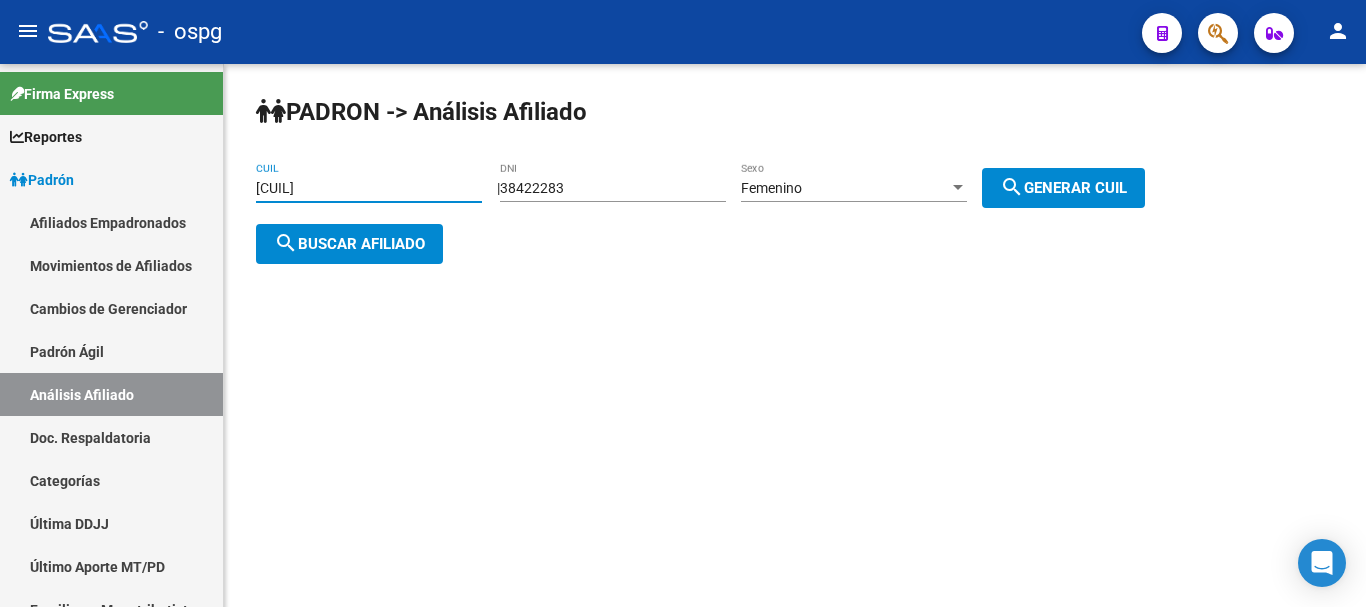 click on "[CUIL]" at bounding box center [369, 188] 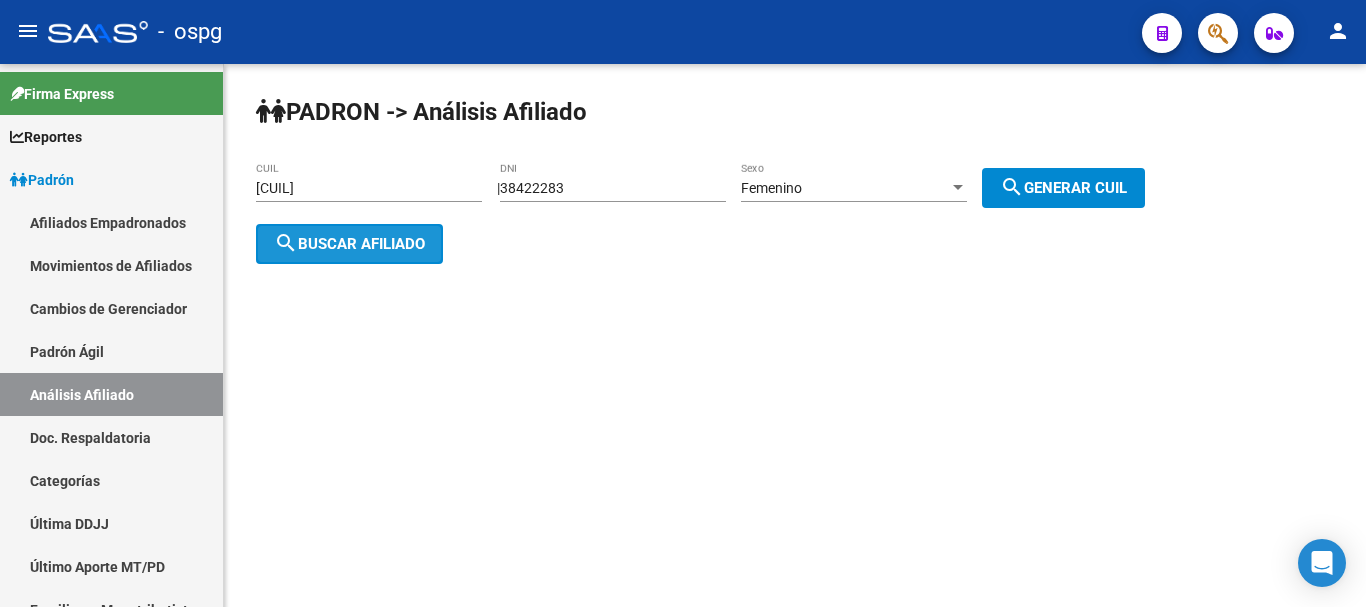 click on "search  Buscar afiliado" 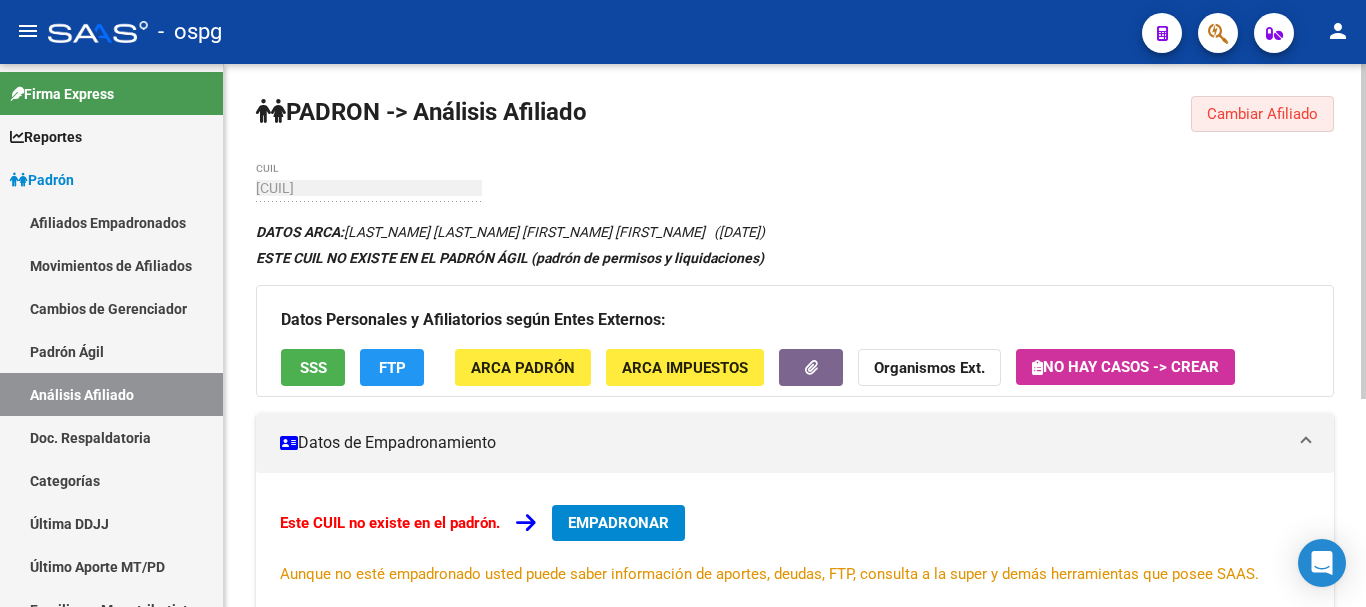 click on "Cambiar Afiliado" 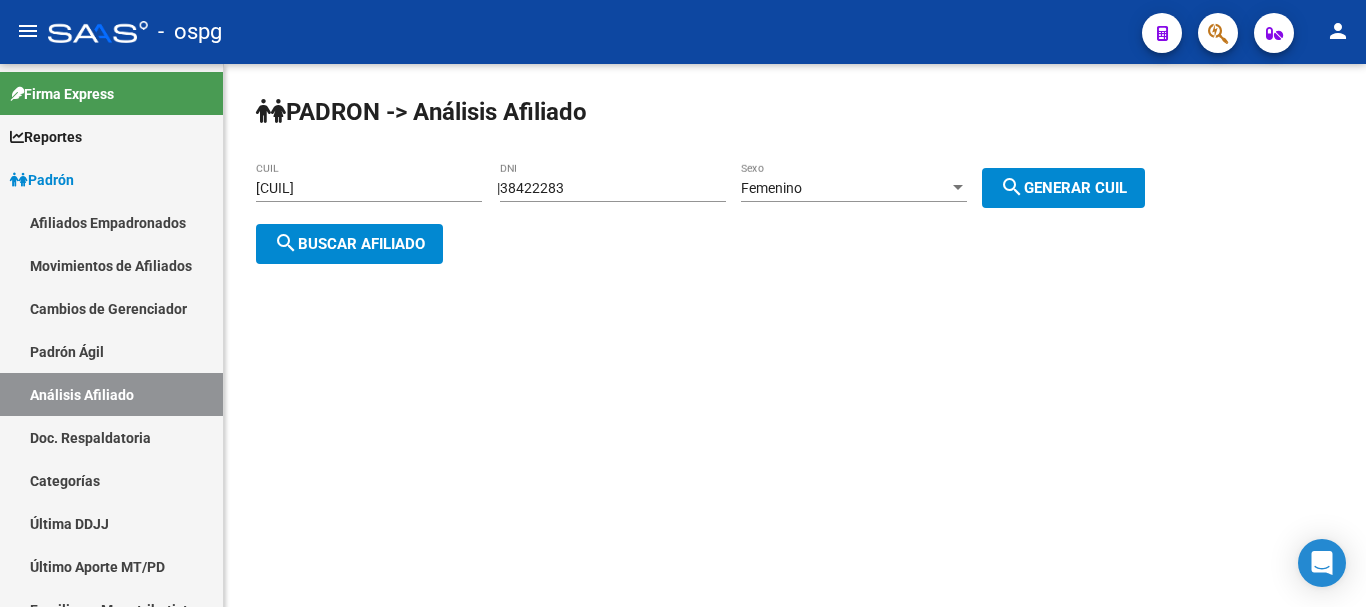 click on "[CUIL] CUIL" 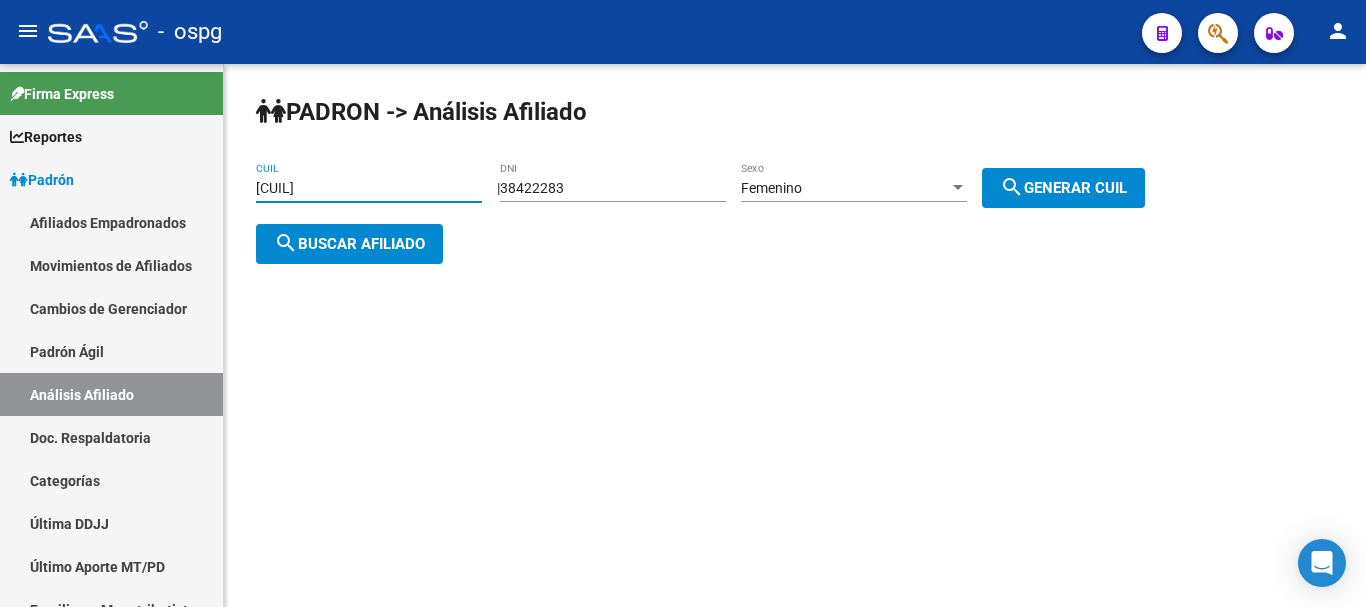 click on "[CUIL]" at bounding box center (369, 188) 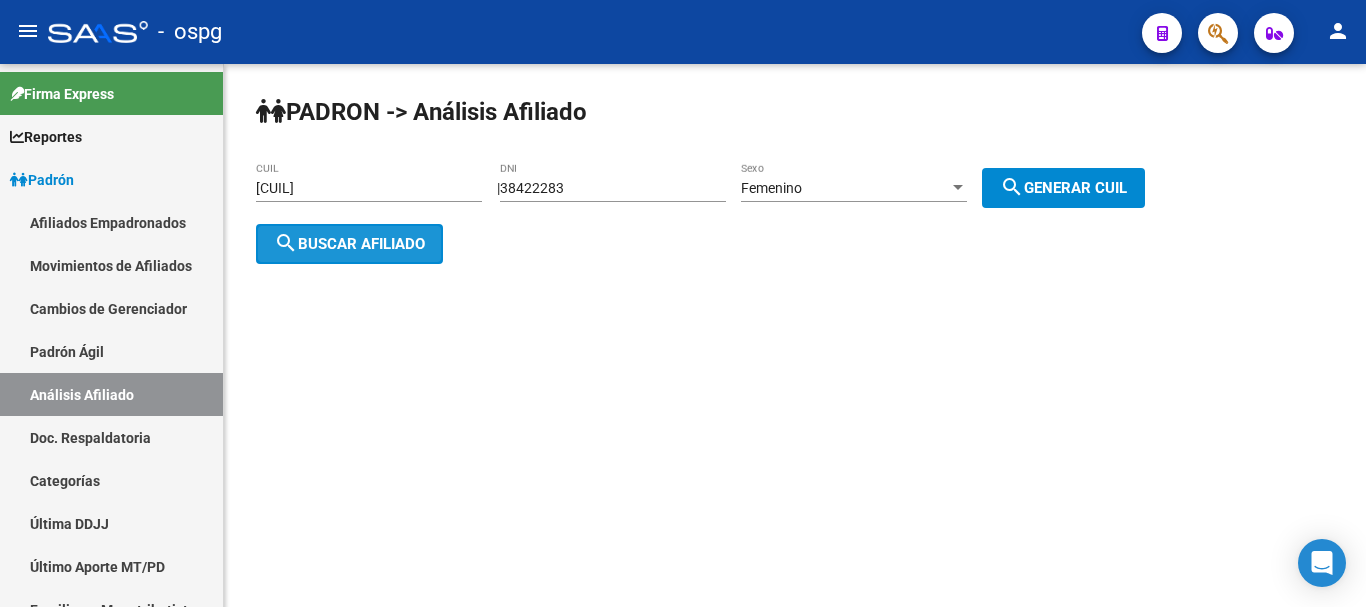 click on "search  Buscar afiliado" 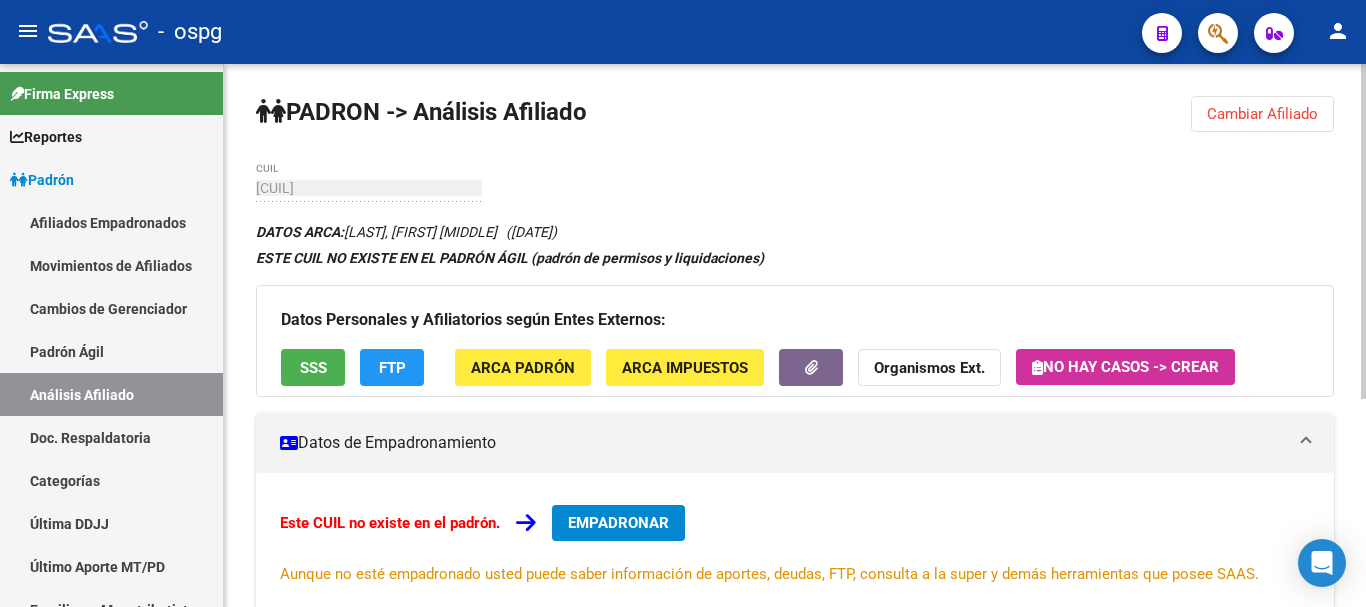 drag, startPoint x: 1271, startPoint y: 96, endPoint x: 1257, endPoint y: 99, distance: 14.3178215 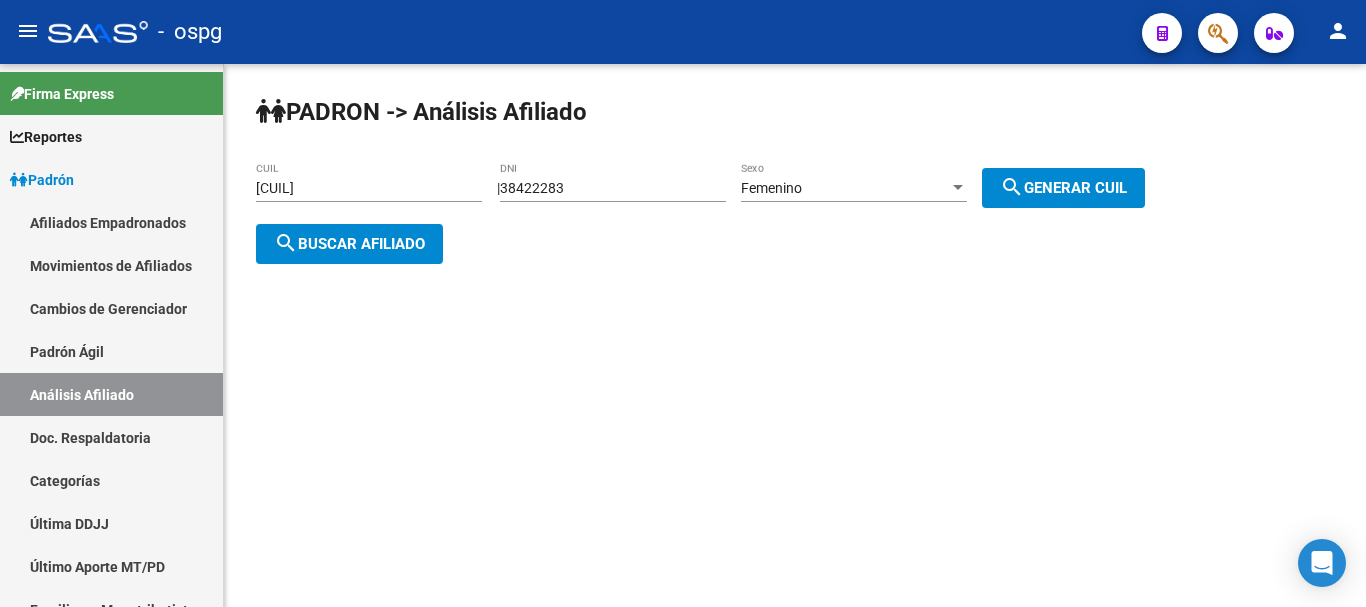click on "[CUIL]" at bounding box center [369, 188] 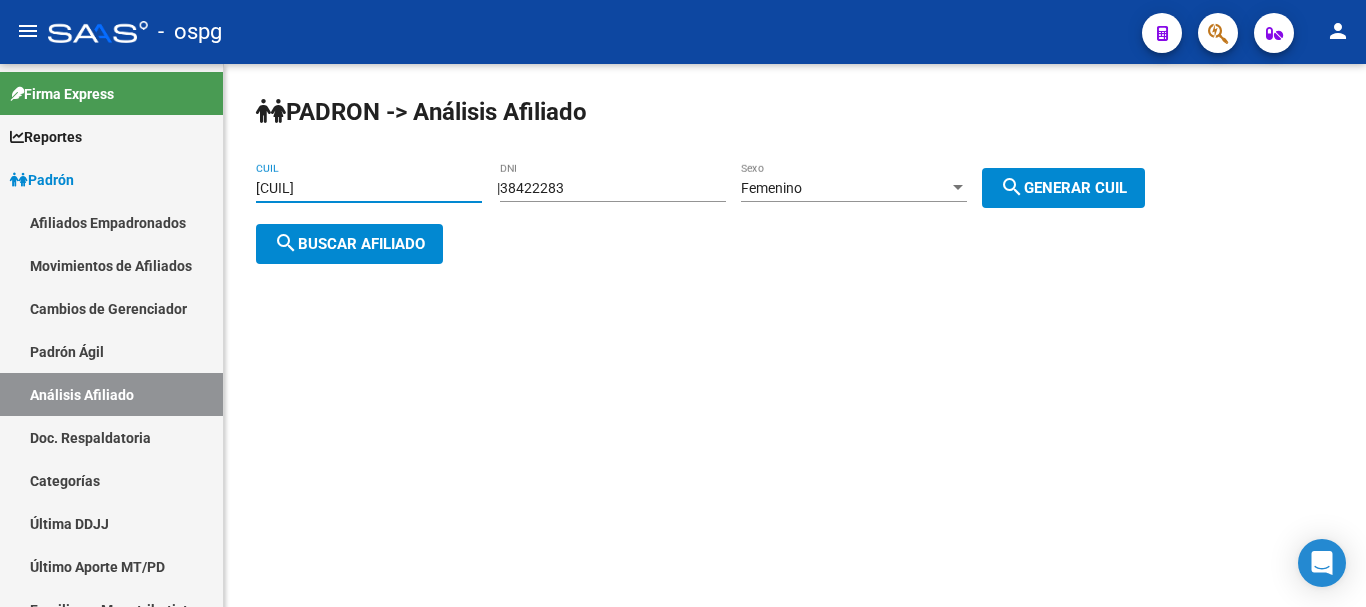 click on "[CUIL]" at bounding box center [369, 188] 